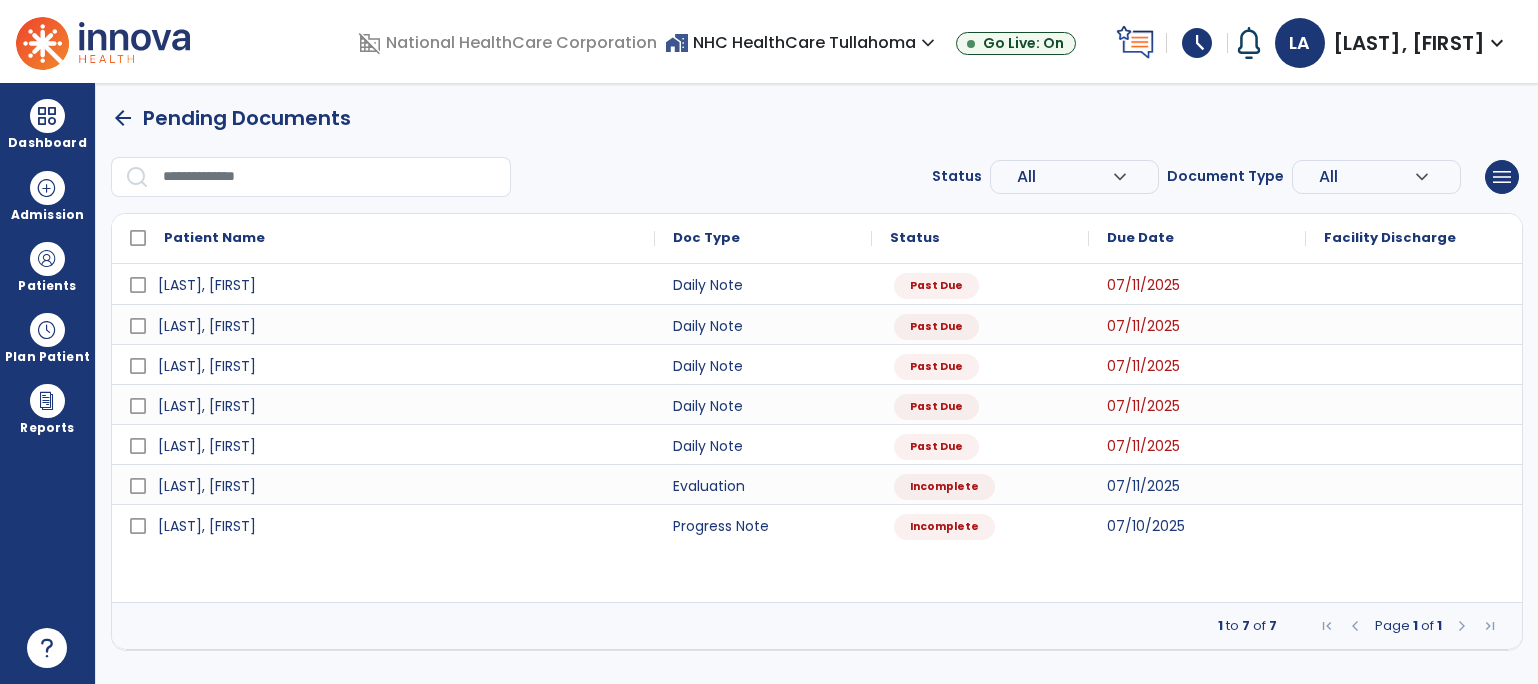 scroll, scrollTop: 0, scrollLeft: 0, axis: both 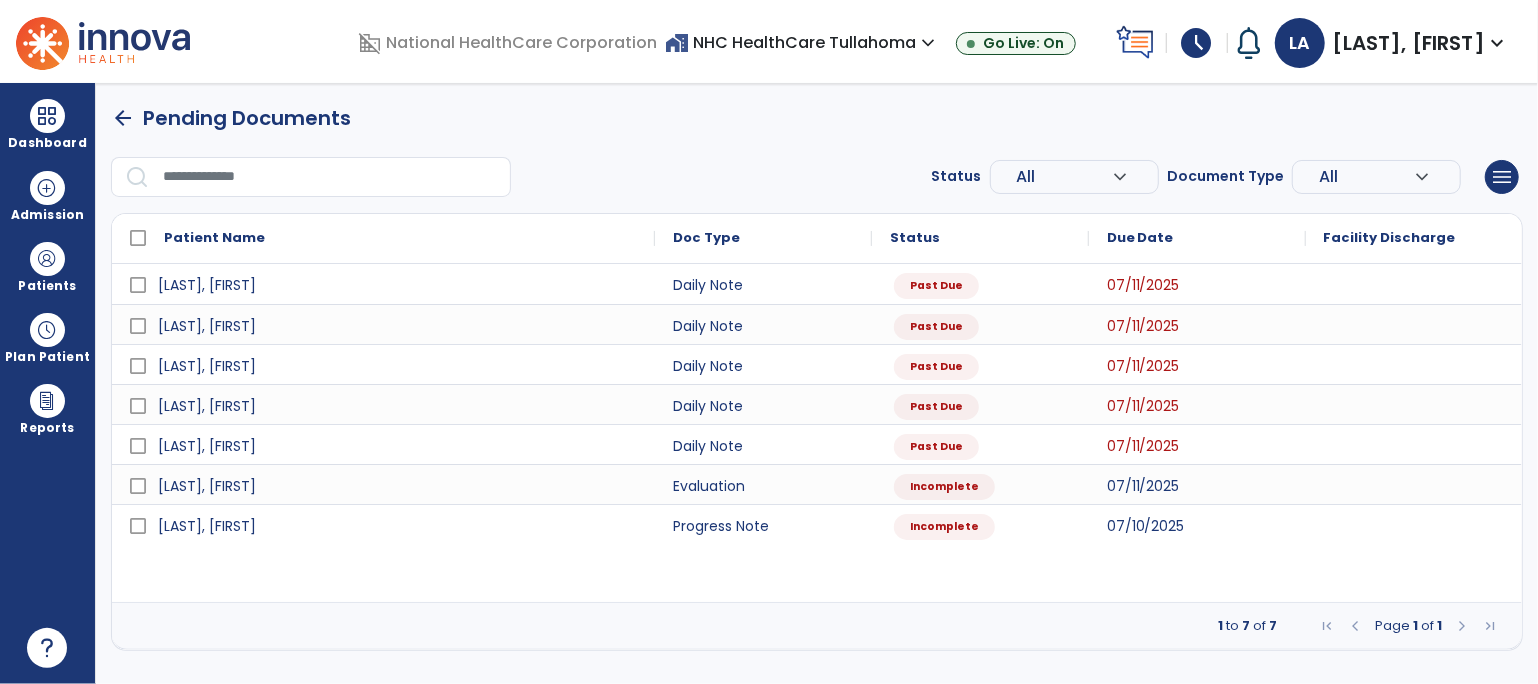 click on "expand_more" at bounding box center [1497, 43] 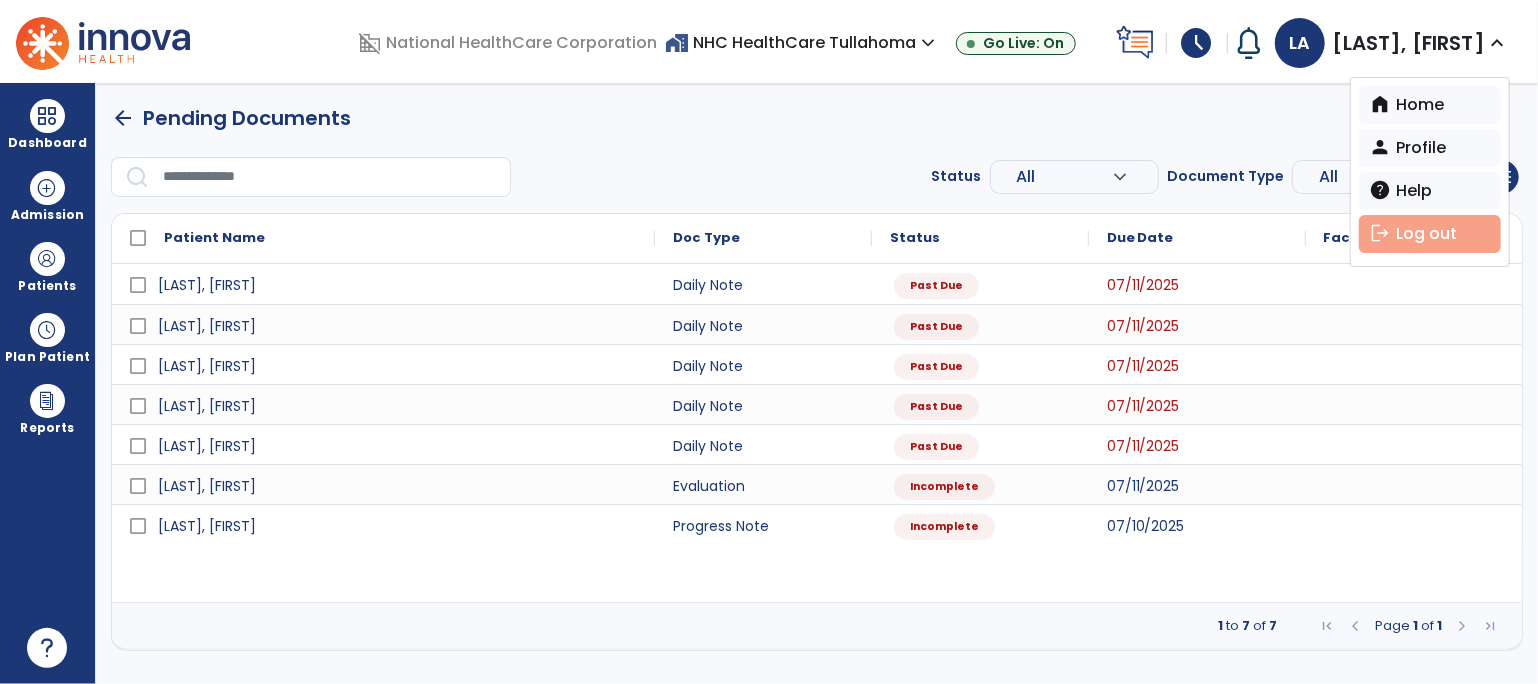 drag, startPoint x: 1400, startPoint y: 231, endPoint x: 1468, endPoint y: 233, distance: 68.0294 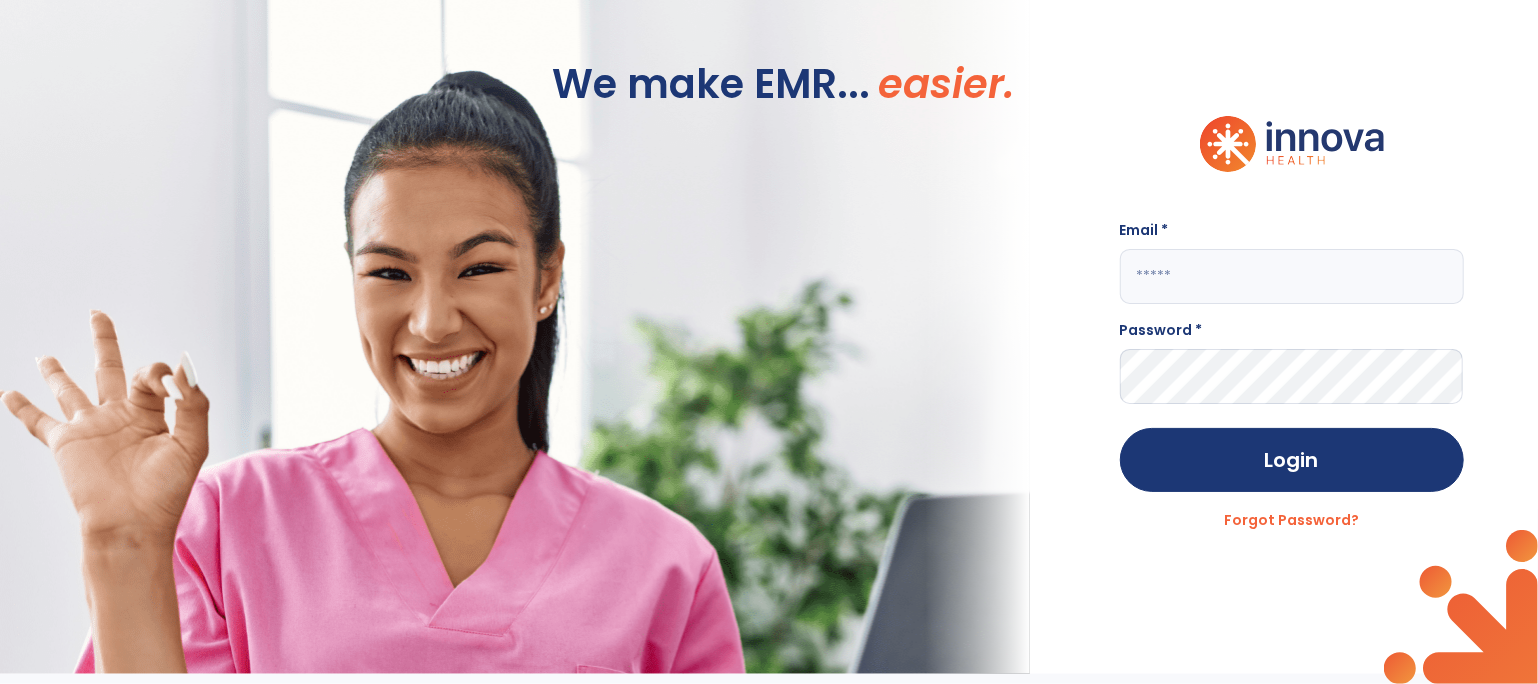type on "**********" 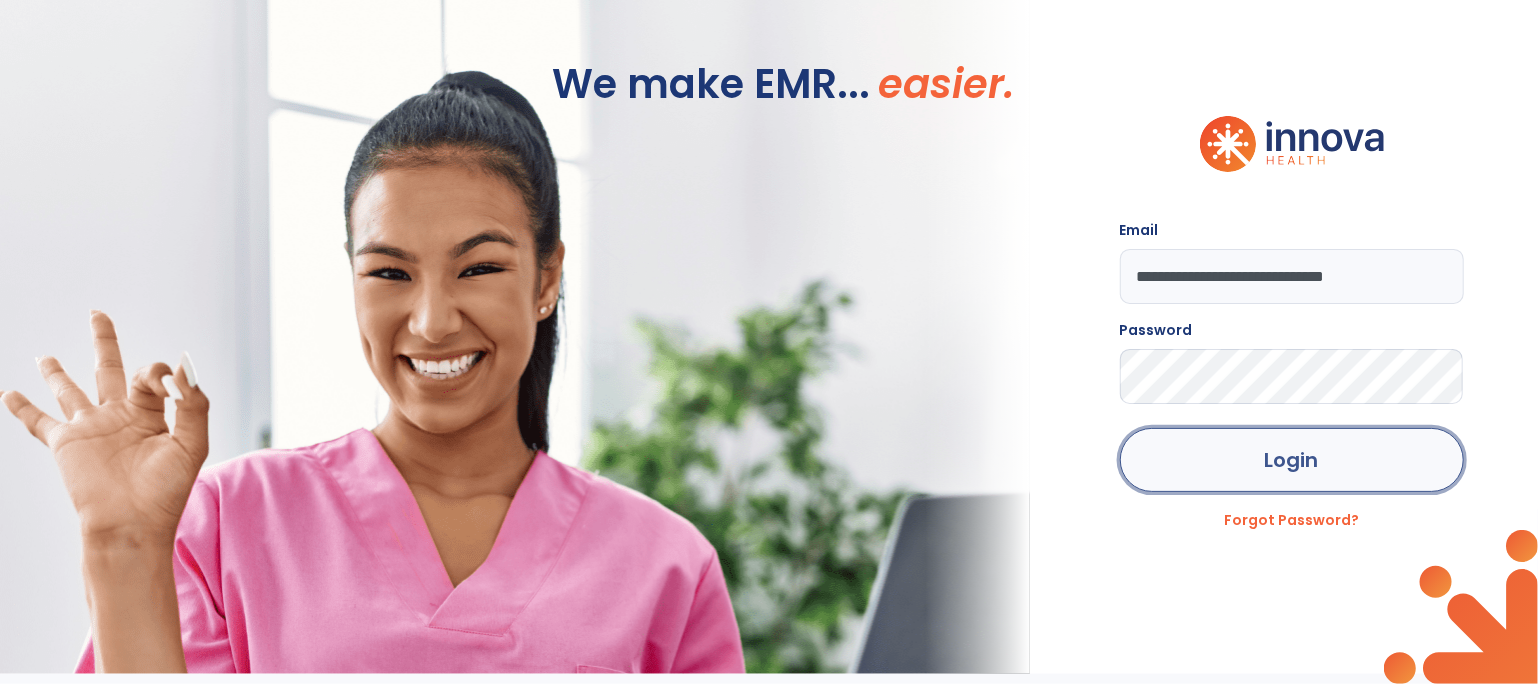 click on "Login" 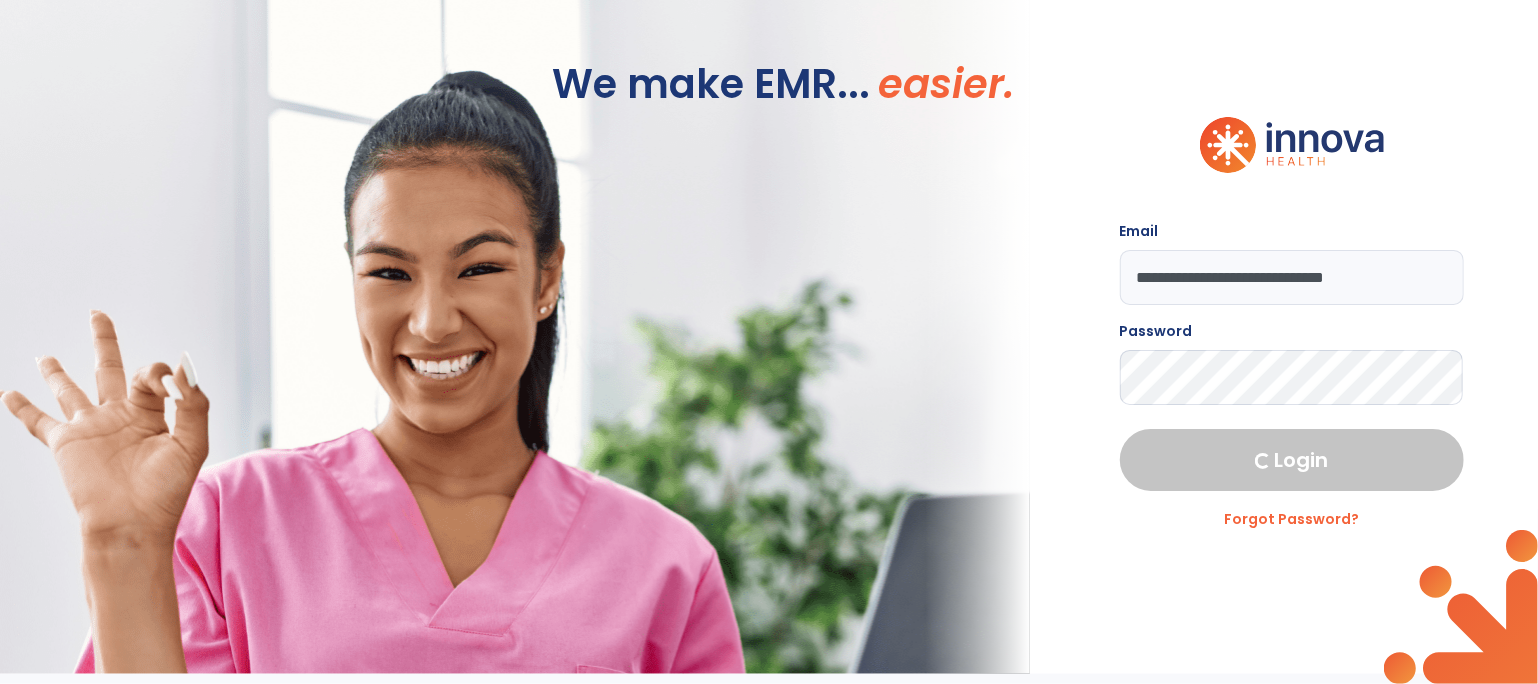 select on "****" 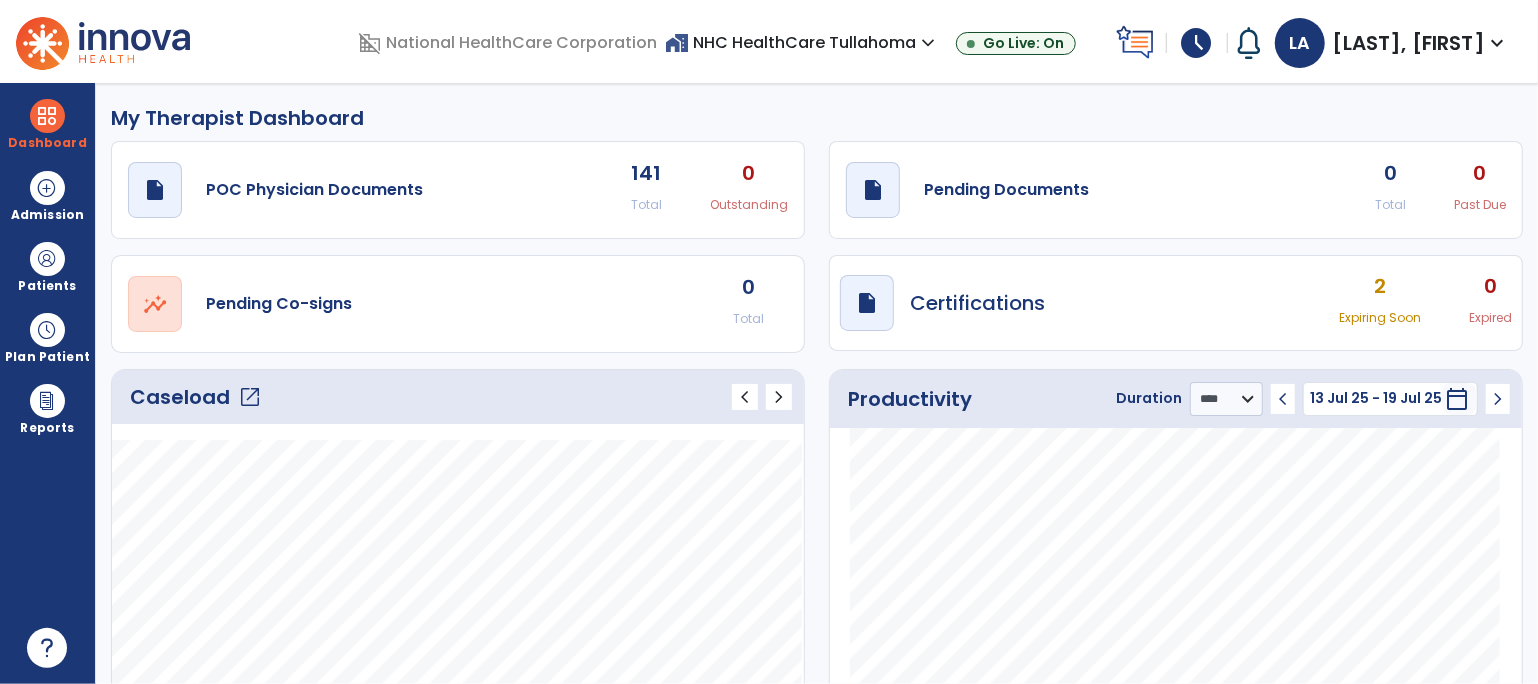 click on "draft   open_in_new  Pending Documents 0 Total 0 Past Due" 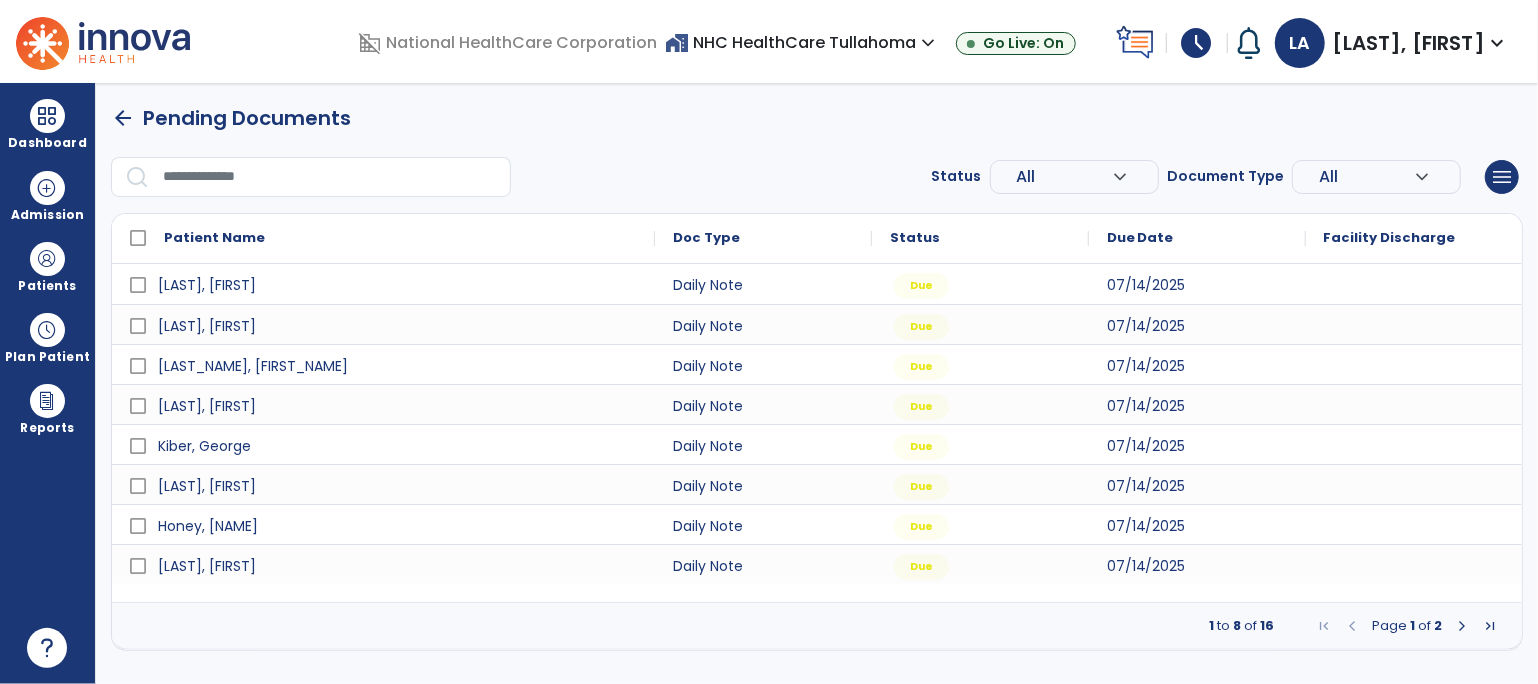 click at bounding box center [1462, 626] 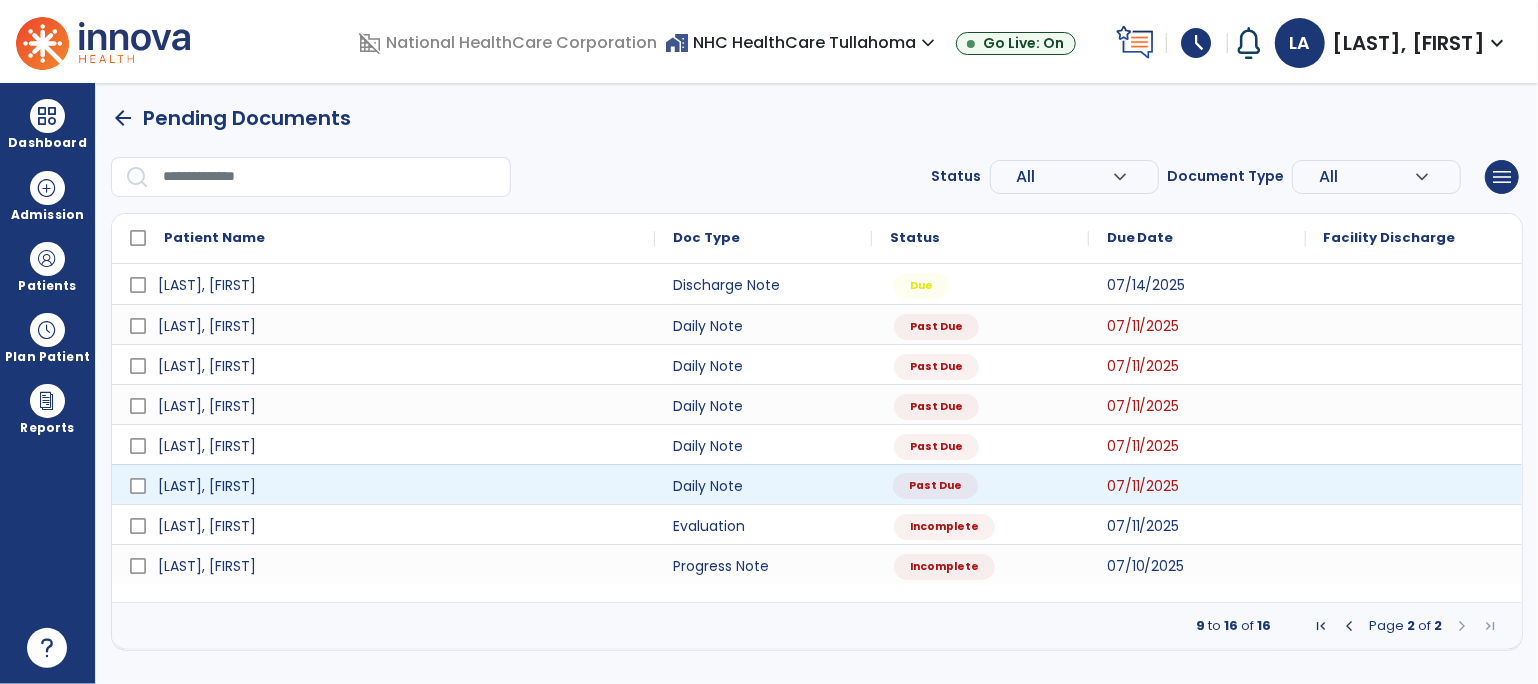 click on "Past Due" at bounding box center [935, 486] 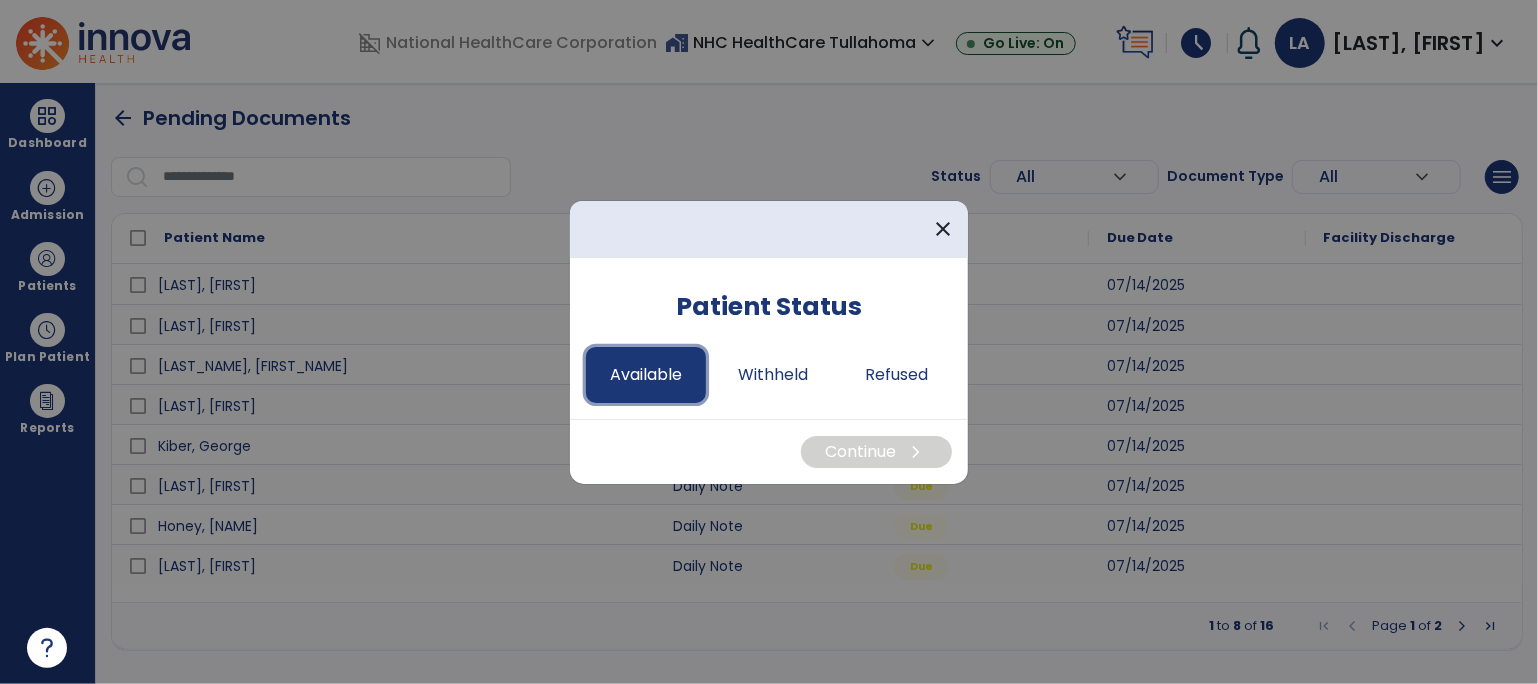 click on "Available" at bounding box center (646, 375) 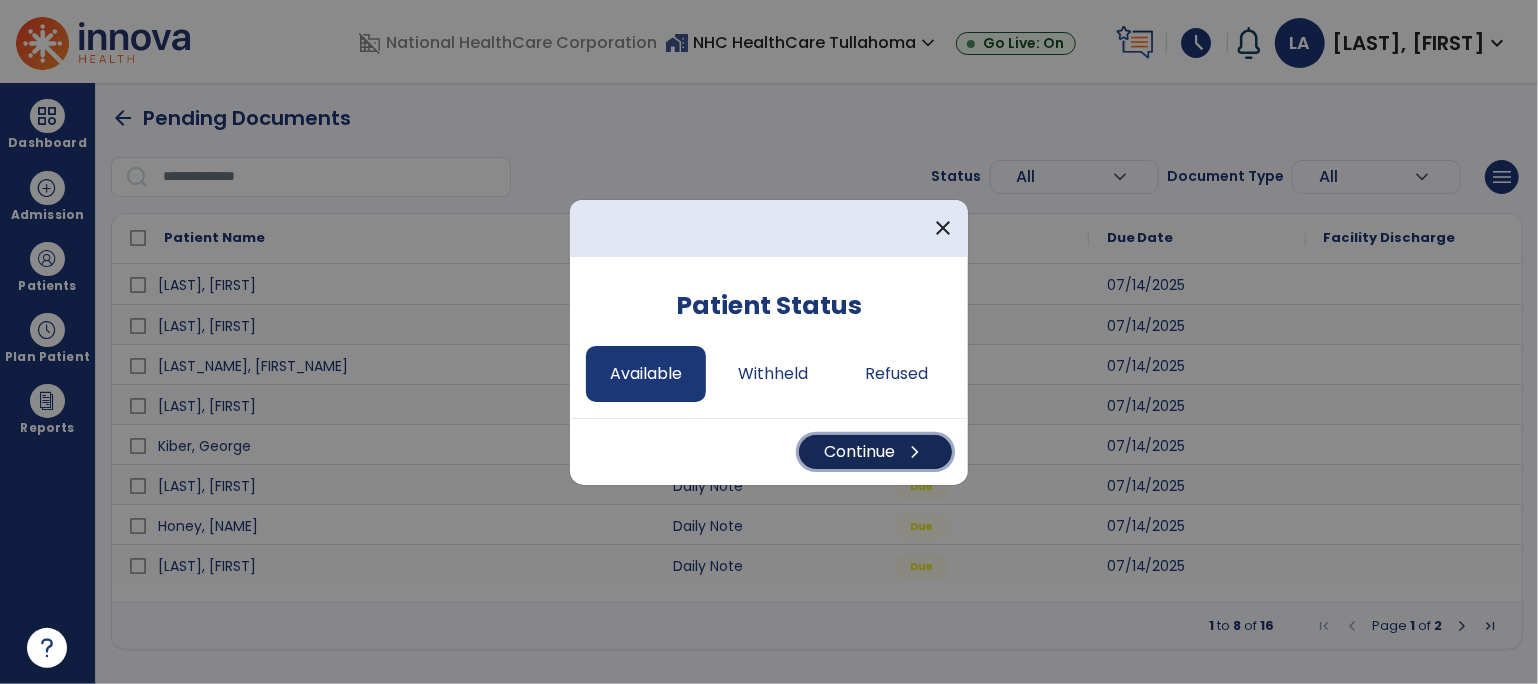 click on "Continue   chevron_right" at bounding box center [875, 452] 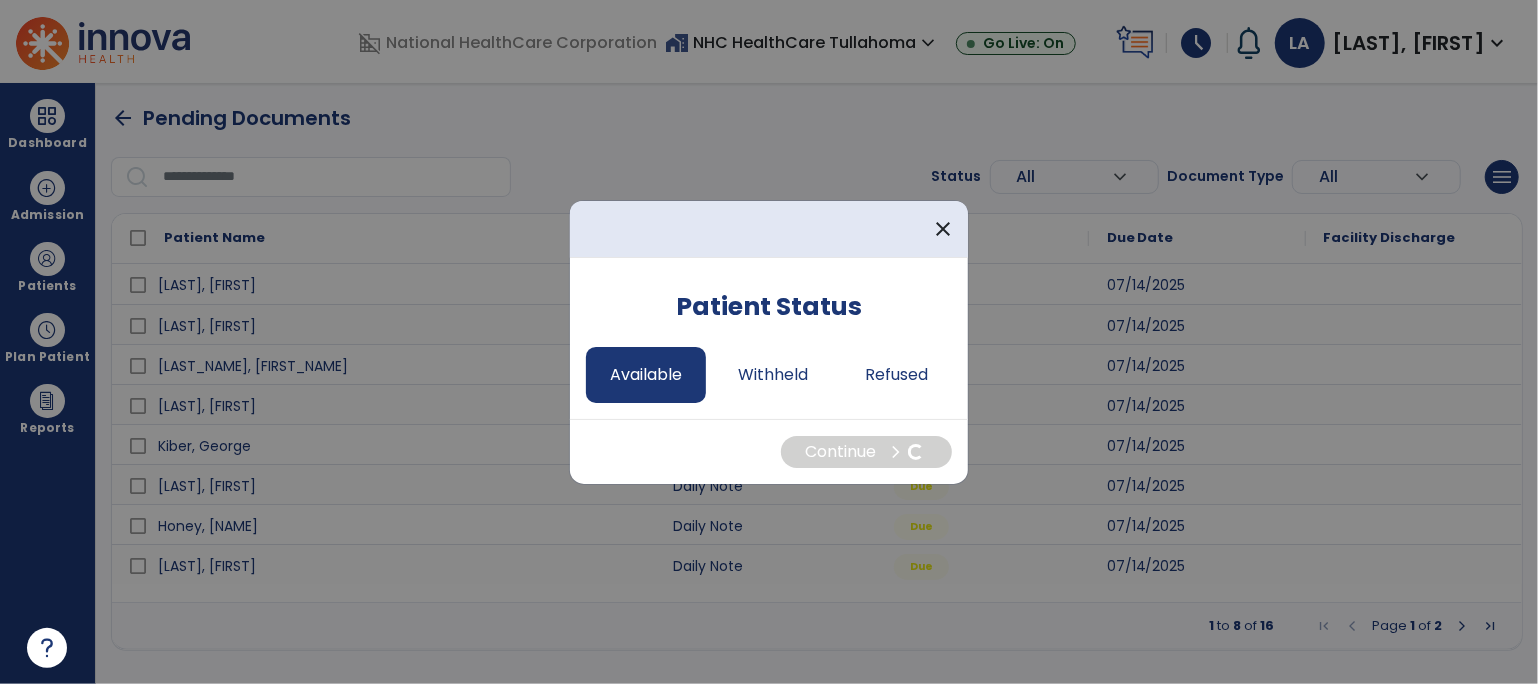 select on "*" 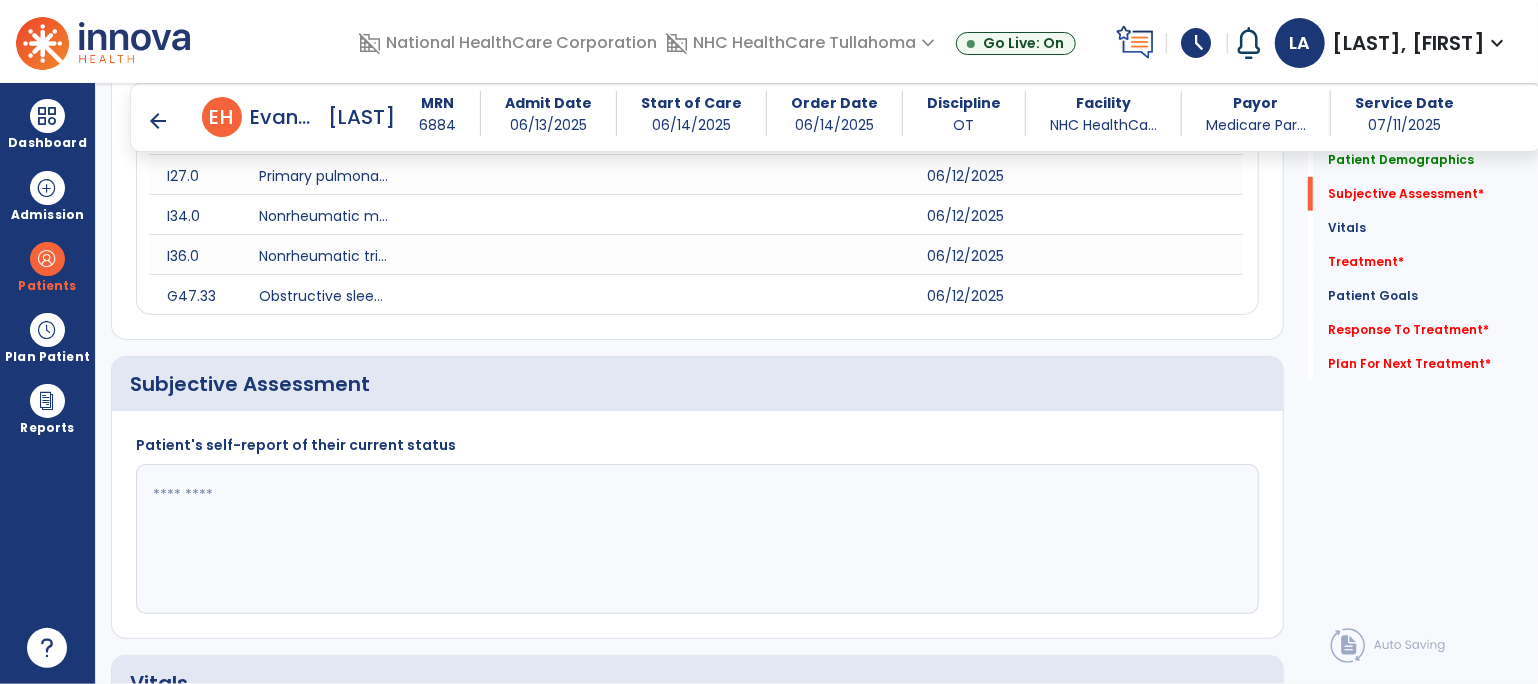 scroll, scrollTop: 844, scrollLeft: 0, axis: vertical 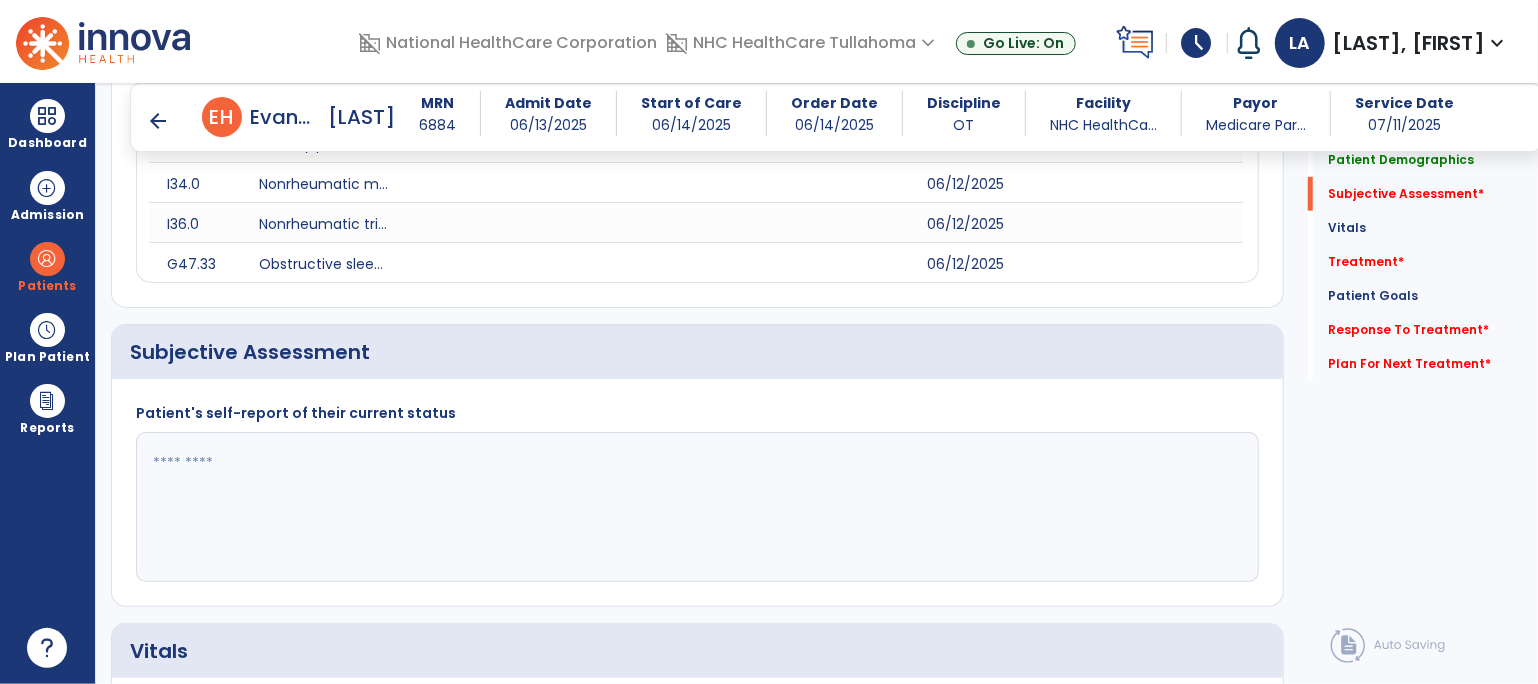 click 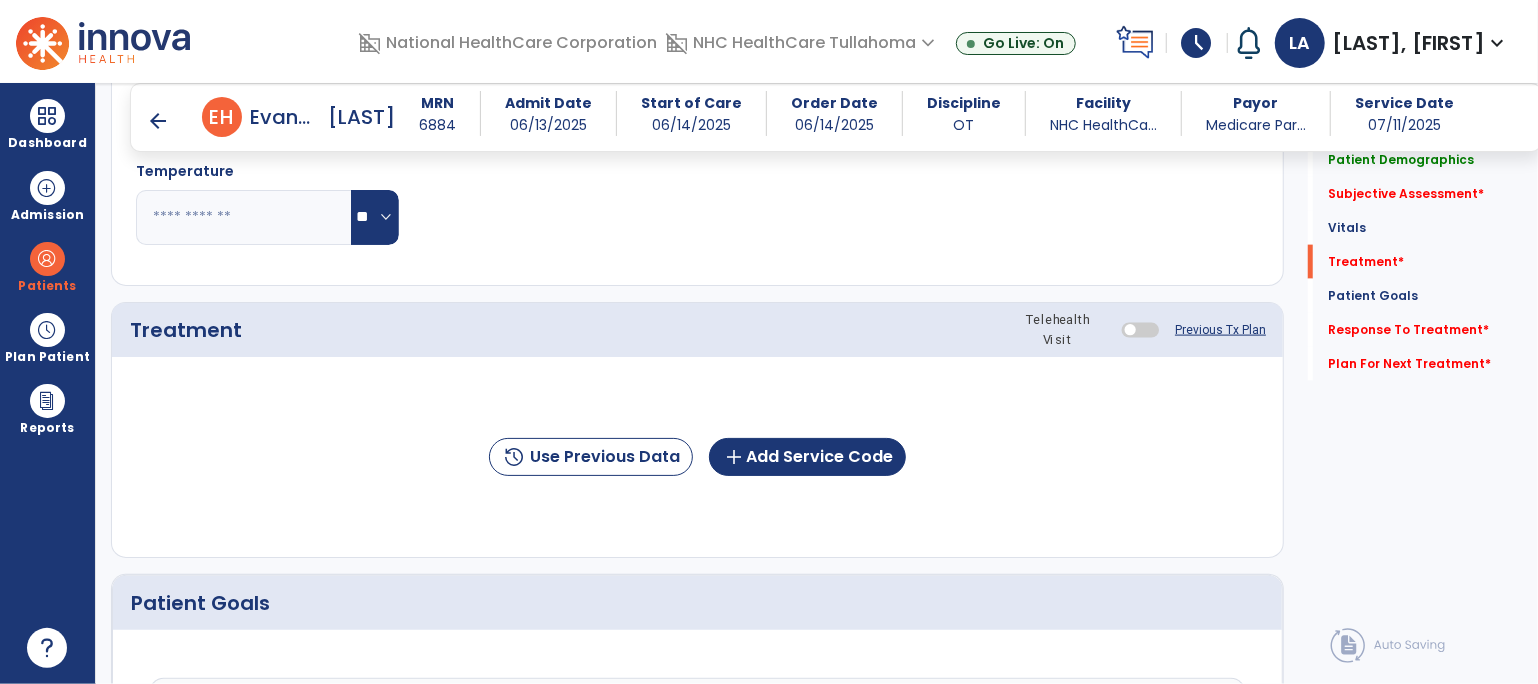 scroll, scrollTop: 1612, scrollLeft: 0, axis: vertical 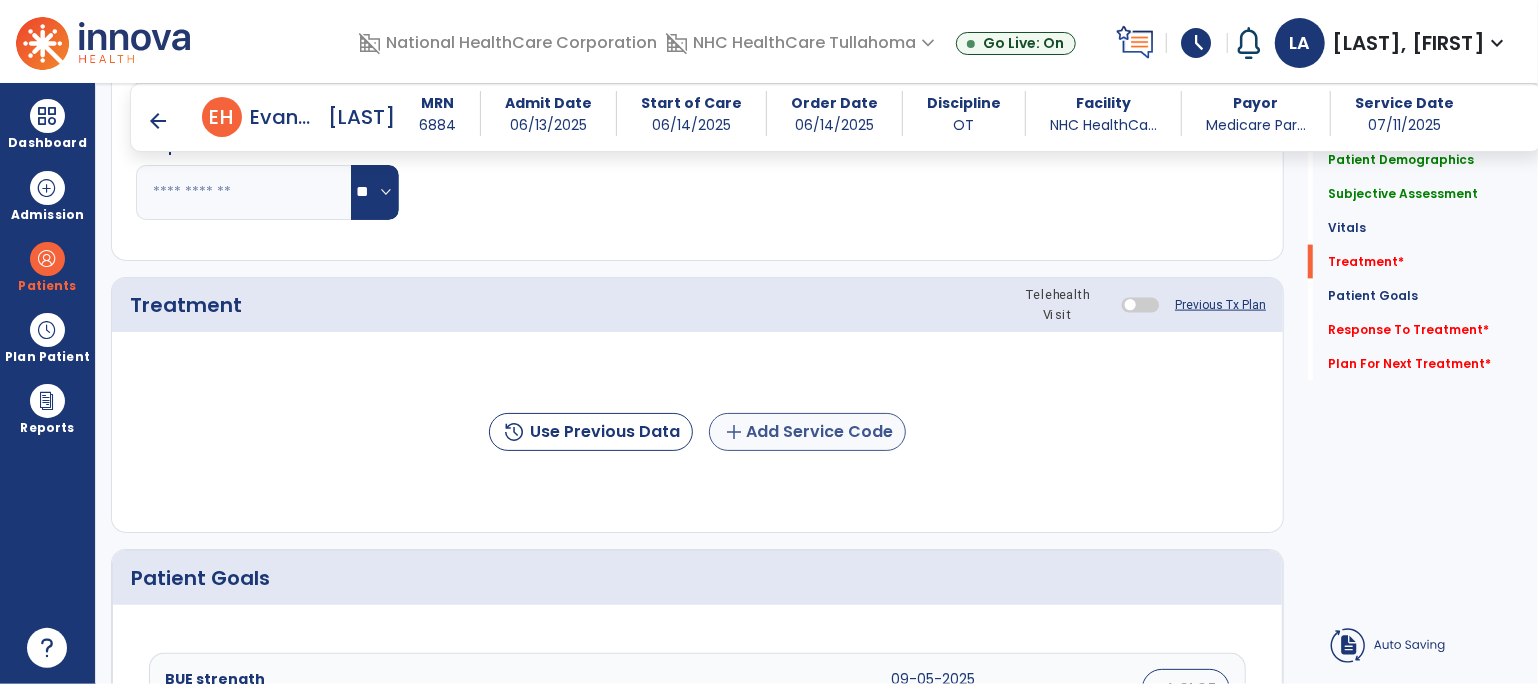 type on "**********" 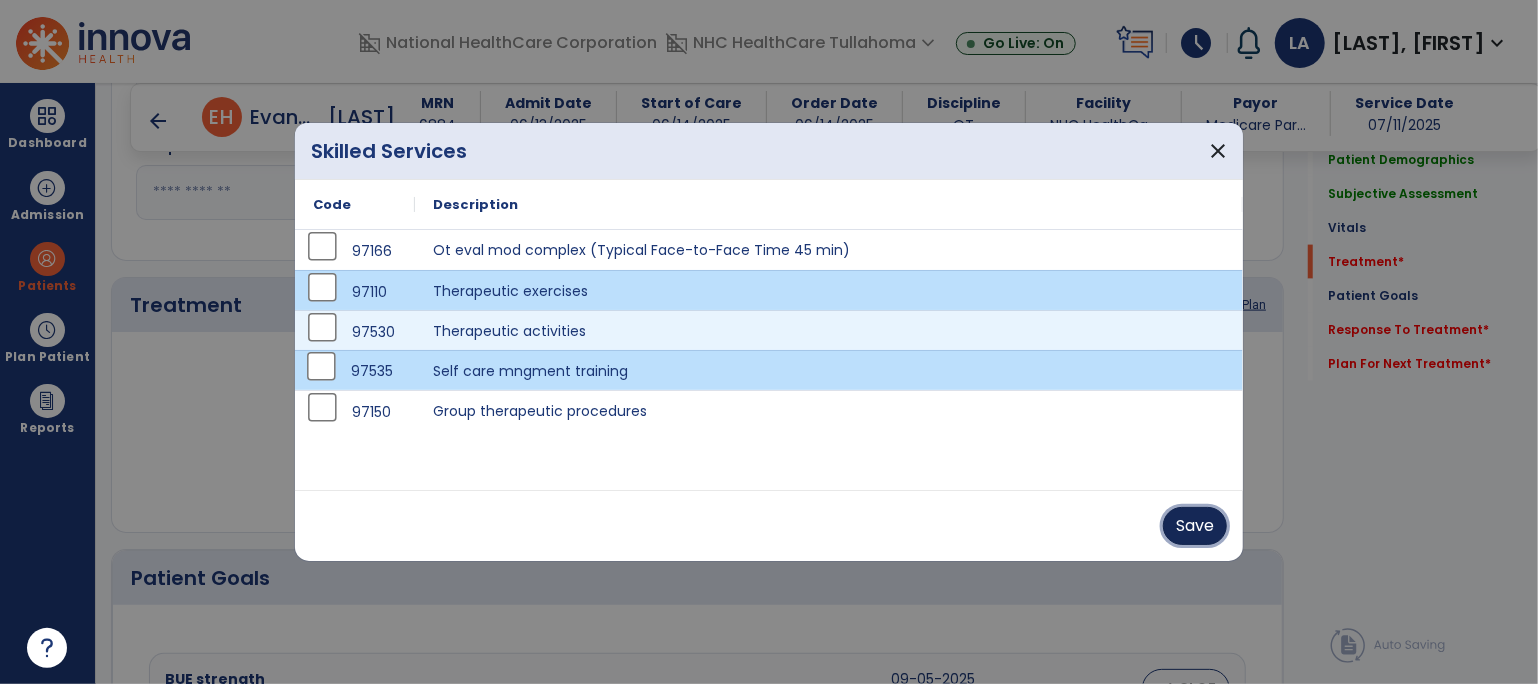 click on "Save" at bounding box center [1195, 526] 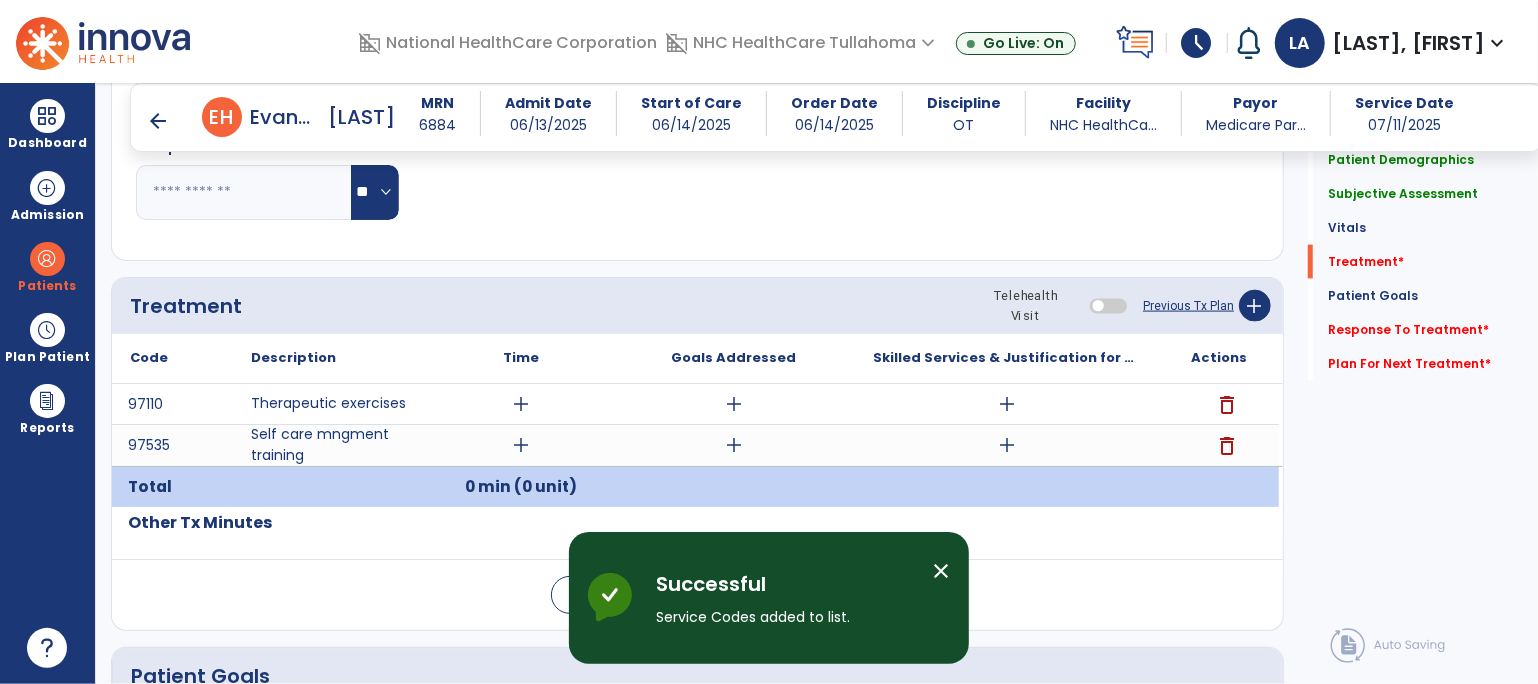 click on "add" at bounding box center [521, 404] 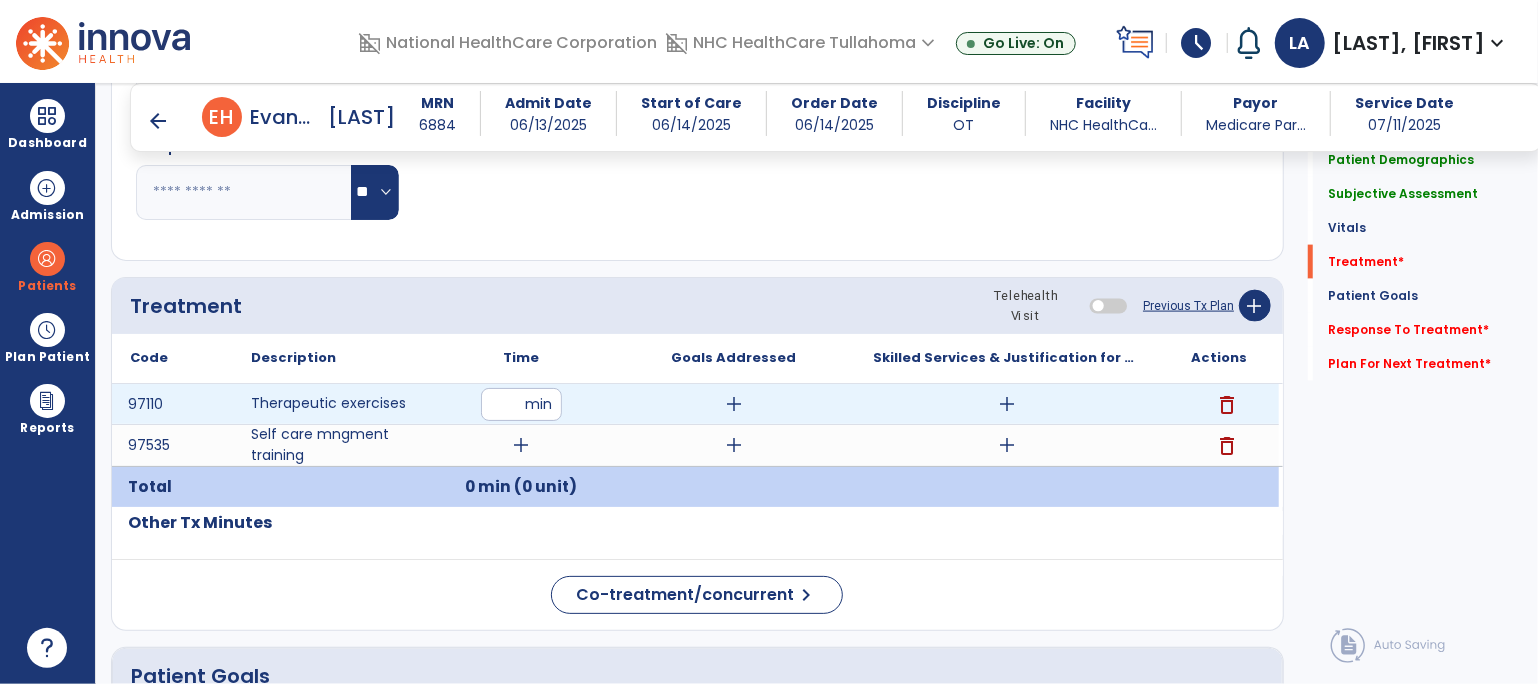 type on "**" 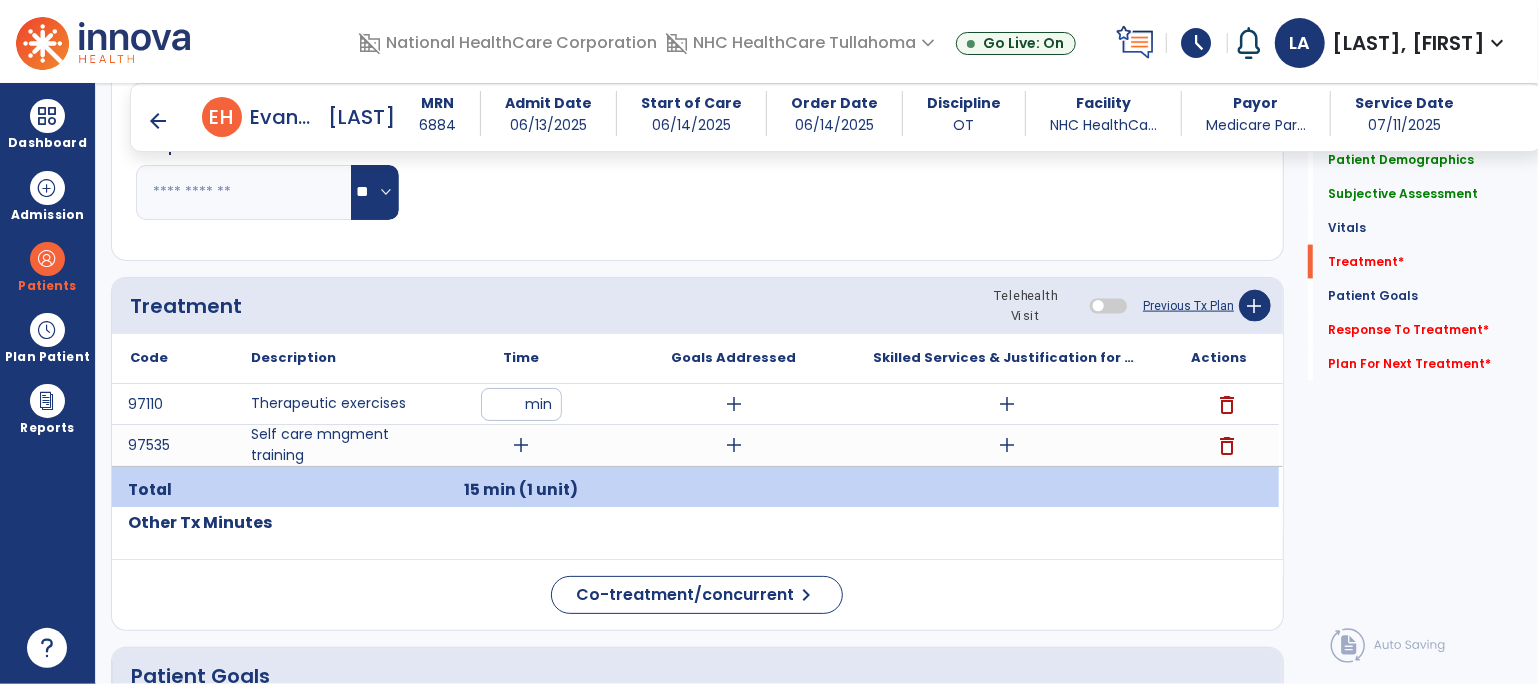 click on "add" at bounding box center [521, 445] 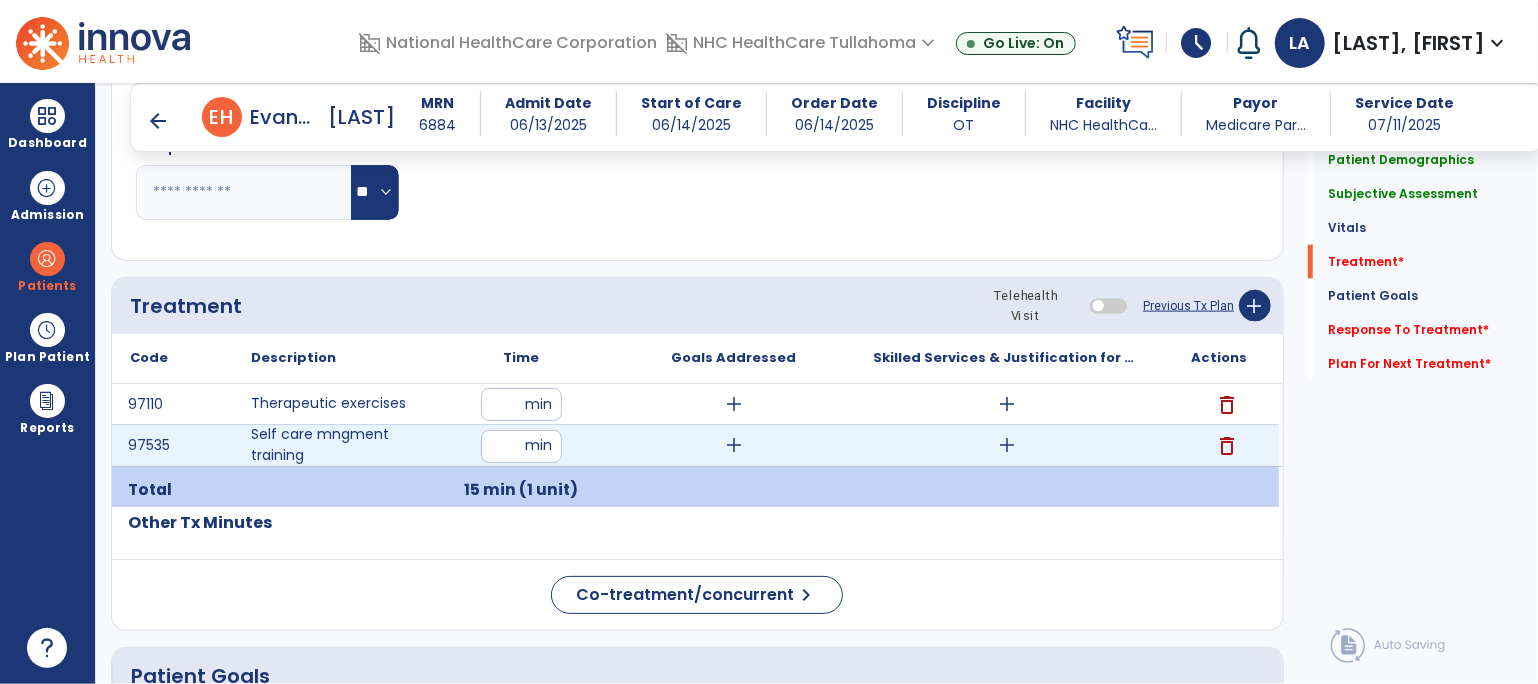 type on "**" 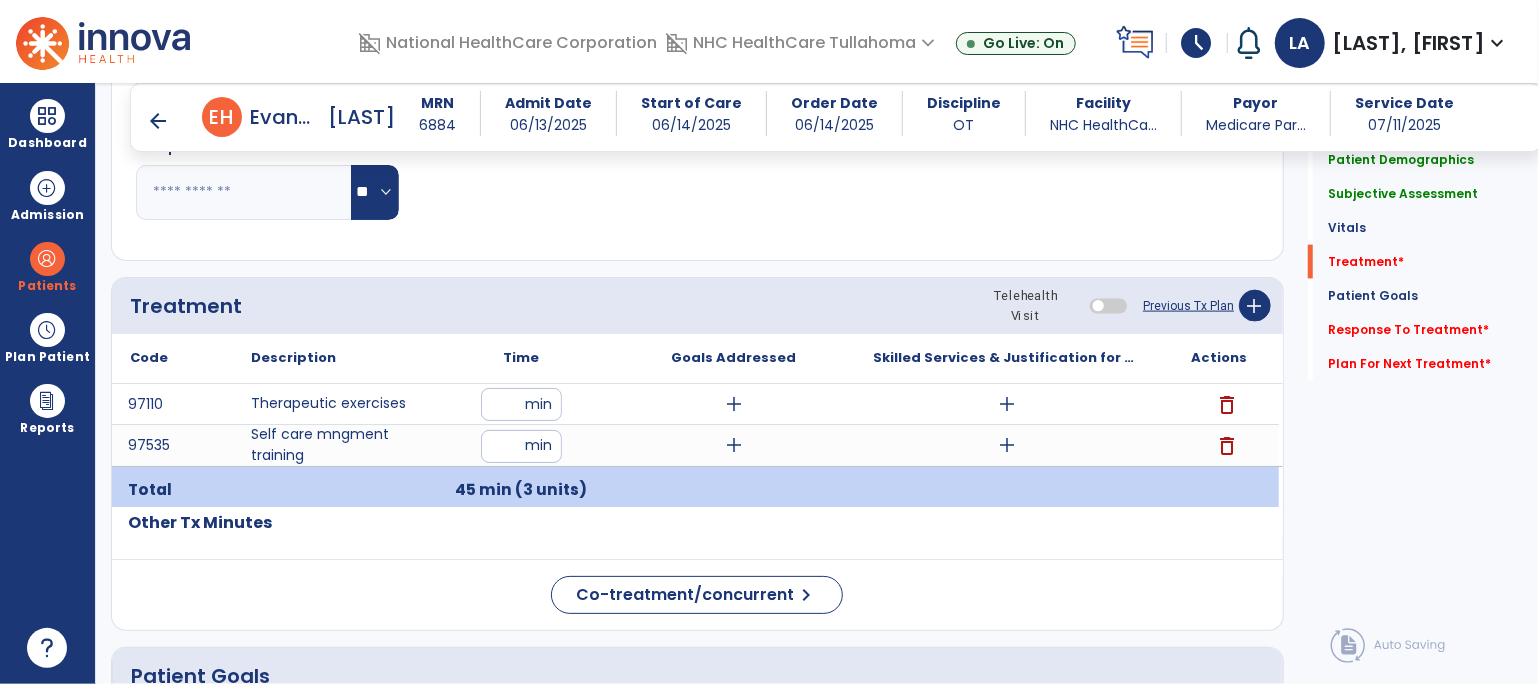click on "add" at bounding box center [1007, 404] 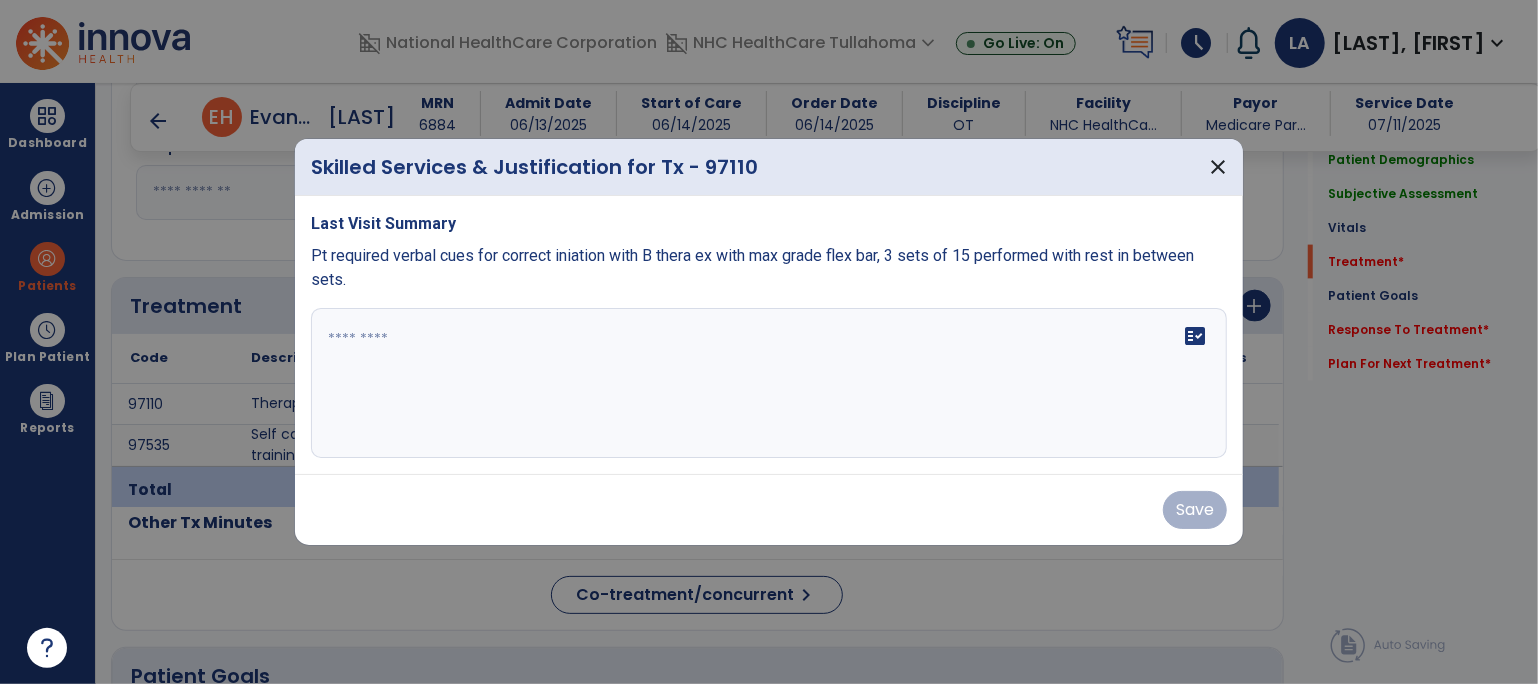 click at bounding box center [769, 383] 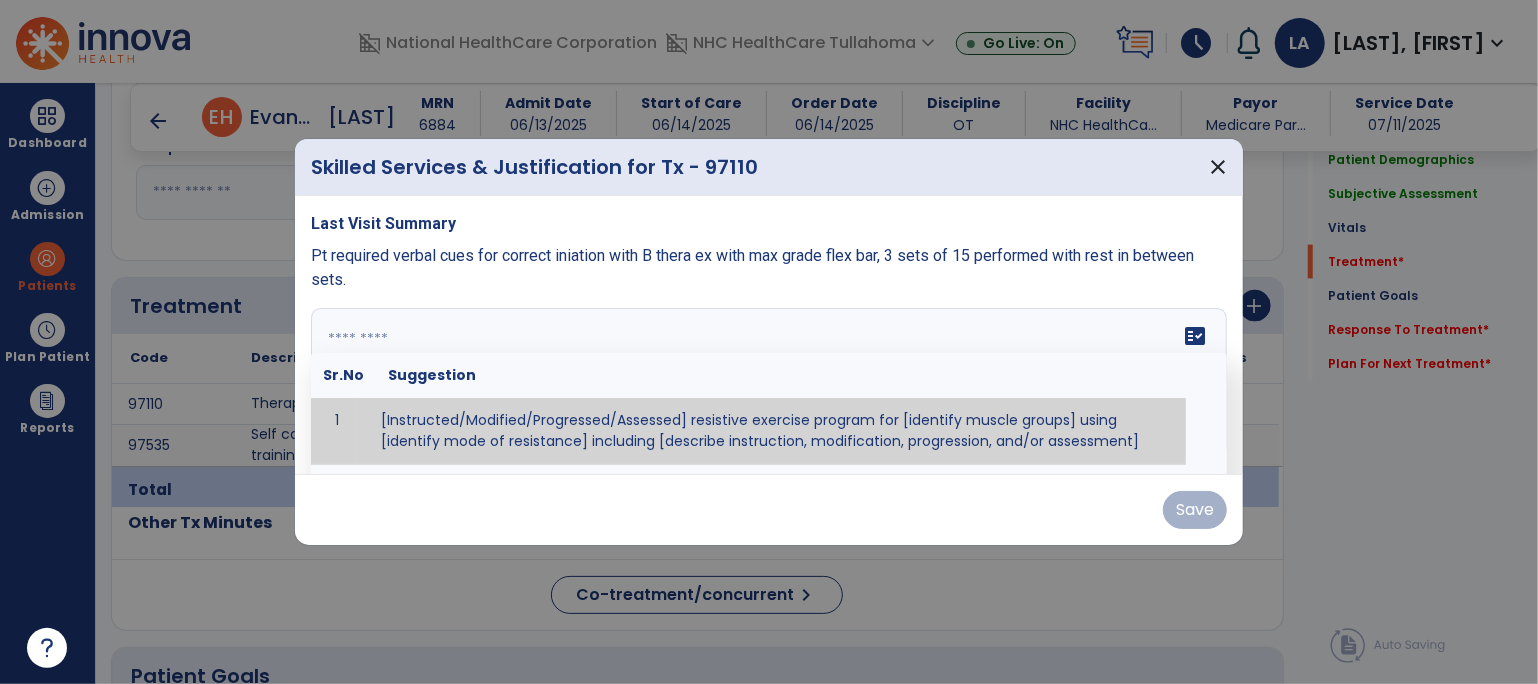 paste on "**********" 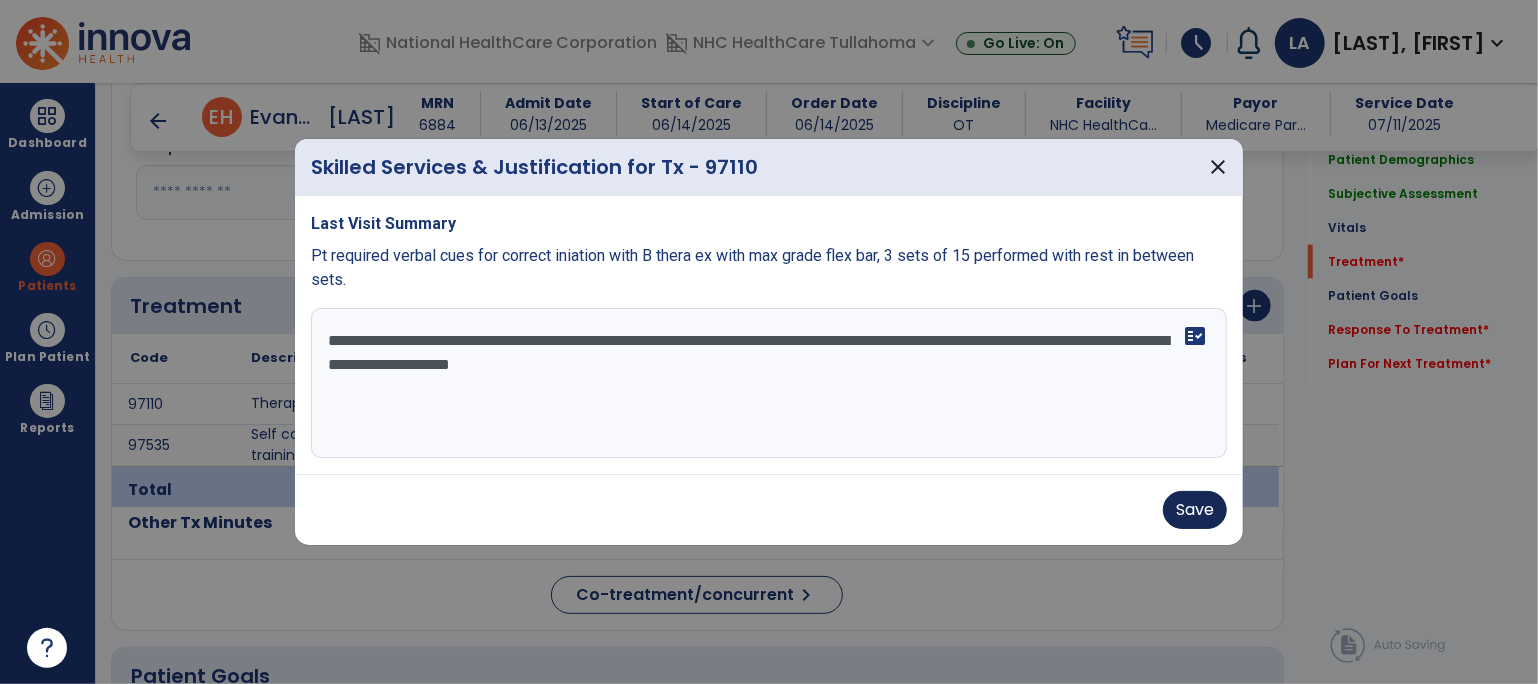 type on "**********" 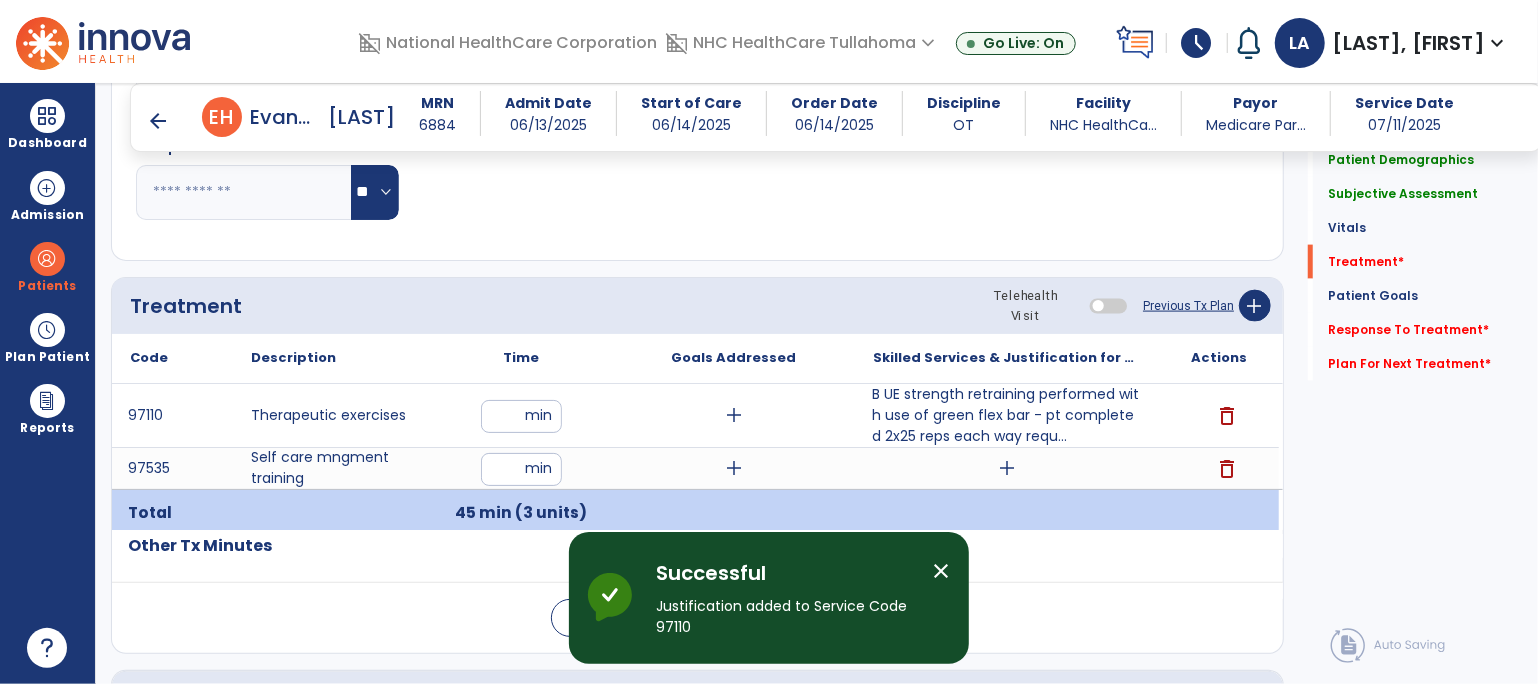 click on "add" at bounding box center [1007, 468] 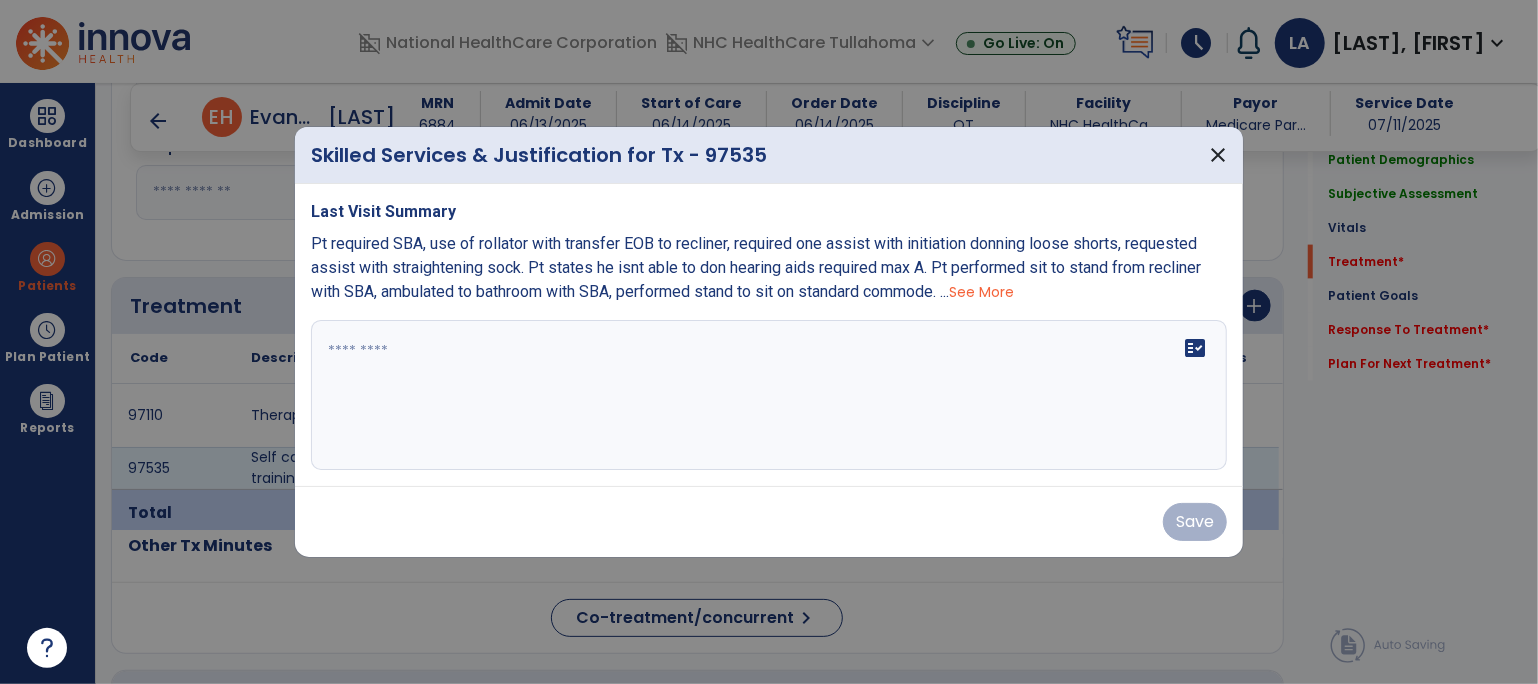 click on "fact_check" at bounding box center (769, 395) 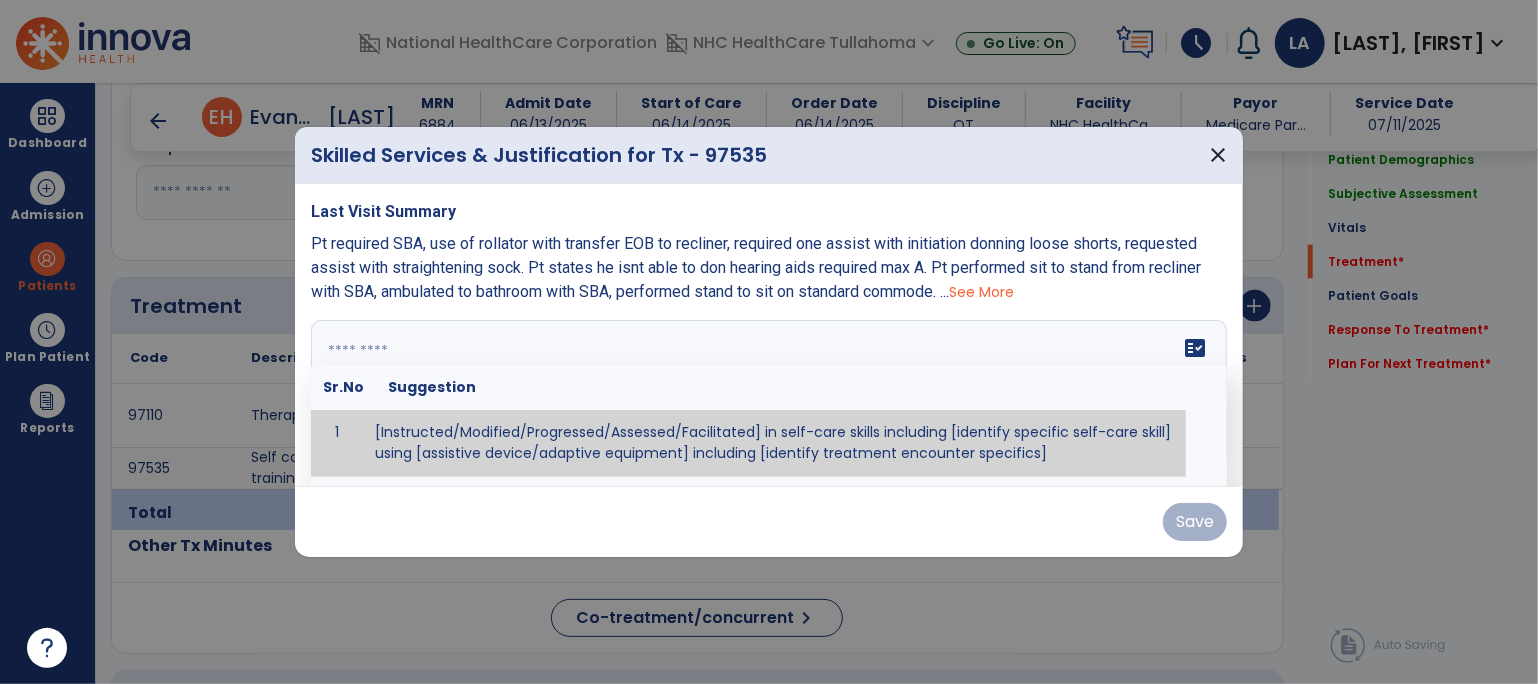 paste on "**********" 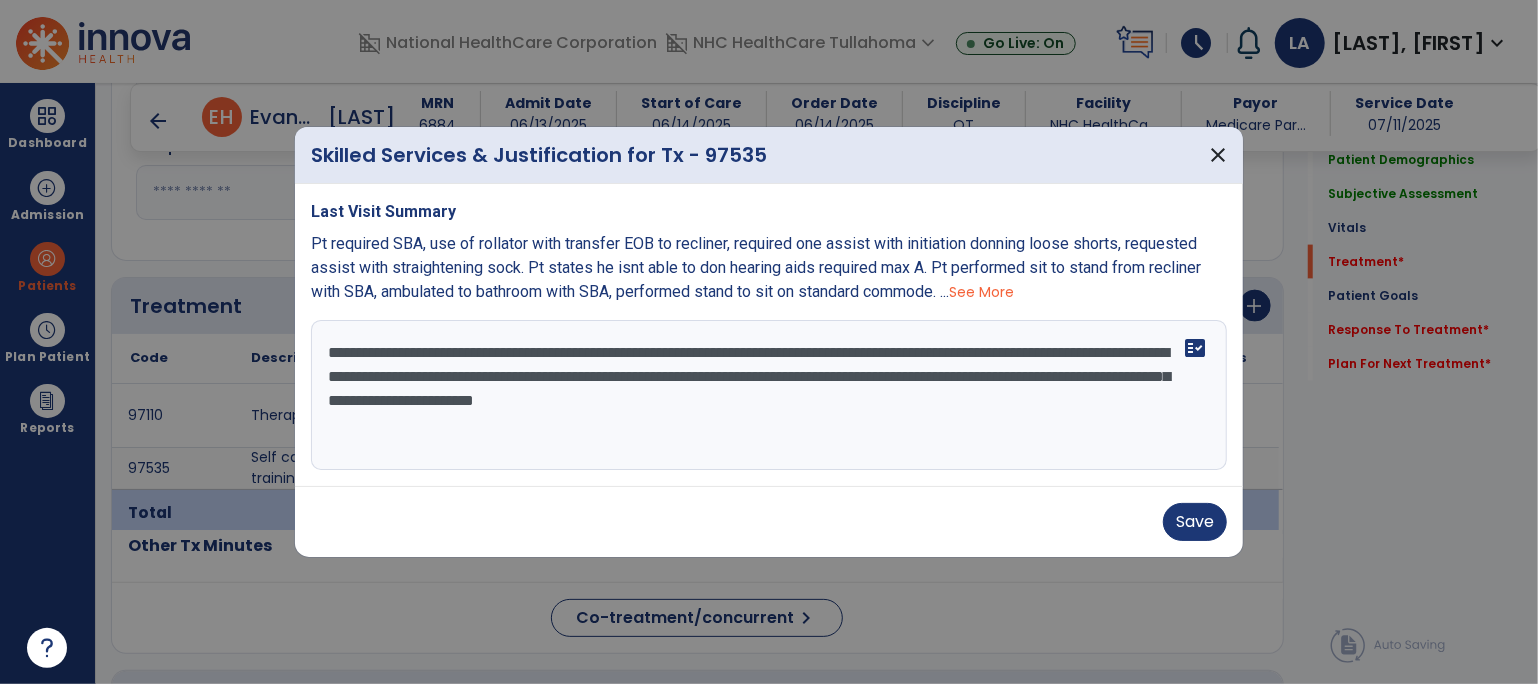 click on "**********" at bounding box center (769, 395) 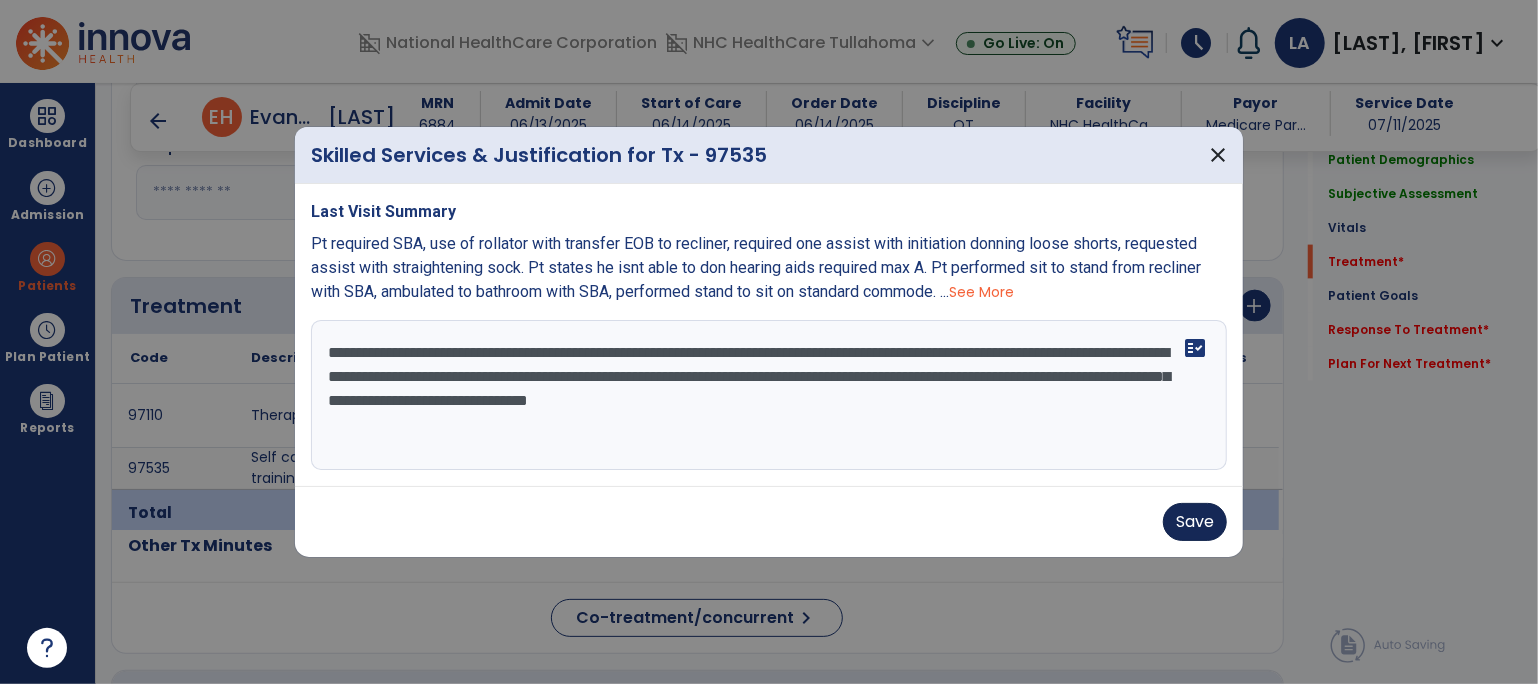 type on "**********" 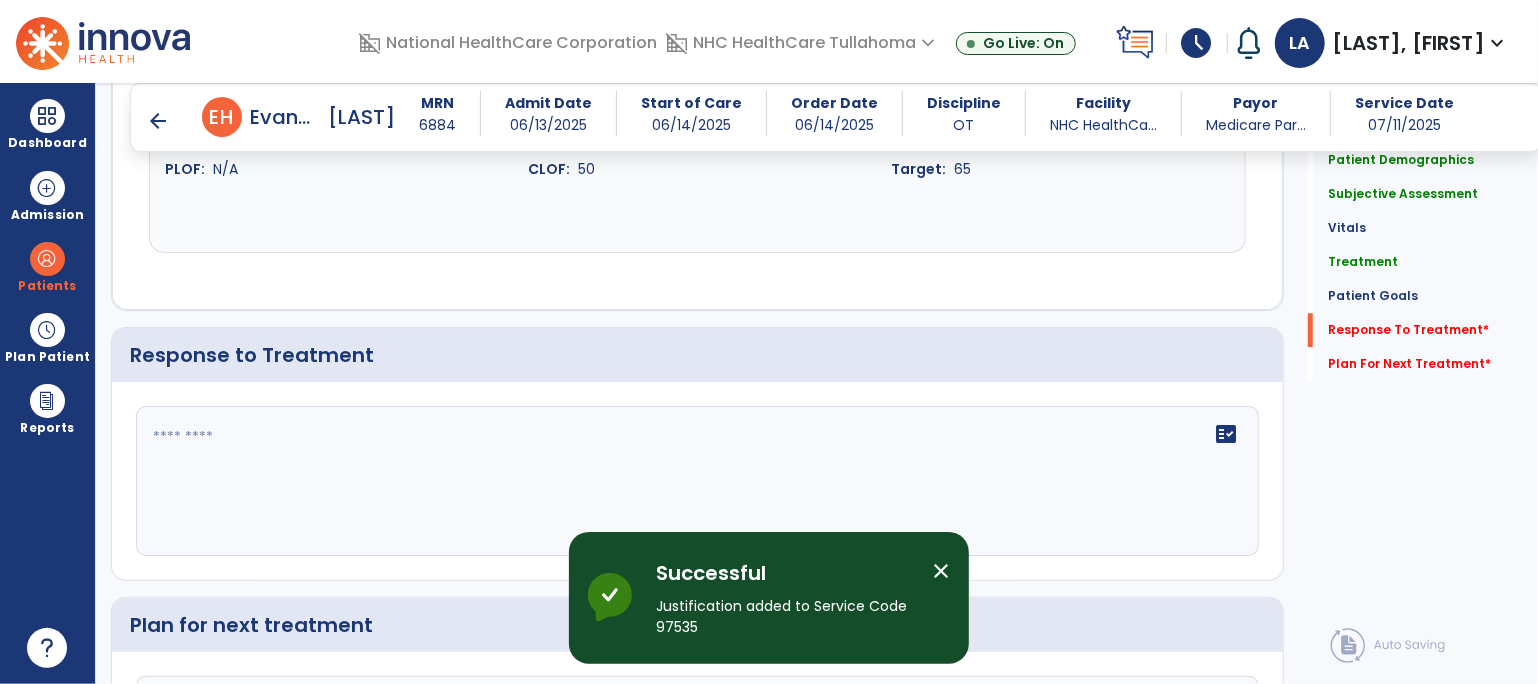scroll, scrollTop: 3112, scrollLeft: 0, axis: vertical 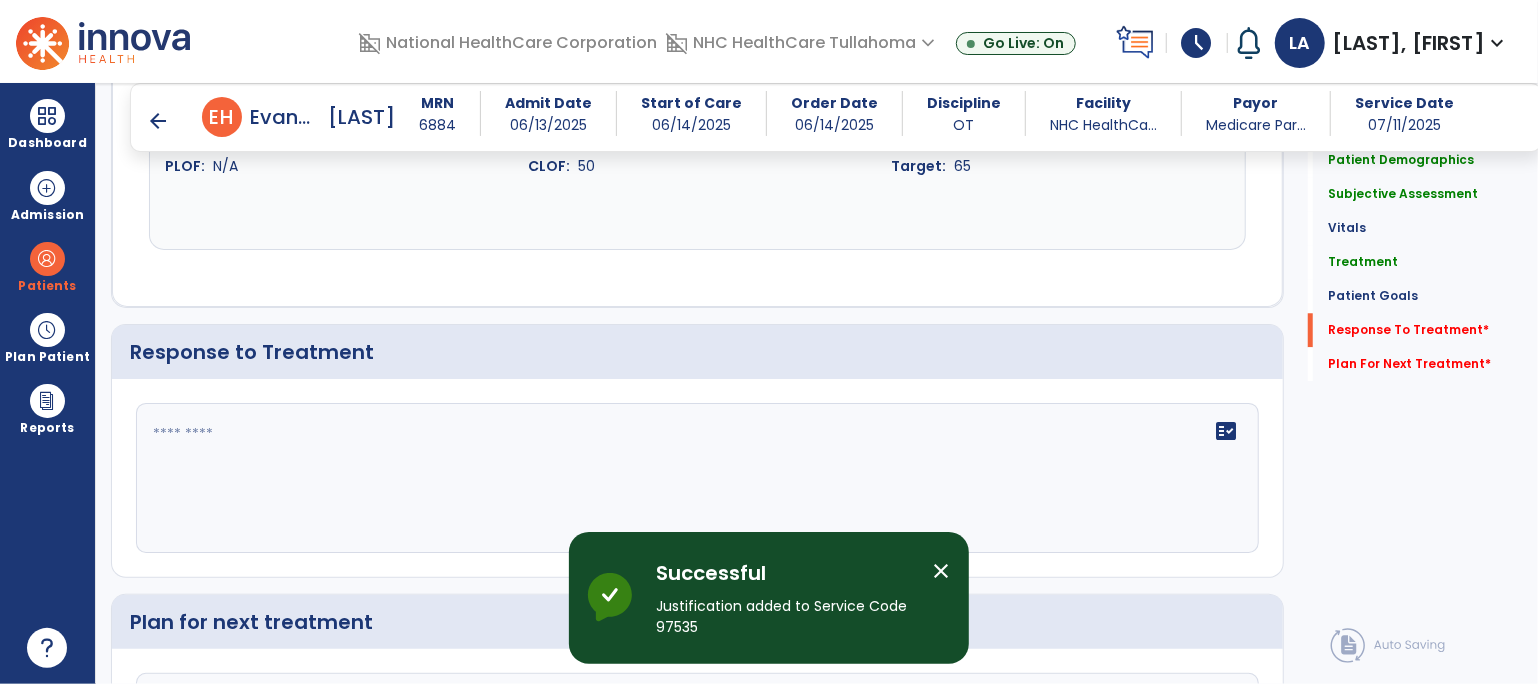 click on "fact_check" 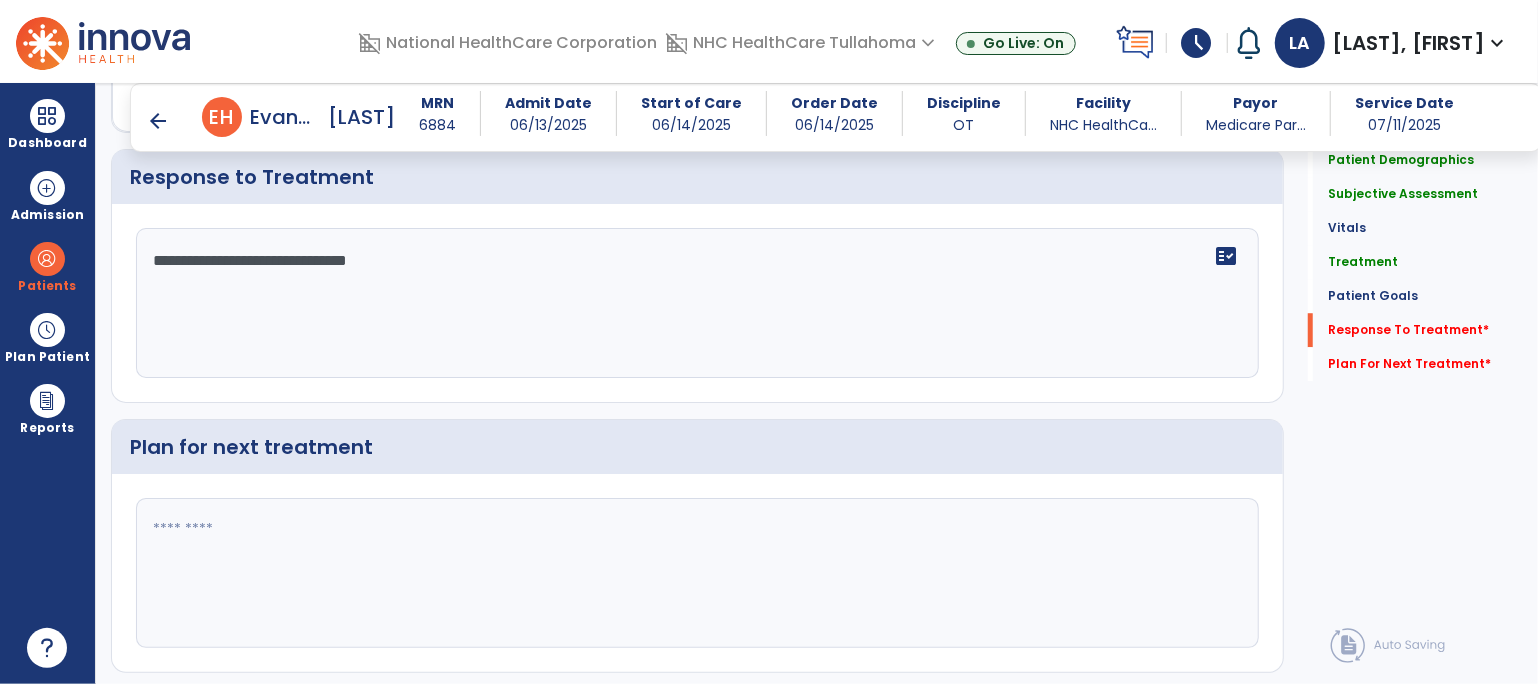 scroll, scrollTop: 3334, scrollLeft: 0, axis: vertical 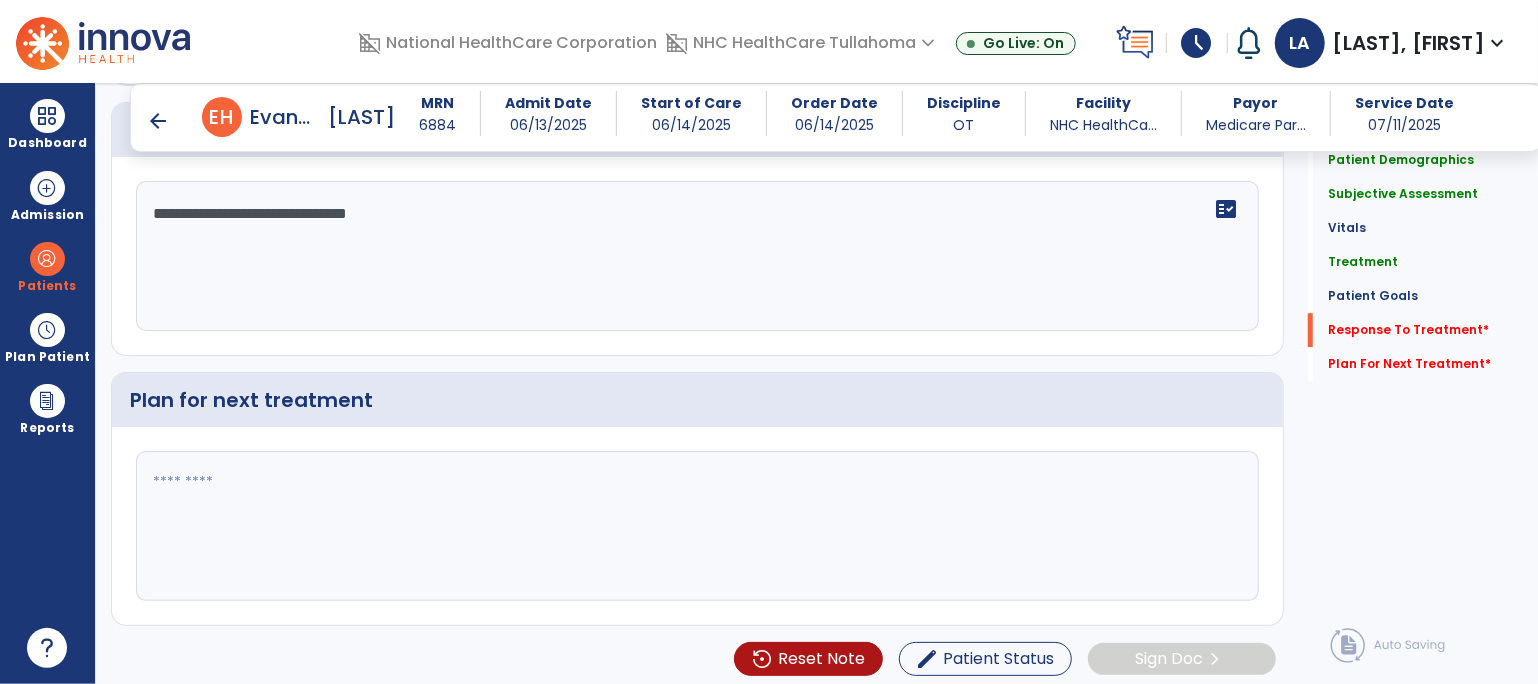 type on "**********" 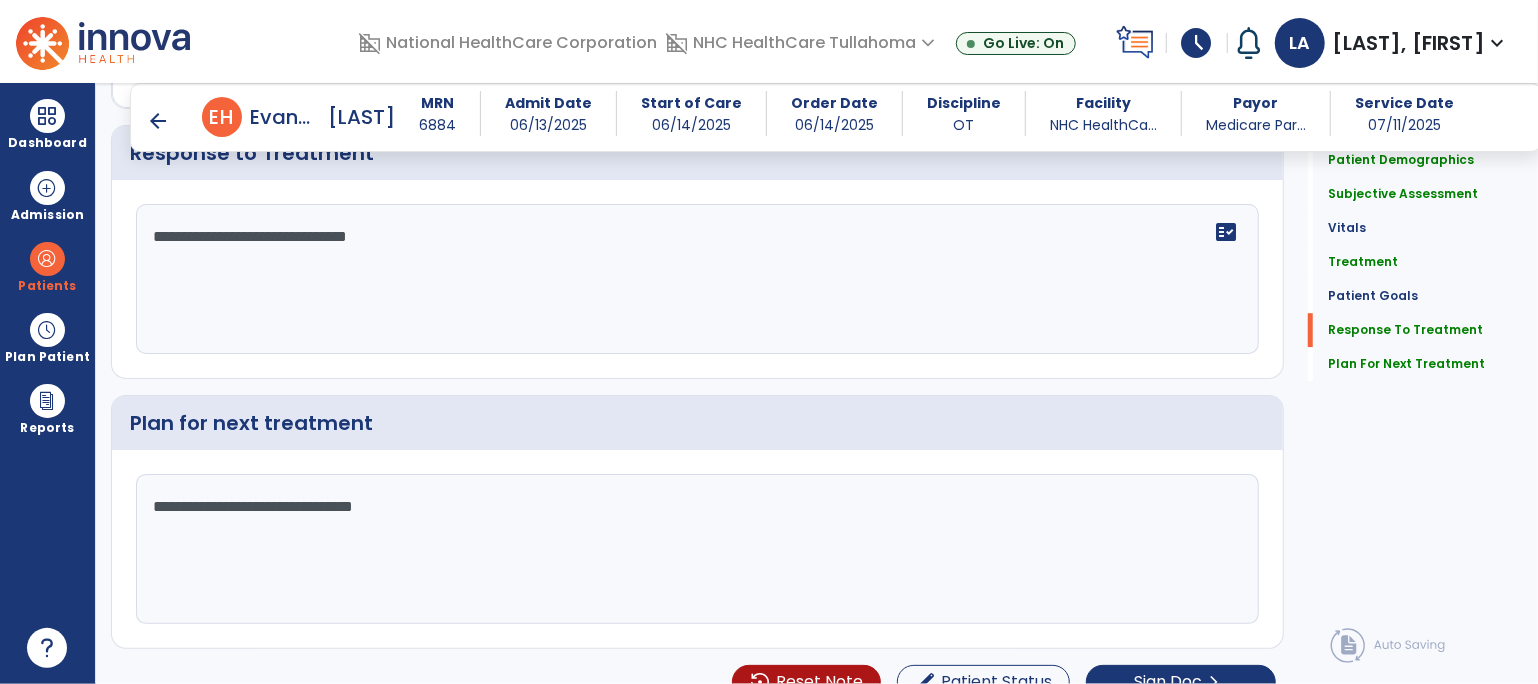 scroll, scrollTop: 3334, scrollLeft: 0, axis: vertical 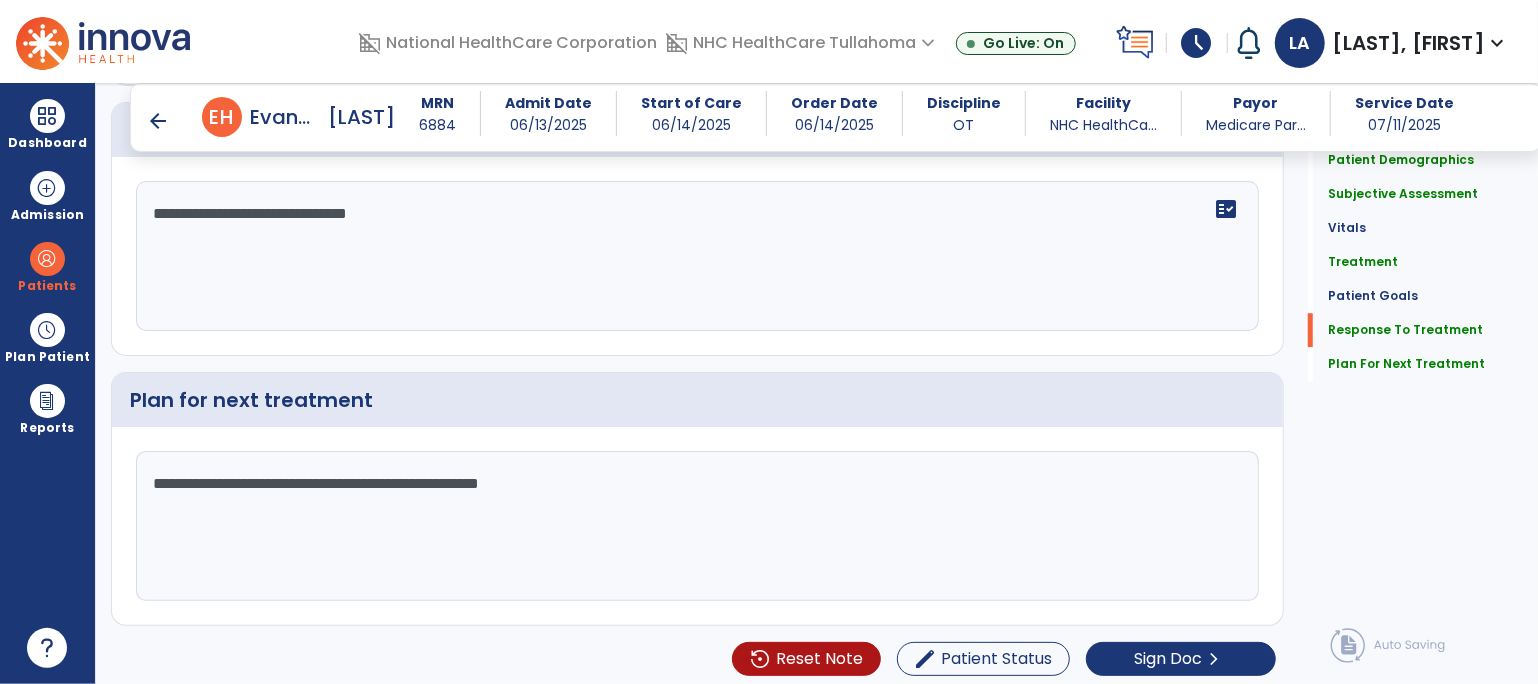 click on "**********" 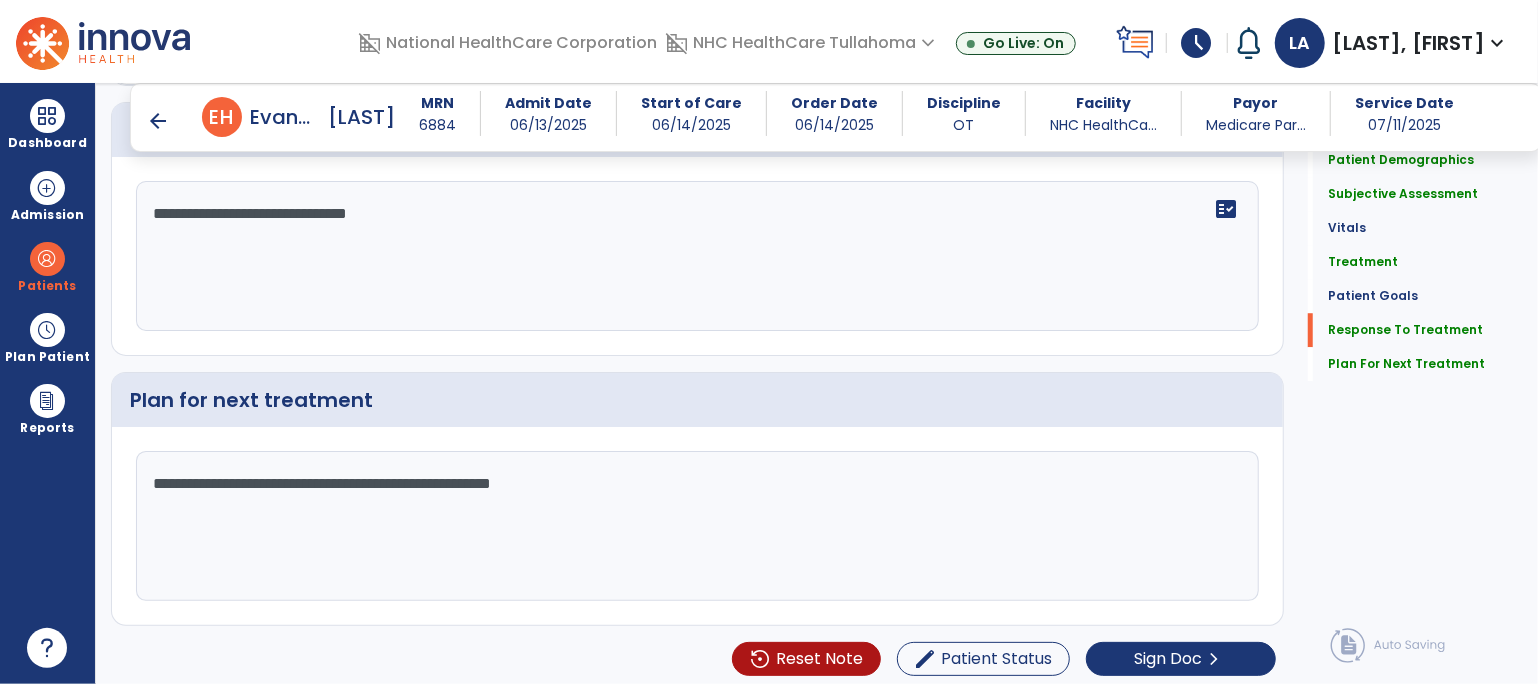 scroll, scrollTop: 3334, scrollLeft: 0, axis: vertical 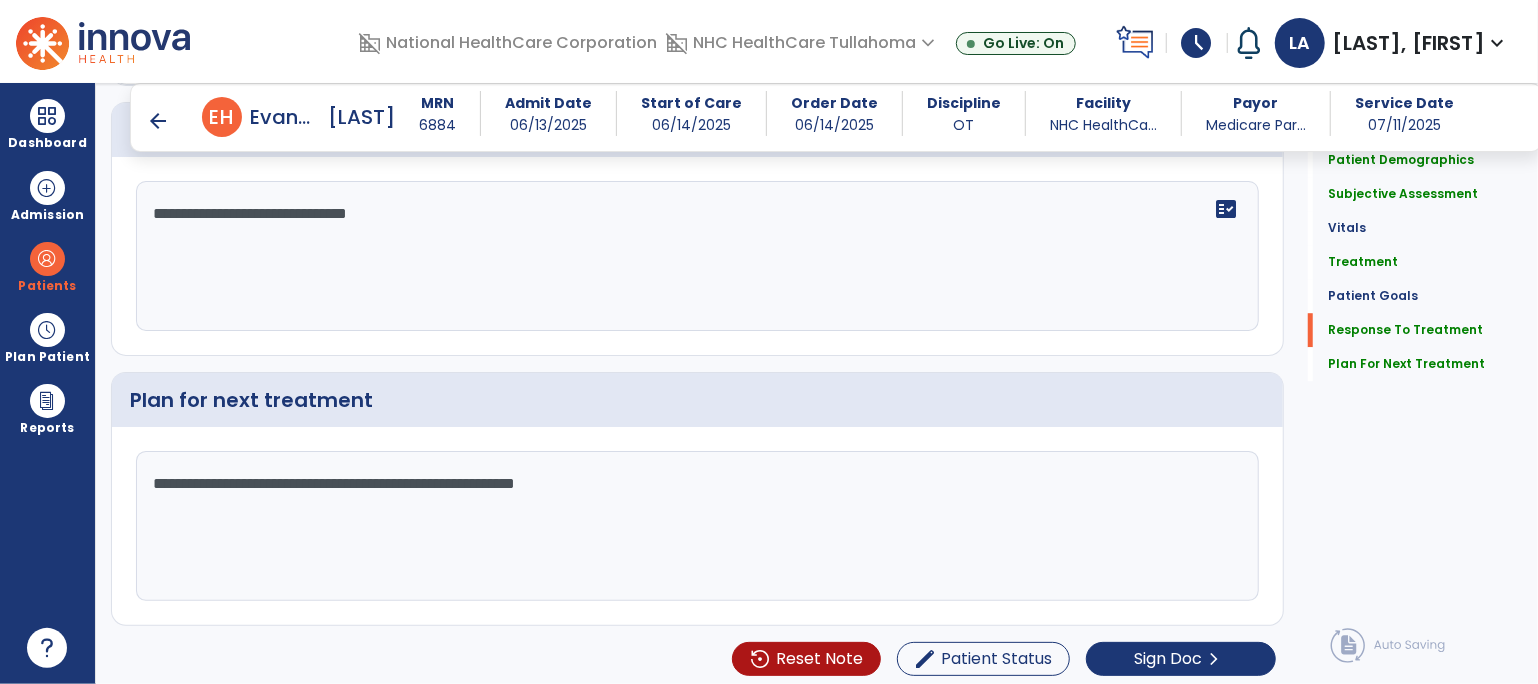 click on "**********" 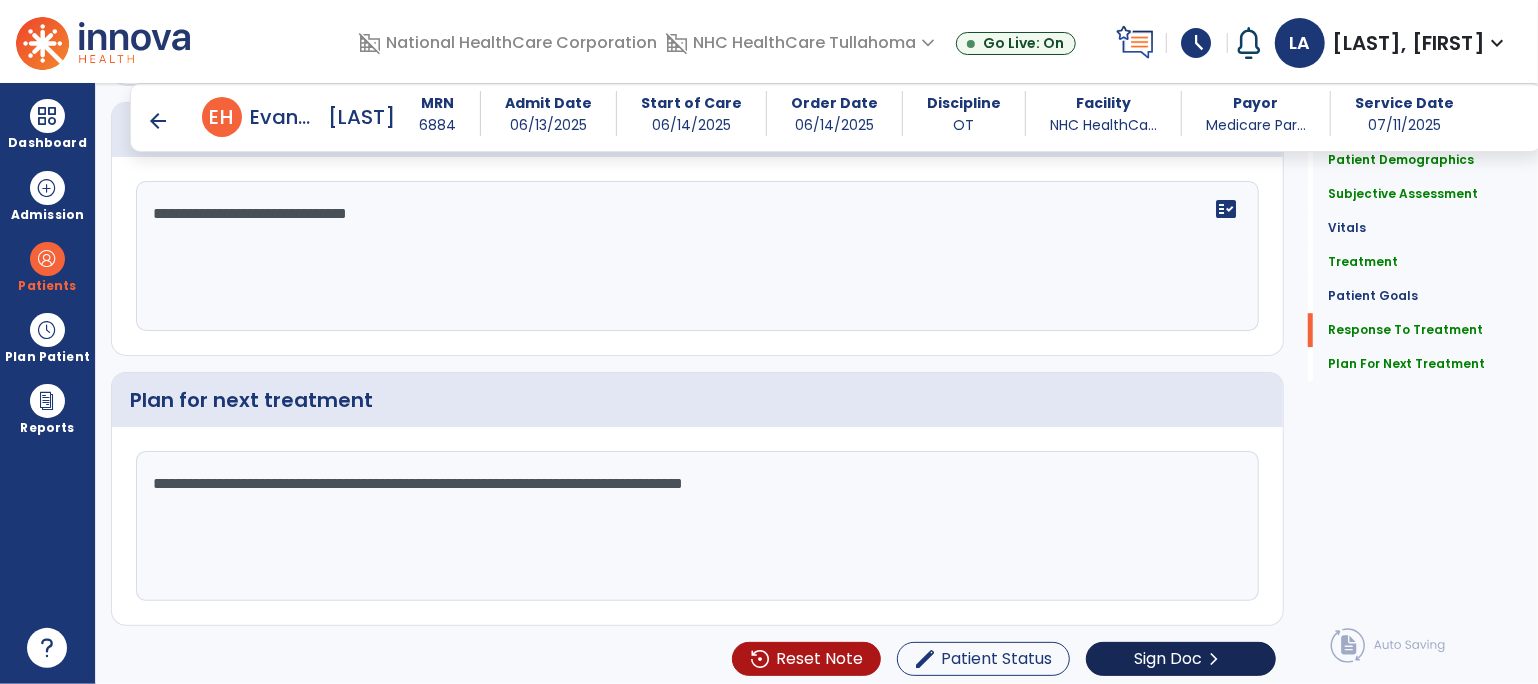 type on "**********" 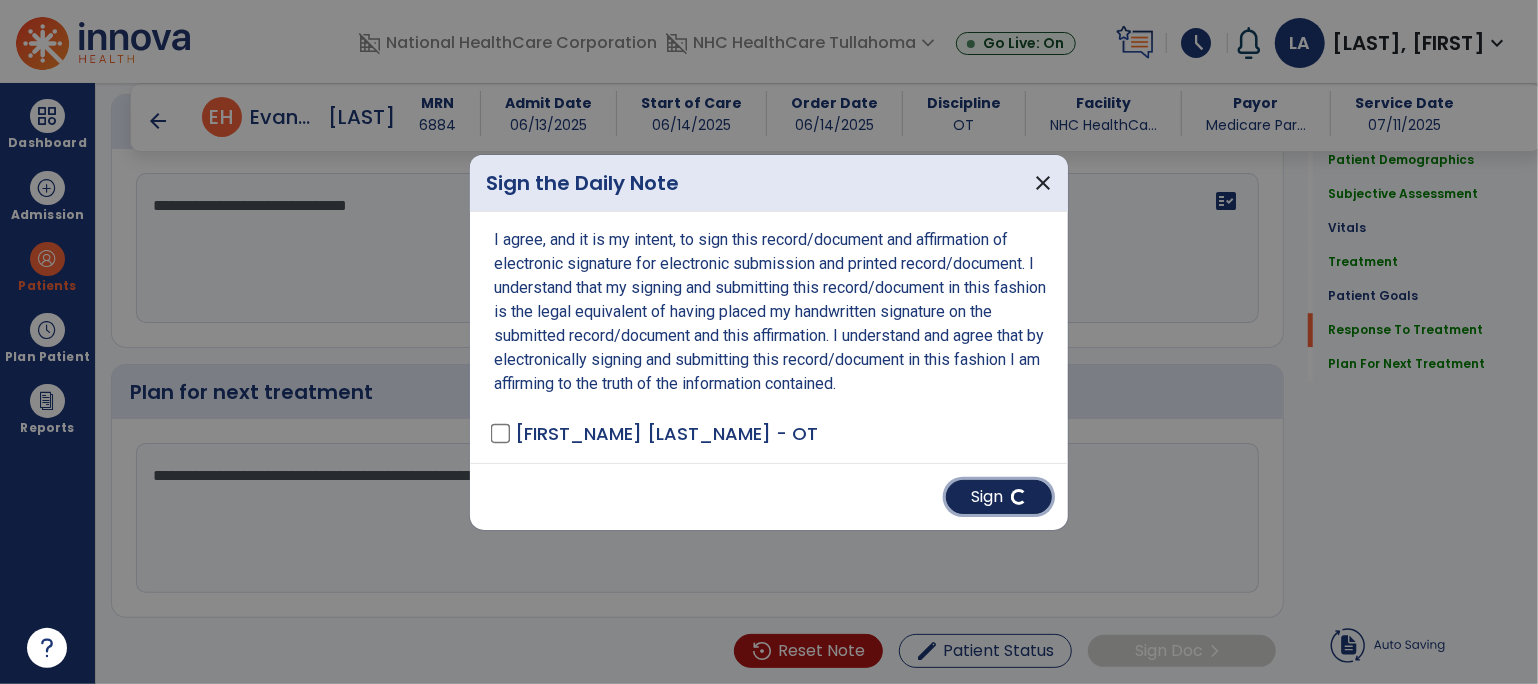 click on "Sign" at bounding box center (999, 497) 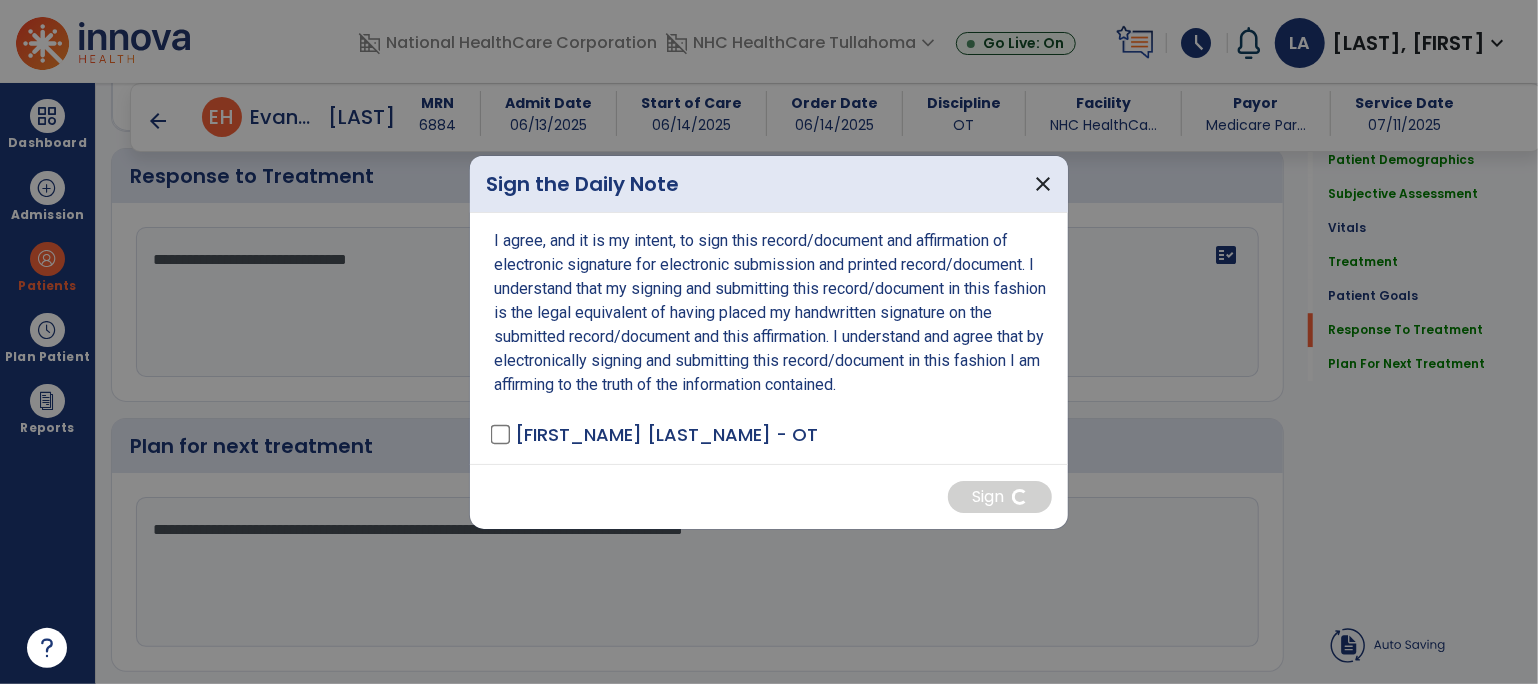 scroll, scrollTop: 3334, scrollLeft: 0, axis: vertical 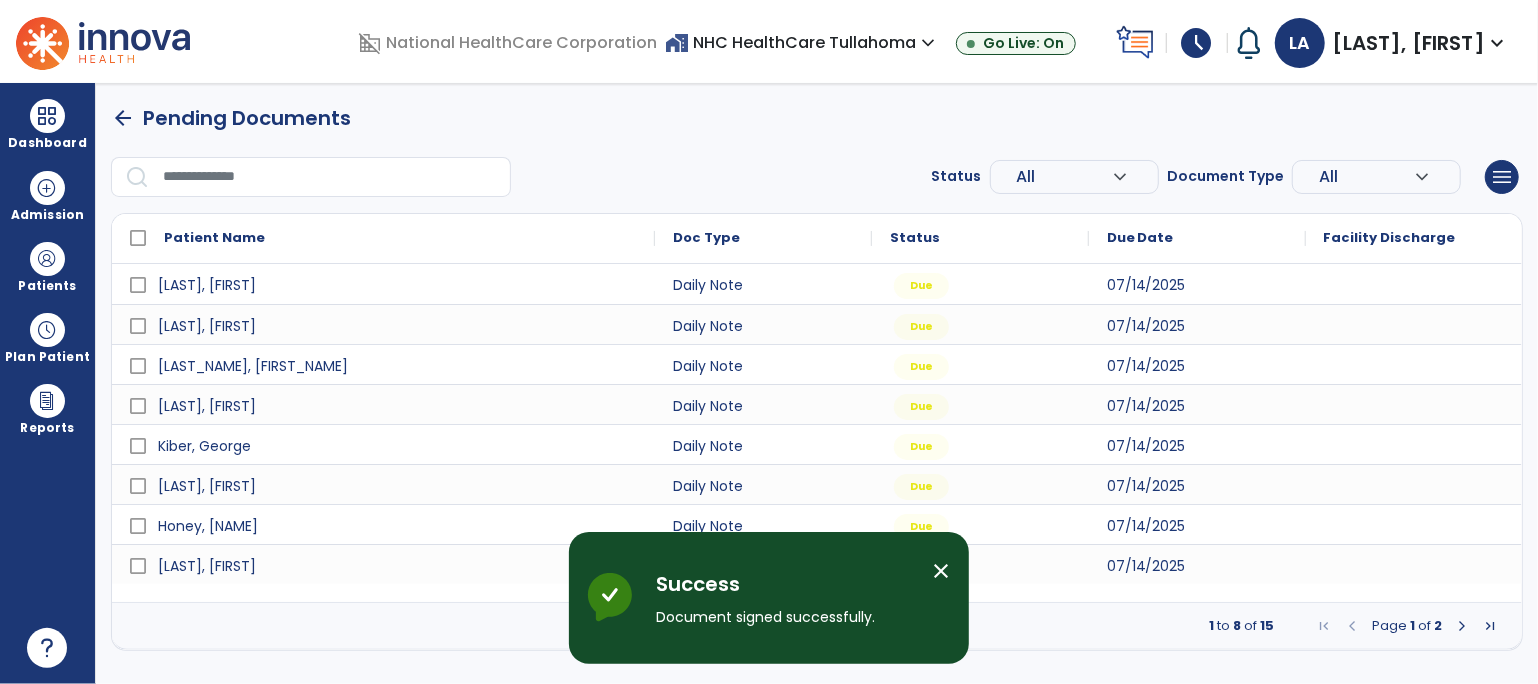 click at bounding box center [1462, 626] 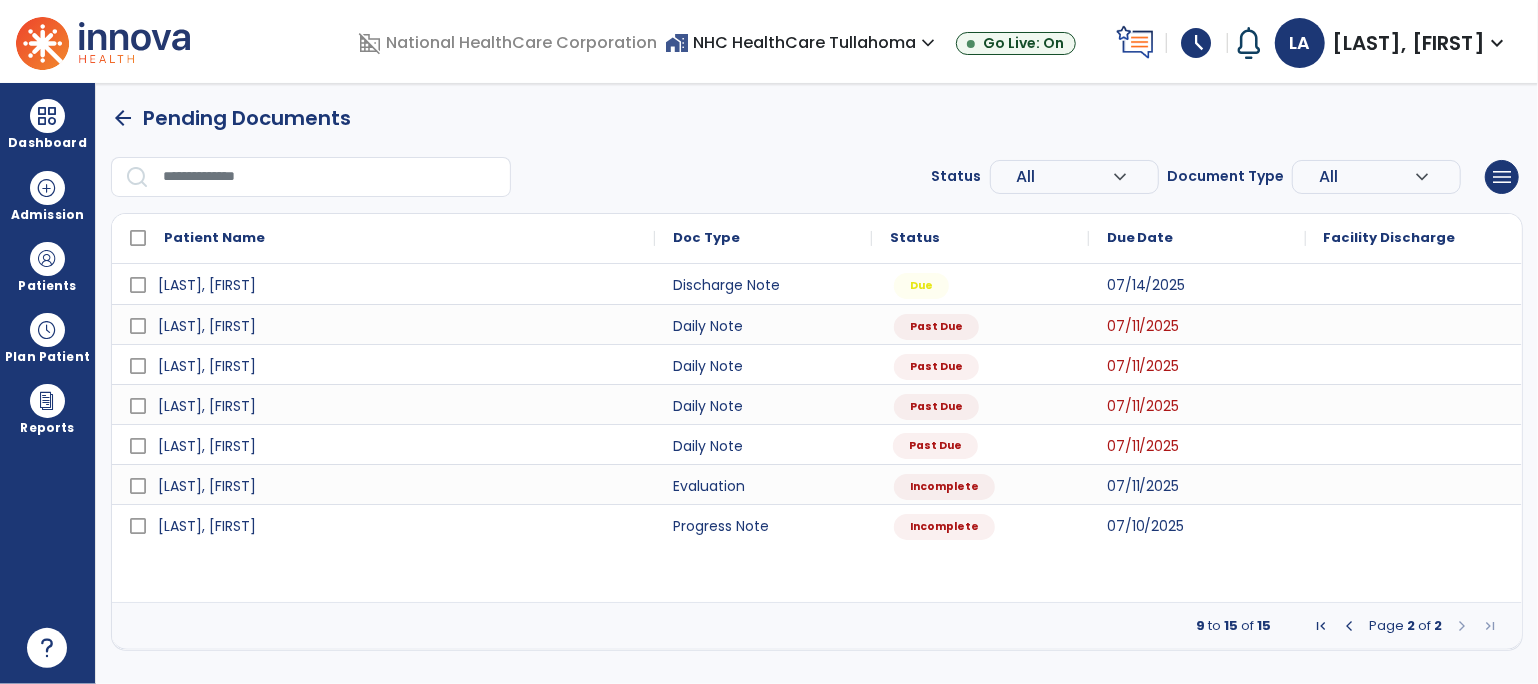 click on "Past Due" at bounding box center [935, 446] 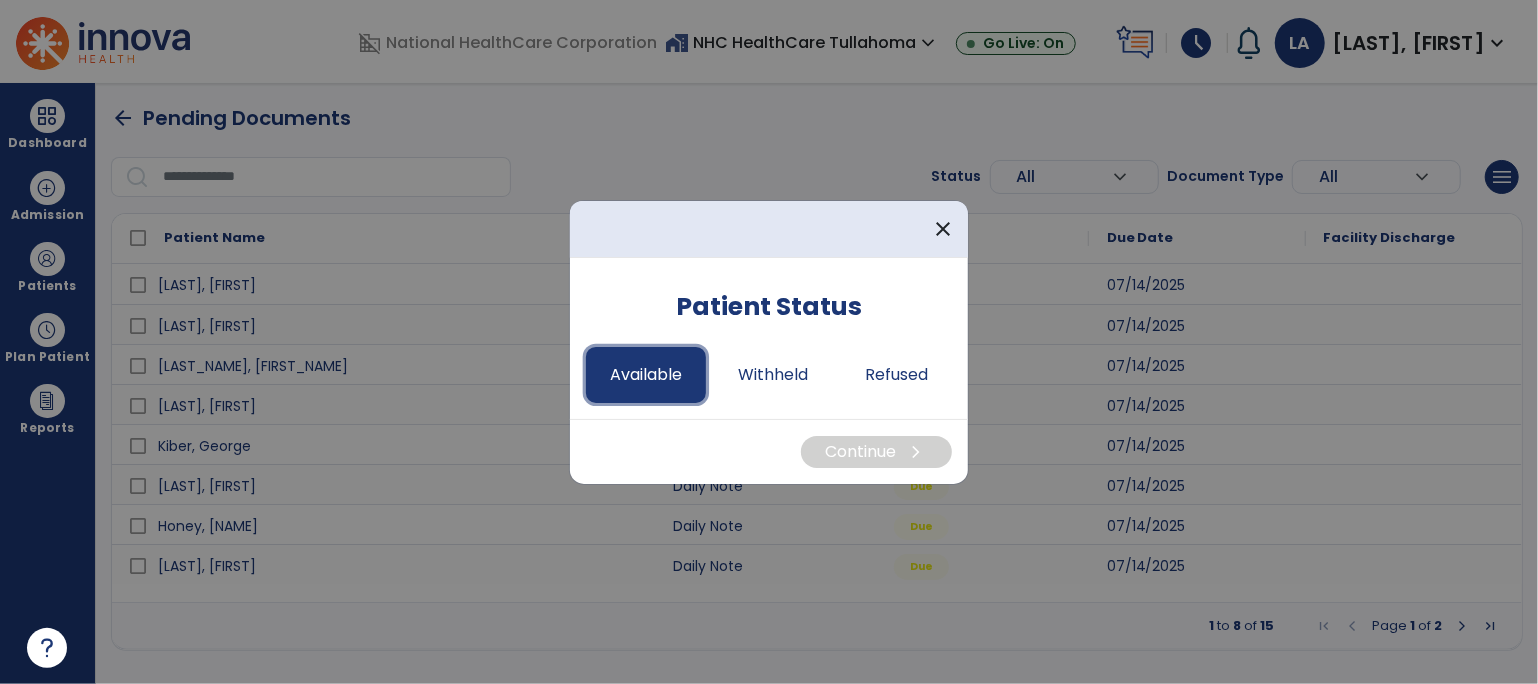click on "Available" at bounding box center (646, 375) 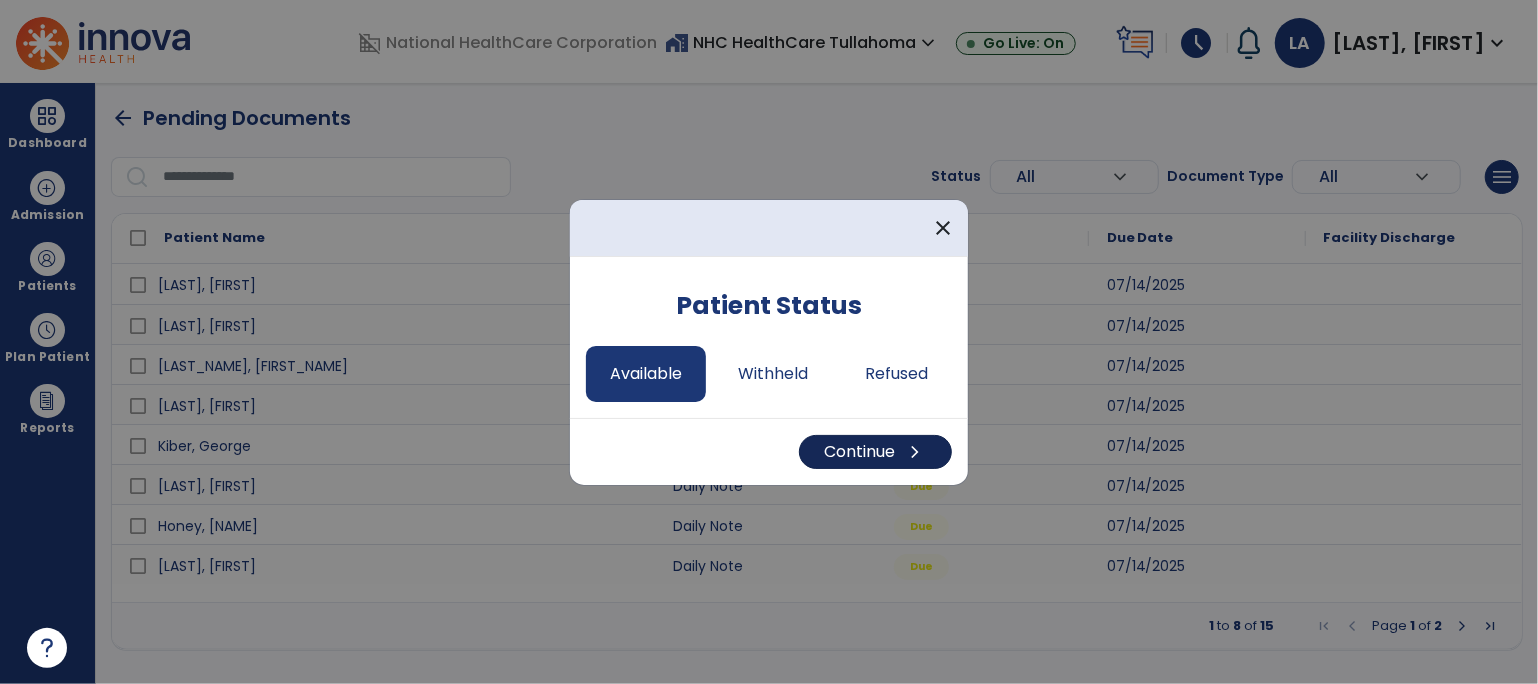 click on "Continue   chevron_right" at bounding box center (875, 452) 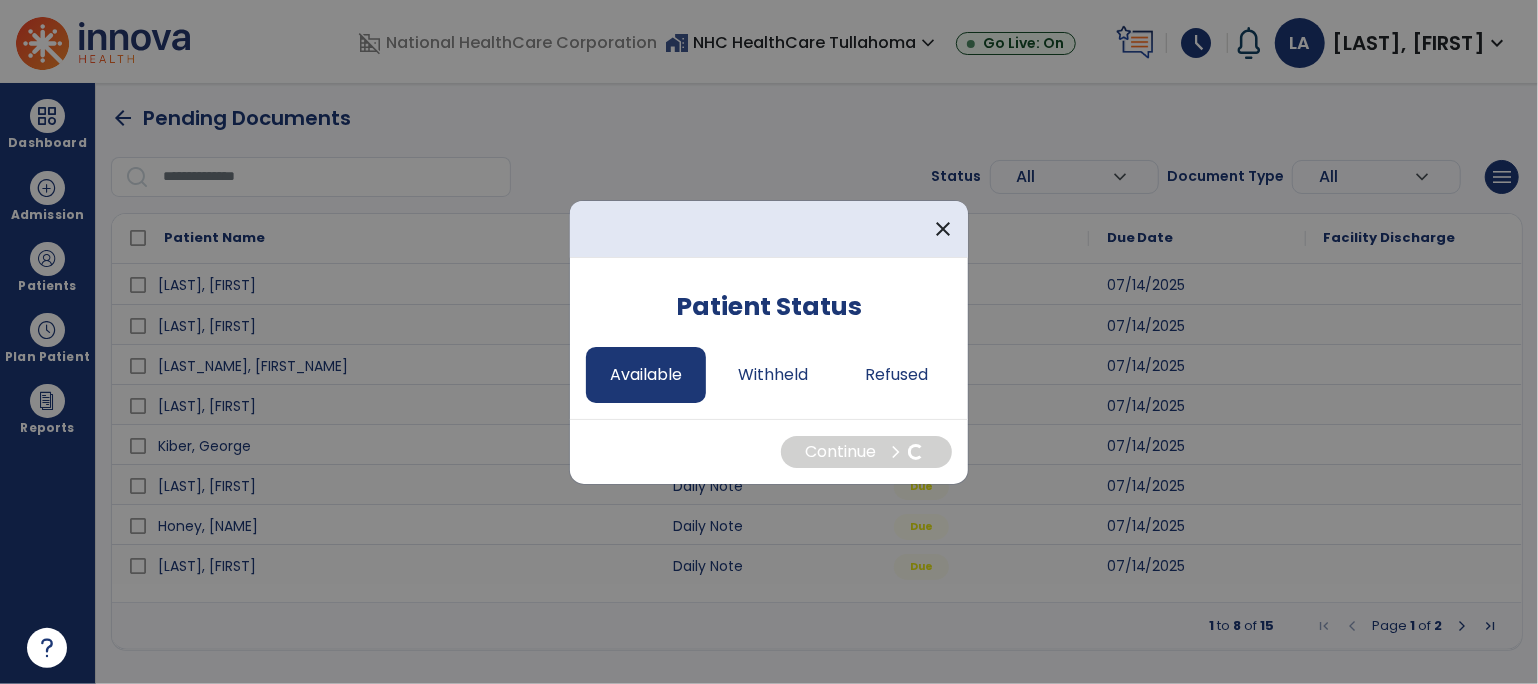 select on "*" 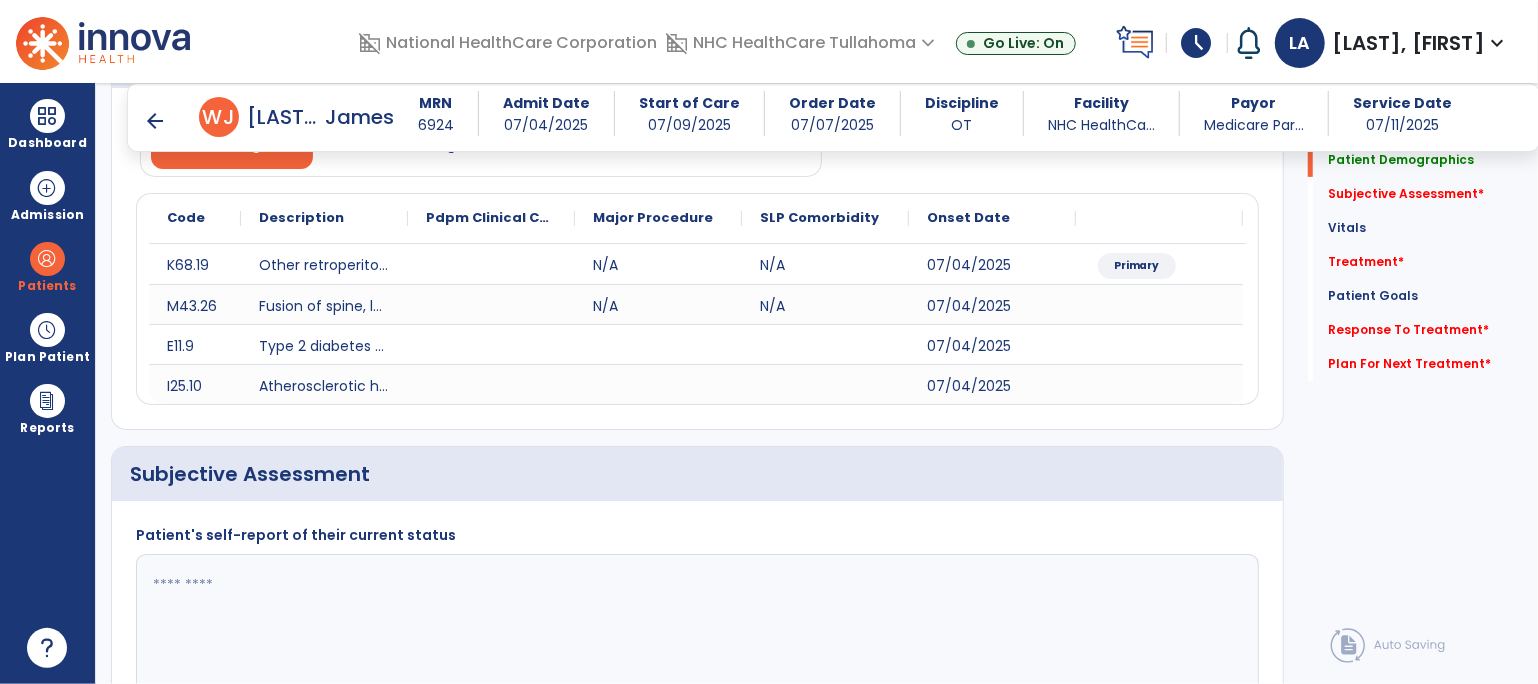 scroll, scrollTop: 350, scrollLeft: 0, axis: vertical 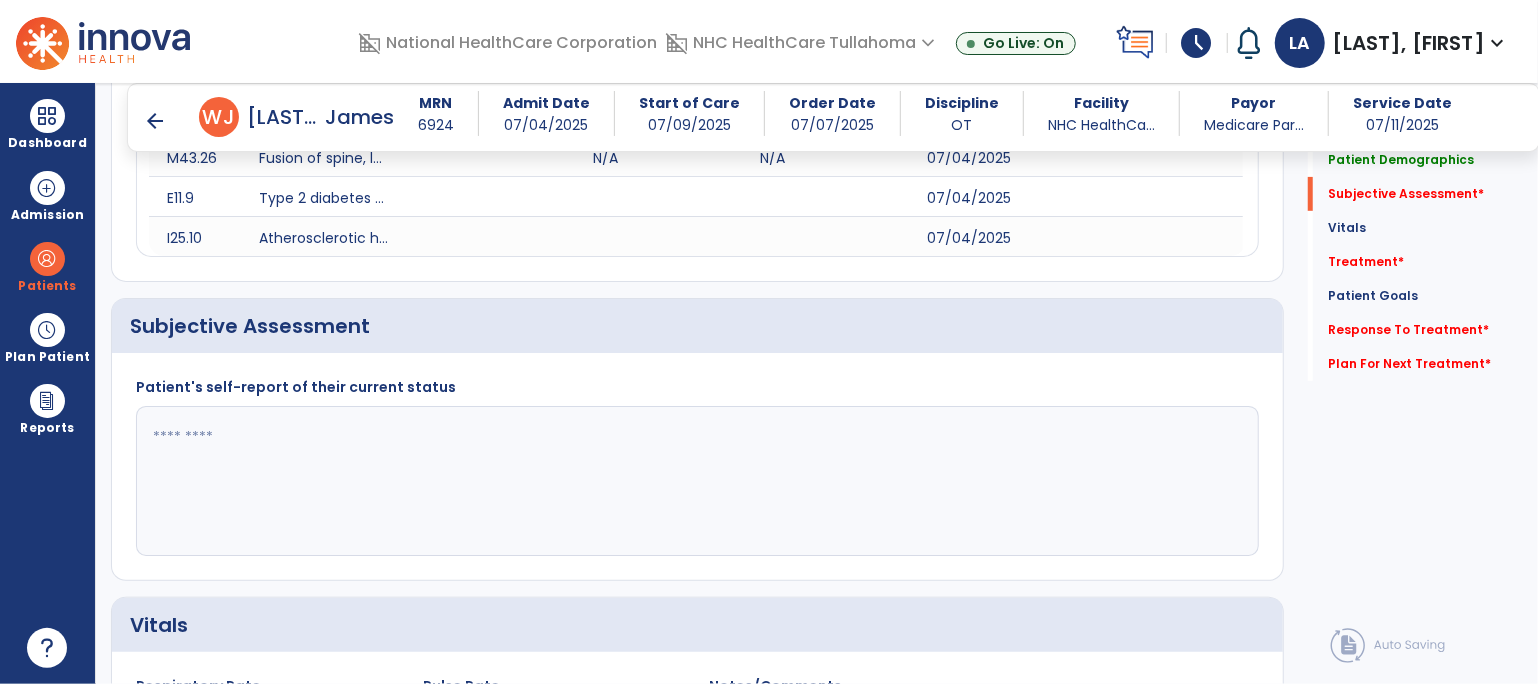 click 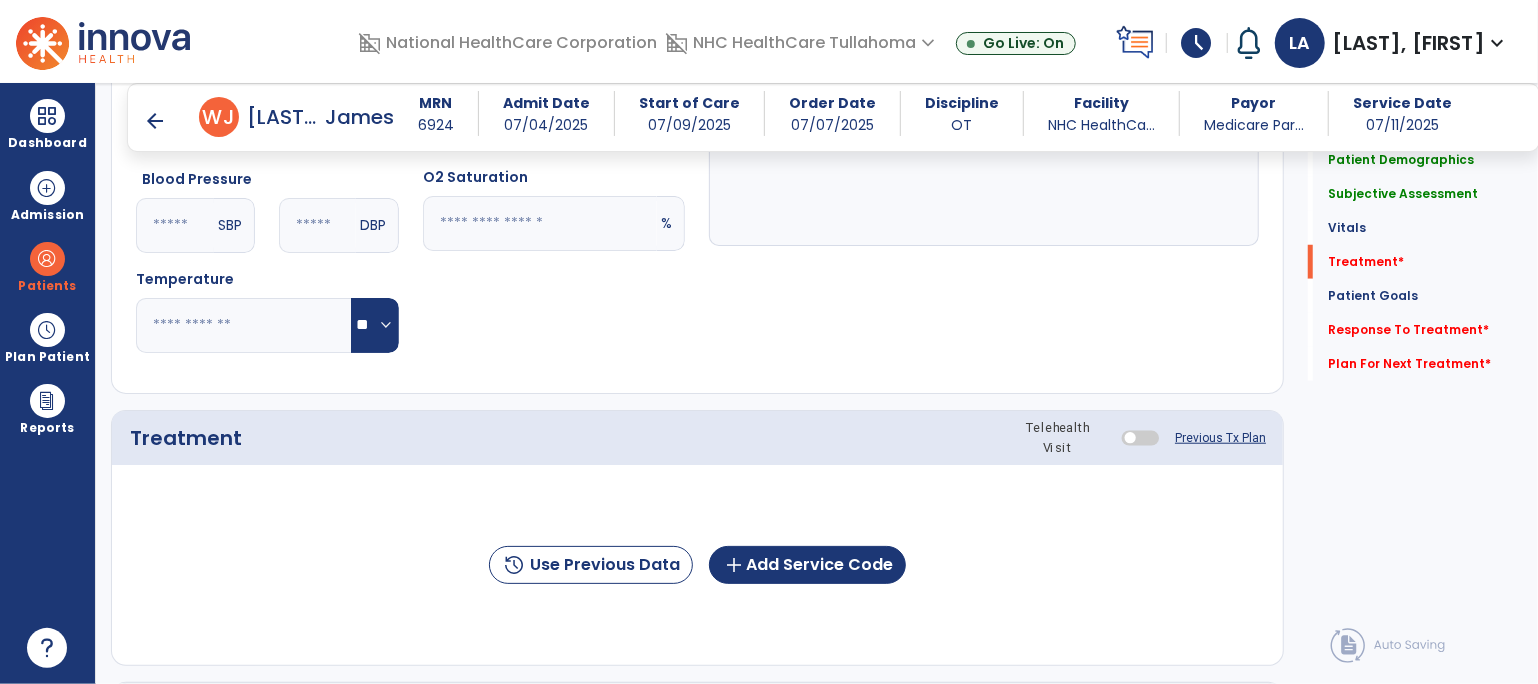 scroll, scrollTop: 1091, scrollLeft: 0, axis: vertical 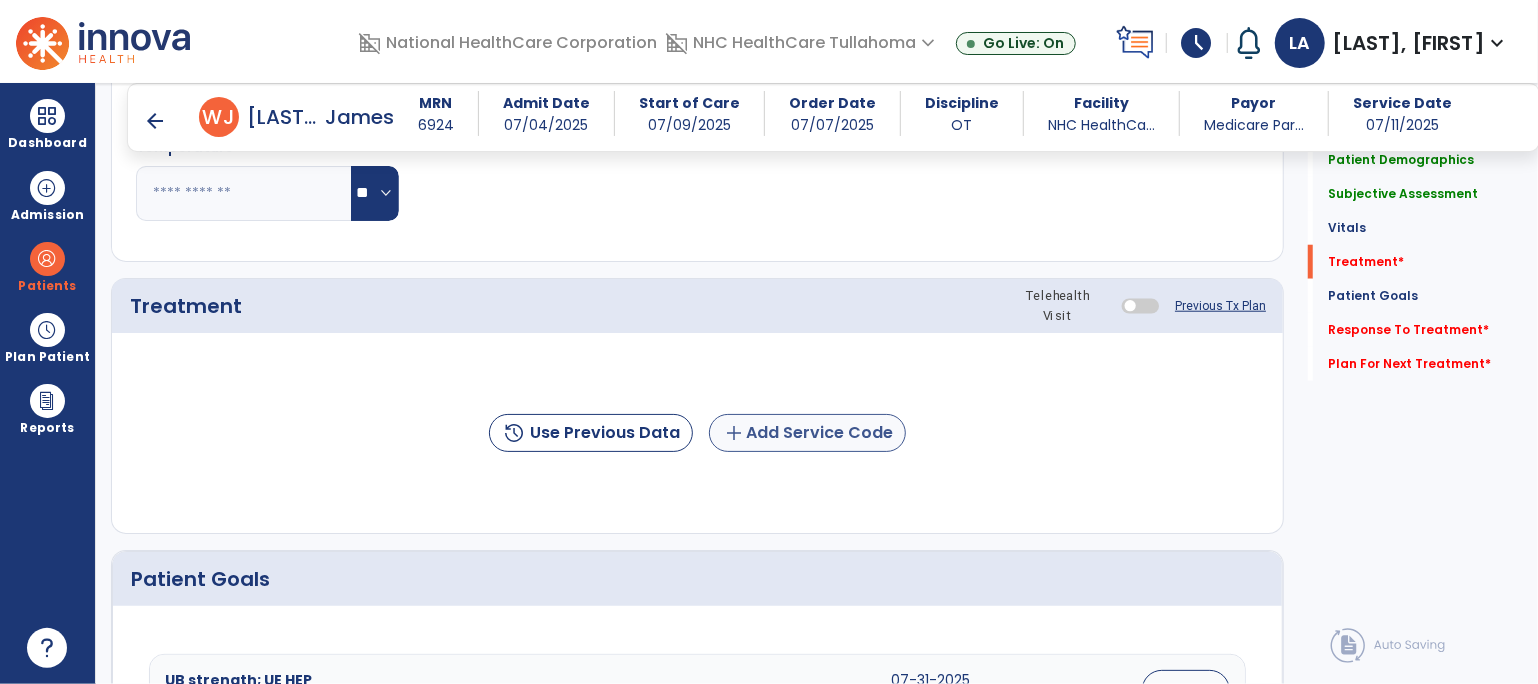 type on "**********" 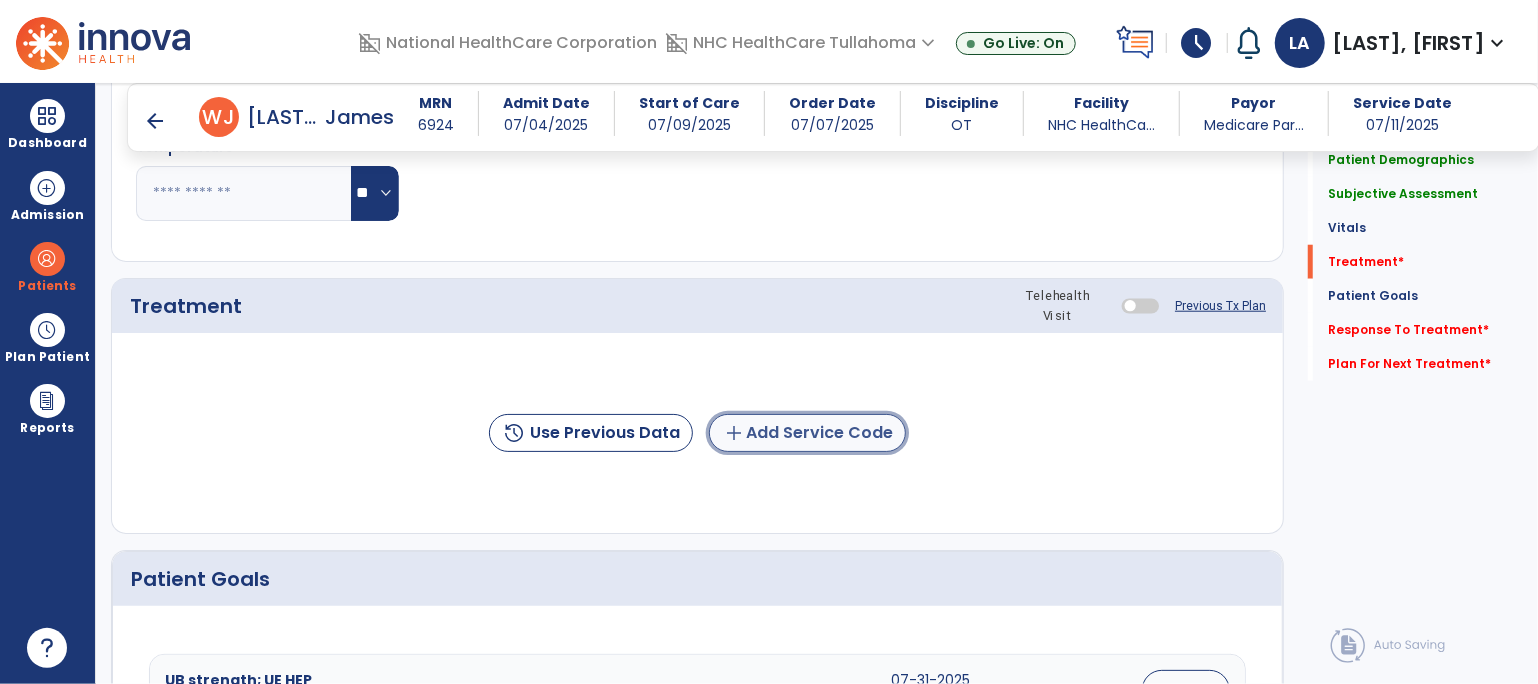 click on "add" 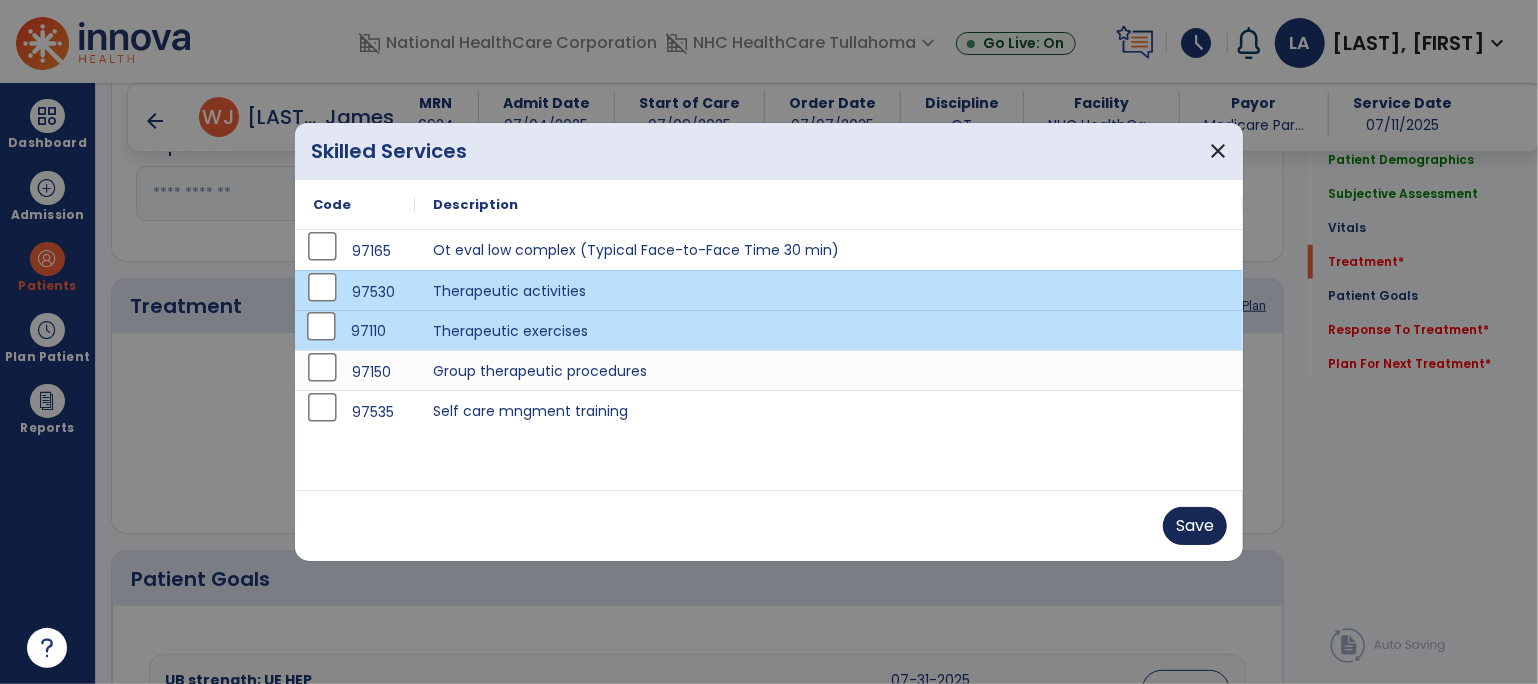 click on "Save" at bounding box center (1195, 526) 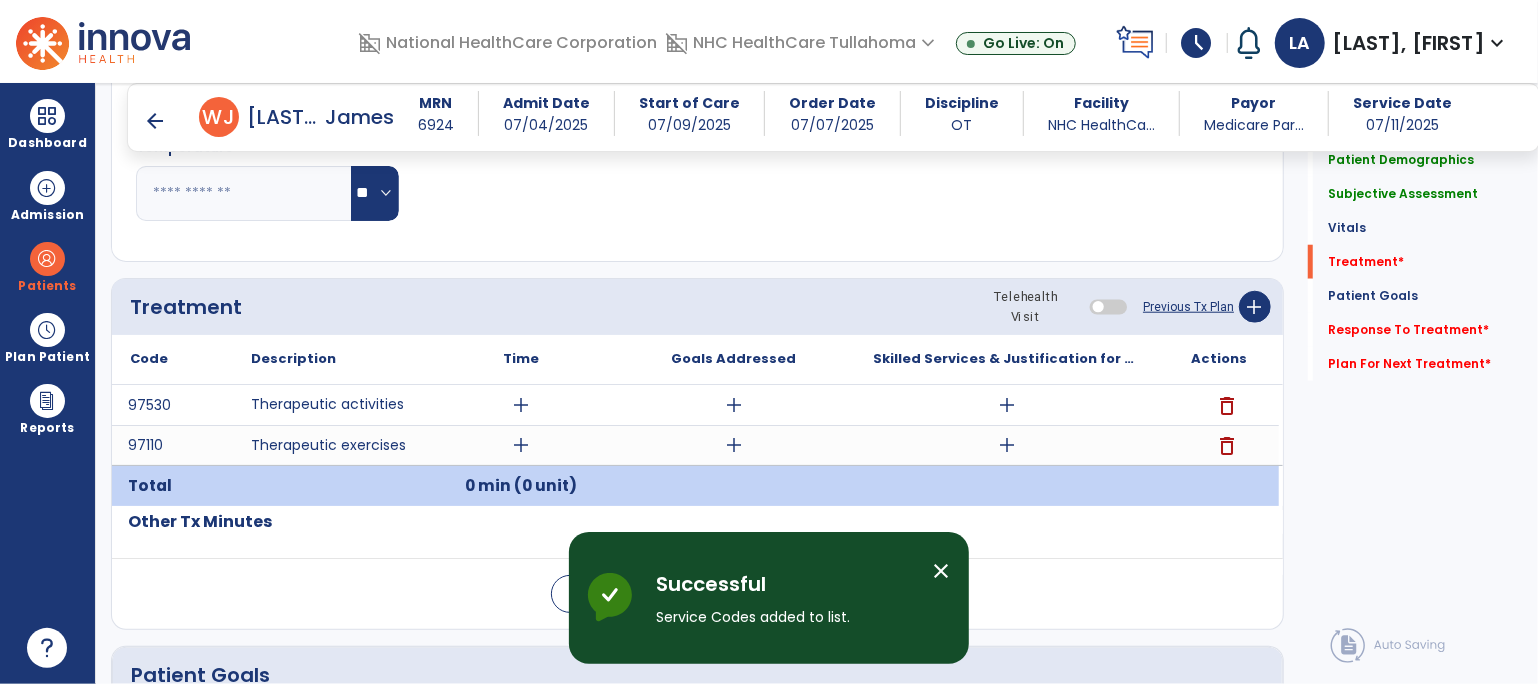 click on "add" at bounding box center [521, 445] 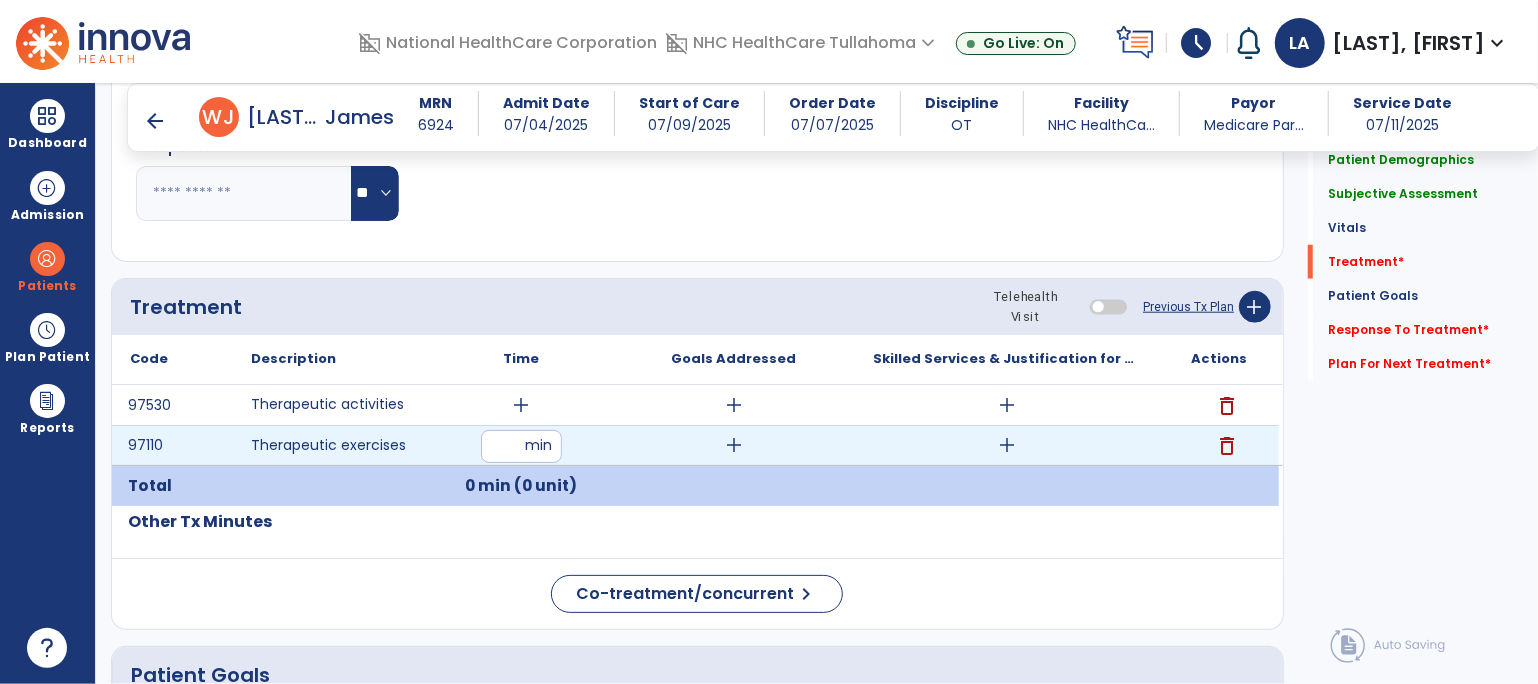 type on "**" 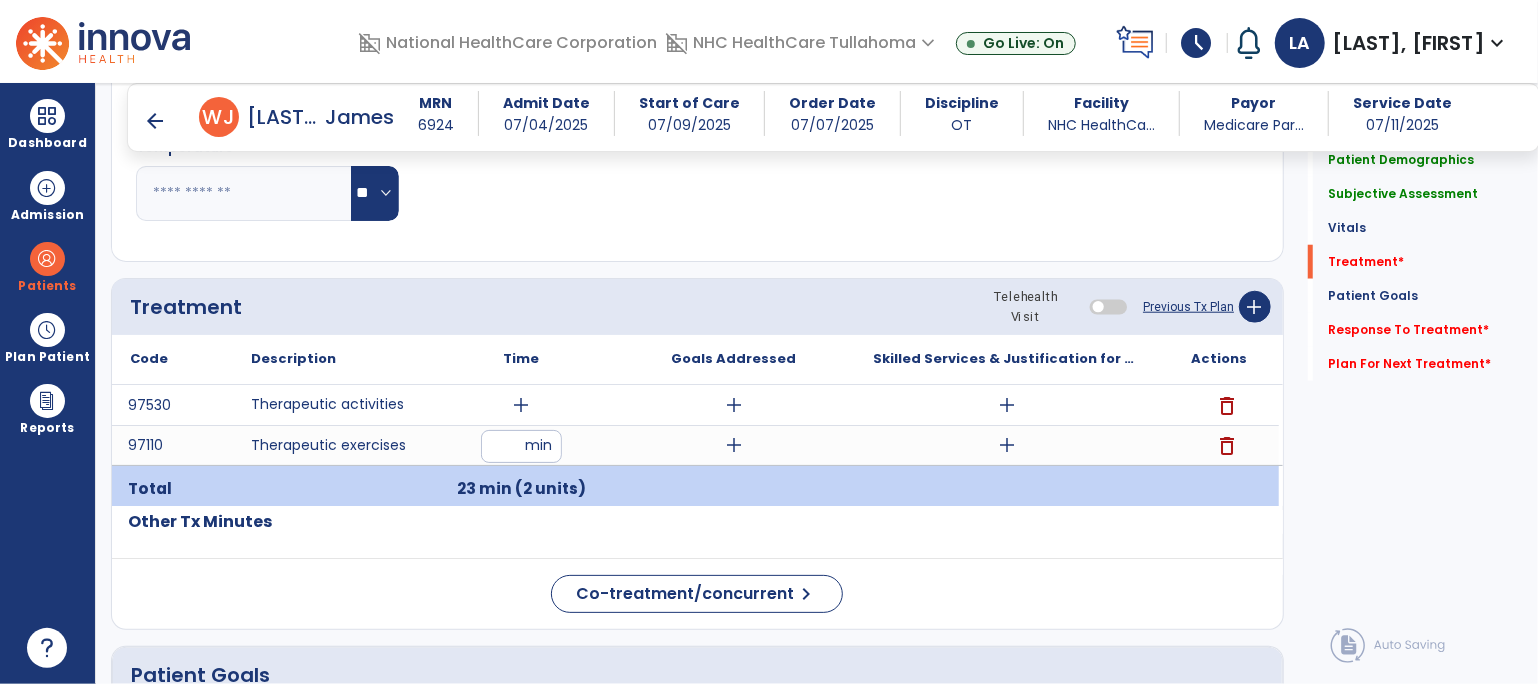 click on "**" at bounding box center (521, 446) 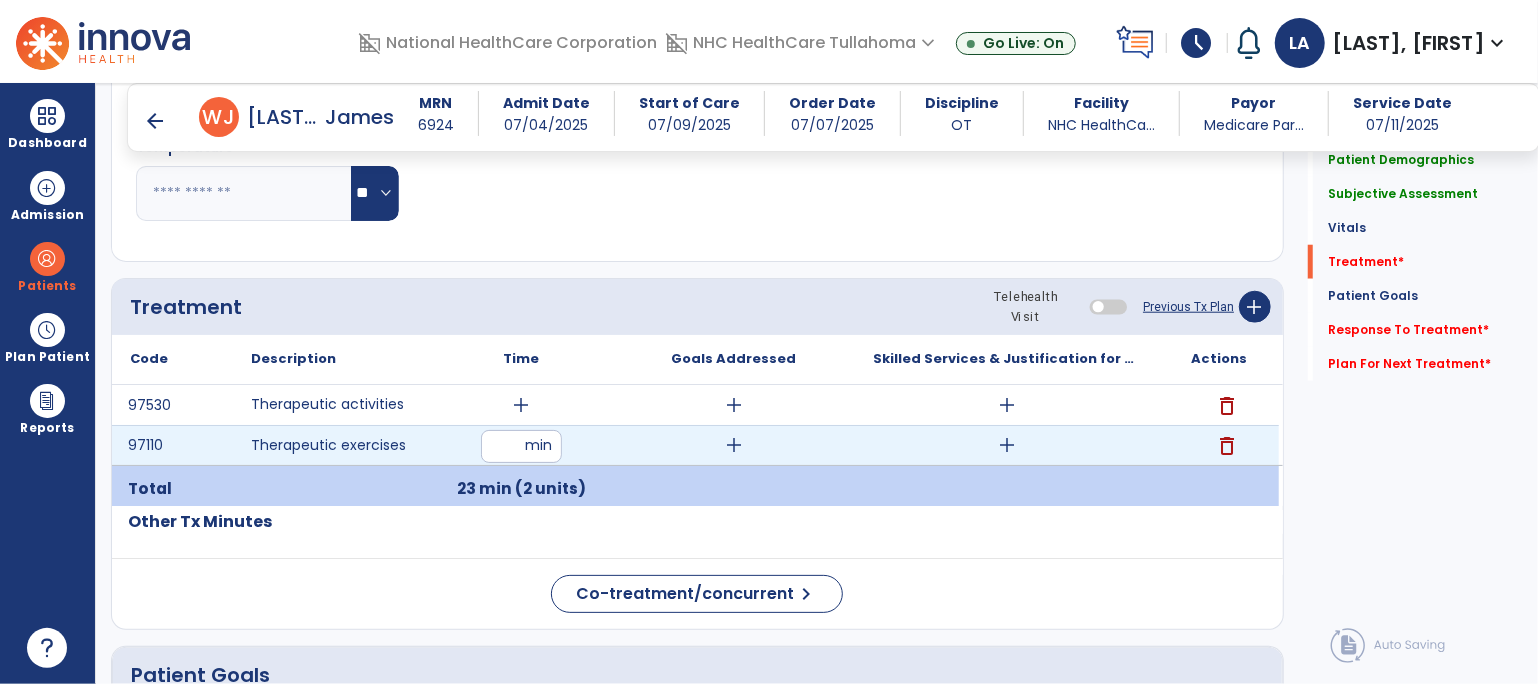 type on "**" 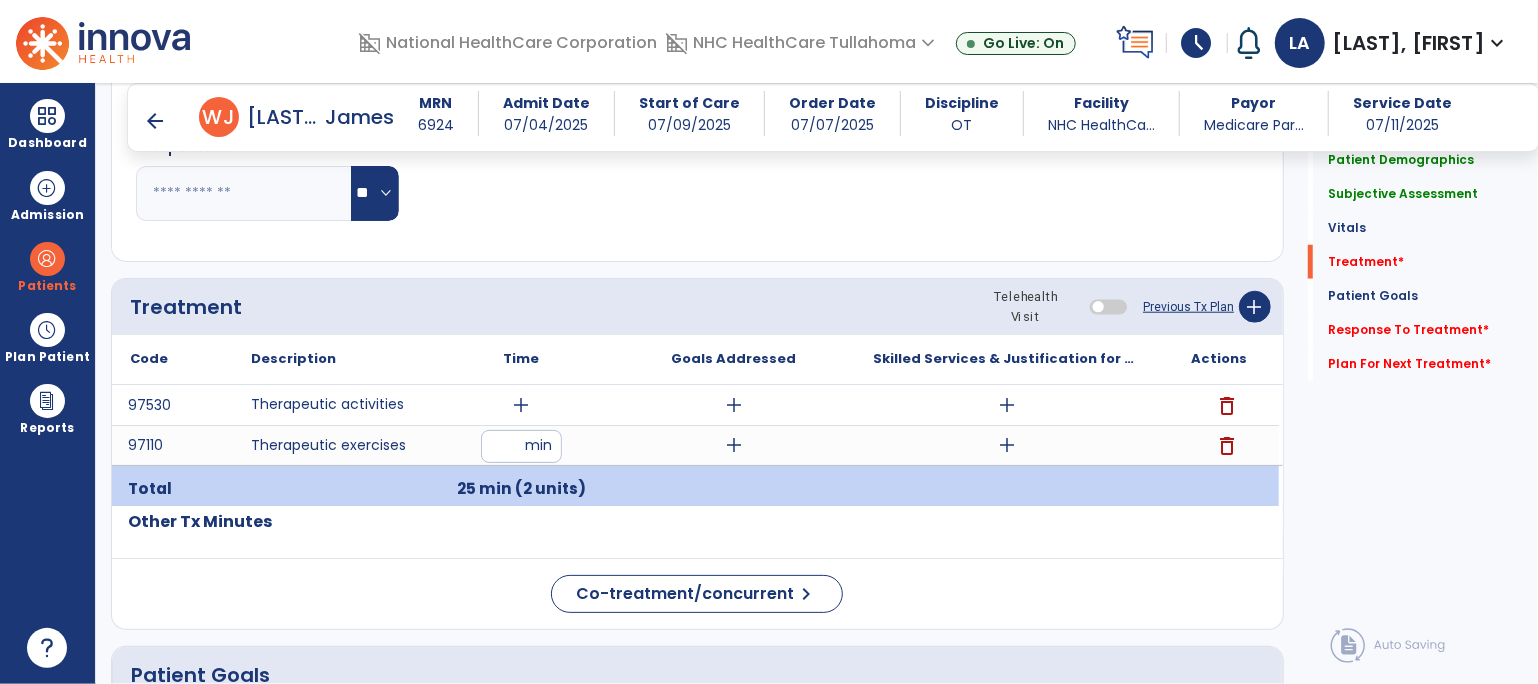 click on "add" at bounding box center [521, 405] 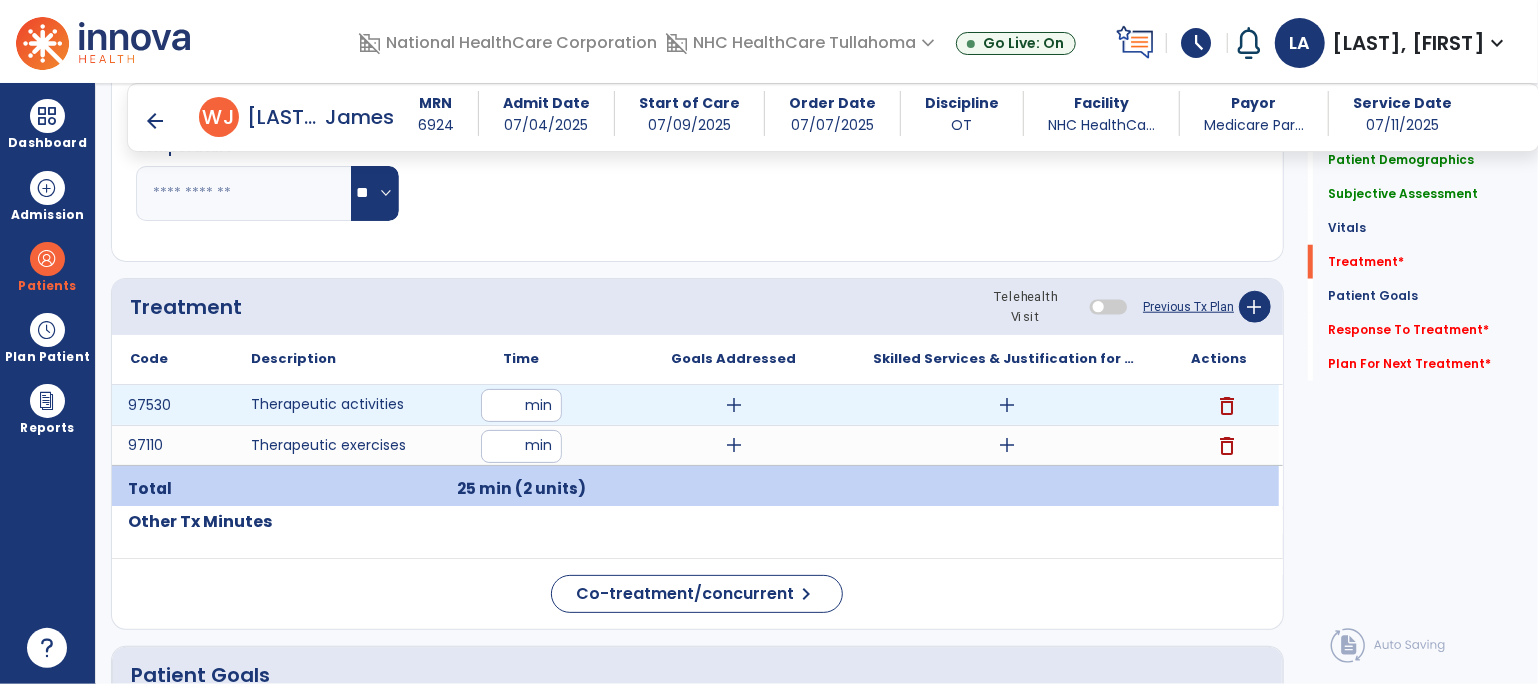 type on "*" 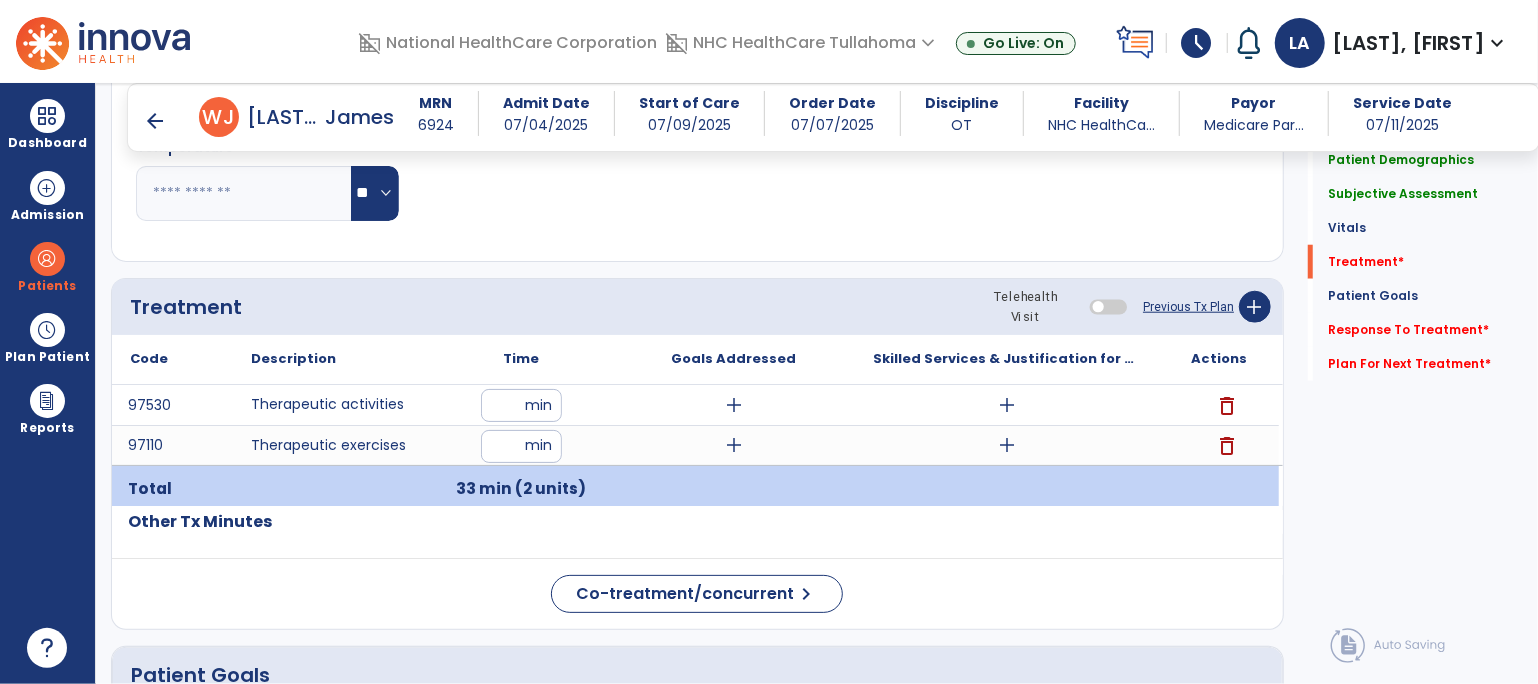 click on "add" at bounding box center [1007, 445] 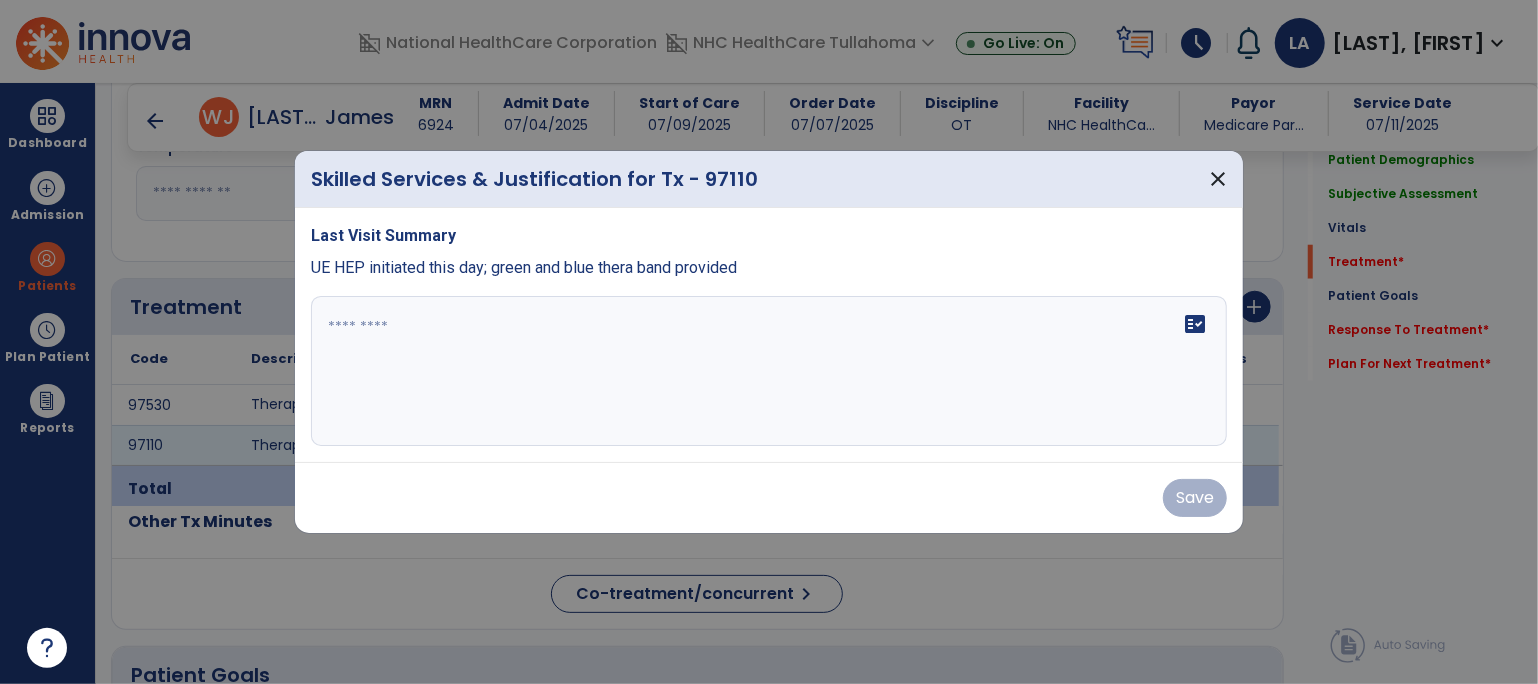 click on "fact_check" at bounding box center [769, 371] 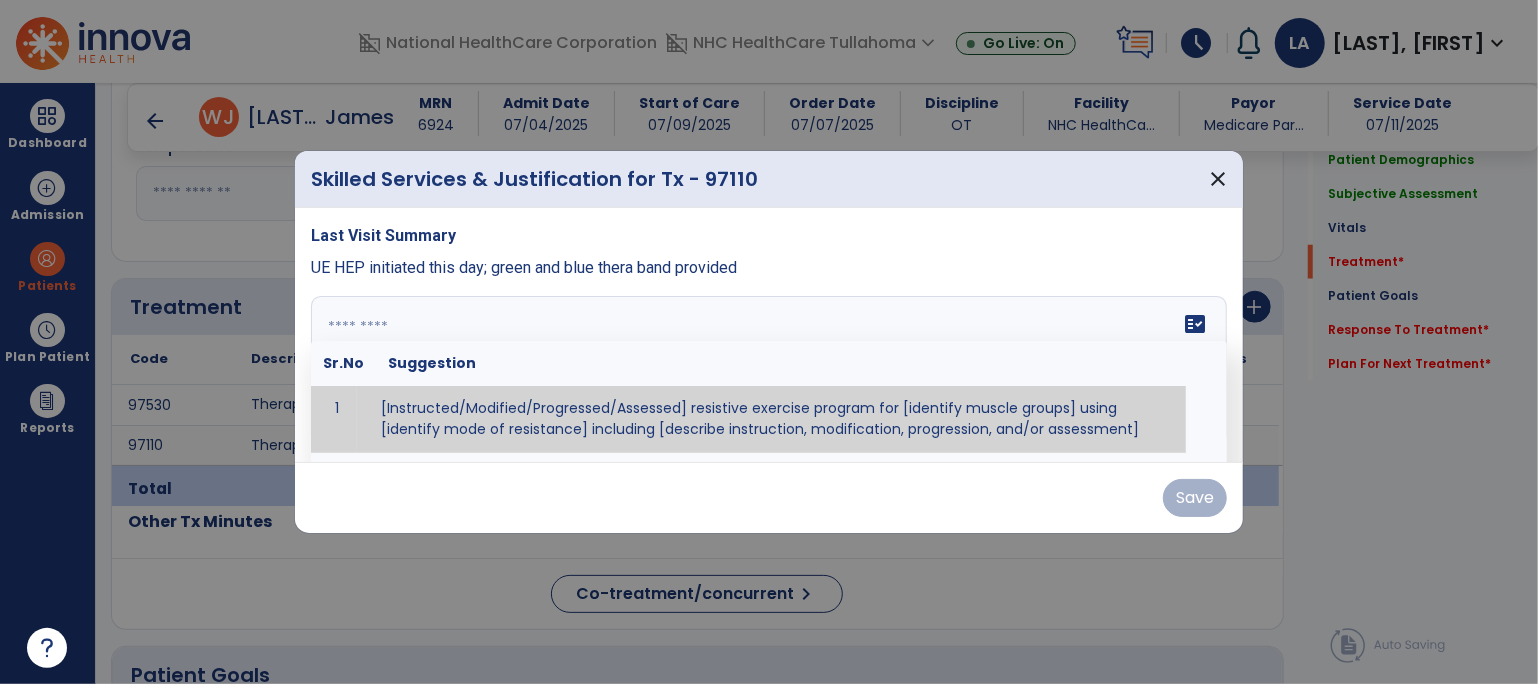 paste on "**********" 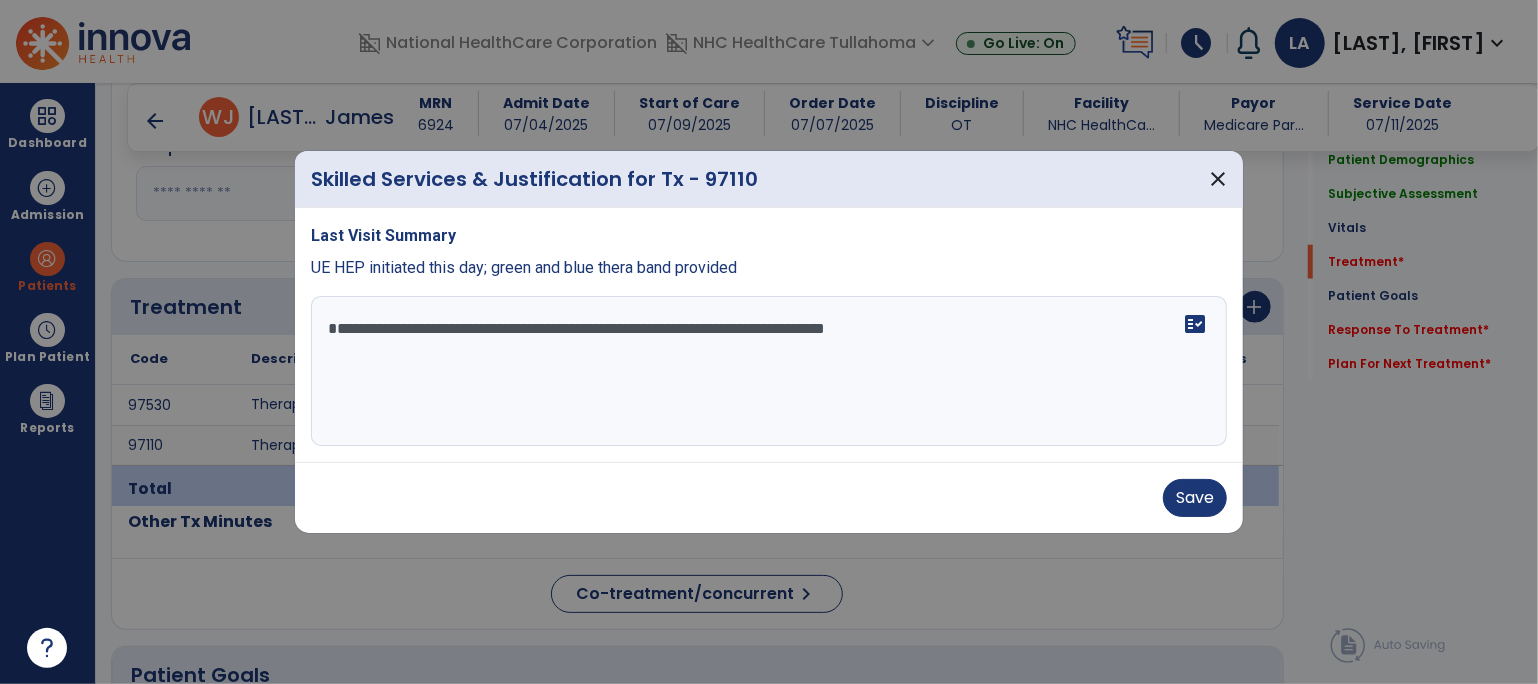 click on "**********" at bounding box center (769, 371) 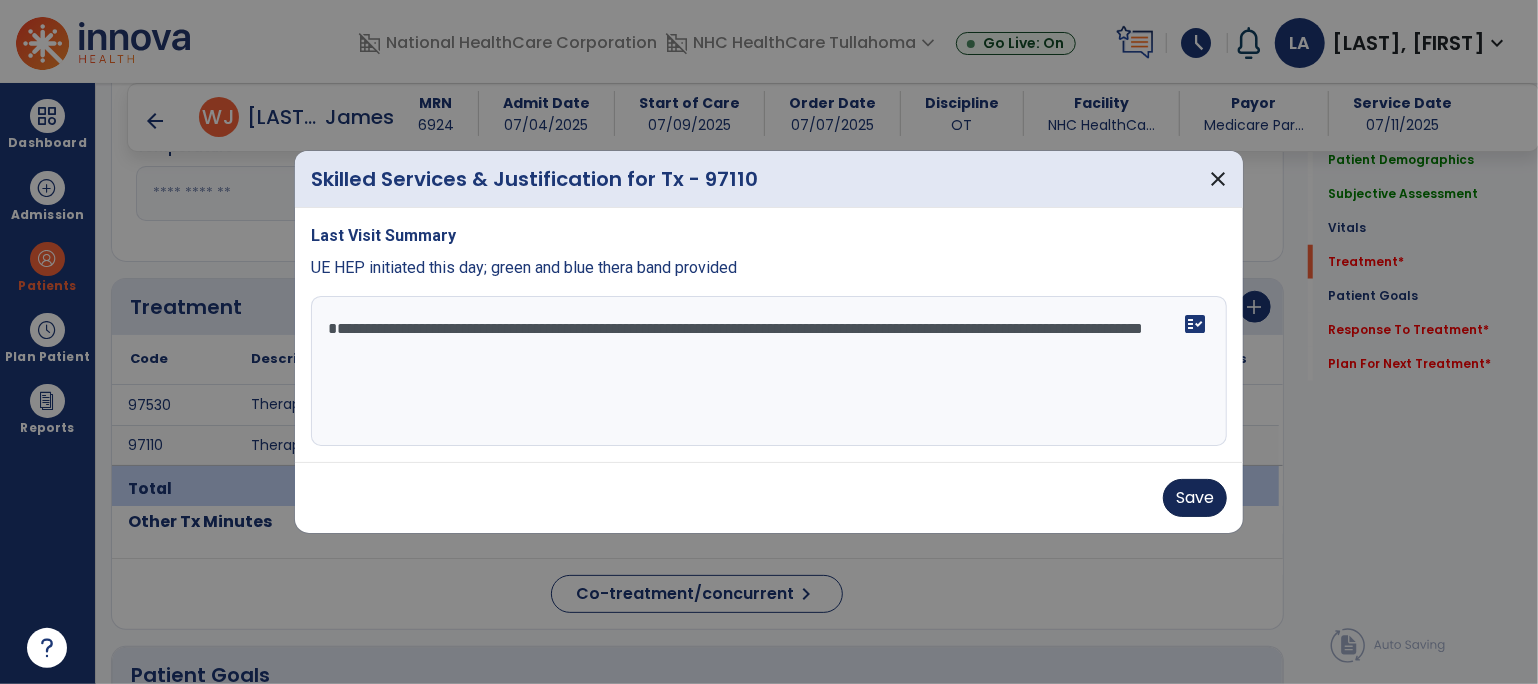 type on "**********" 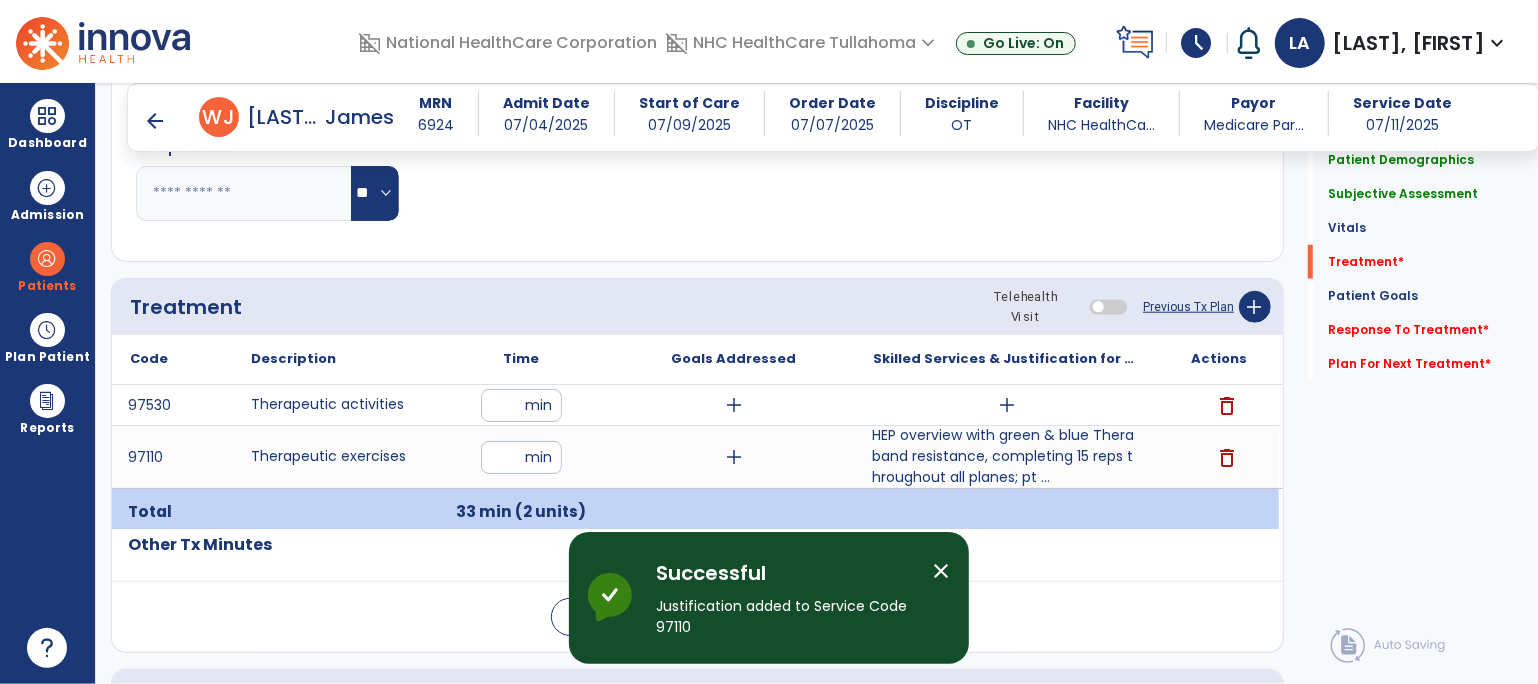 click on "add" at bounding box center (1007, 405) 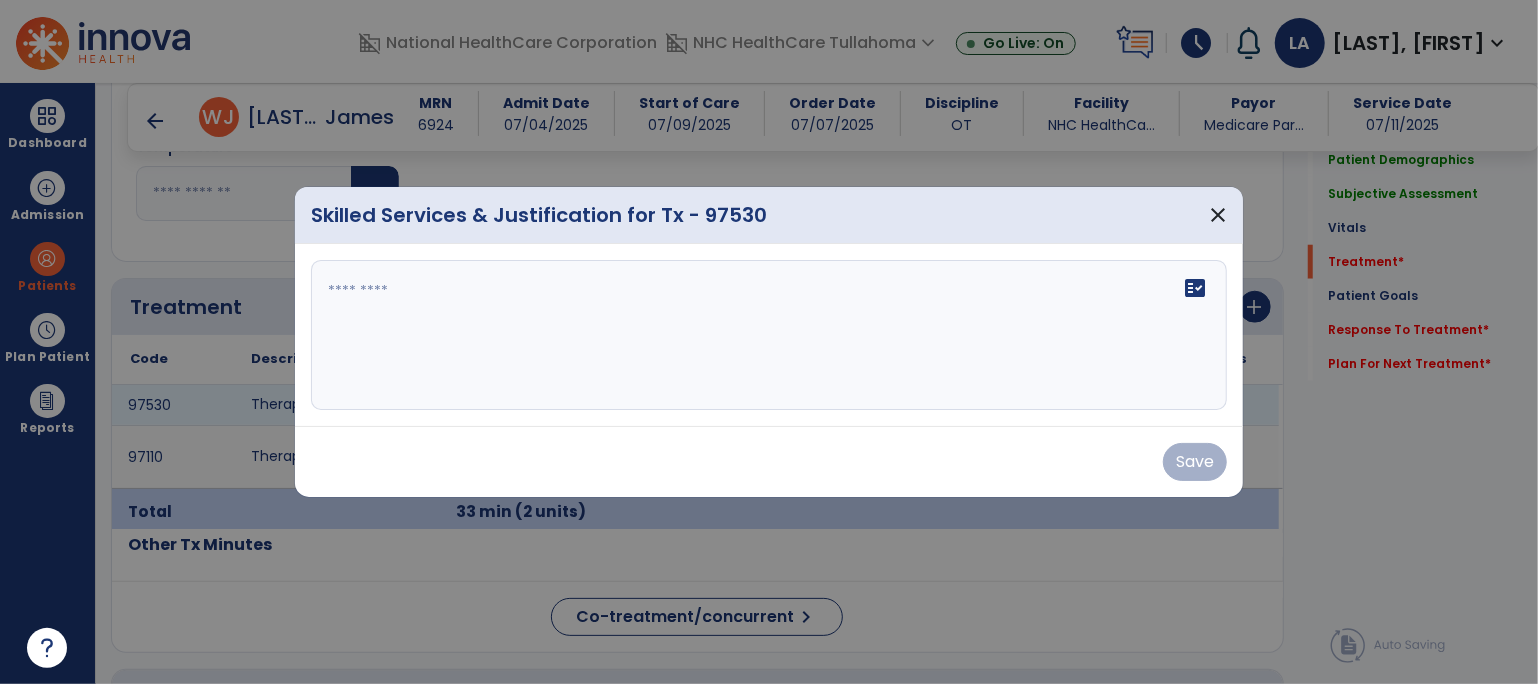 click on "fact_check" at bounding box center (769, 335) 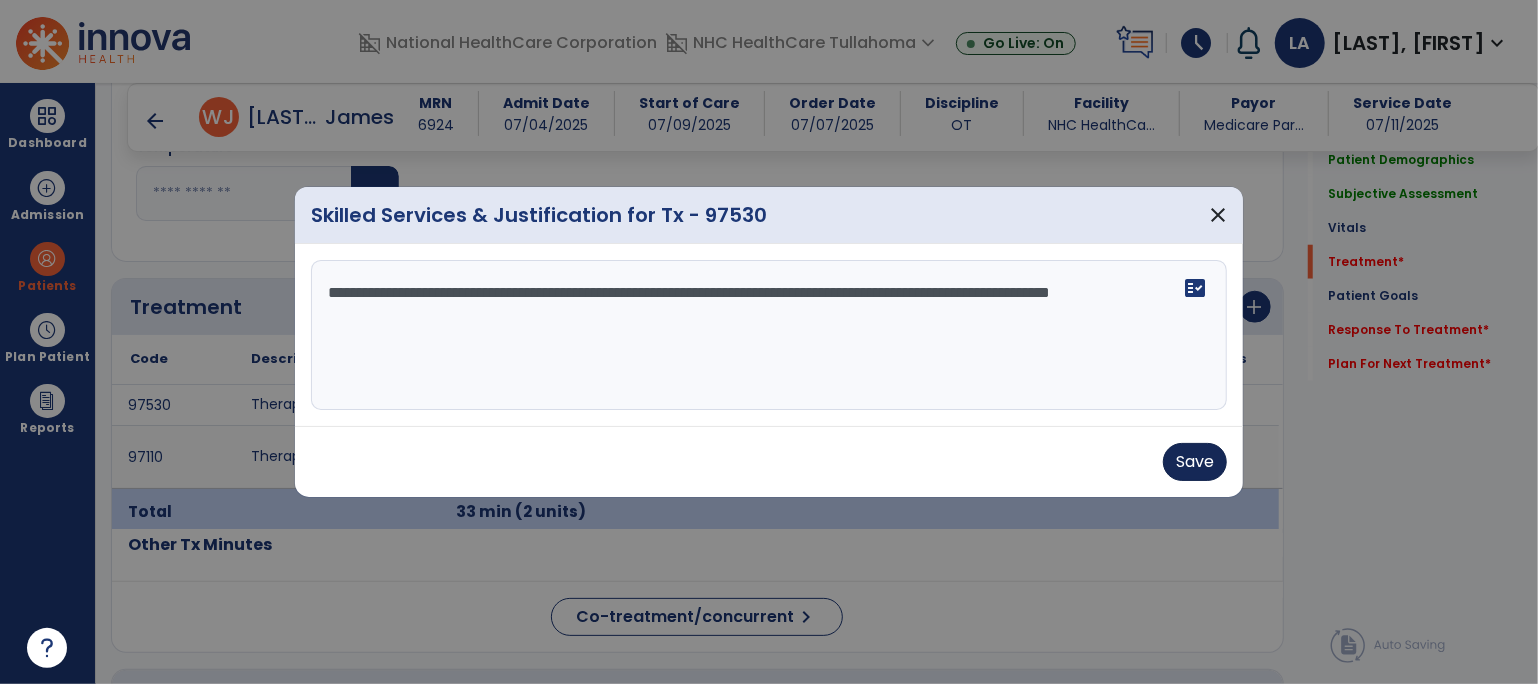 type on "**********" 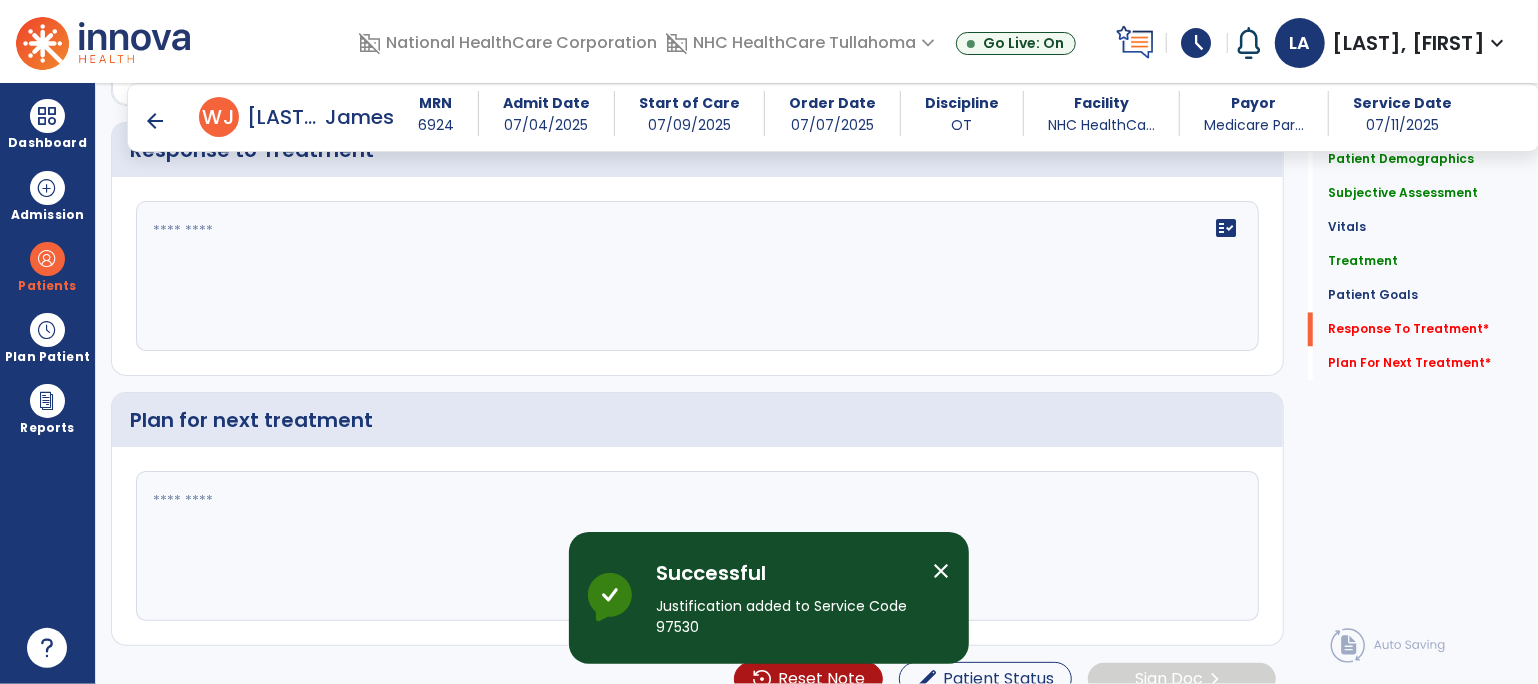 scroll, scrollTop: 2230, scrollLeft: 0, axis: vertical 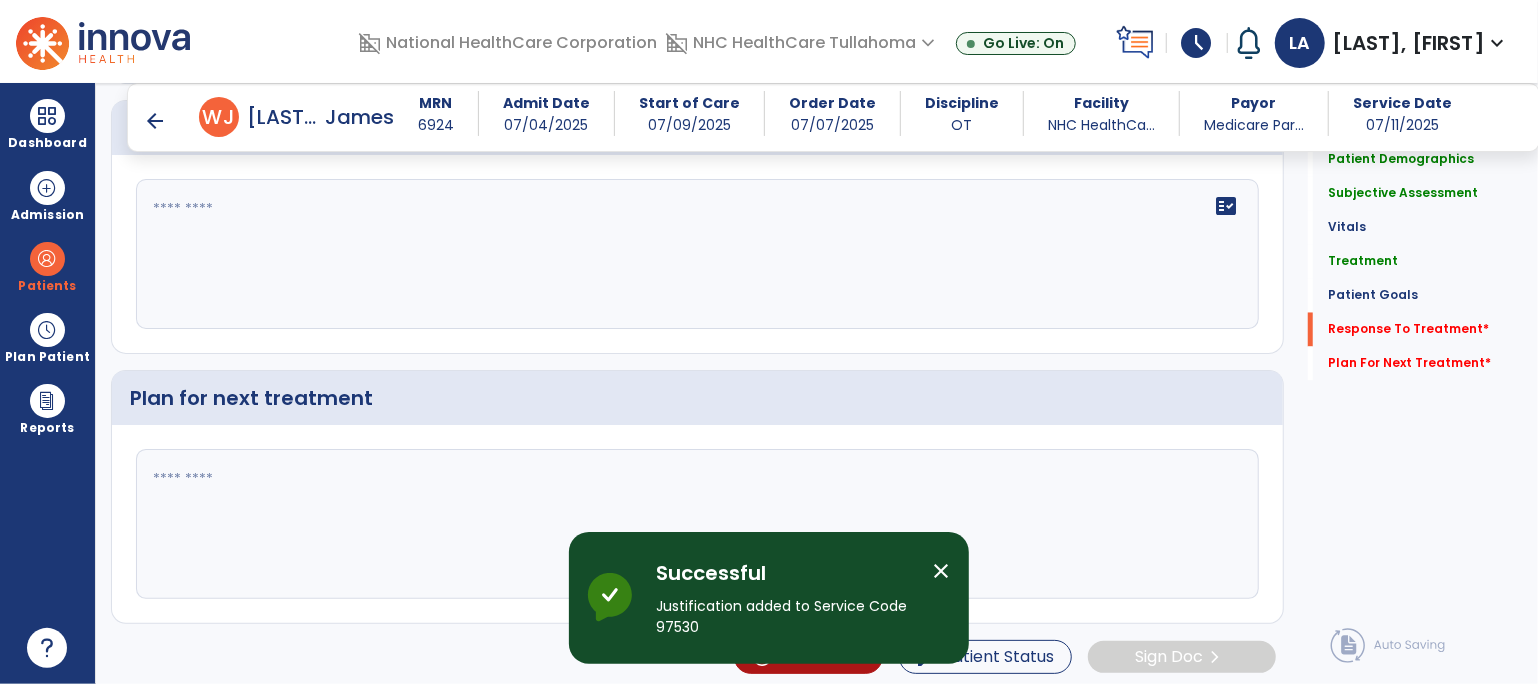 click on "fact_check" 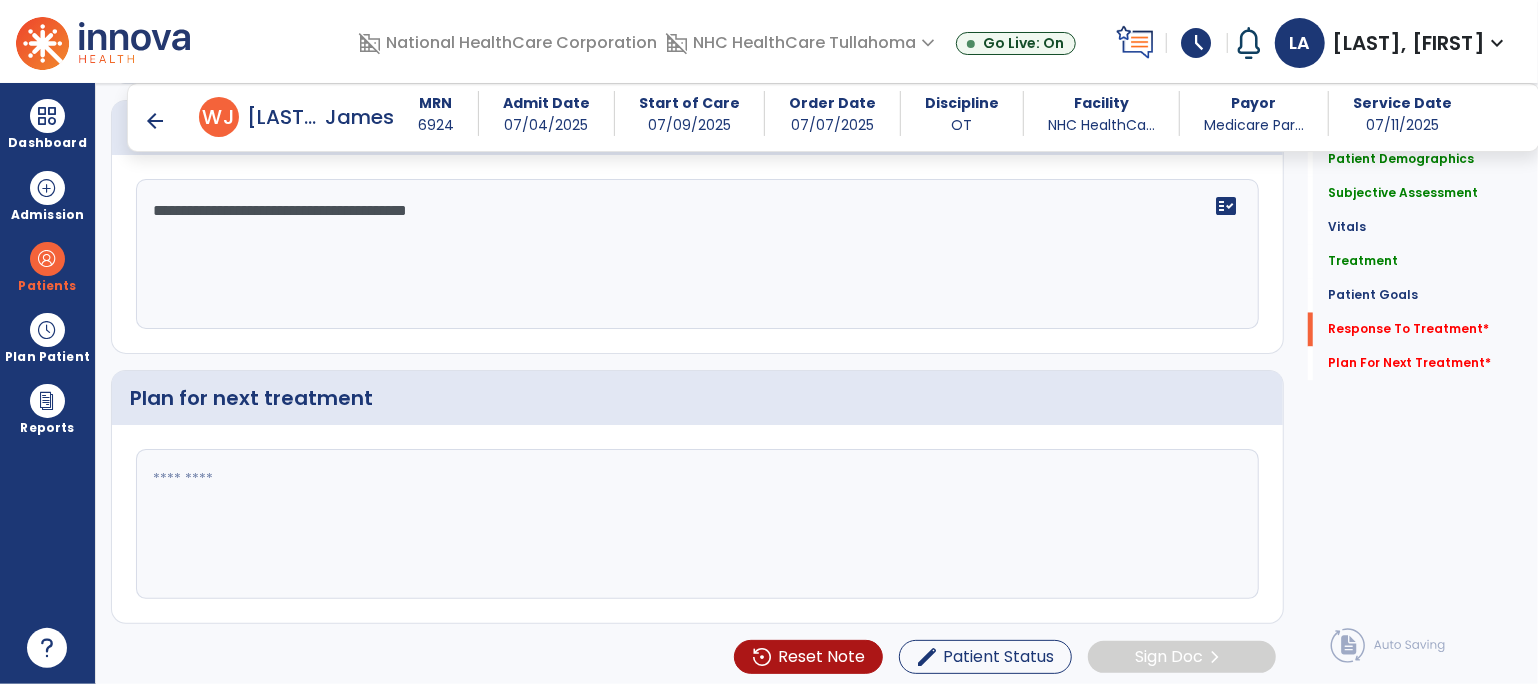 type on "**********" 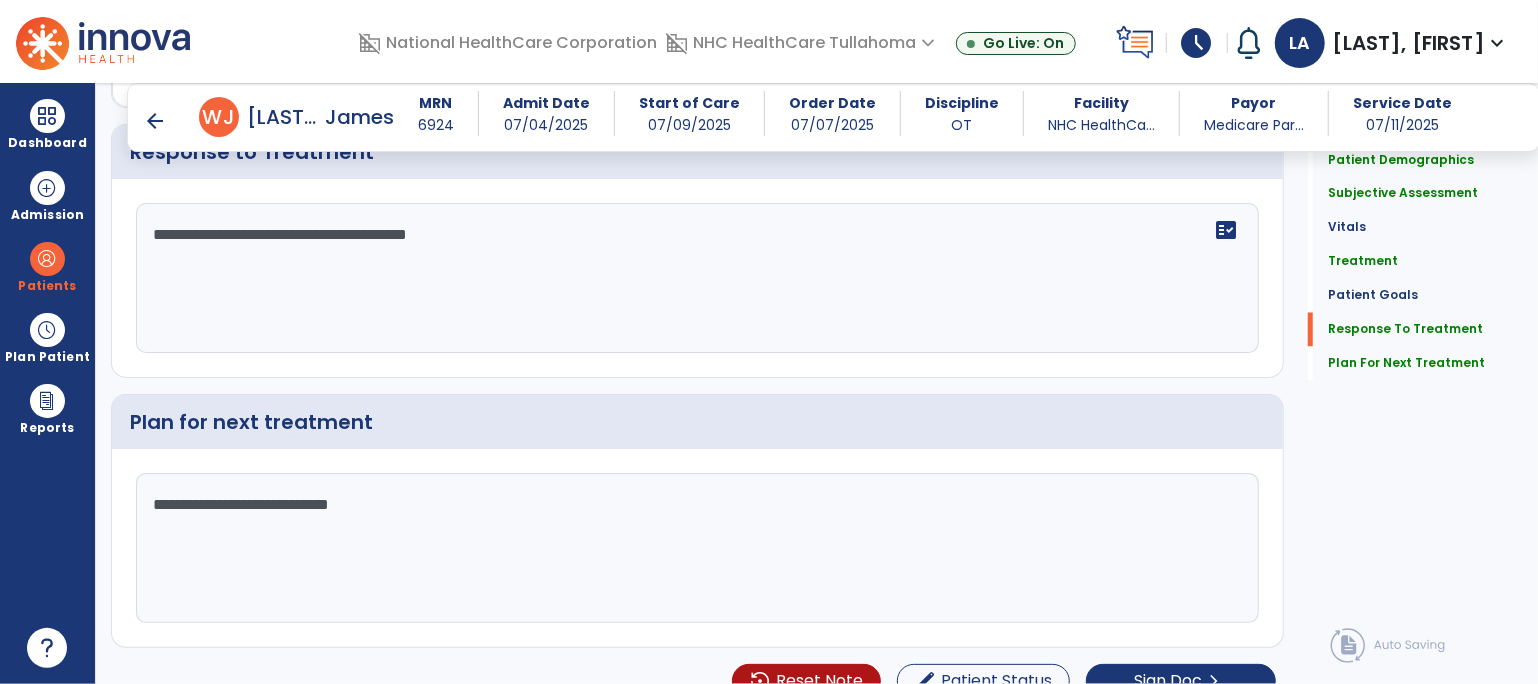scroll, scrollTop: 2230, scrollLeft: 0, axis: vertical 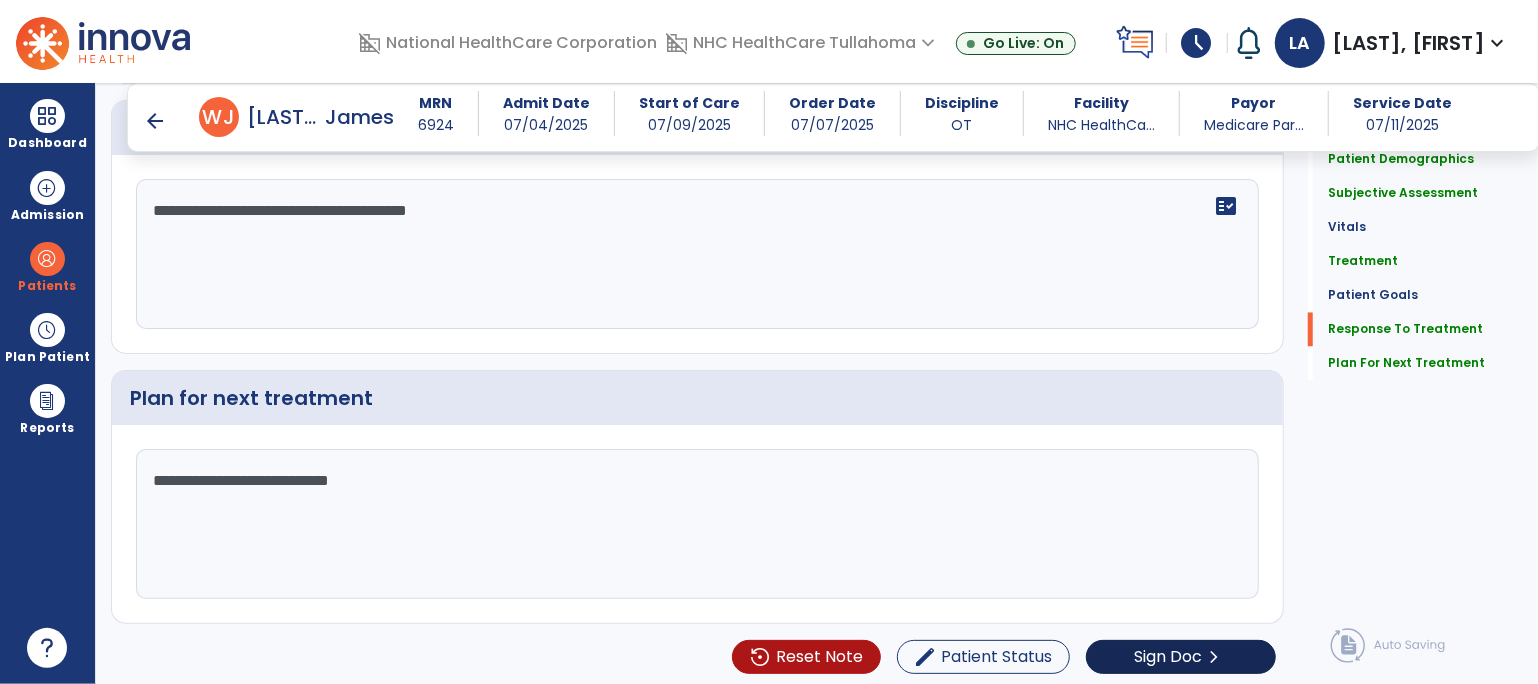 type on "**********" 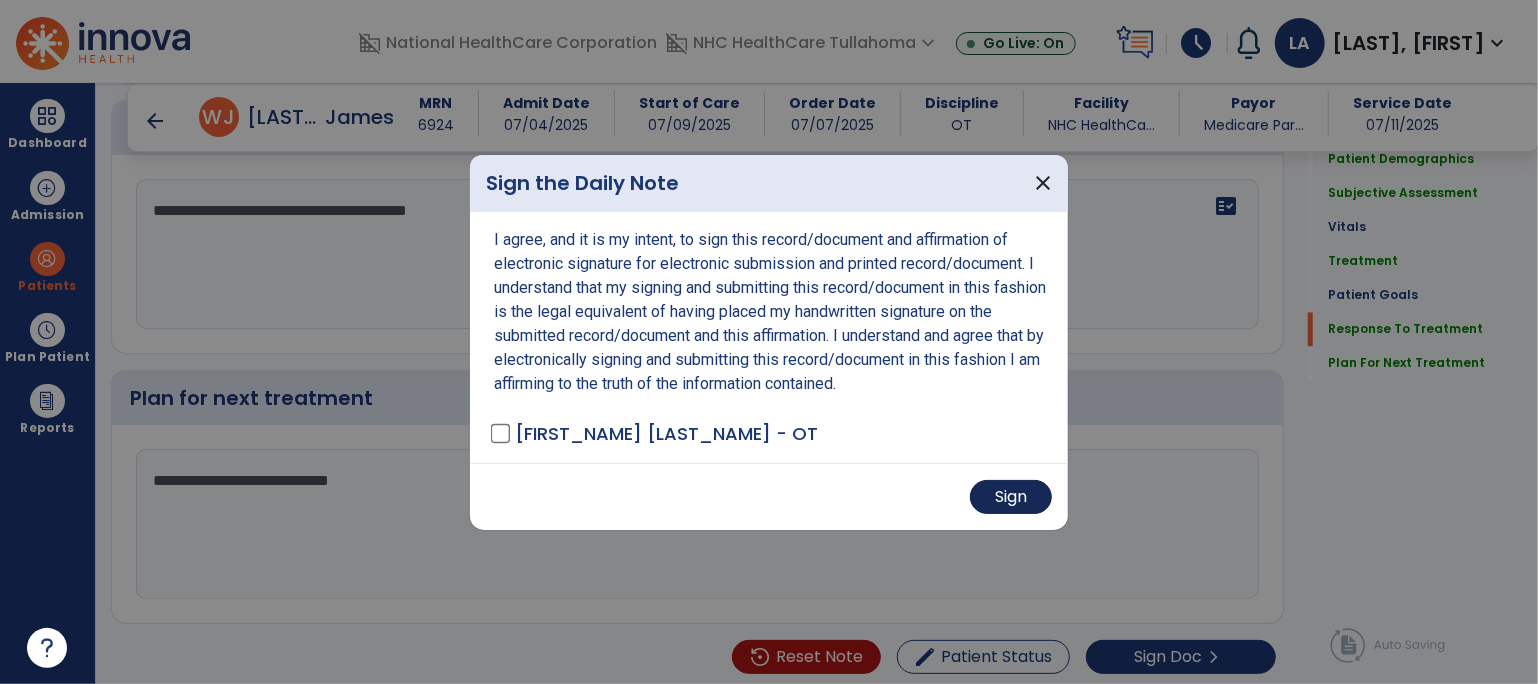 click on "Sign" at bounding box center [1011, 497] 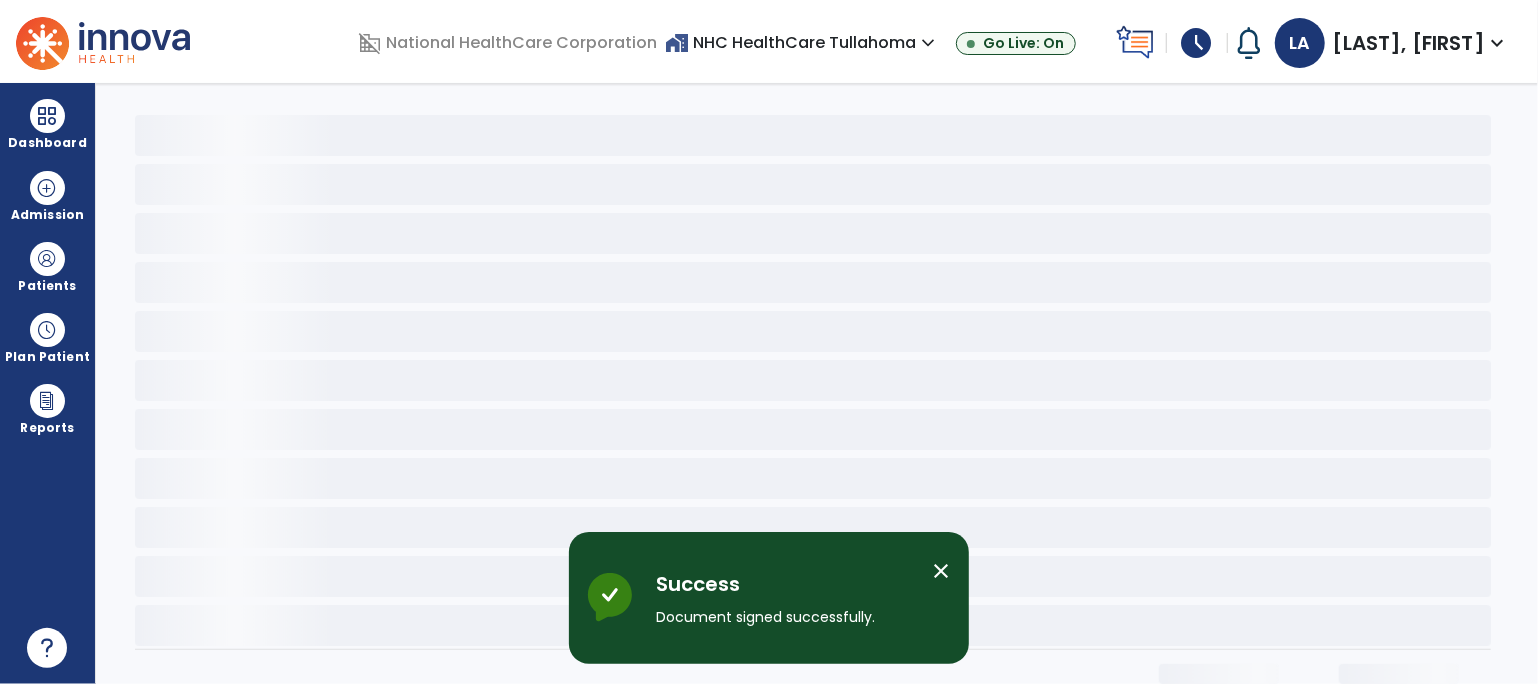 scroll, scrollTop: 0, scrollLeft: 0, axis: both 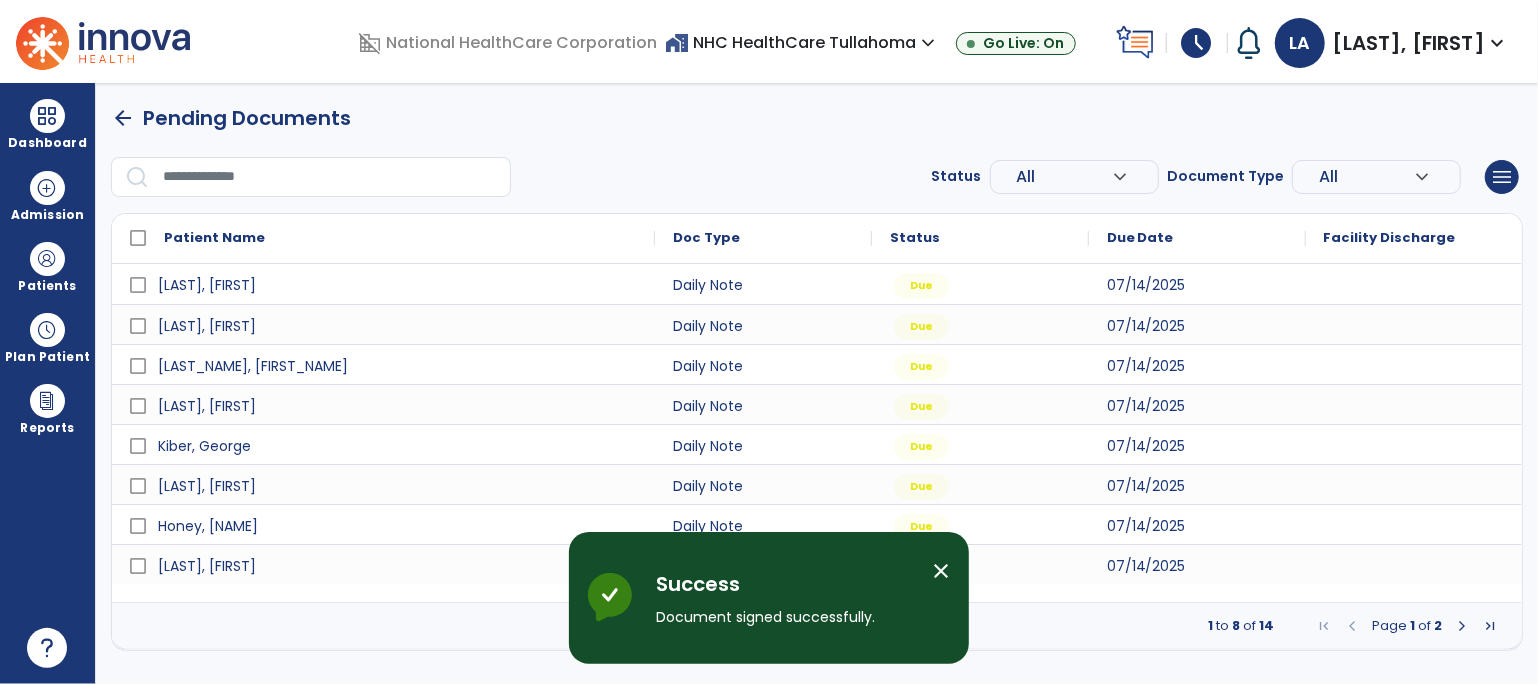 click at bounding box center [1462, 626] 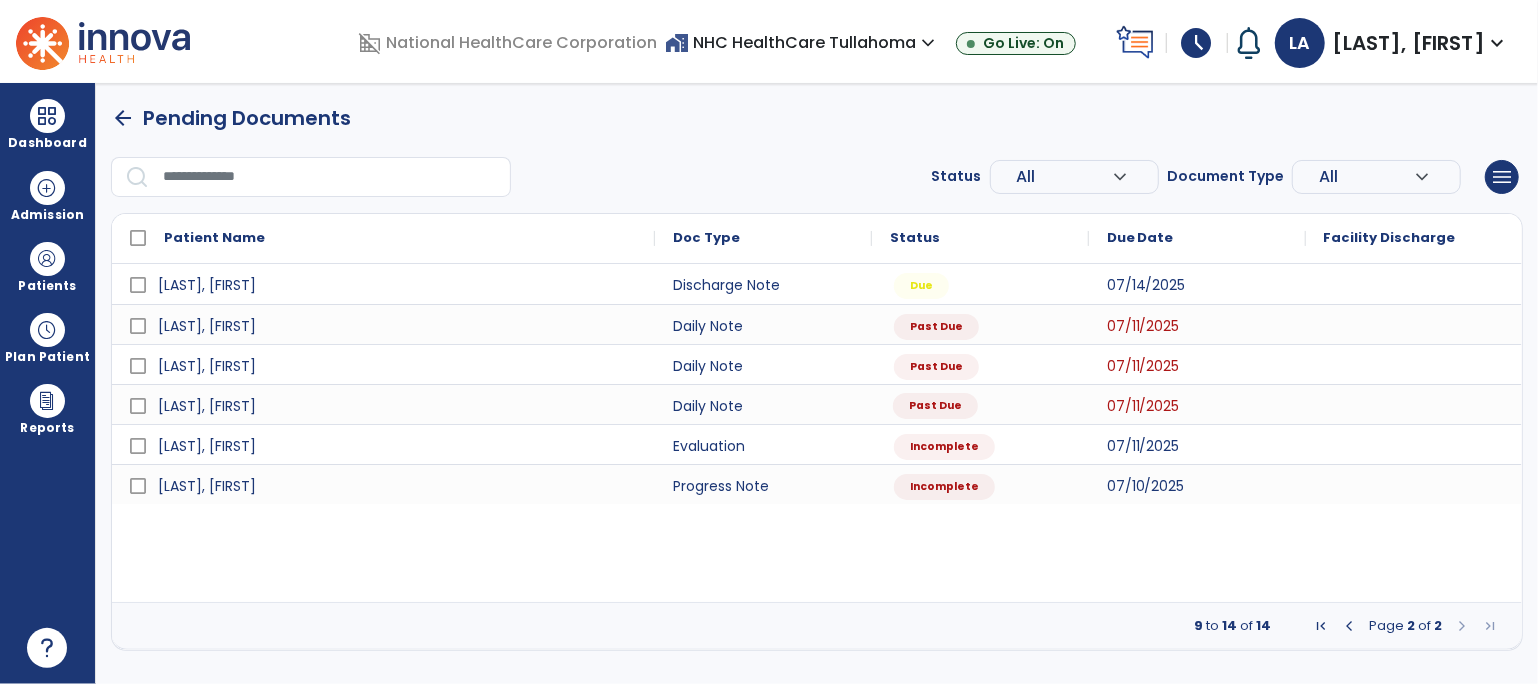 click on "Past Due" at bounding box center [935, 406] 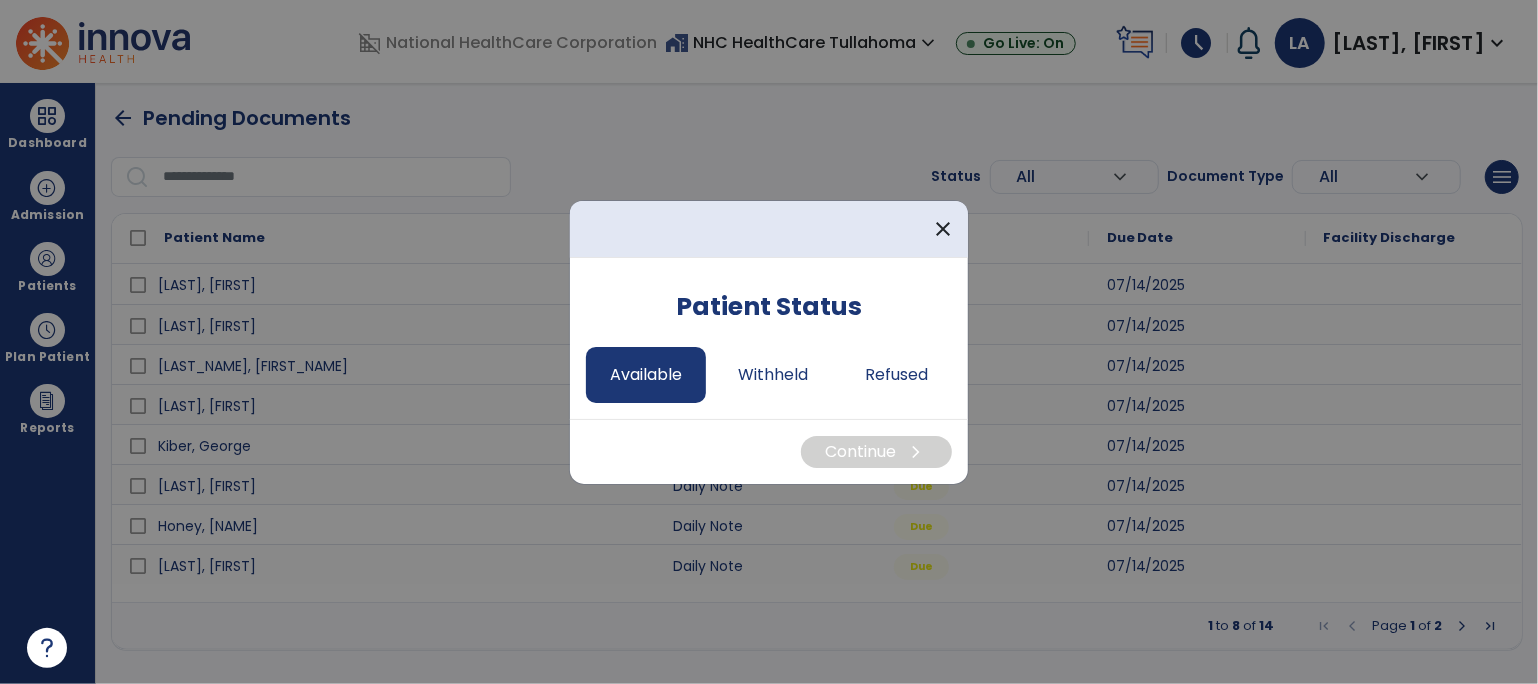 click on "Available" at bounding box center (646, 375) 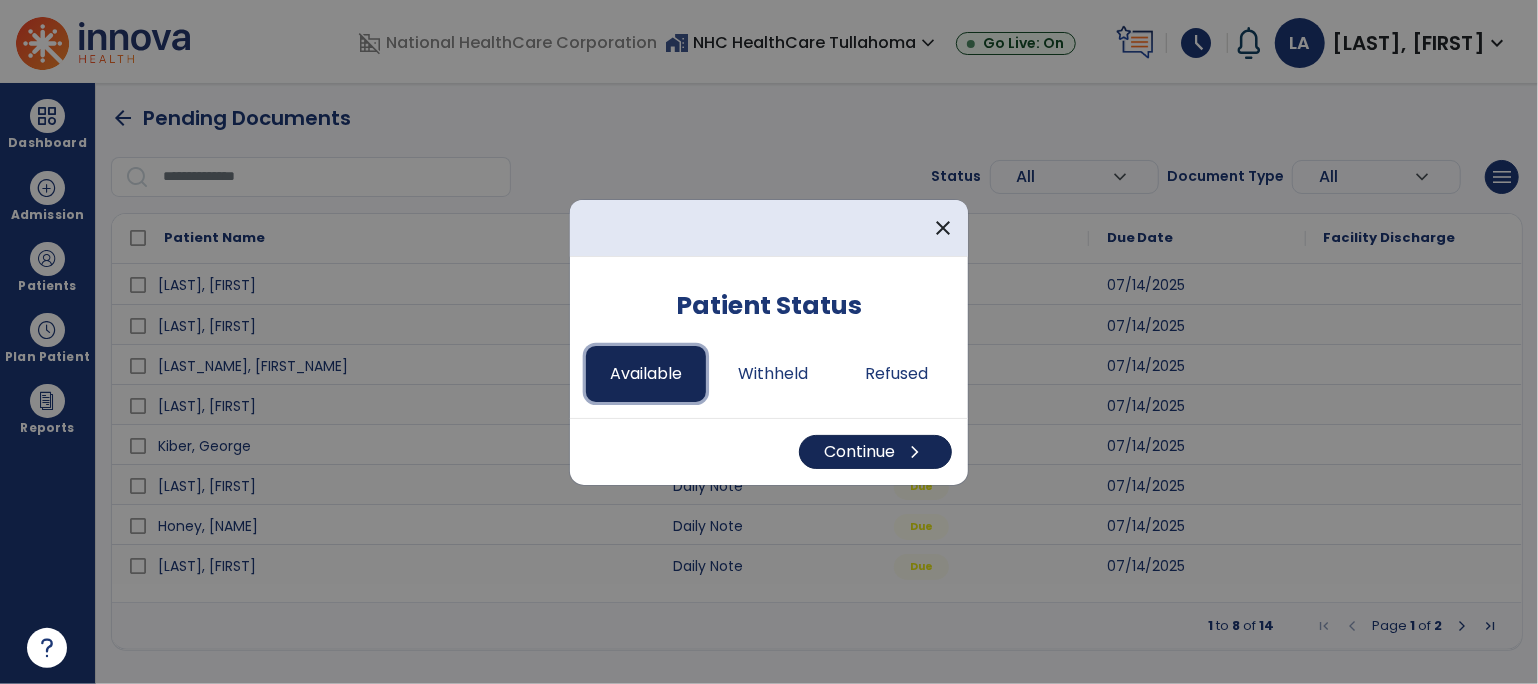 click on "Continue   chevron_right" at bounding box center (875, 452) 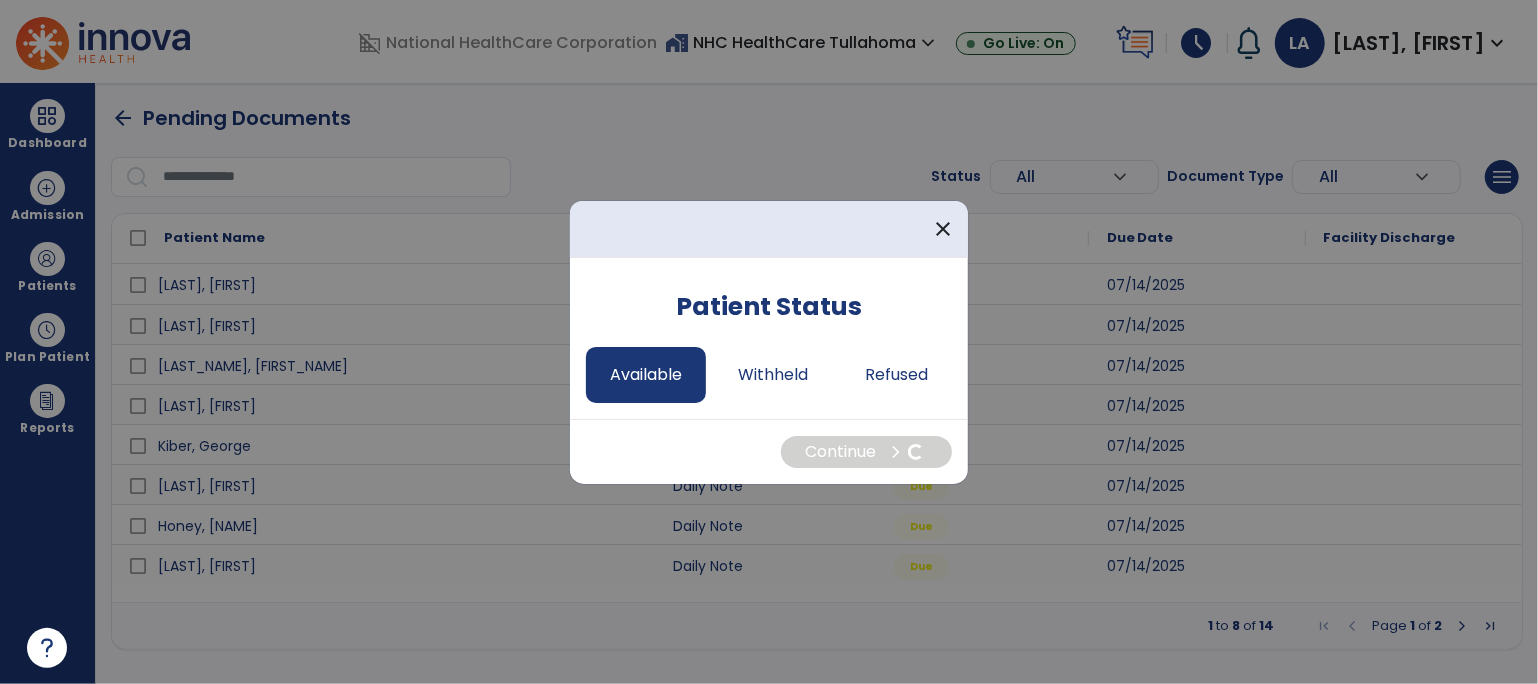 select on "*" 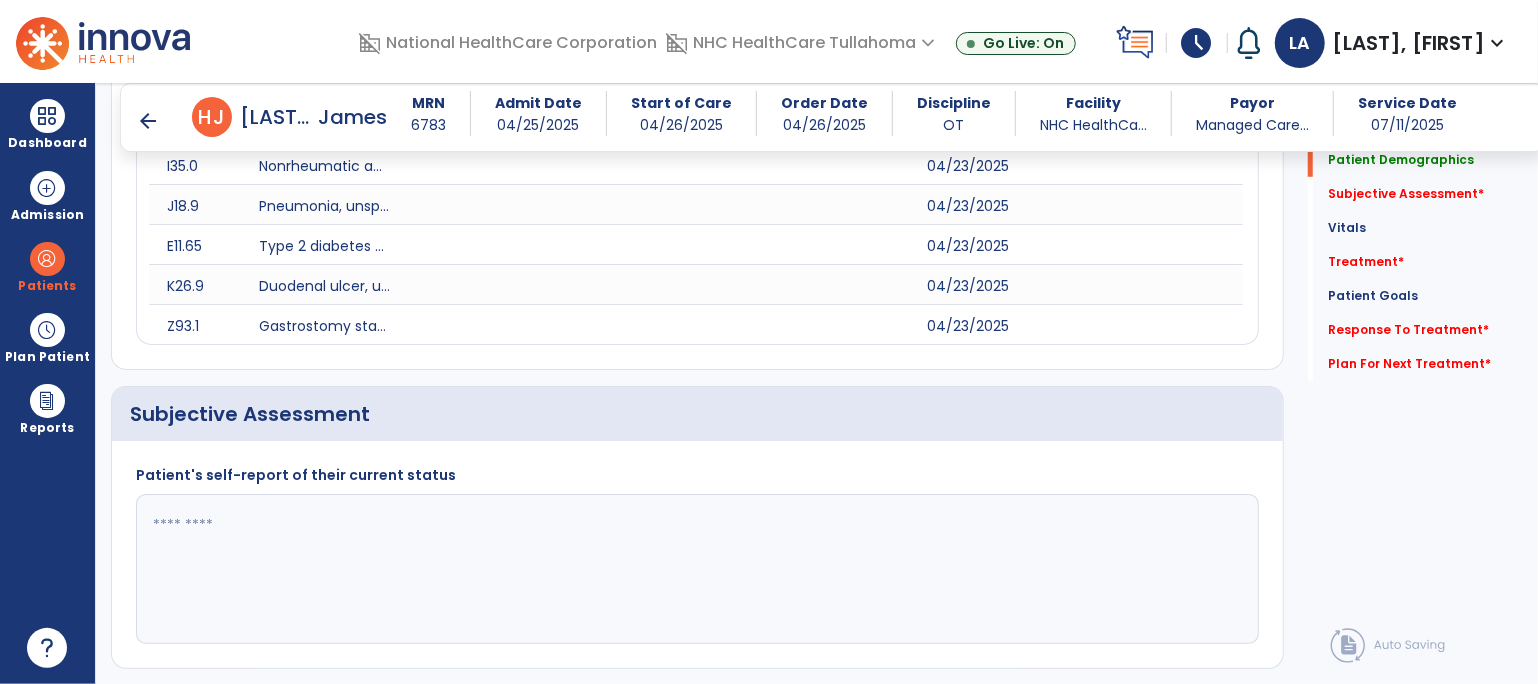 scroll, scrollTop: 492, scrollLeft: 0, axis: vertical 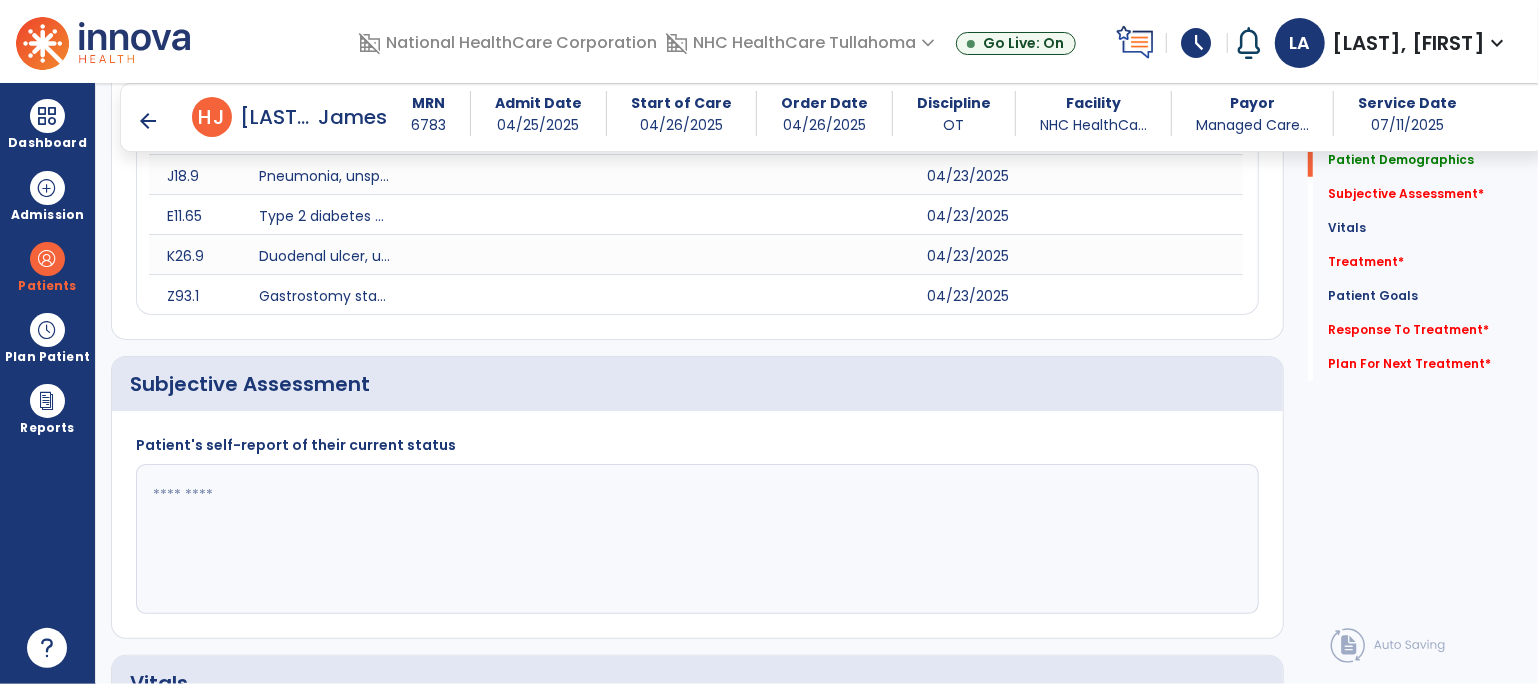 click 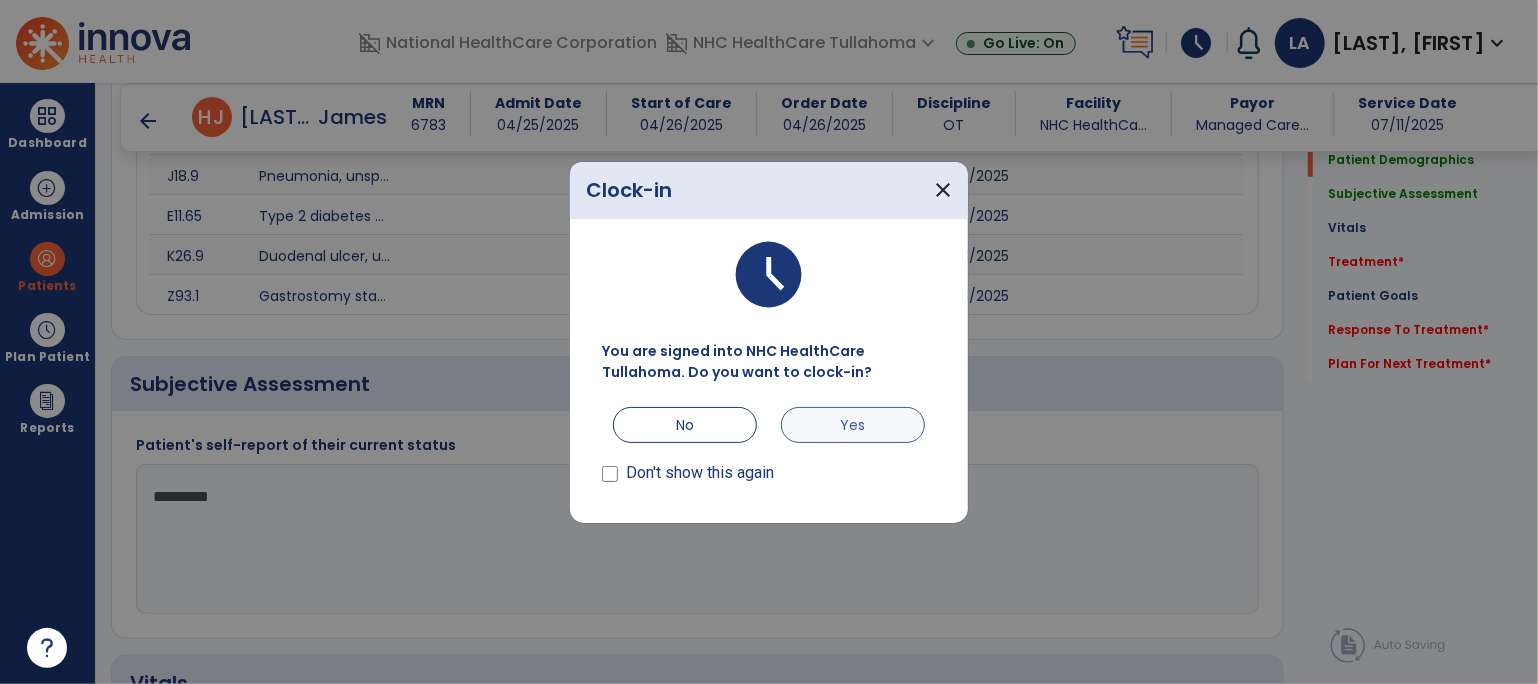 click on "Yes" at bounding box center [853, 425] 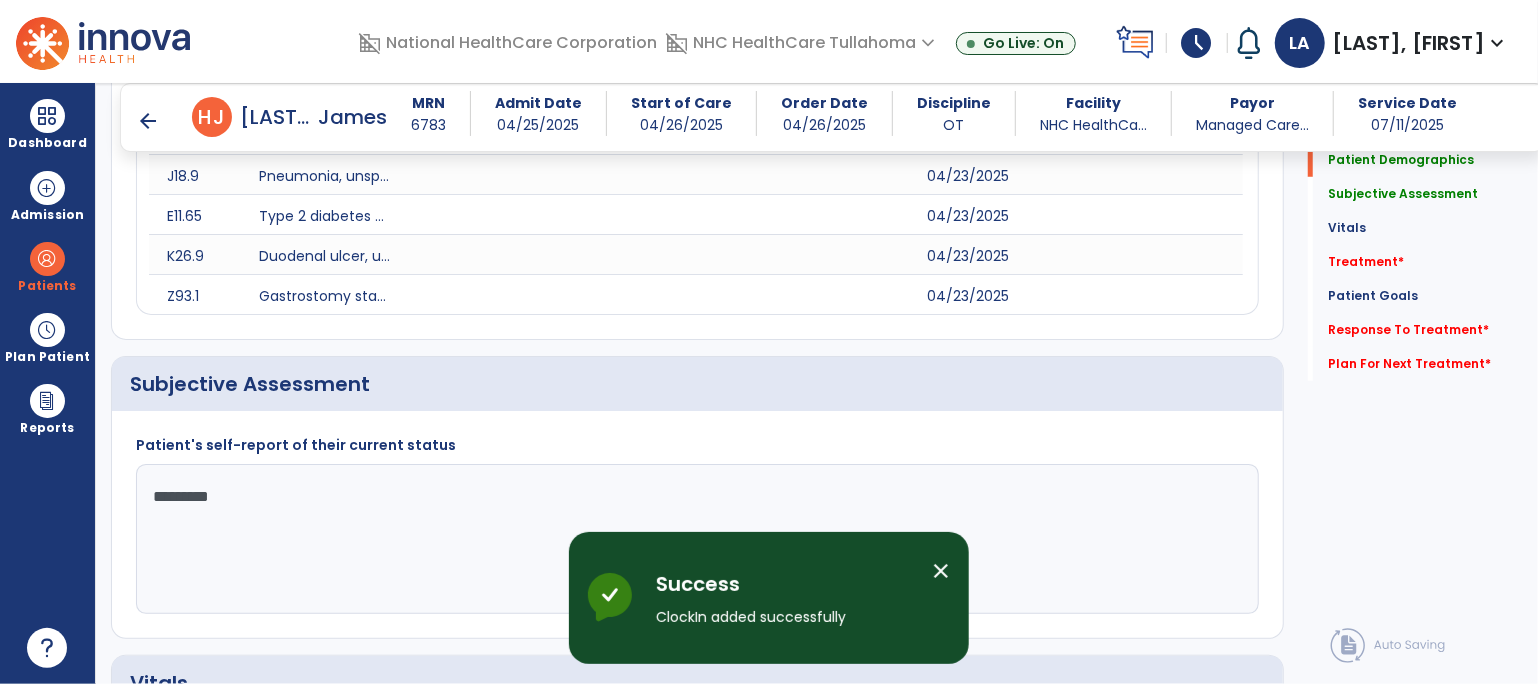 click on "********" 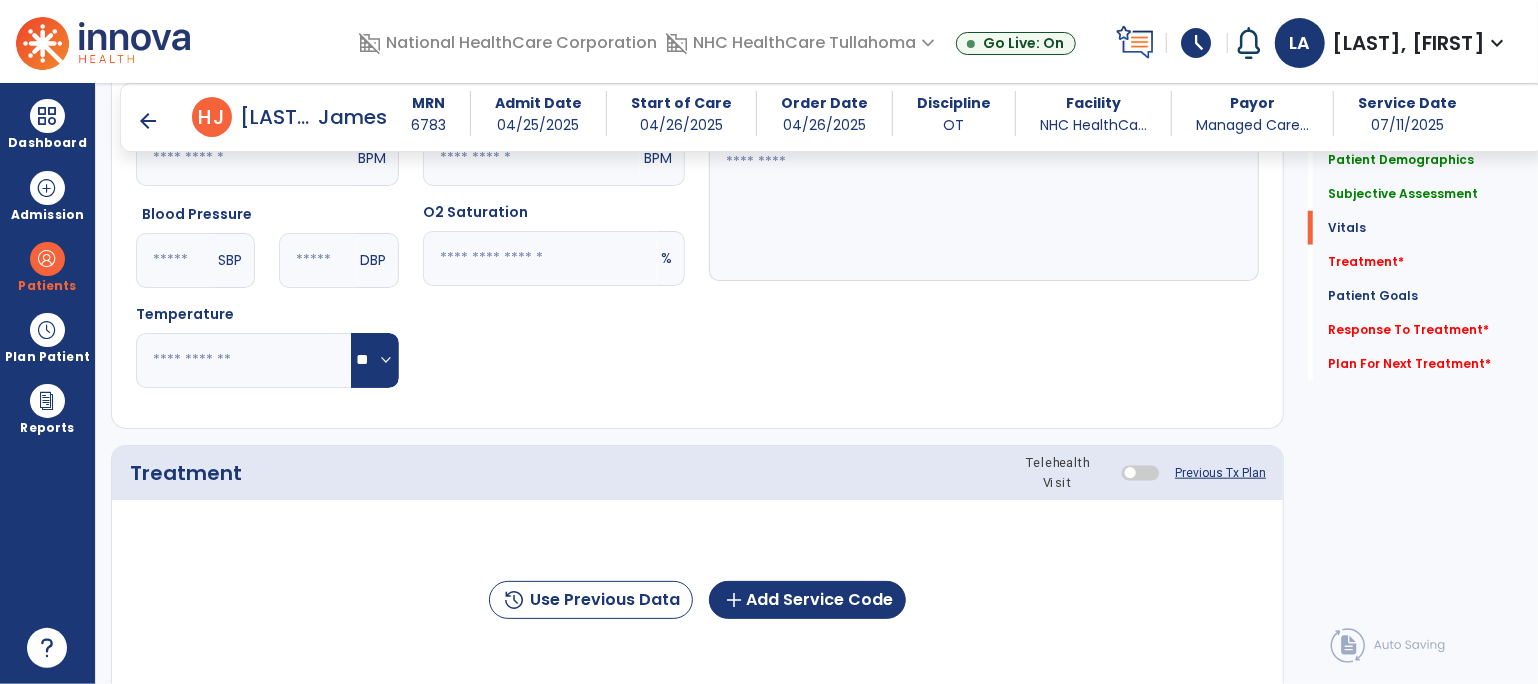scroll, scrollTop: 1116, scrollLeft: 0, axis: vertical 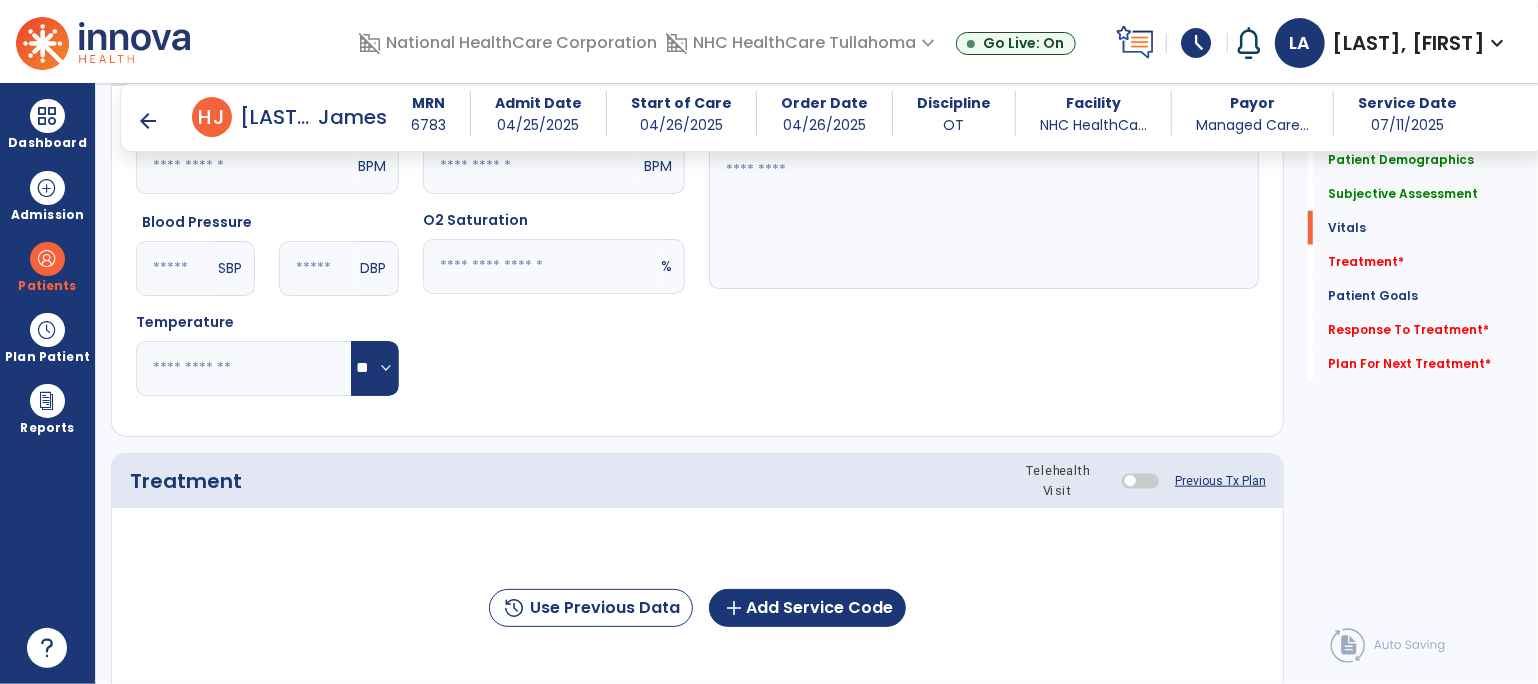 type on "**********" 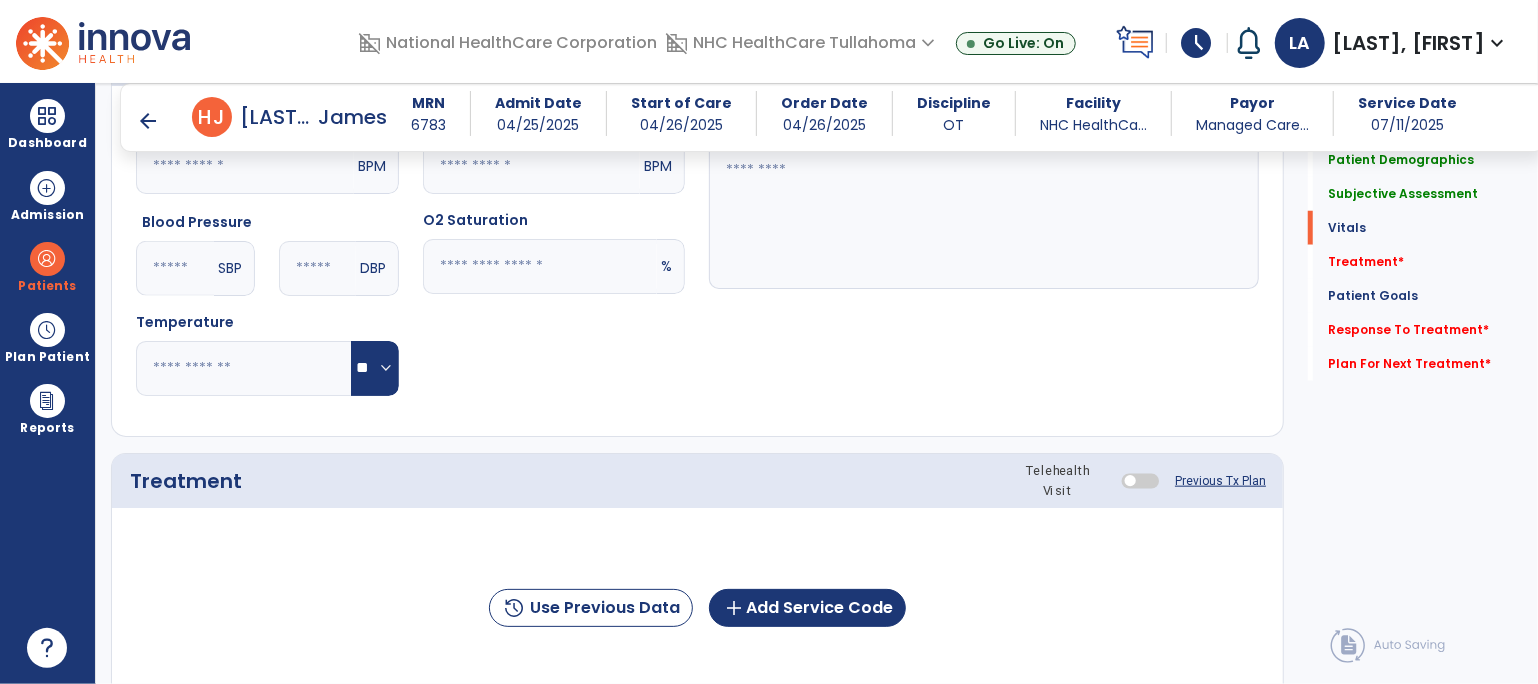 click 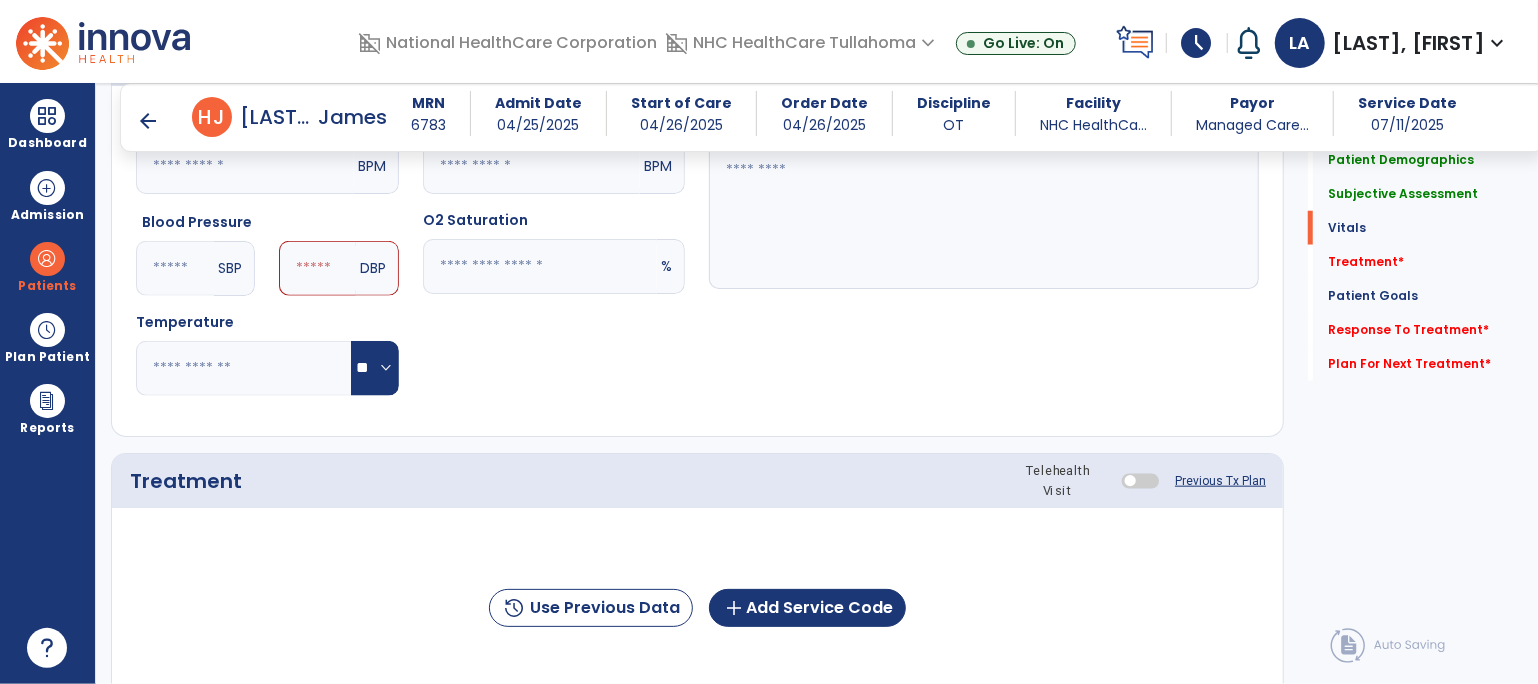 type on "***" 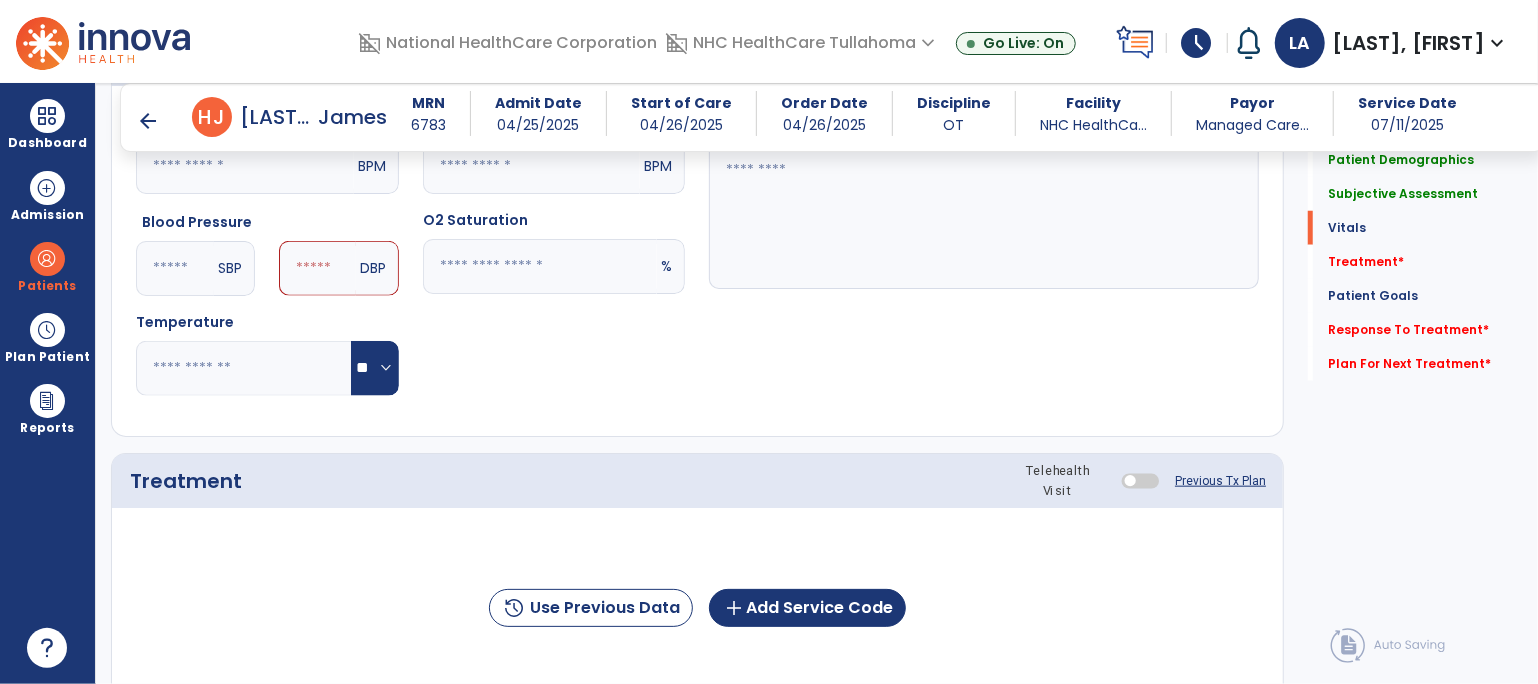 click 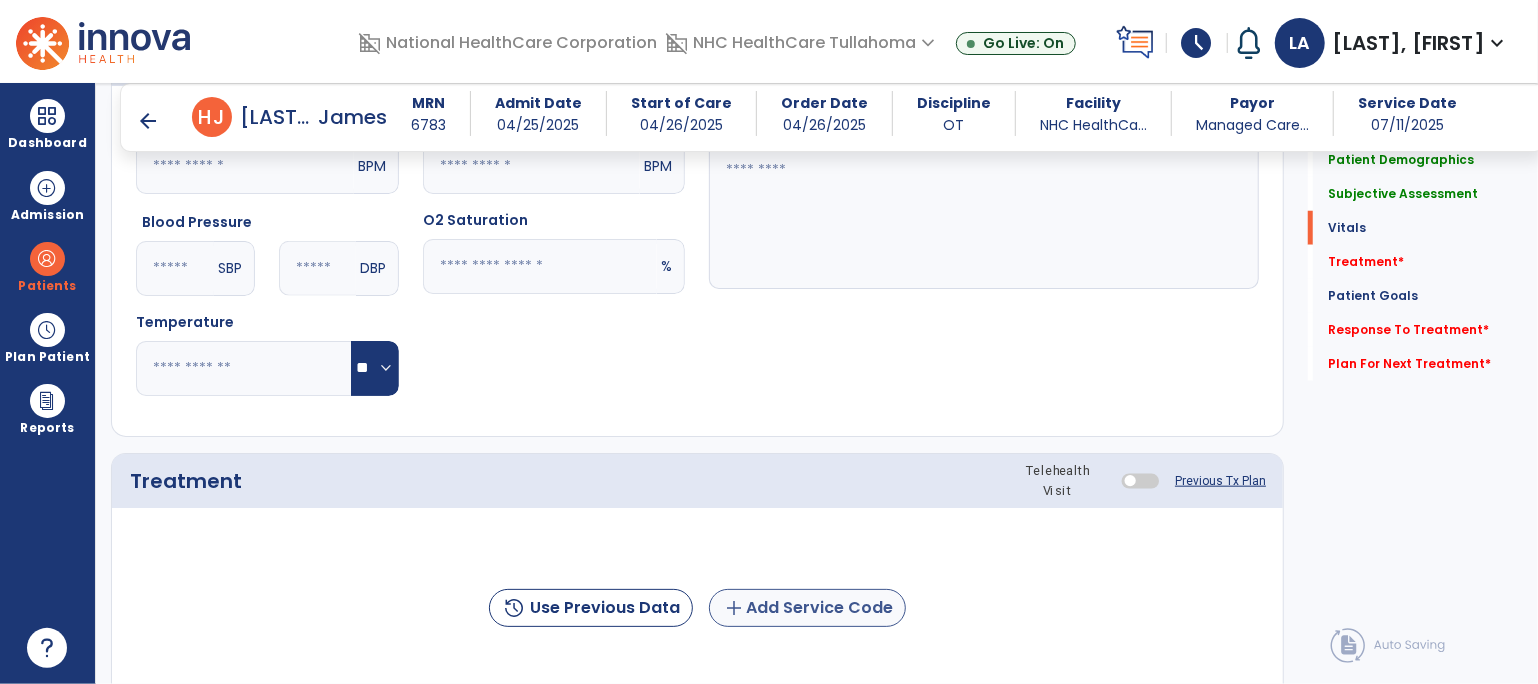 type on "**" 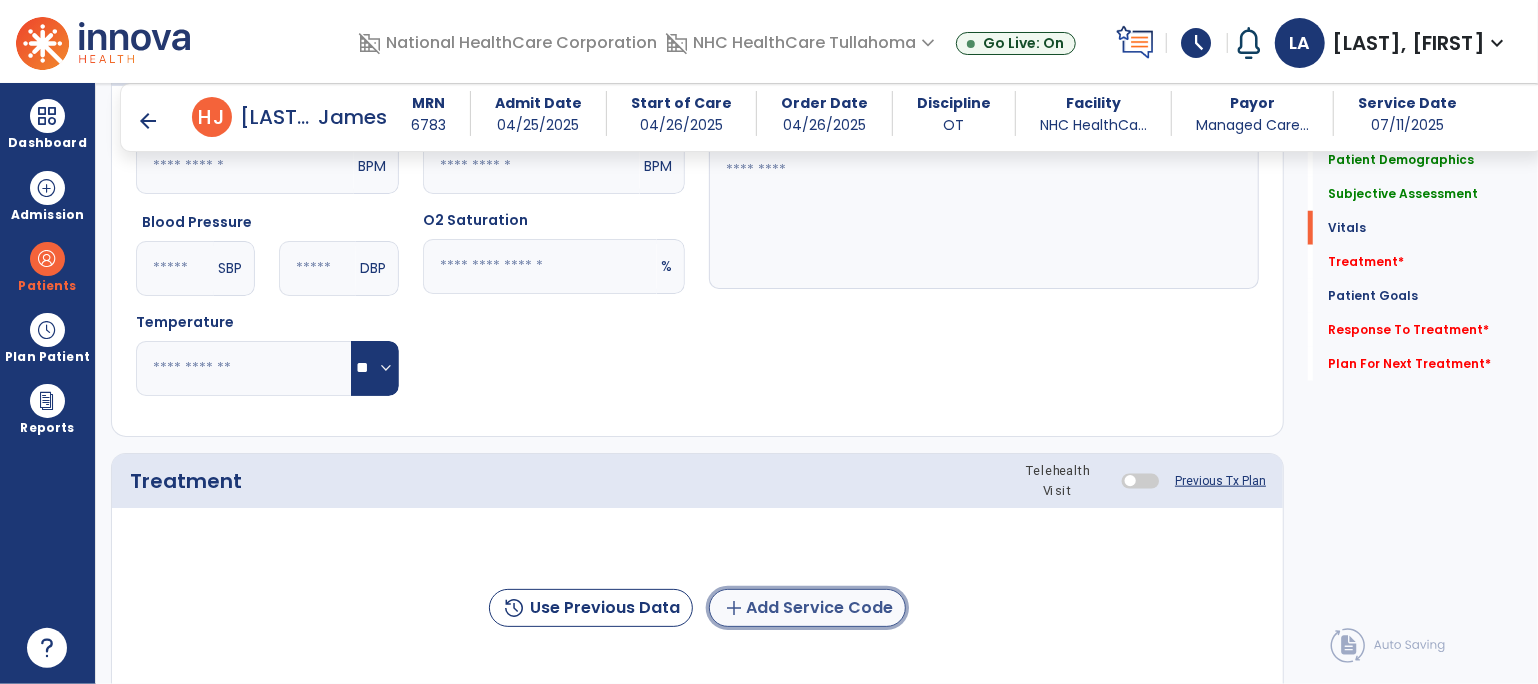 click on "add" 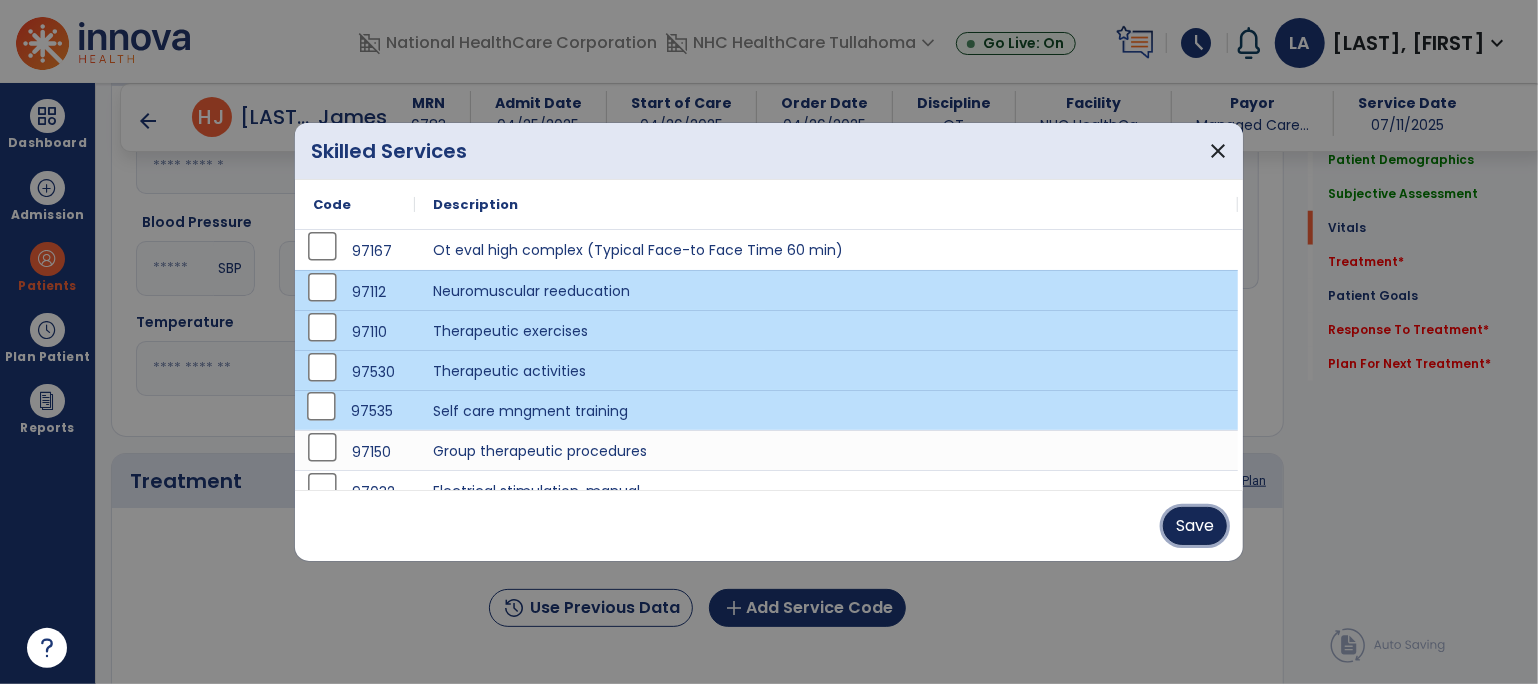 click on "Save" at bounding box center (1195, 526) 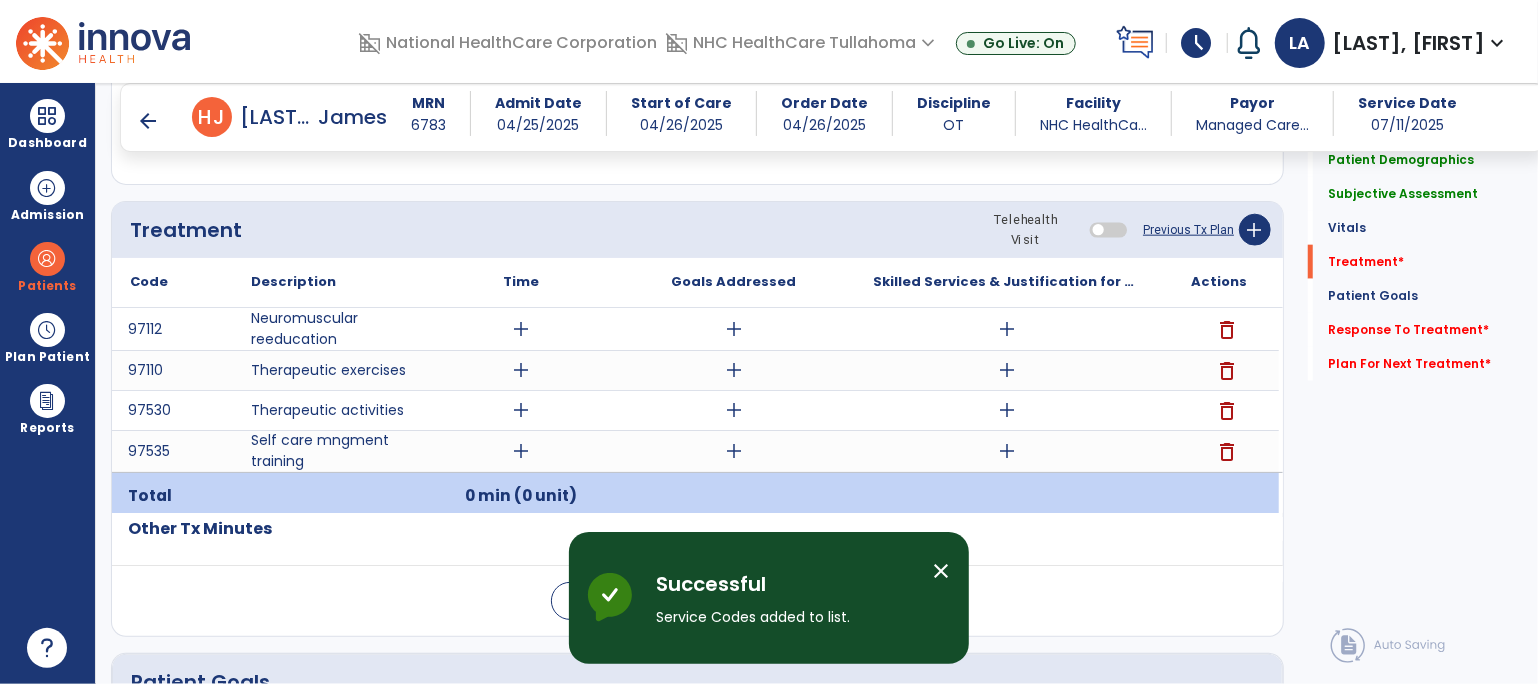 scroll, scrollTop: 1370, scrollLeft: 0, axis: vertical 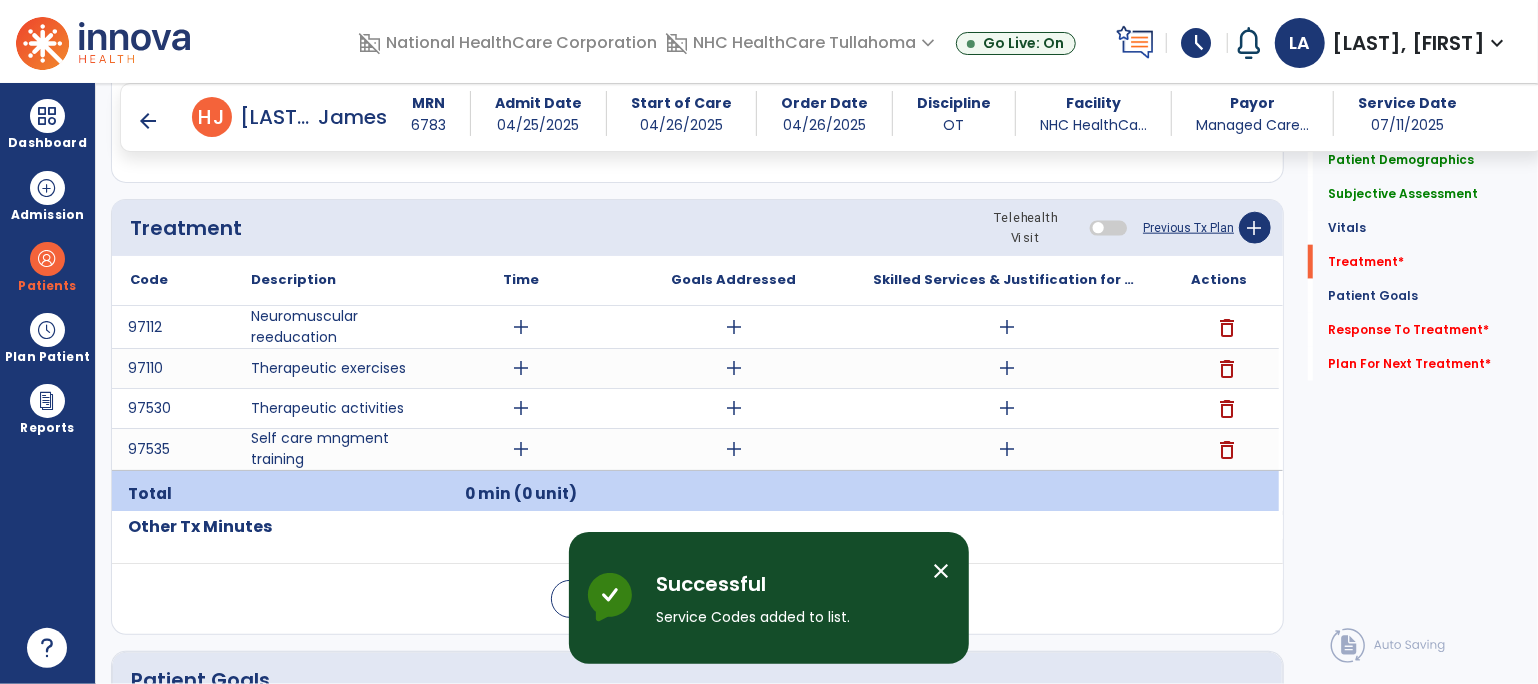 click on "add" at bounding box center (521, 327) 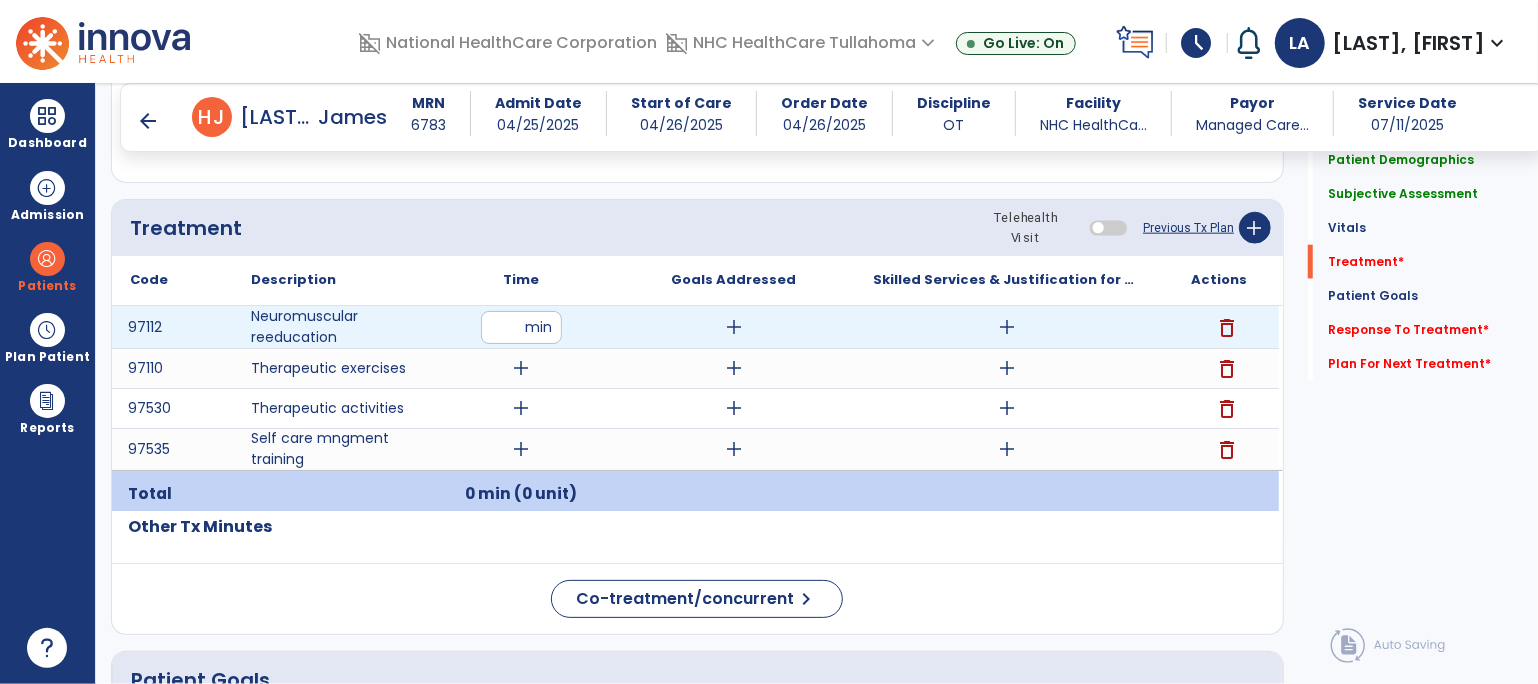 type on "*" 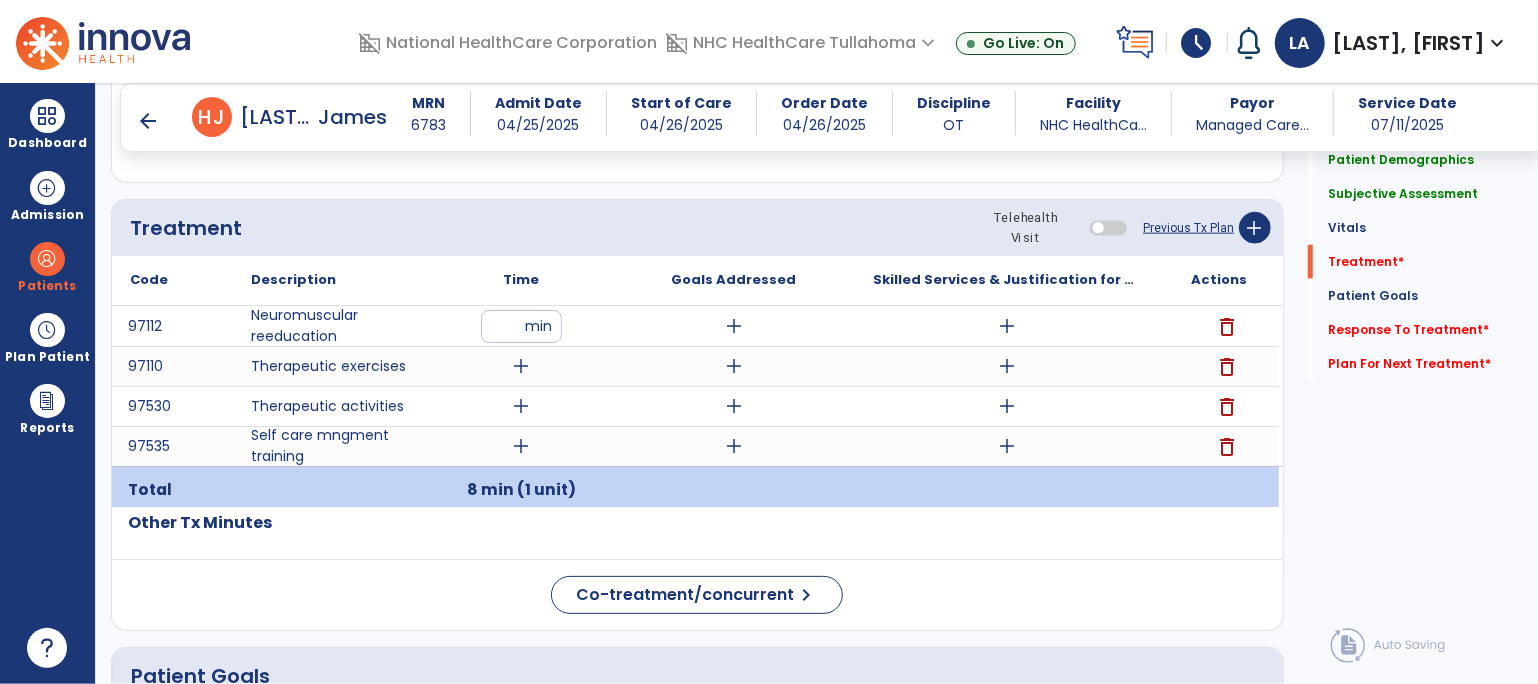 click on "add" at bounding box center (521, 366) 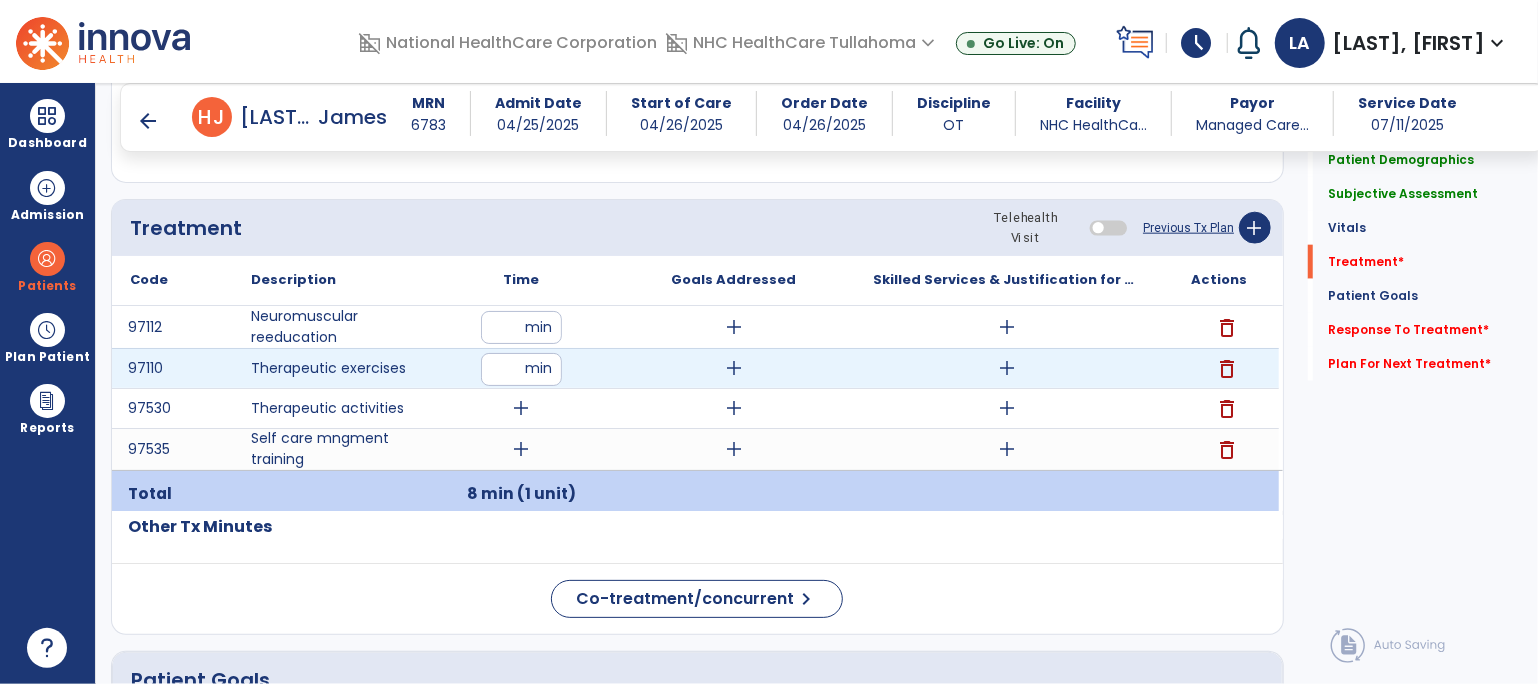 type on "*" 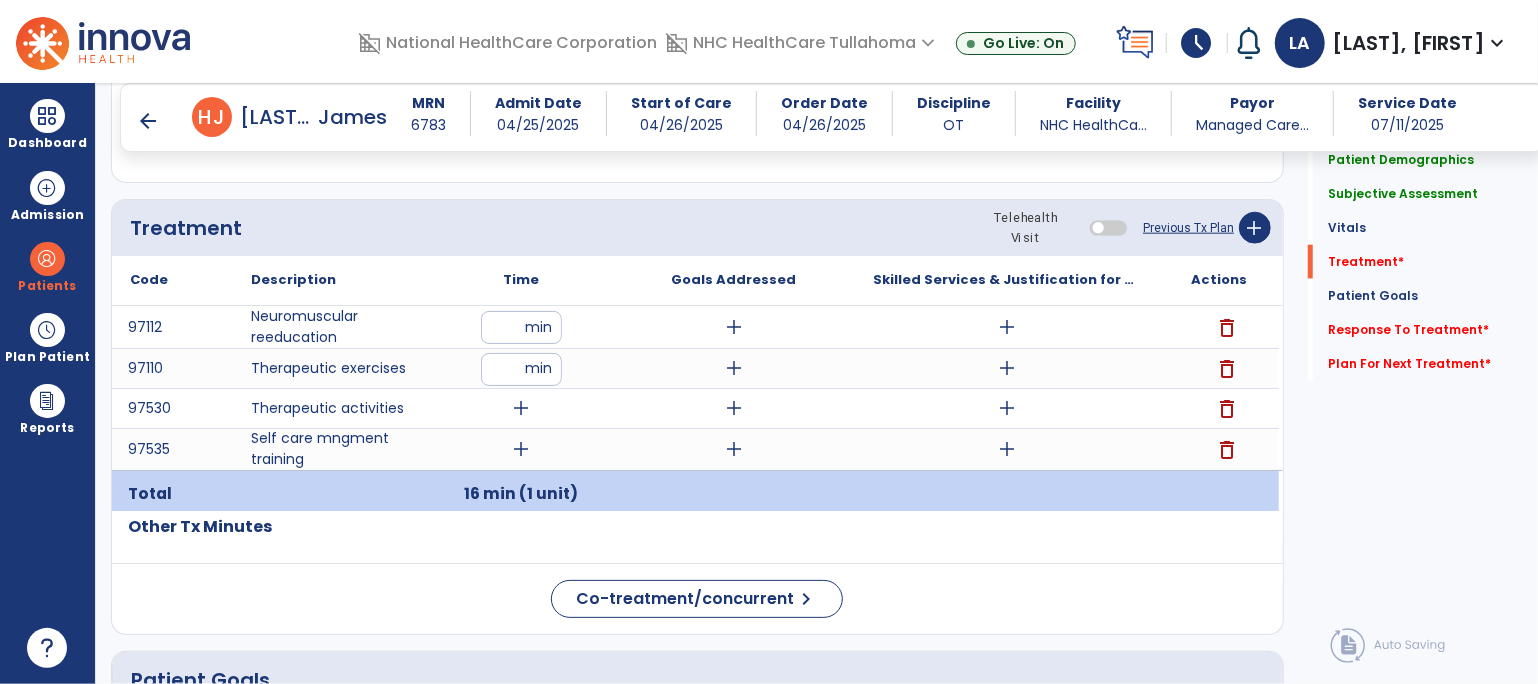 click on "add" at bounding box center (521, 449) 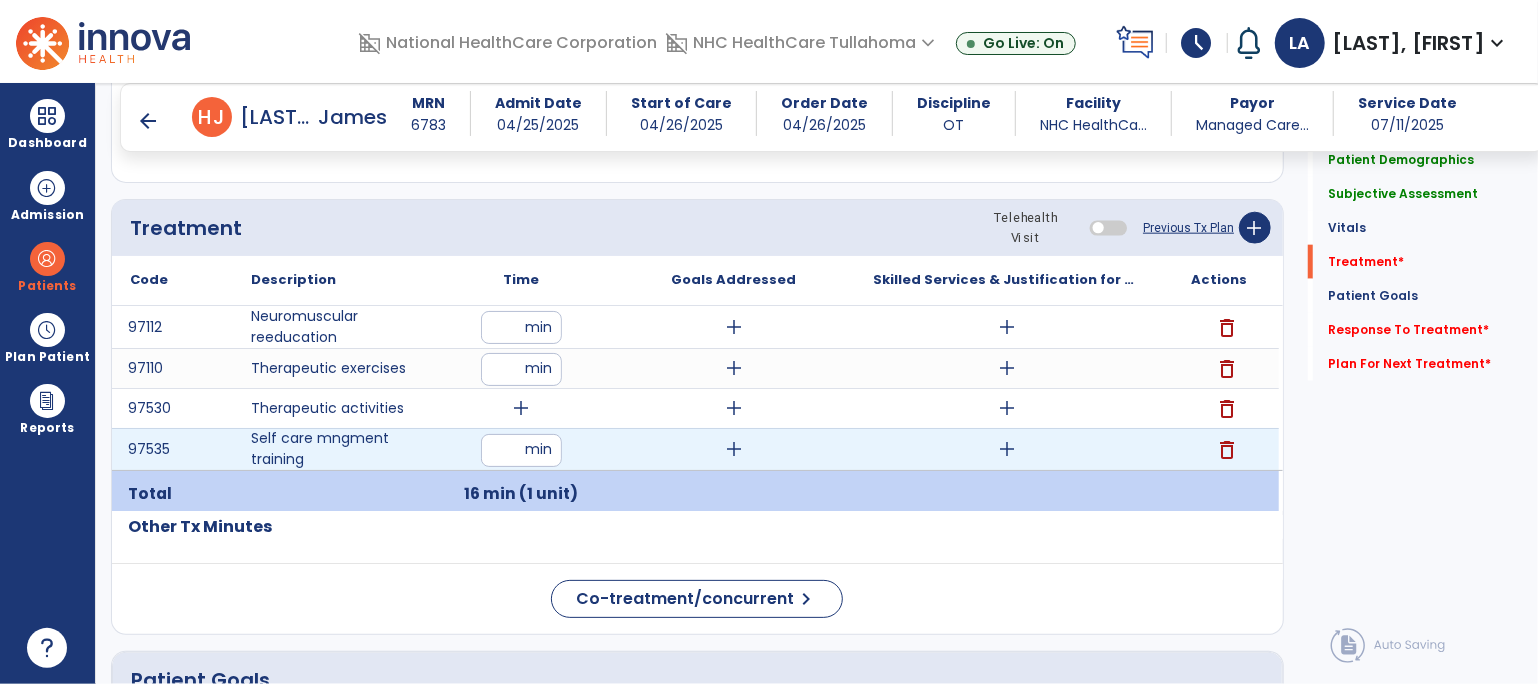 type on "*" 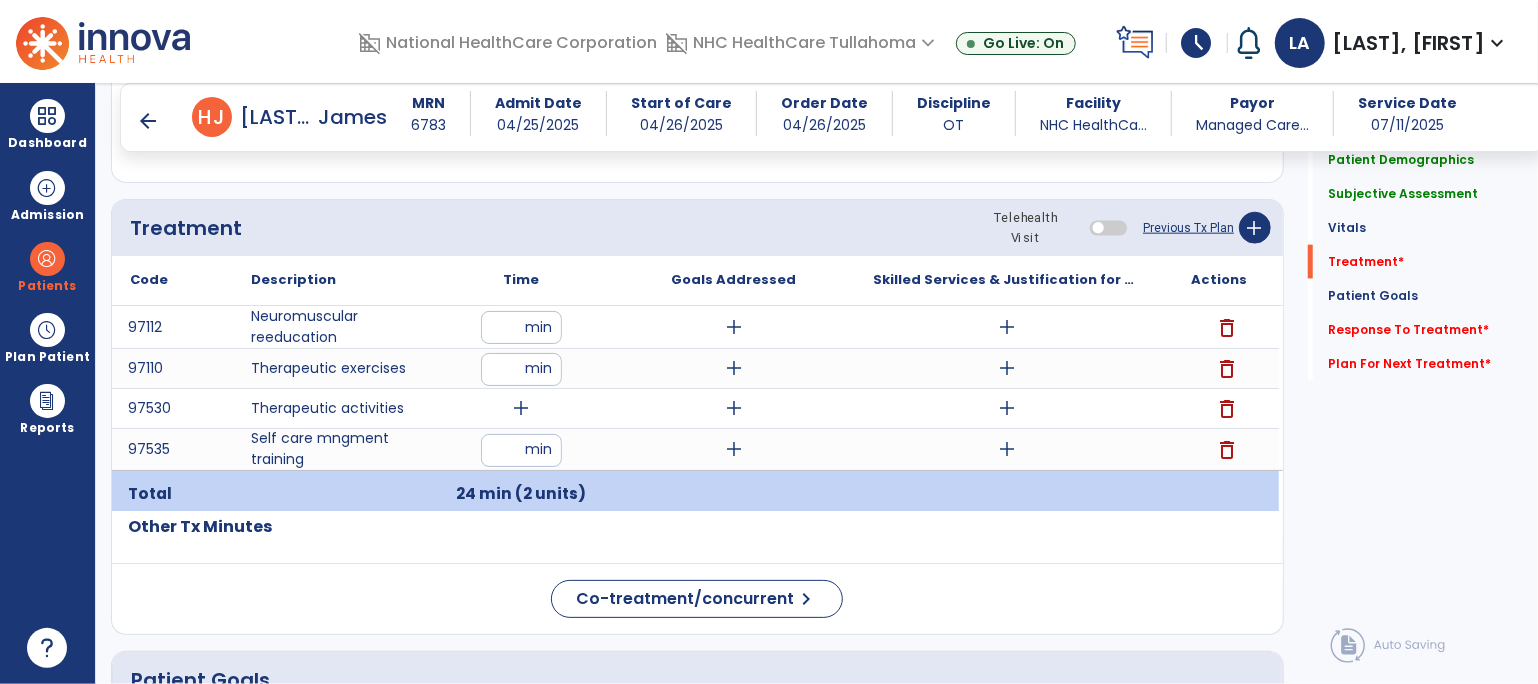 click on "add" at bounding box center (521, 408) 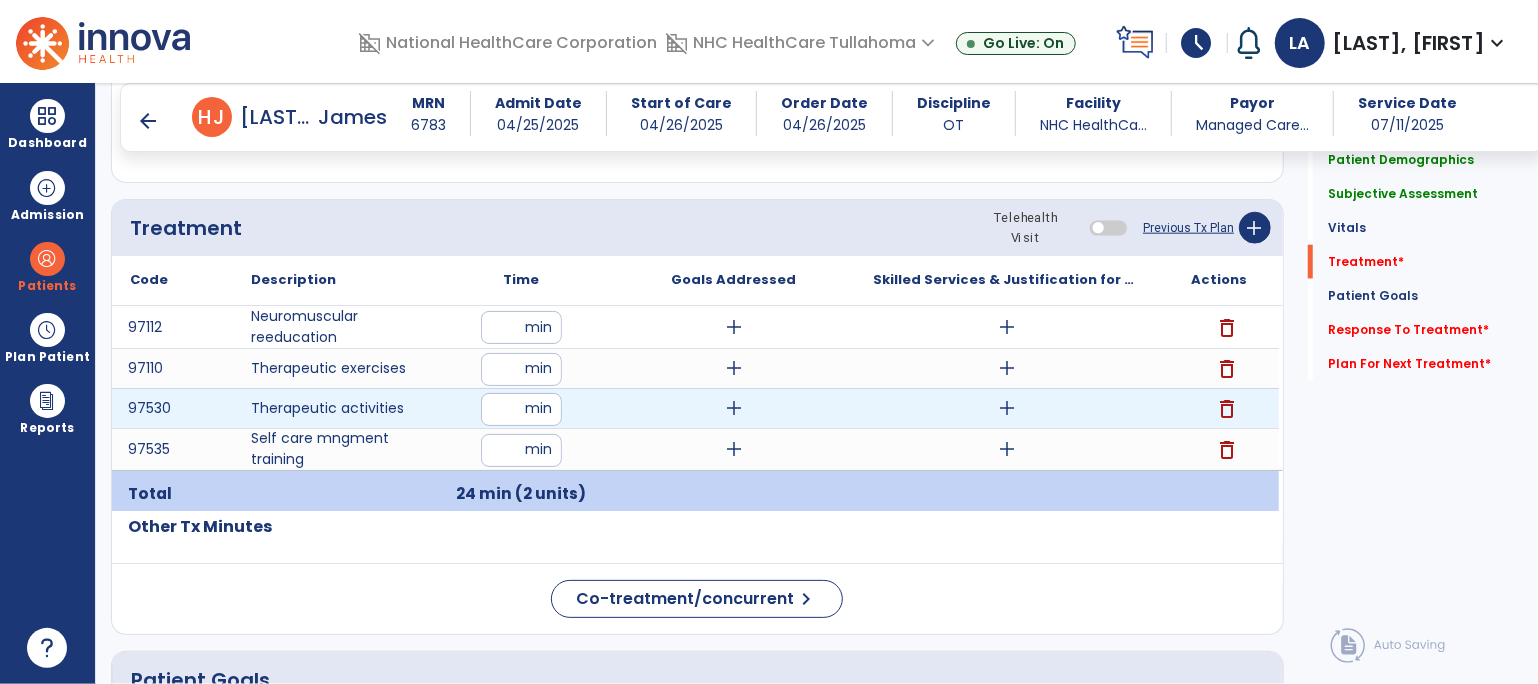 type on "**" 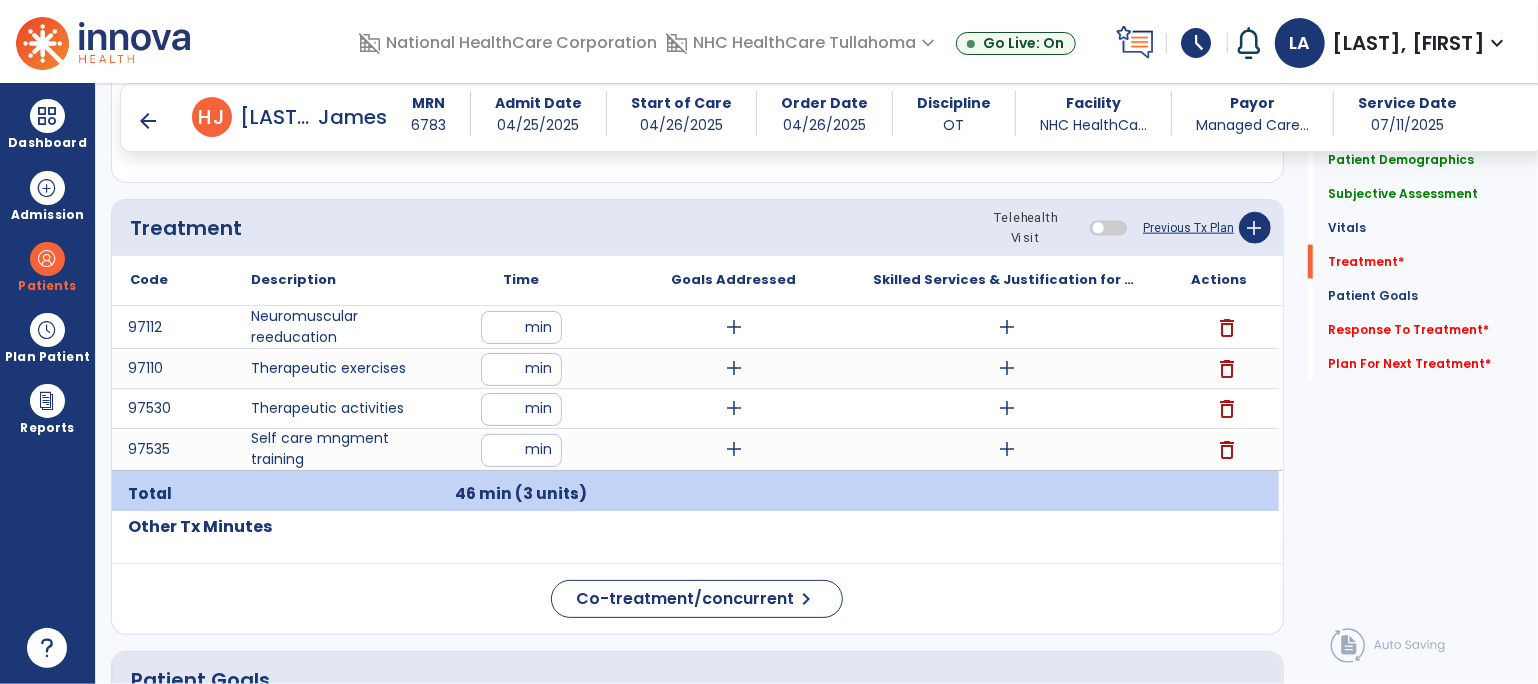 click on "add" at bounding box center (1007, 327) 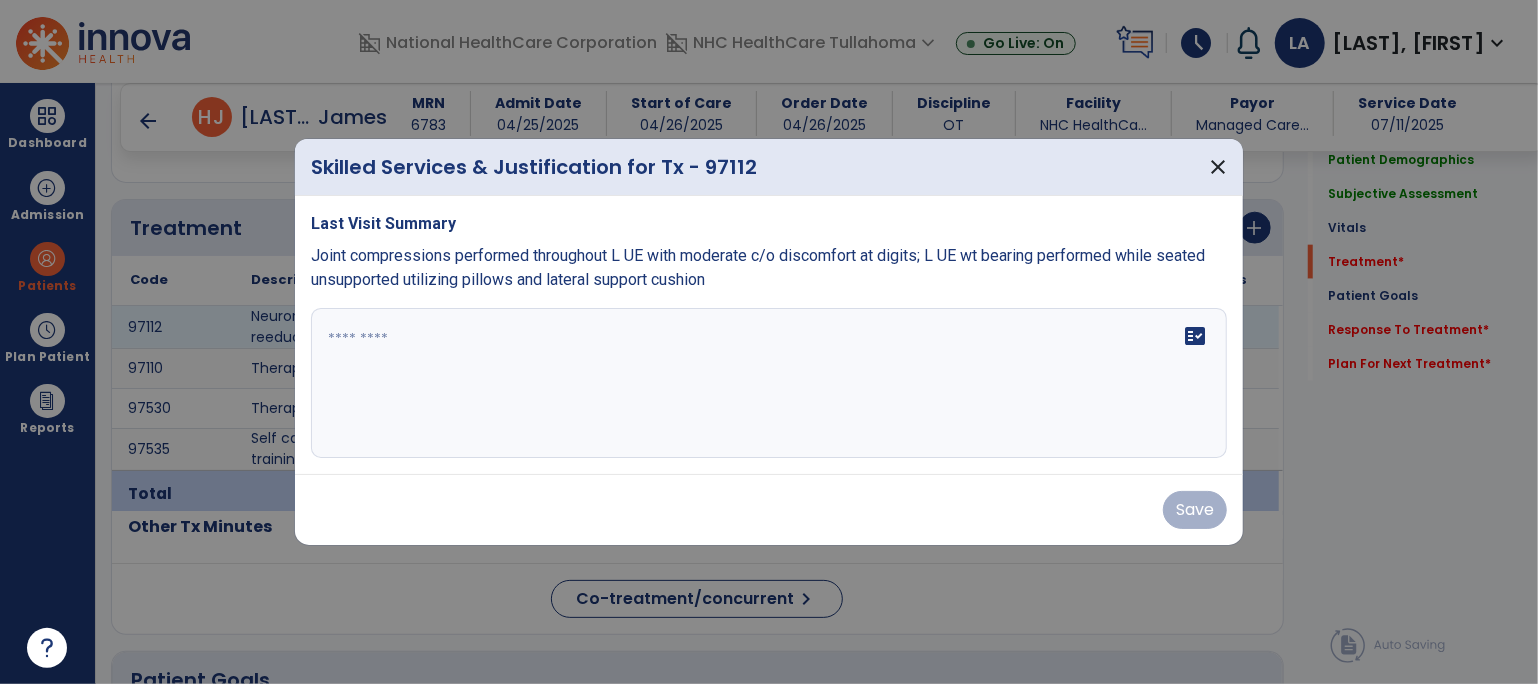 click at bounding box center [769, 383] 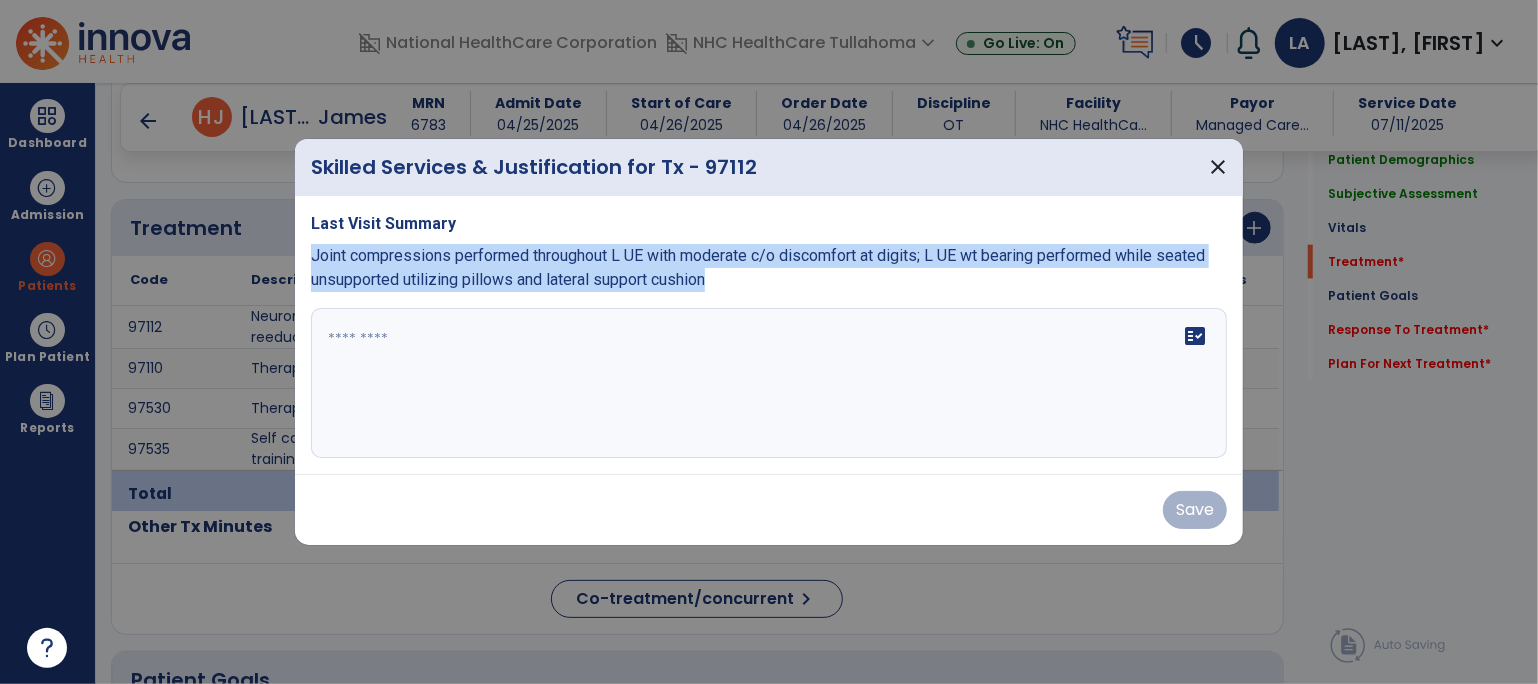 drag, startPoint x: 312, startPoint y: 256, endPoint x: 745, endPoint y: 296, distance: 434.84366 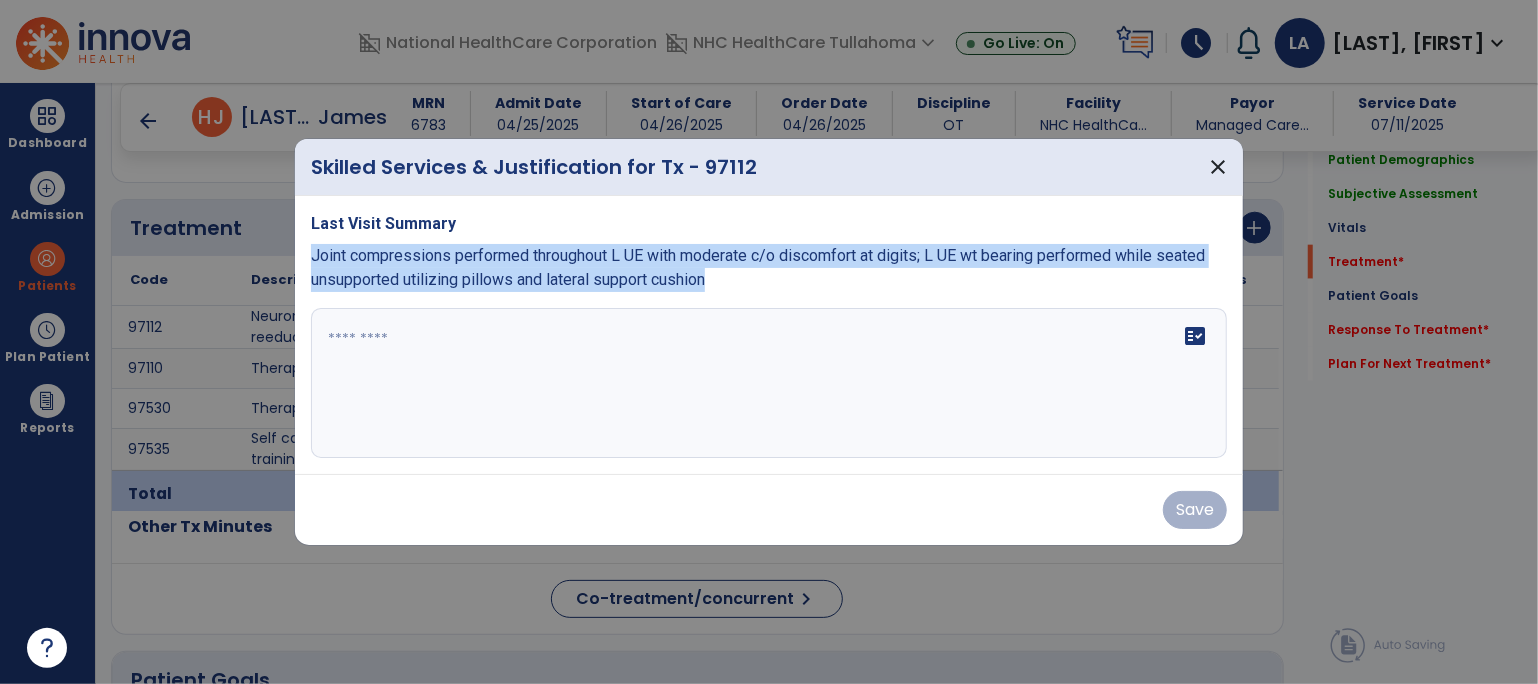 click on "Last Visit Summary Joint compressions performed throughout L UE with moderate c/o discomfort at digits; L UE wt bearing performed while seated unsupported utilizing pillows and lateral support cushion
fact_check" at bounding box center (769, 335) 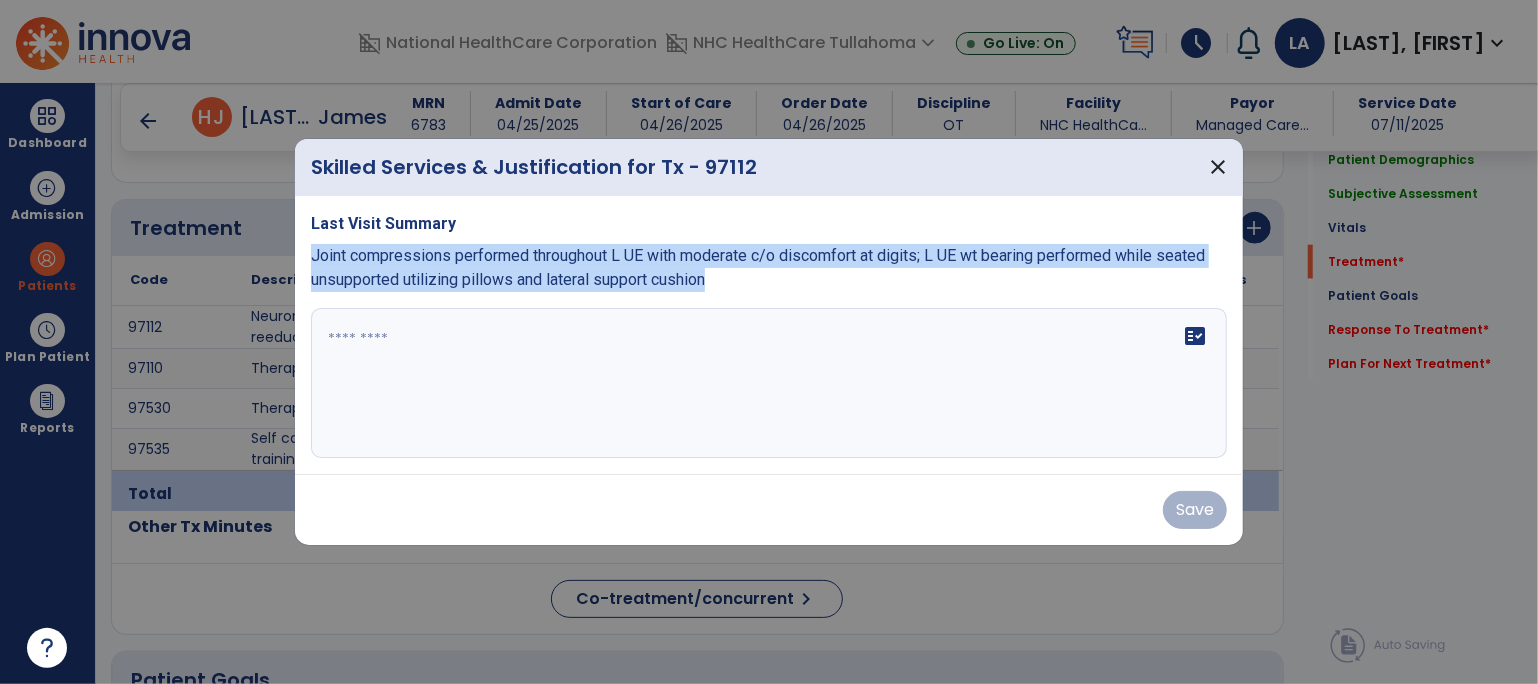 copy on "Joint compressions performed throughout L UE with moderate c/o discomfort at digits; L UE wt bearing performed while seated unsupported utilizing pillows and lateral support cushion" 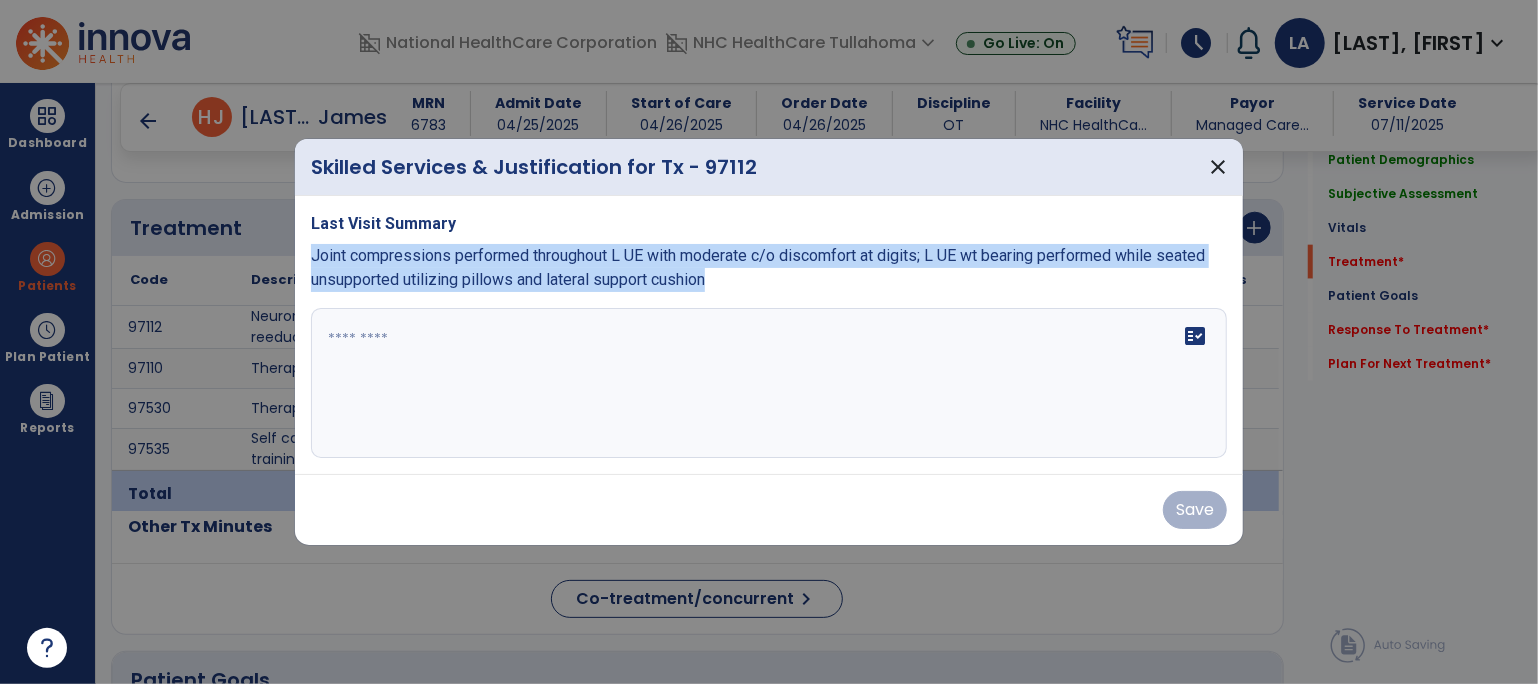 click at bounding box center (769, 383) 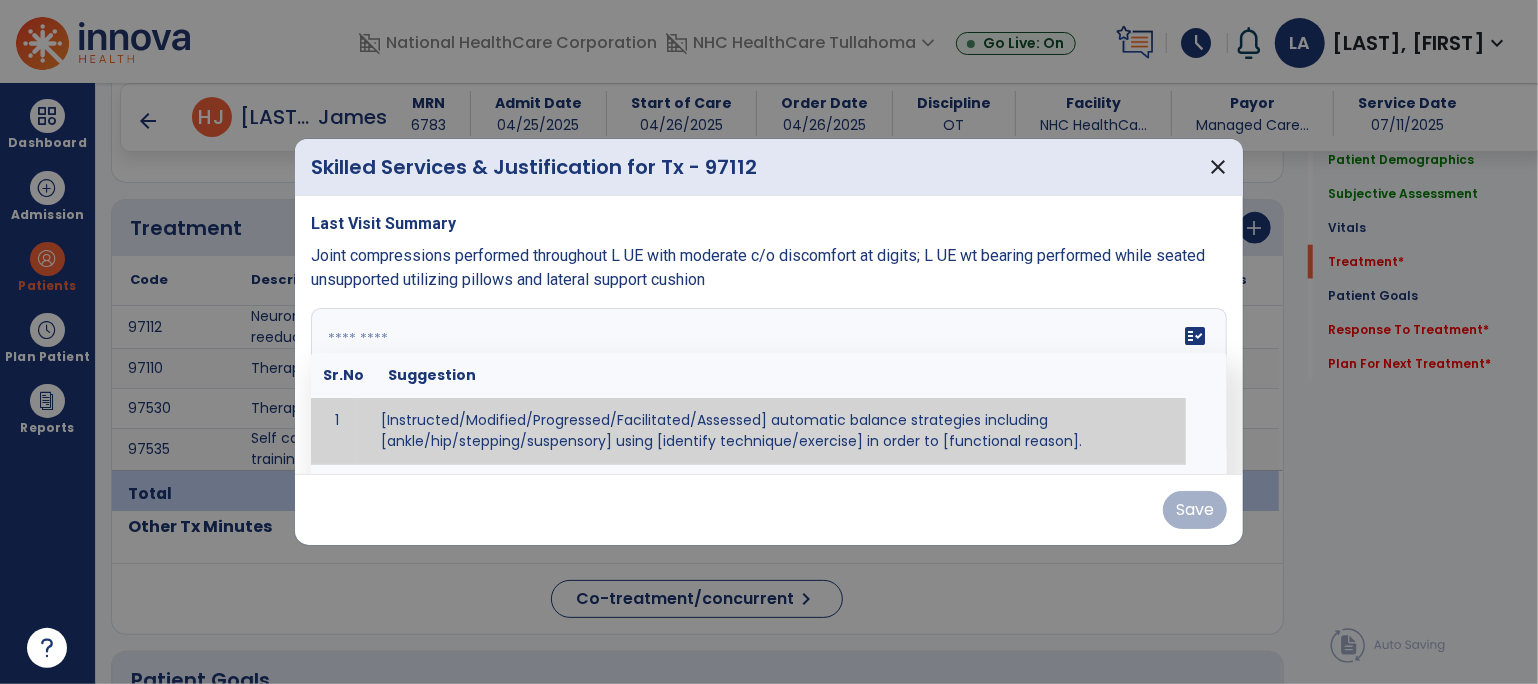 paste on "**********" 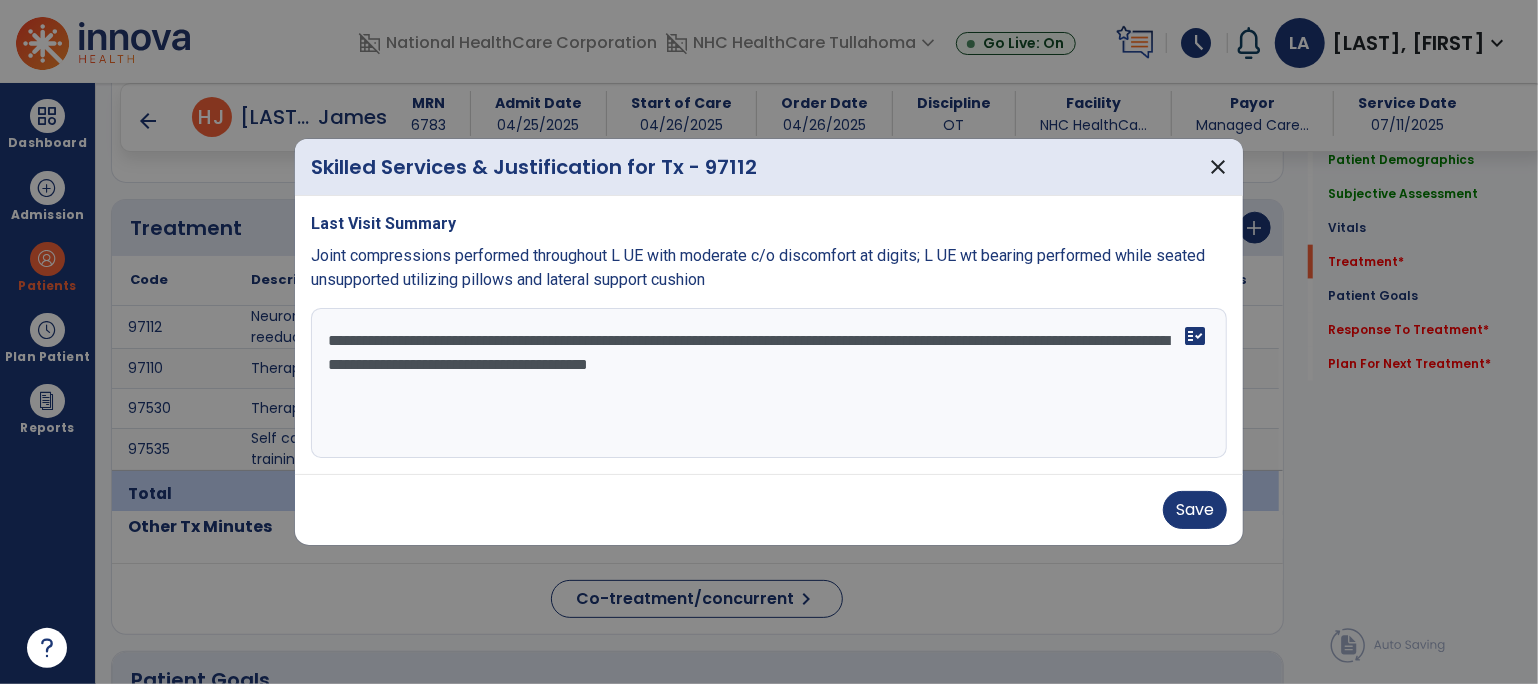 click on "**********" at bounding box center [769, 383] 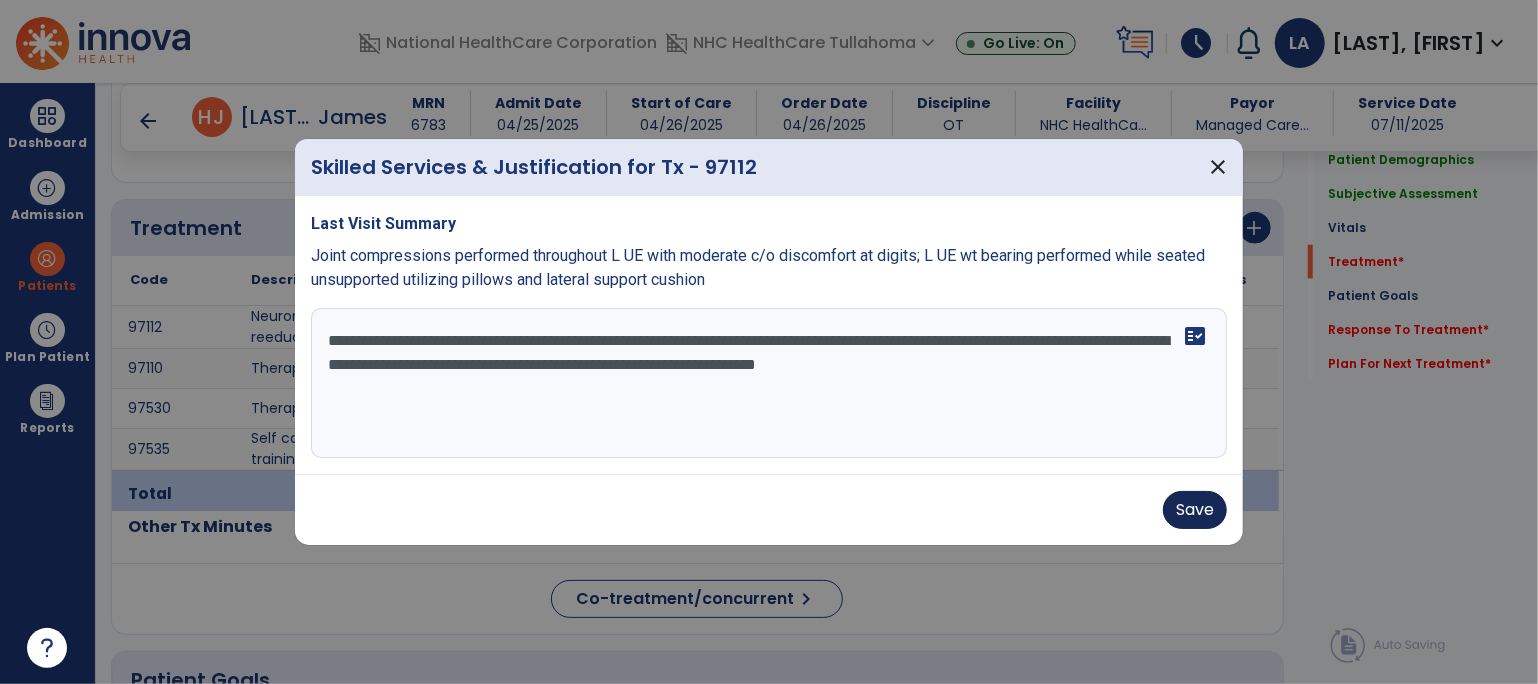 type on "**********" 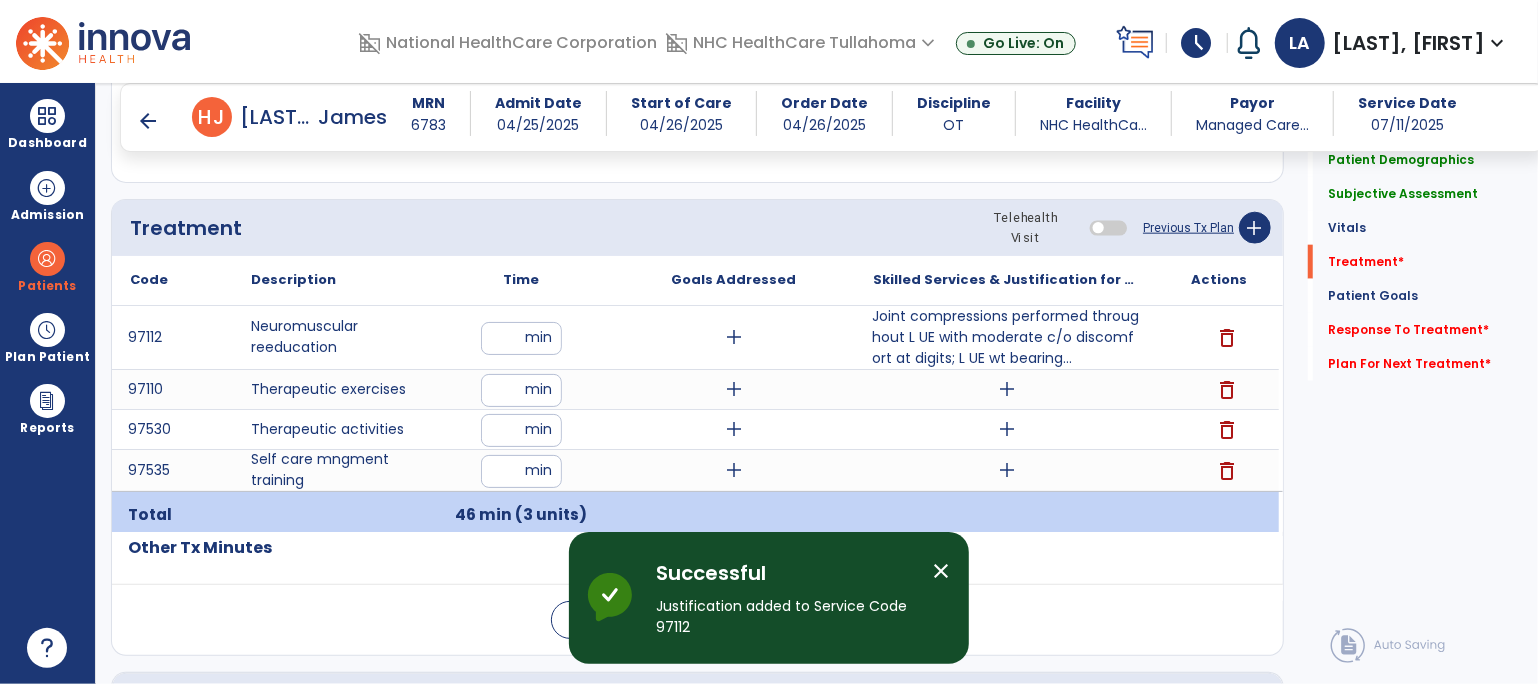 click on "add" at bounding box center (1007, 389) 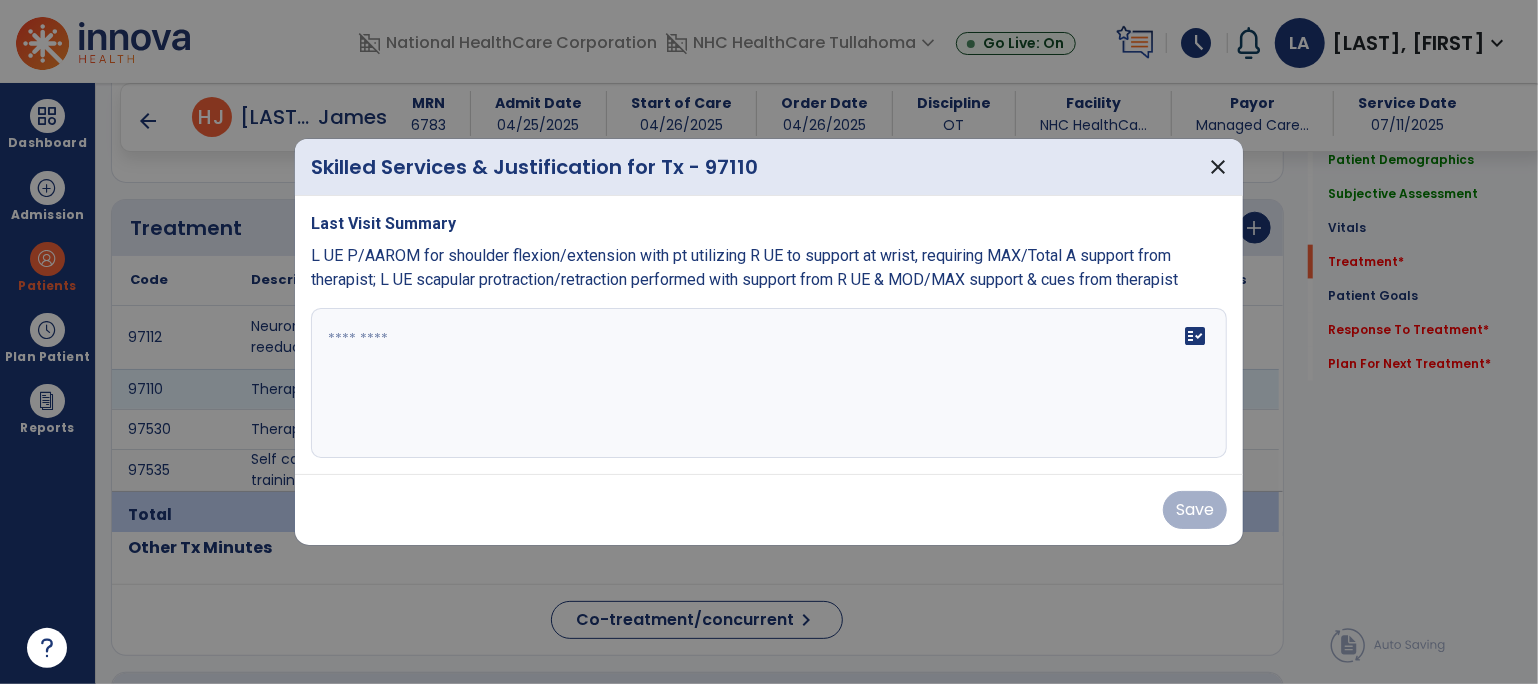 click at bounding box center (769, 383) 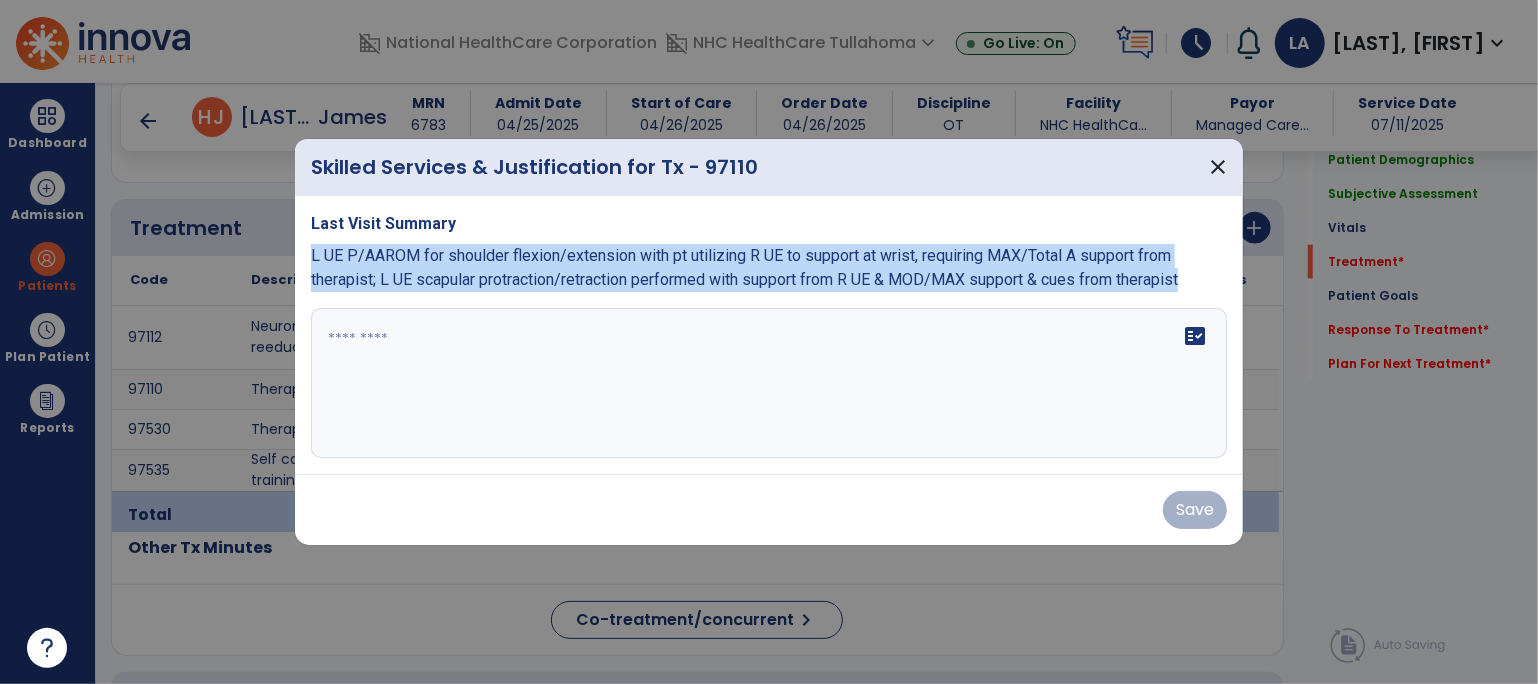 drag, startPoint x: 307, startPoint y: 249, endPoint x: 1218, endPoint y: 286, distance: 911.75104 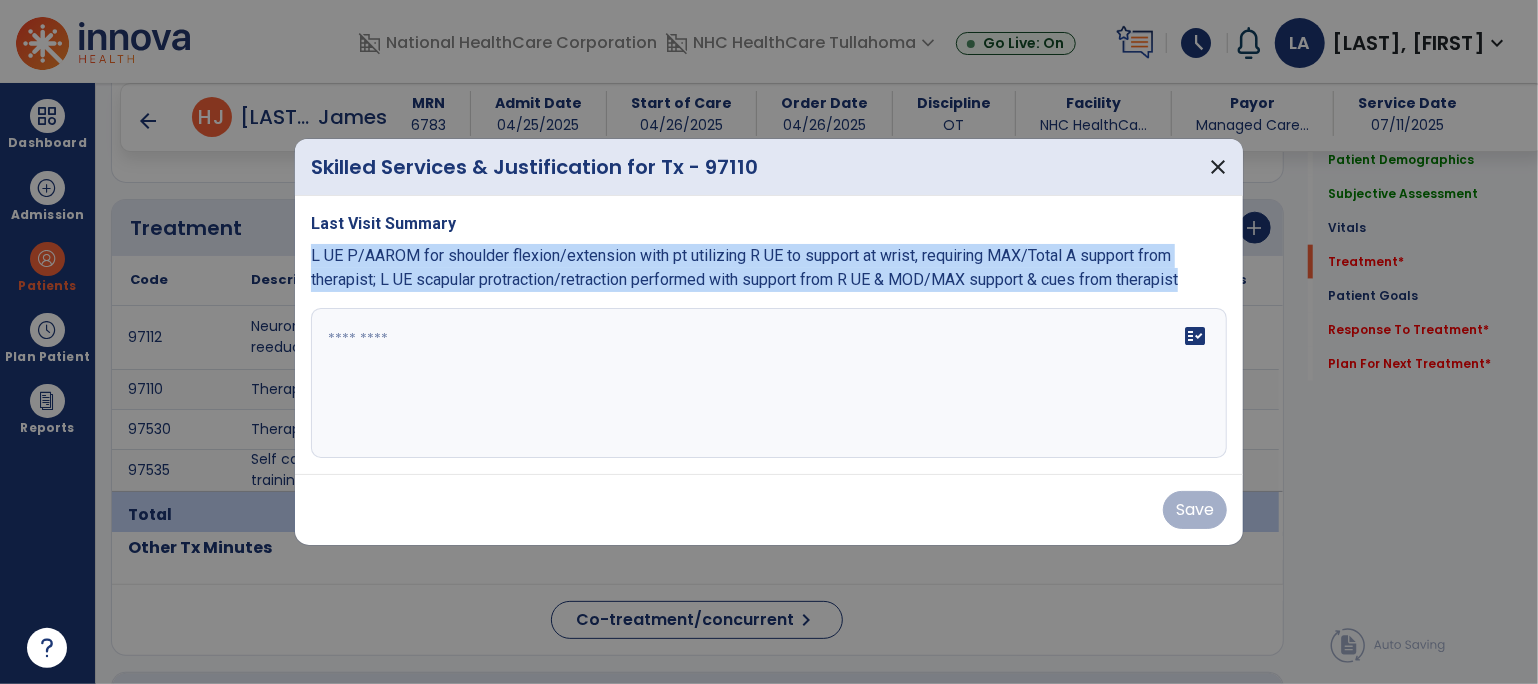 click on "Last Visit Summary L UE P/AAROM for shoulder flexion/extension with pt utilizing R UE to support at wrist, requiring MAX/Total A support from therapist; L UE scapular protraction/retraction performed with support from R UE & MOD/MAX support & cues from therapist
fact_check" at bounding box center (769, 335) 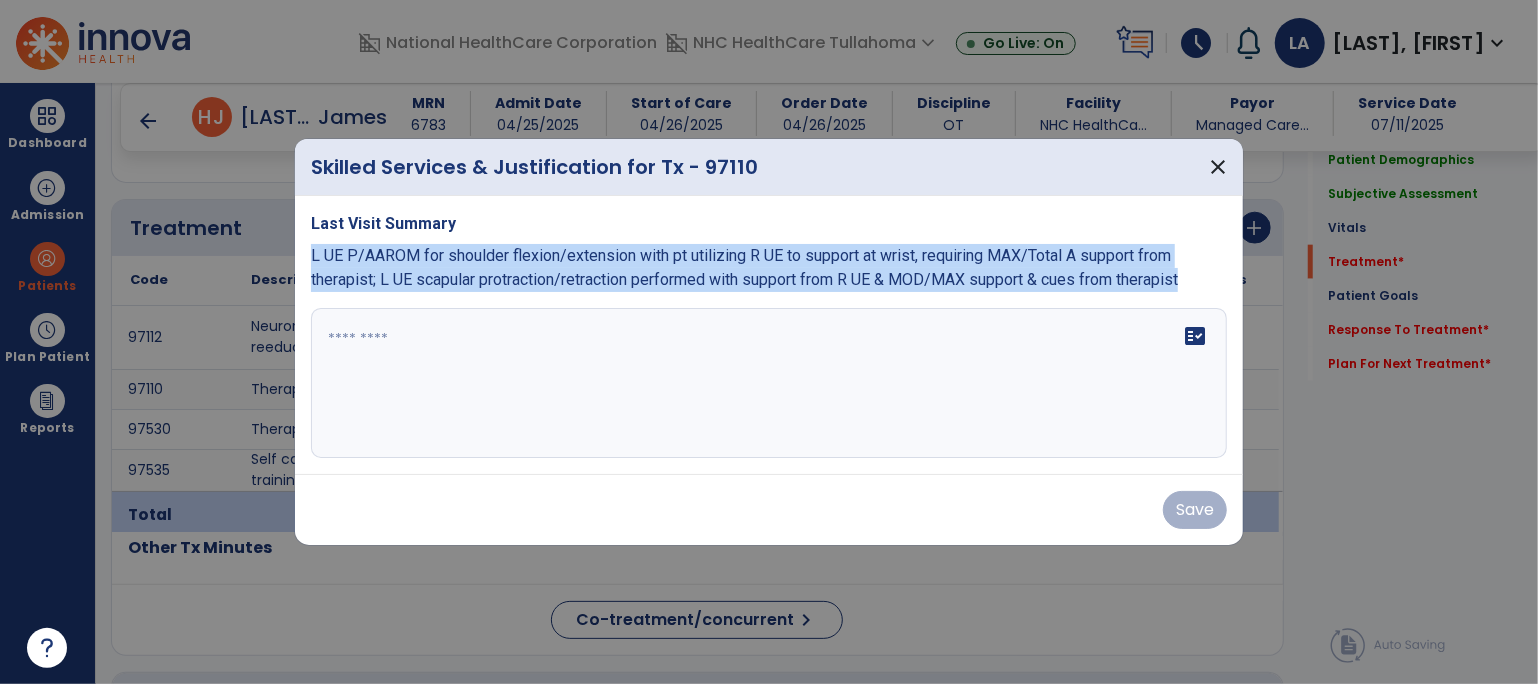 copy on "L UE P/AAROM for shoulder flexion/extension with pt utilizing R UE to support at wrist, requiring MAX/Total A support from therapist; L UE scapular protraction/retraction performed with support from R UE & MOD/MAX support & cues from therapist" 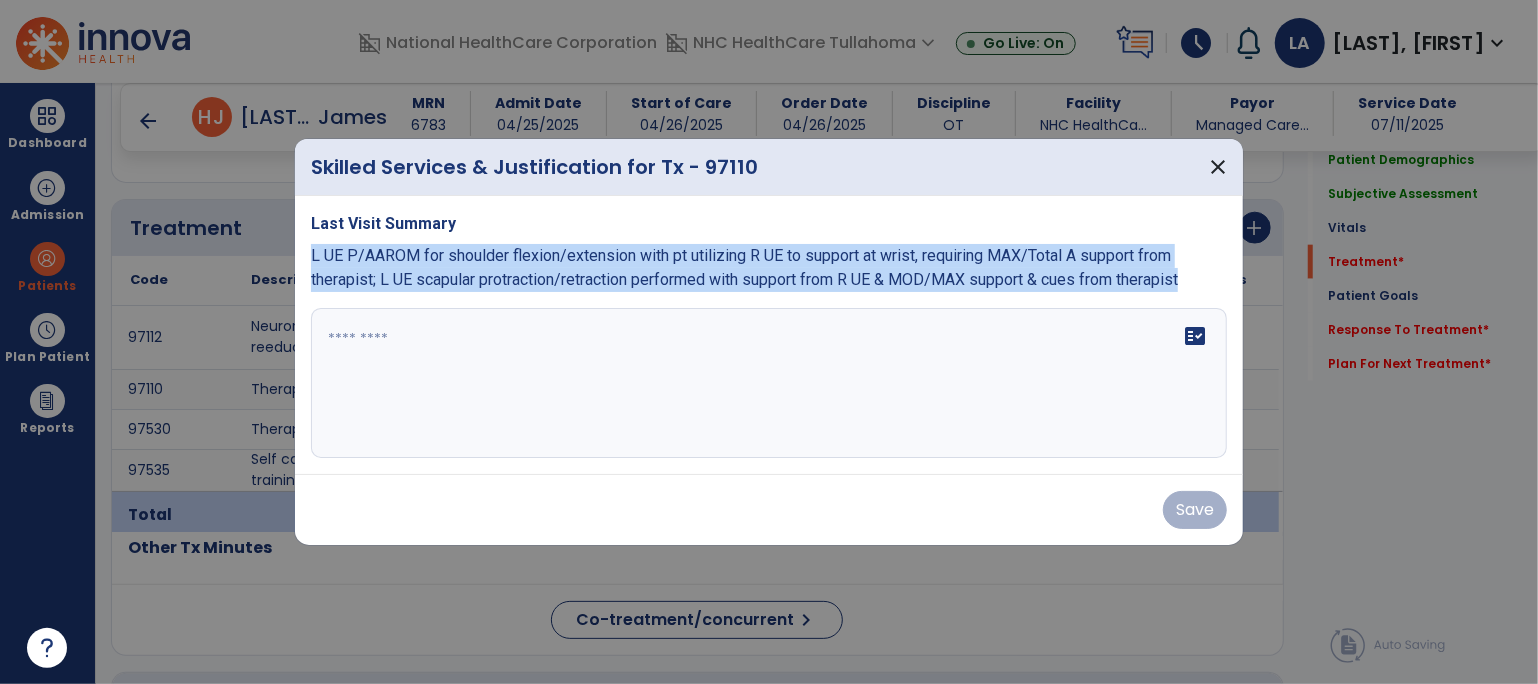 click at bounding box center [769, 383] 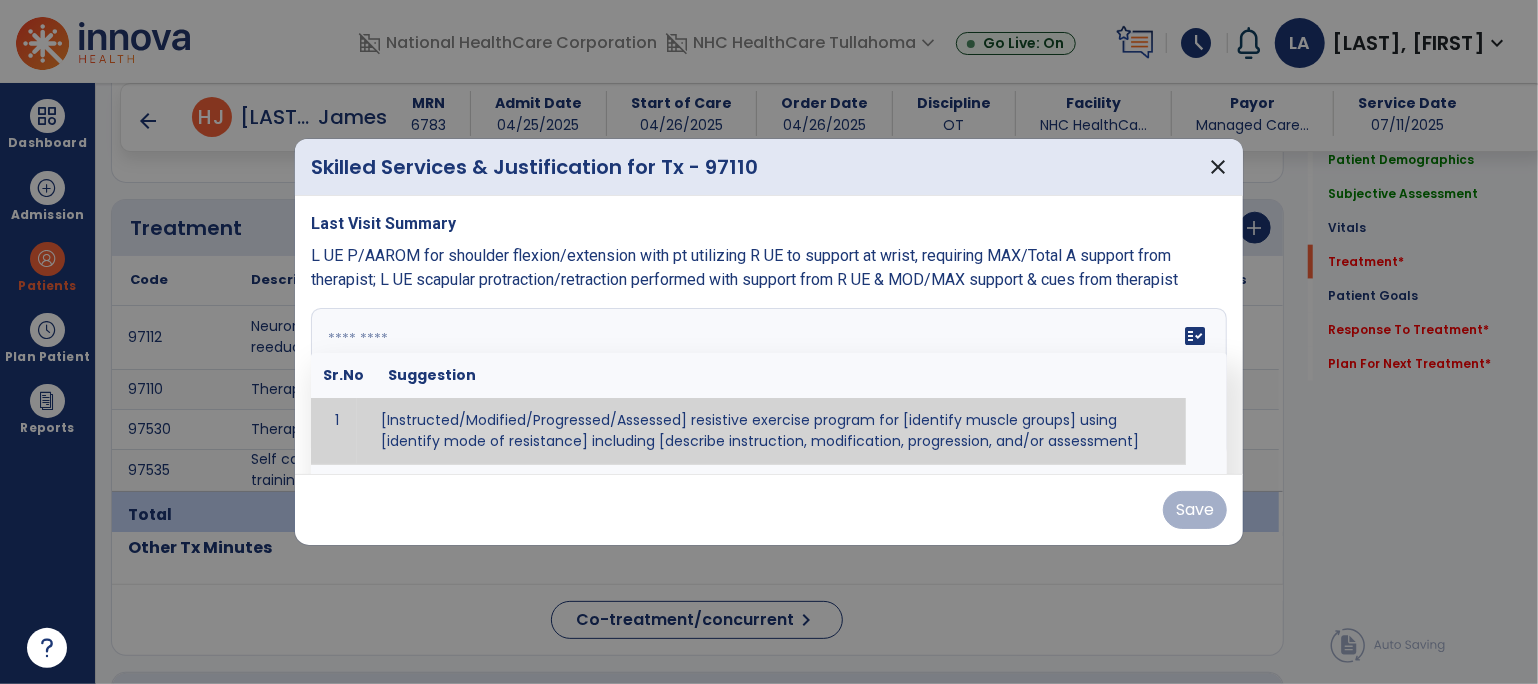paste on "**********" 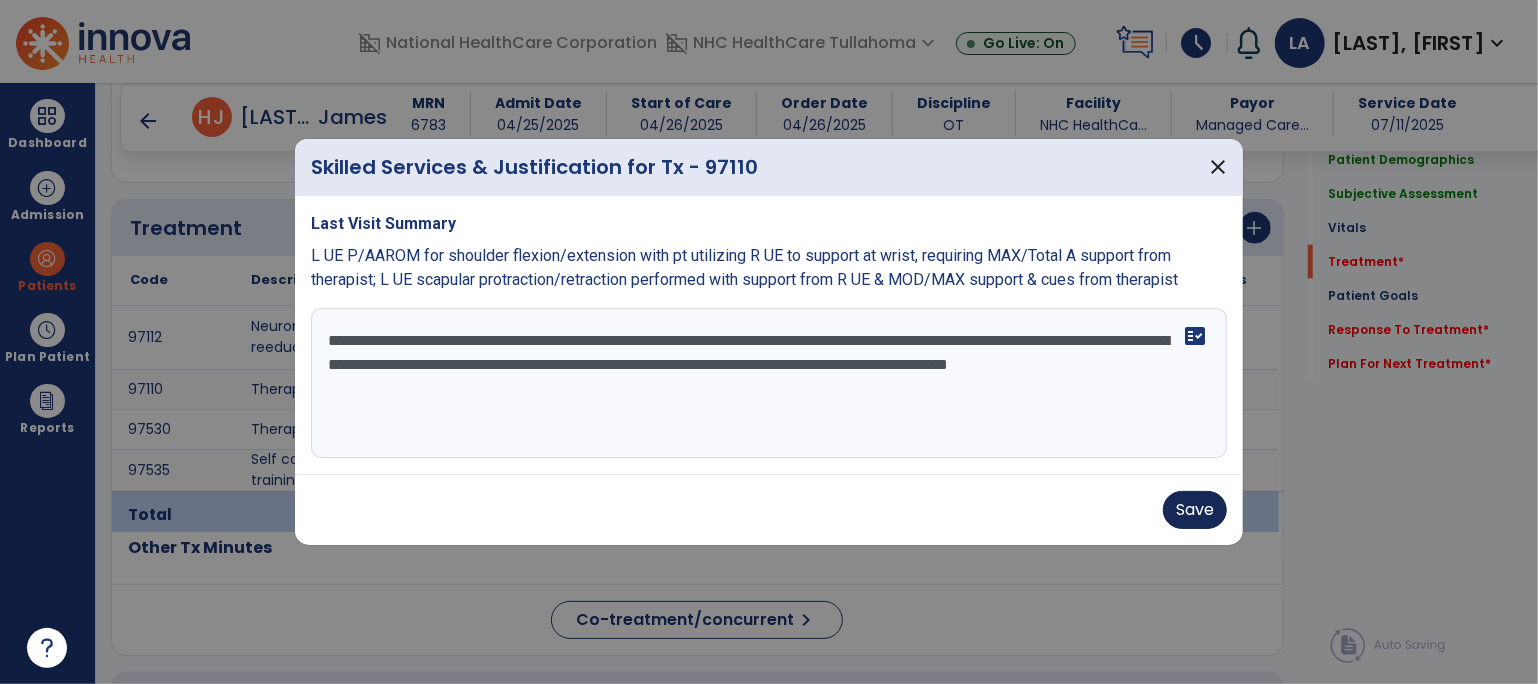 type on "**********" 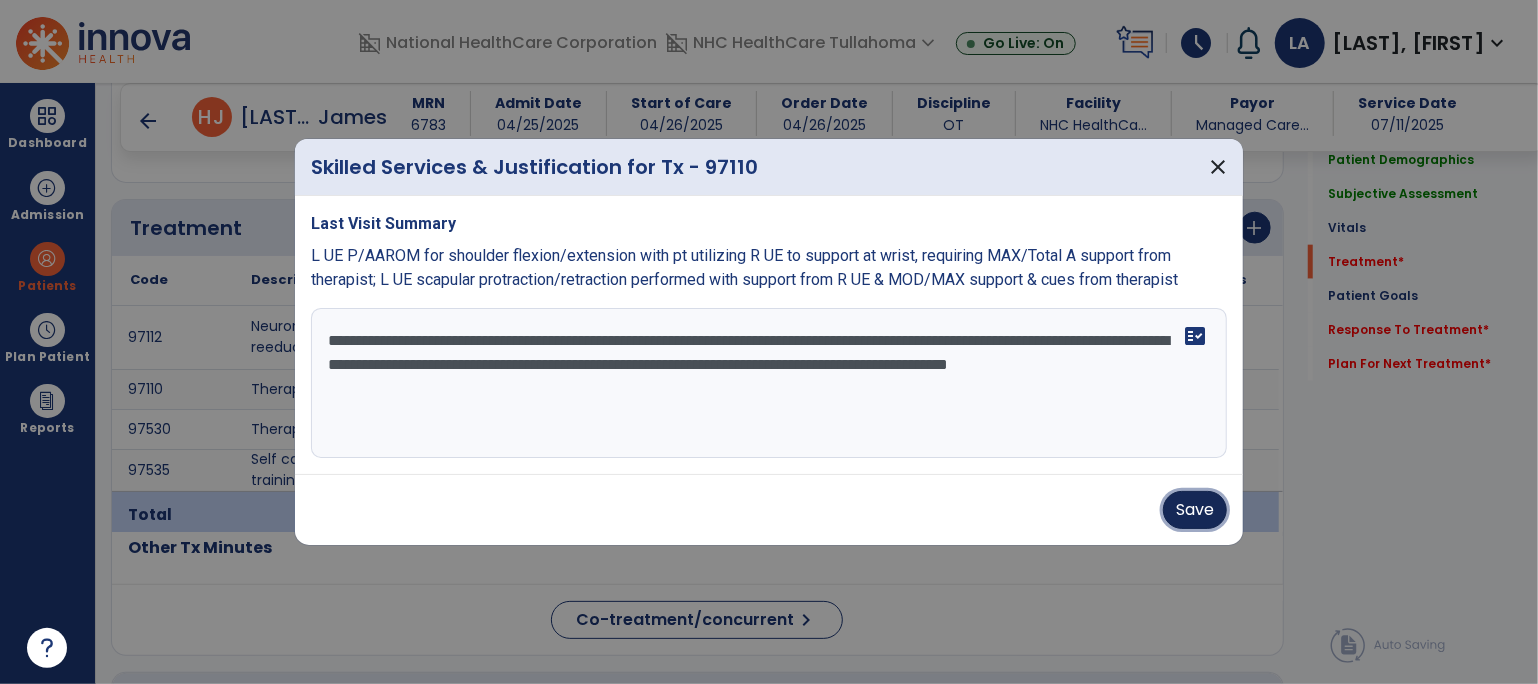 click on "Save" at bounding box center (1195, 510) 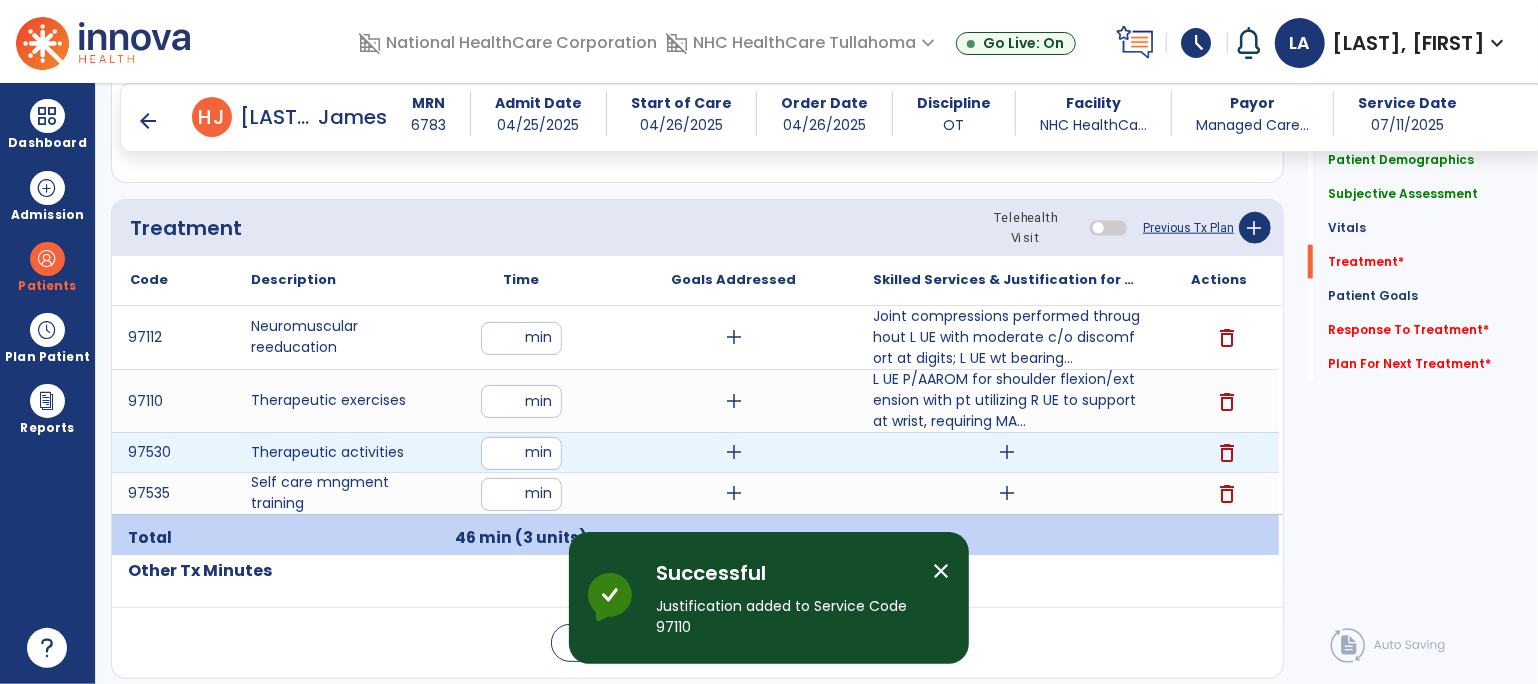 click on "add" at bounding box center [1007, 452] 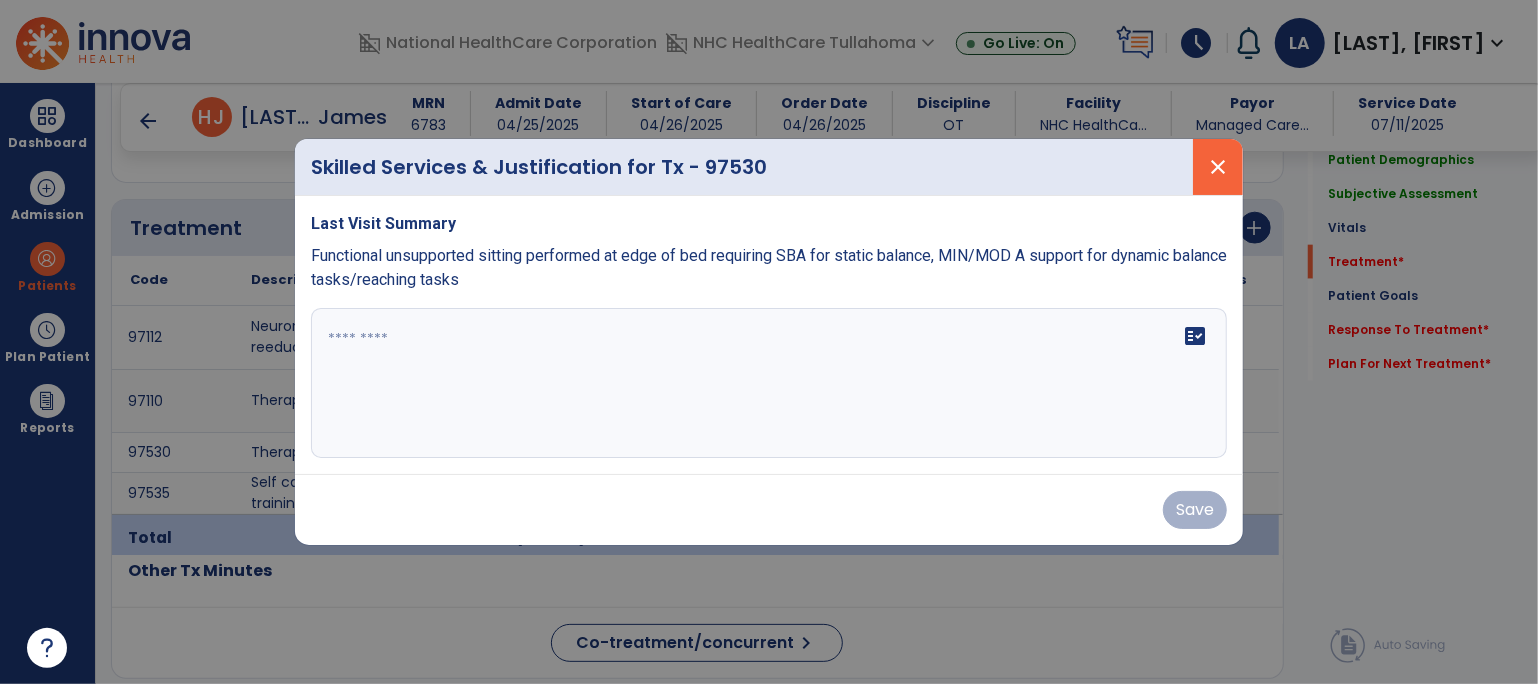 click on "close" at bounding box center [1218, 167] 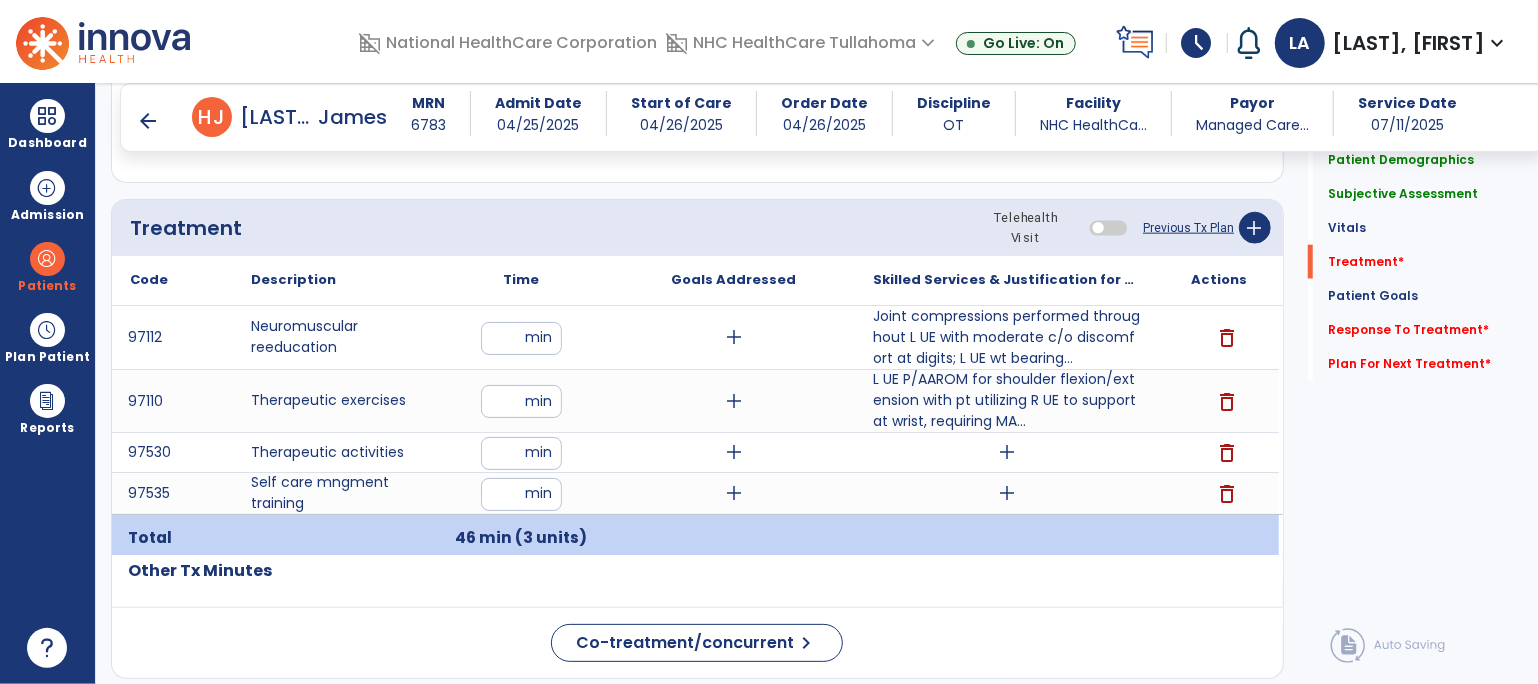 click on "add" at bounding box center (1006, 493) 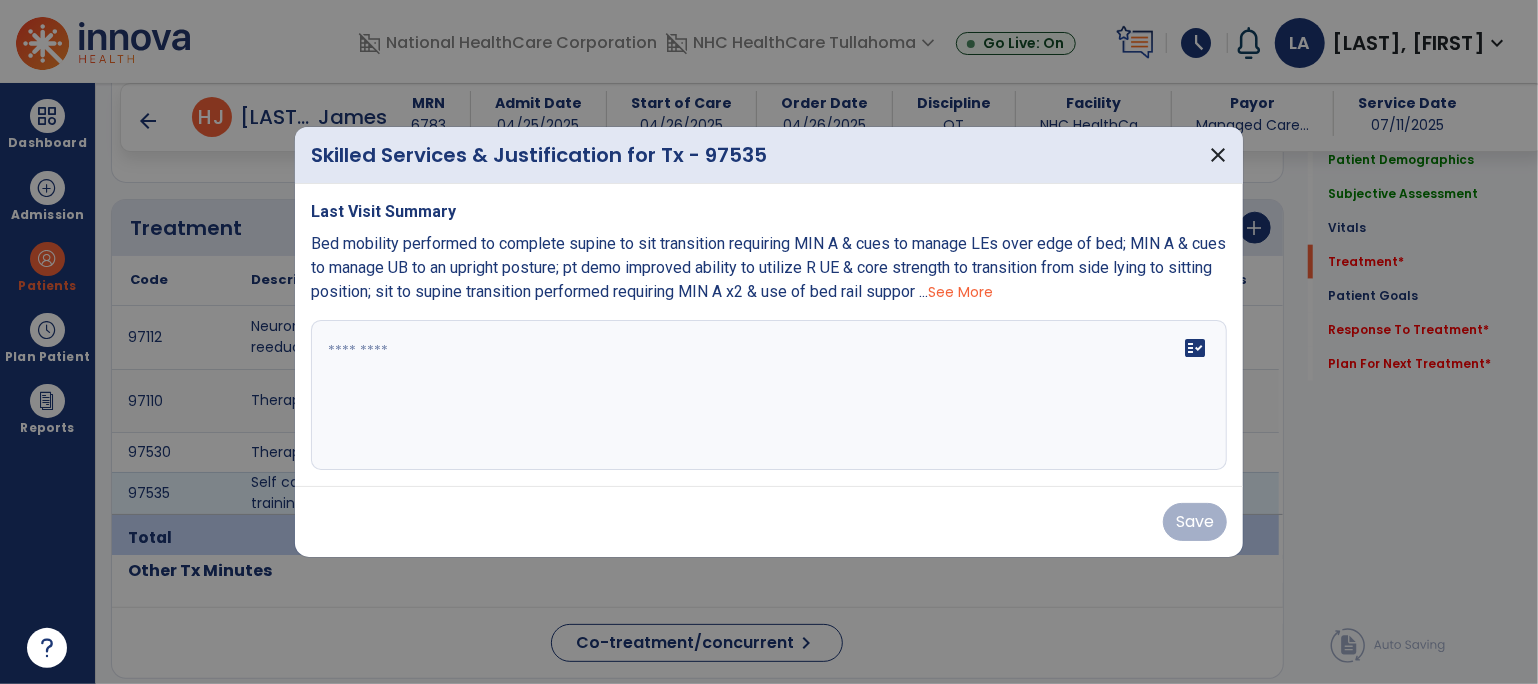 click on "fact_check" at bounding box center [769, 395] 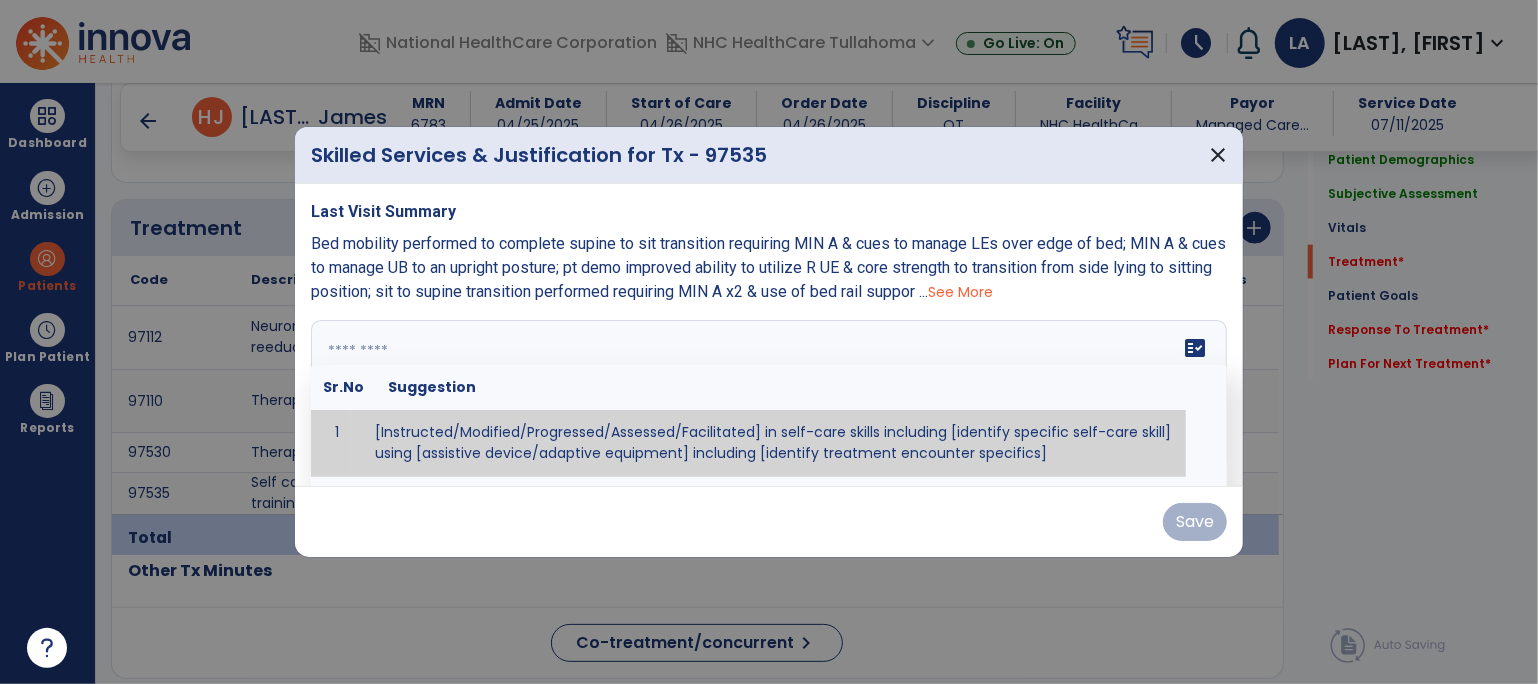 paste on "**********" 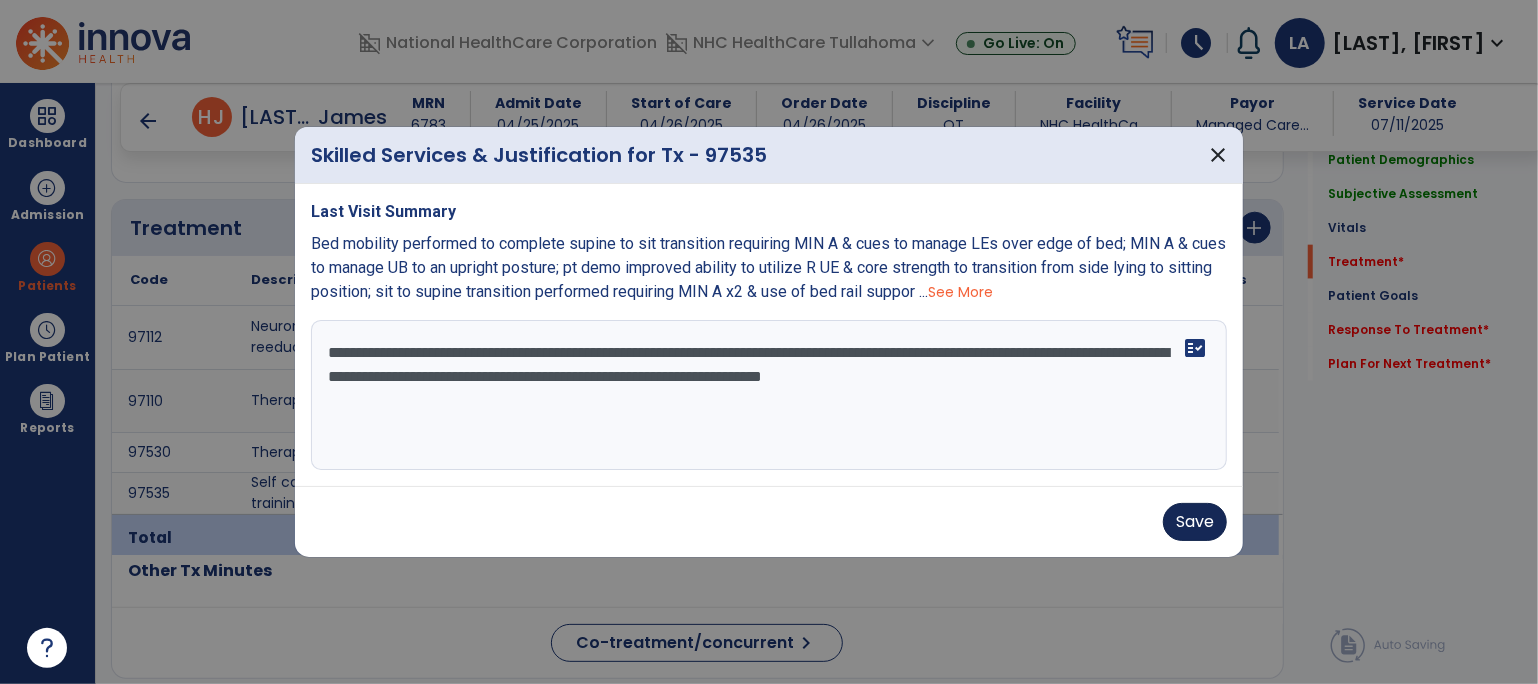 type on "**********" 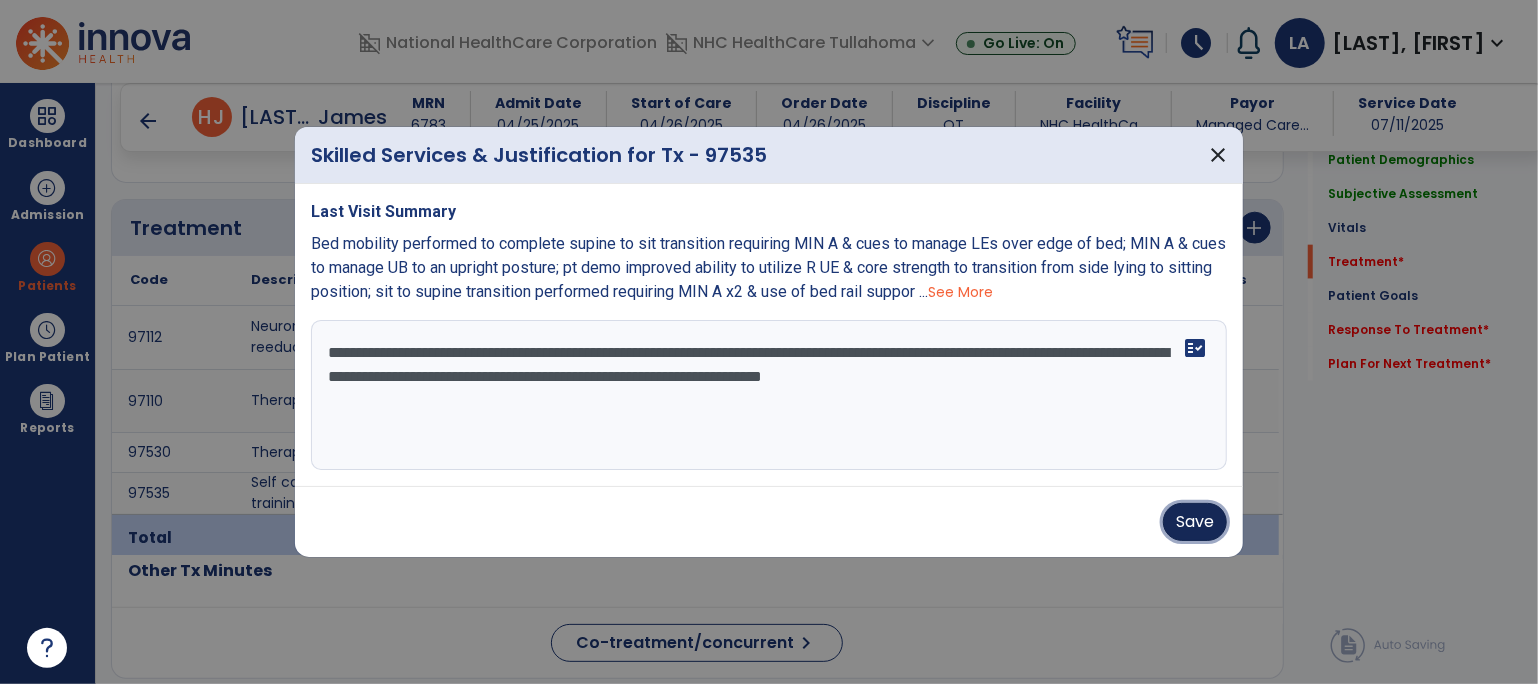 click on "Save" at bounding box center [1195, 522] 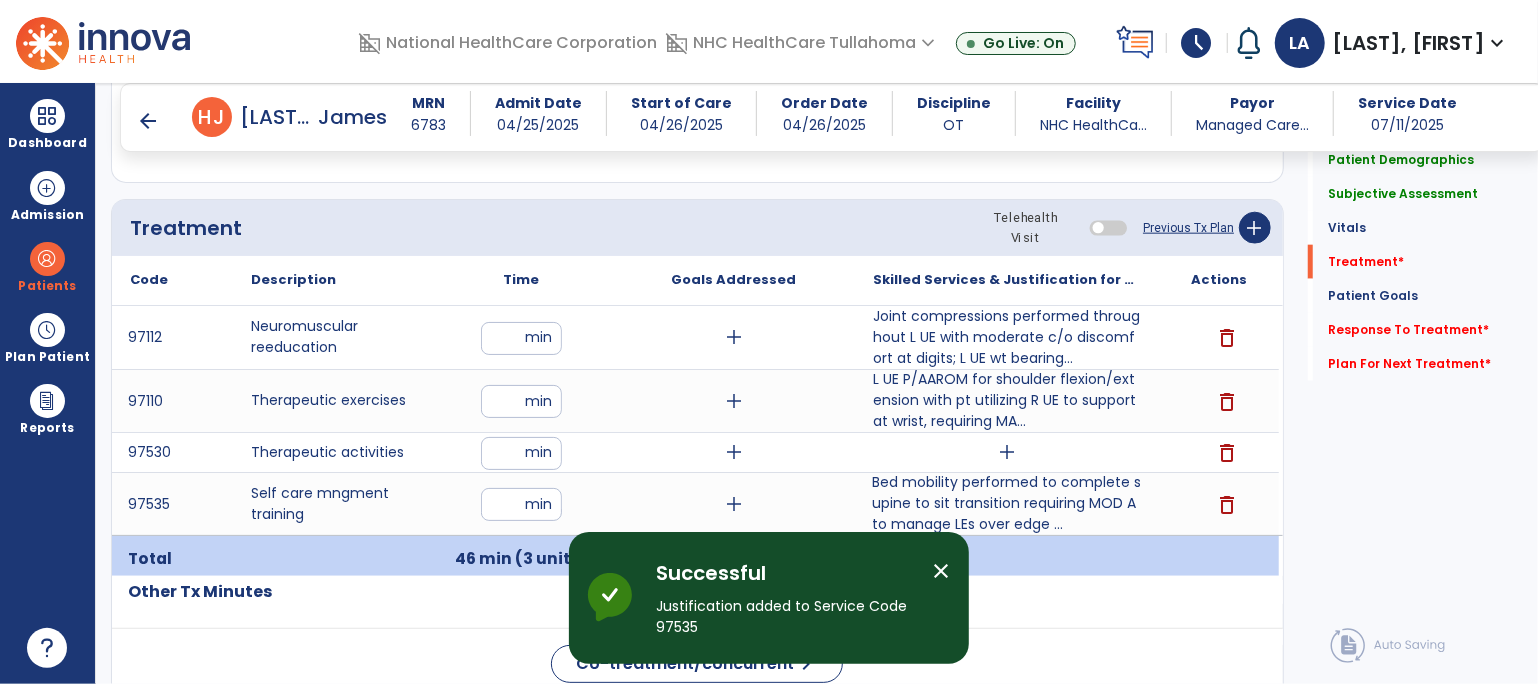 click on "add" at bounding box center [1007, 452] 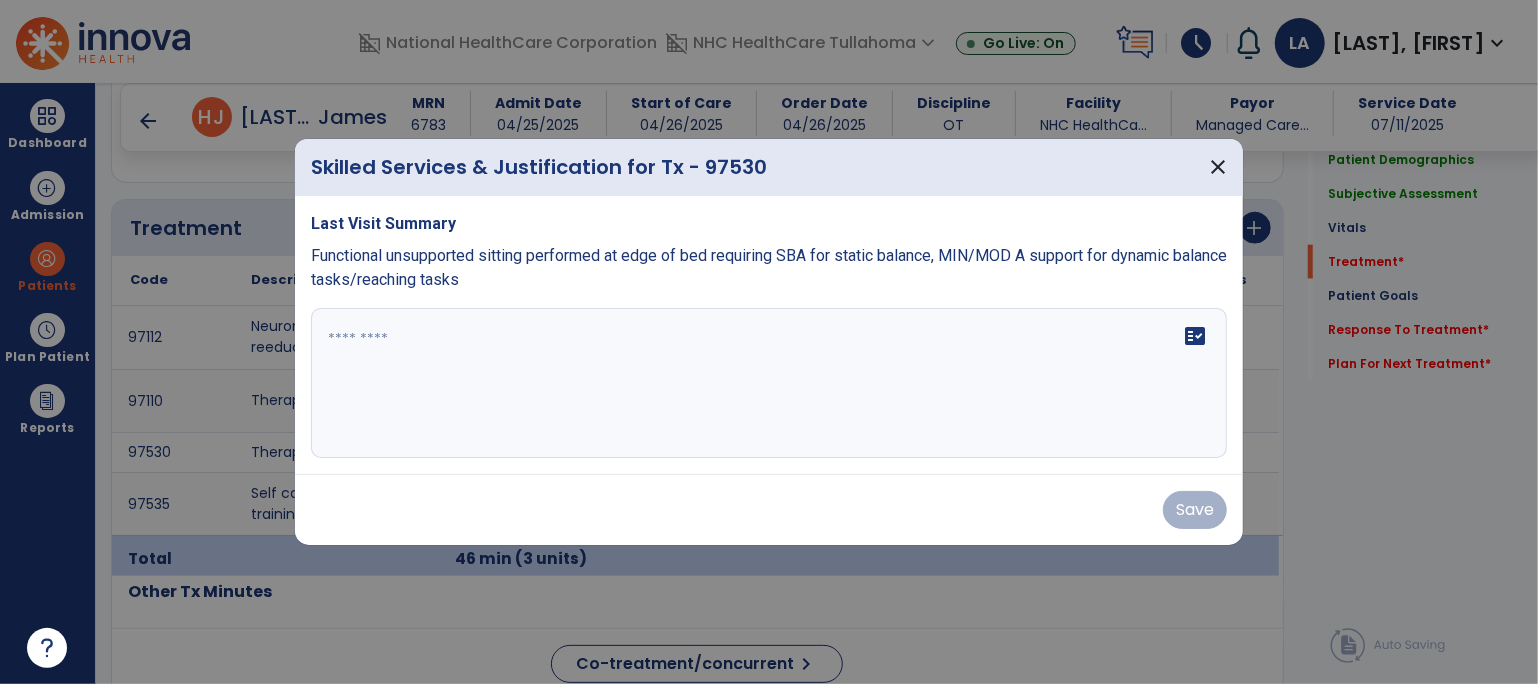 click at bounding box center (769, 383) 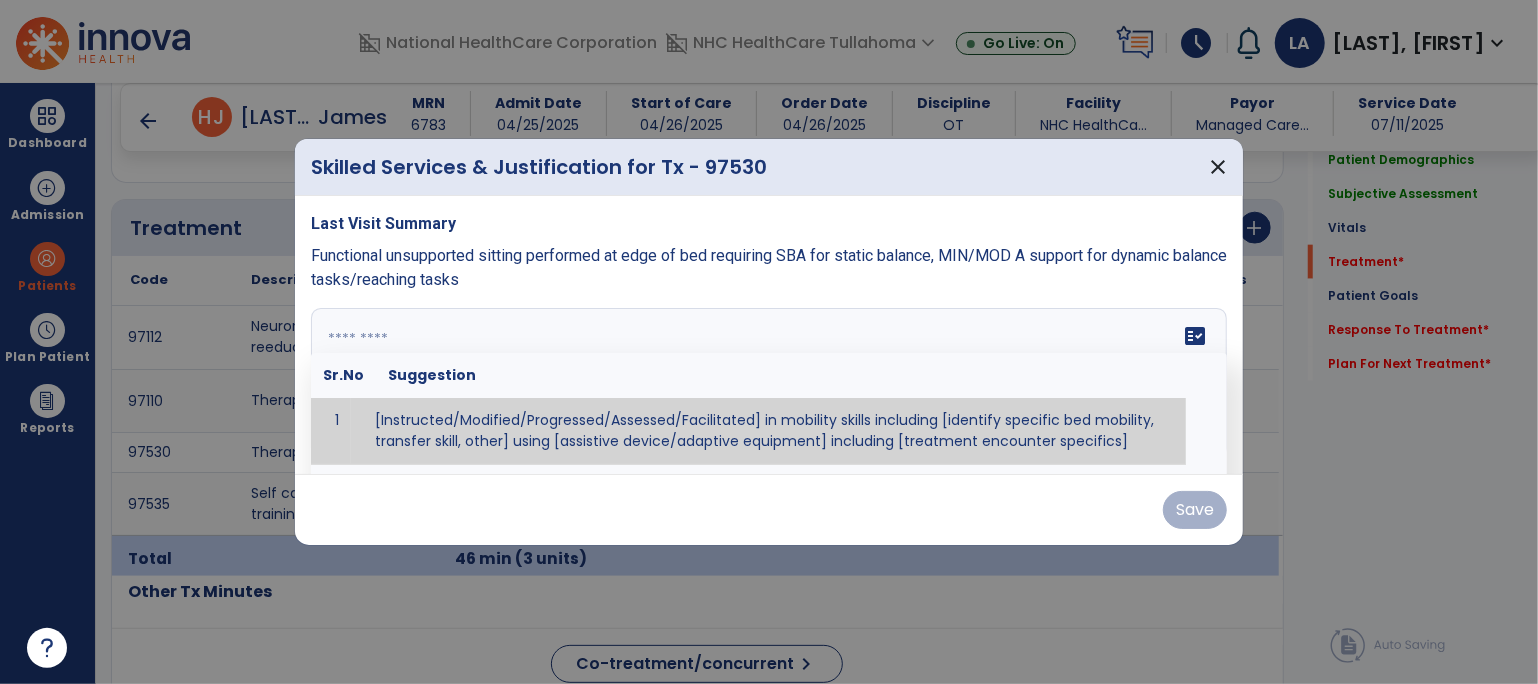 paste on "**********" 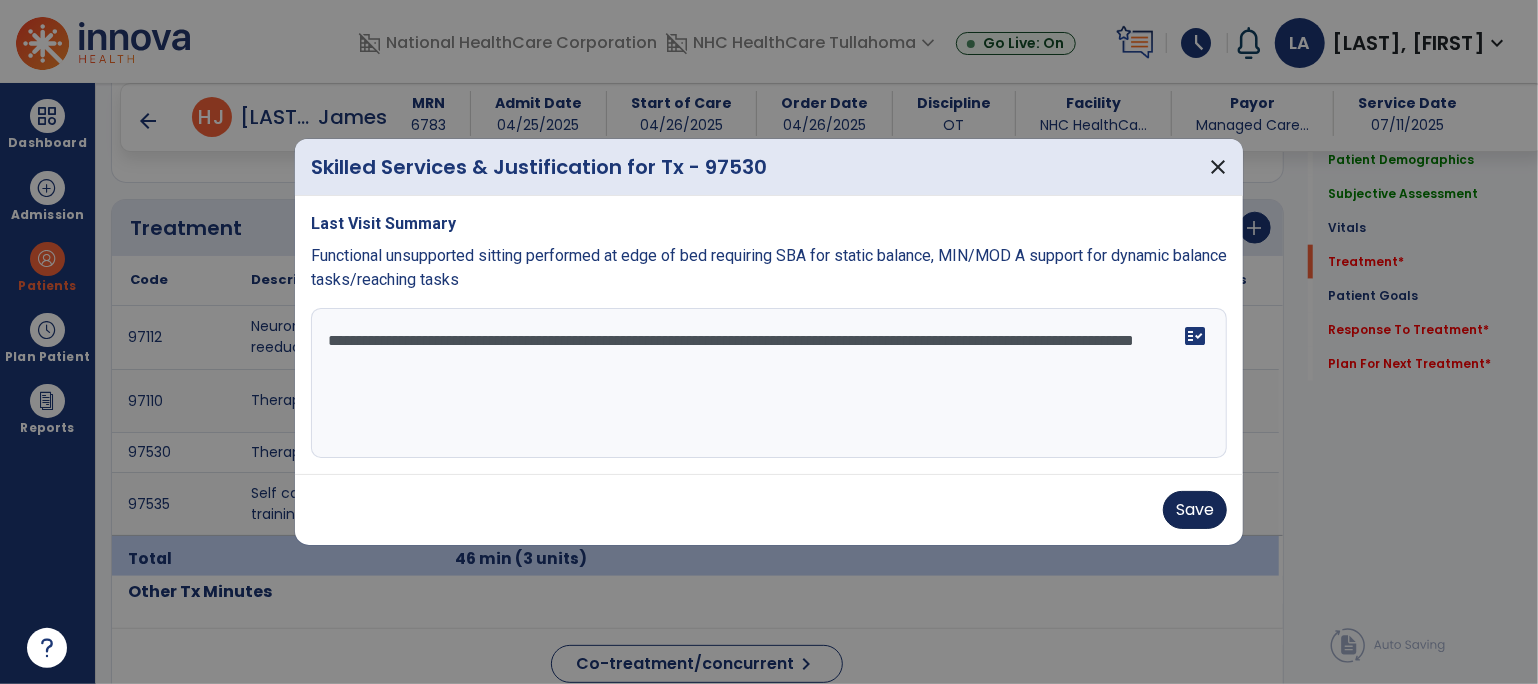 type on "**********" 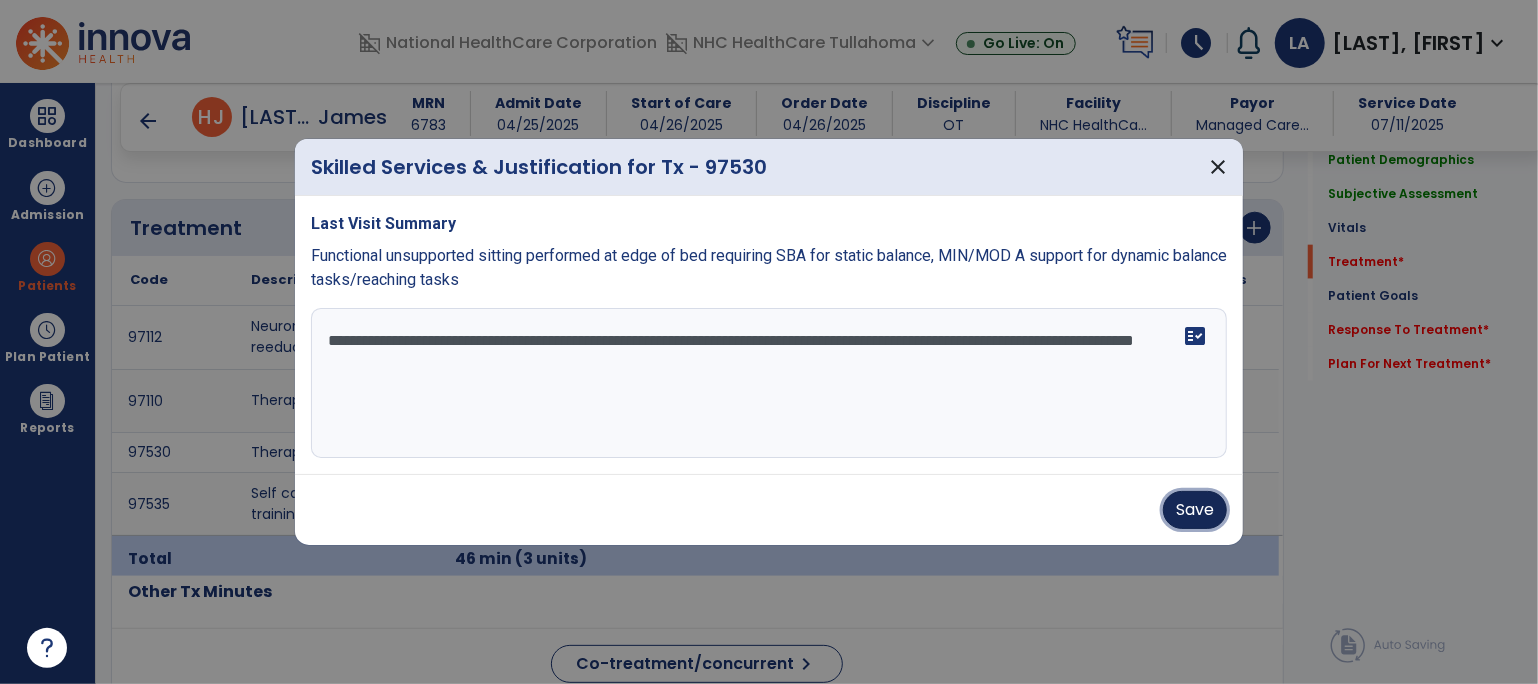 click on "Save" at bounding box center (1195, 510) 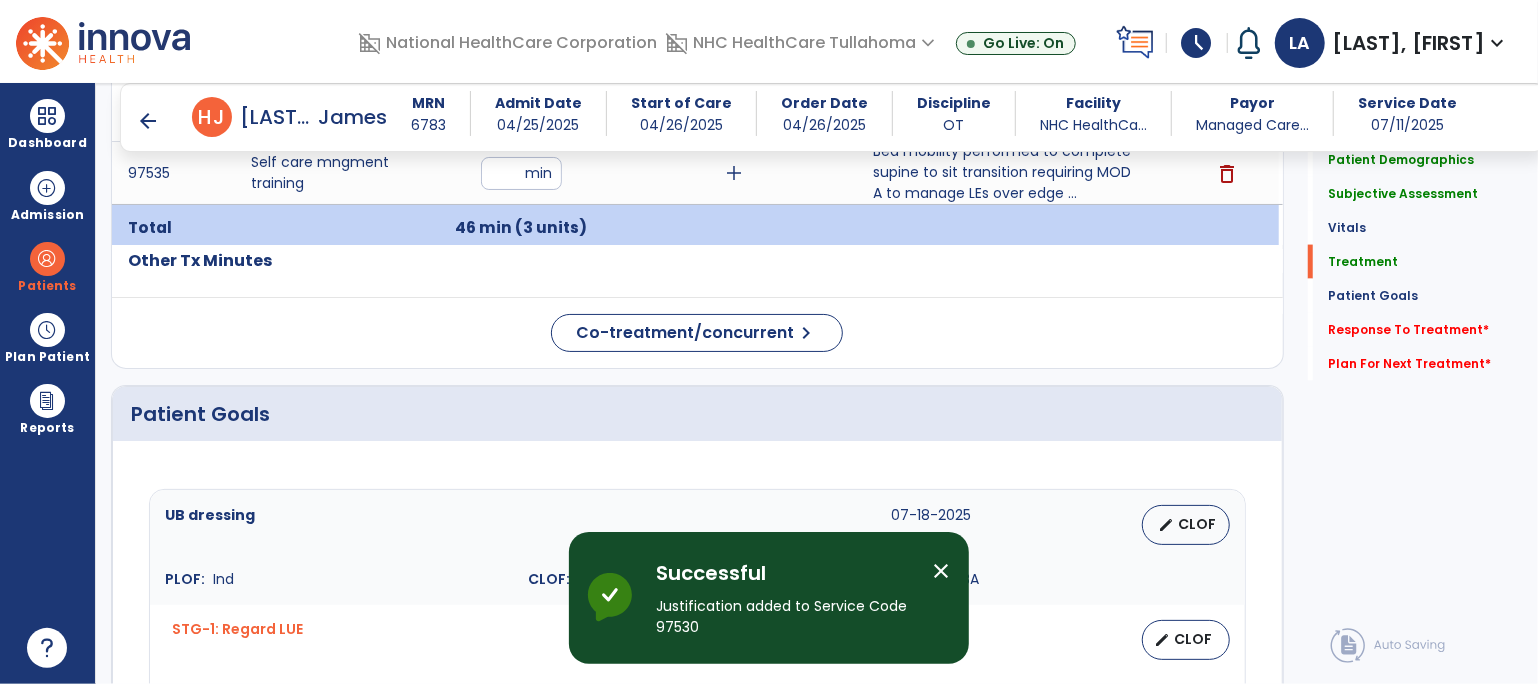 scroll, scrollTop: 1794, scrollLeft: 0, axis: vertical 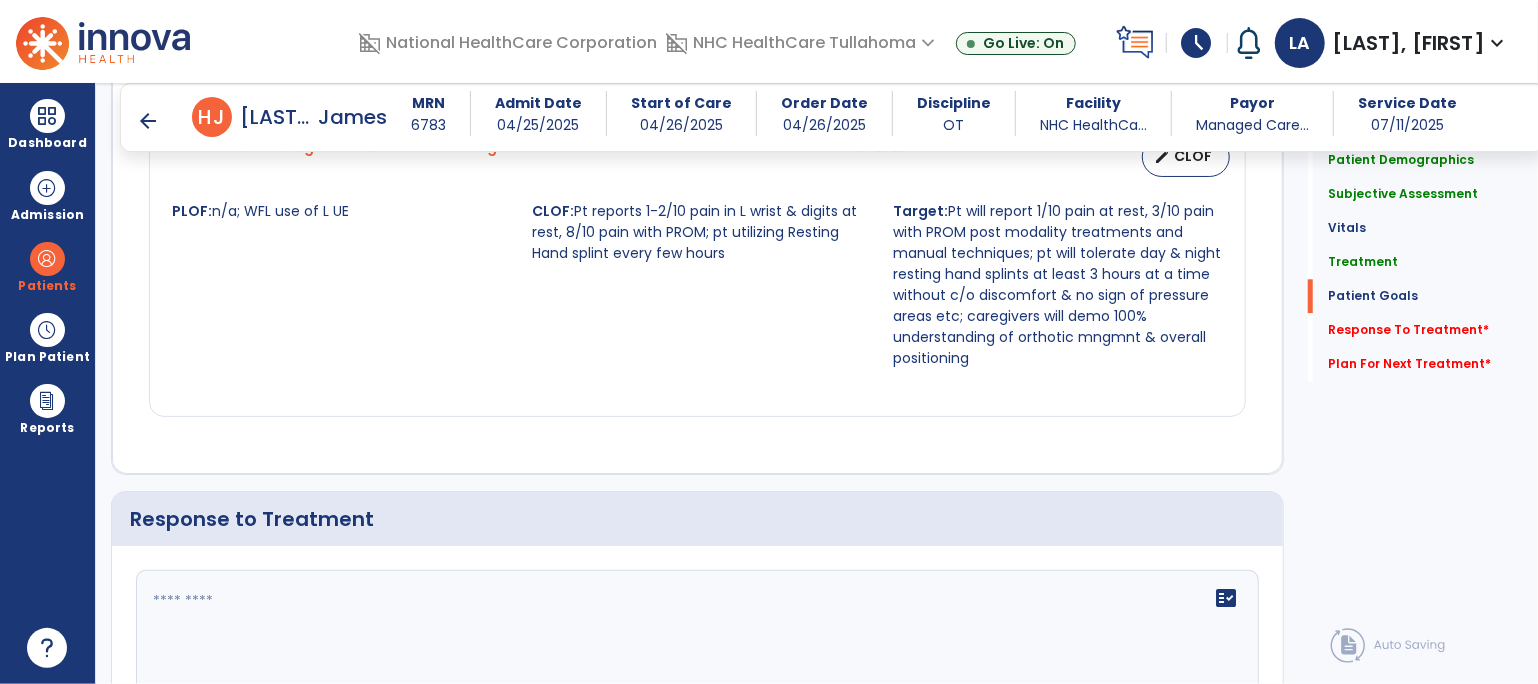 click 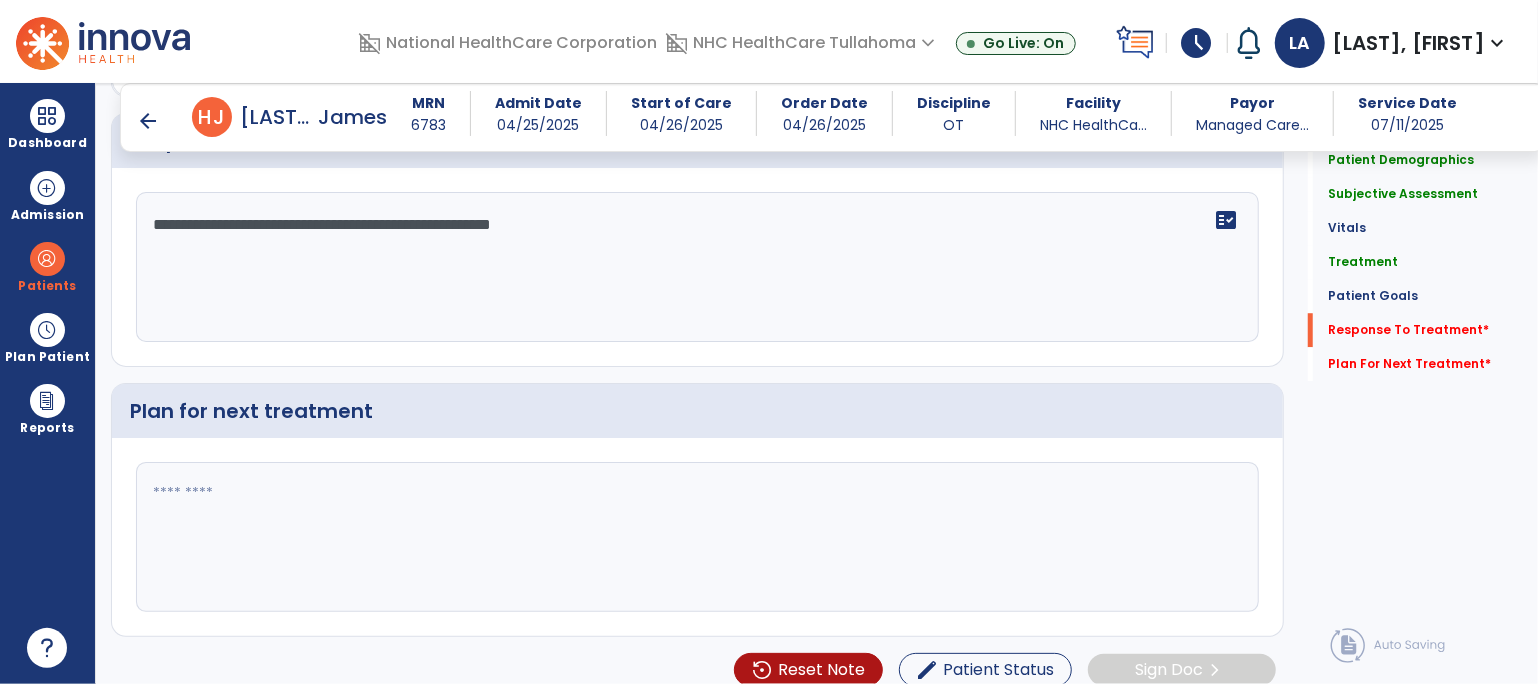 scroll, scrollTop: 3324, scrollLeft: 0, axis: vertical 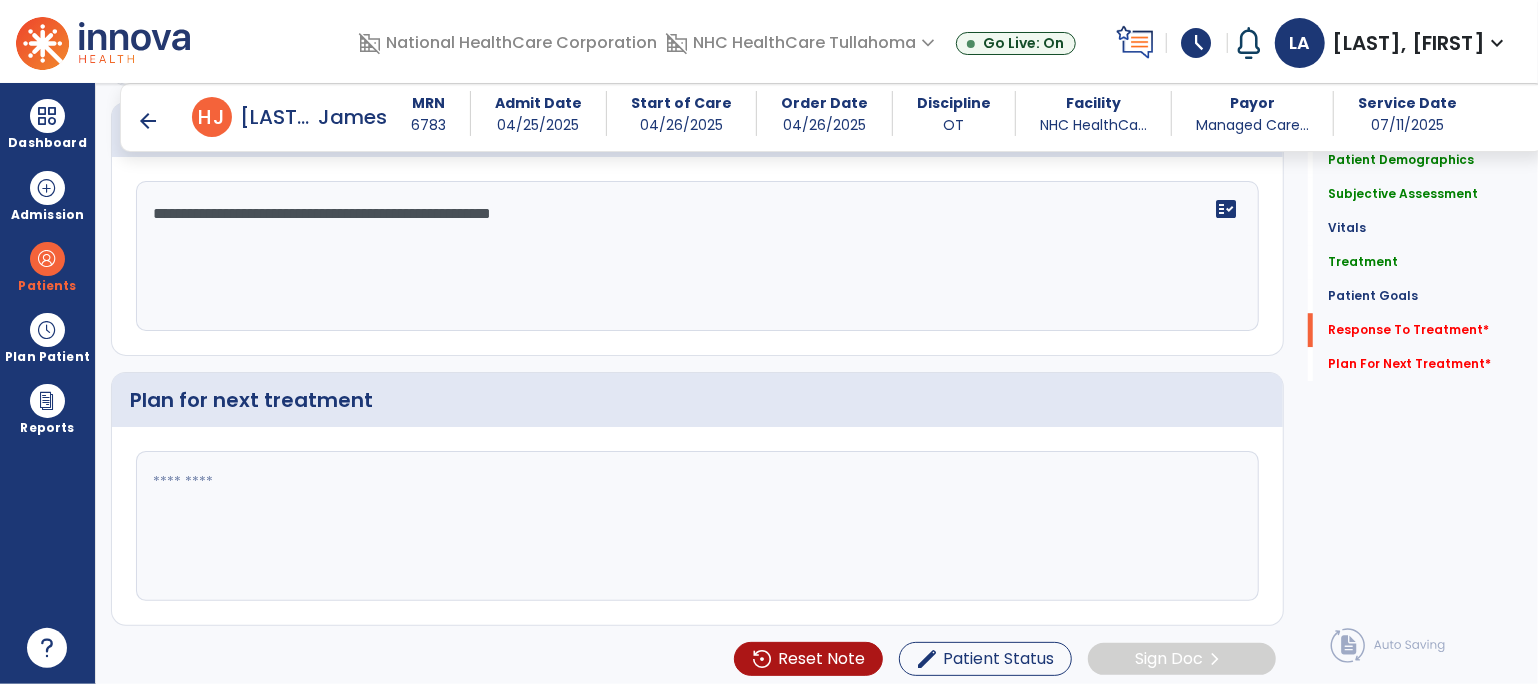 type on "**********" 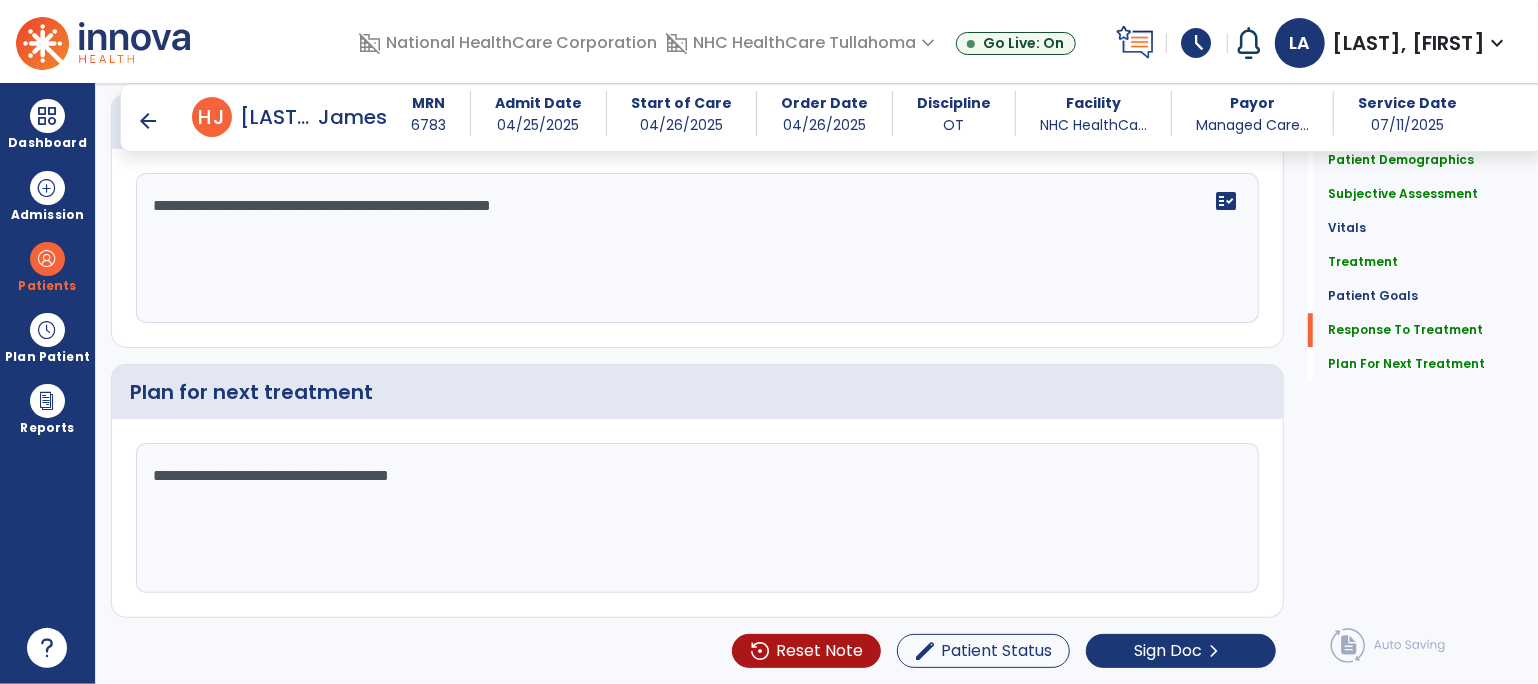 scroll, scrollTop: 3324, scrollLeft: 0, axis: vertical 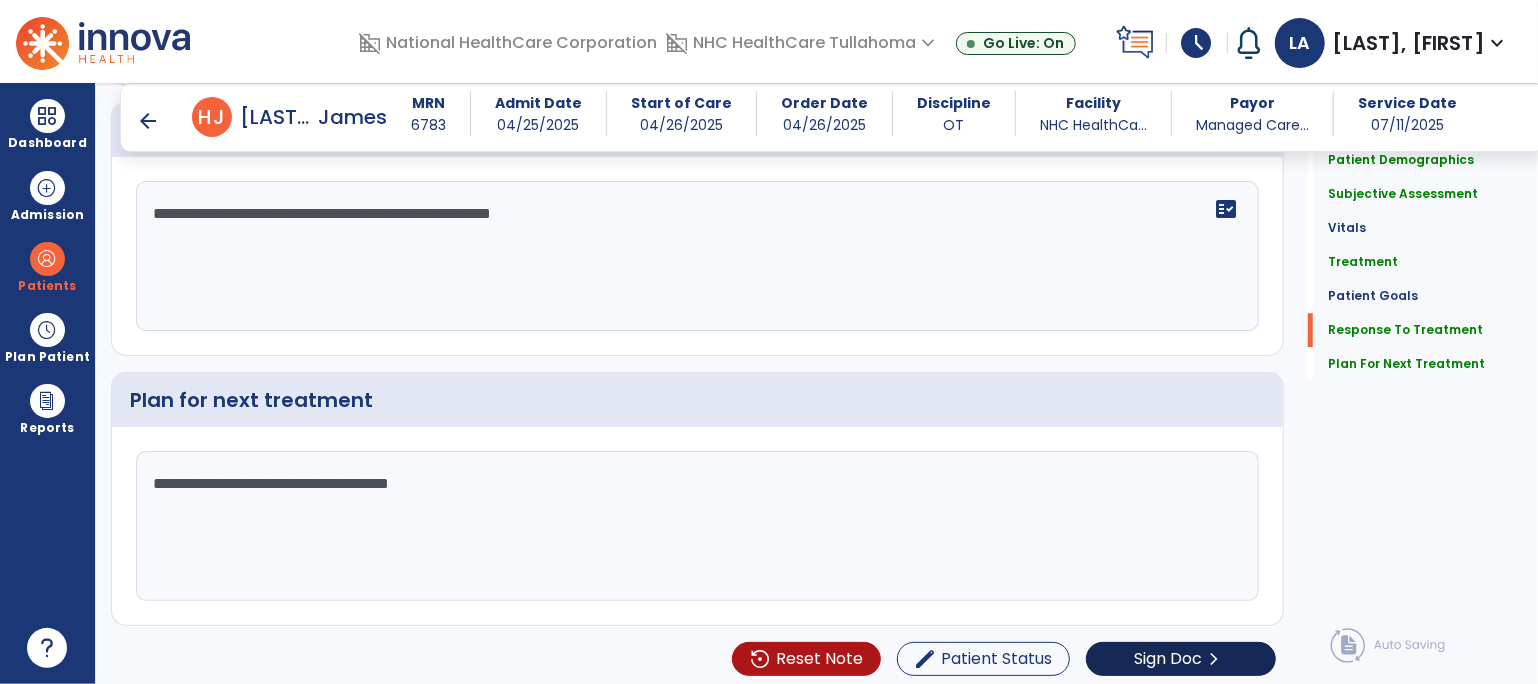 type on "**********" 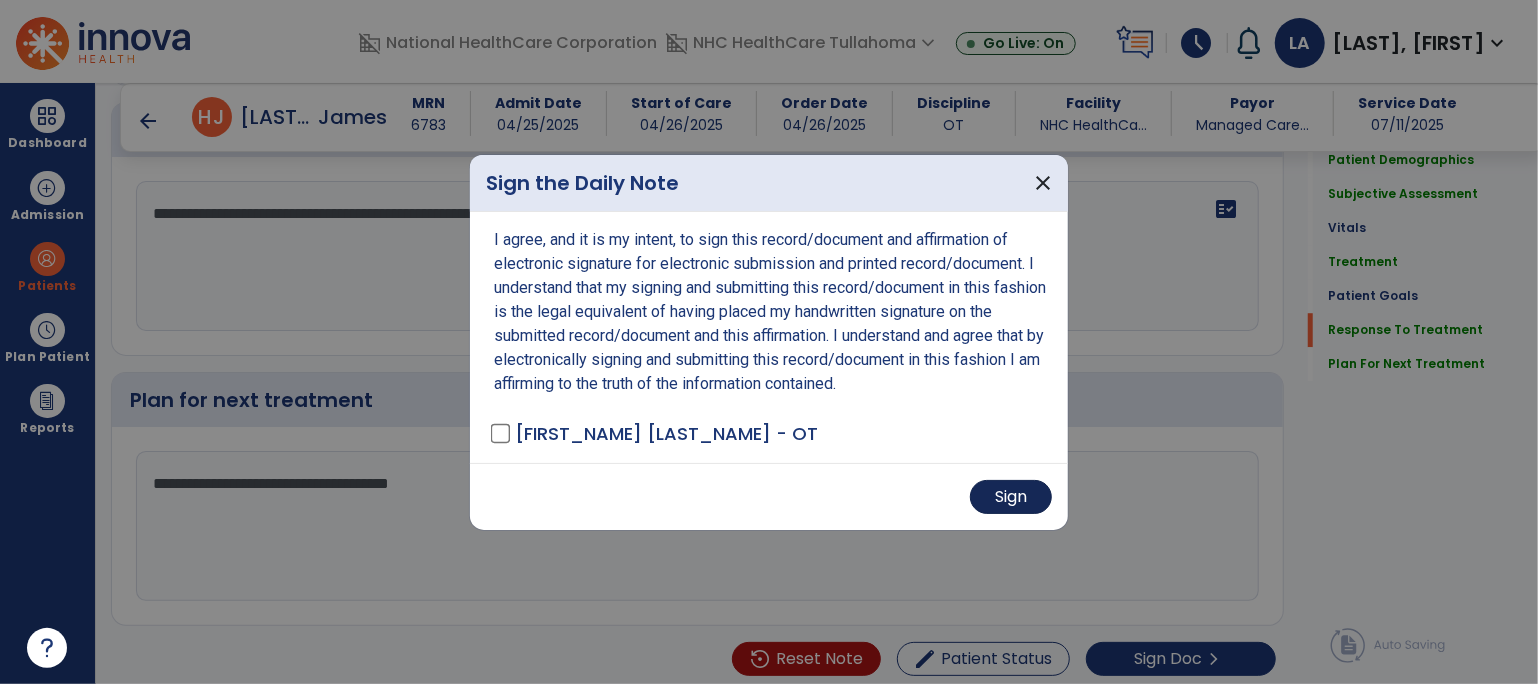 click on "Sign" at bounding box center [1011, 497] 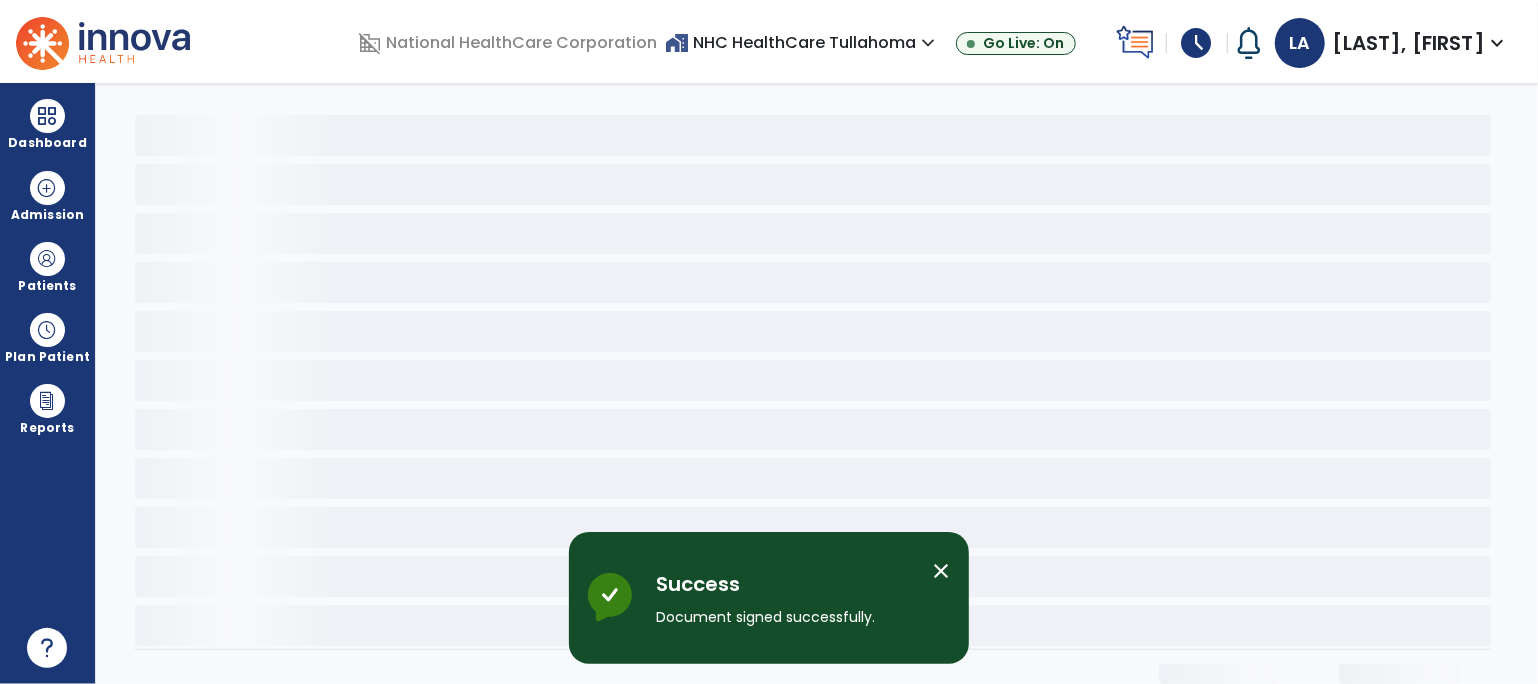 scroll, scrollTop: 0, scrollLeft: 0, axis: both 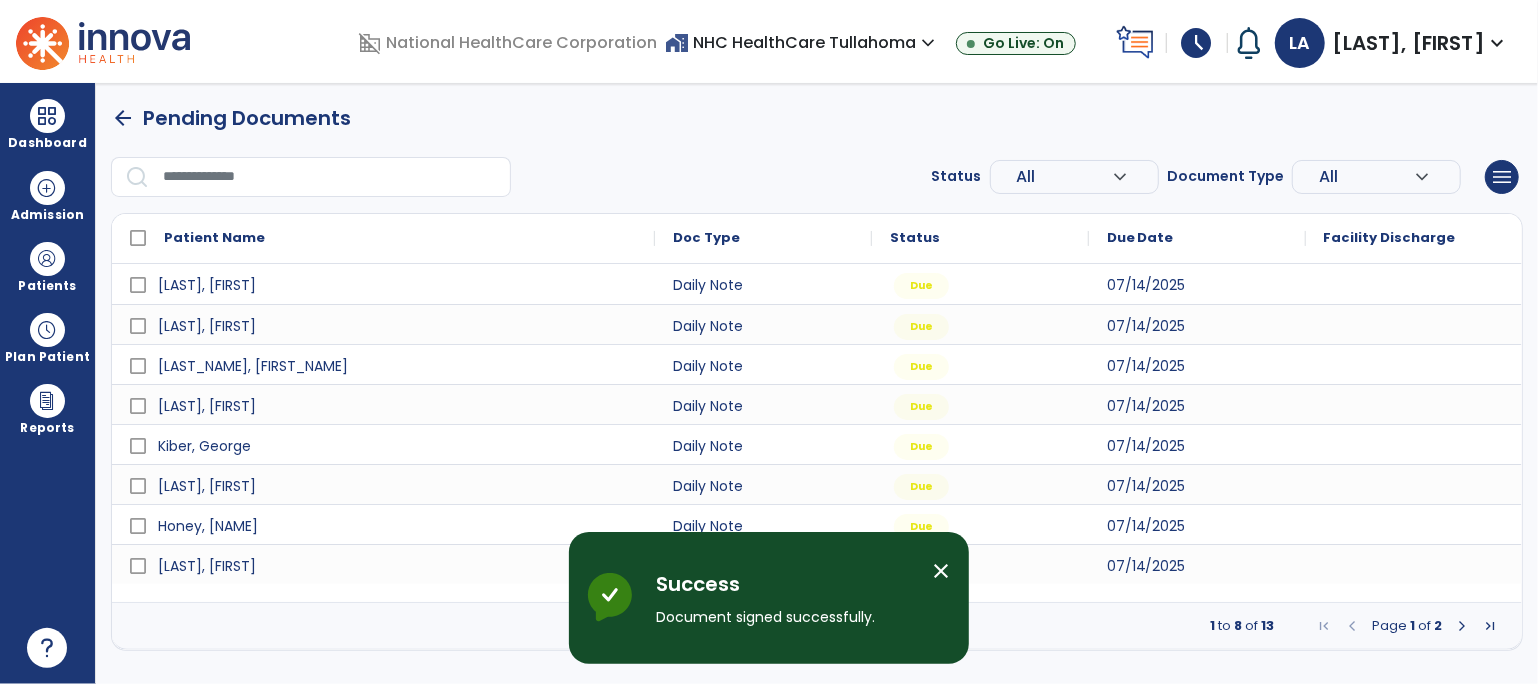 click at bounding box center (1462, 626) 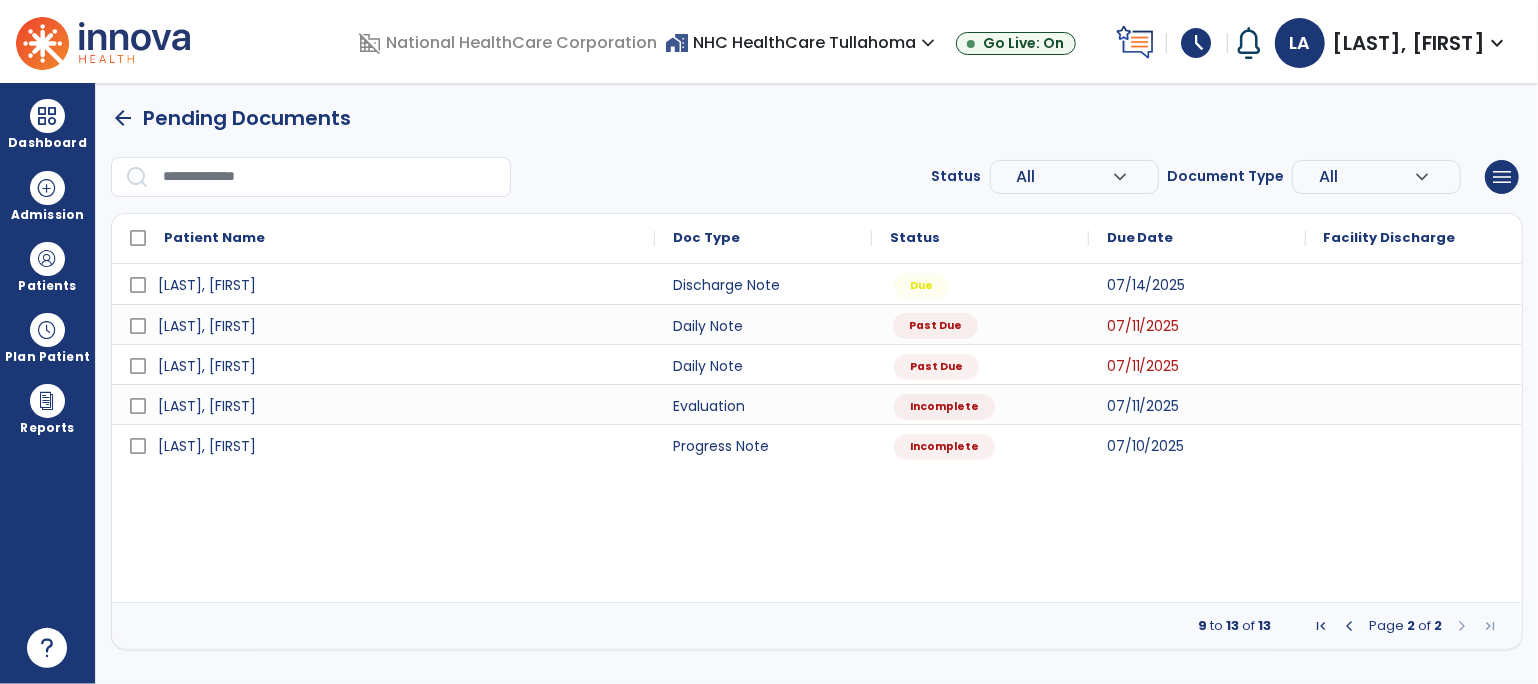 click on "Past Due" at bounding box center [935, 326] 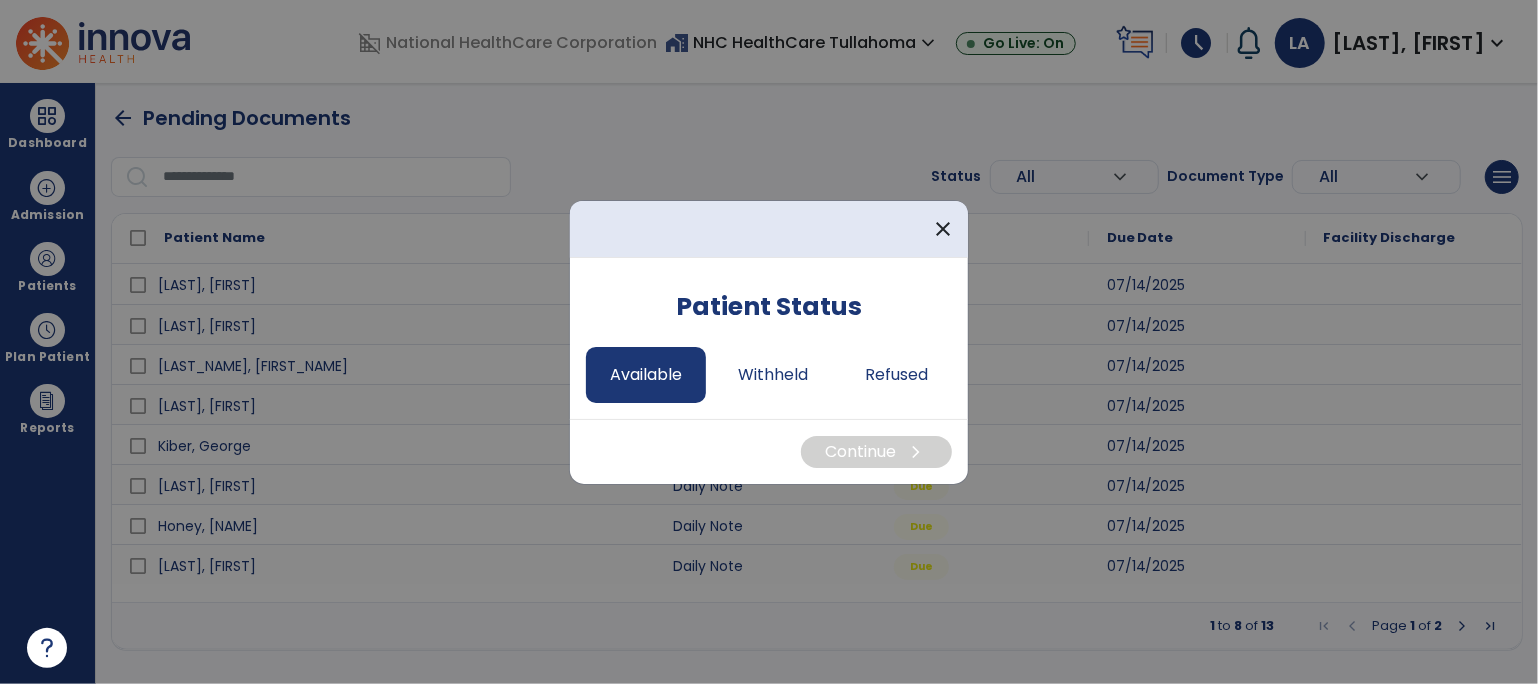 click on "Available" at bounding box center (646, 375) 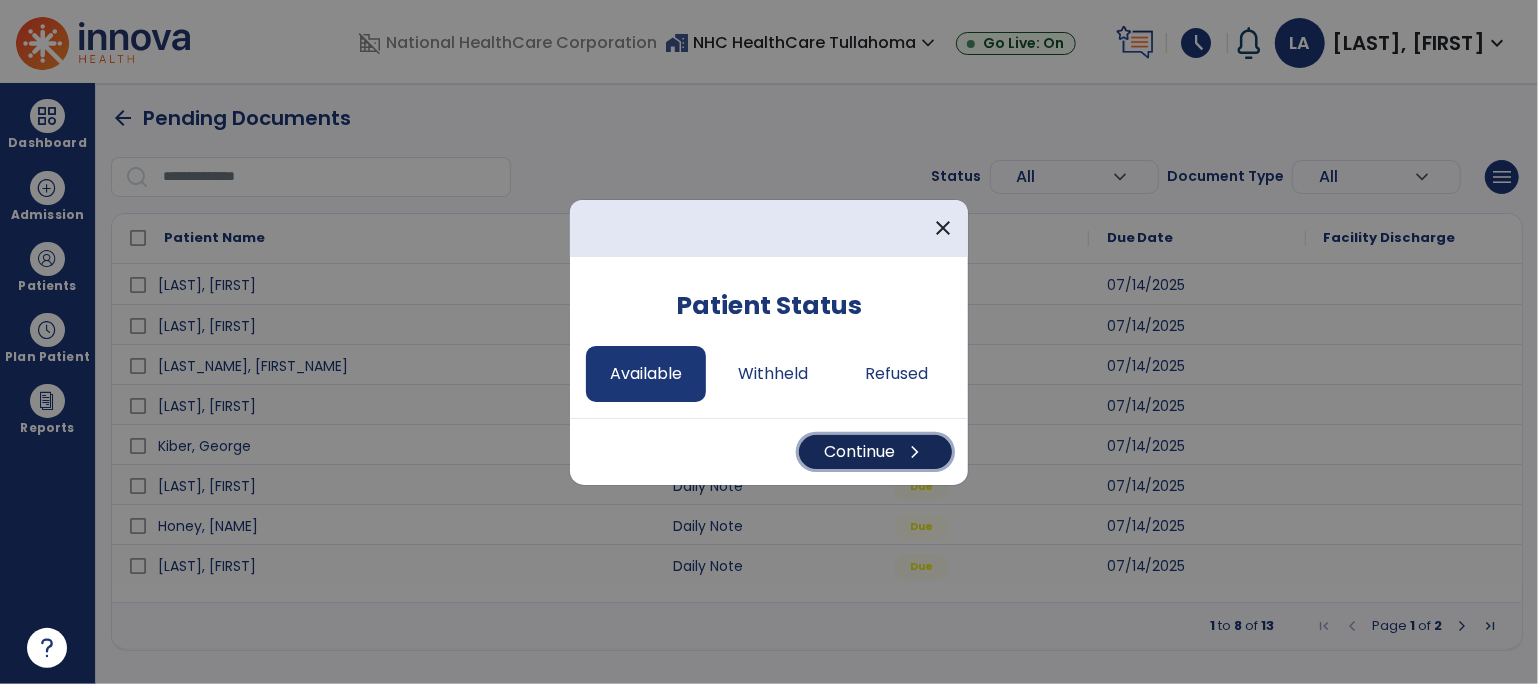 click on "Continue   chevron_right" at bounding box center (875, 452) 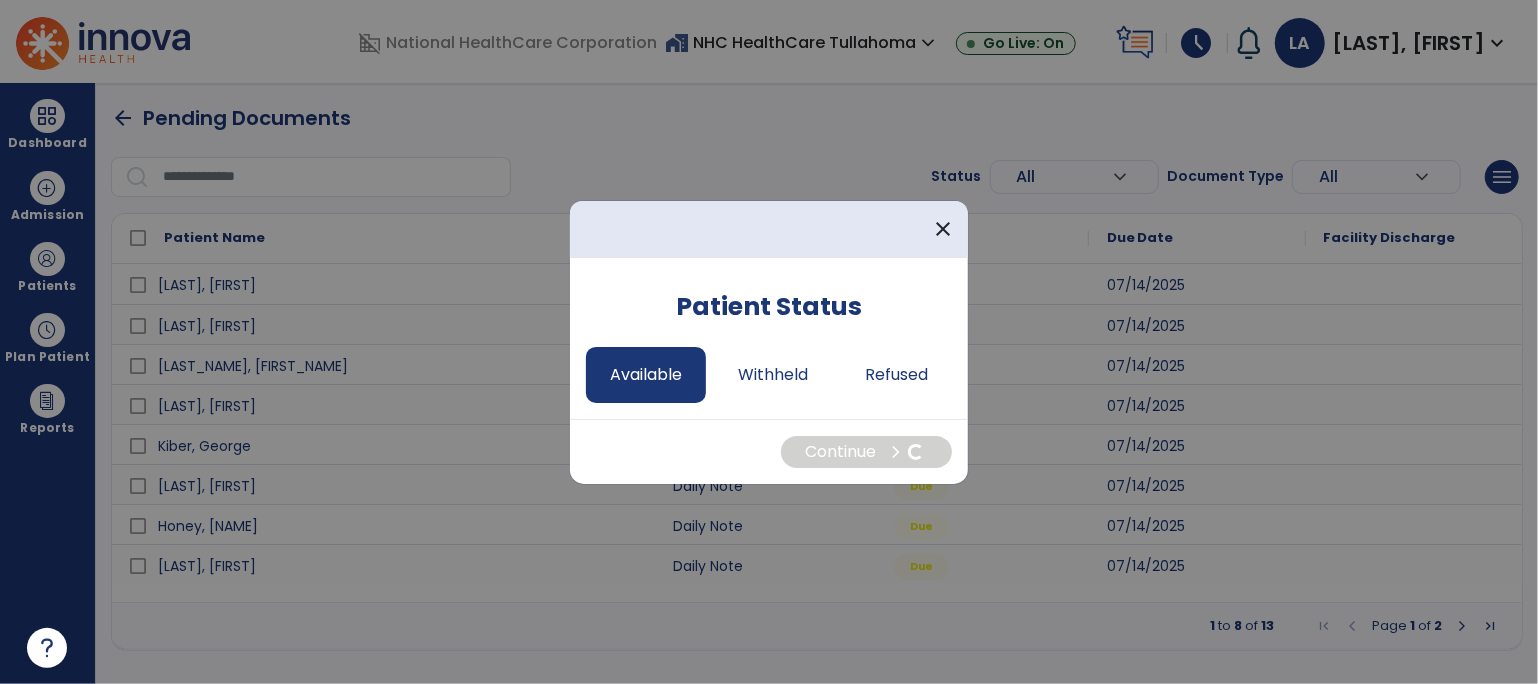 select on "*" 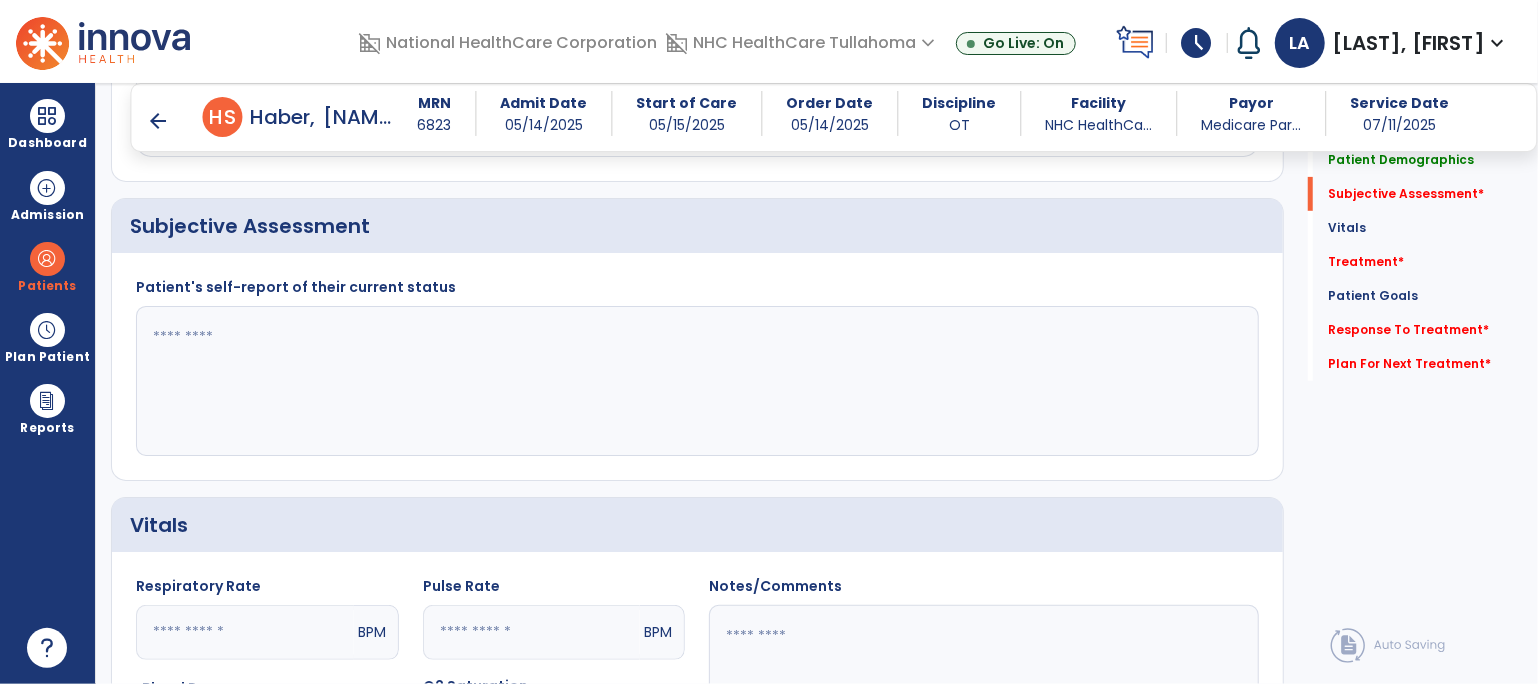 scroll, scrollTop: 459, scrollLeft: 0, axis: vertical 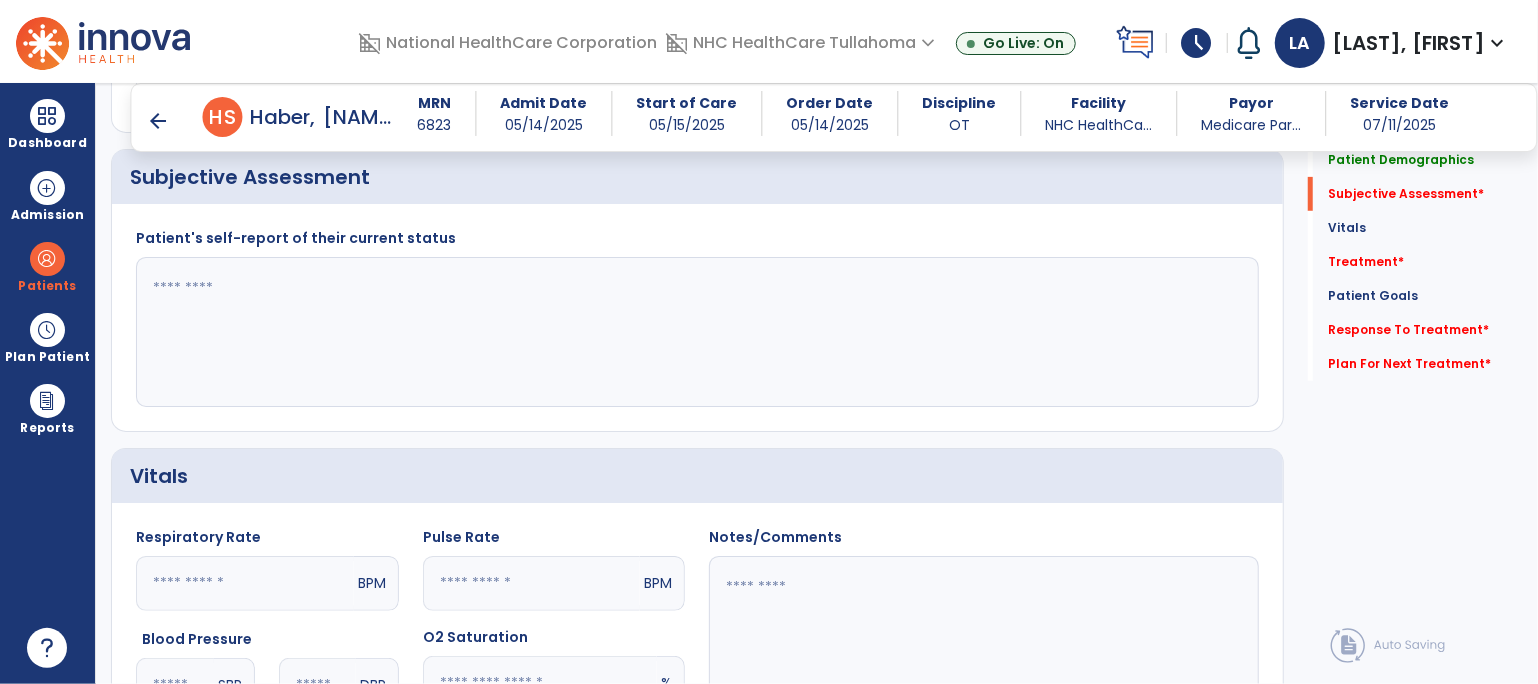 click 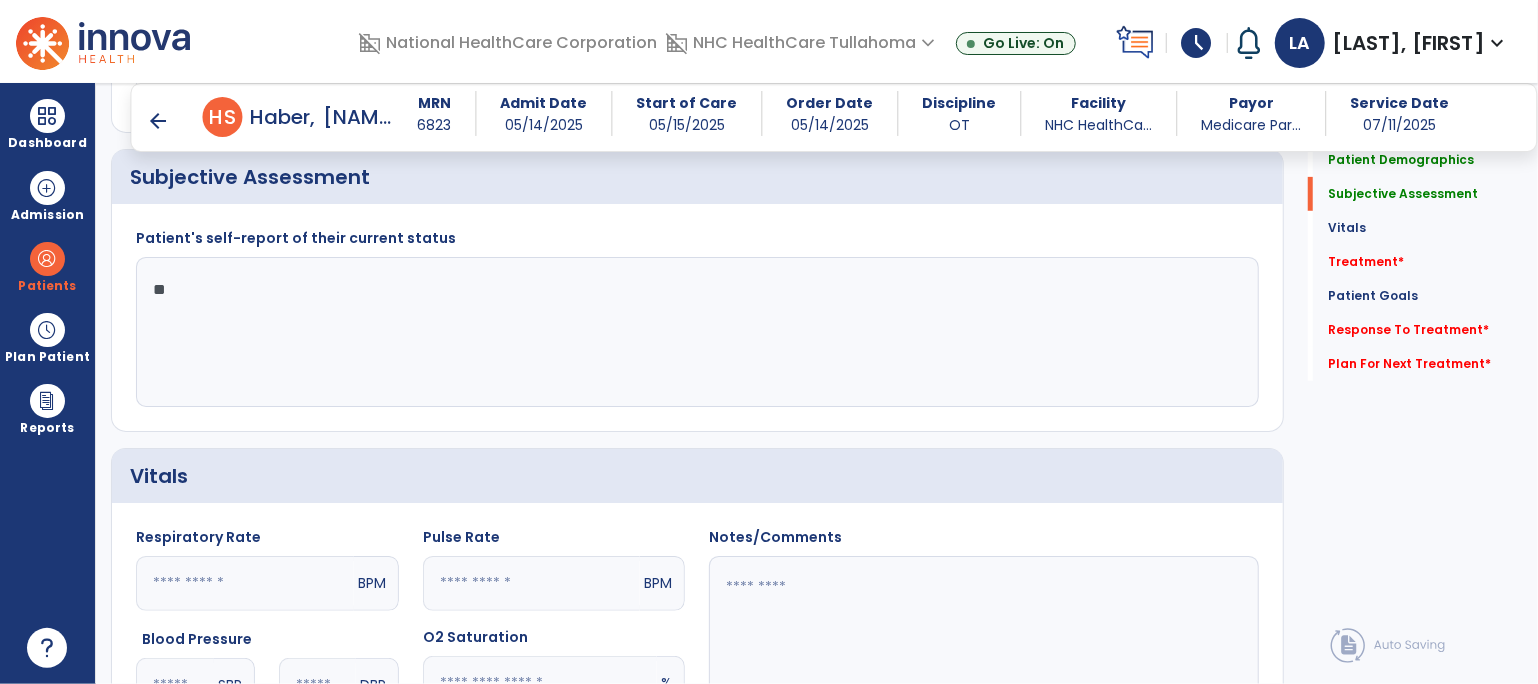 type on "*" 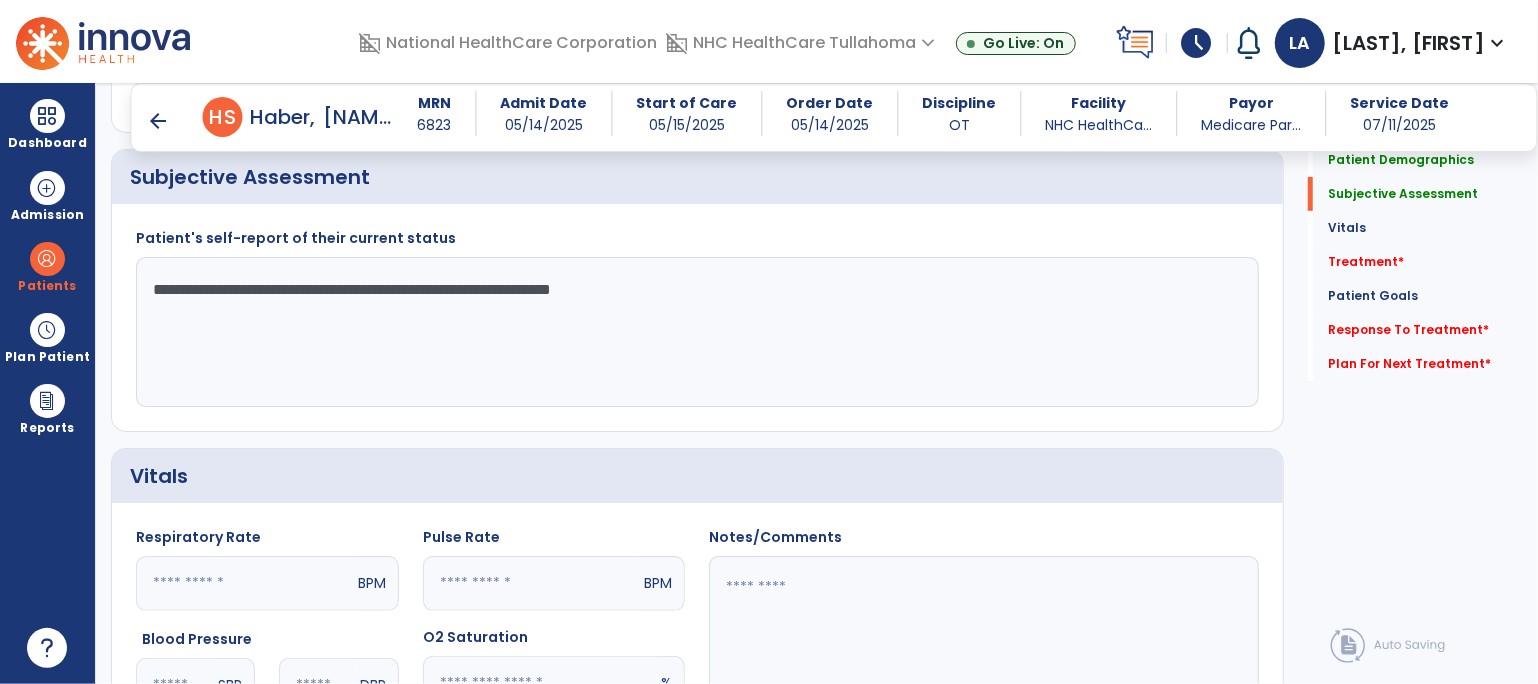 click on "**********" 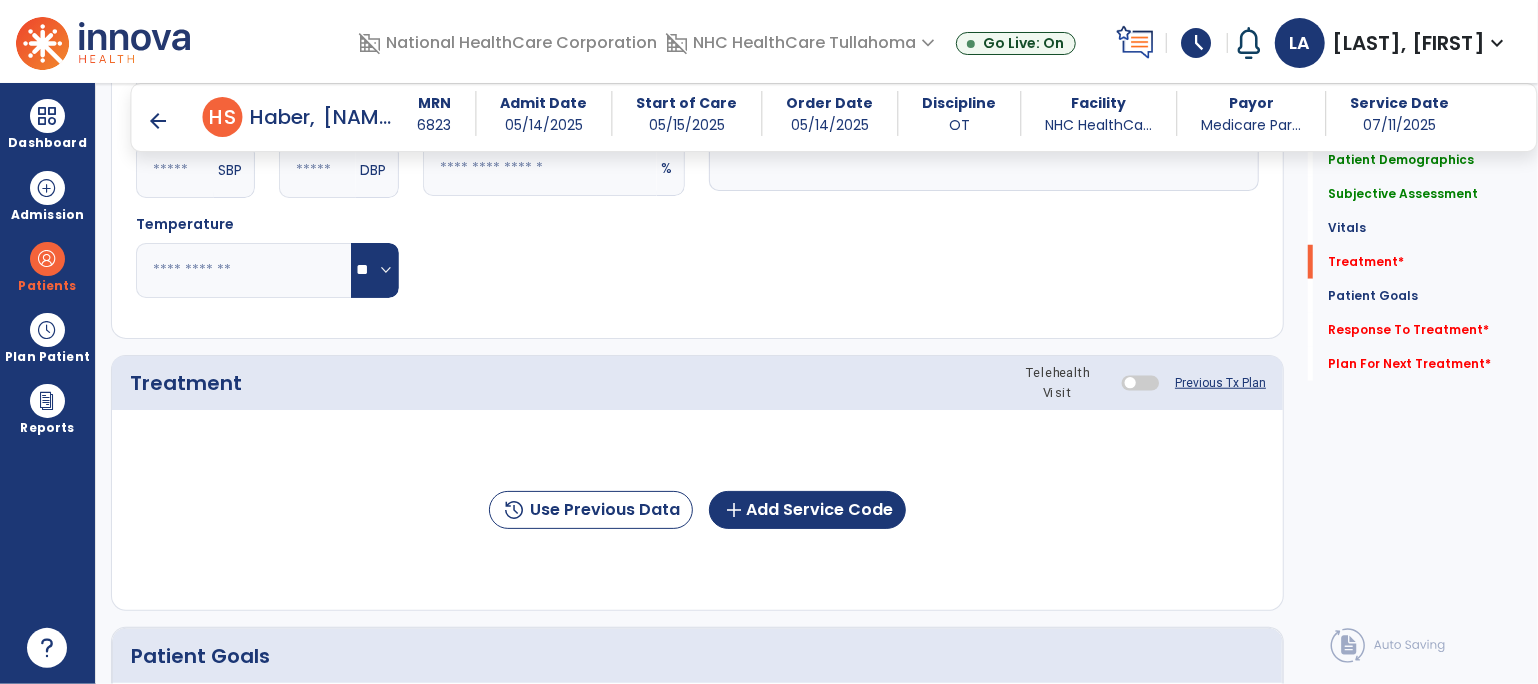 scroll, scrollTop: 1071, scrollLeft: 0, axis: vertical 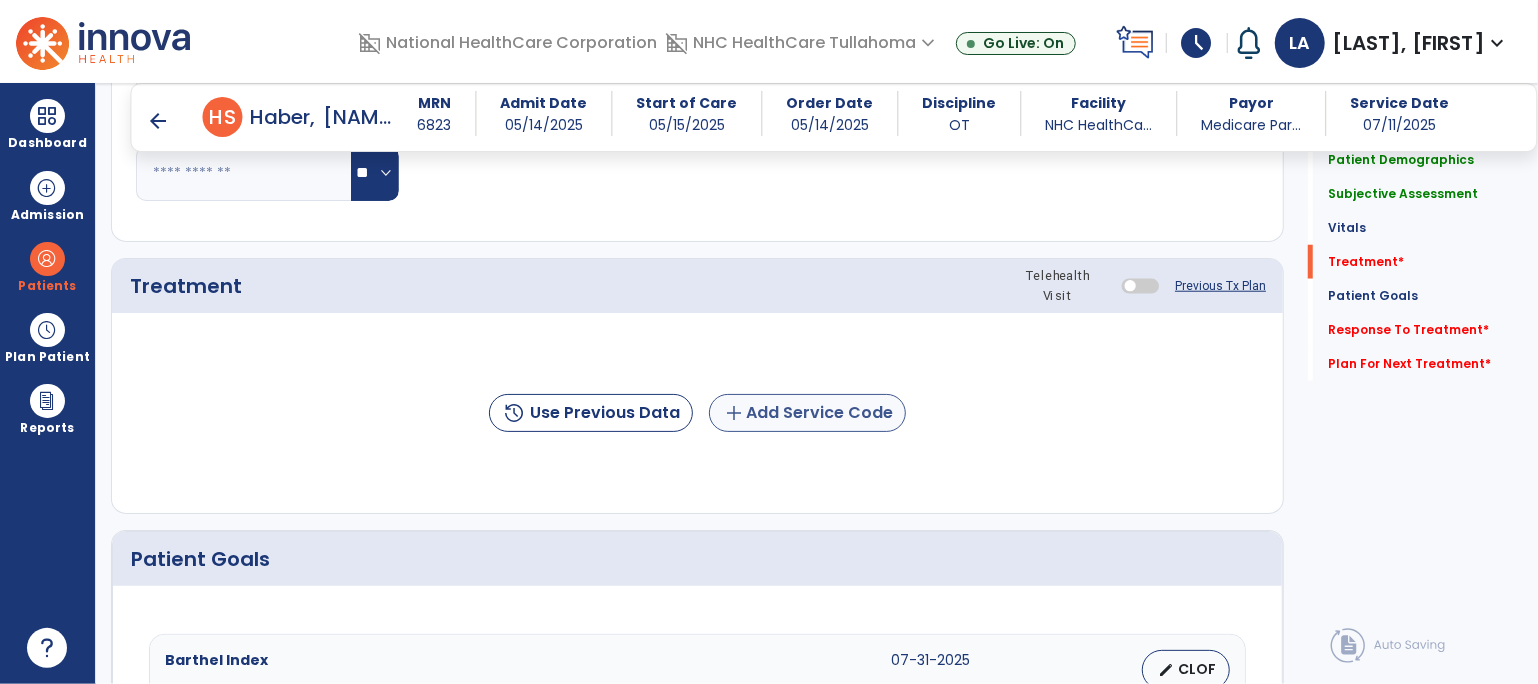 type on "**********" 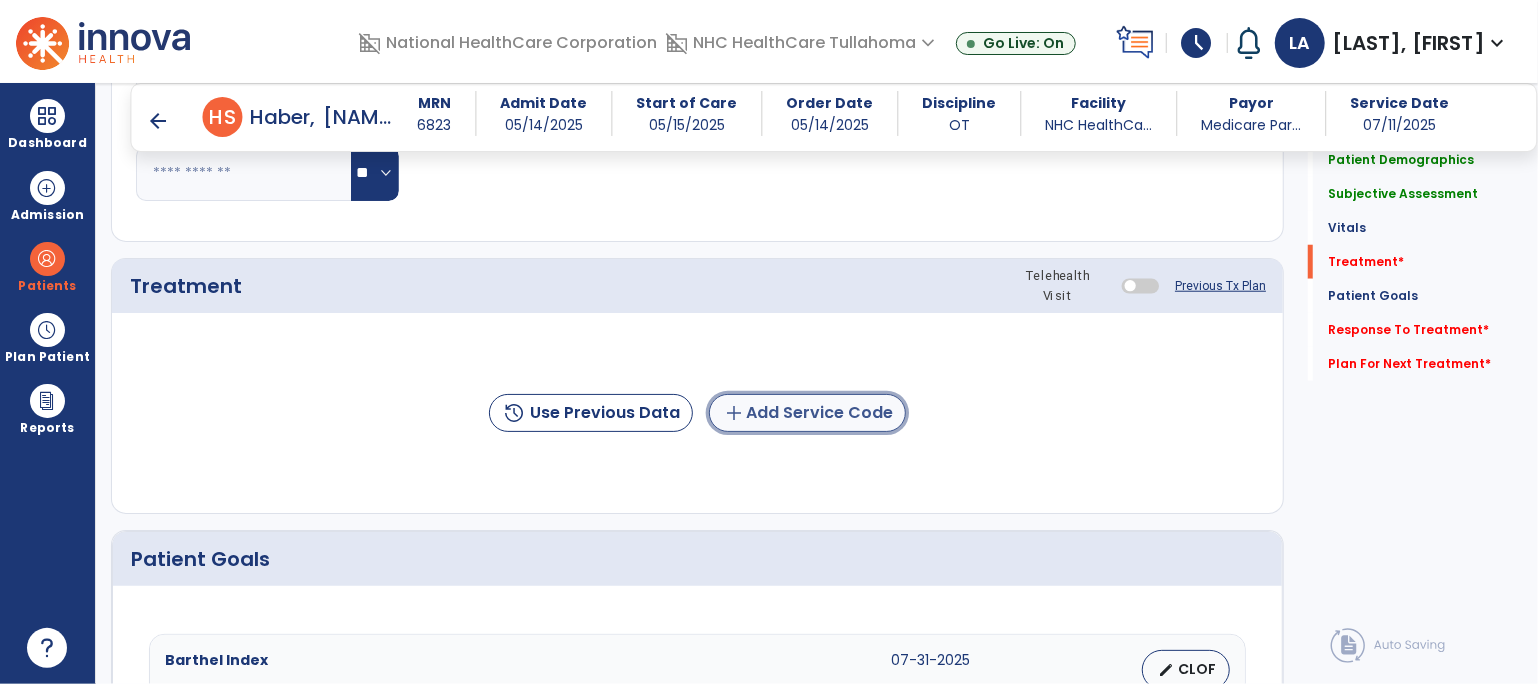 click on "add" 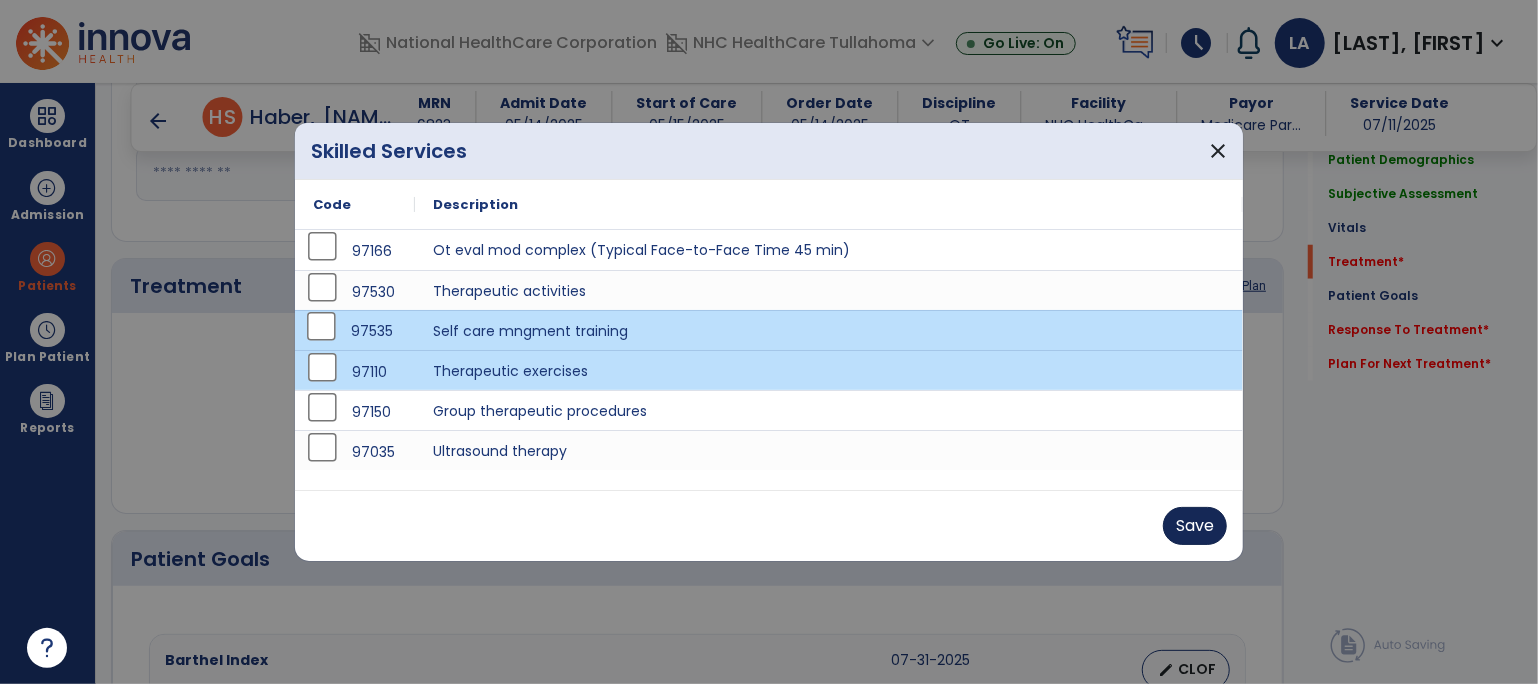 click on "Save" at bounding box center [1195, 526] 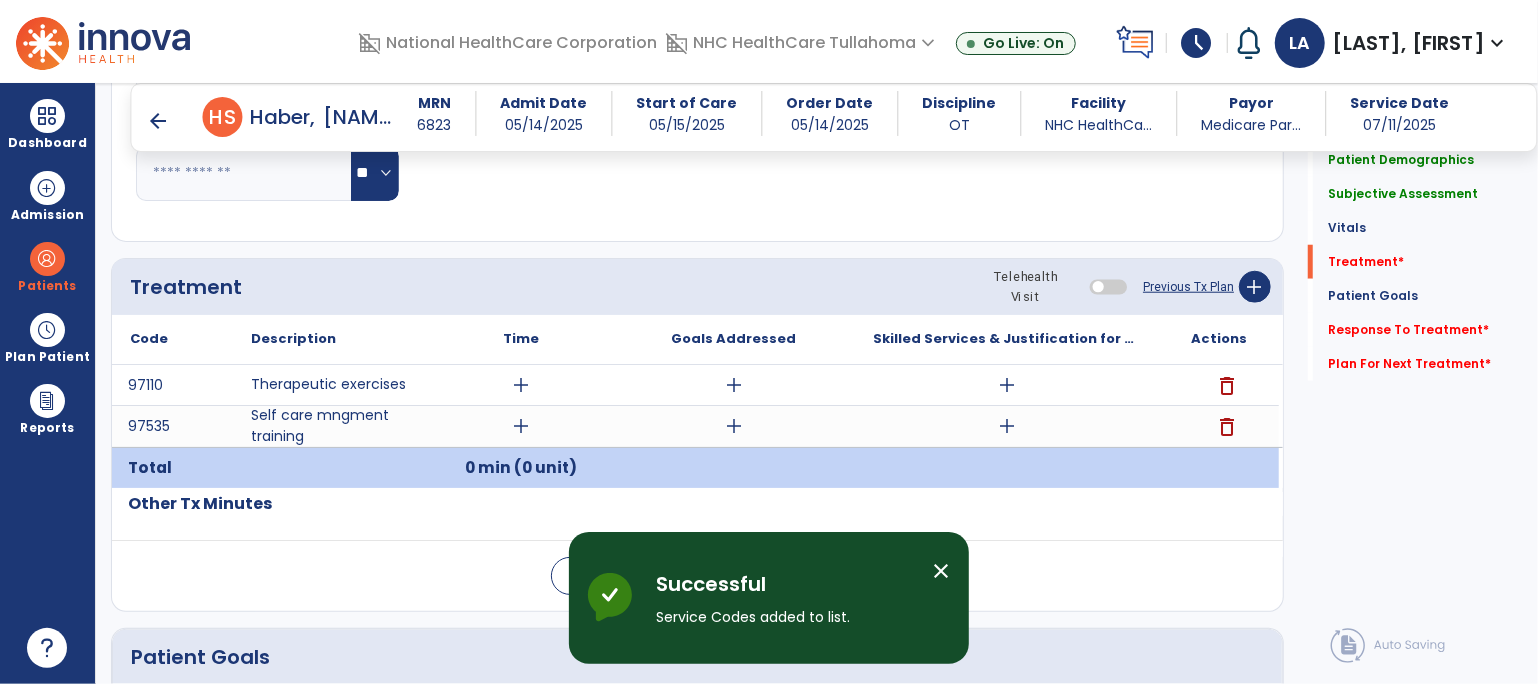 click on "add" at bounding box center (521, 426) 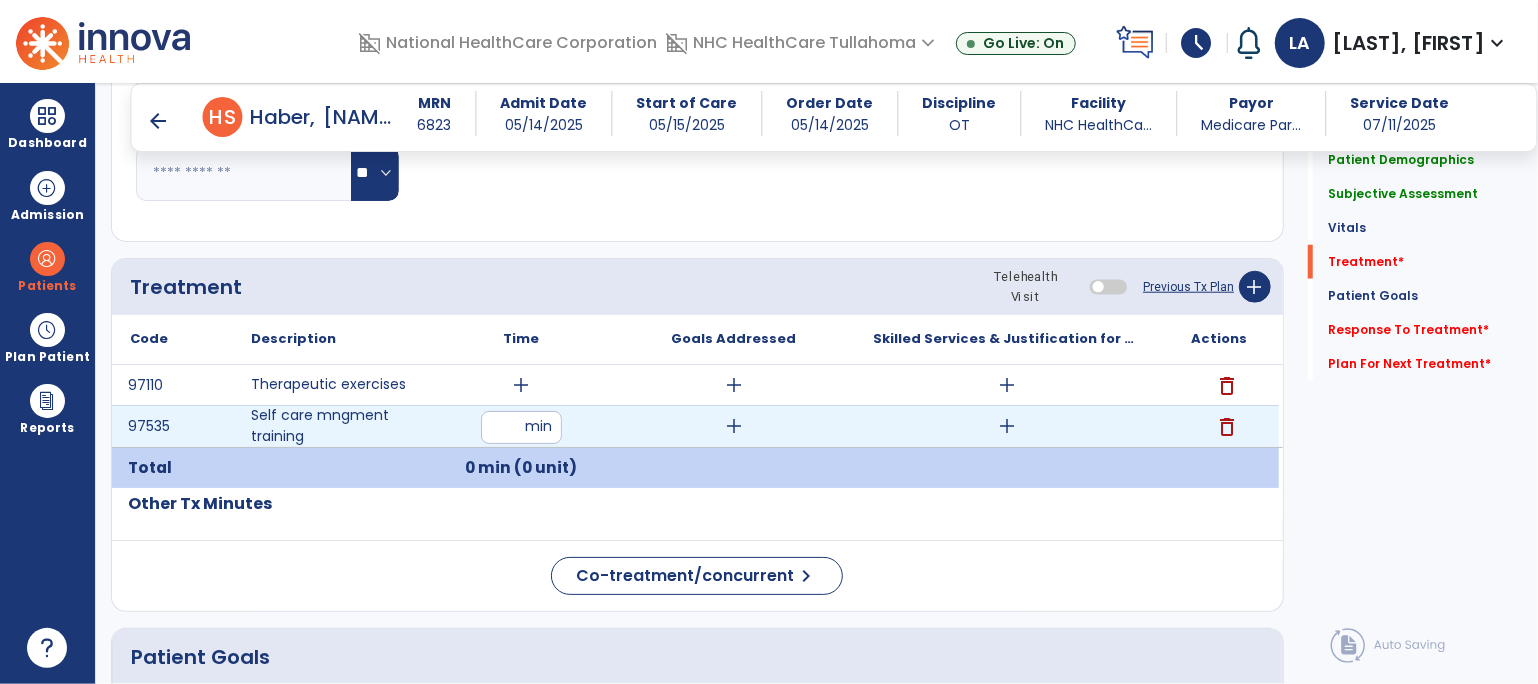 type on "*" 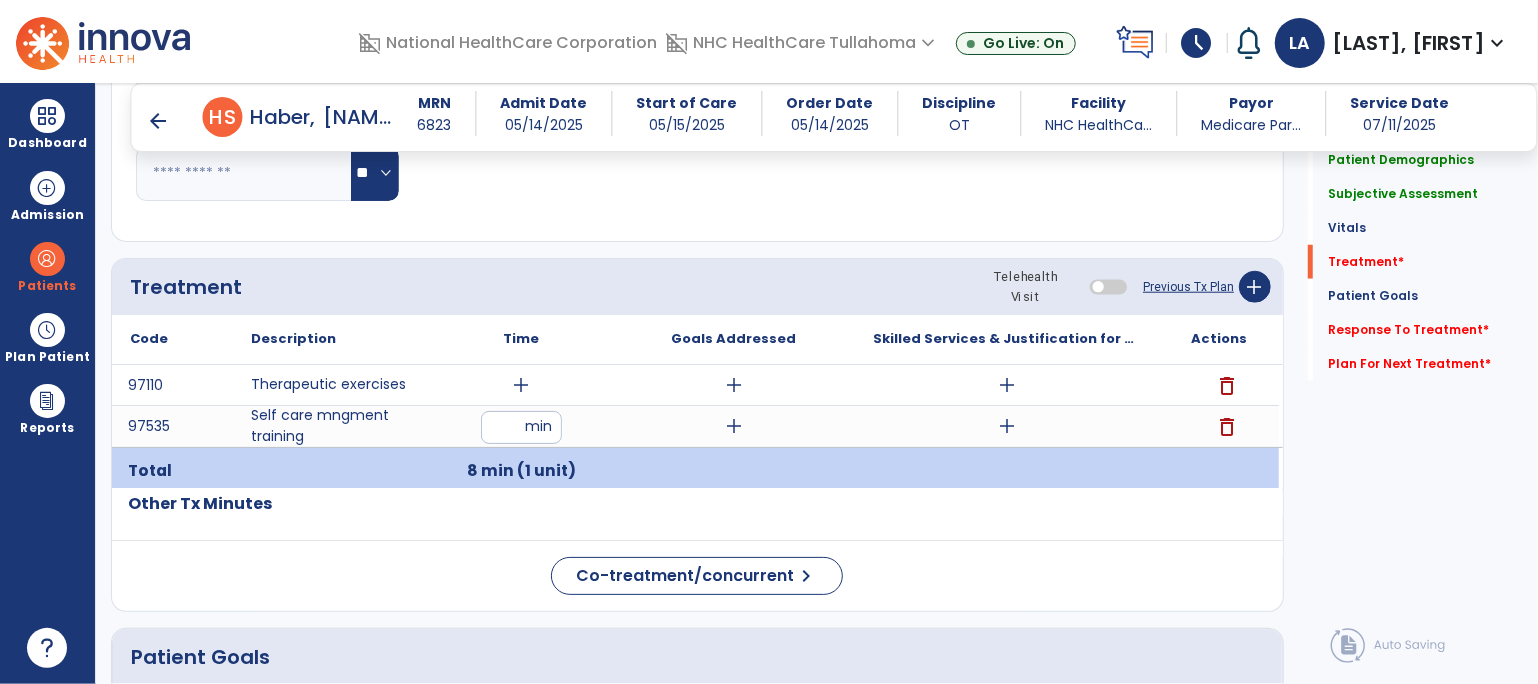click on "add" at bounding box center (521, 385) 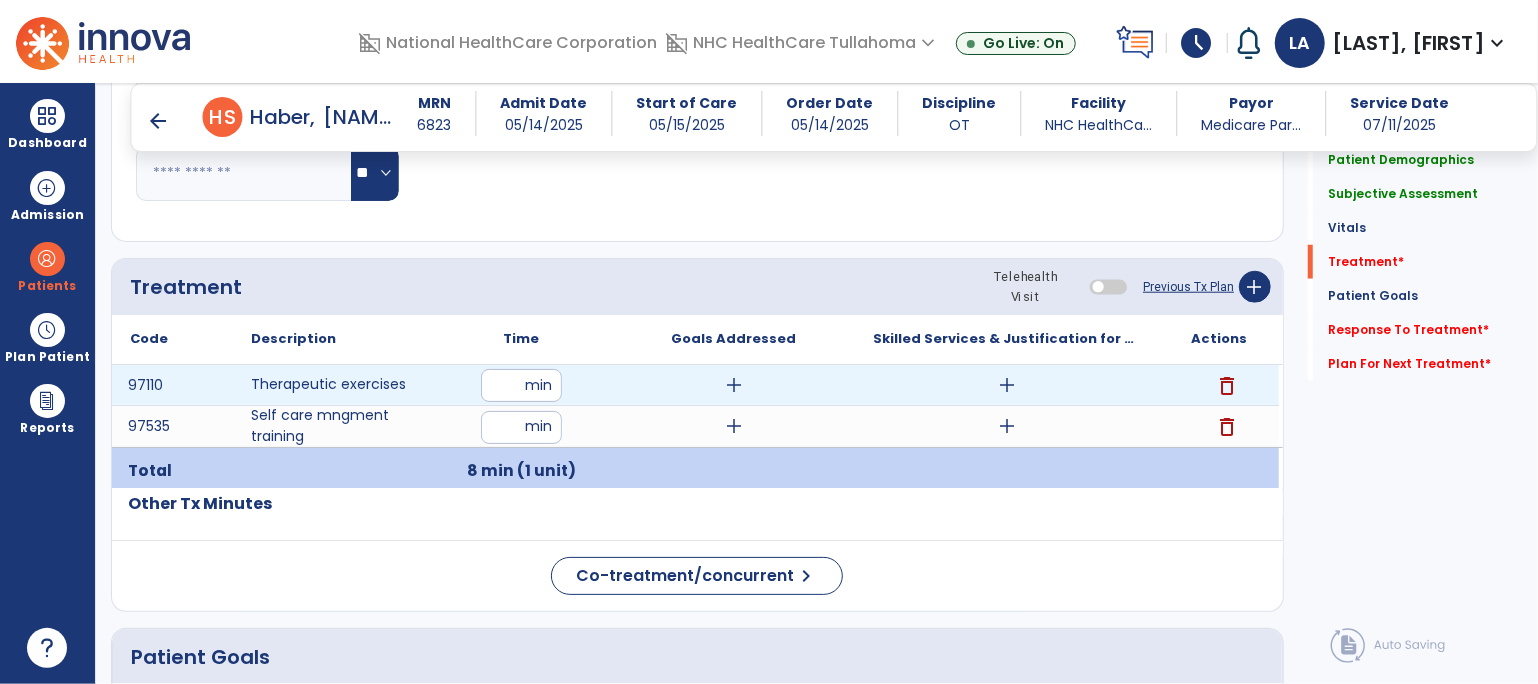 type on "**" 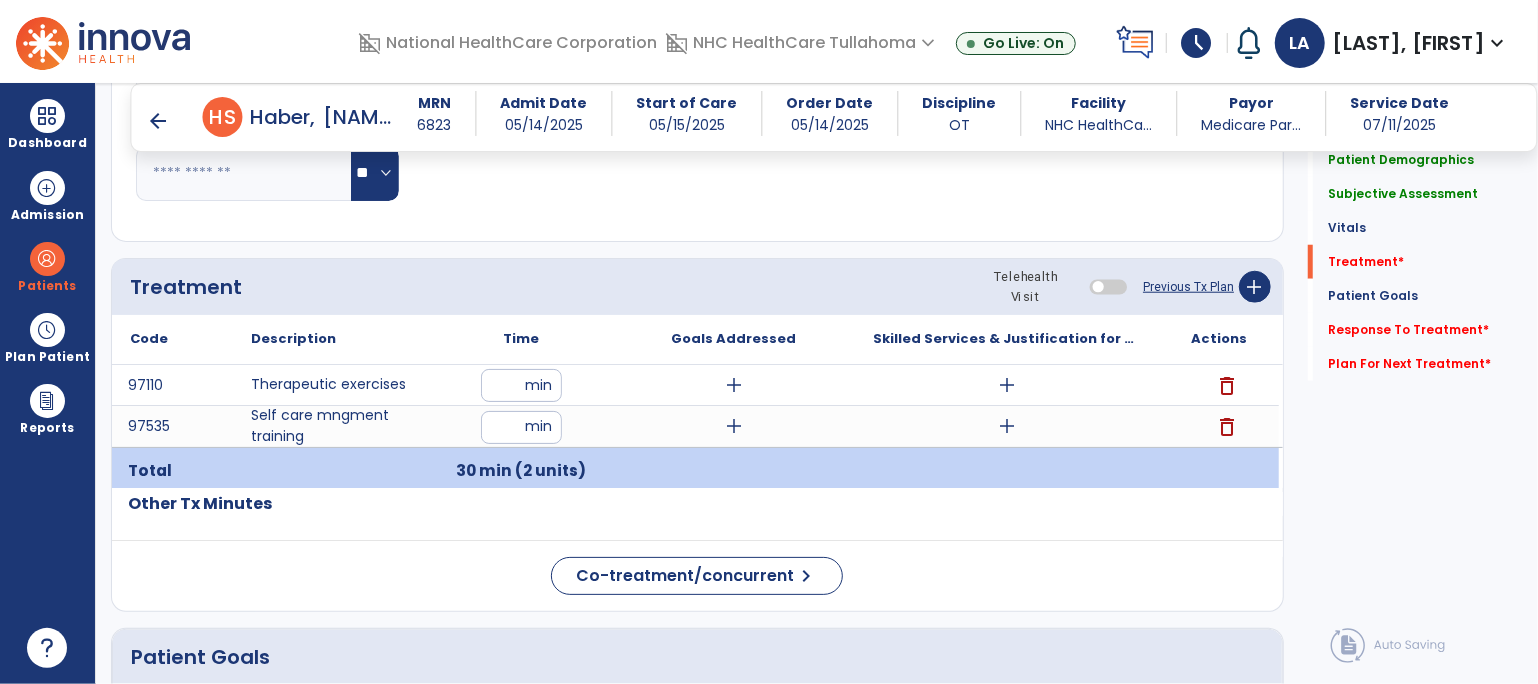 click on "add" at bounding box center (1007, 426) 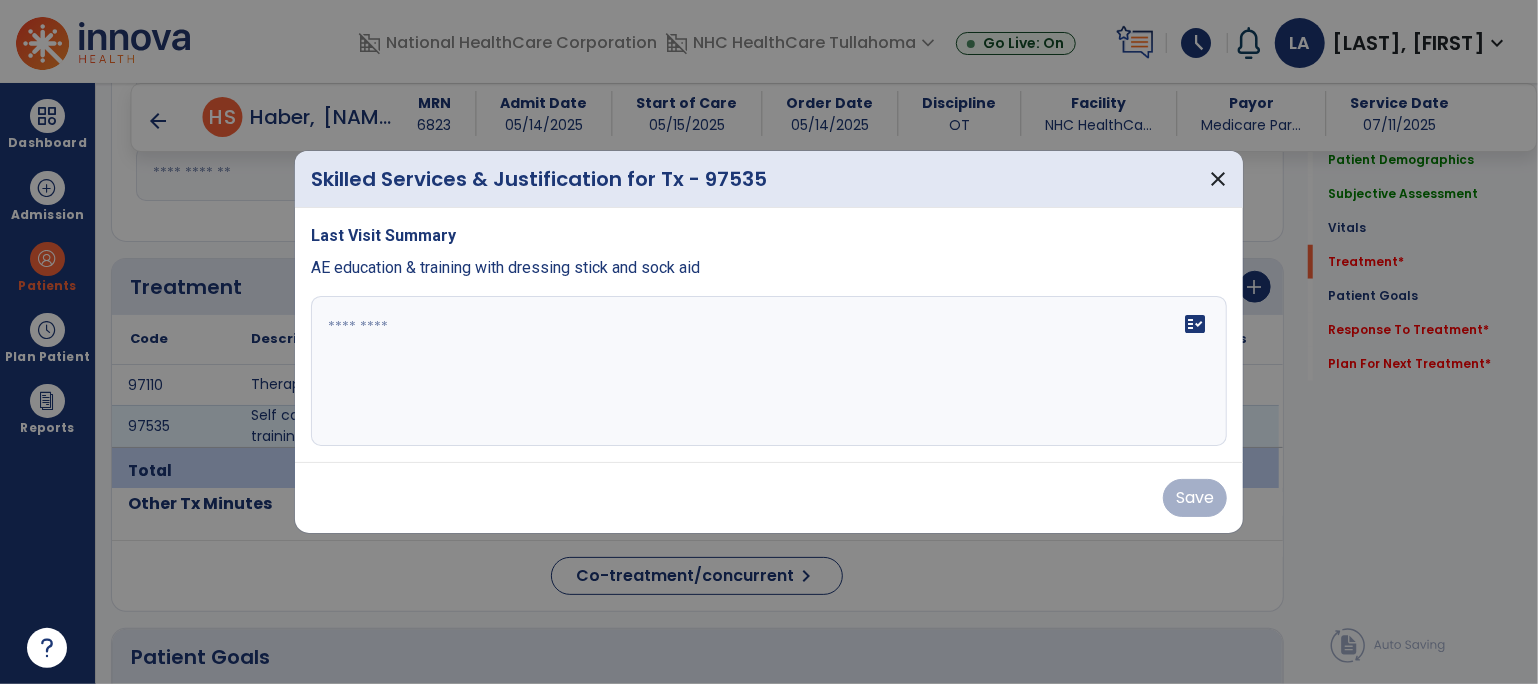 click on "fact_check" at bounding box center (769, 371) 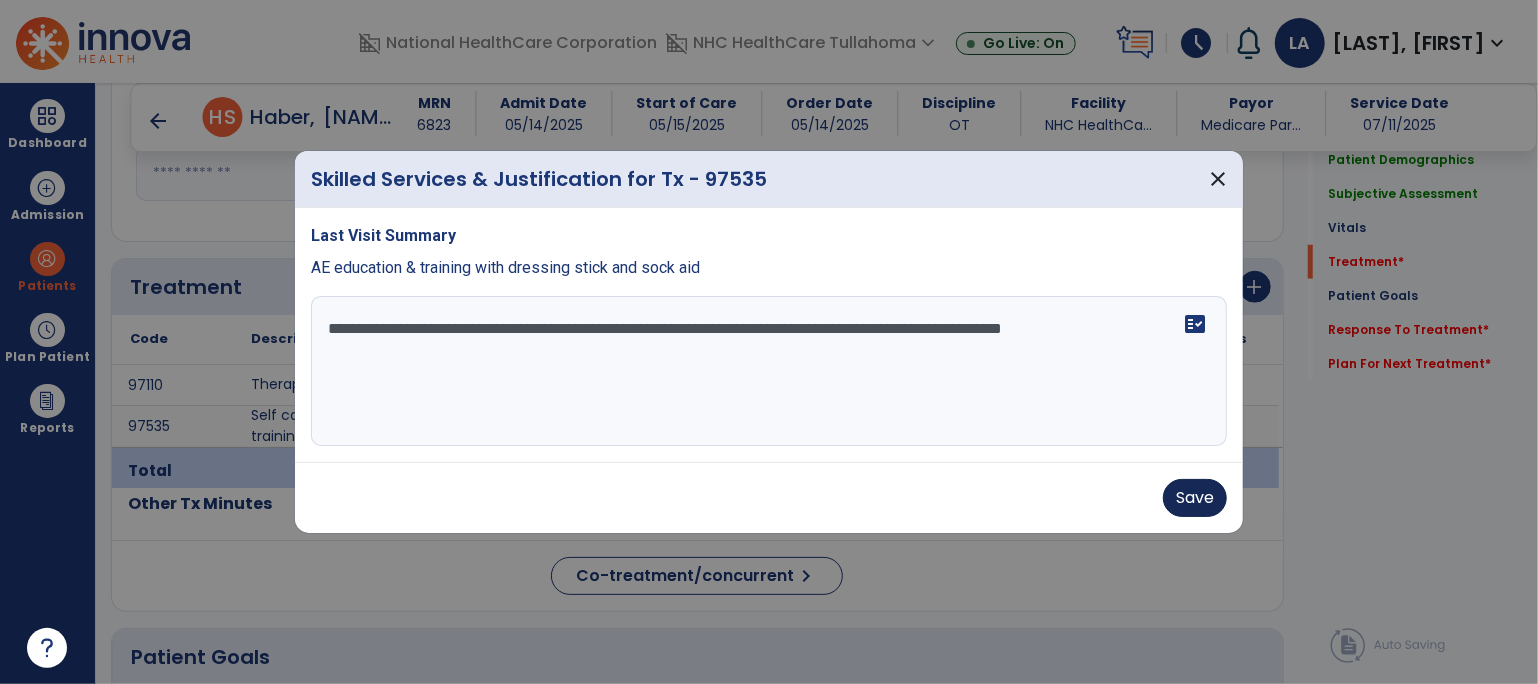 type on "**********" 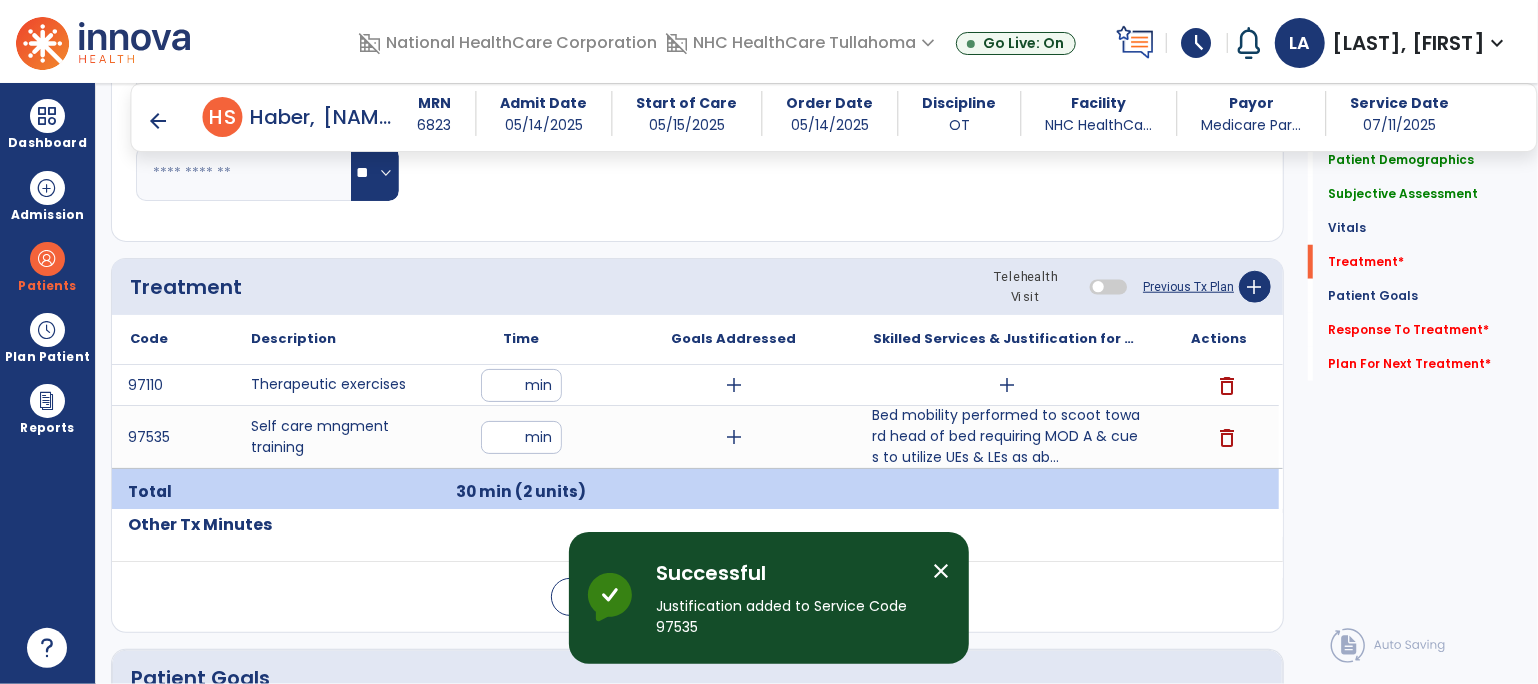 click on "add" at bounding box center [1007, 385] 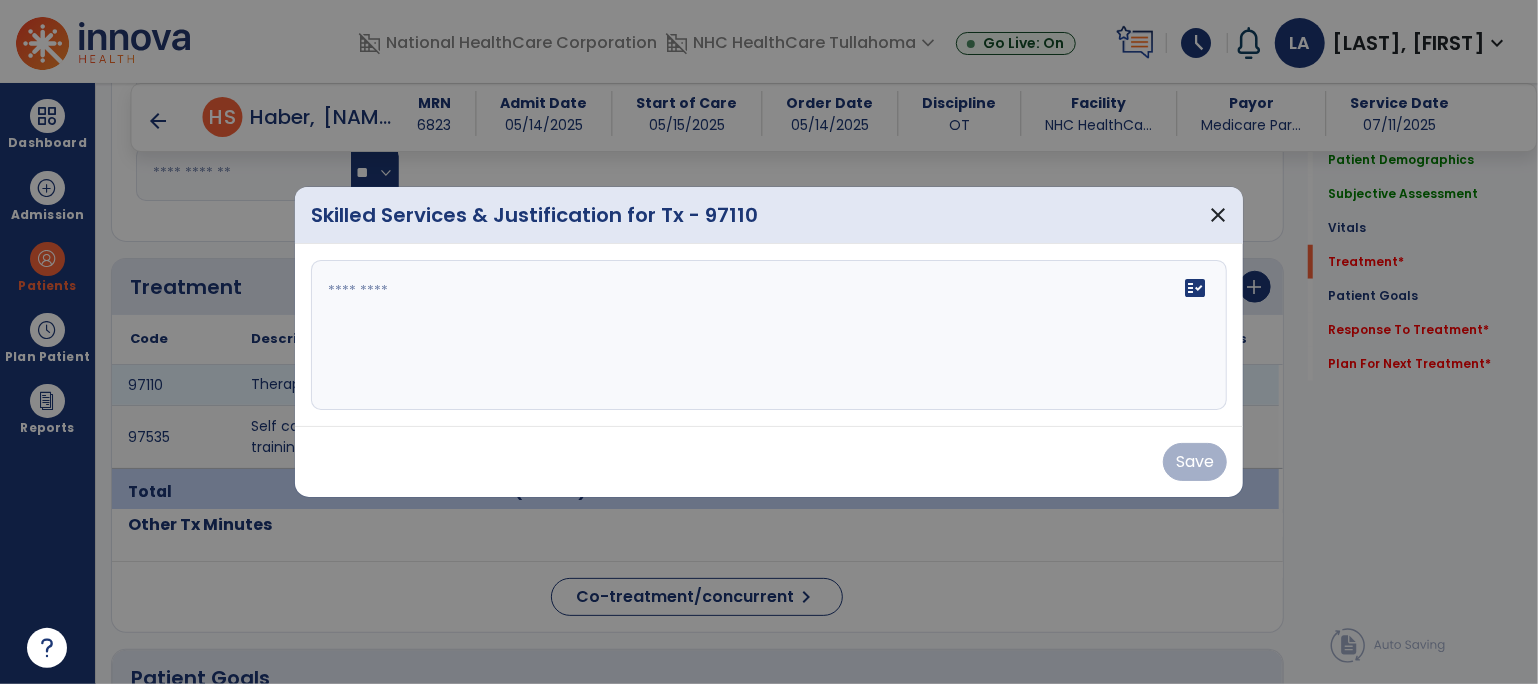 click on "fact_check" at bounding box center [769, 335] 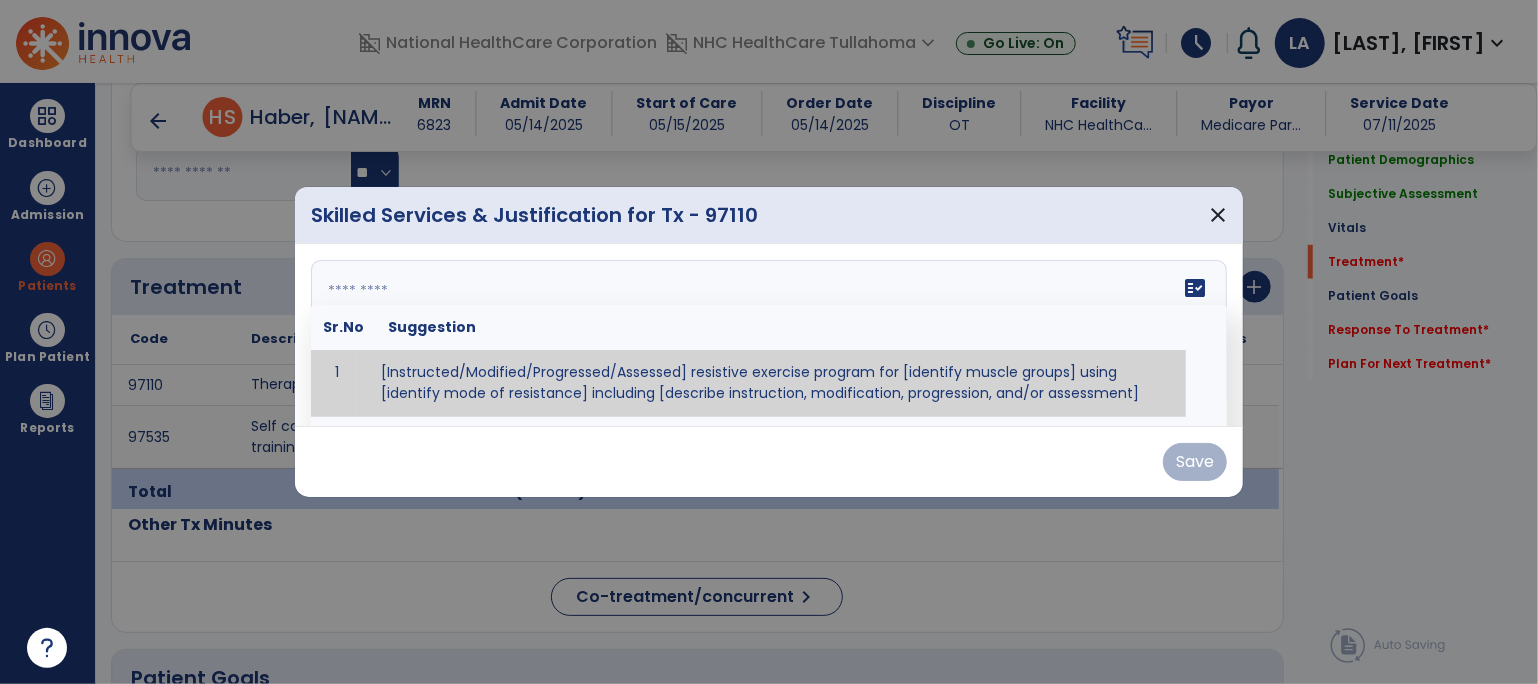 click at bounding box center [767, 335] 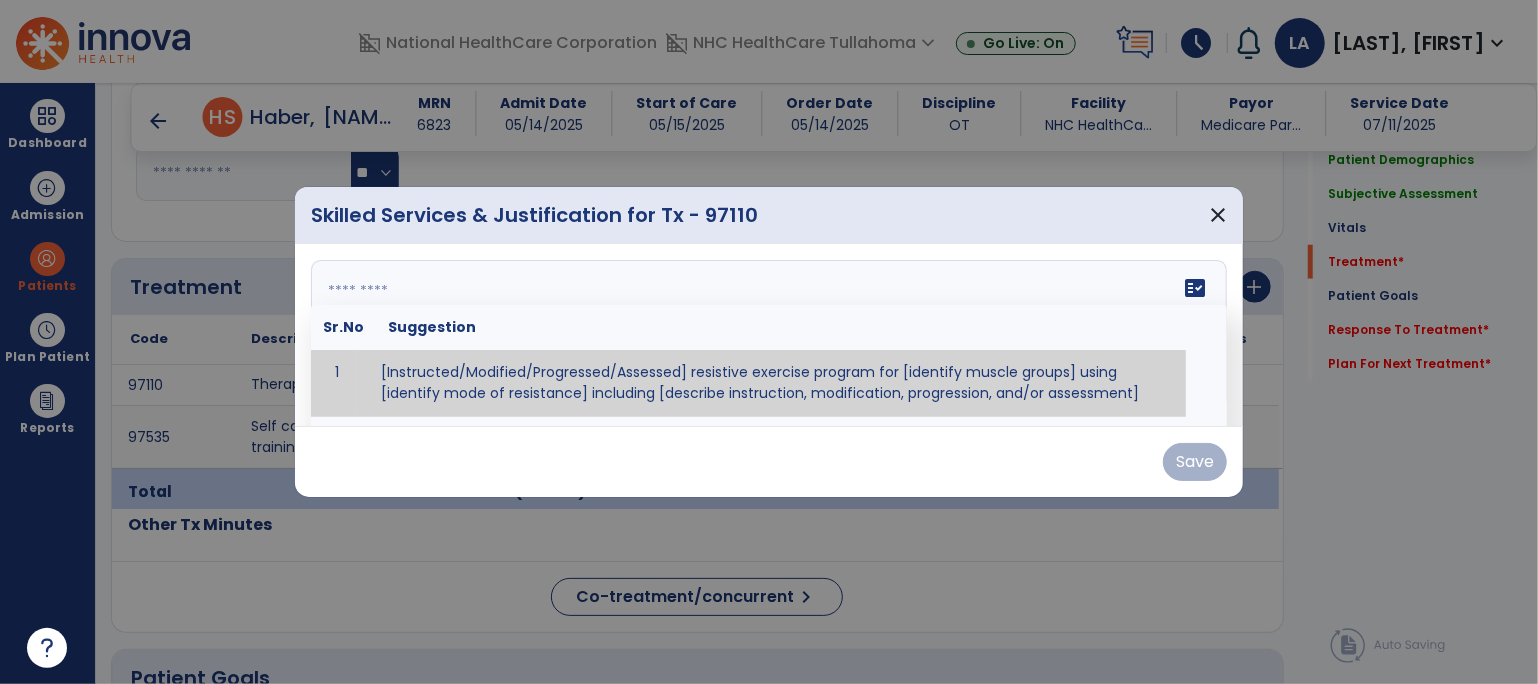 paste on "**********" 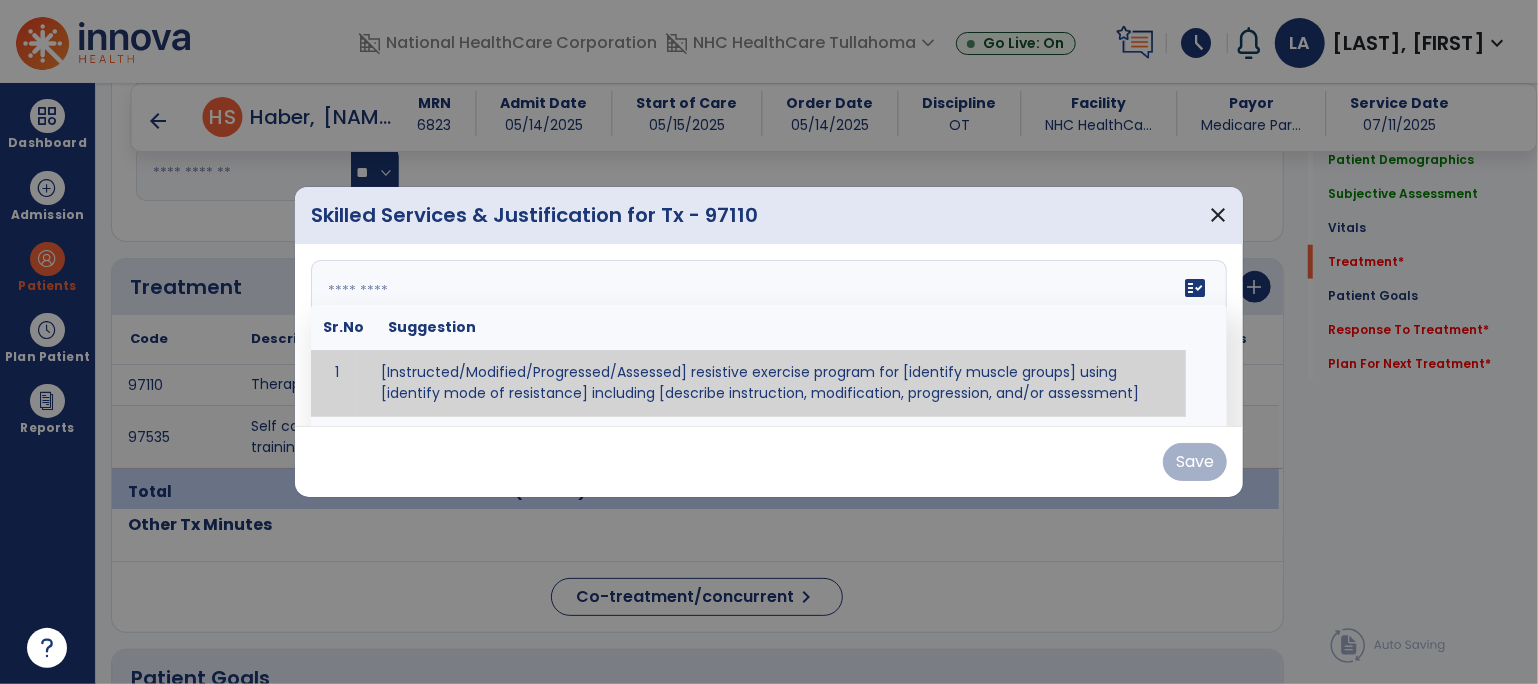 type on "**********" 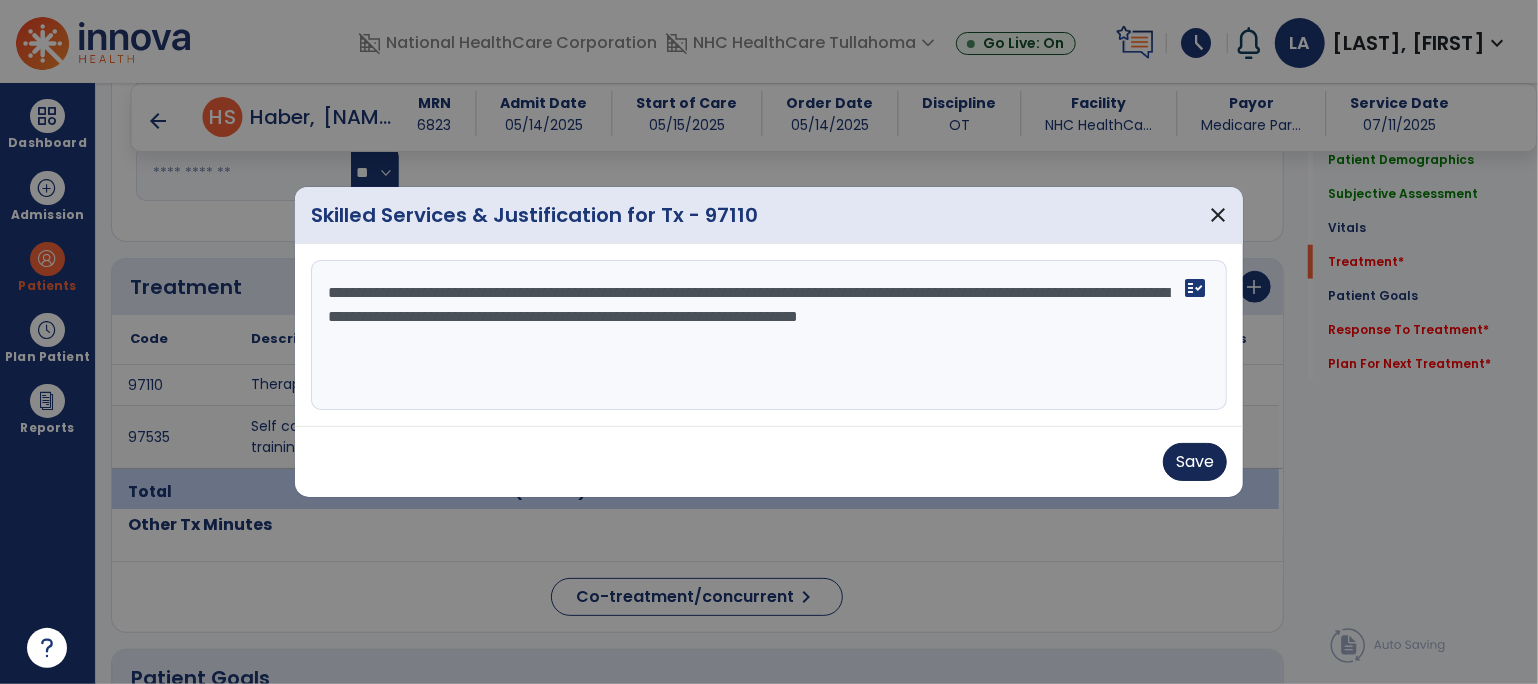 click on "Save" at bounding box center [1195, 462] 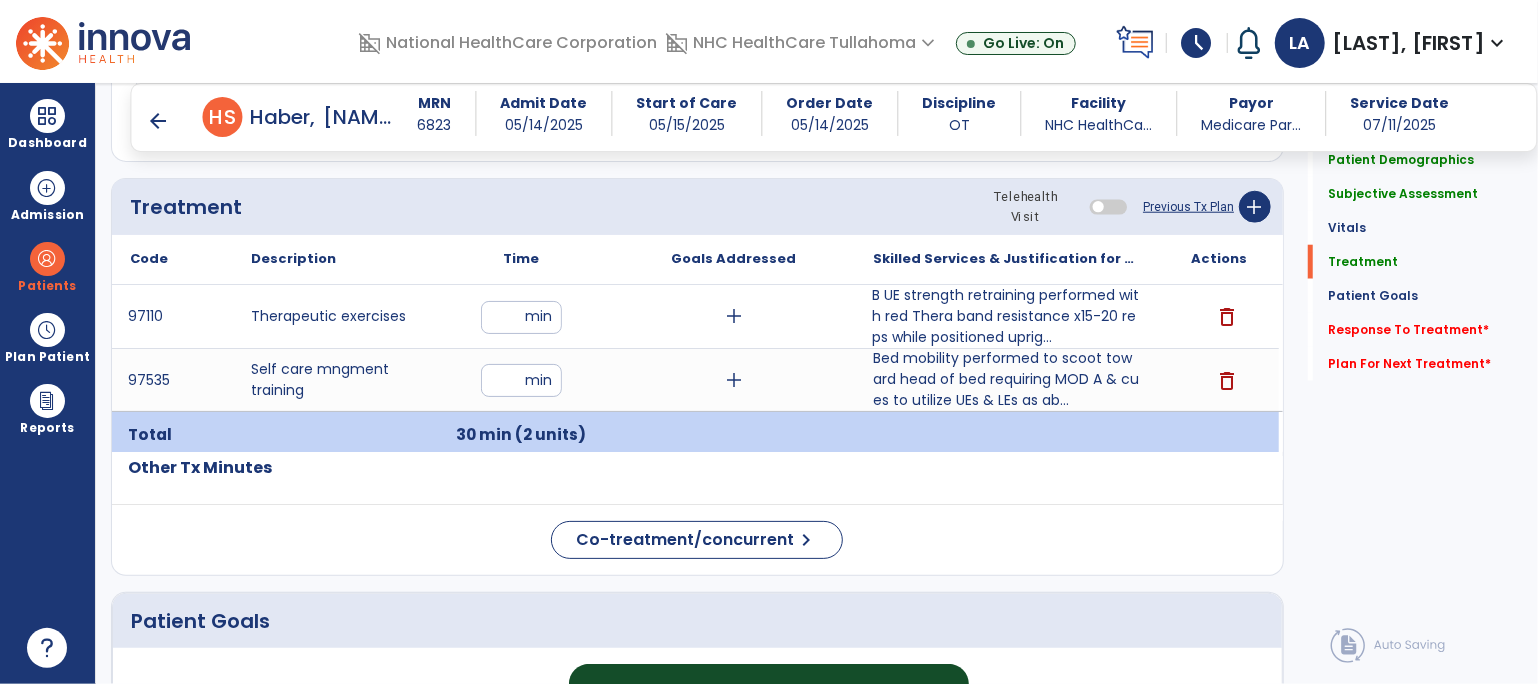 scroll, scrollTop: 1149, scrollLeft: 0, axis: vertical 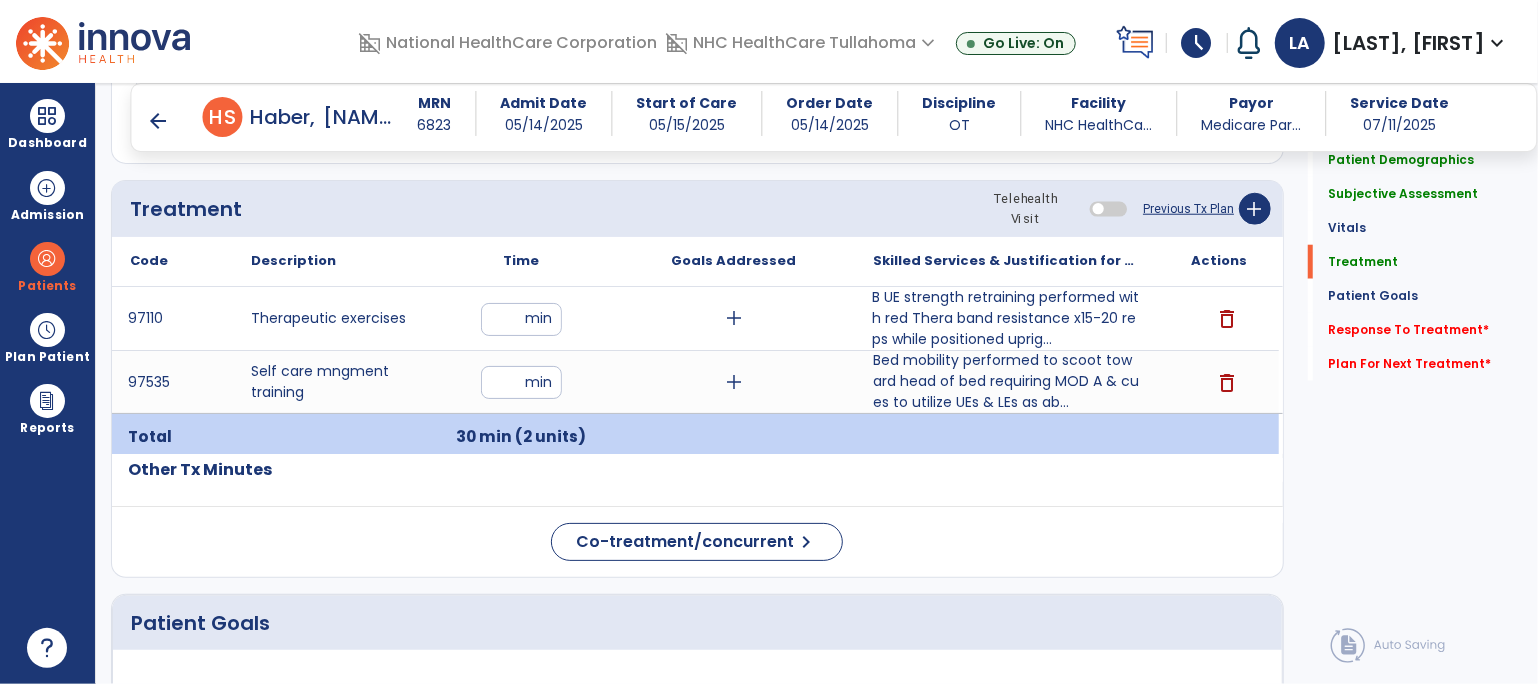 click on "B UE strength retraining performed with red Thera band resistance x15-20 reps while positioned uprig..." at bounding box center [1006, 318] 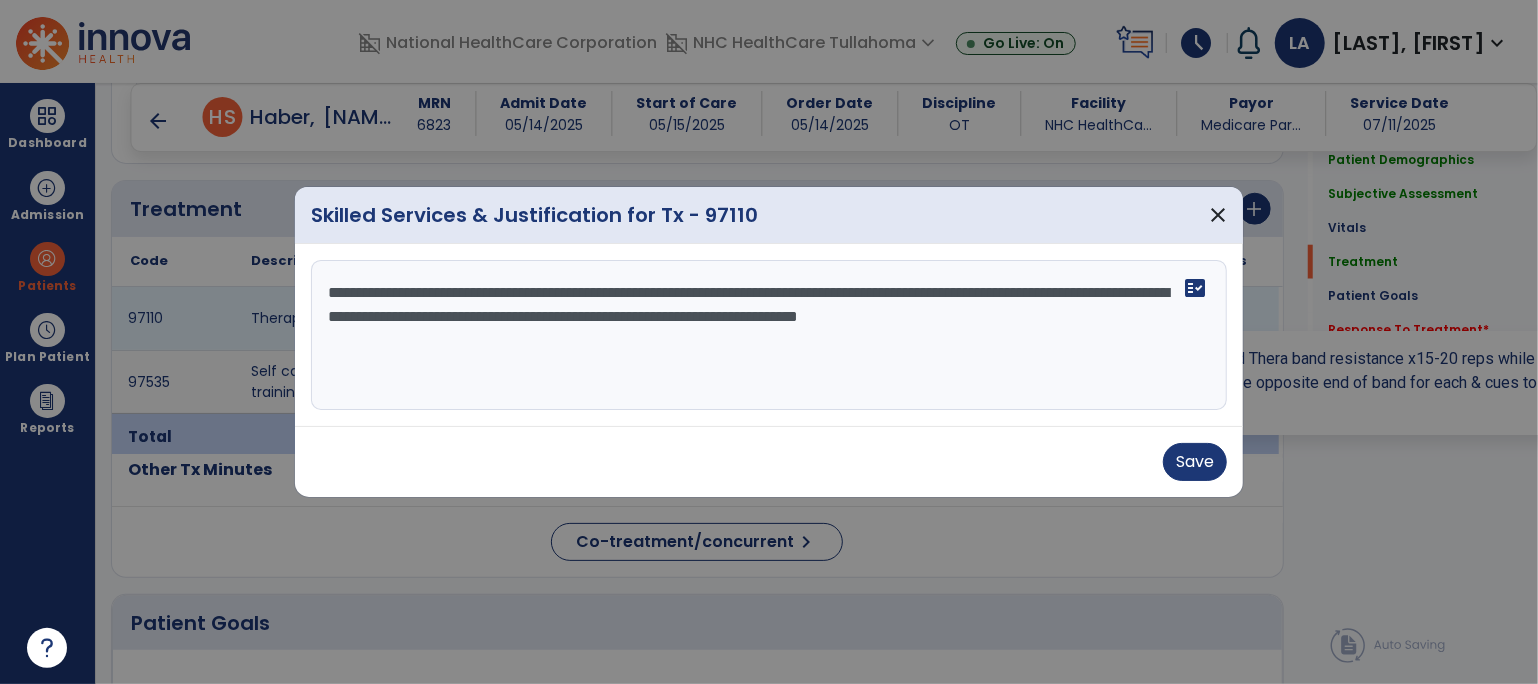 click on "**********" at bounding box center [769, 335] 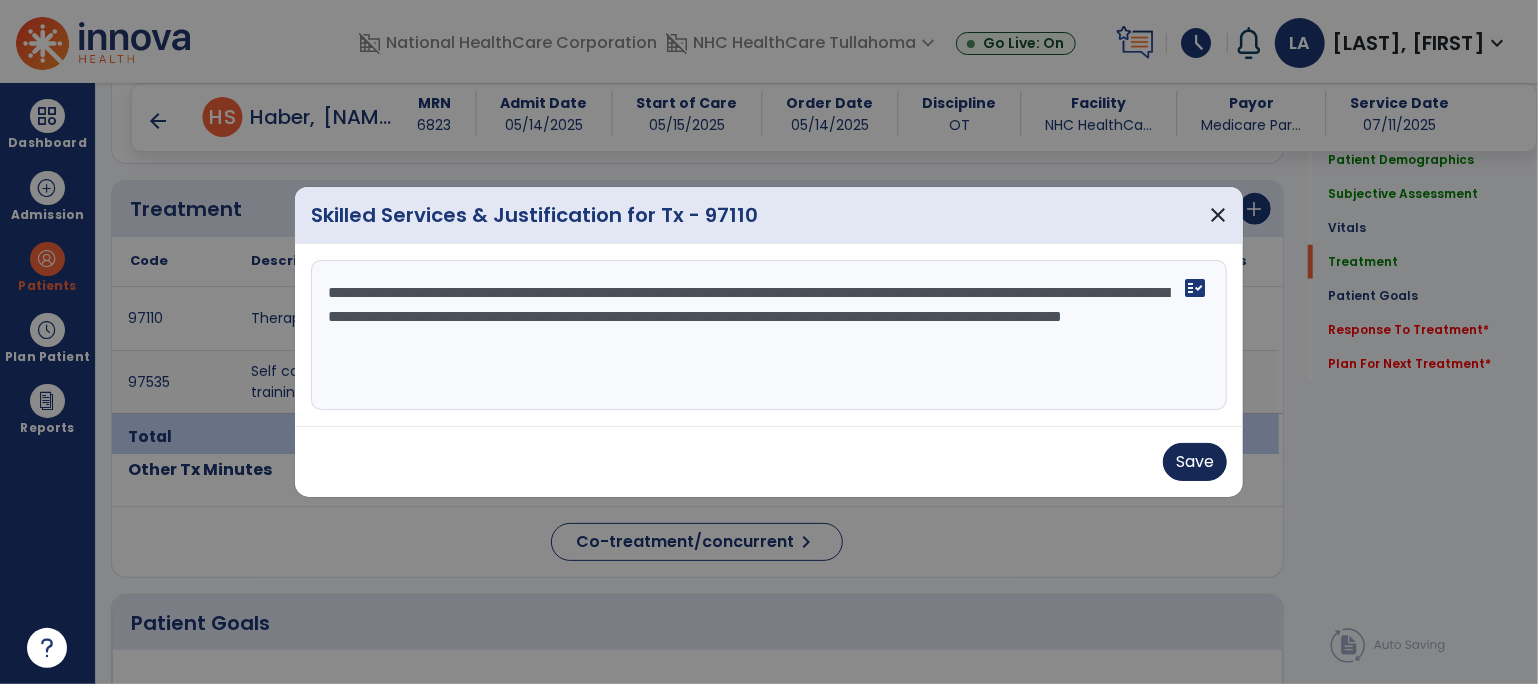 type on "**********" 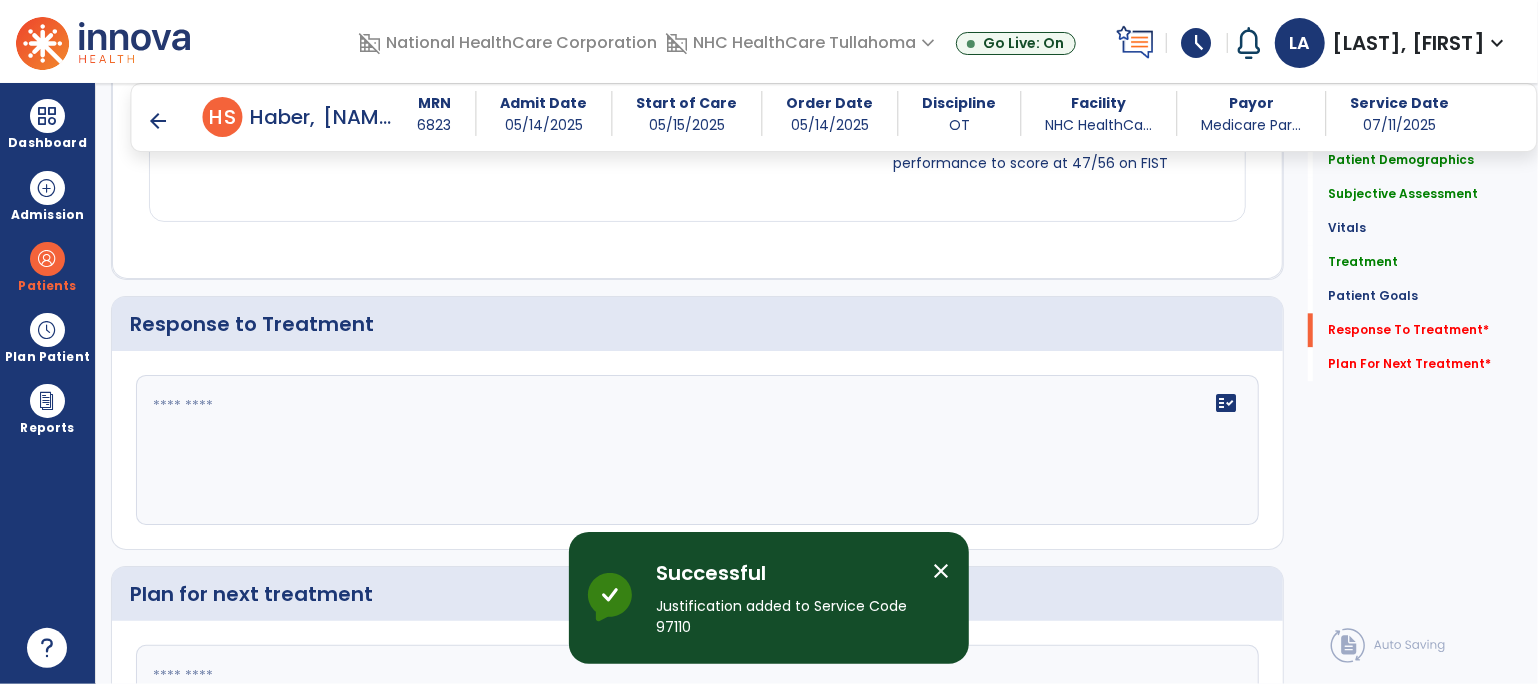 scroll, scrollTop: 2801, scrollLeft: 0, axis: vertical 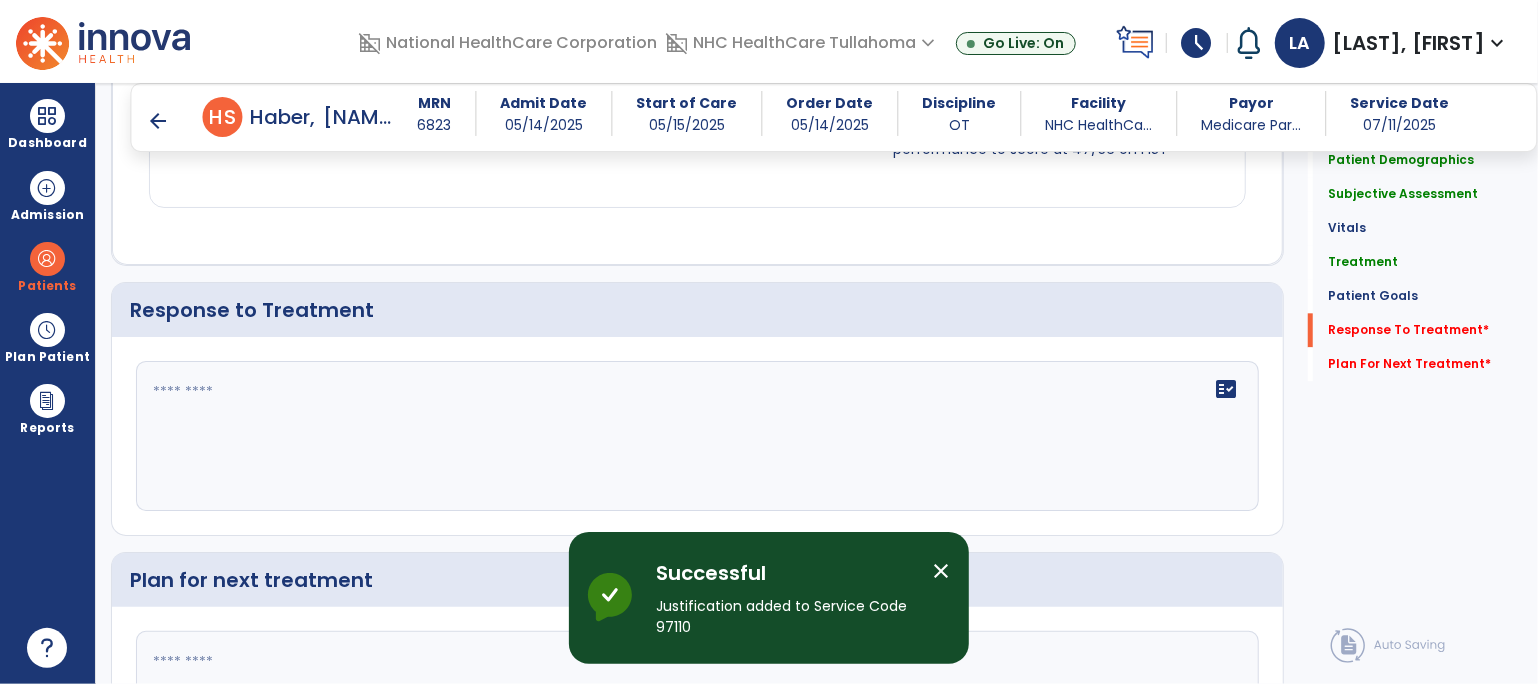 click 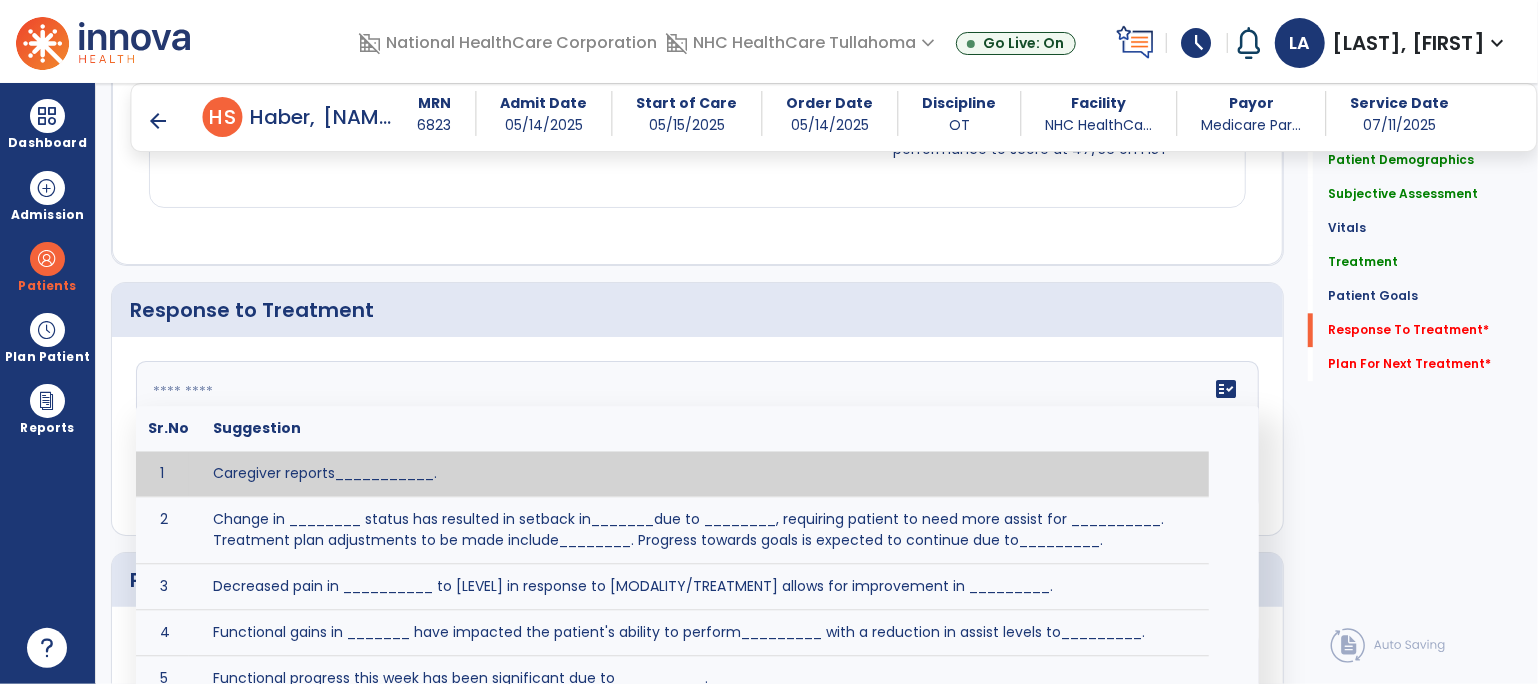 type on "*" 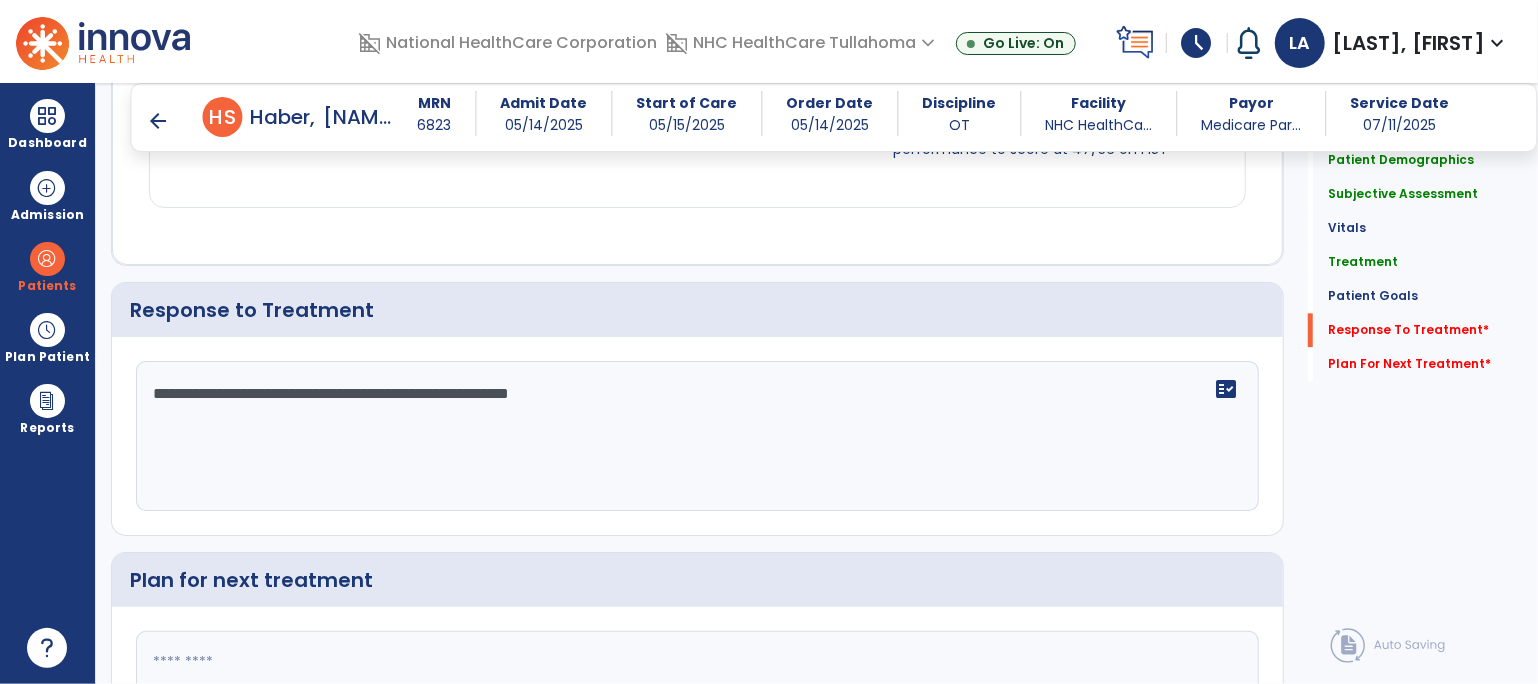 type on "**********" 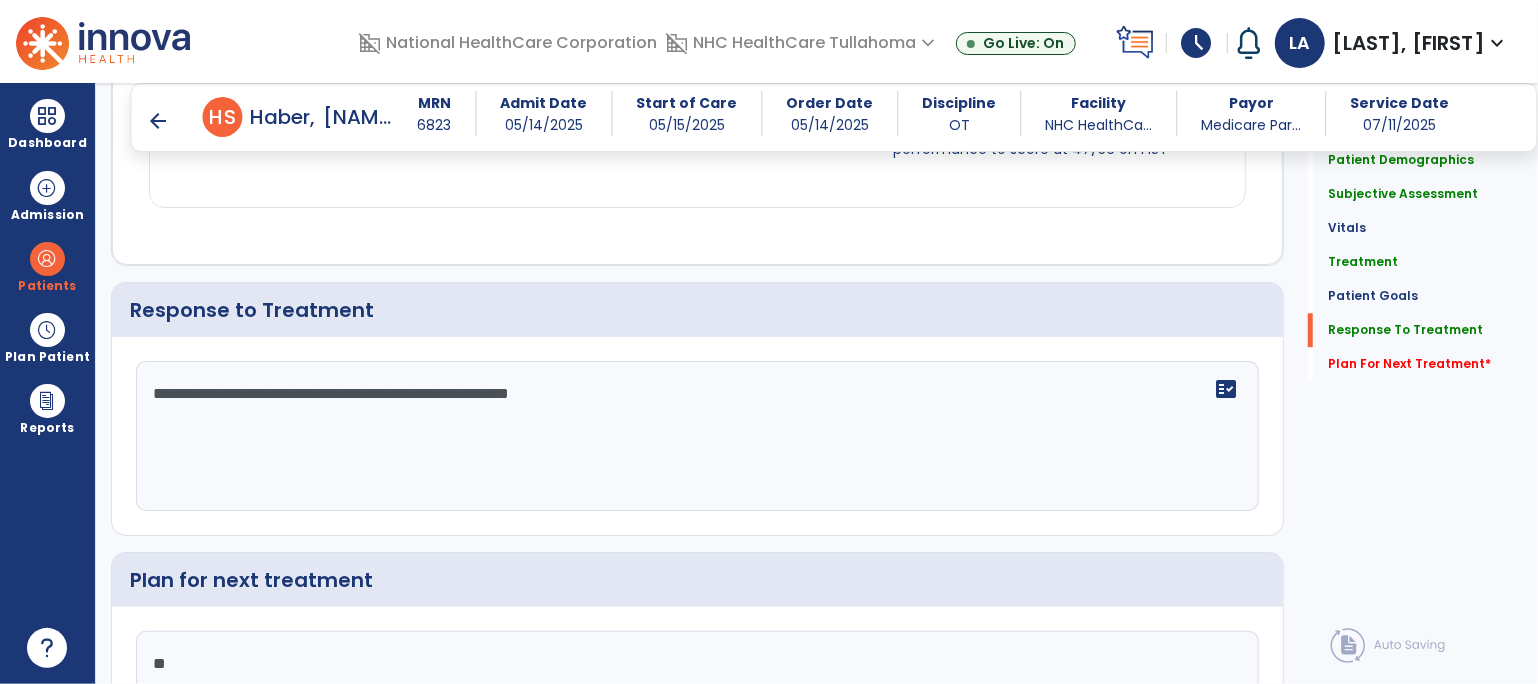 type on "*" 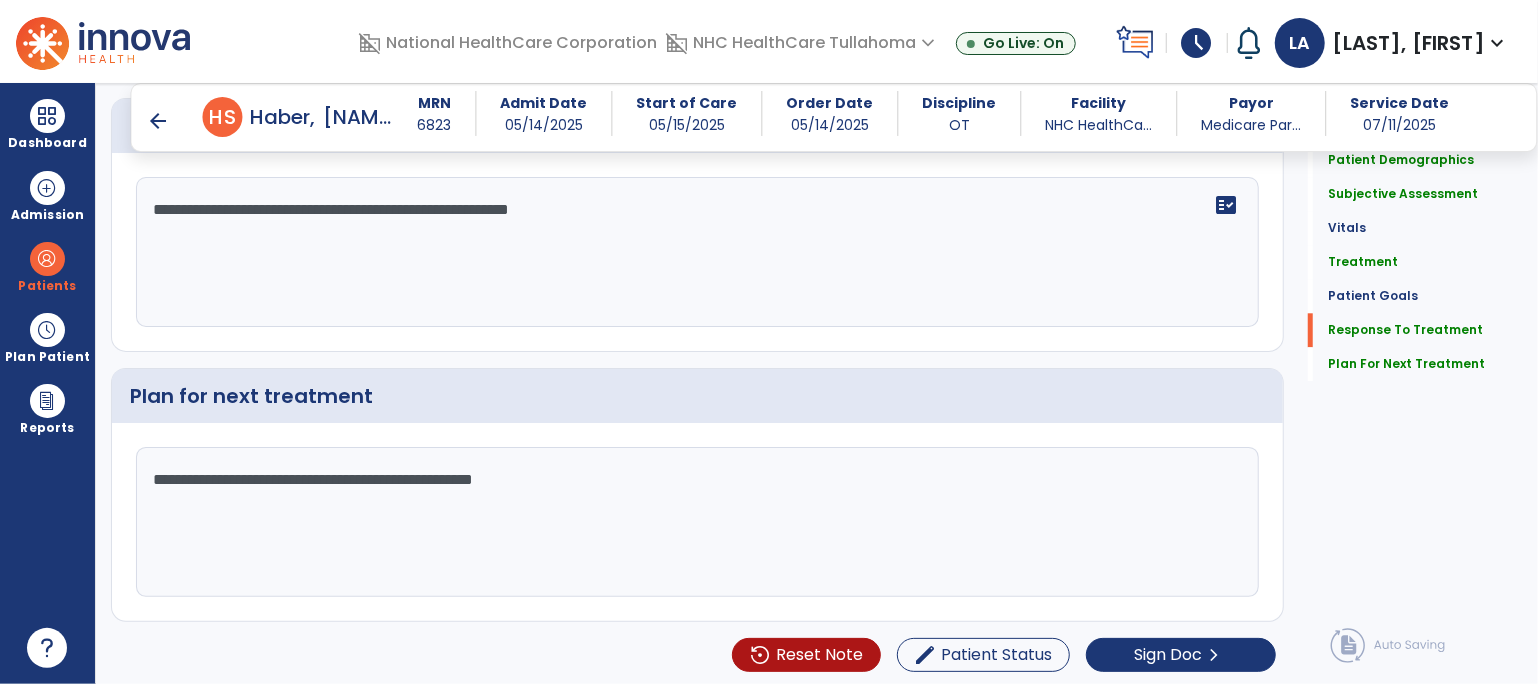 scroll, scrollTop: 2939, scrollLeft: 0, axis: vertical 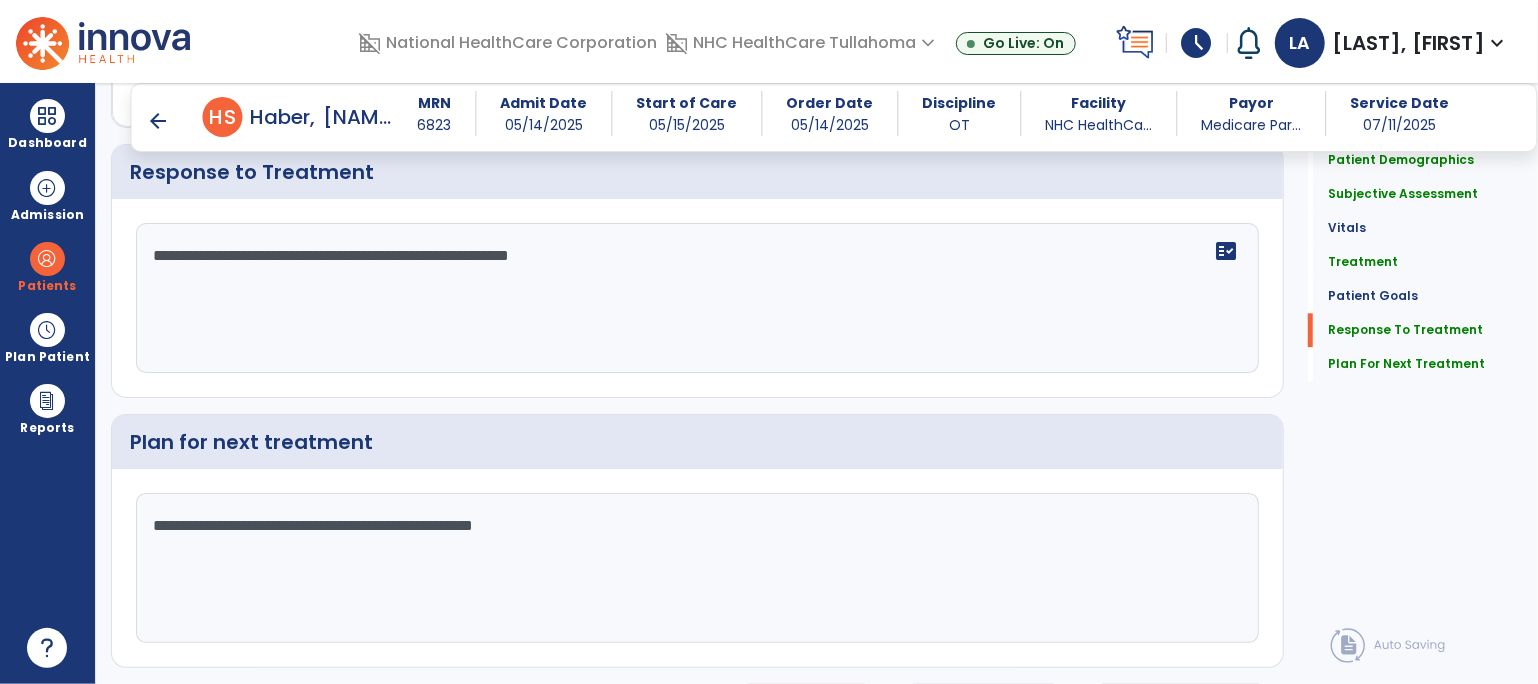type on "**********" 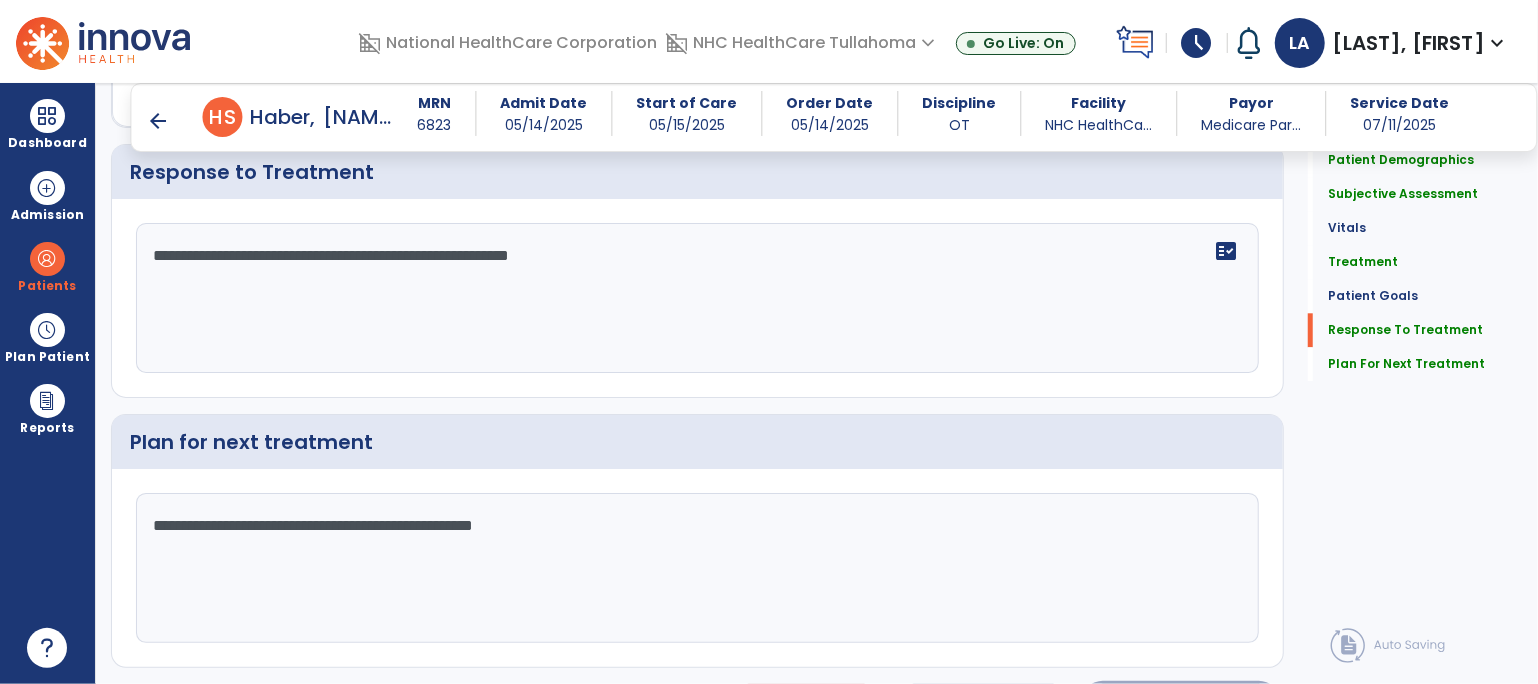 click on "Sign Doc" 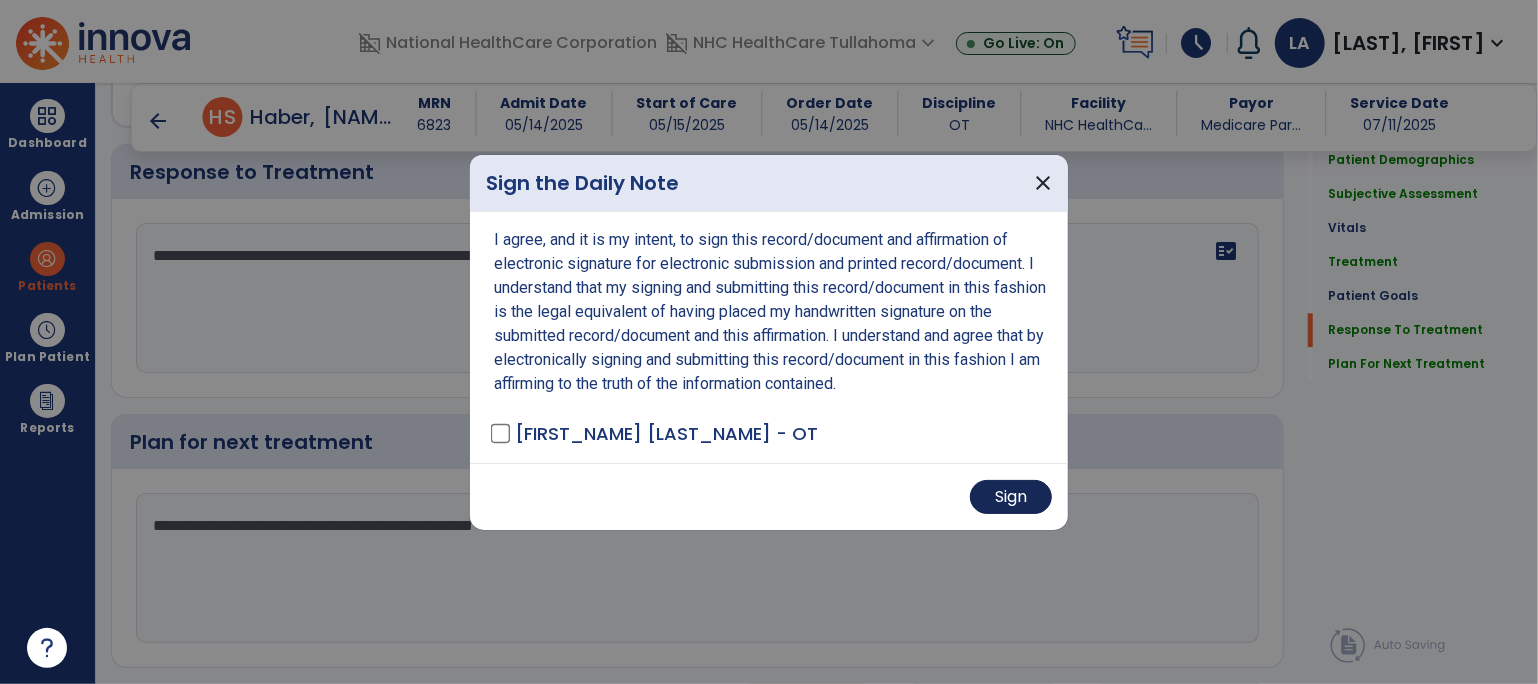 click on "Sign" at bounding box center (1011, 497) 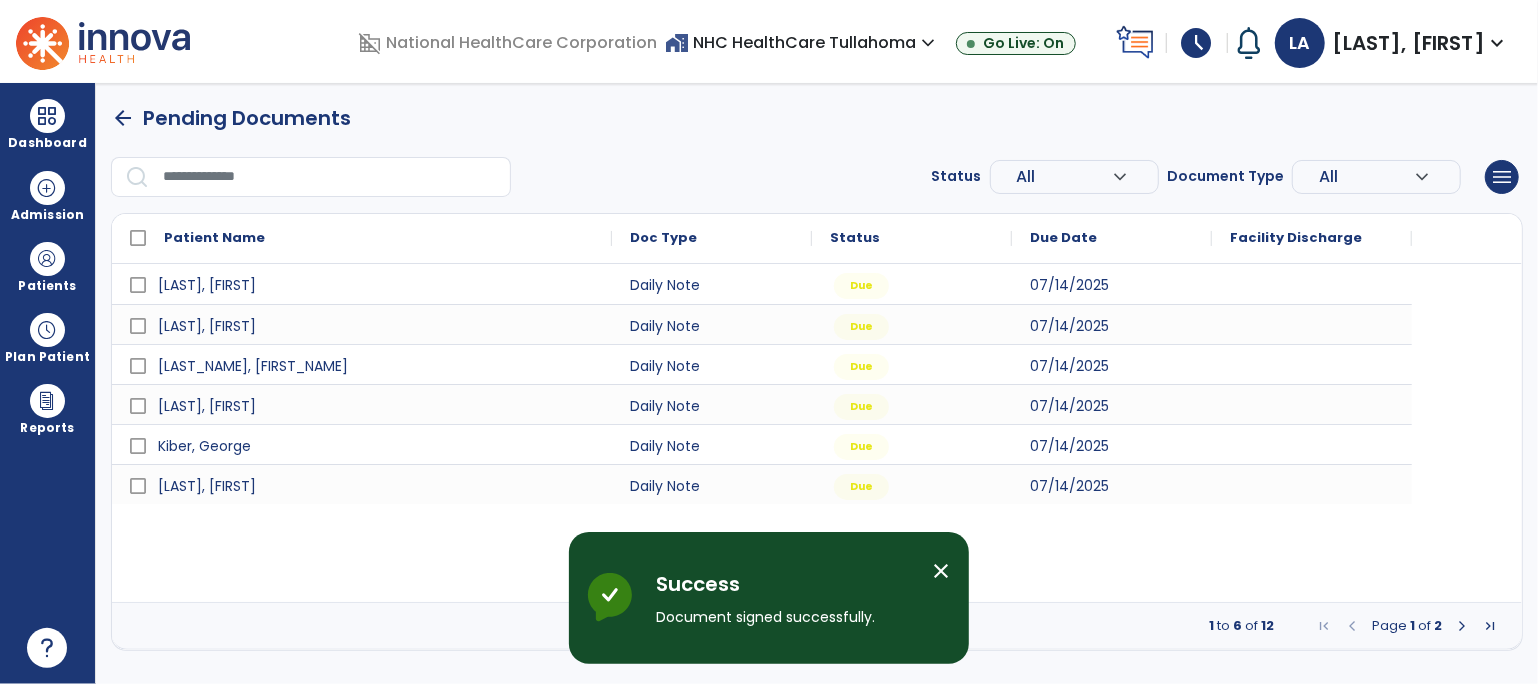 scroll, scrollTop: 0, scrollLeft: 0, axis: both 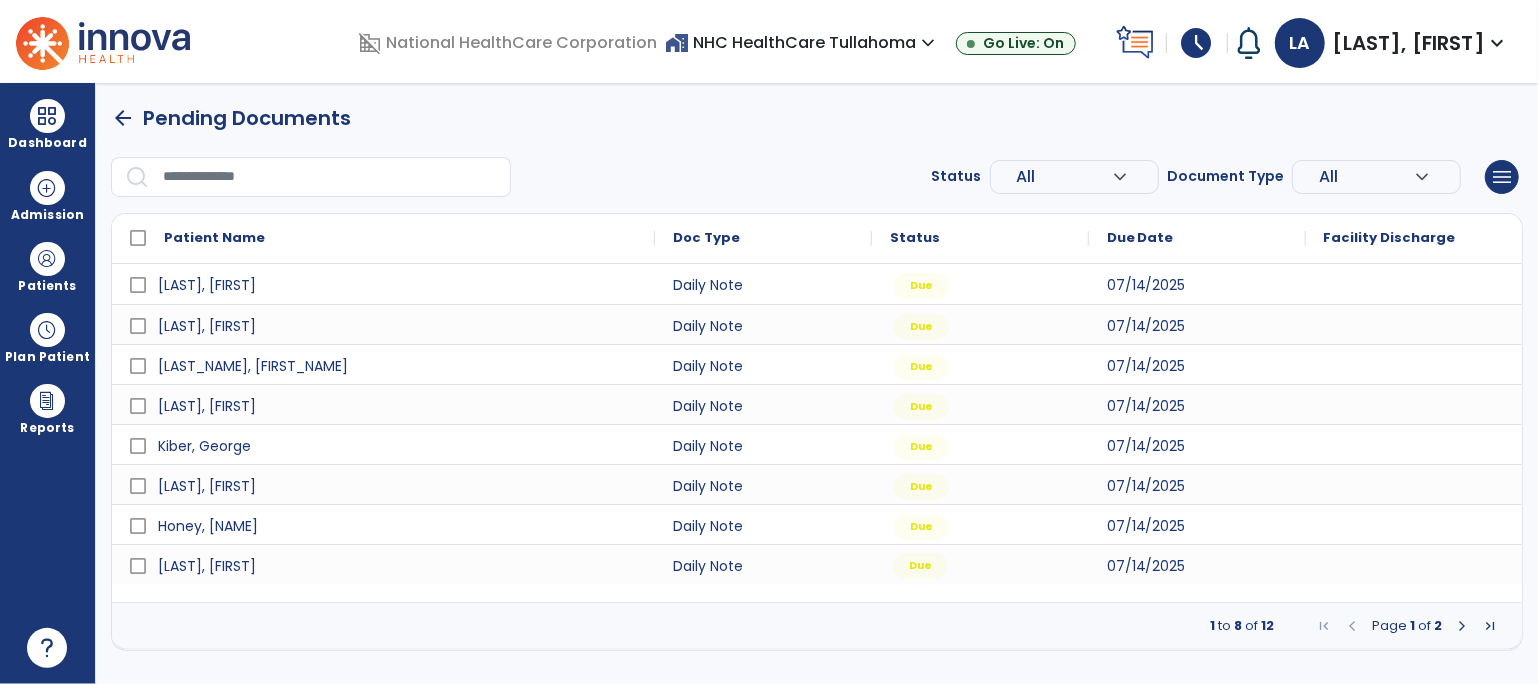 click on "Due" at bounding box center (980, 564) 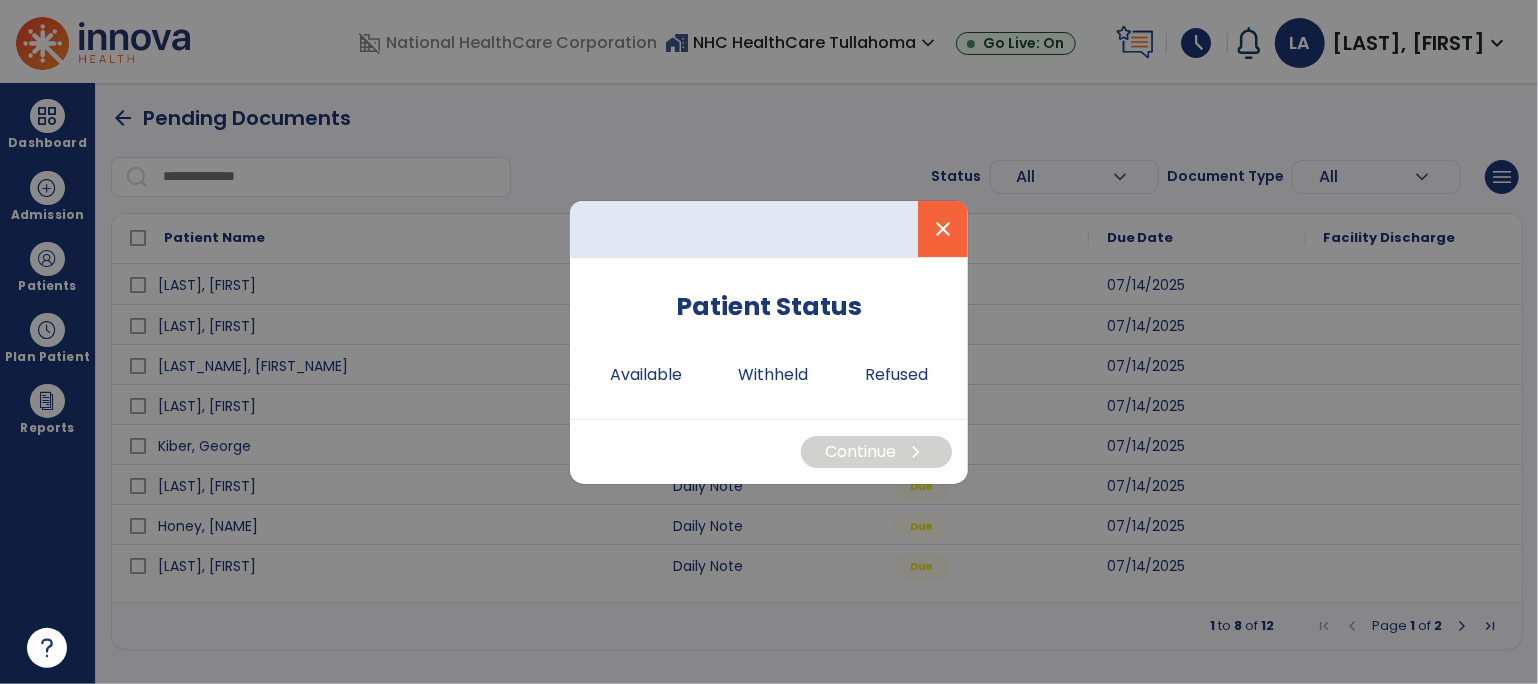 click on "close" at bounding box center (943, 229) 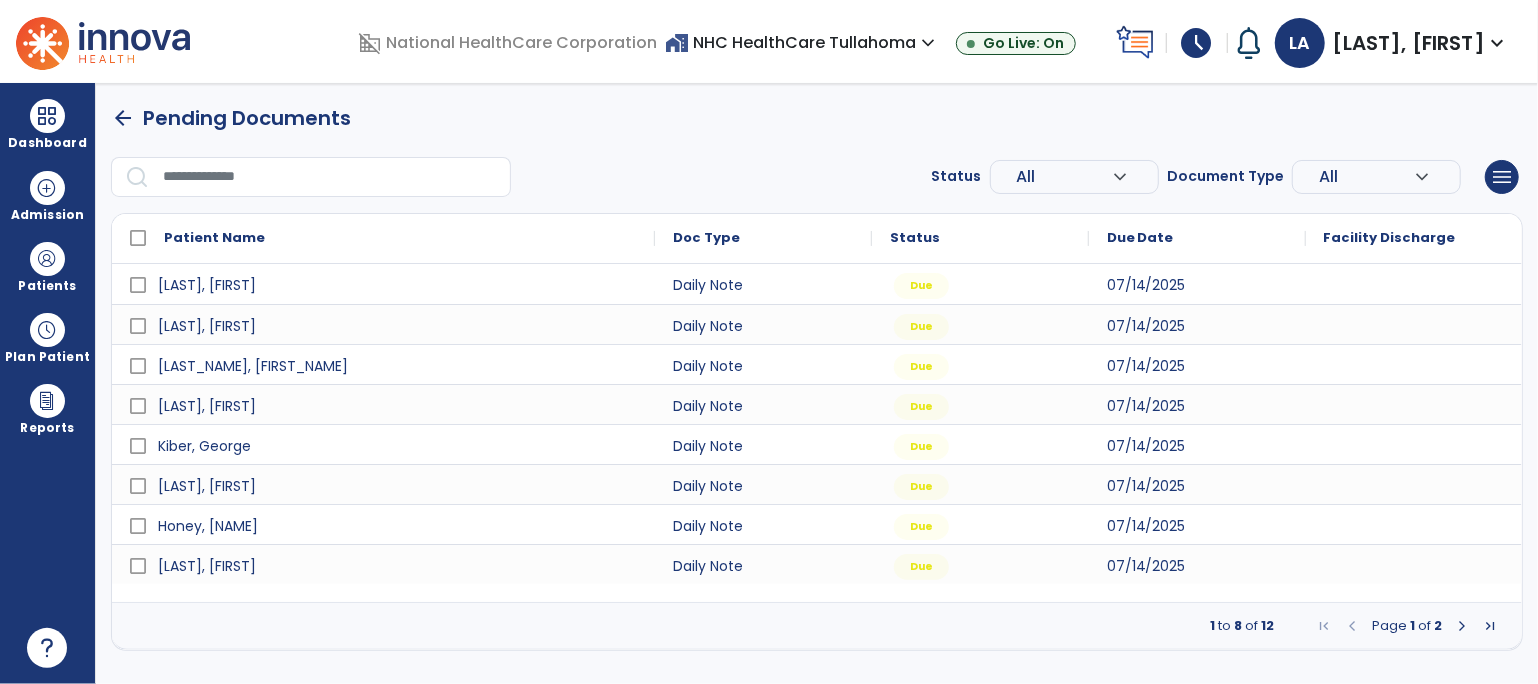 click at bounding box center [1462, 626] 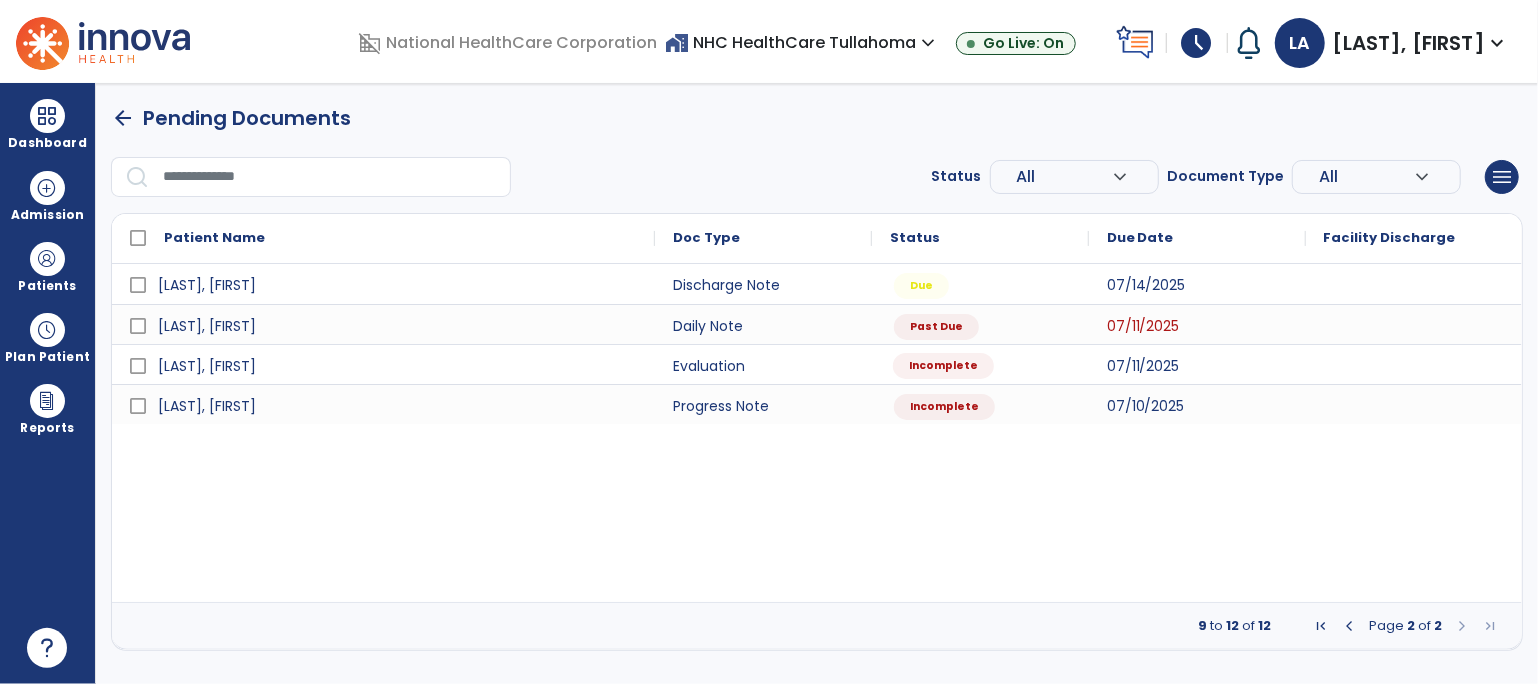 click on "Incomplete" at bounding box center [943, 366] 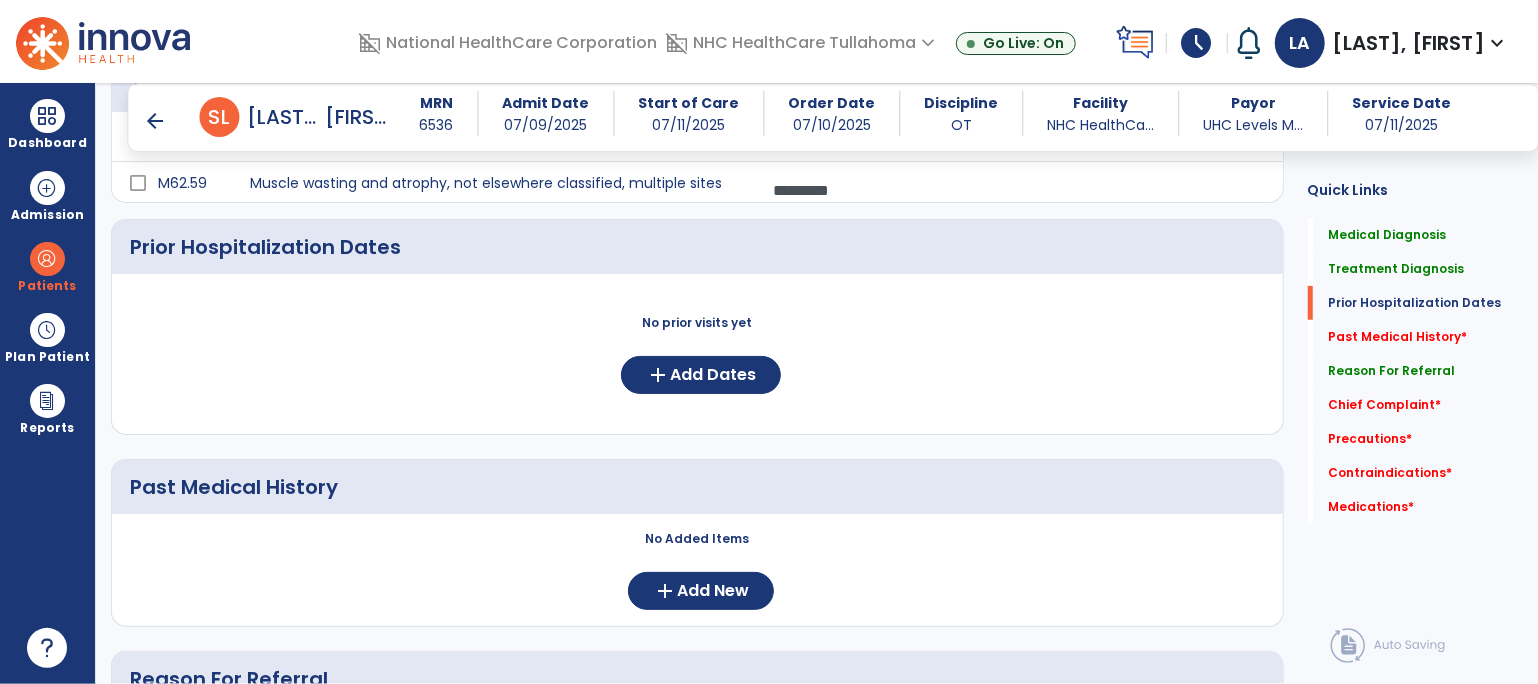 scroll, scrollTop: 483, scrollLeft: 0, axis: vertical 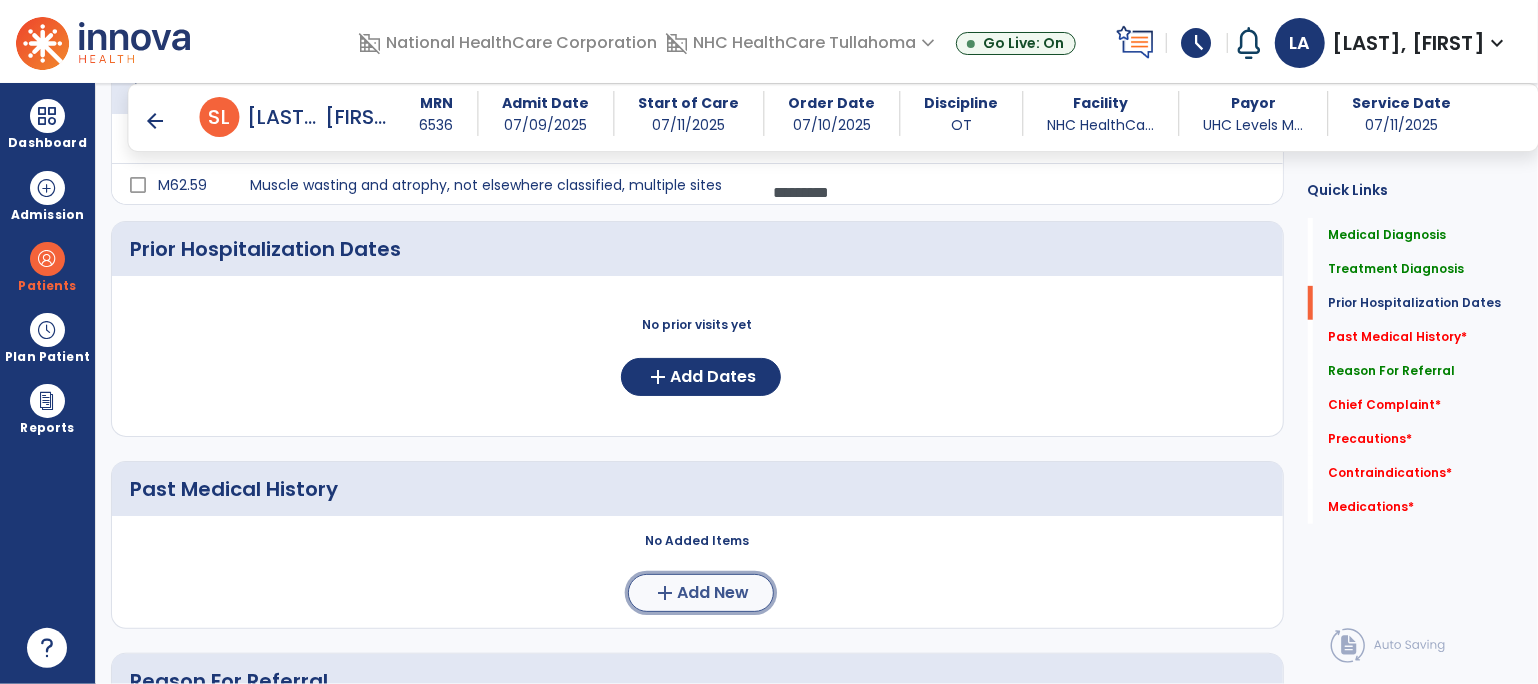 click on "add  Add New" 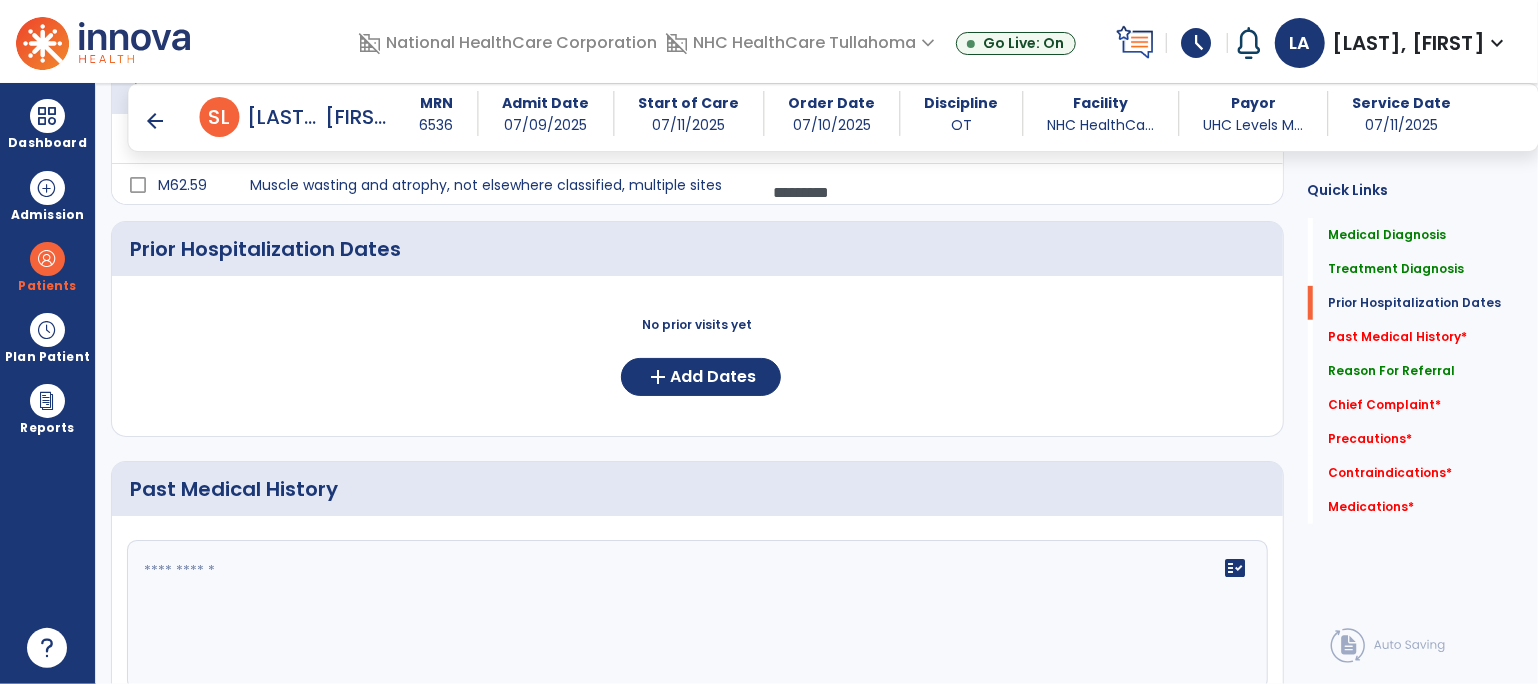 click 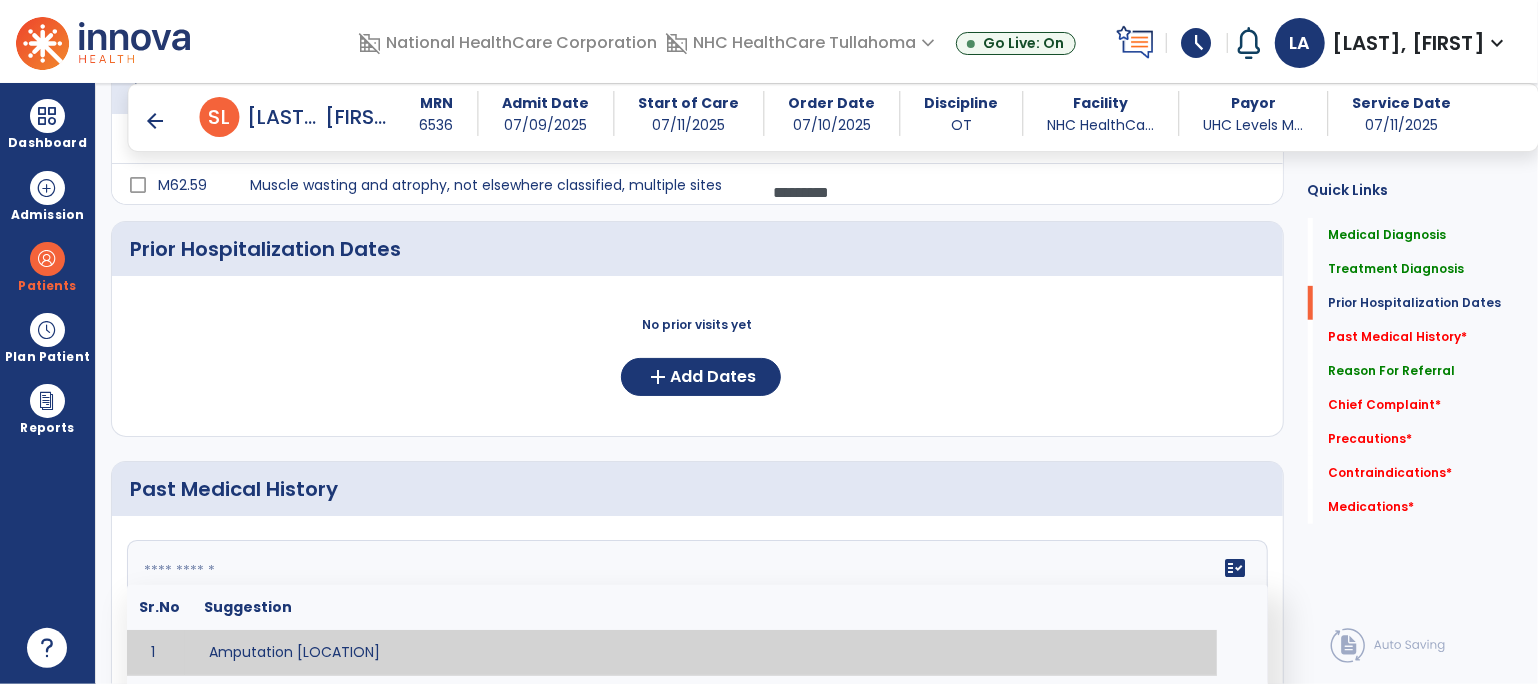 paste on "**********" 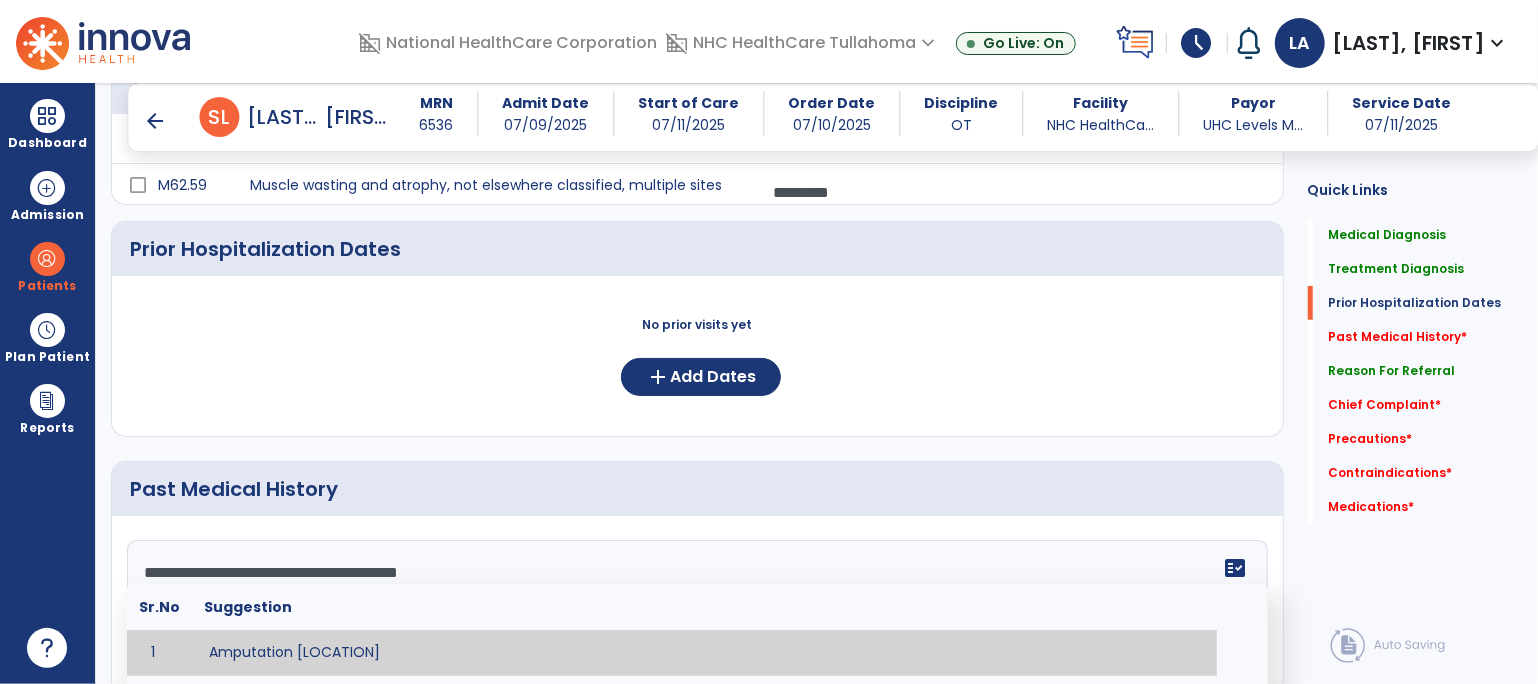 scroll, scrollTop: 207, scrollLeft: 0, axis: vertical 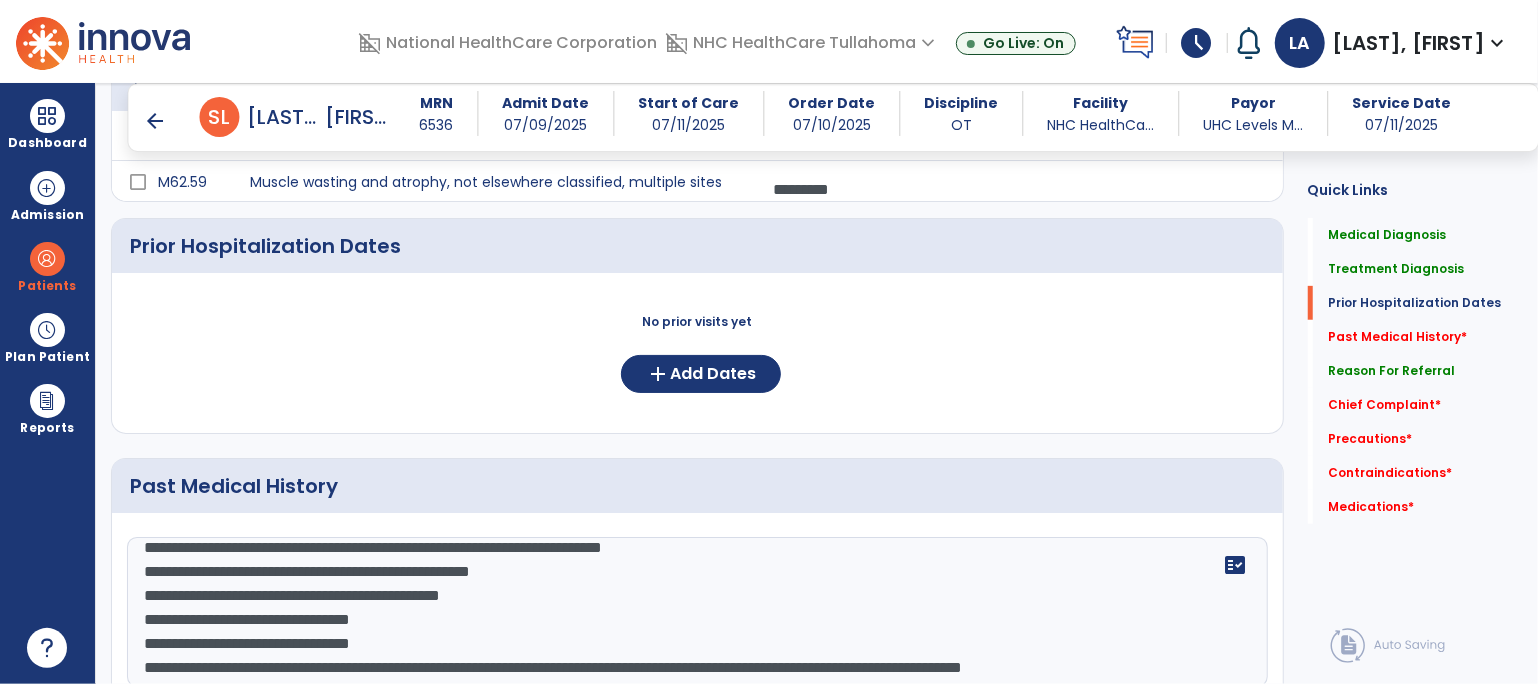 click on "**********" 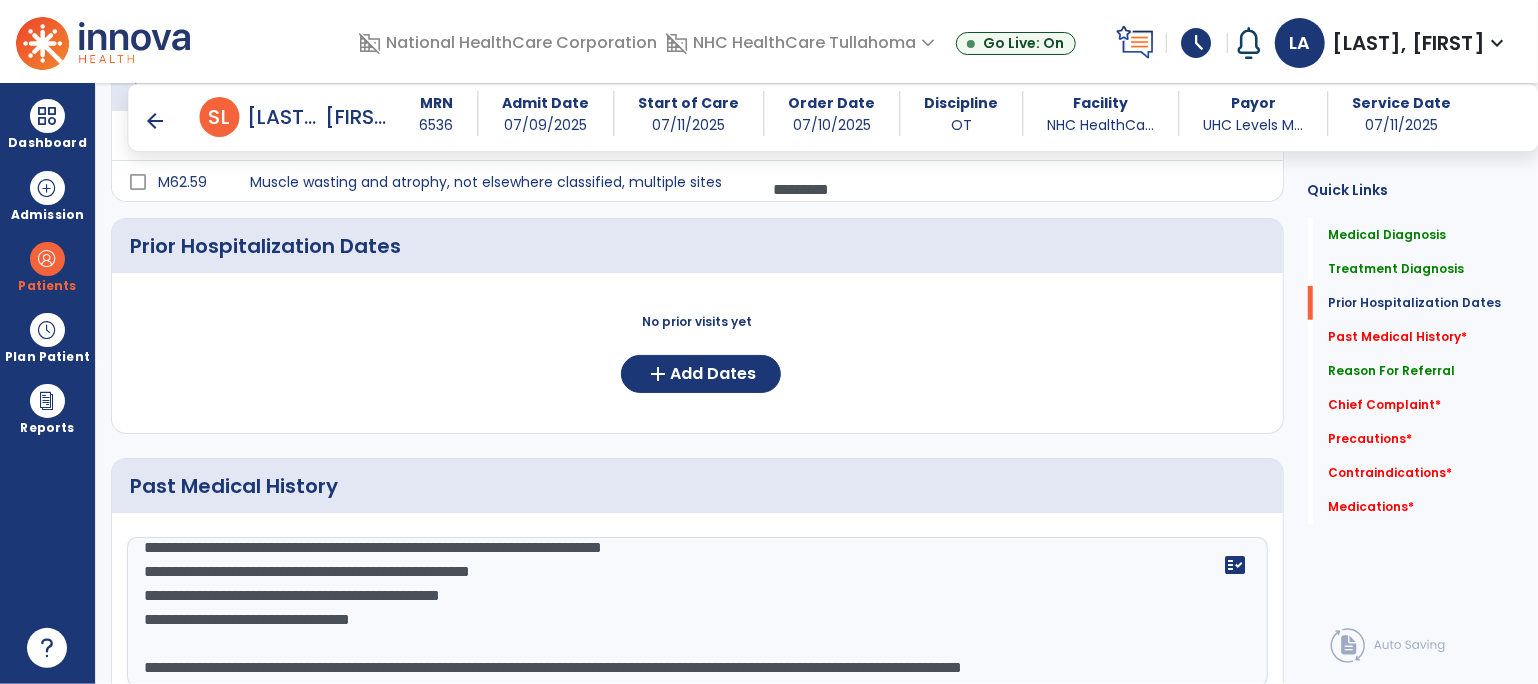 type on "**********" 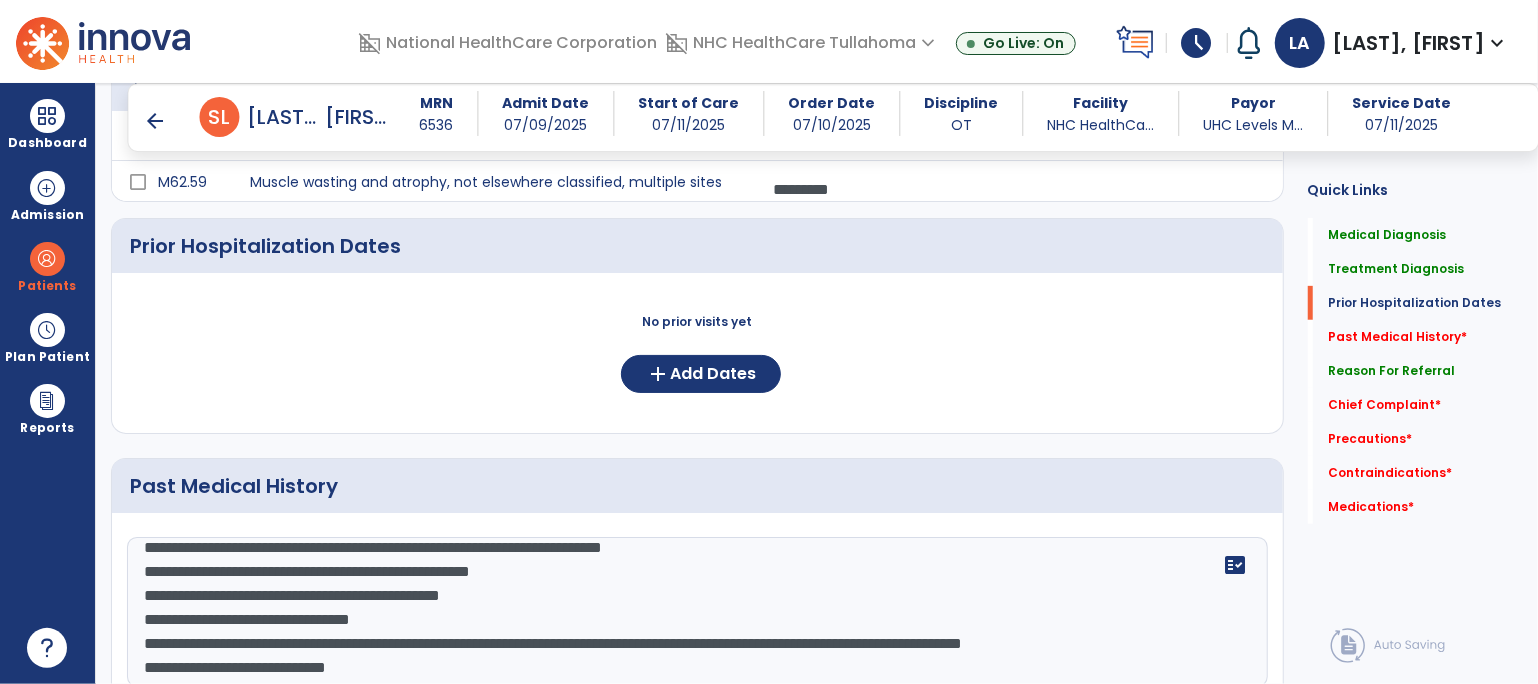 scroll, scrollTop: 28, scrollLeft: 0, axis: vertical 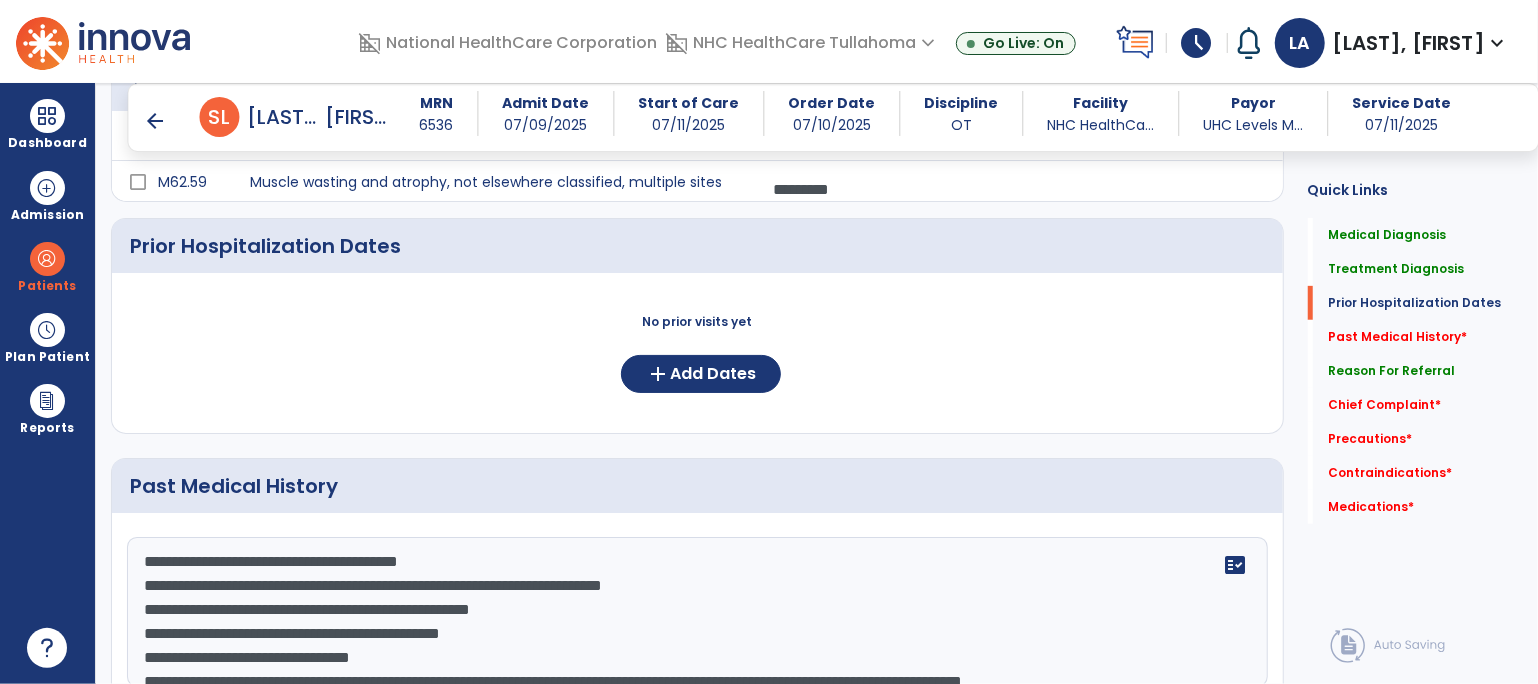 click on "**********" 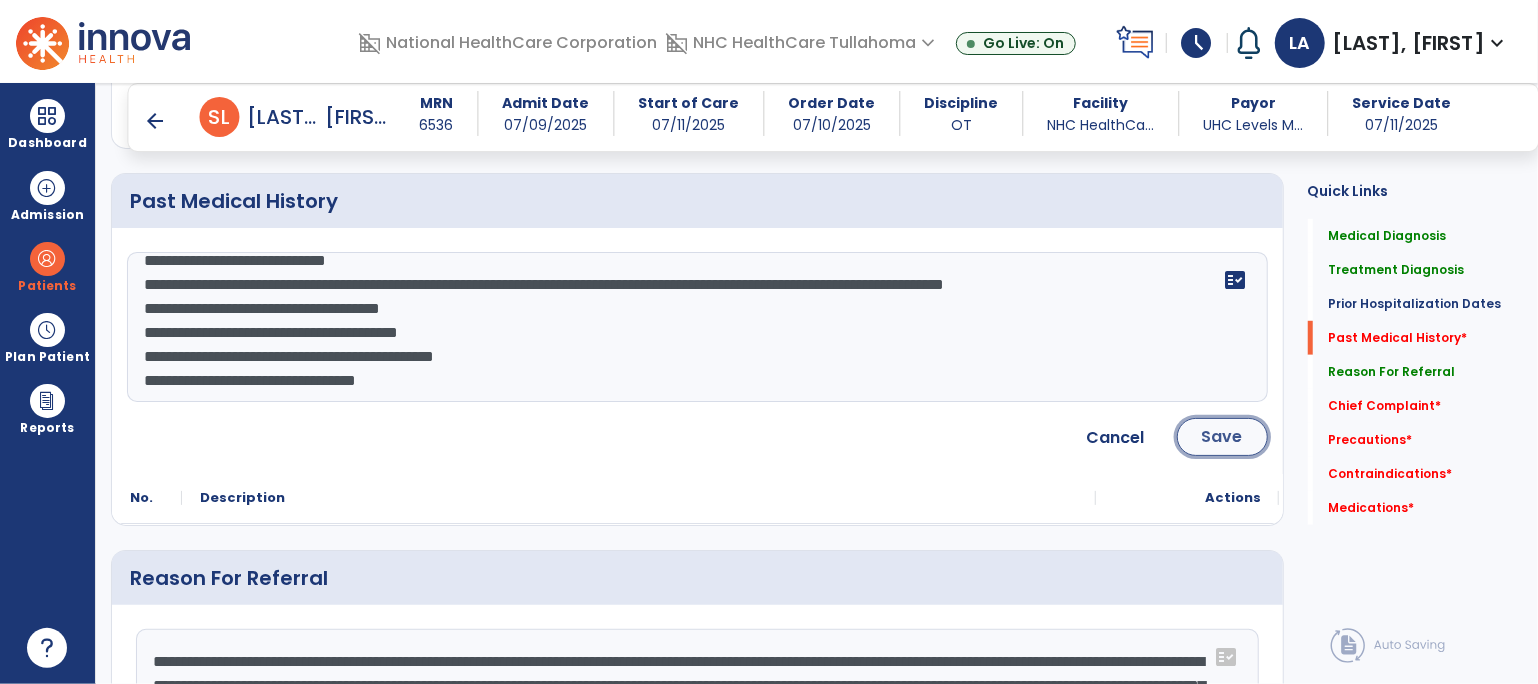 click on "Save" 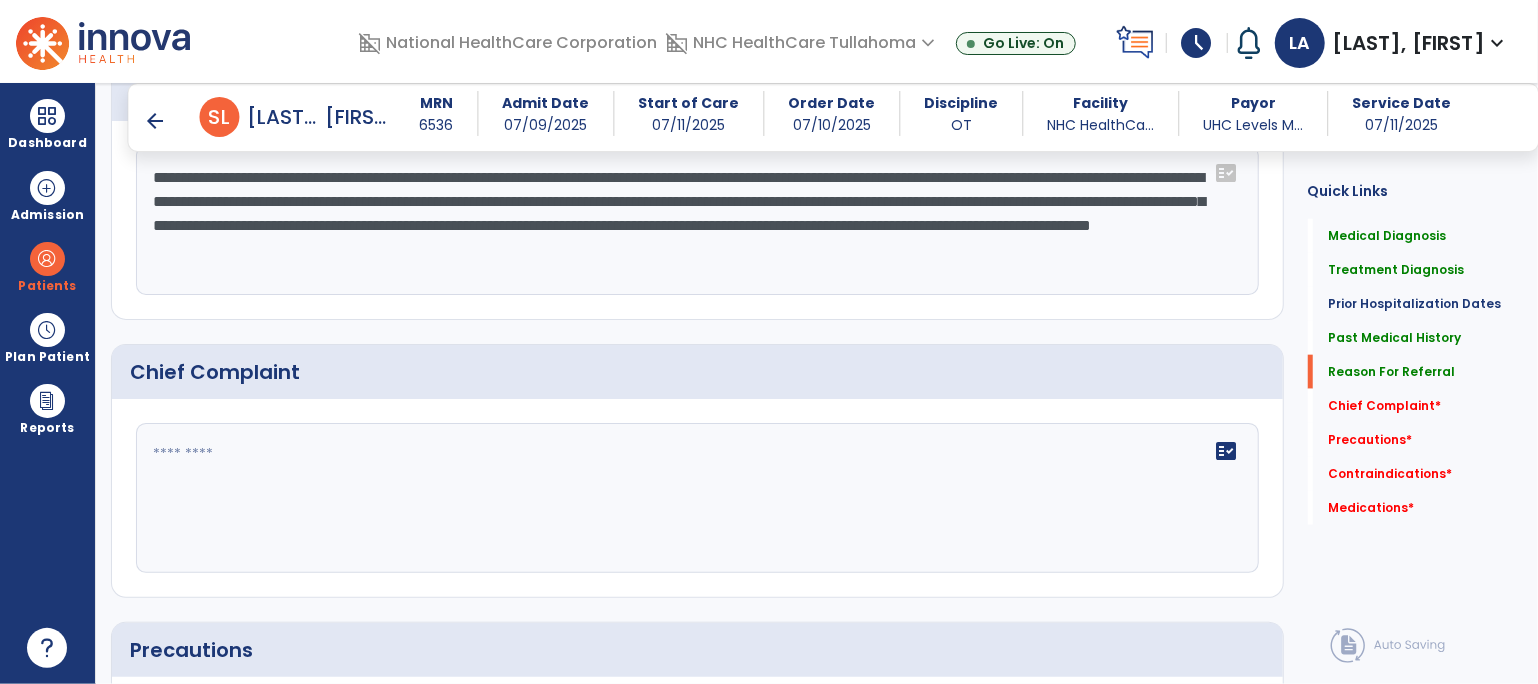 click 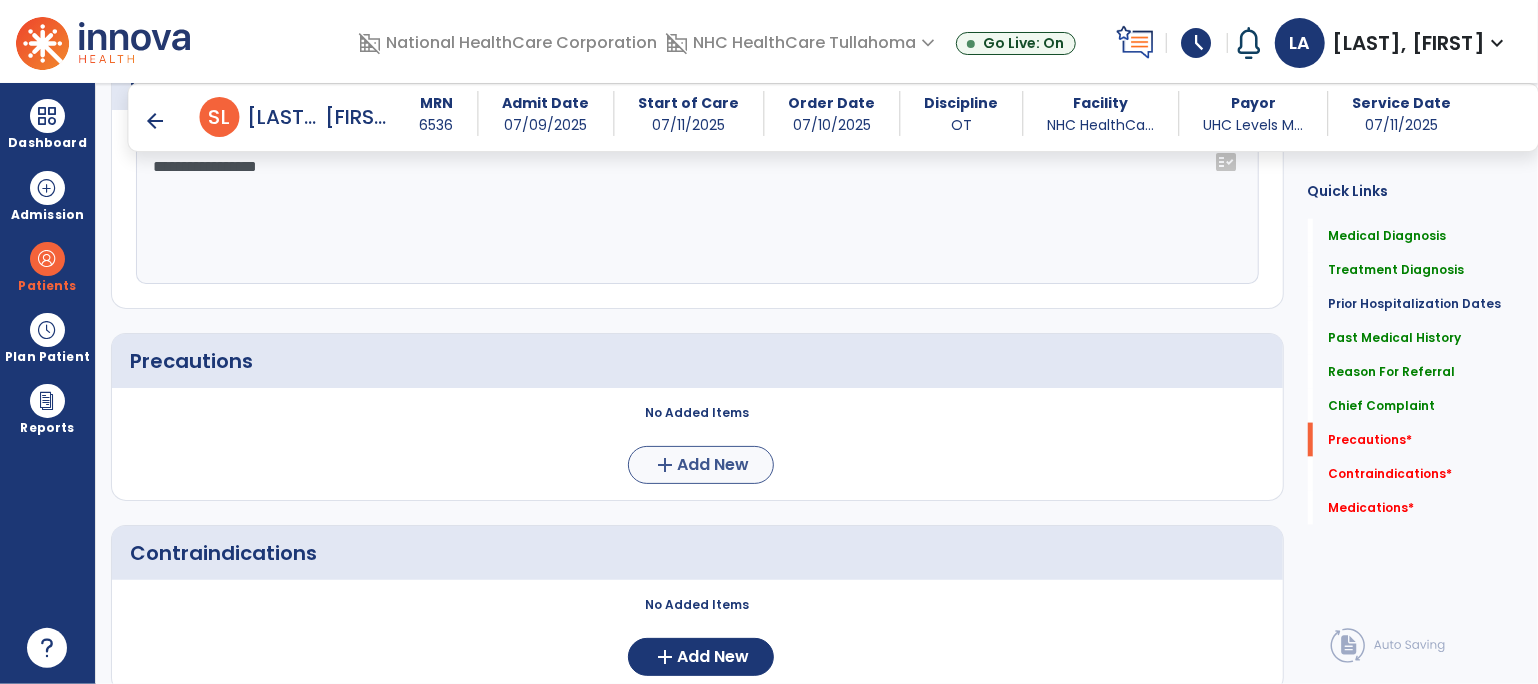 type on "**********" 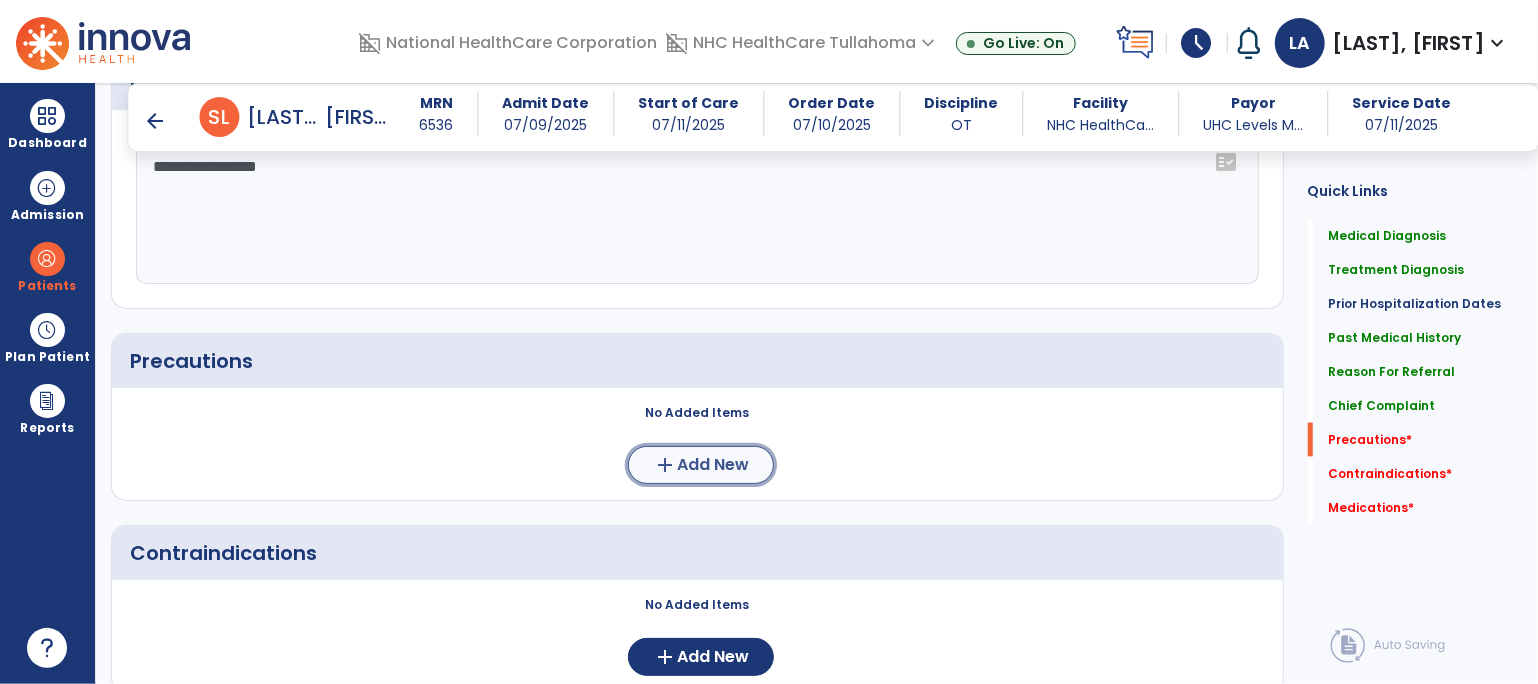 click on "add" 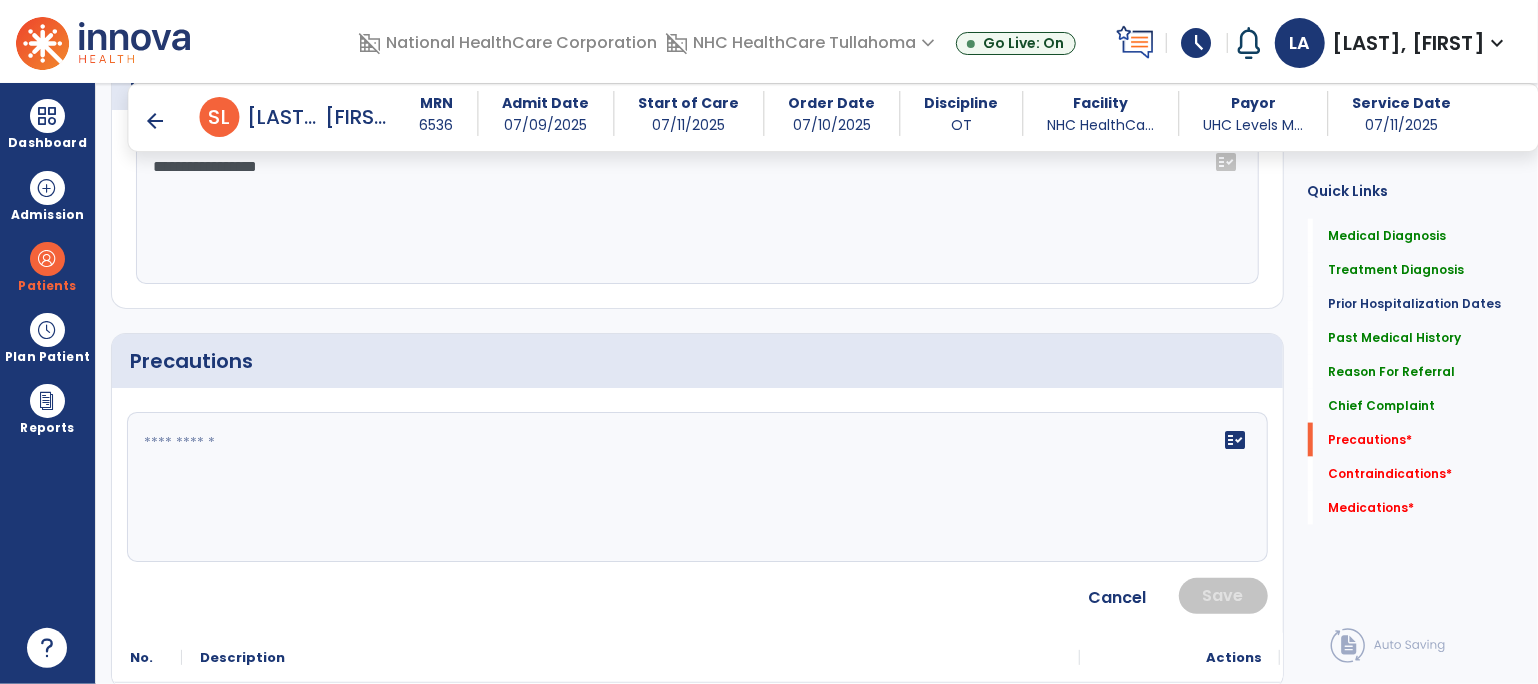 click 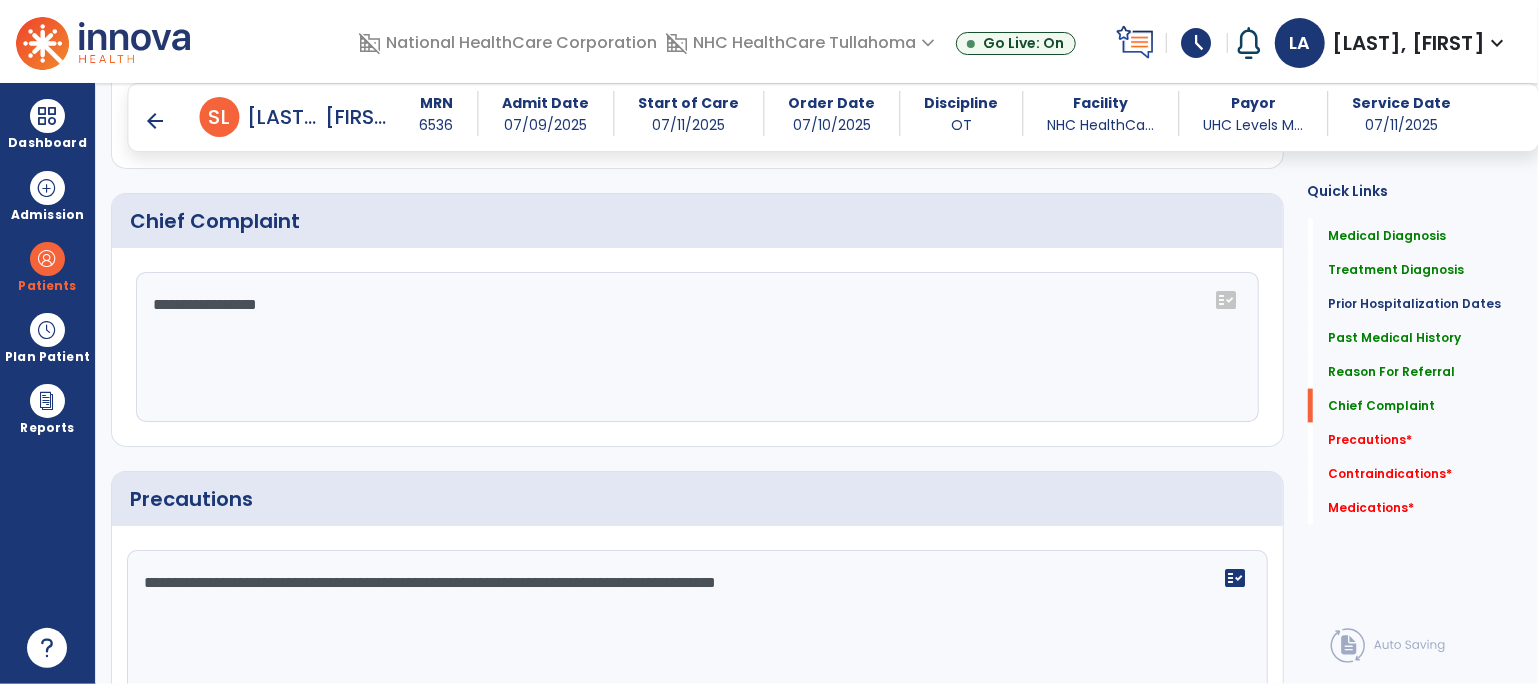 type on "**********" 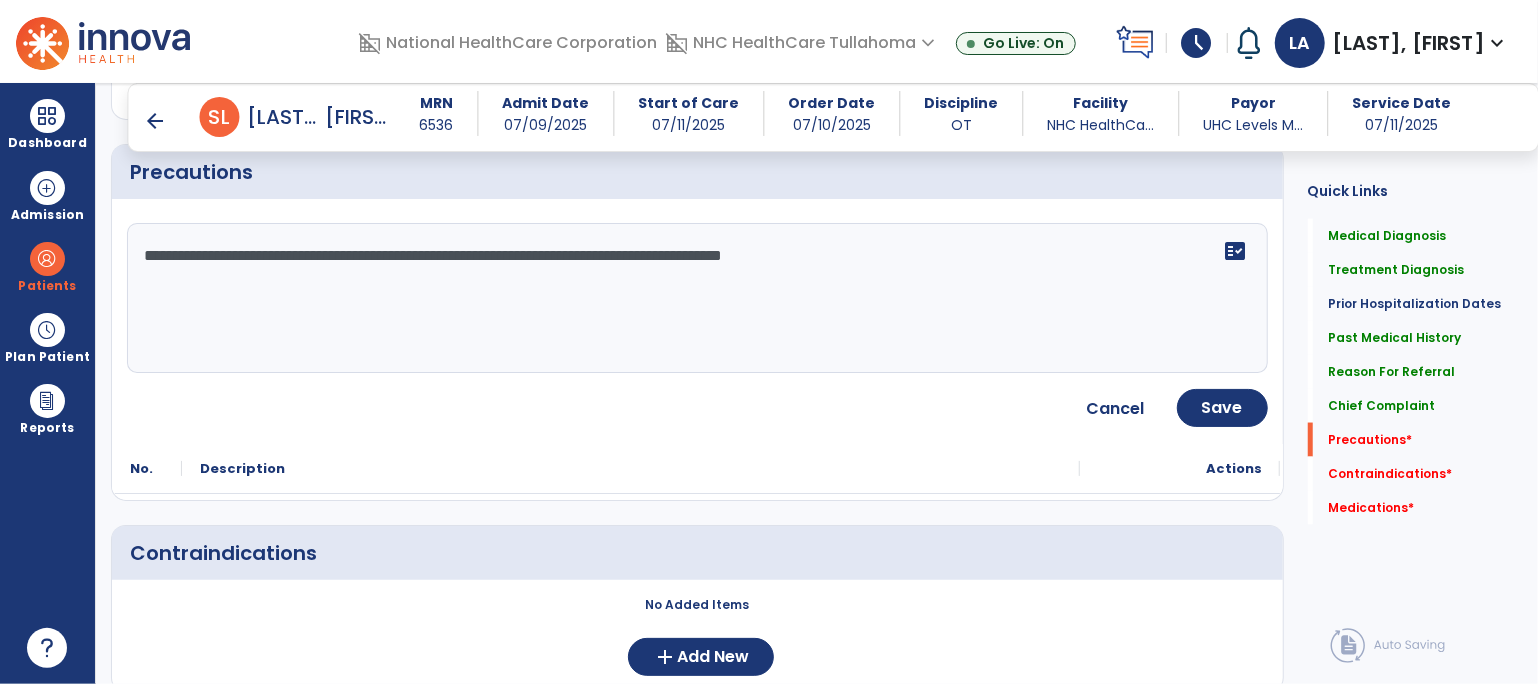scroll, scrollTop: 1780, scrollLeft: 0, axis: vertical 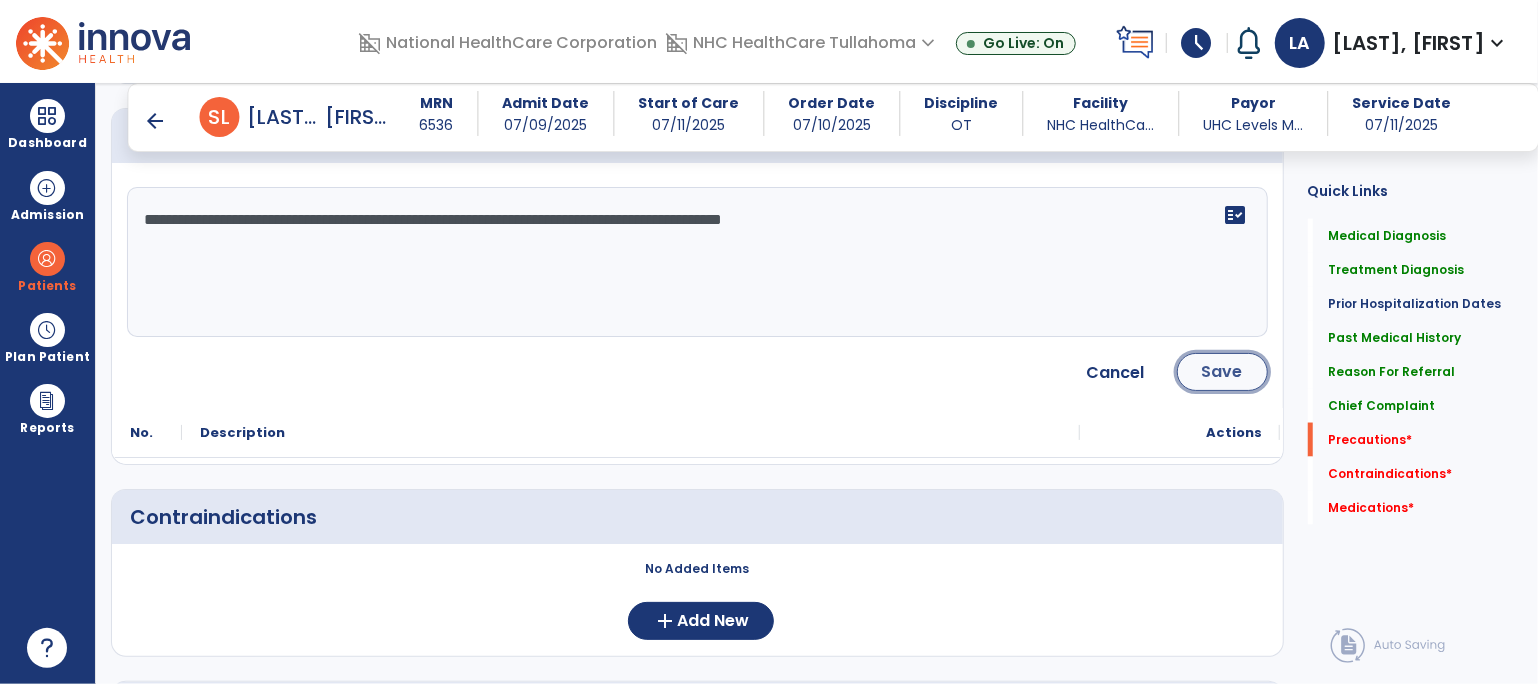 click on "Save" 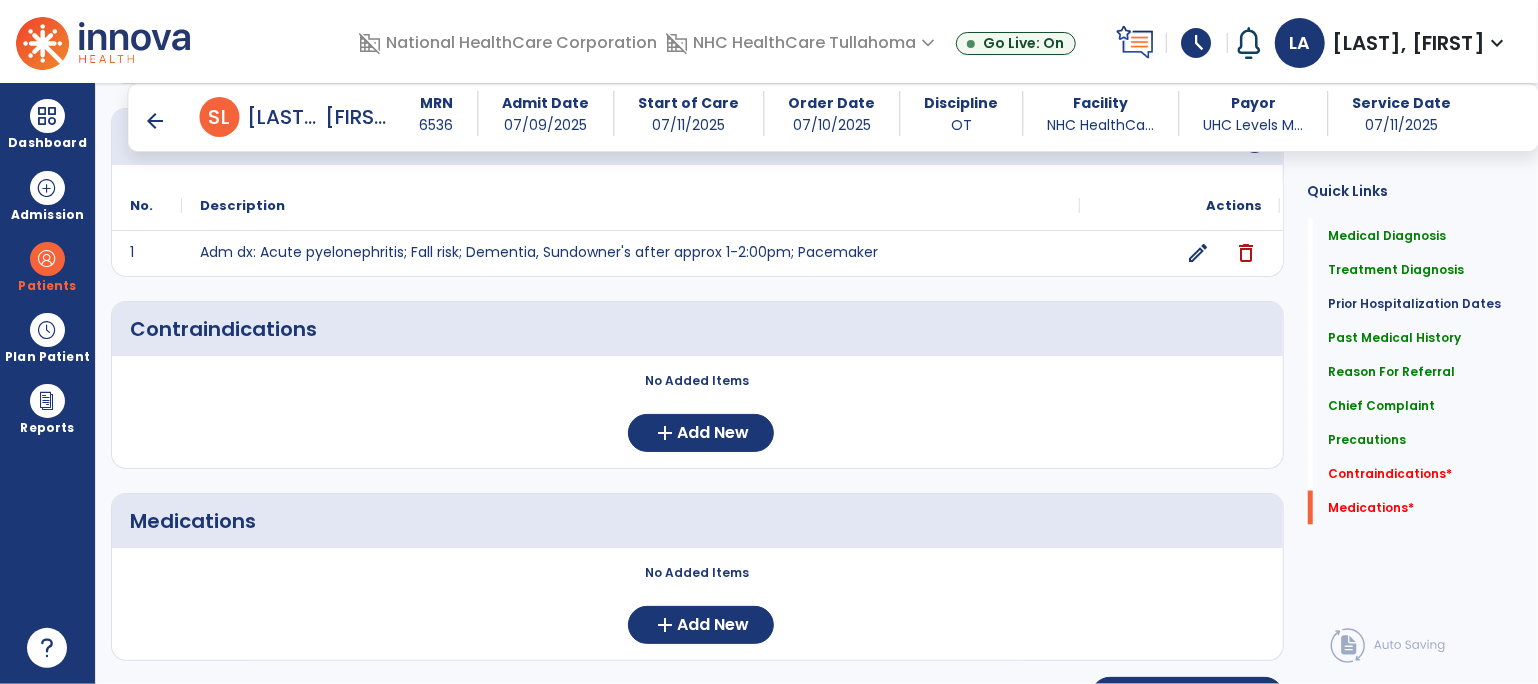 scroll, scrollTop: 1780, scrollLeft: 0, axis: vertical 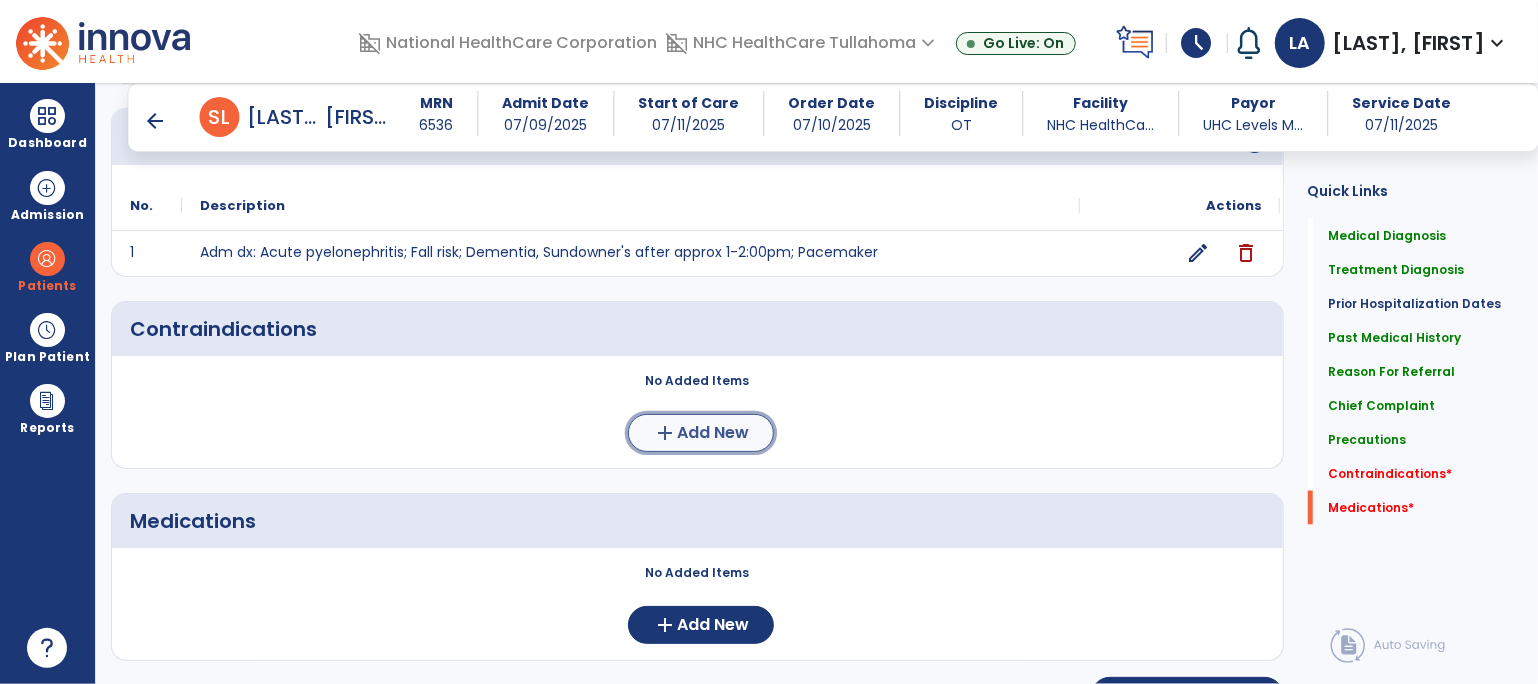 click on "add" 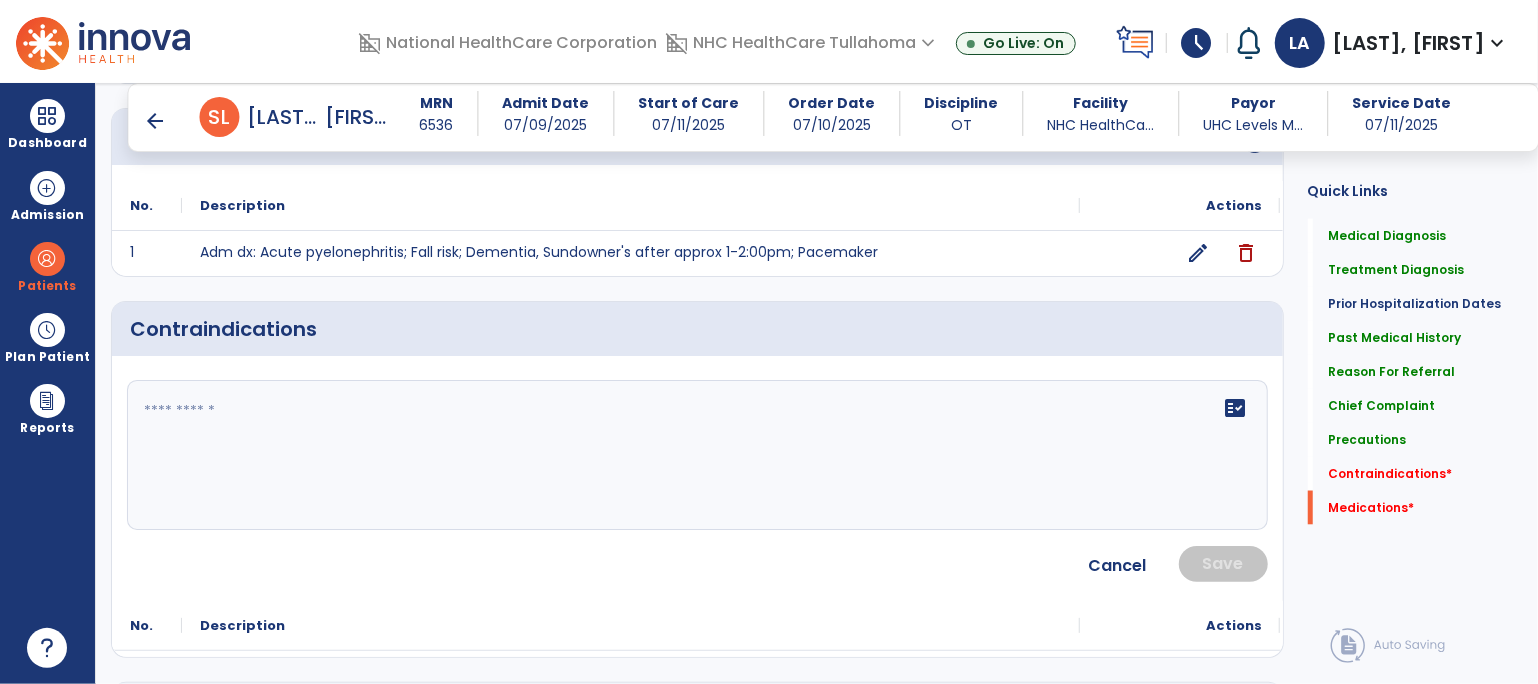click 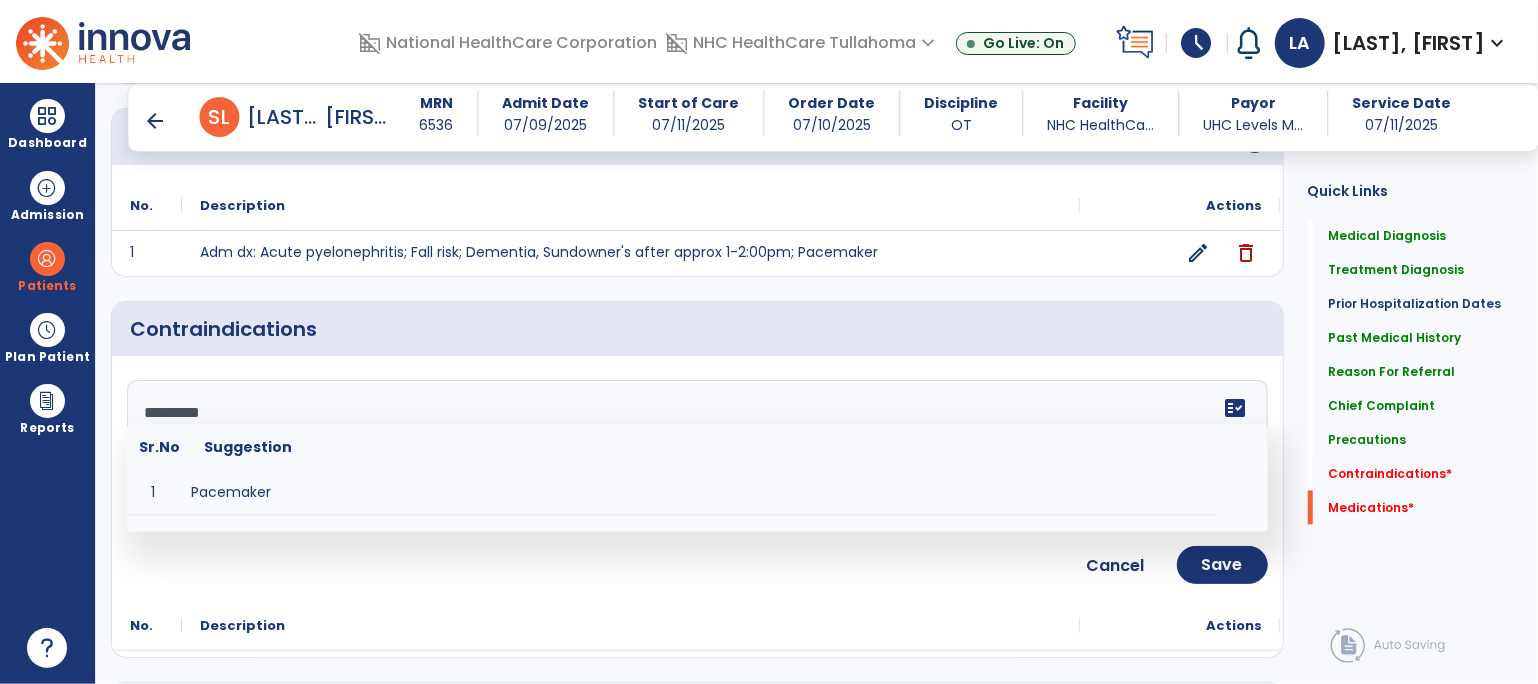 type on "*********" 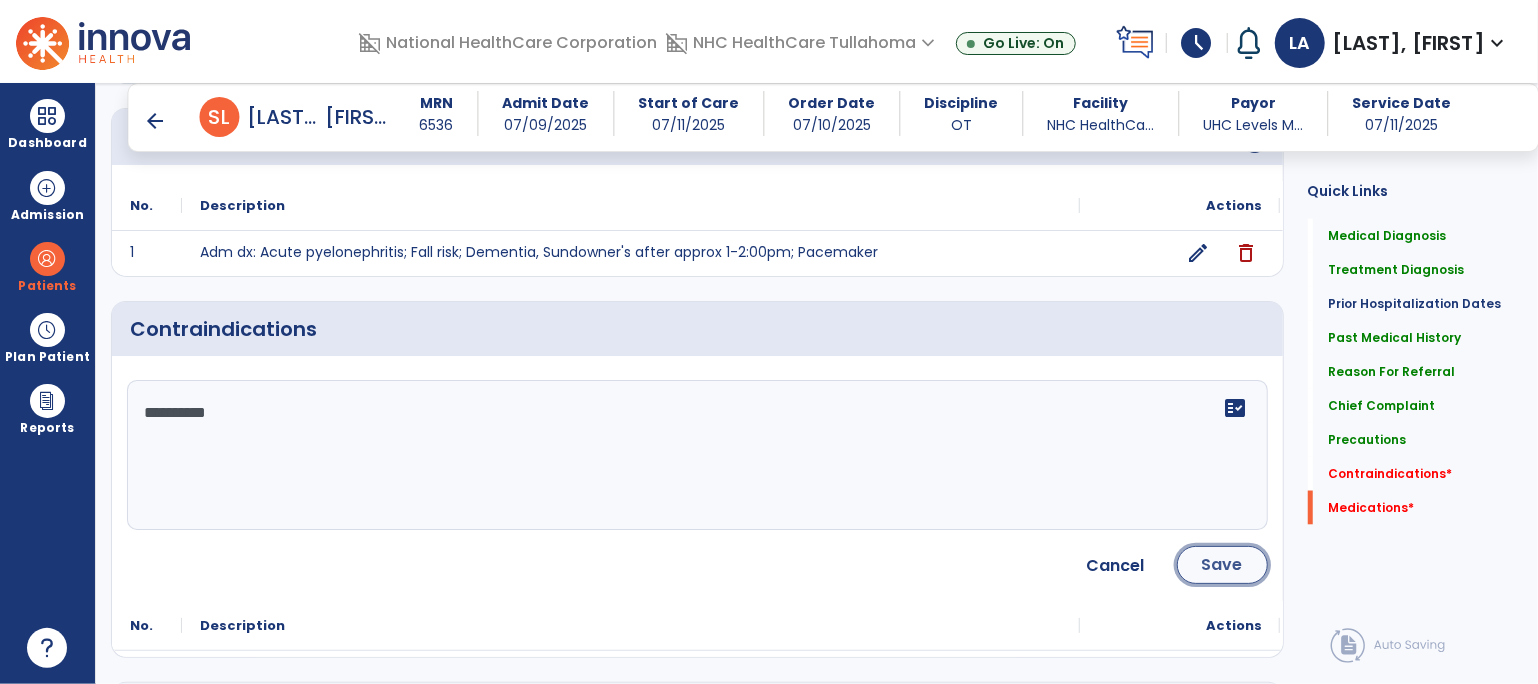 click on "Save" 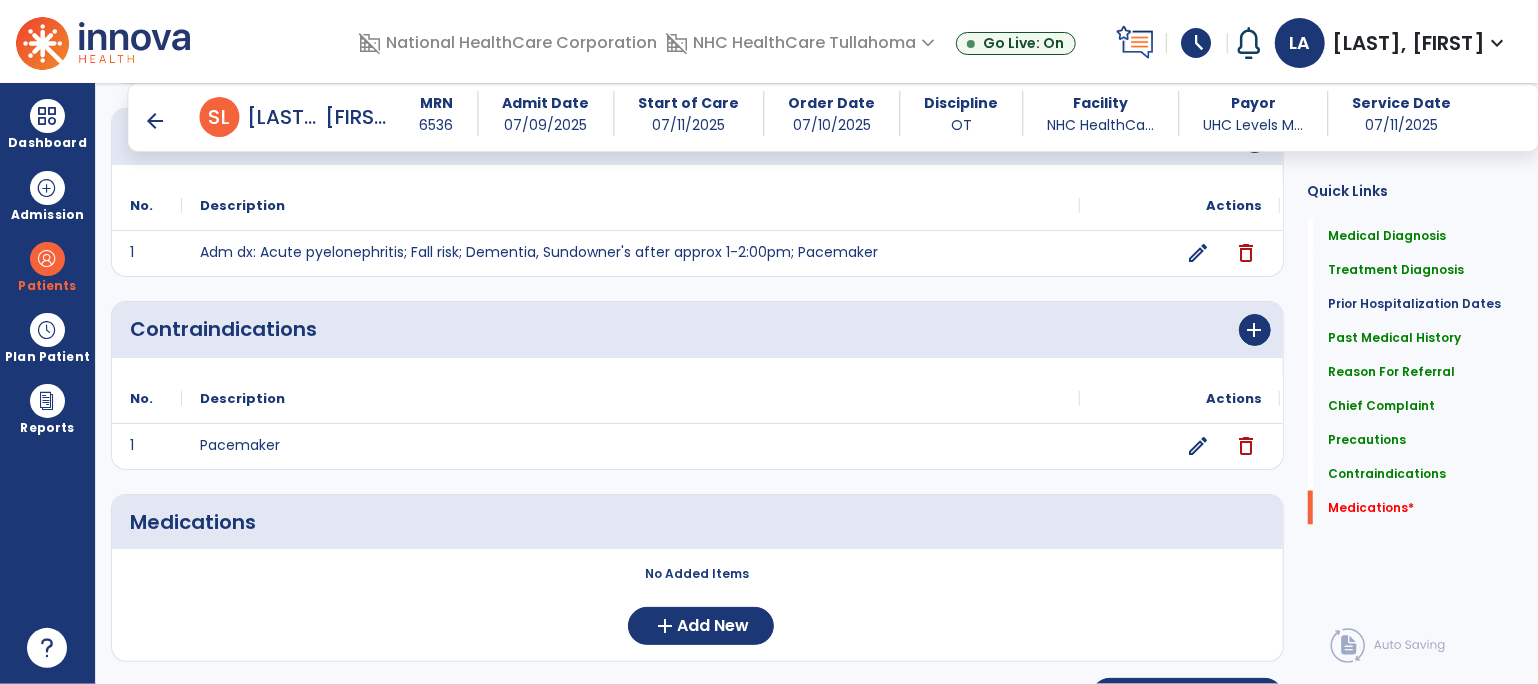 scroll, scrollTop: 1821, scrollLeft: 0, axis: vertical 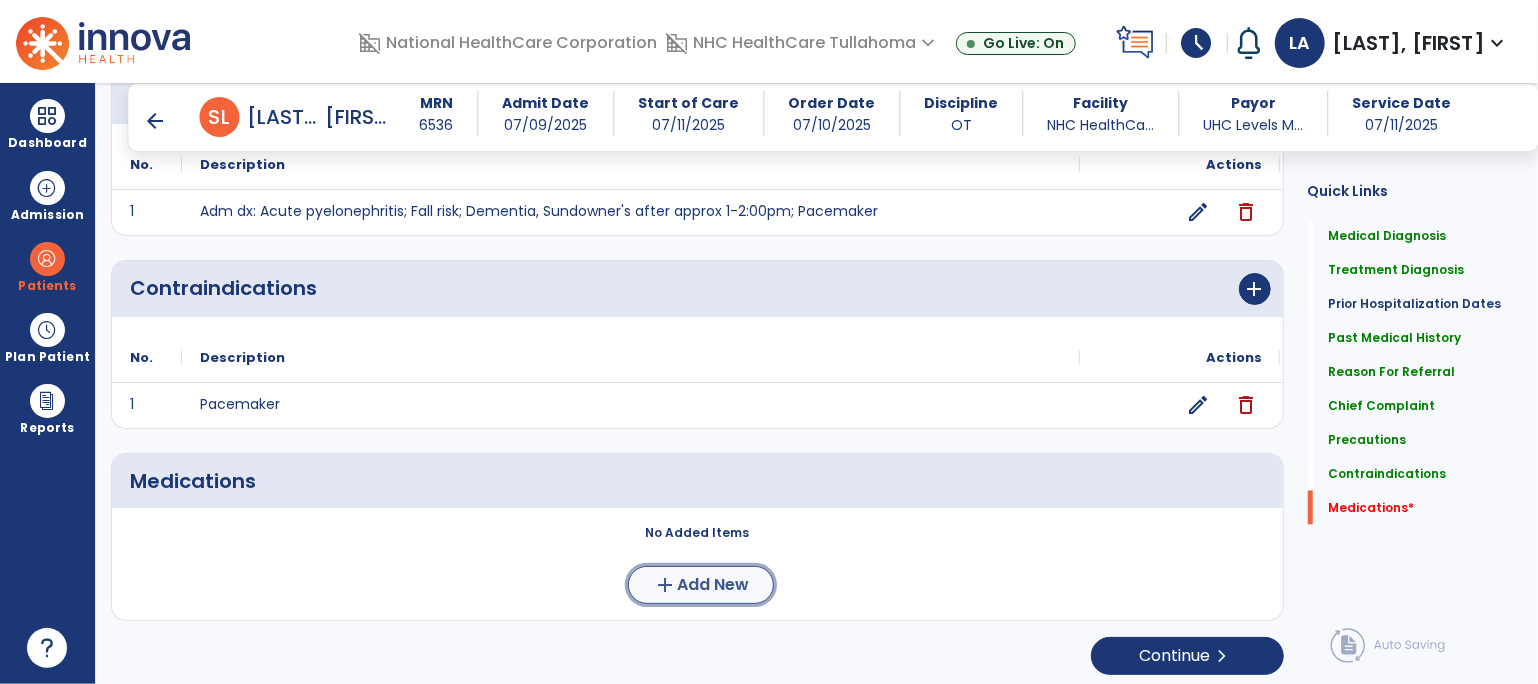 click on "add" 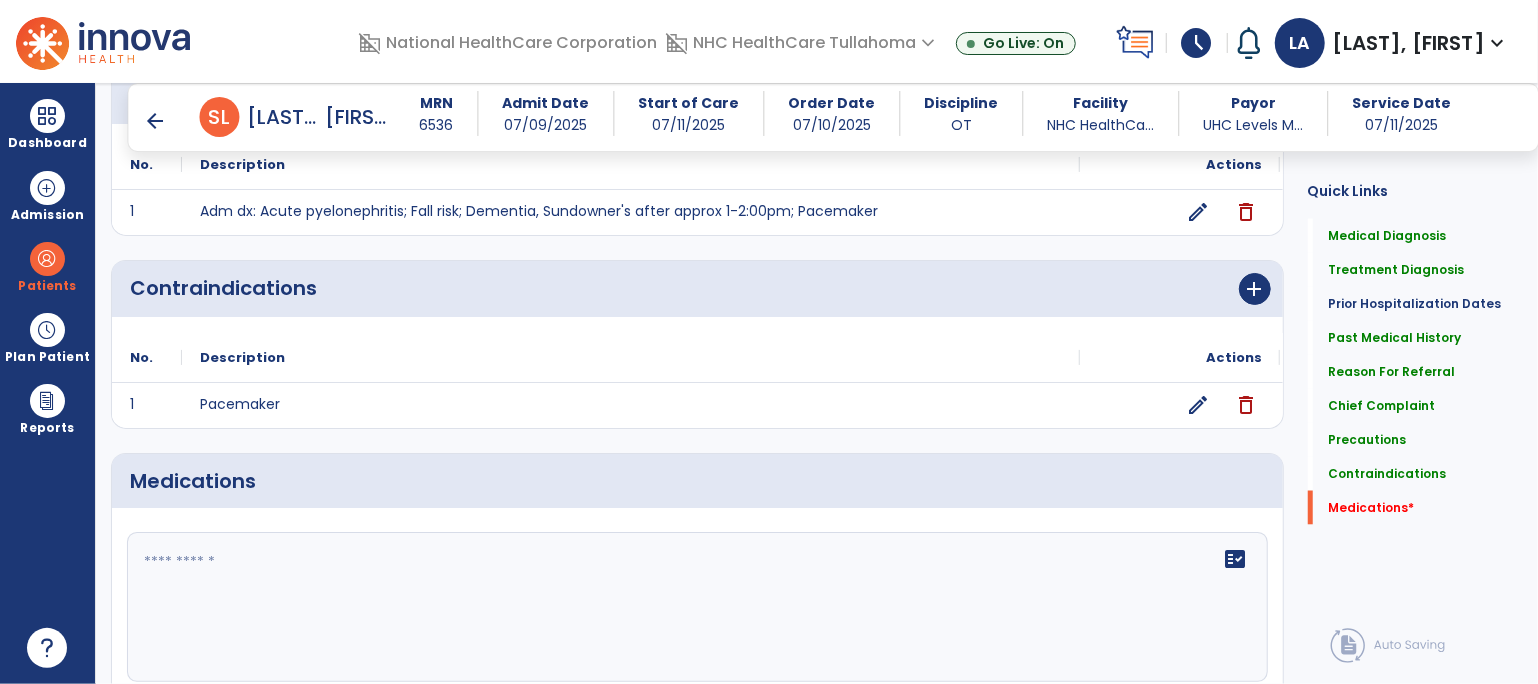 click 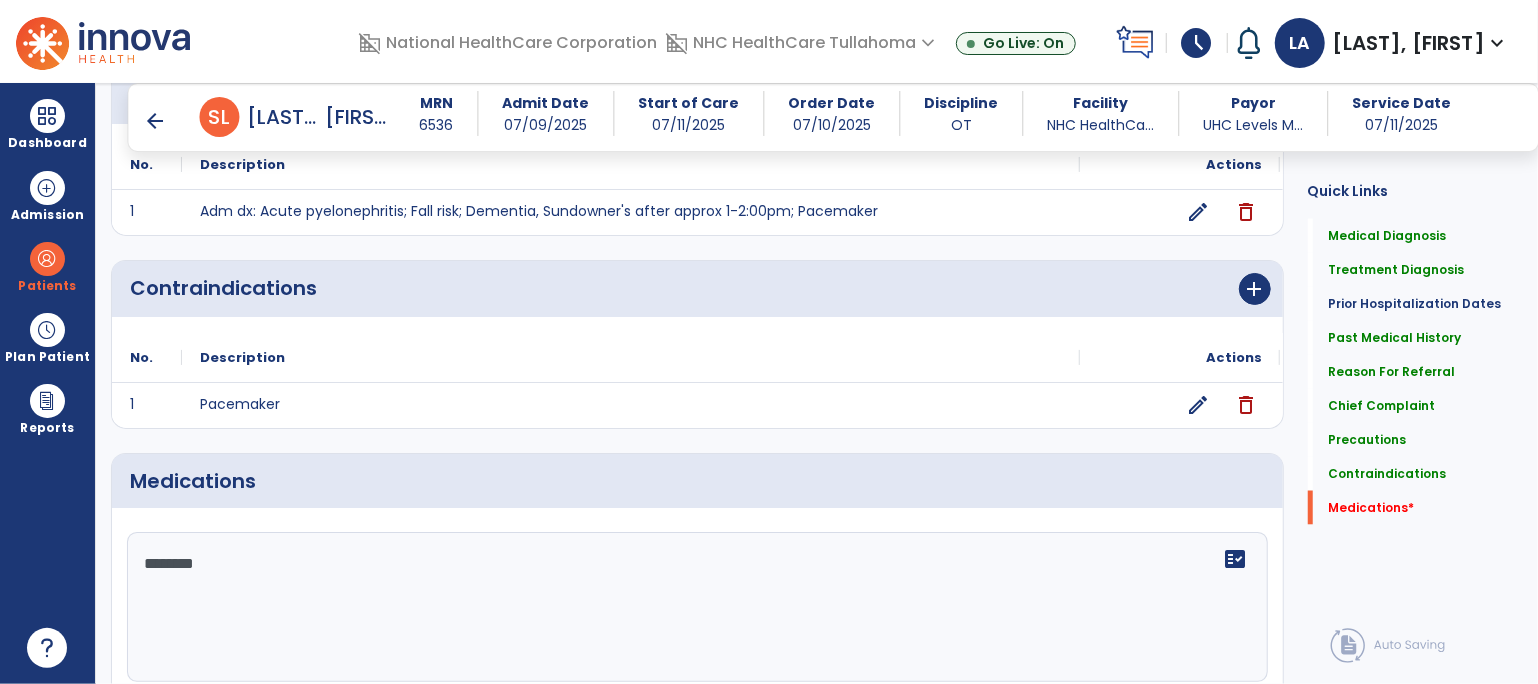 type on "********" 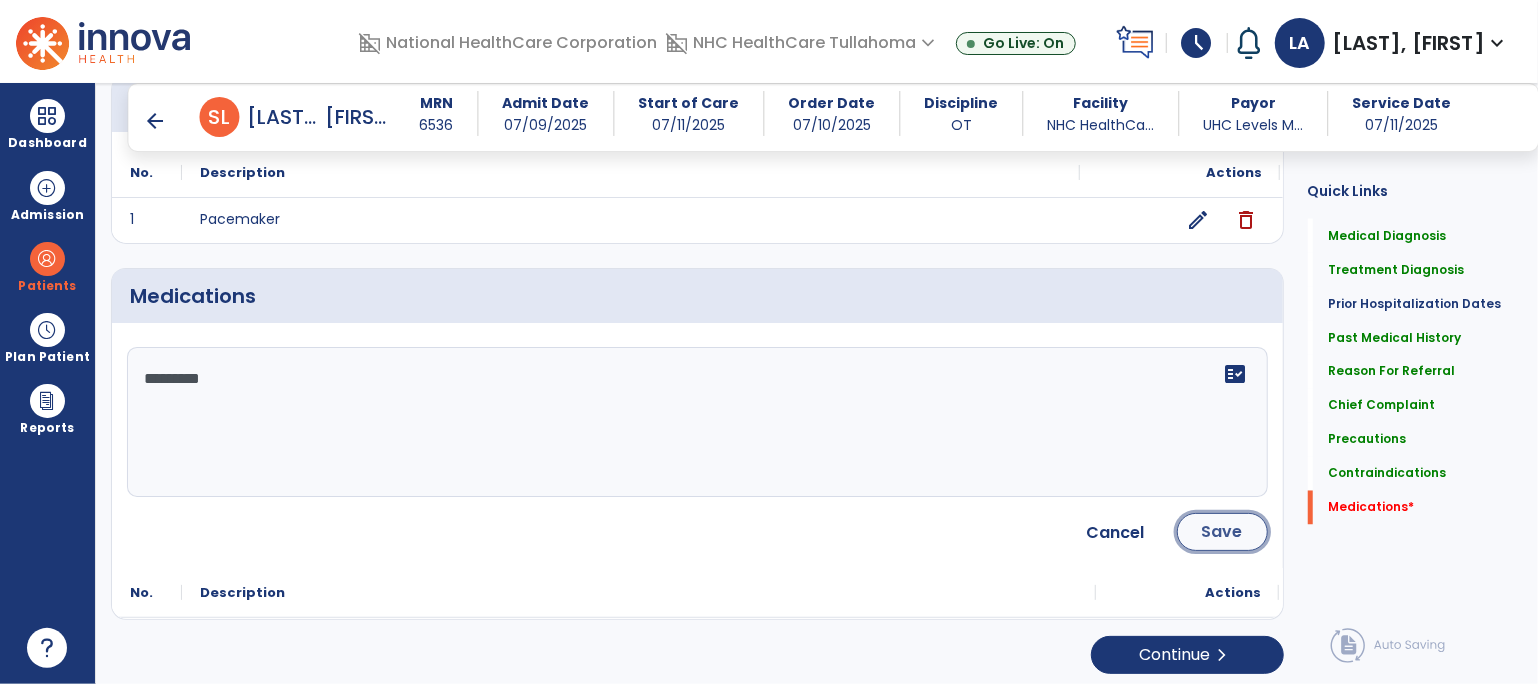 click on "Save" 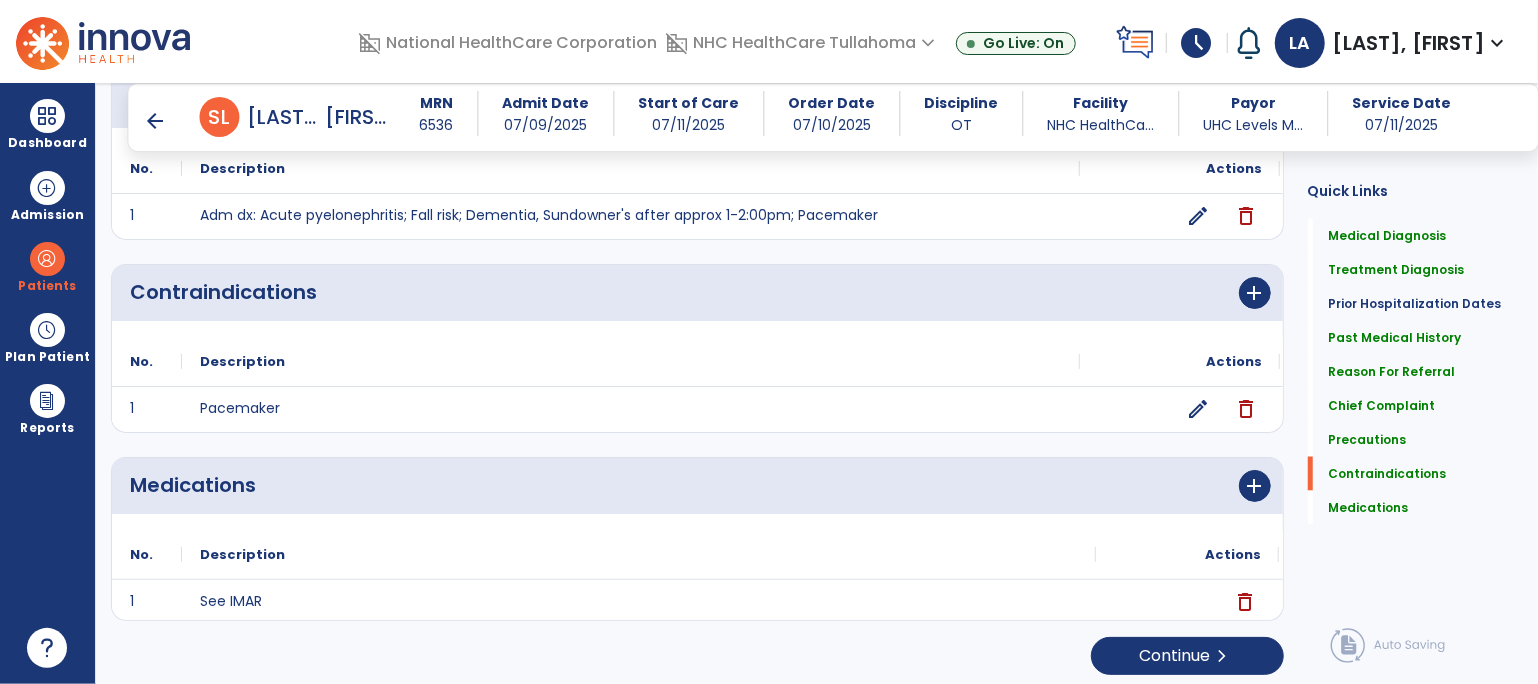 scroll, scrollTop: 1818, scrollLeft: 0, axis: vertical 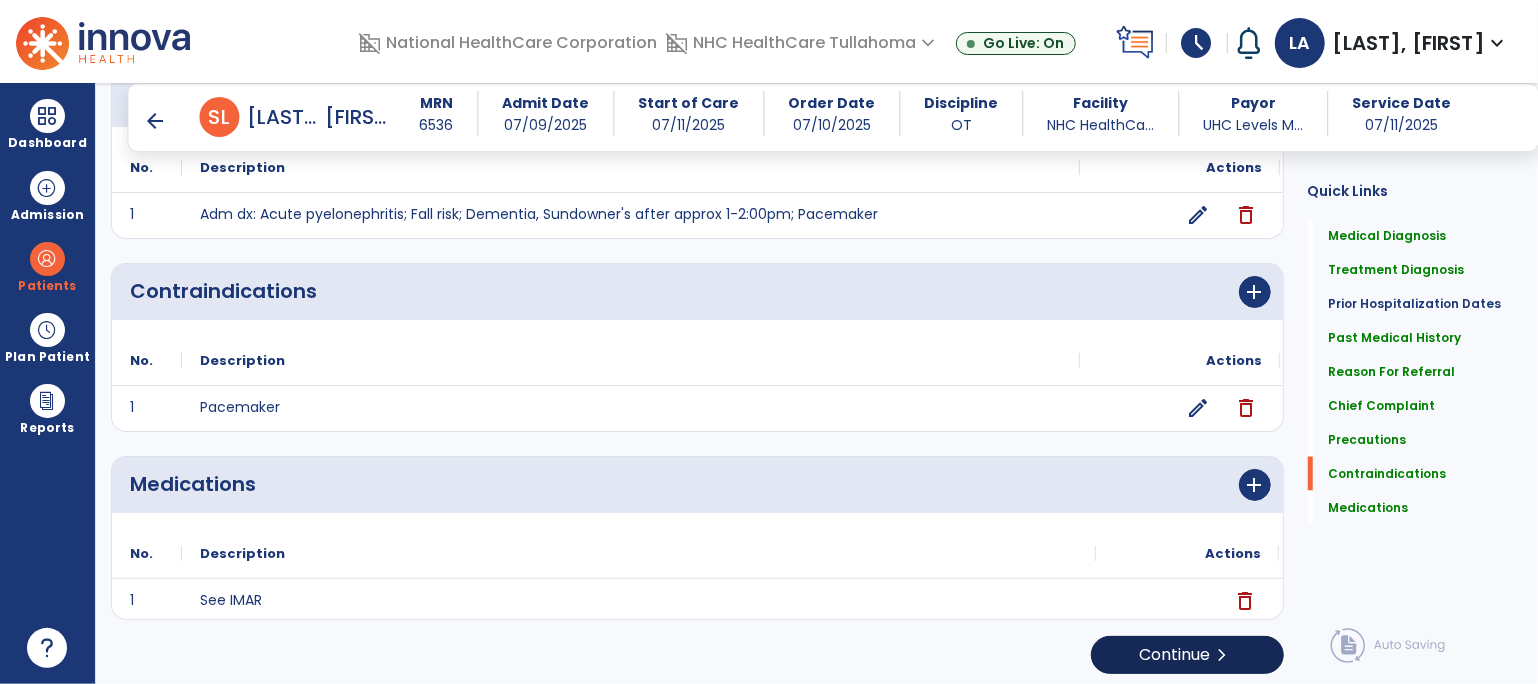 click on "Continue  chevron_right" 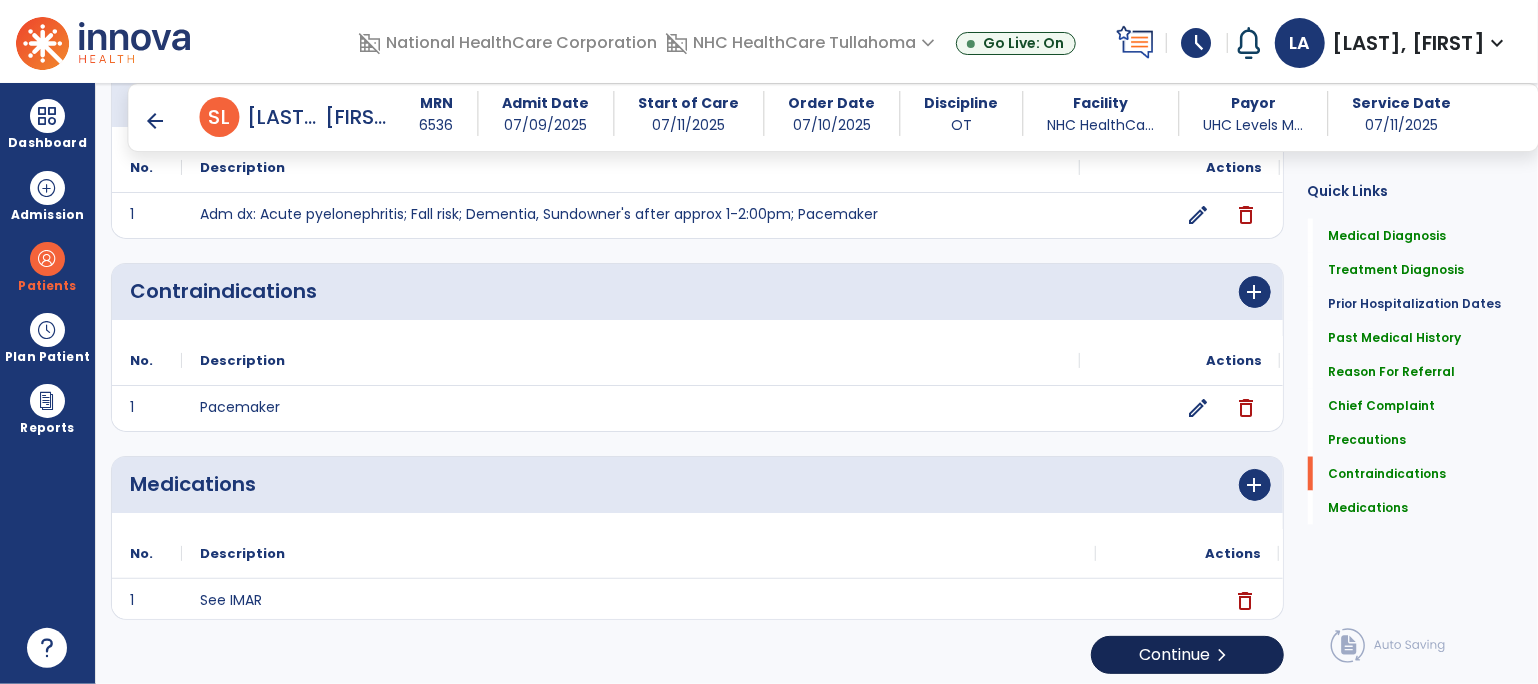 scroll, scrollTop: 0, scrollLeft: 0, axis: both 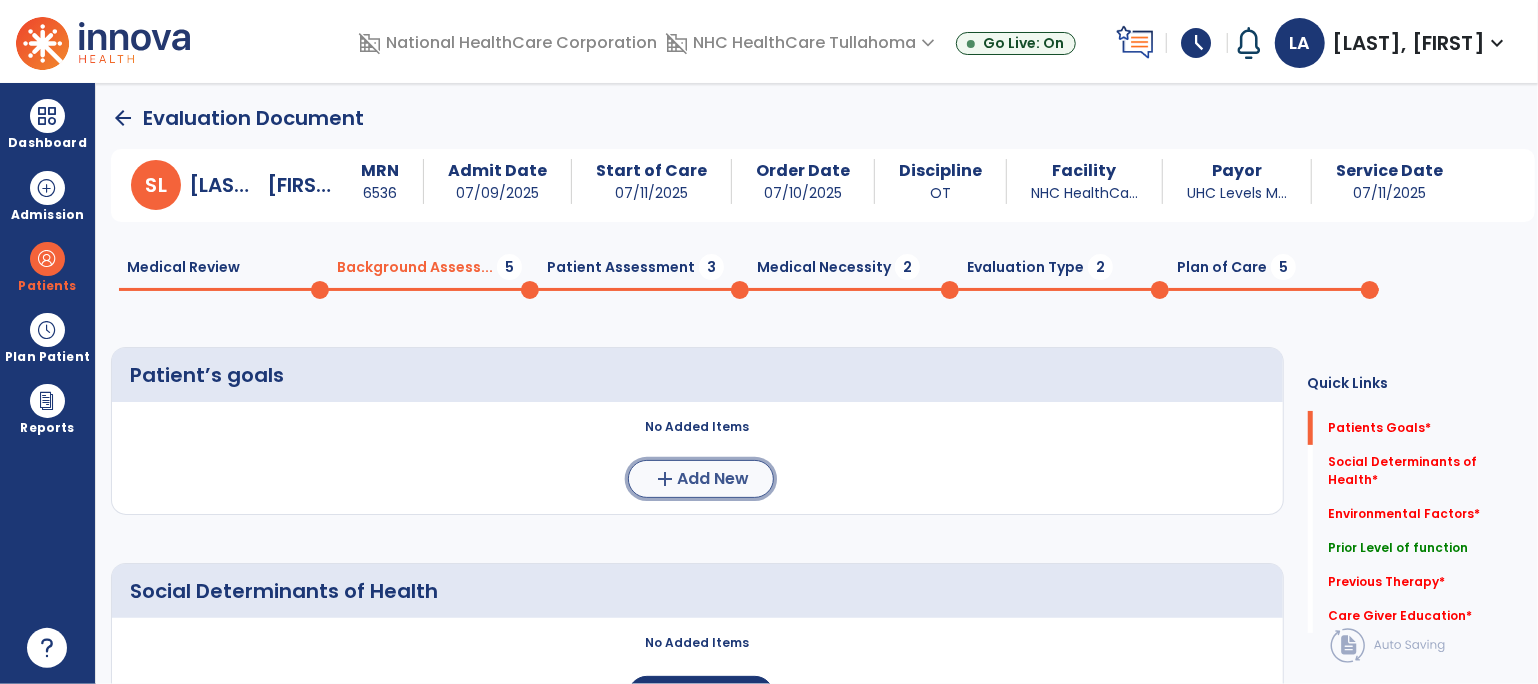 click on "add" 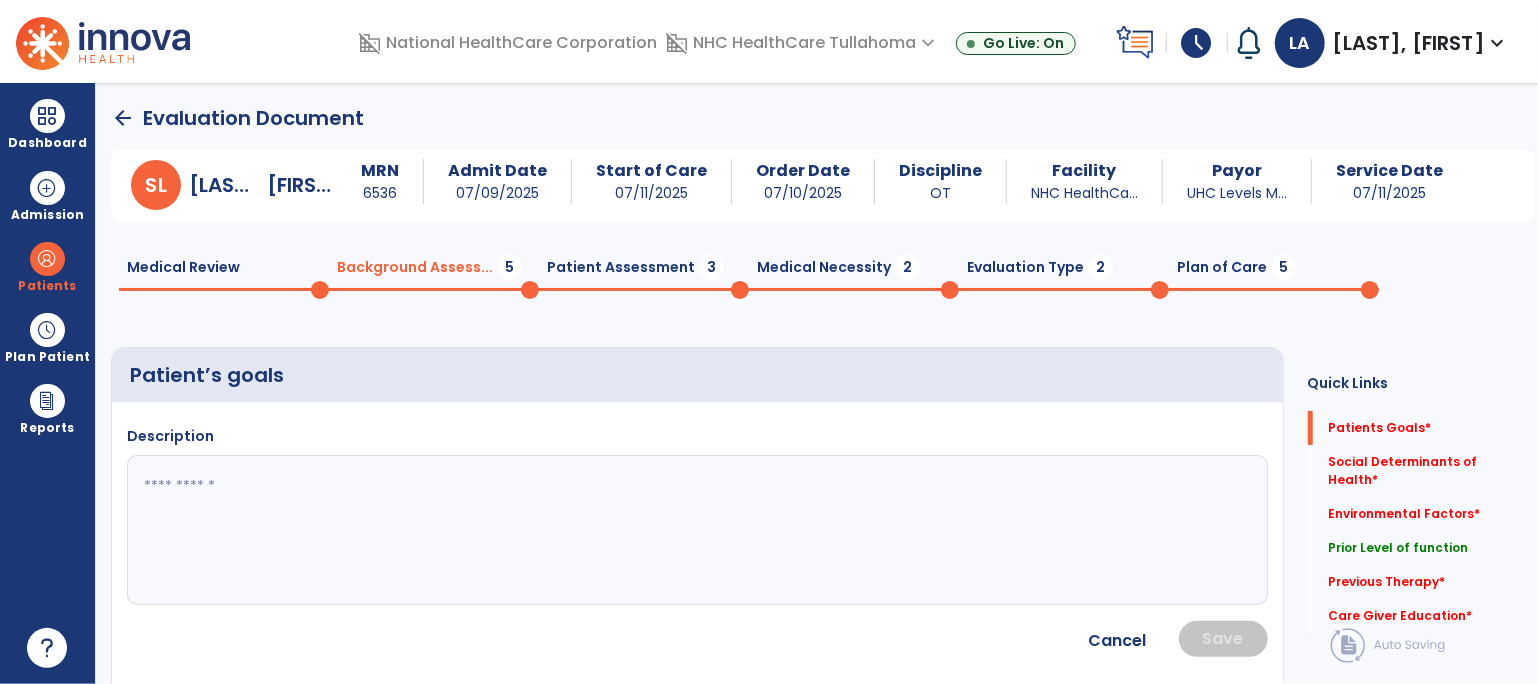 click 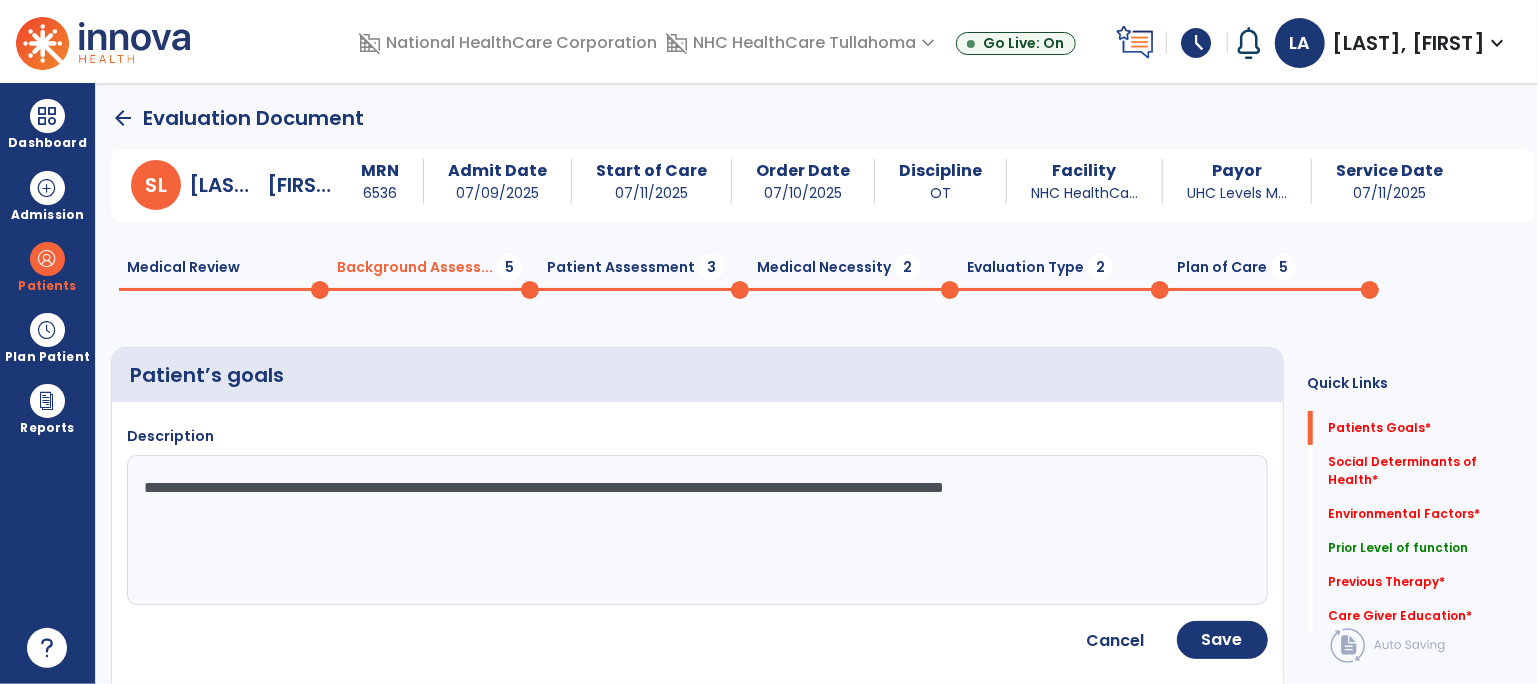 type on "**********" 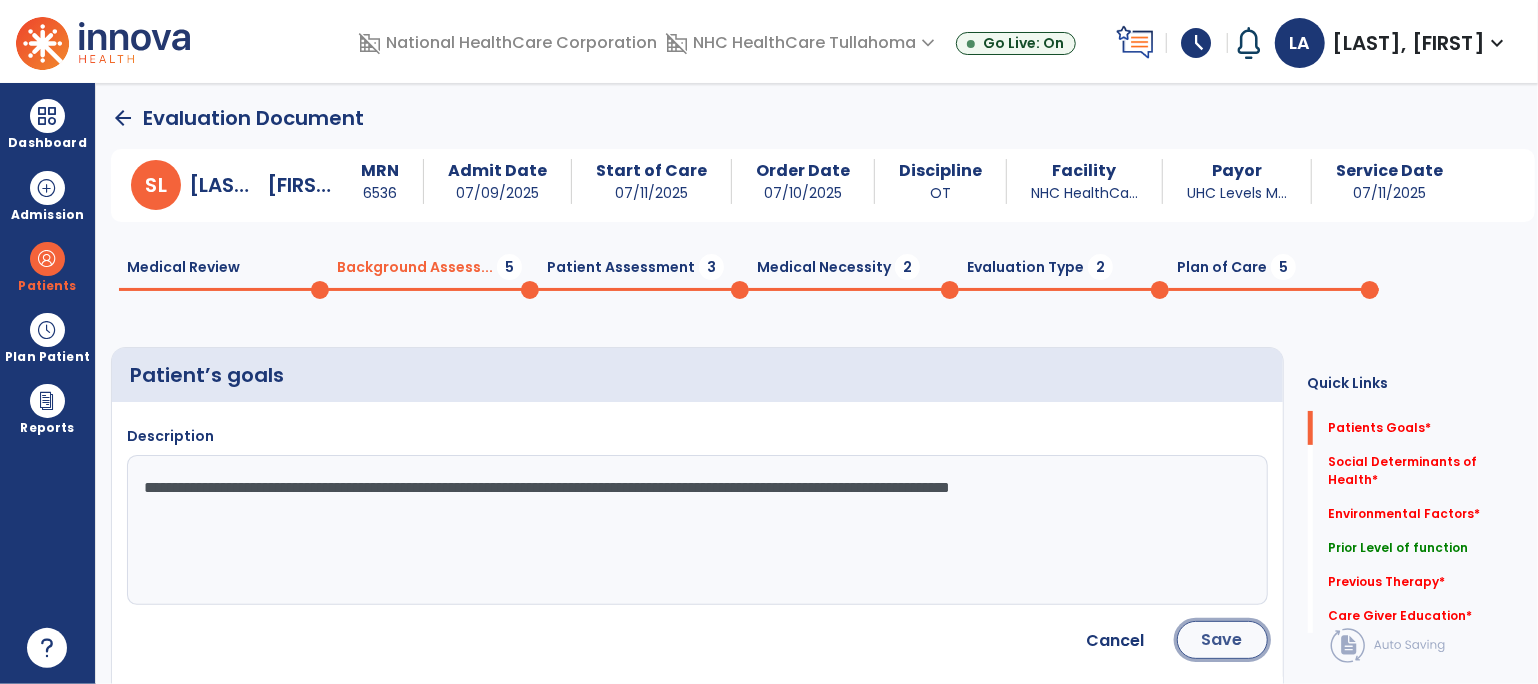 click on "Save" 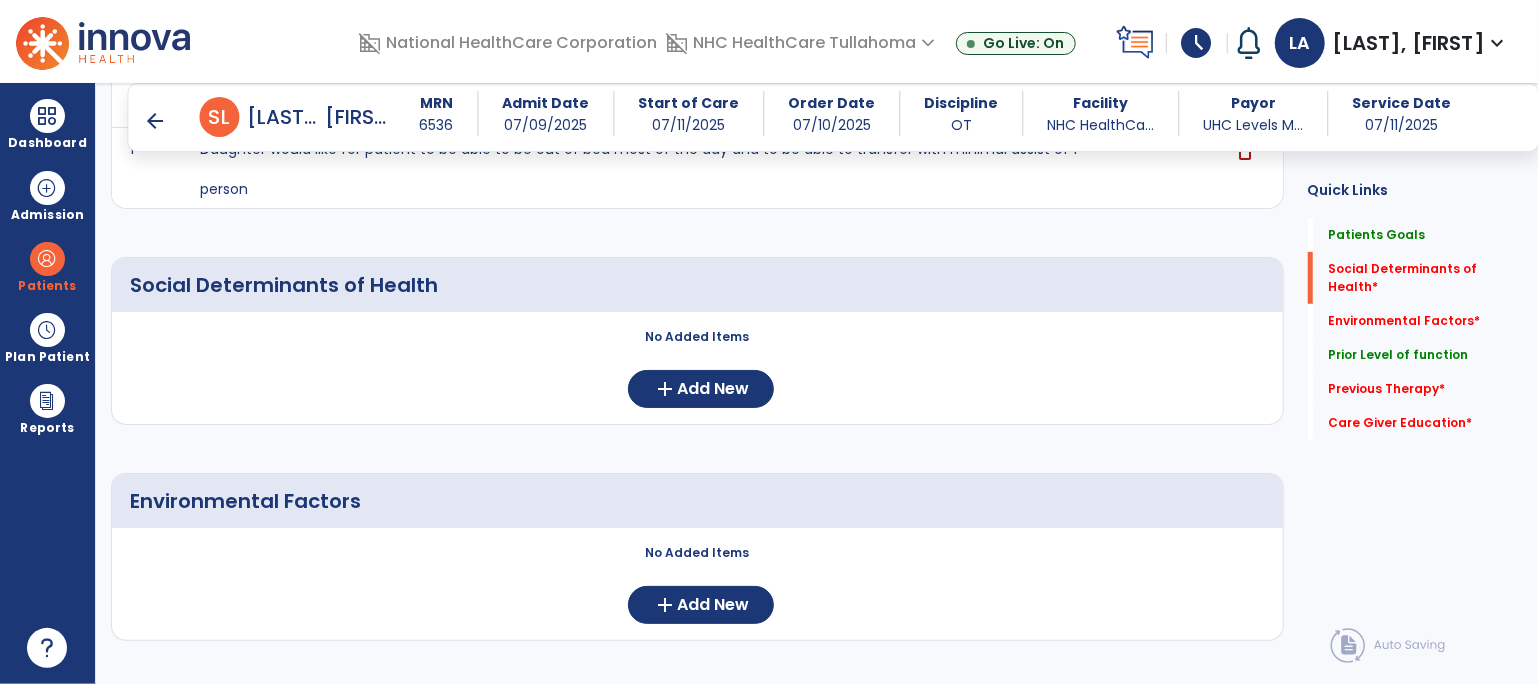 scroll, scrollTop: 329, scrollLeft: 0, axis: vertical 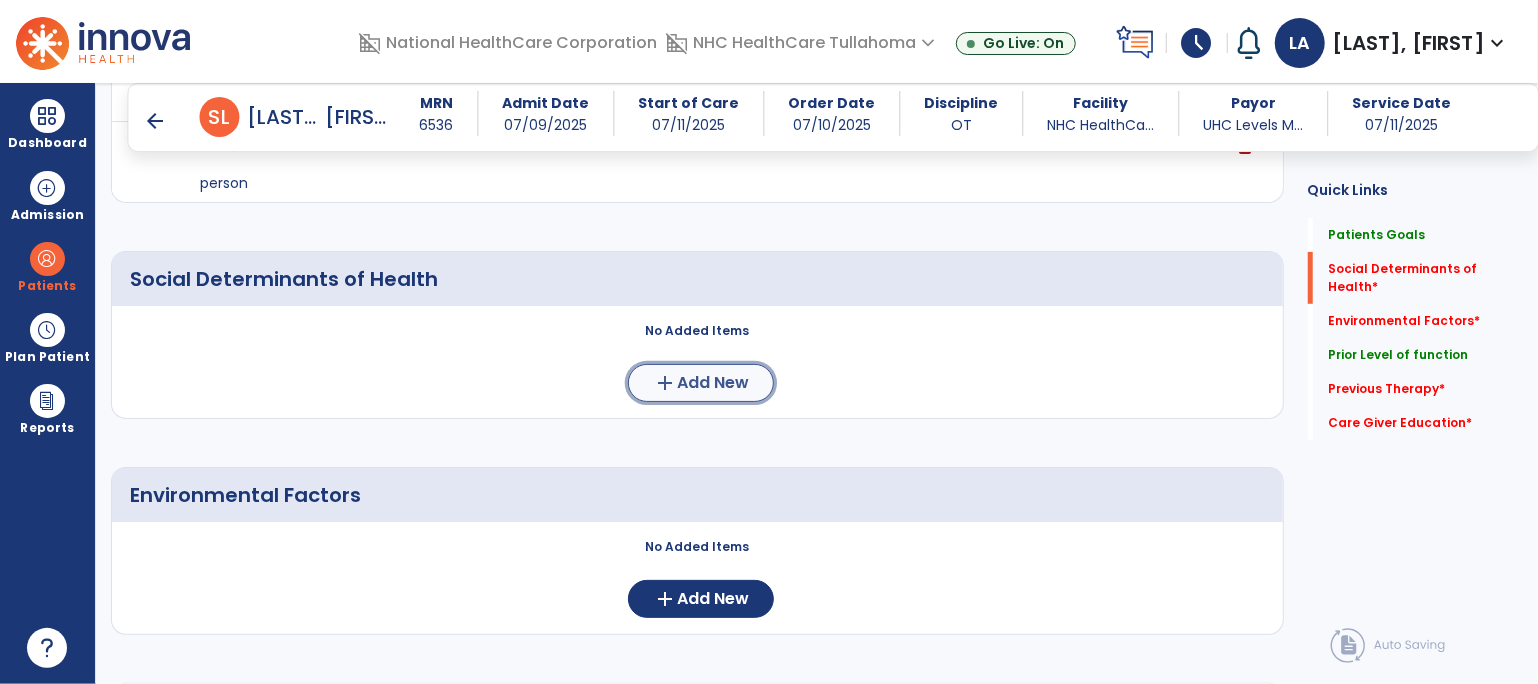 click on "add" 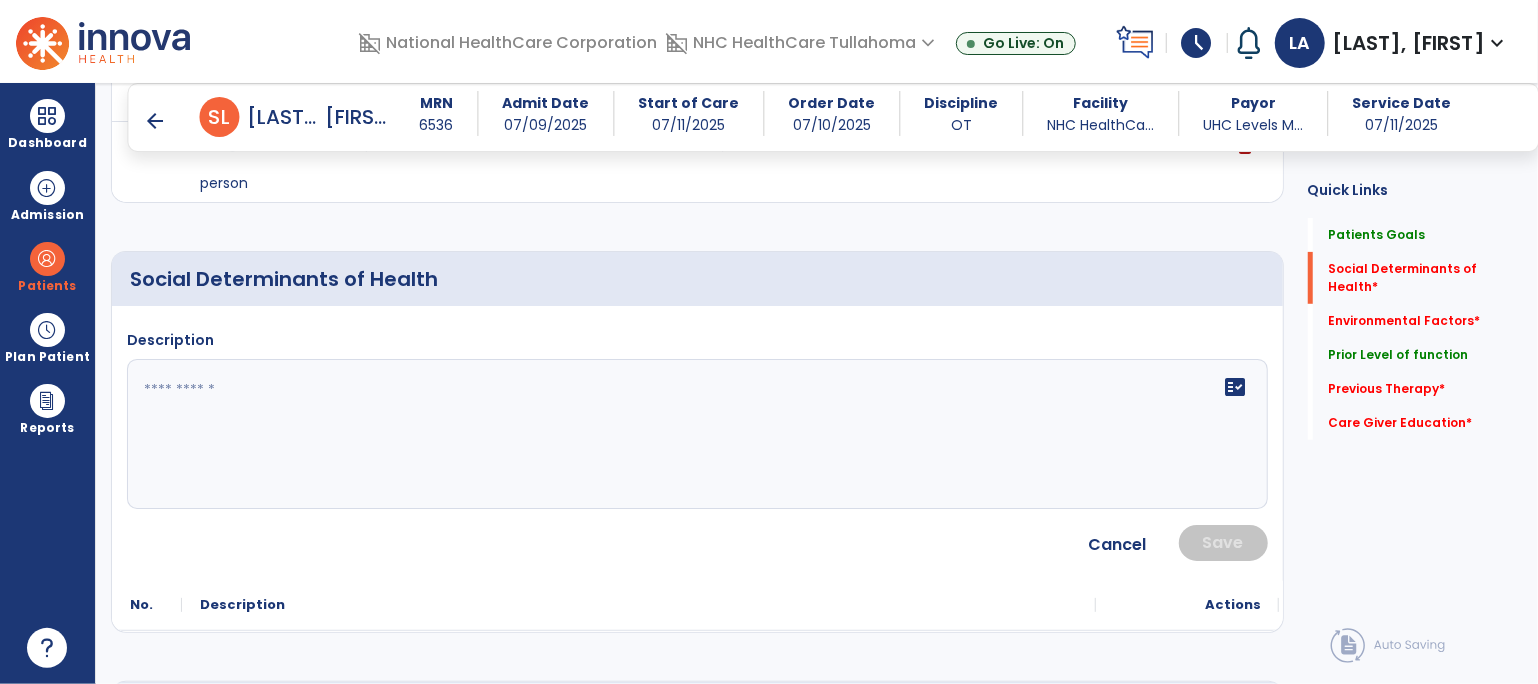 click 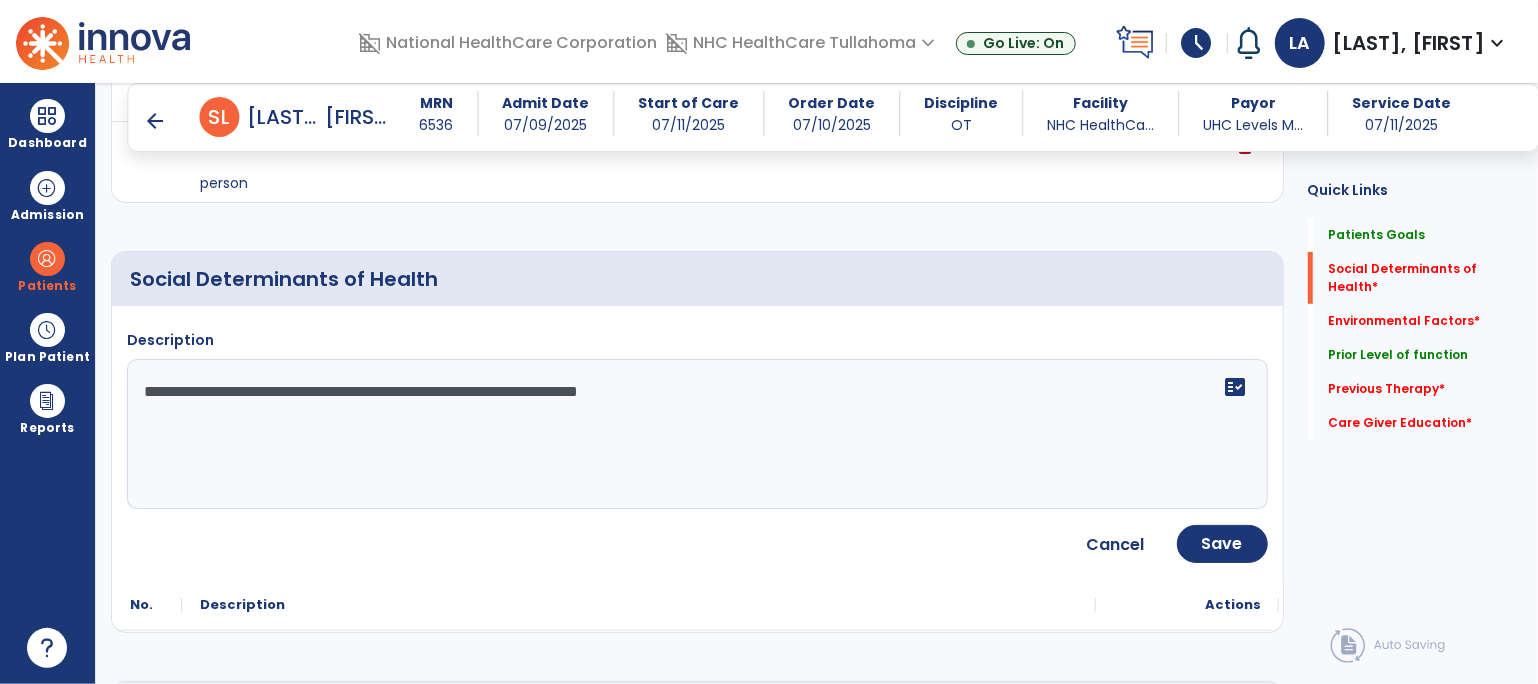 type on "**********" 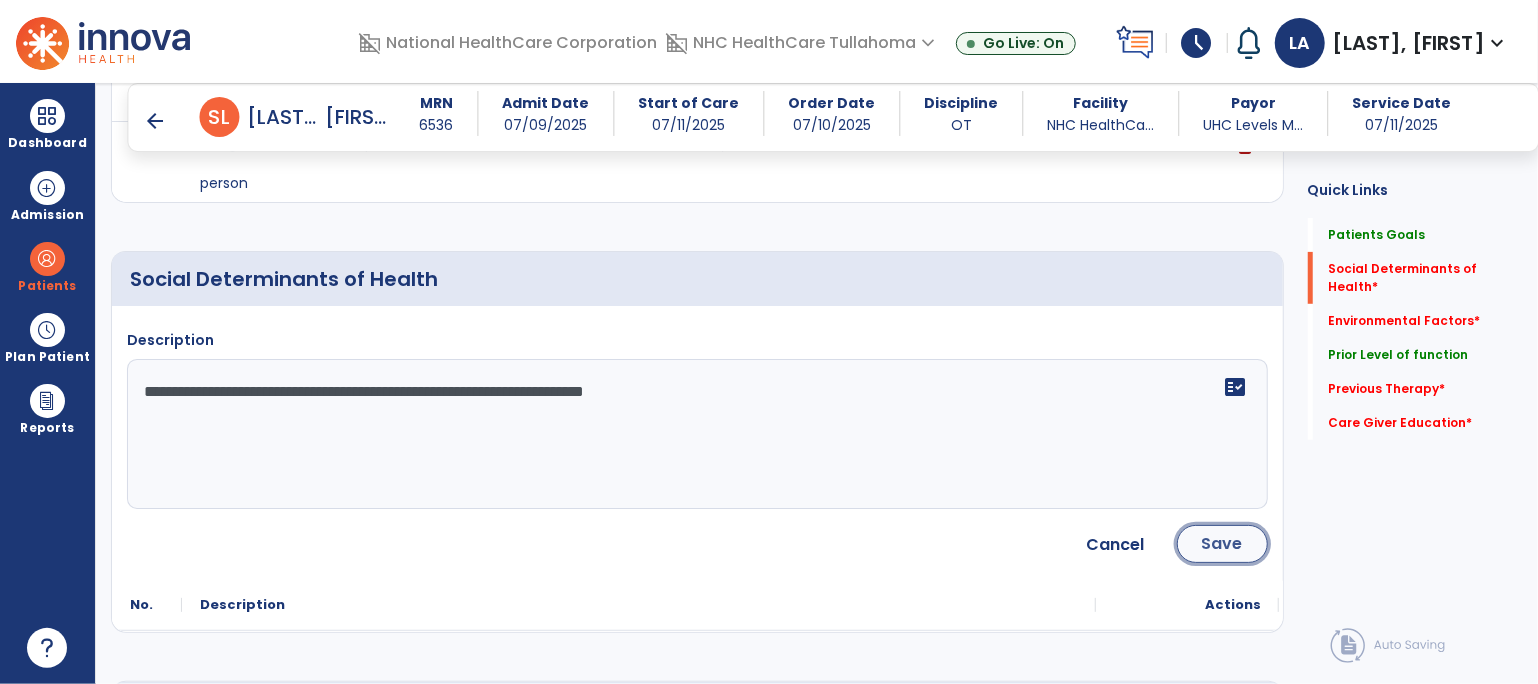 click on "Save" 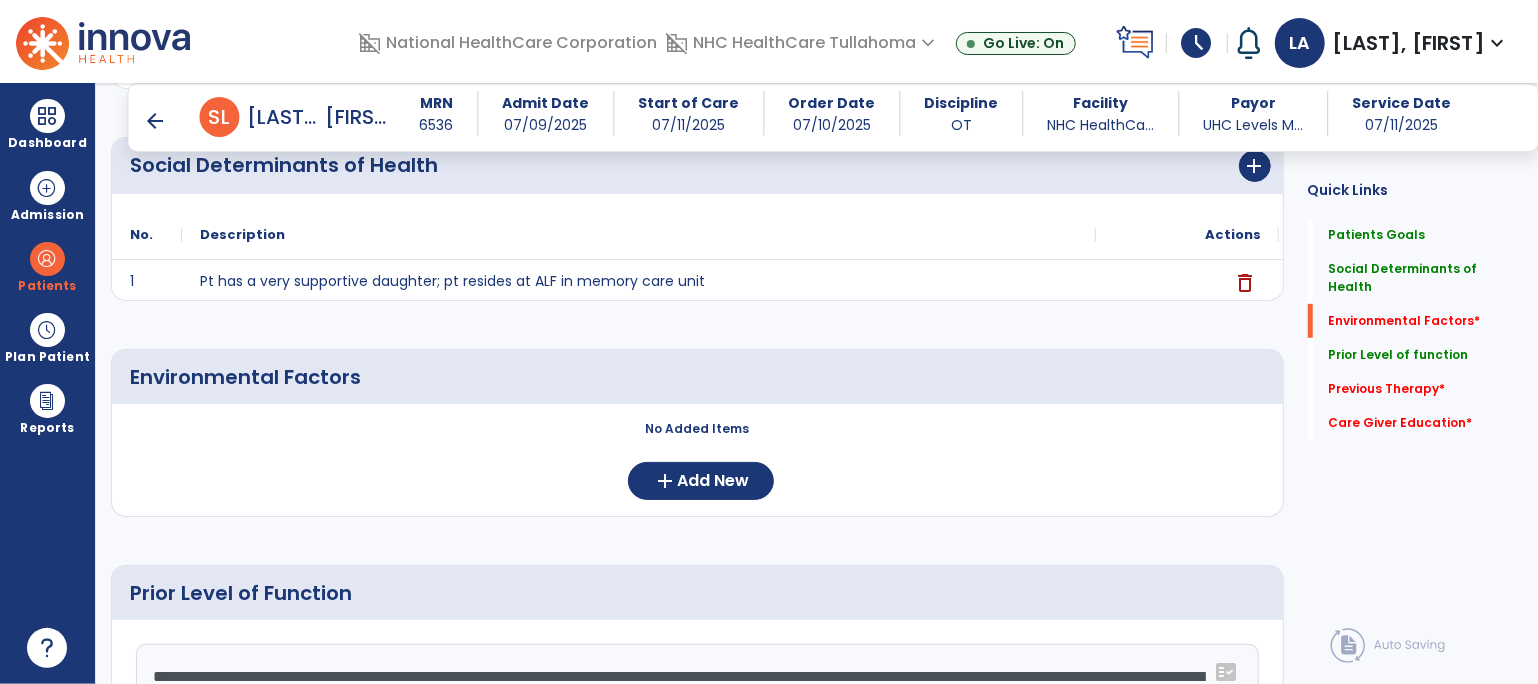 scroll, scrollTop: 562, scrollLeft: 0, axis: vertical 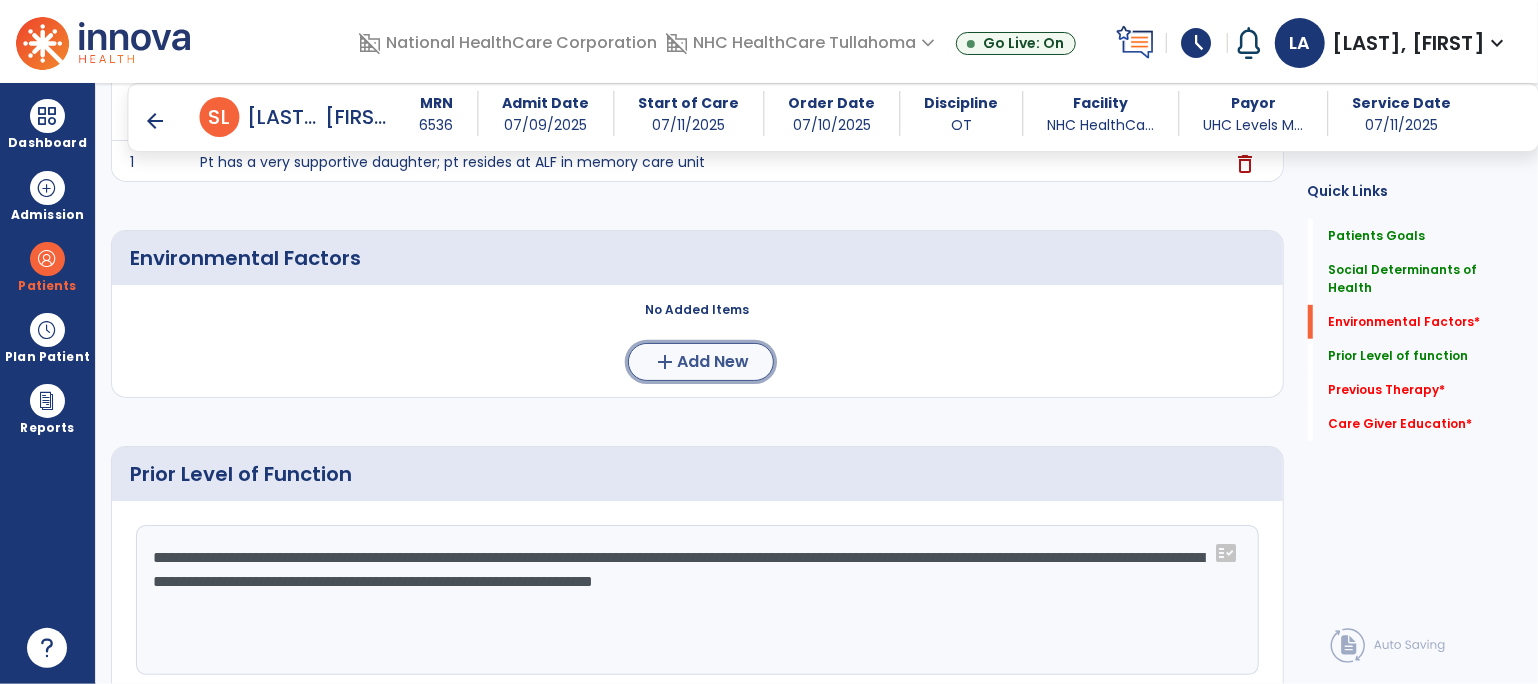 click on "add" 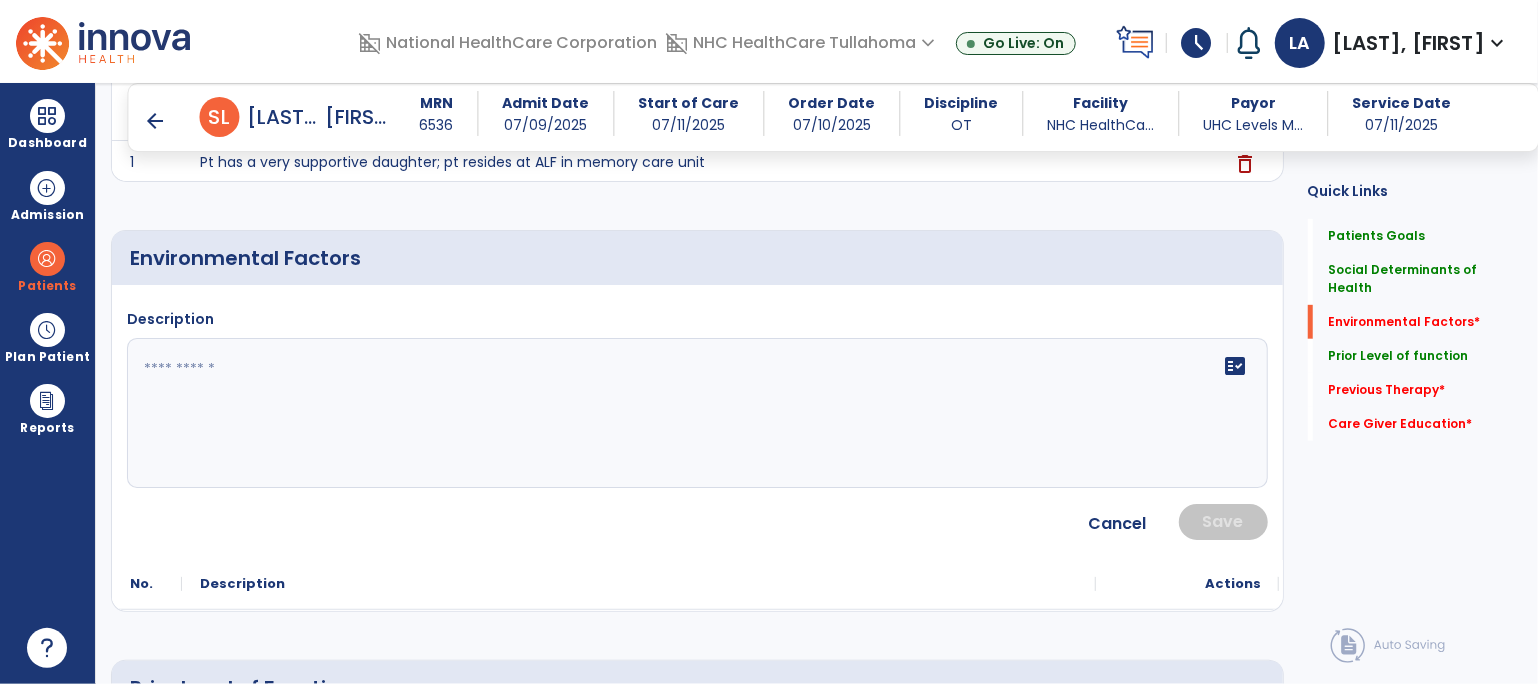 click 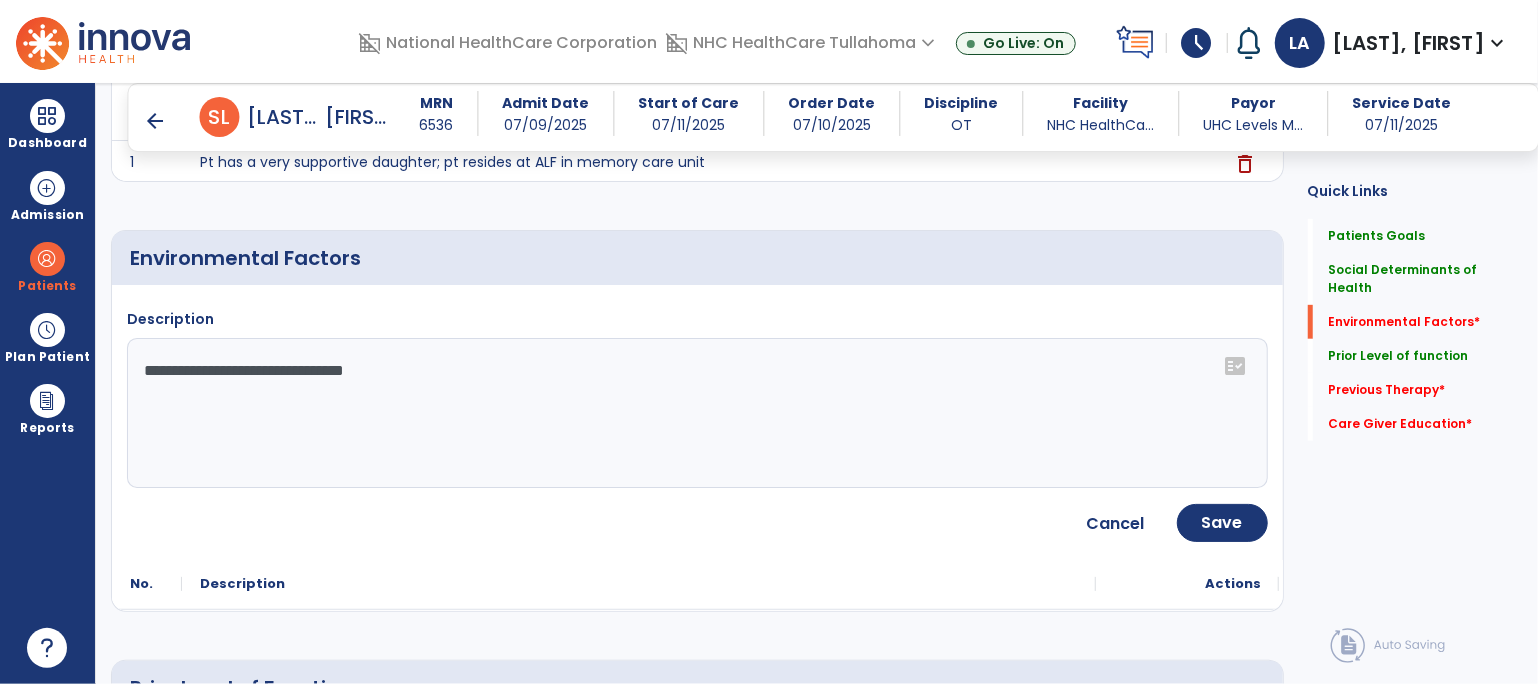 click on "**********" 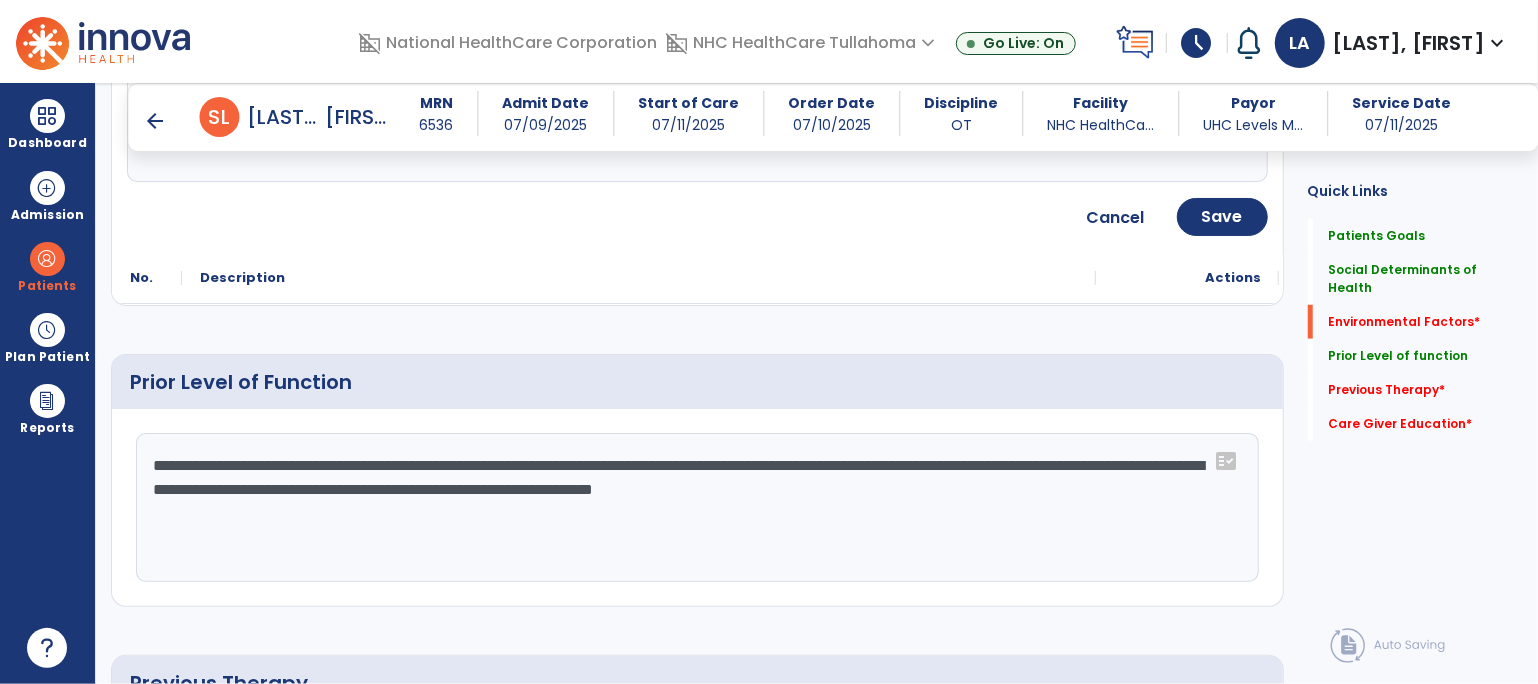 scroll, scrollTop: 887, scrollLeft: 0, axis: vertical 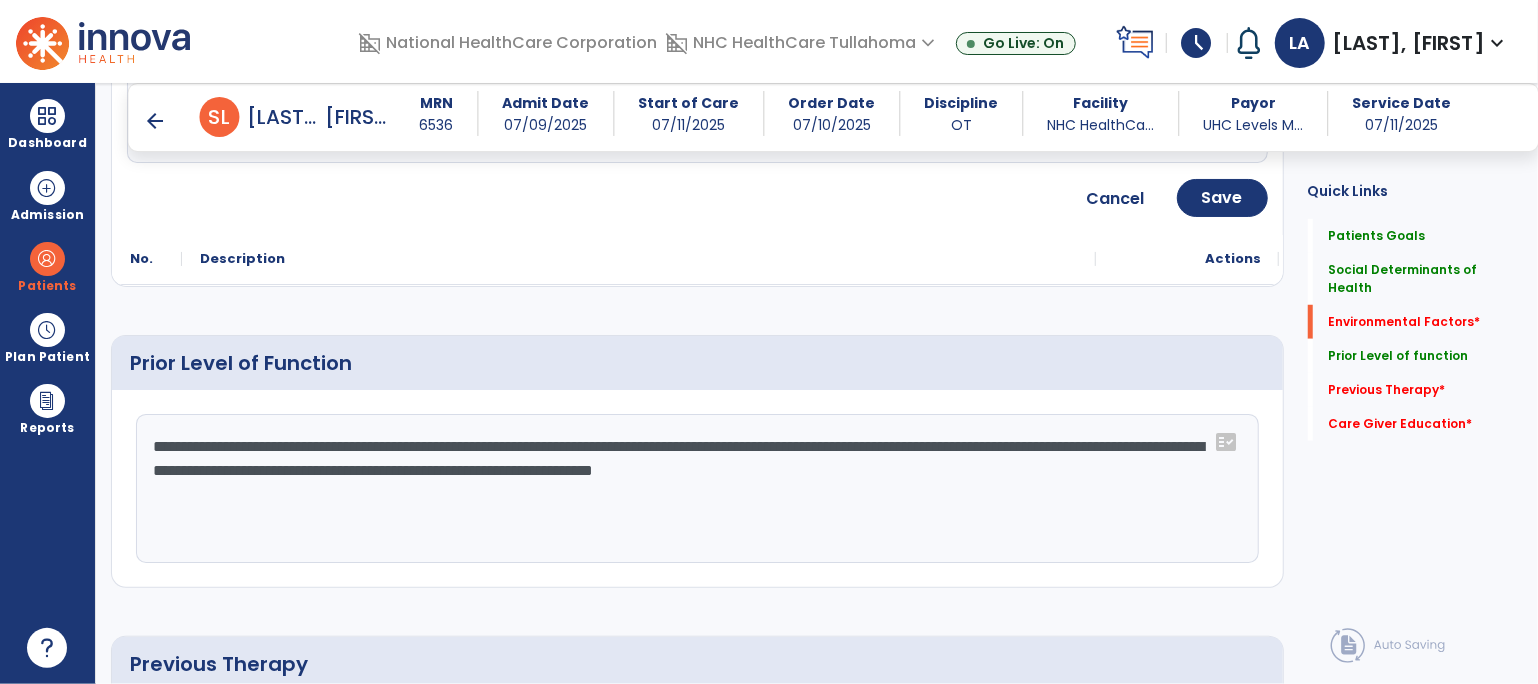 type on "**********" 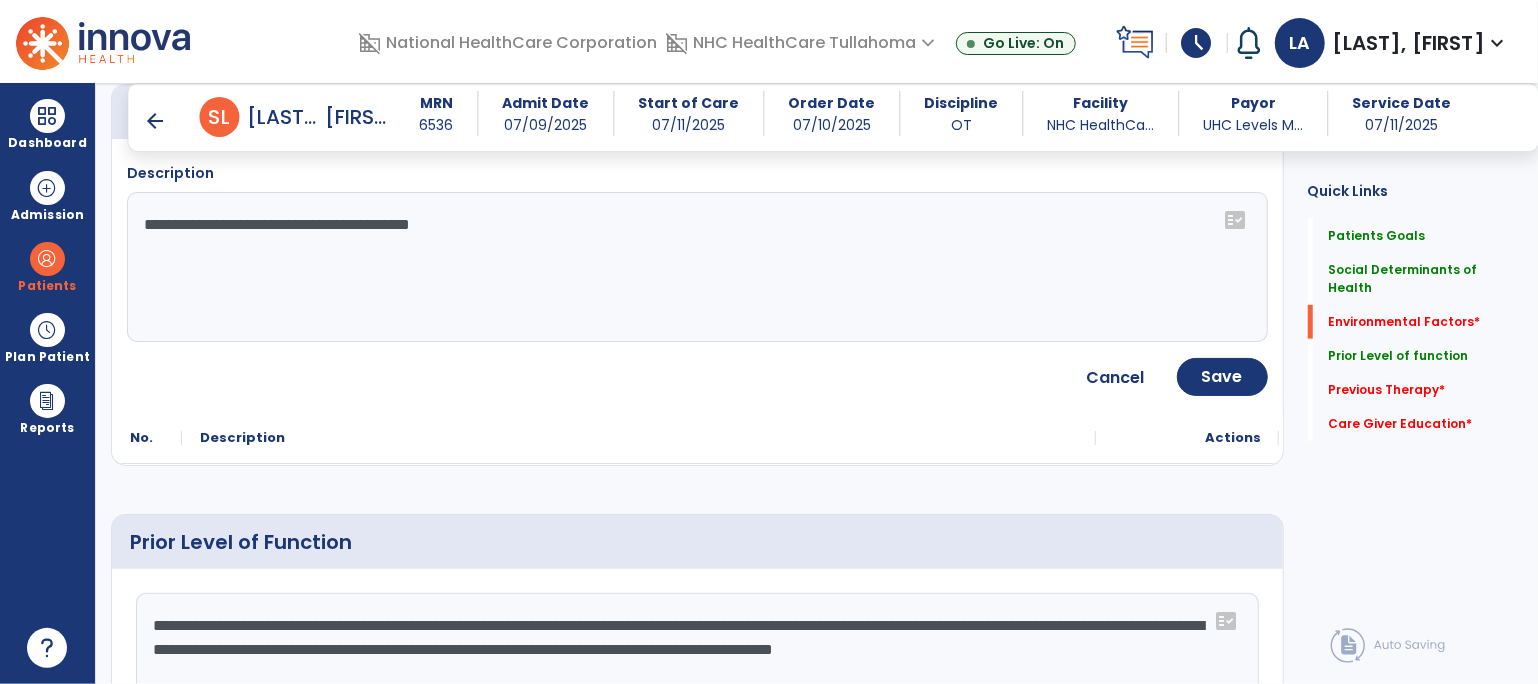 scroll, scrollTop: 707, scrollLeft: 0, axis: vertical 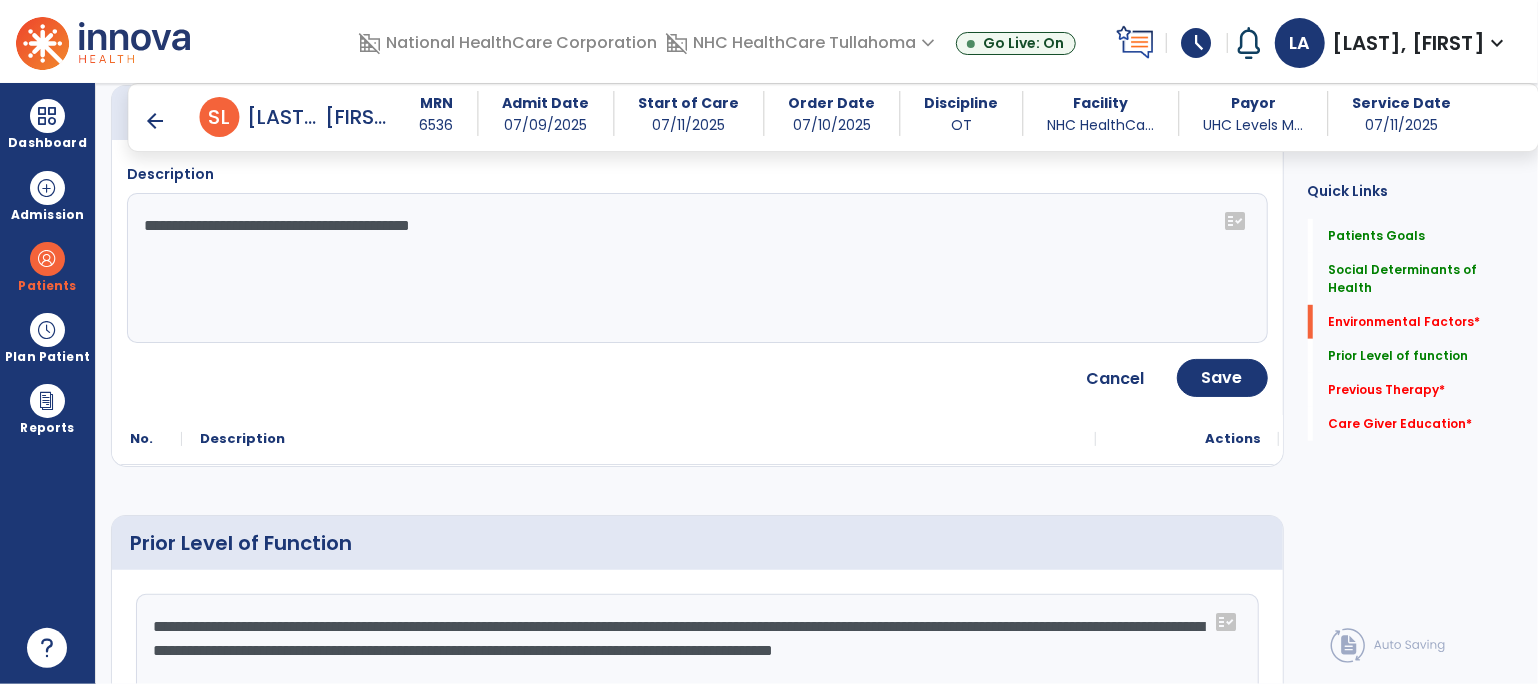type on "**********" 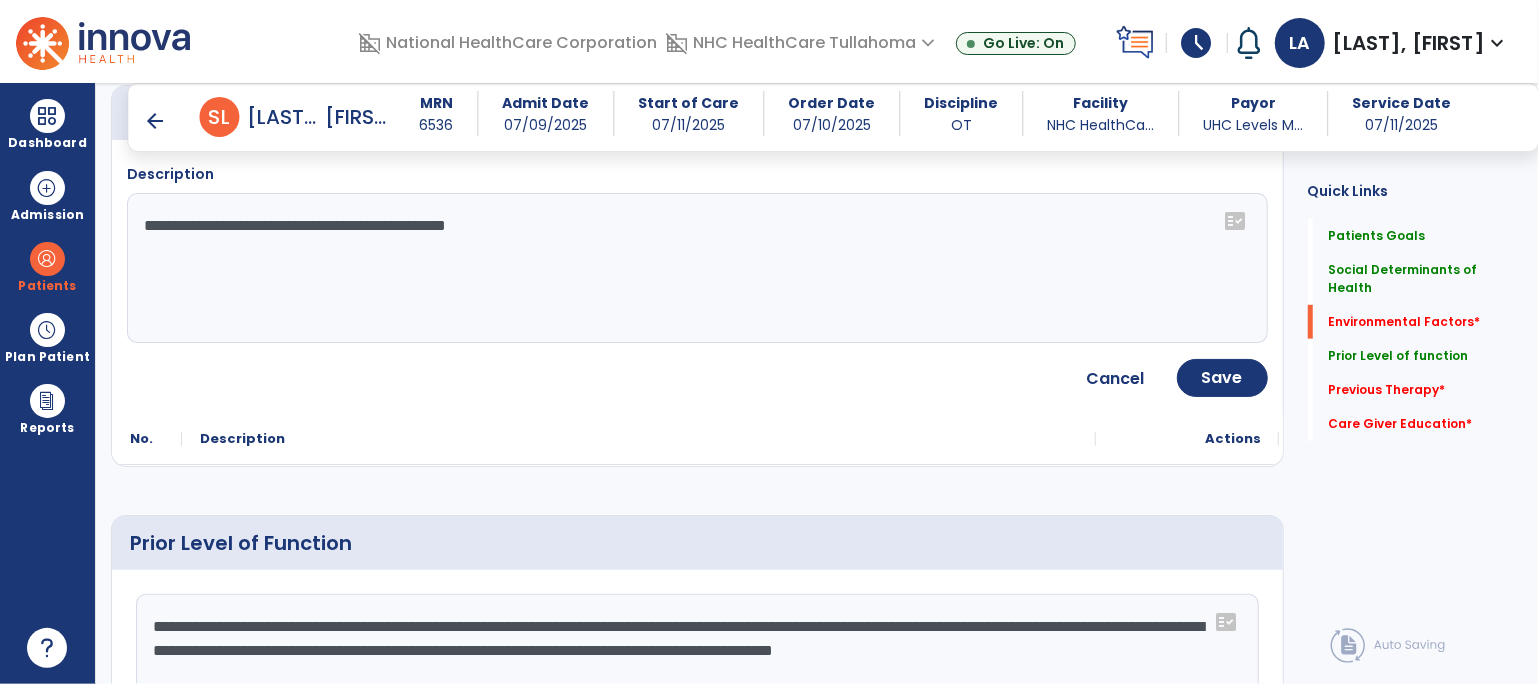 type on "**********" 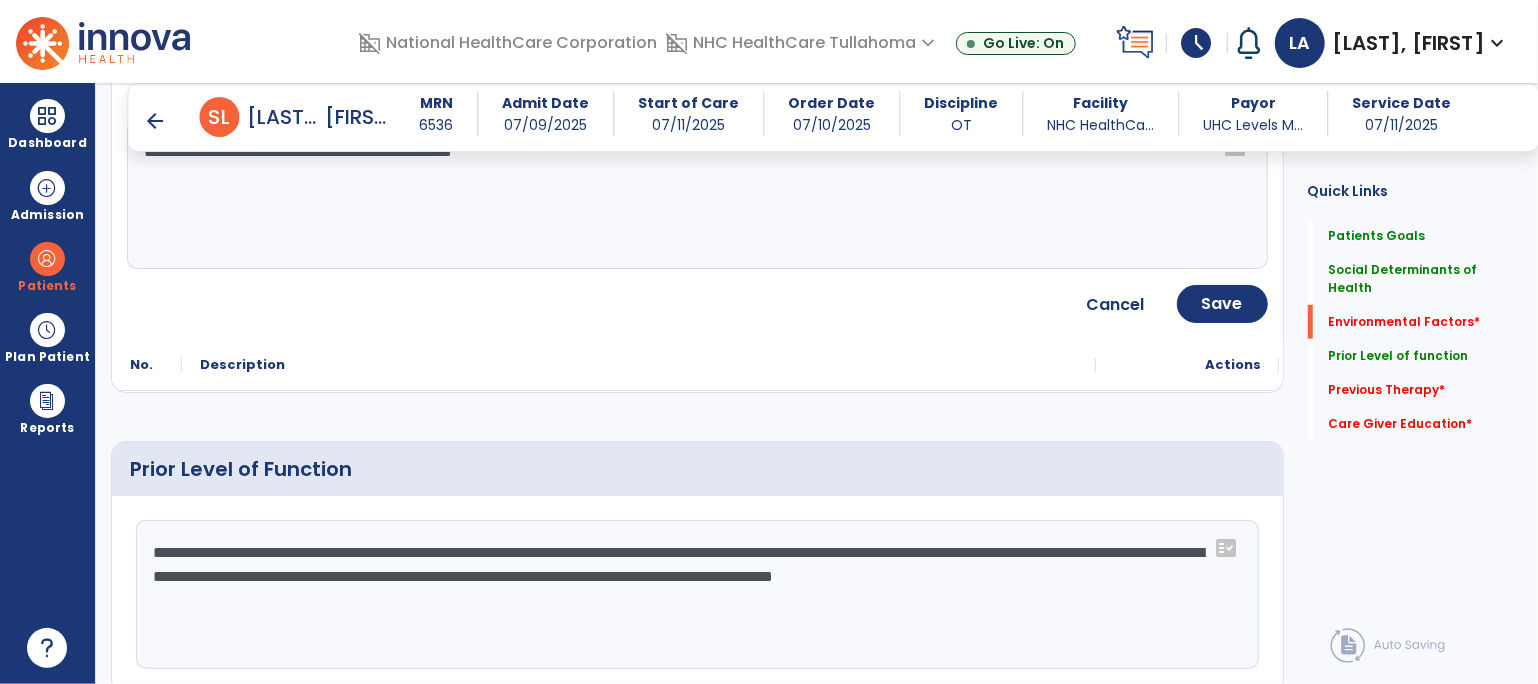 scroll, scrollTop: 805, scrollLeft: 0, axis: vertical 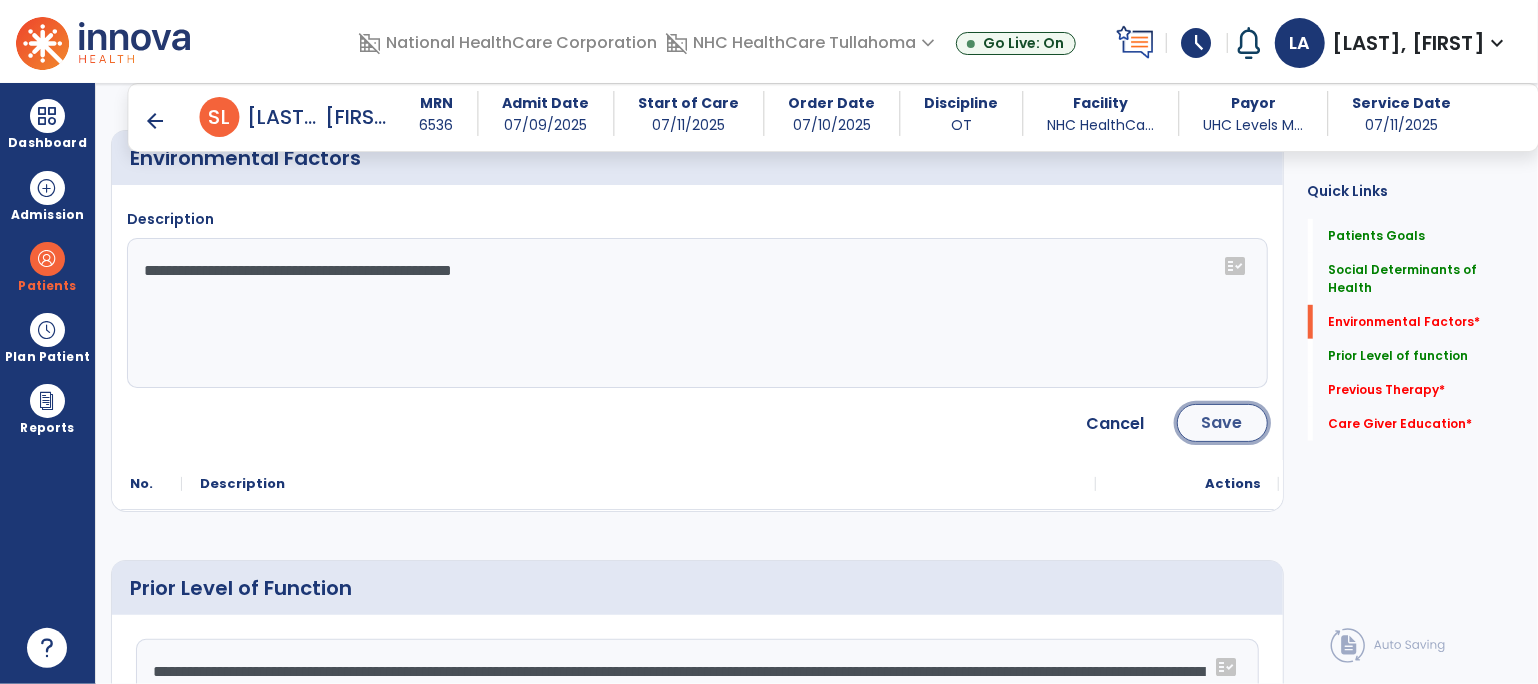 click on "Save" 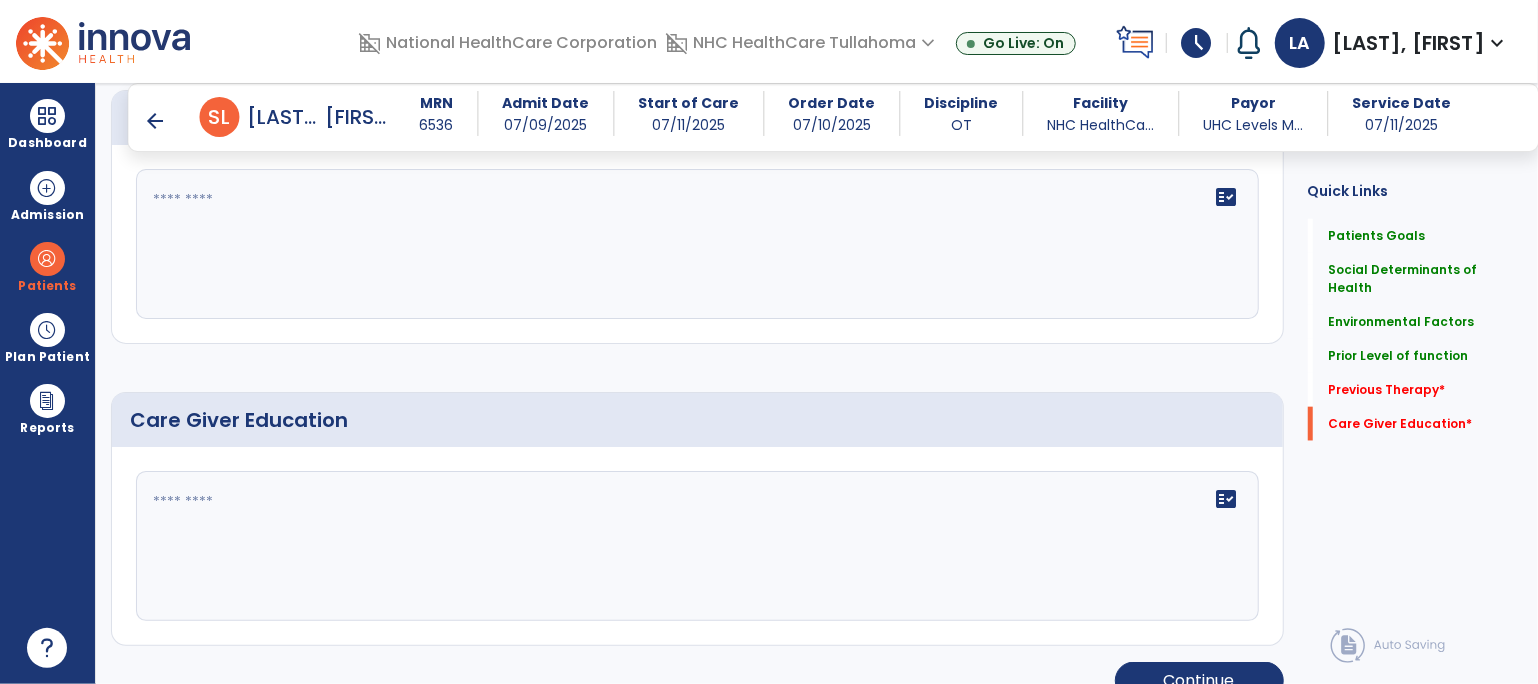 scroll, scrollTop: 1077, scrollLeft: 0, axis: vertical 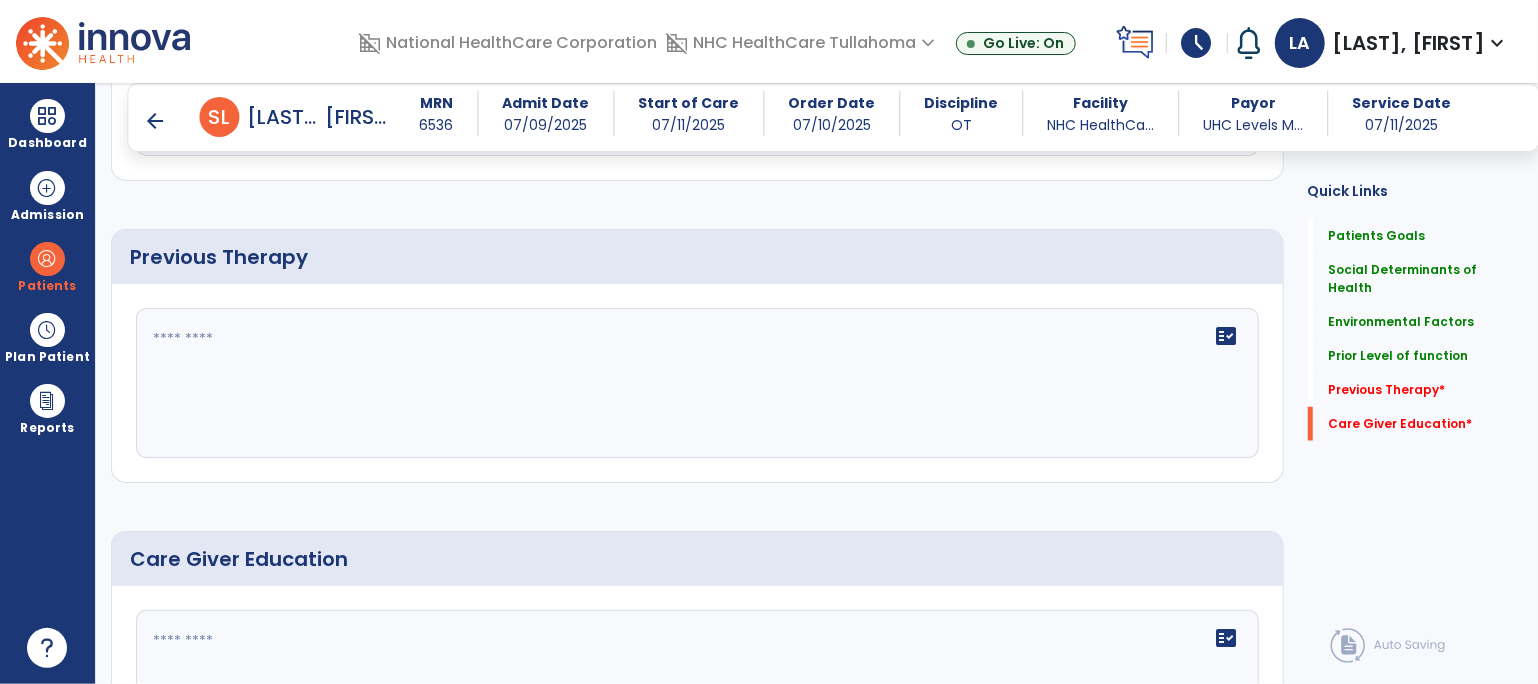 click 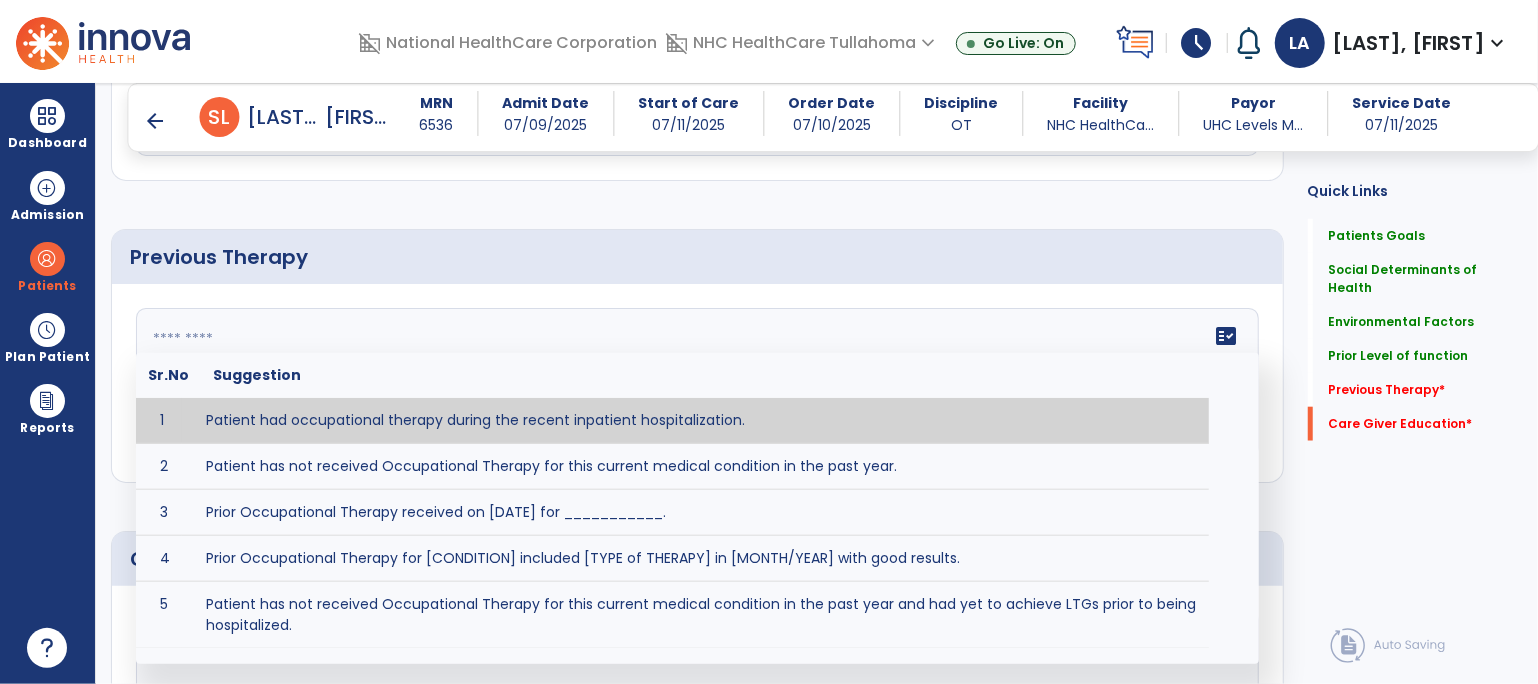 type on "**********" 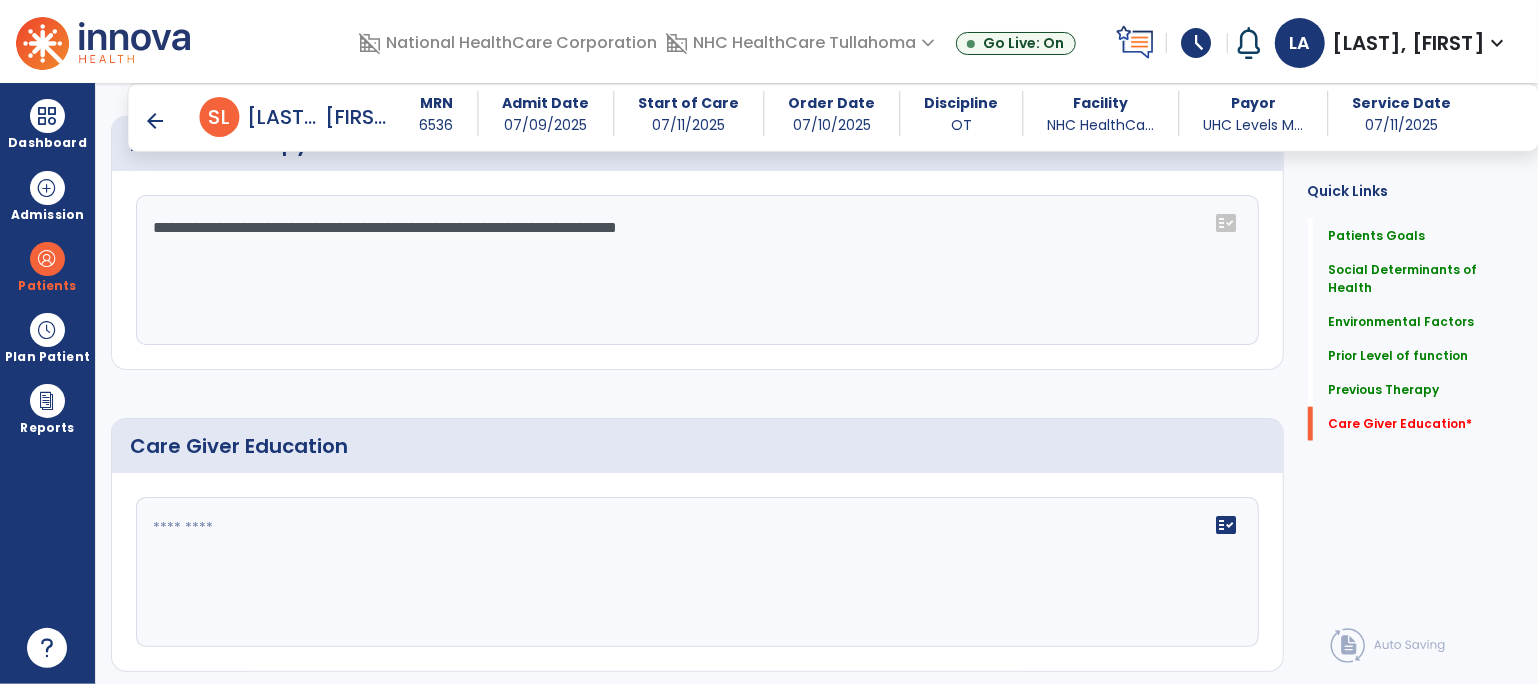 scroll, scrollTop: 1243, scrollLeft: 0, axis: vertical 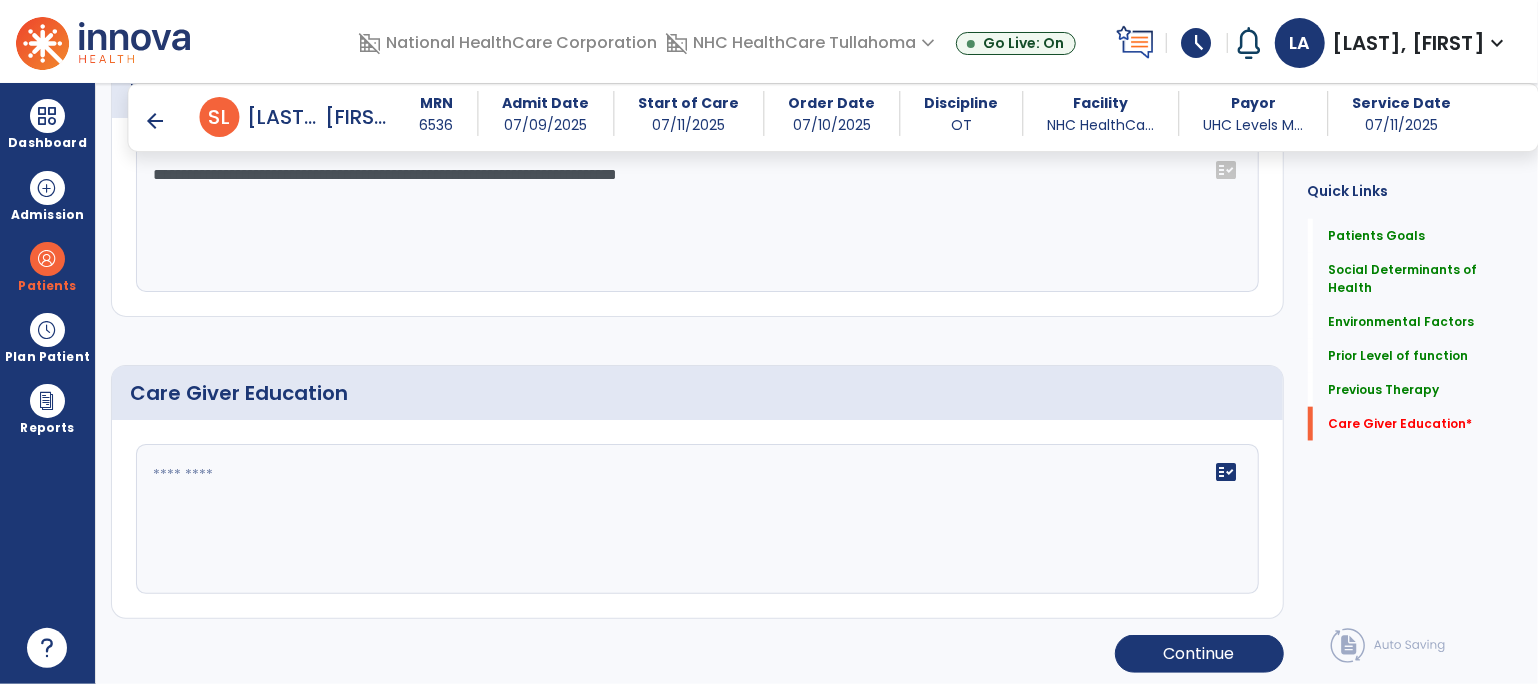 click 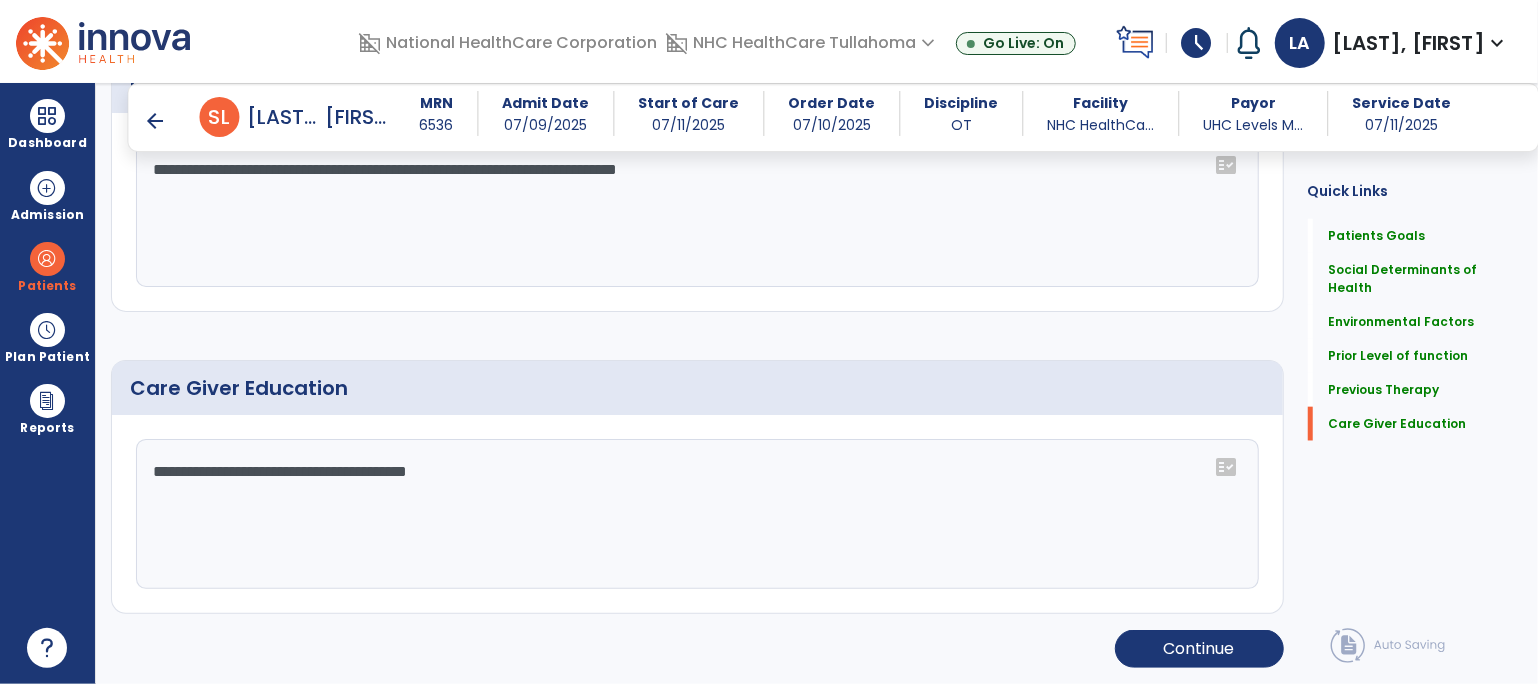 scroll, scrollTop: 1243, scrollLeft: 0, axis: vertical 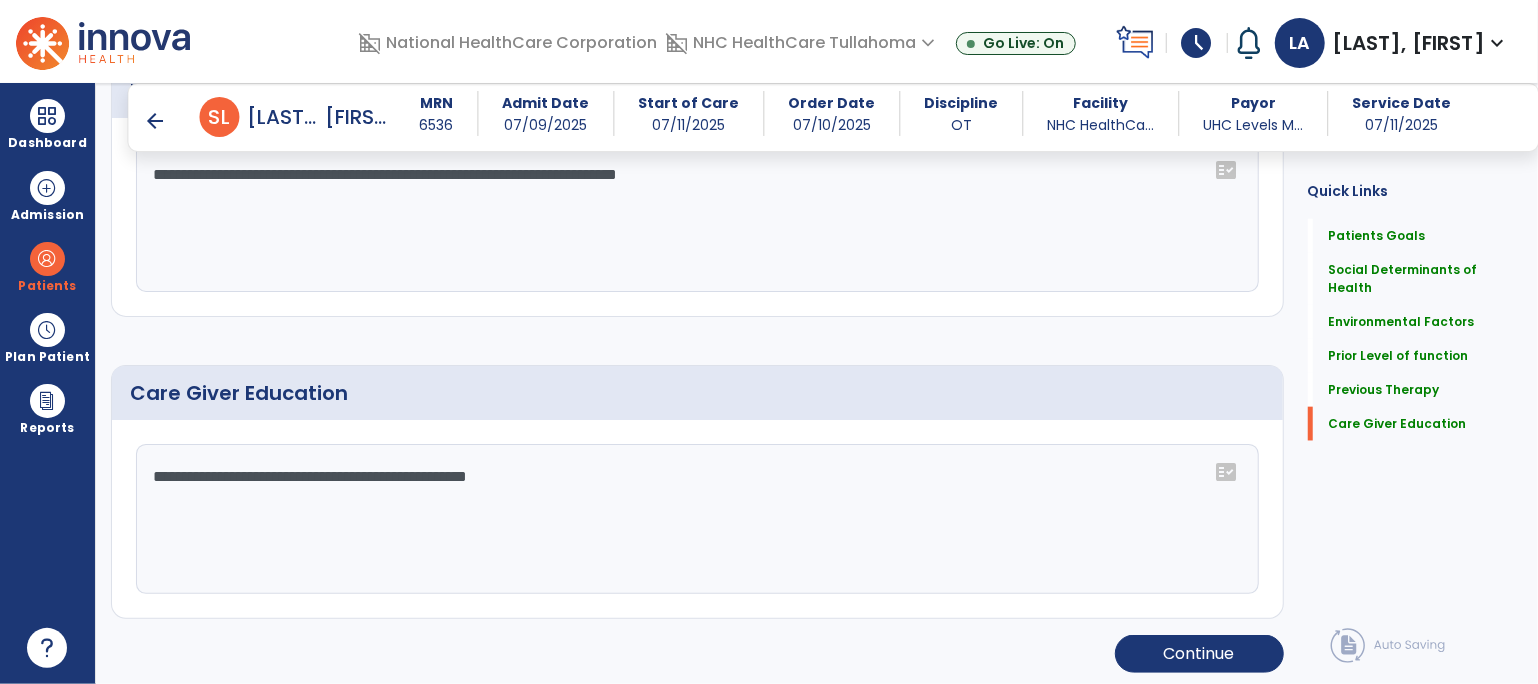 type on "**********" 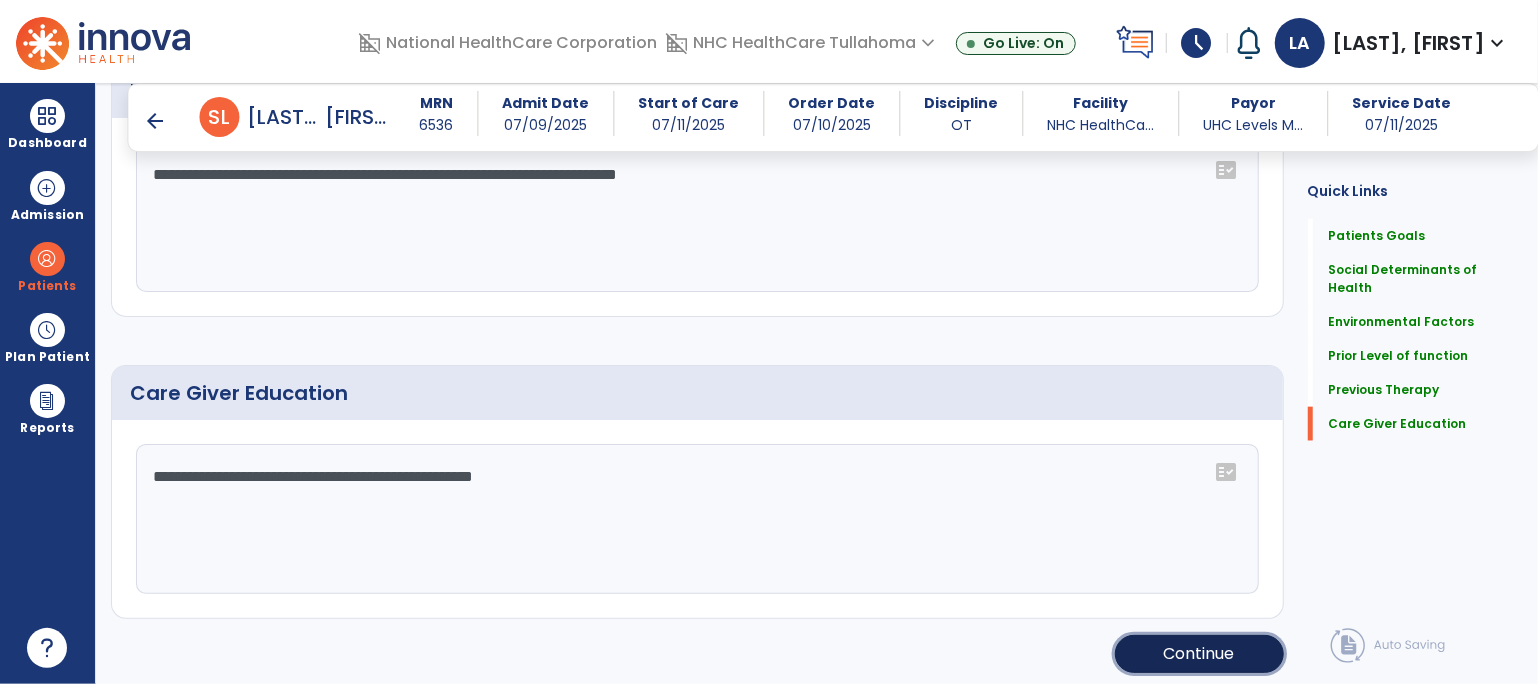 click on "Continue" 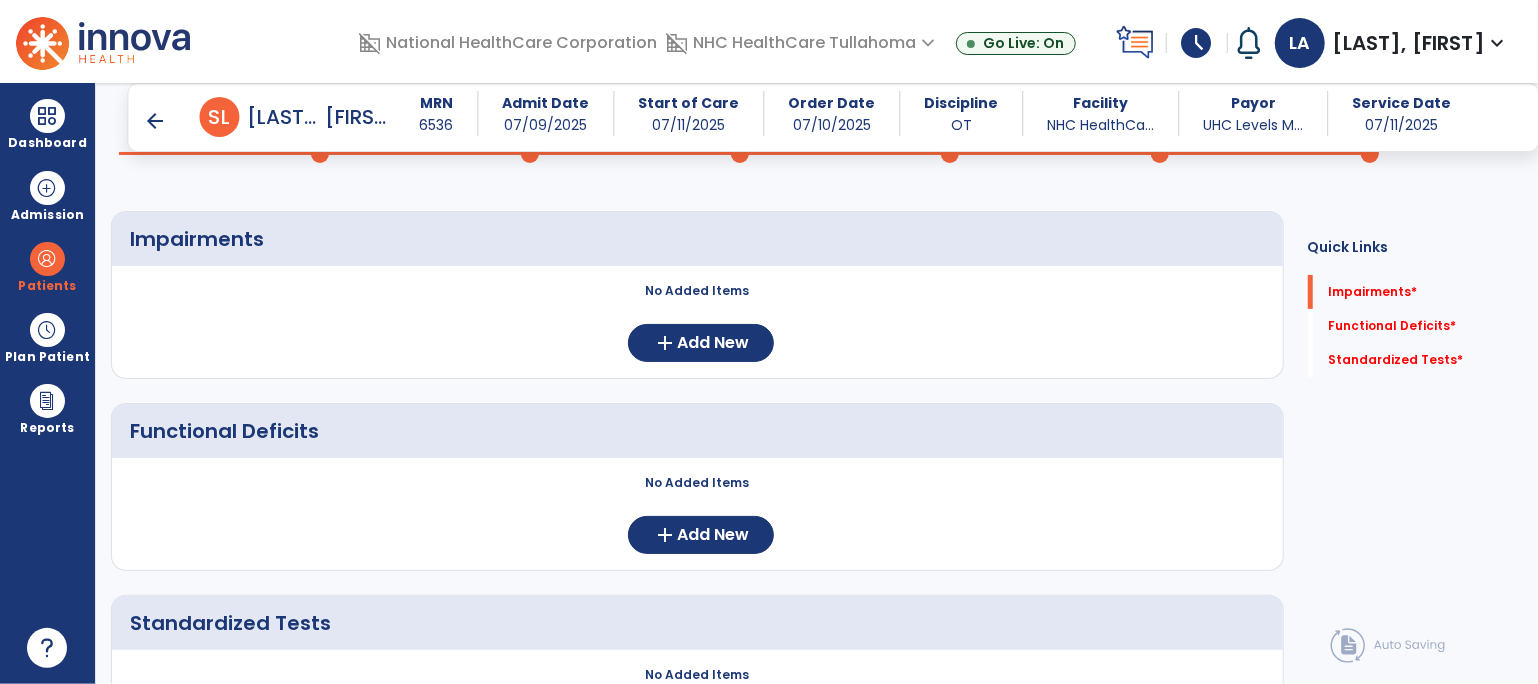 scroll, scrollTop: 20, scrollLeft: 0, axis: vertical 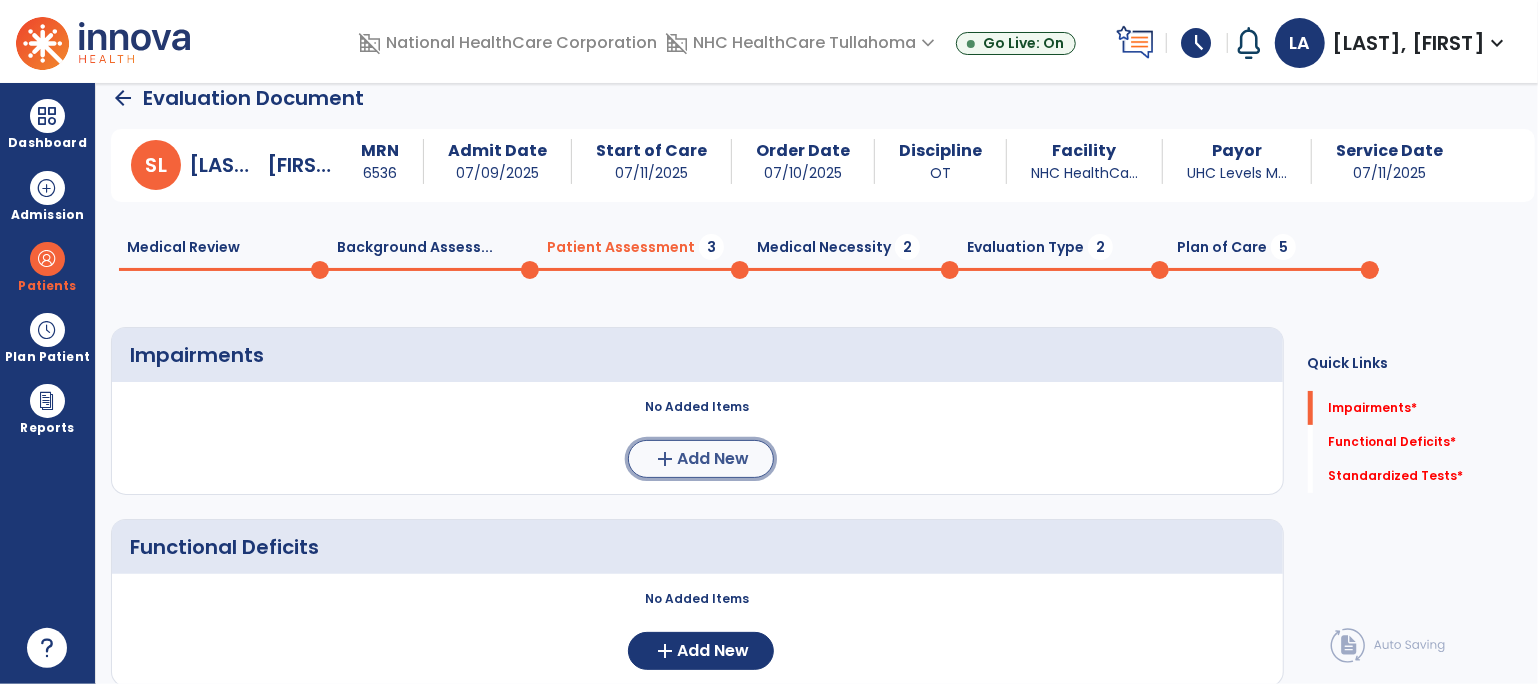 click on "add" 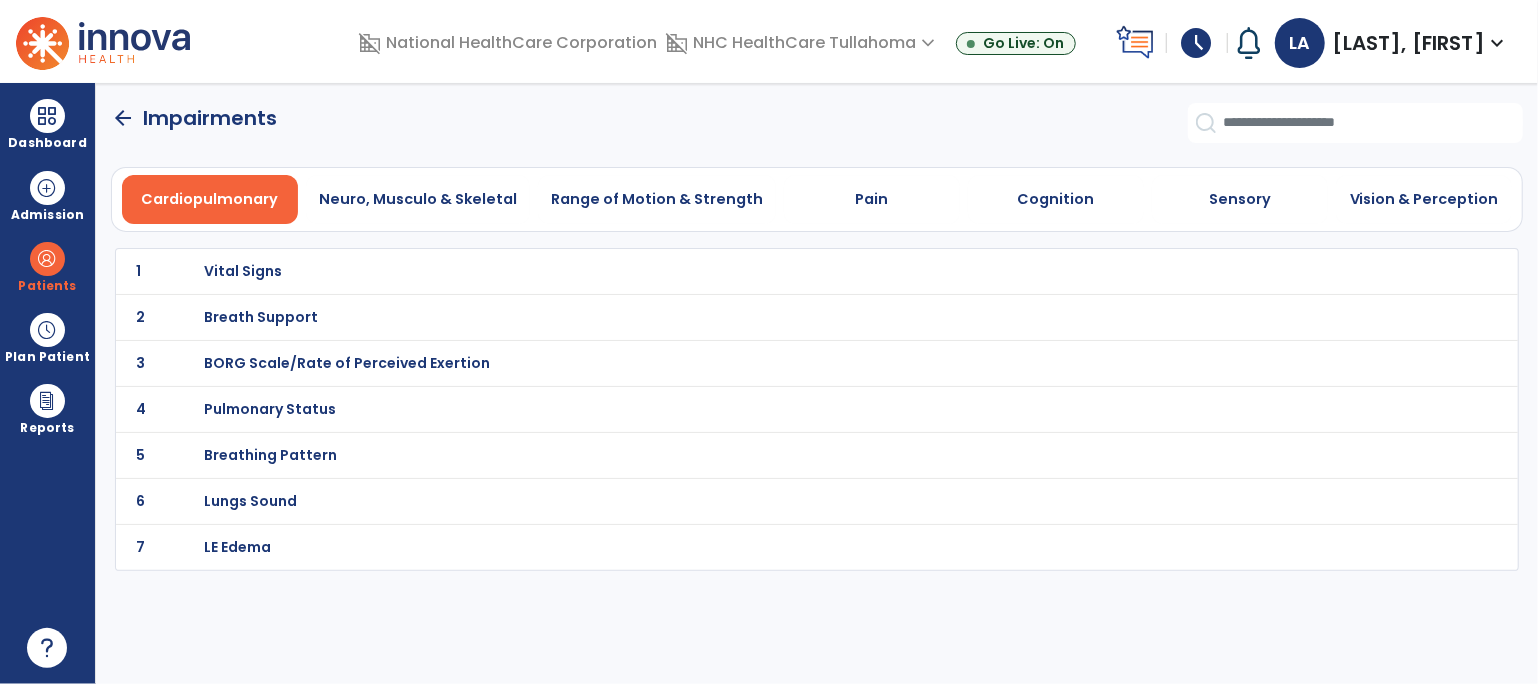 scroll, scrollTop: 0, scrollLeft: 0, axis: both 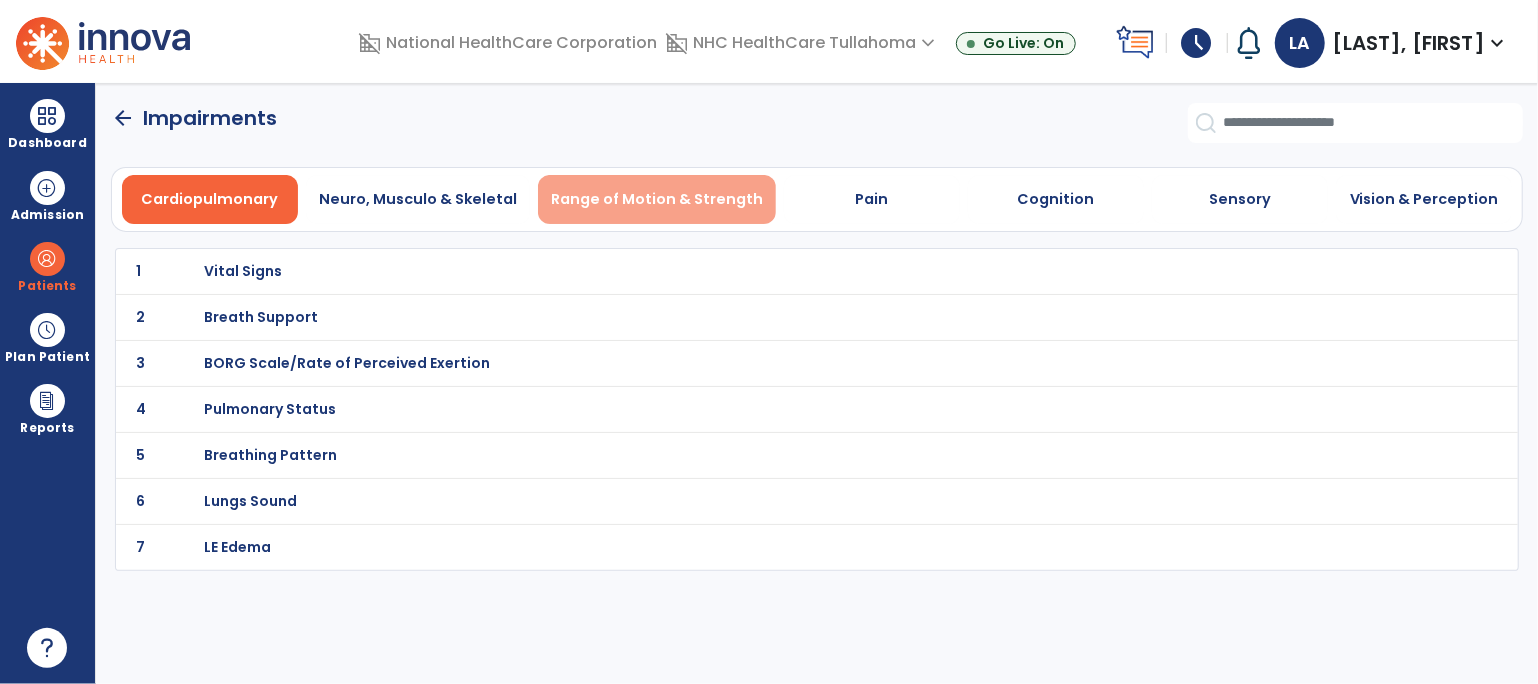 click on "Range of Motion & Strength" at bounding box center [657, 199] 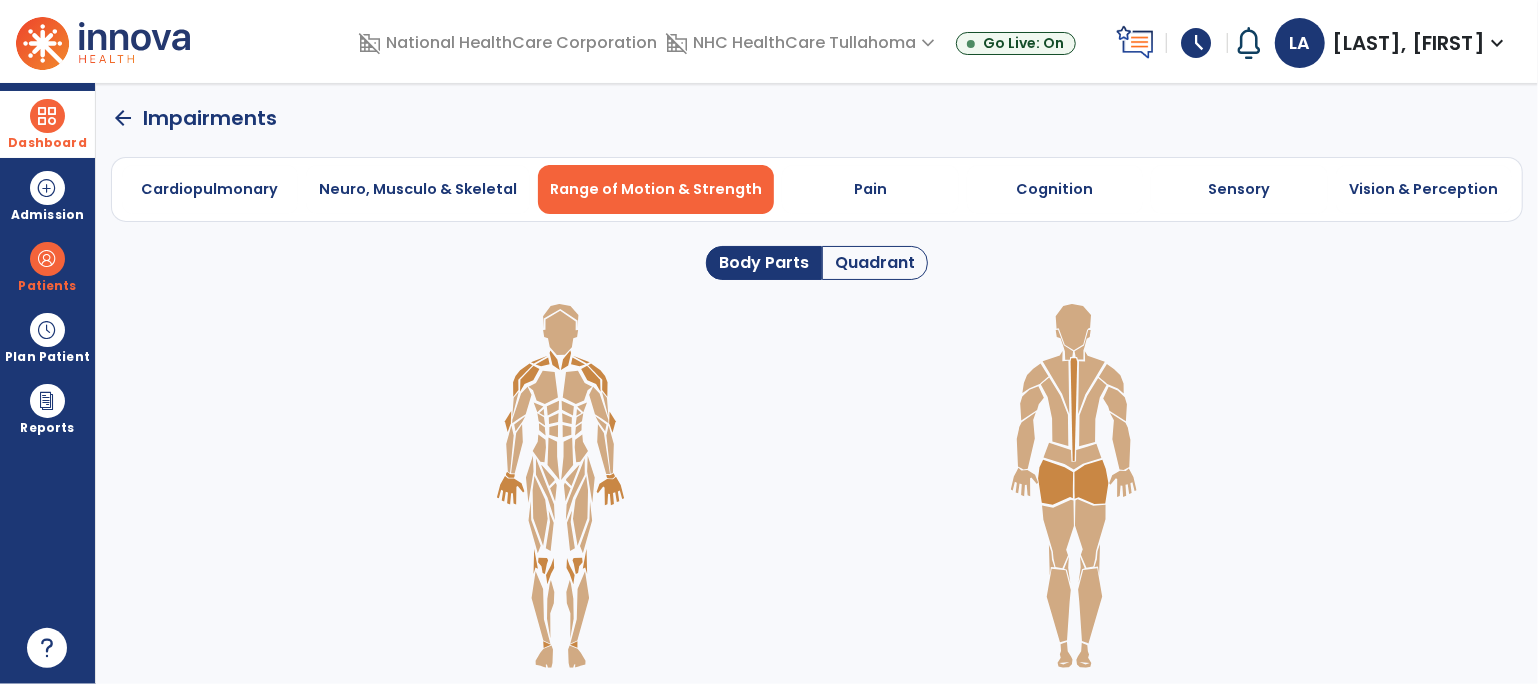 click at bounding box center (47, 116) 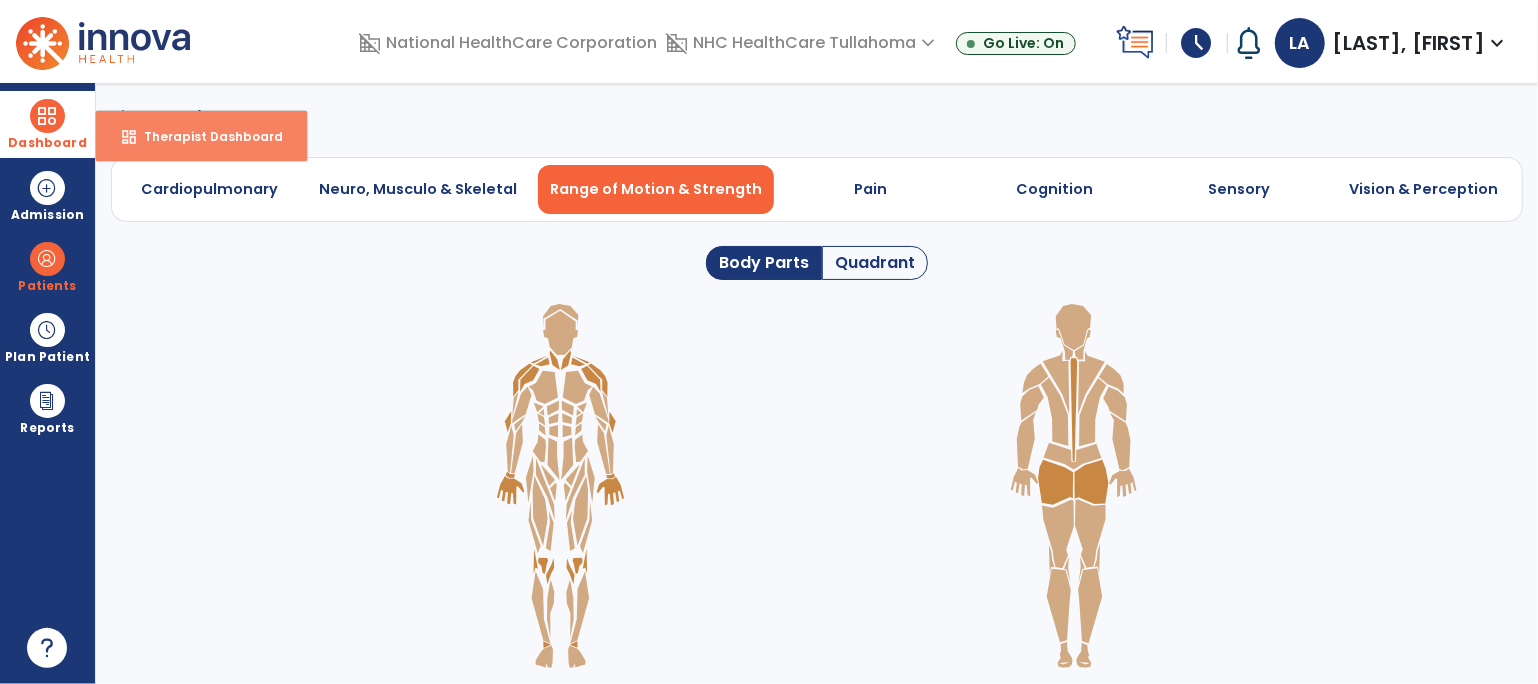 click on "Therapist Dashboard" at bounding box center [205, 136] 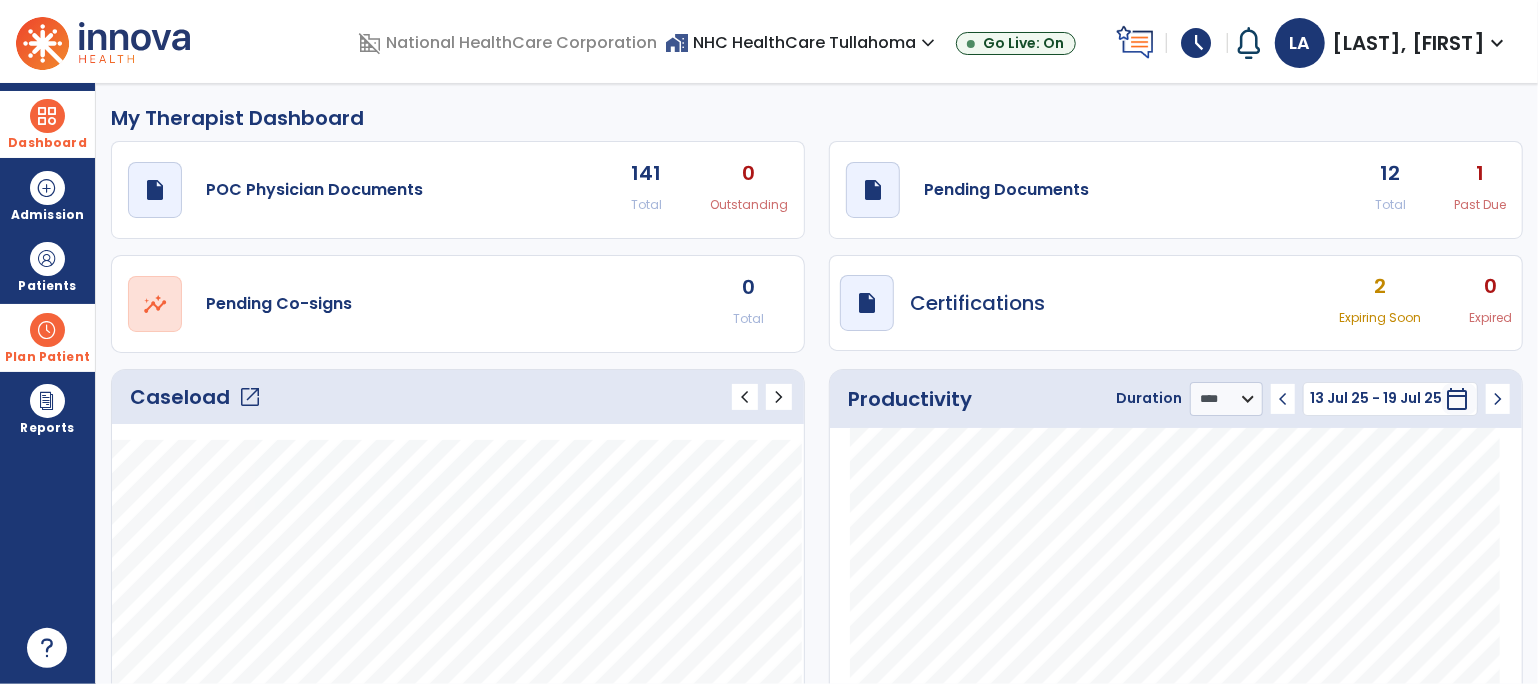 click at bounding box center [47, 330] 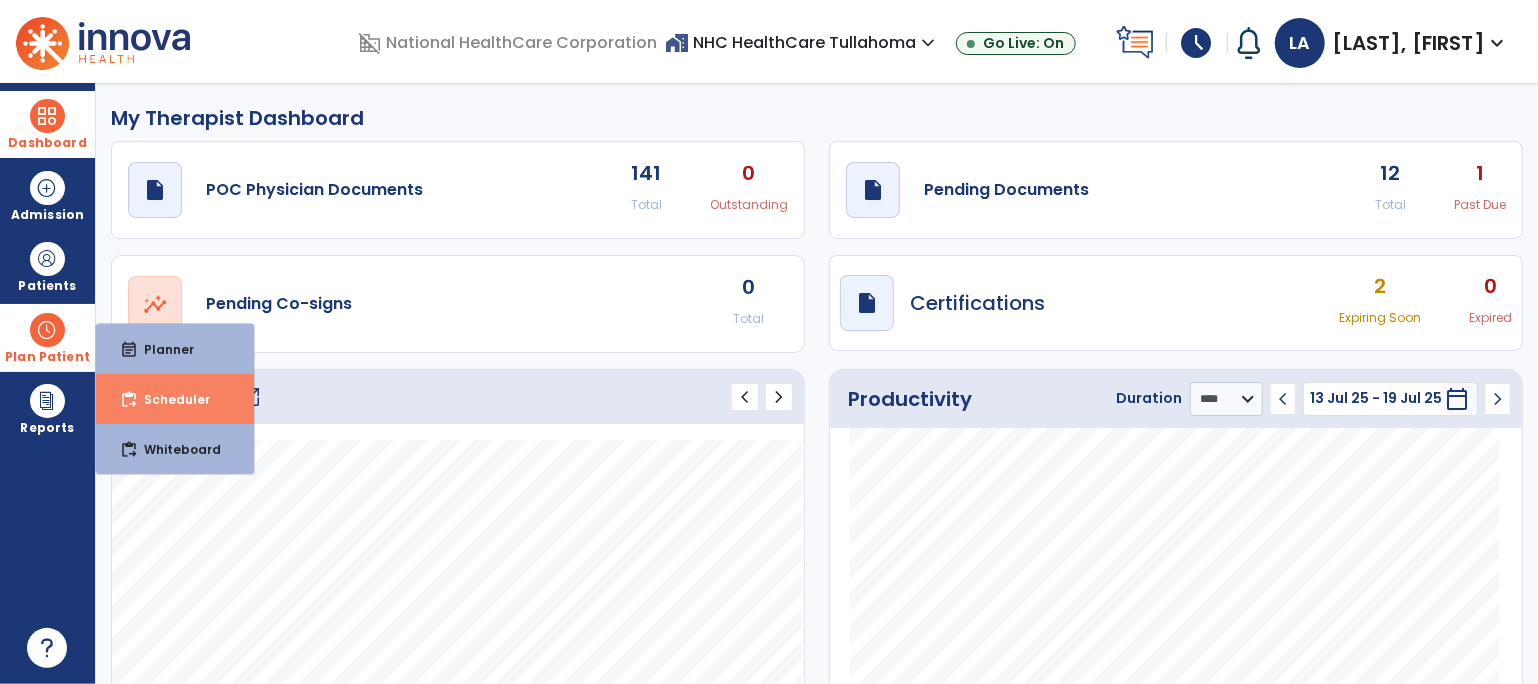click on "Scheduler" at bounding box center (169, 399) 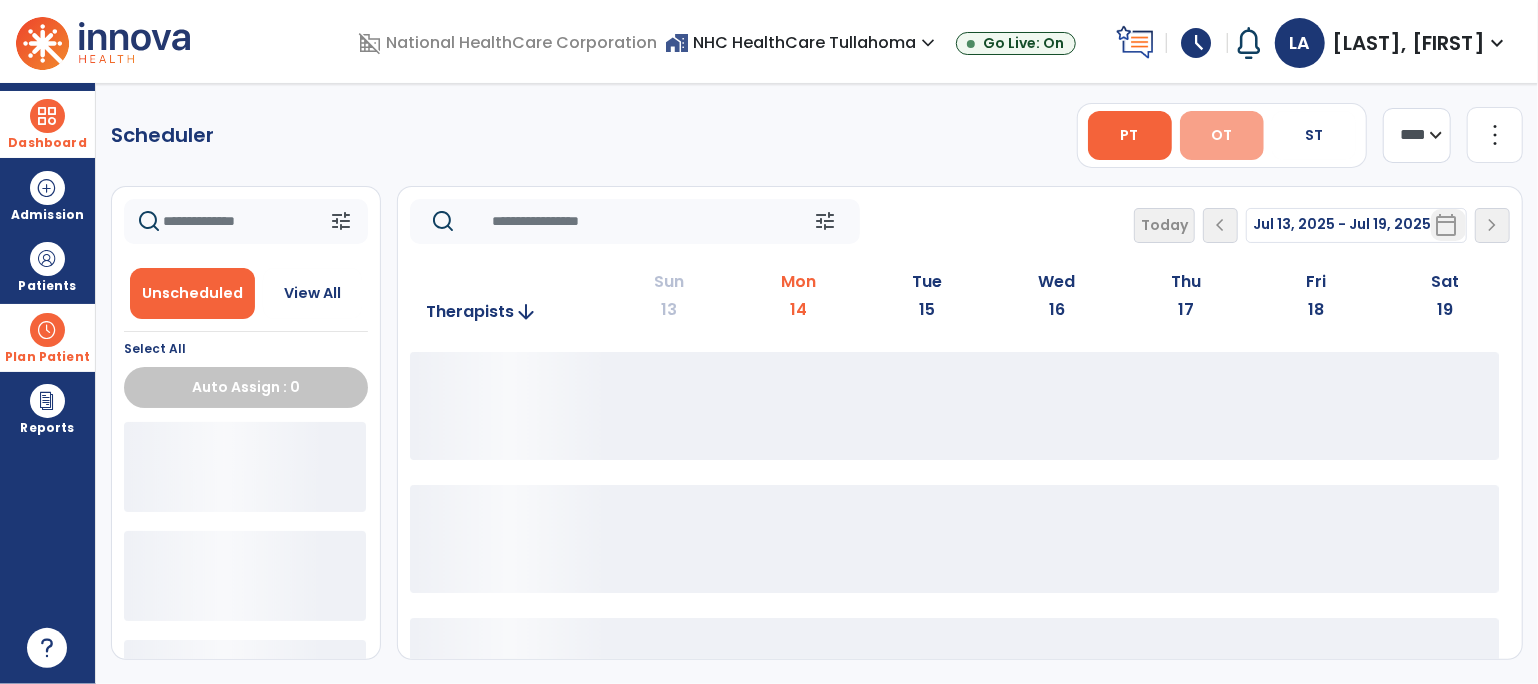 click on "OT" at bounding box center (1222, 135) 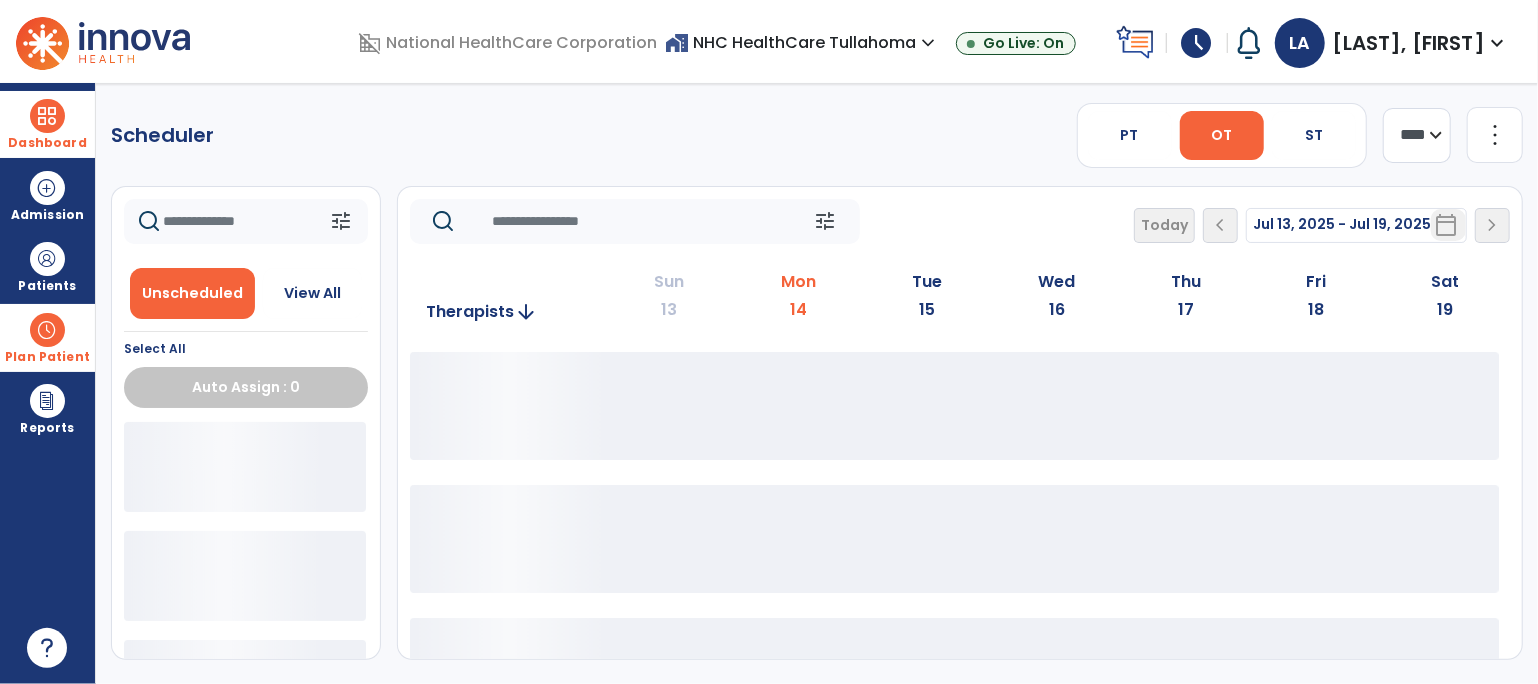 click on "**** ***" 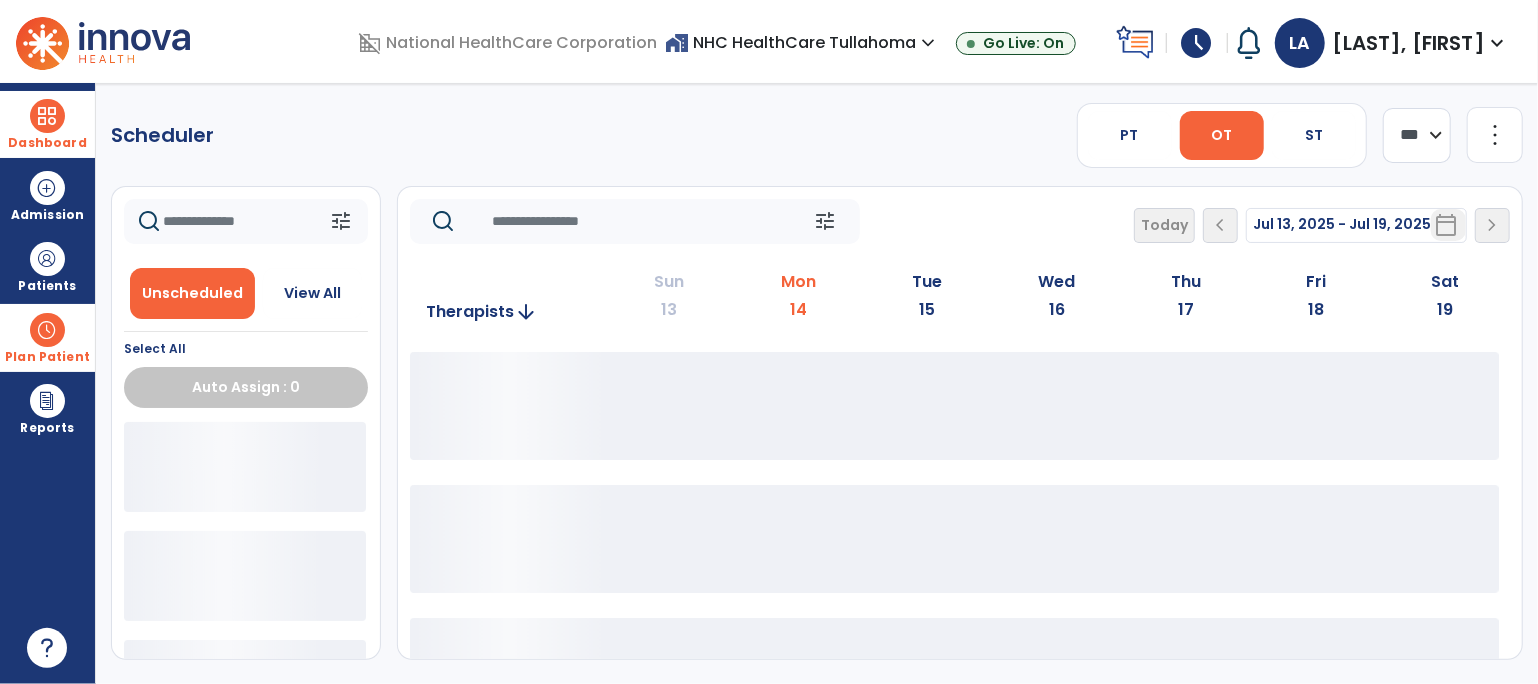 click on "**** ***" 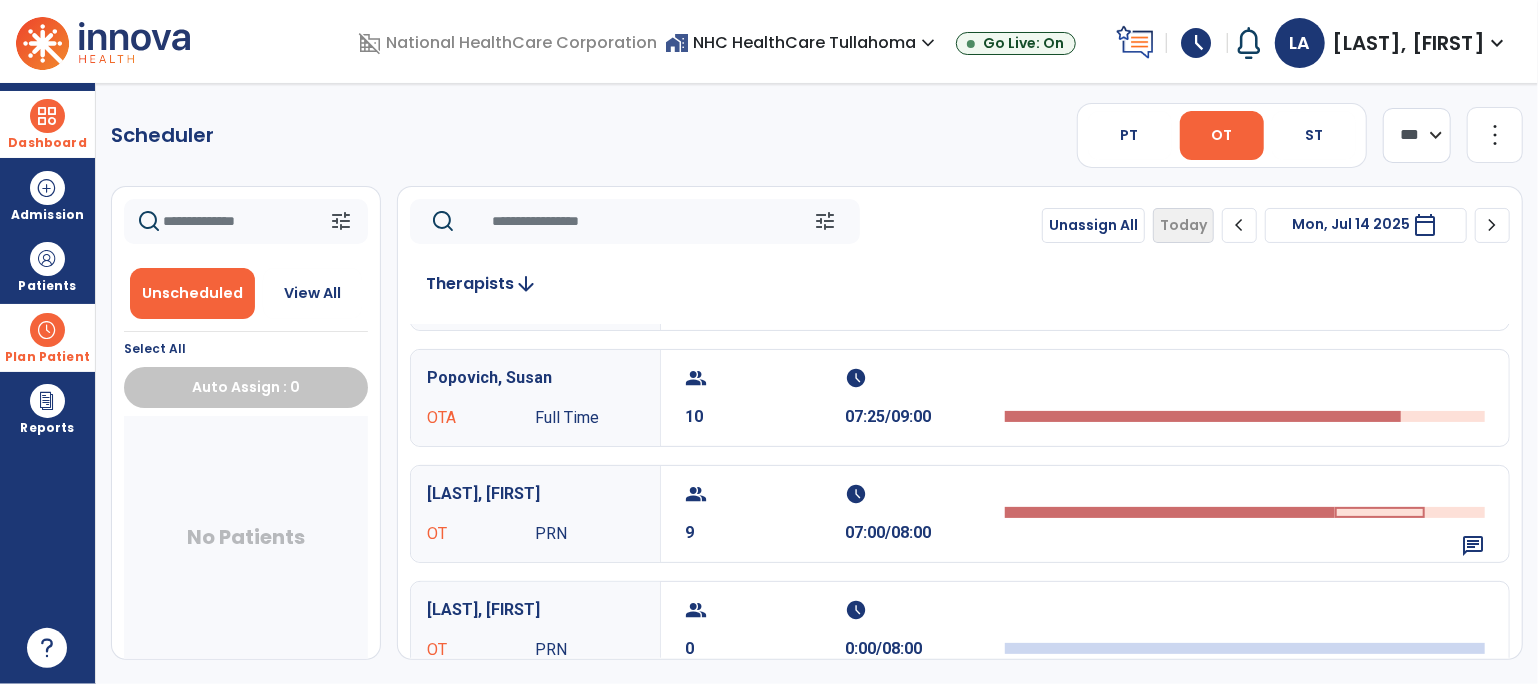 scroll, scrollTop: 220, scrollLeft: 0, axis: vertical 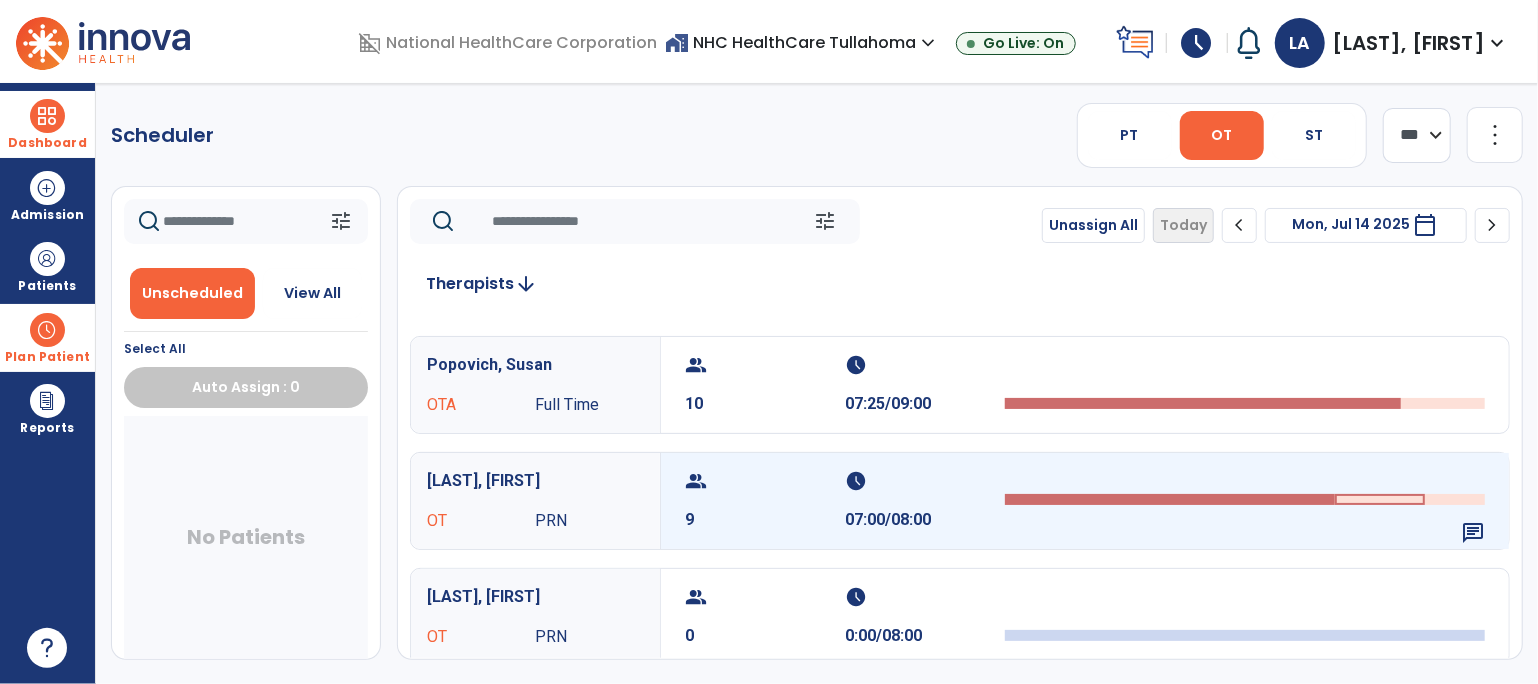 click on "schedule" at bounding box center (922, 481) 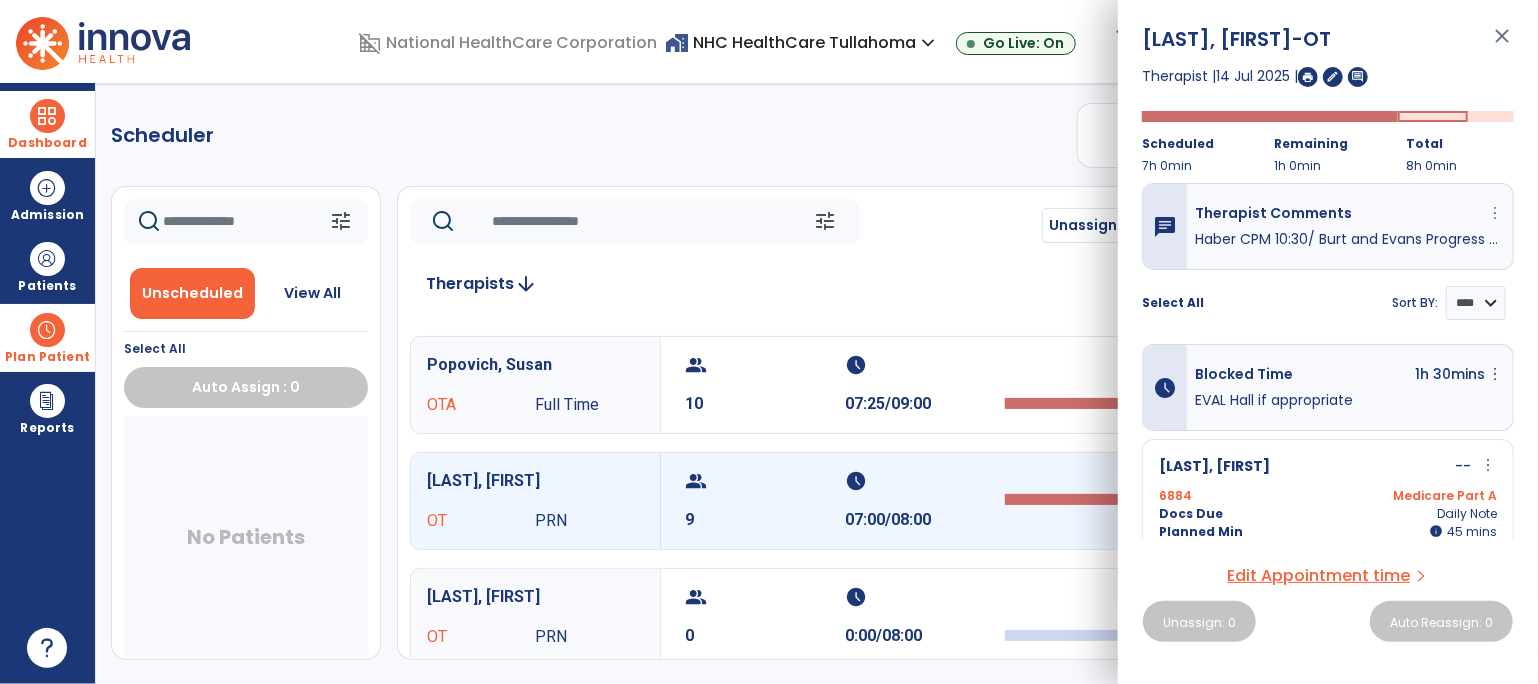click on "more_vert" at bounding box center (1495, 213) 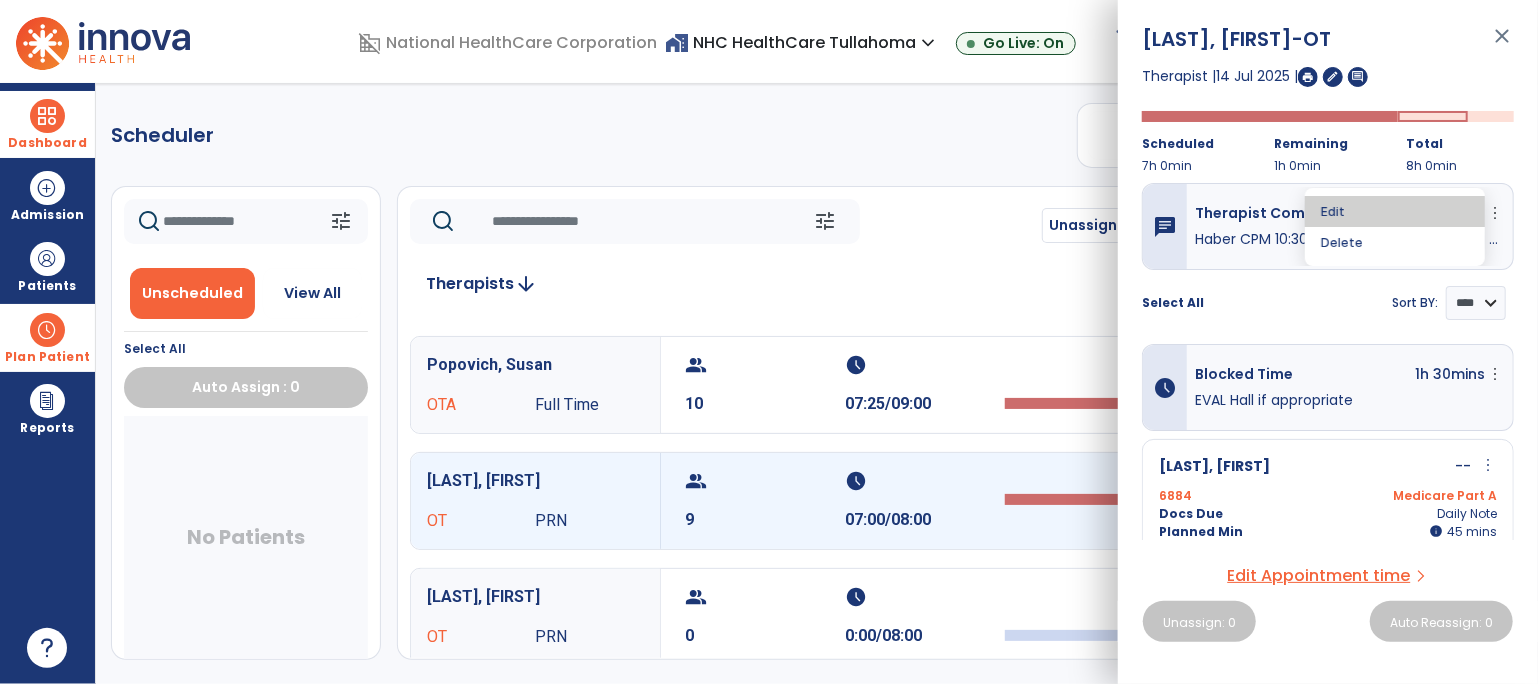 click on "Edit" at bounding box center [1395, 211] 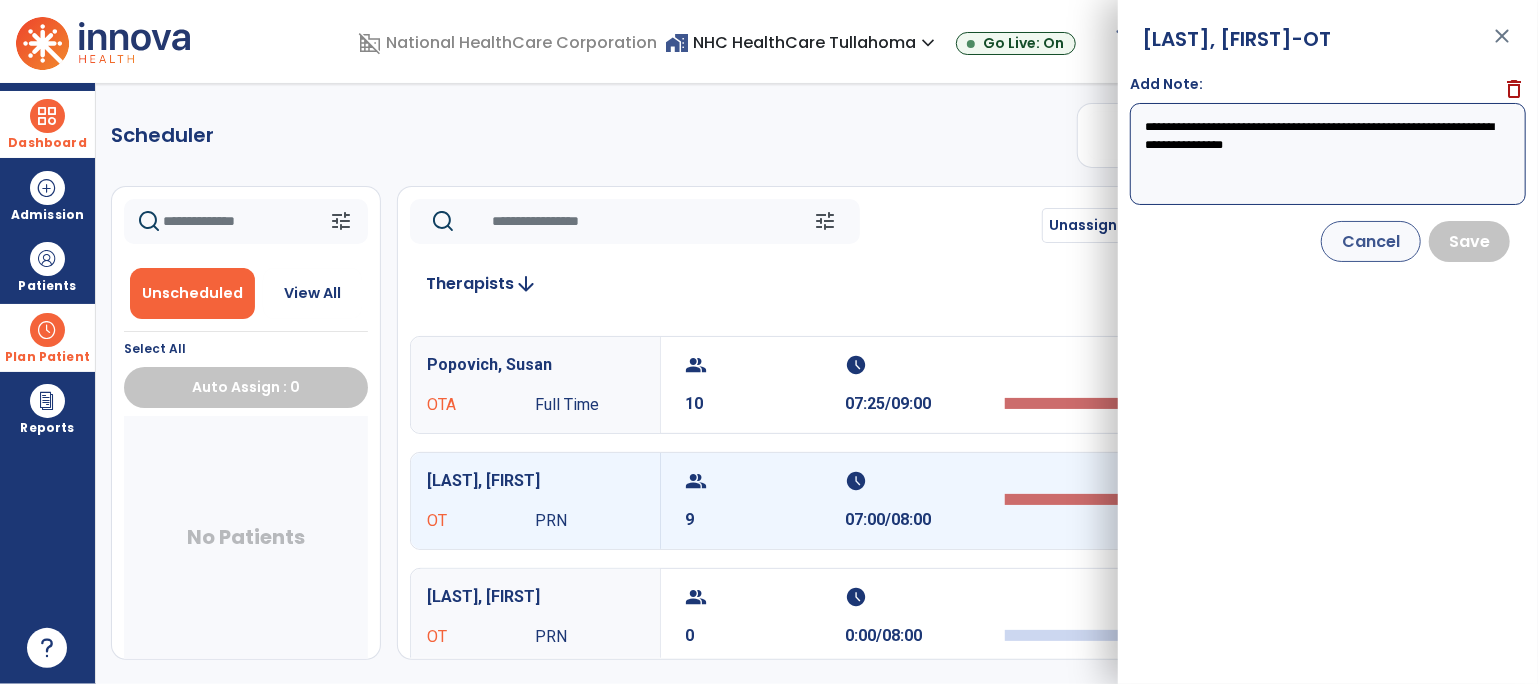 click on "Cancel" at bounding box center [1371, 241] 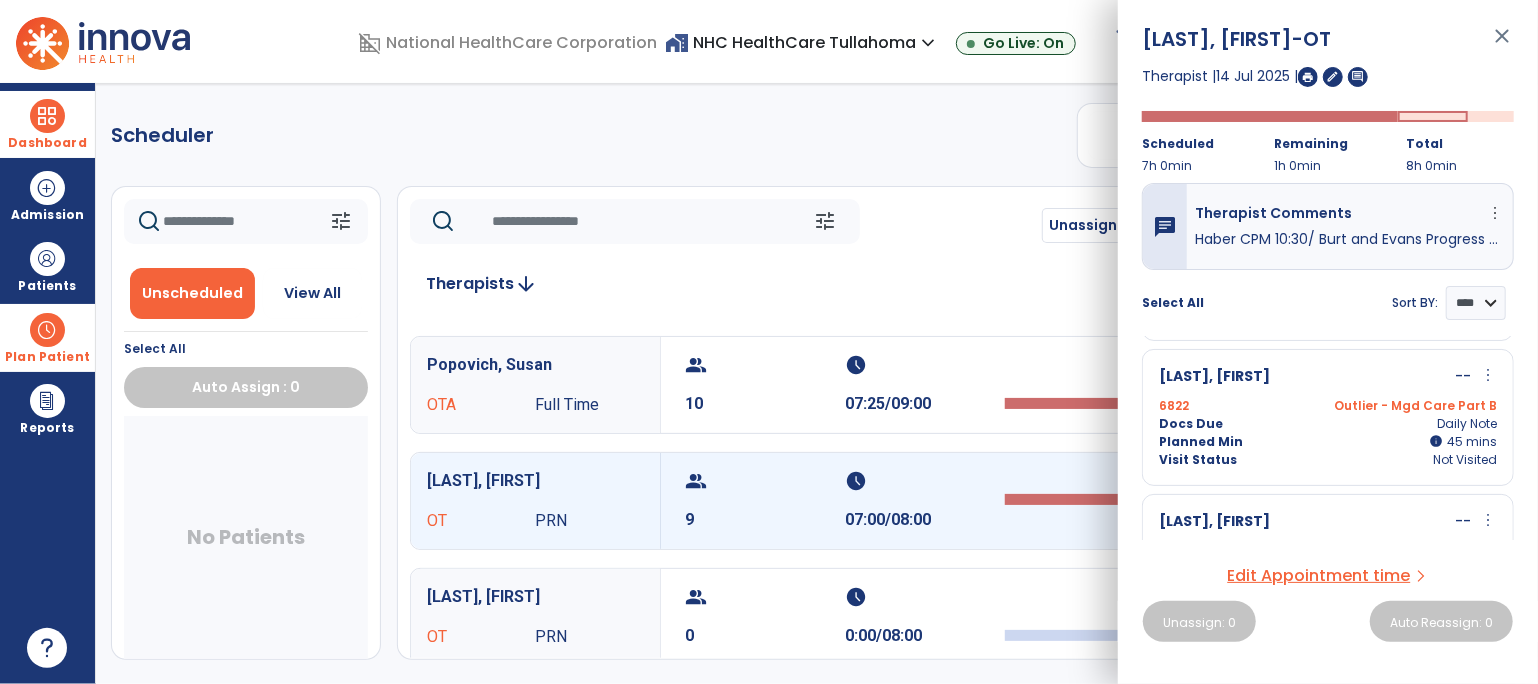 scroll, scrollTop: 814, scrollLeft: 0, axis: vertical 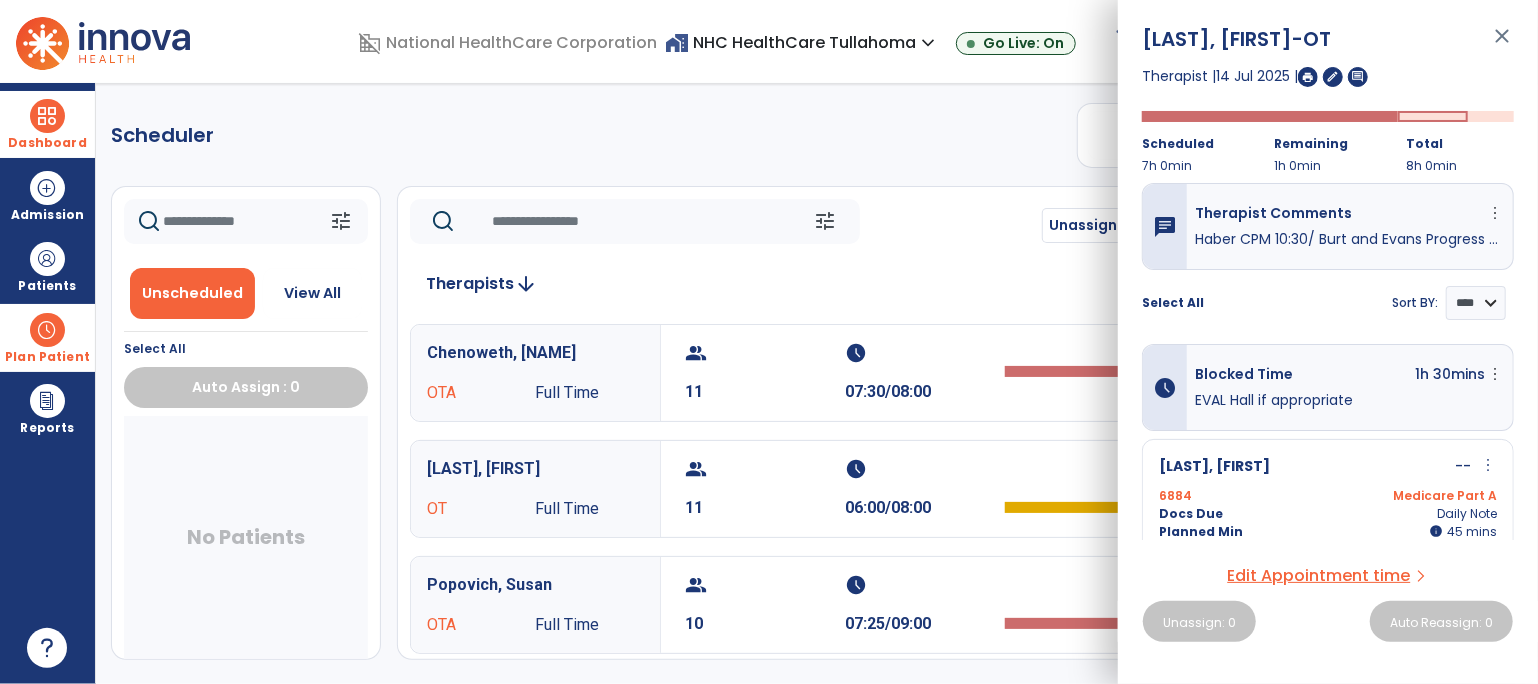click on "close" at bounding box center [1502, 45] 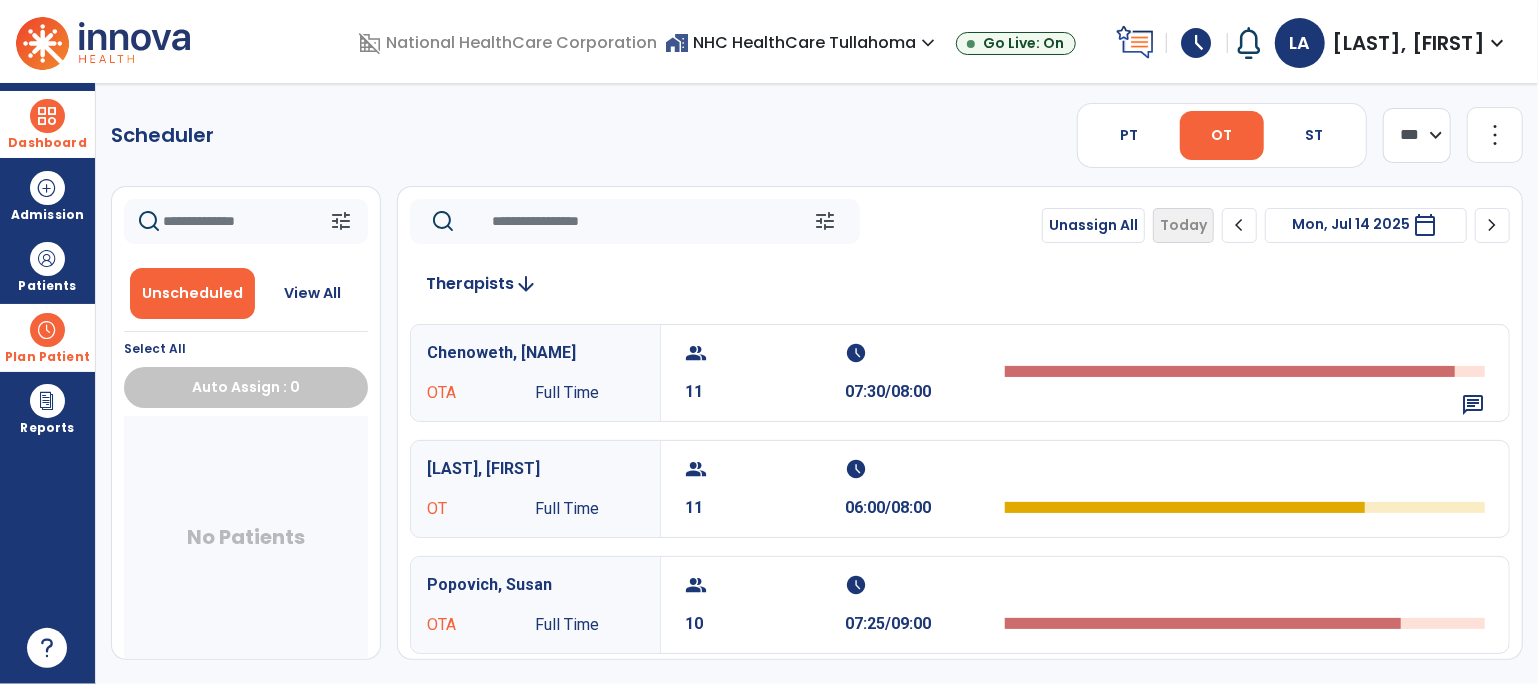 click on "Dashboard" at bounding box center [47, 143] 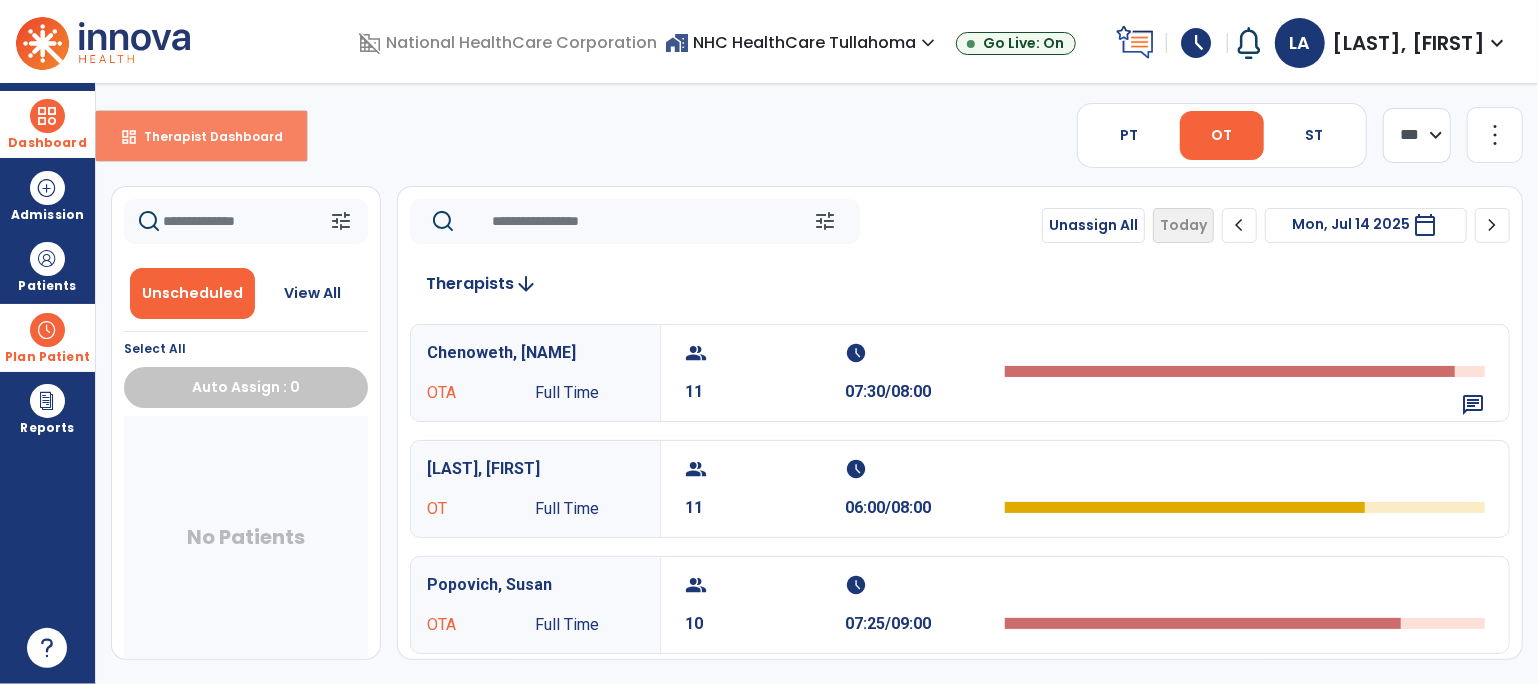 click on "Therapist Dashboard" at bounding box center (205, 136) 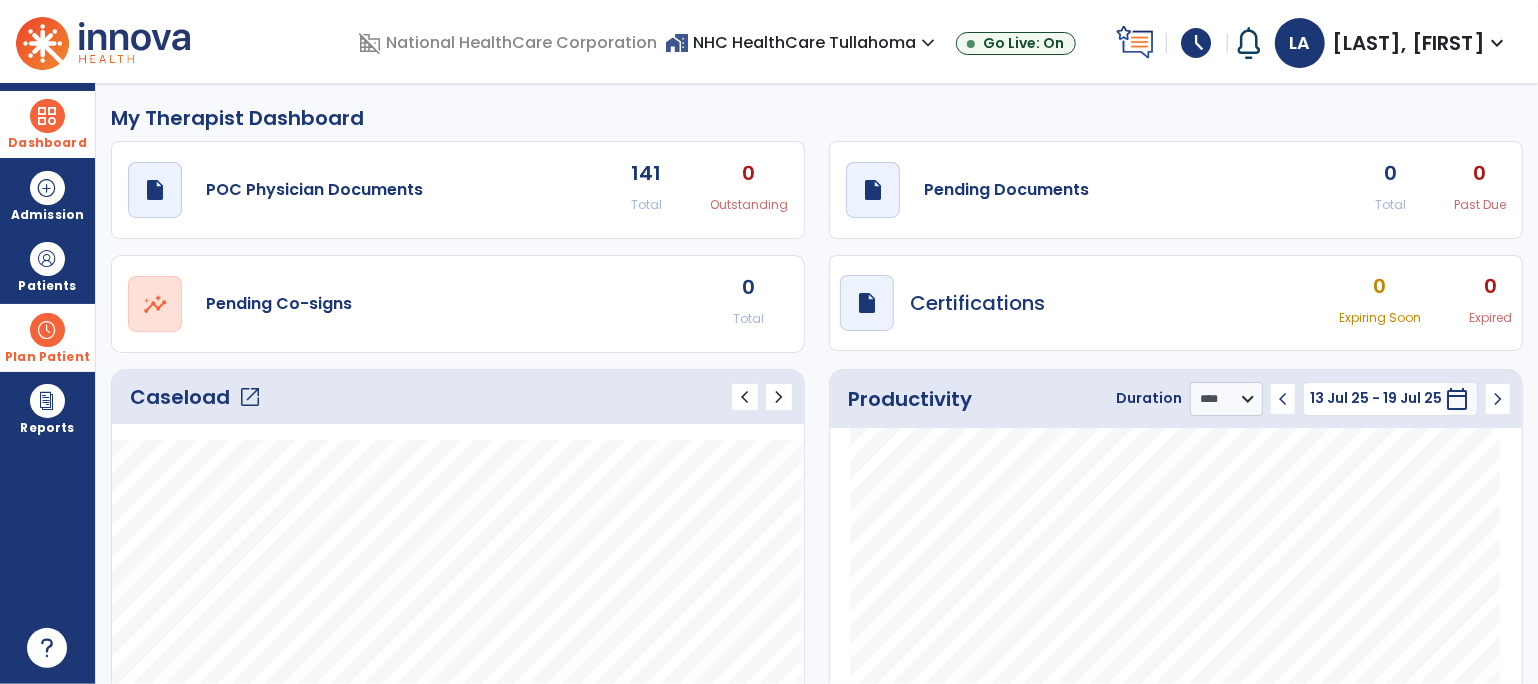 click on "Caseload   open_in_new" 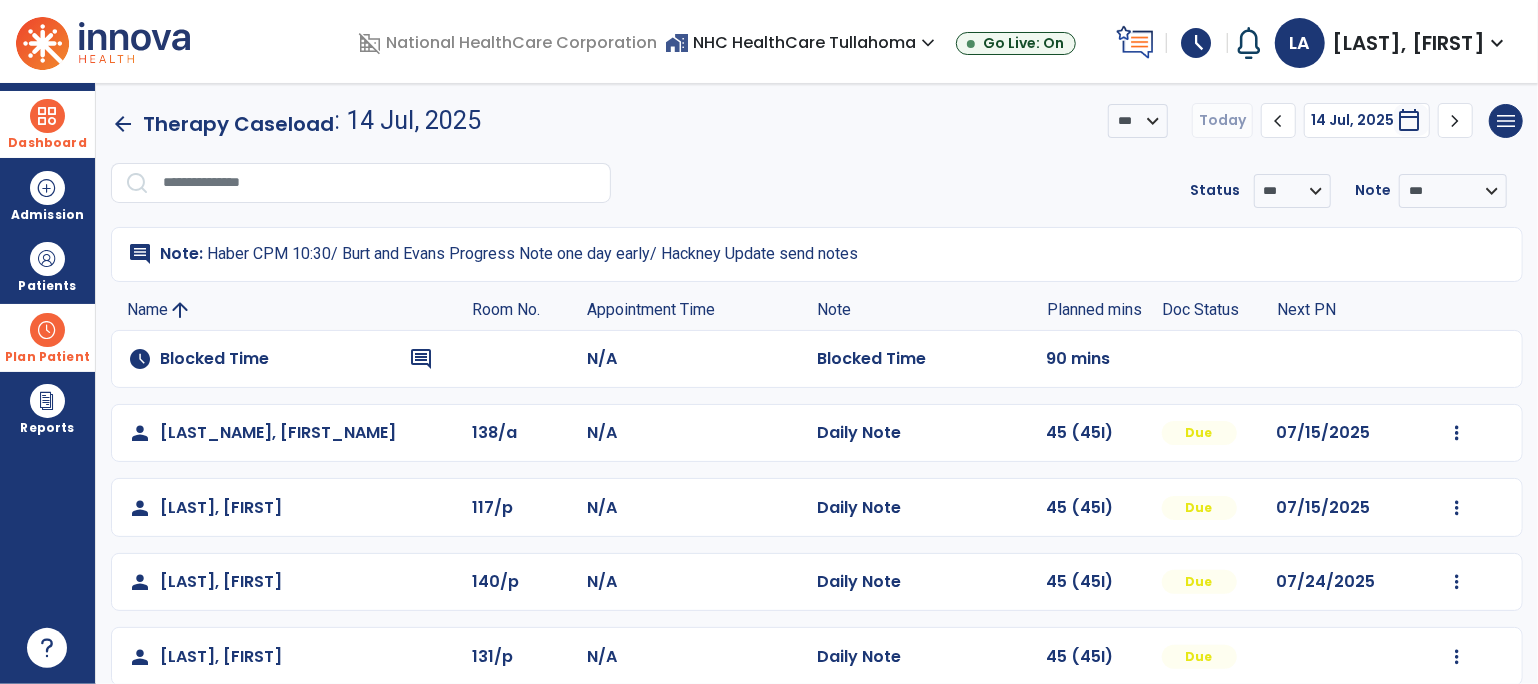click at bounding box center [47, 330] 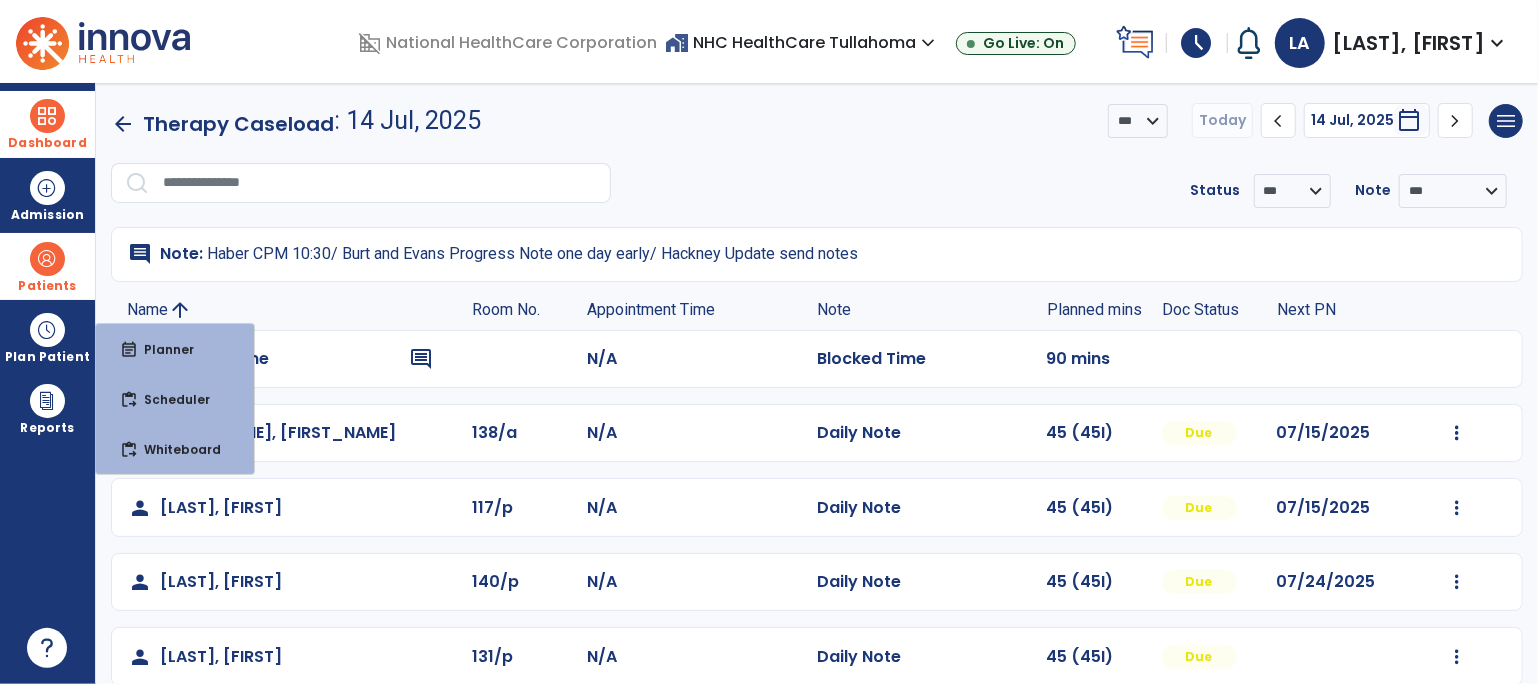 click at bounding box center [47, 259] 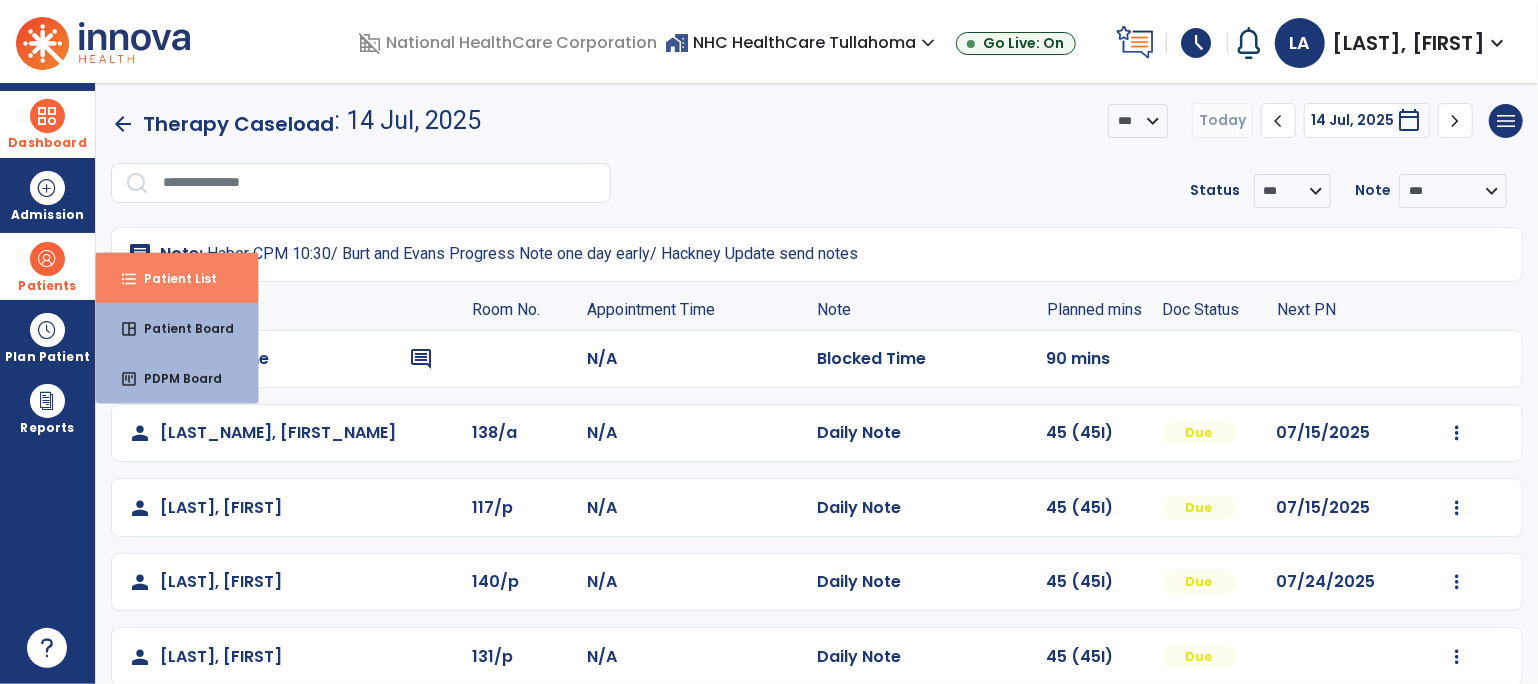 click on "Patient List" at bounding box center (172, 278) 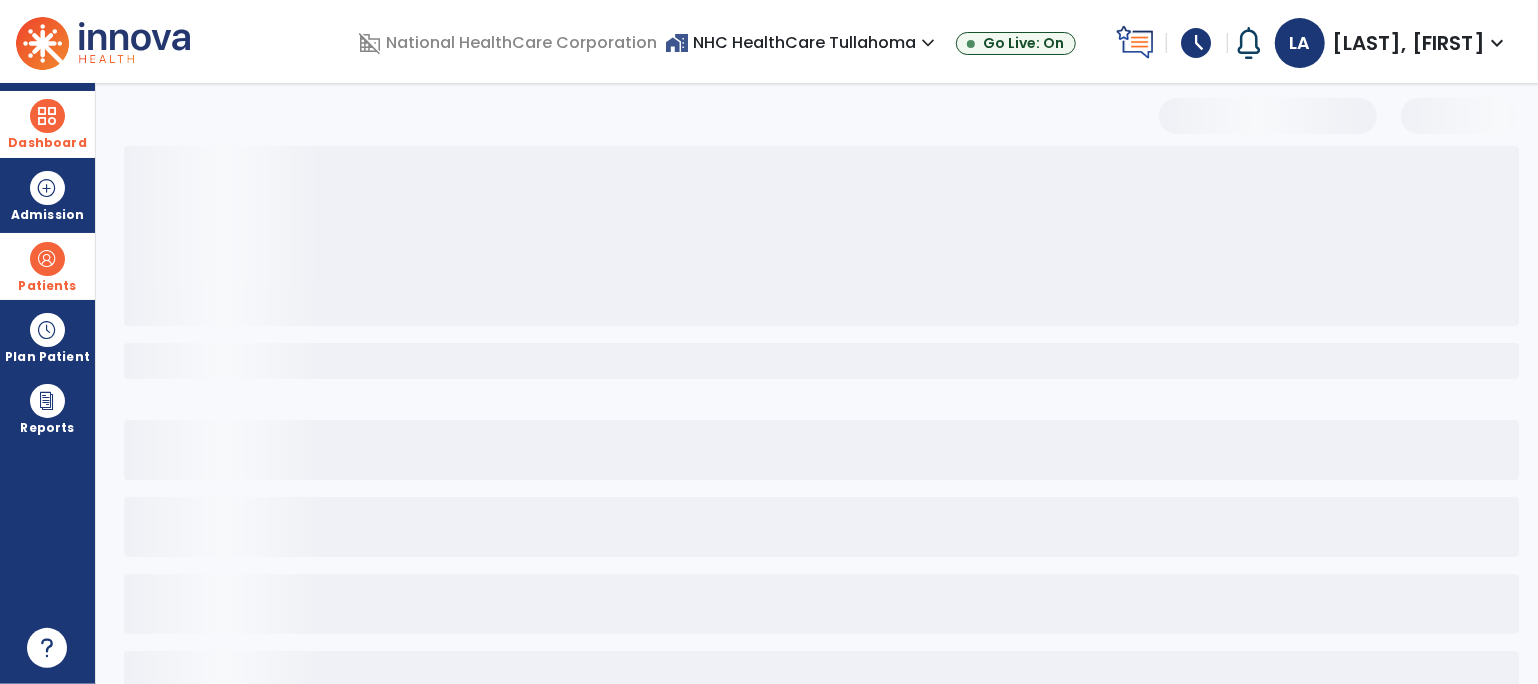 select on "***" 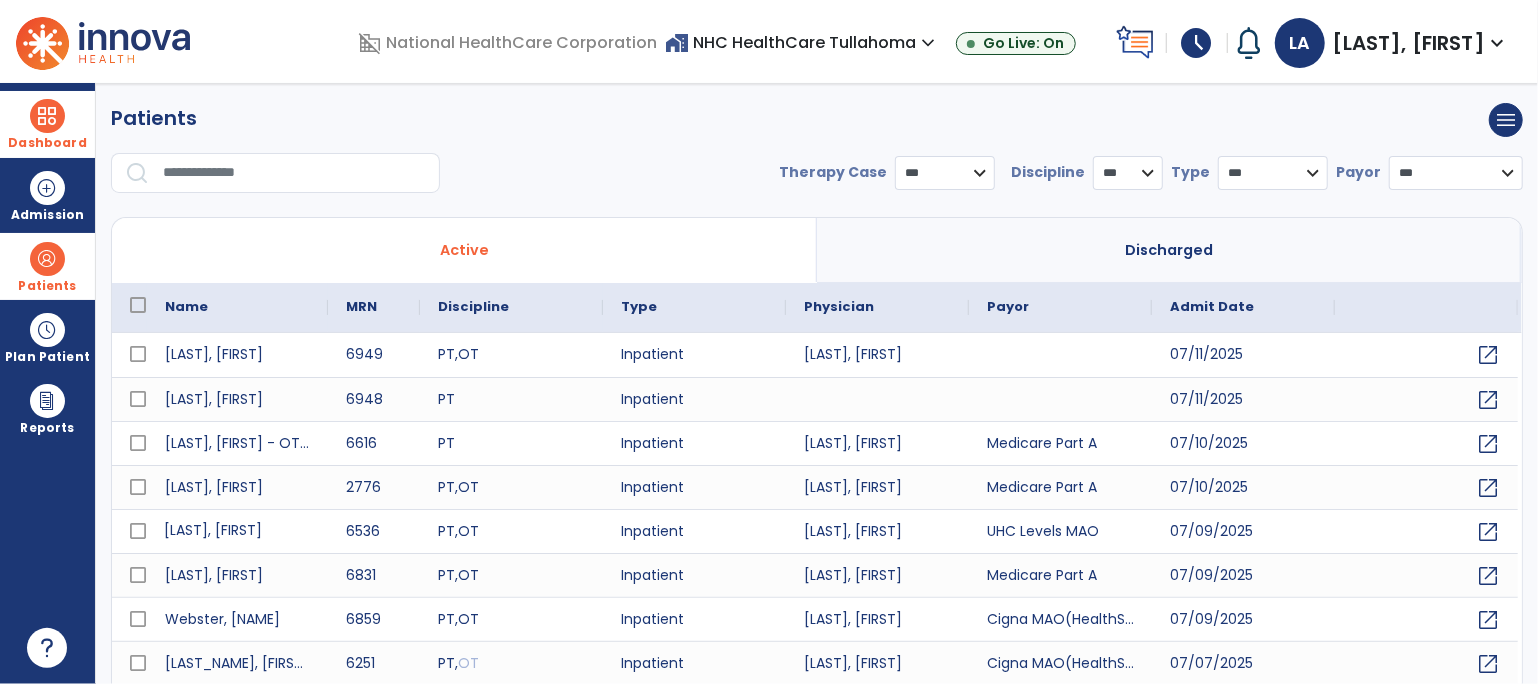click on "[LAST], [FIRST]" at bounding box center [237, 531] 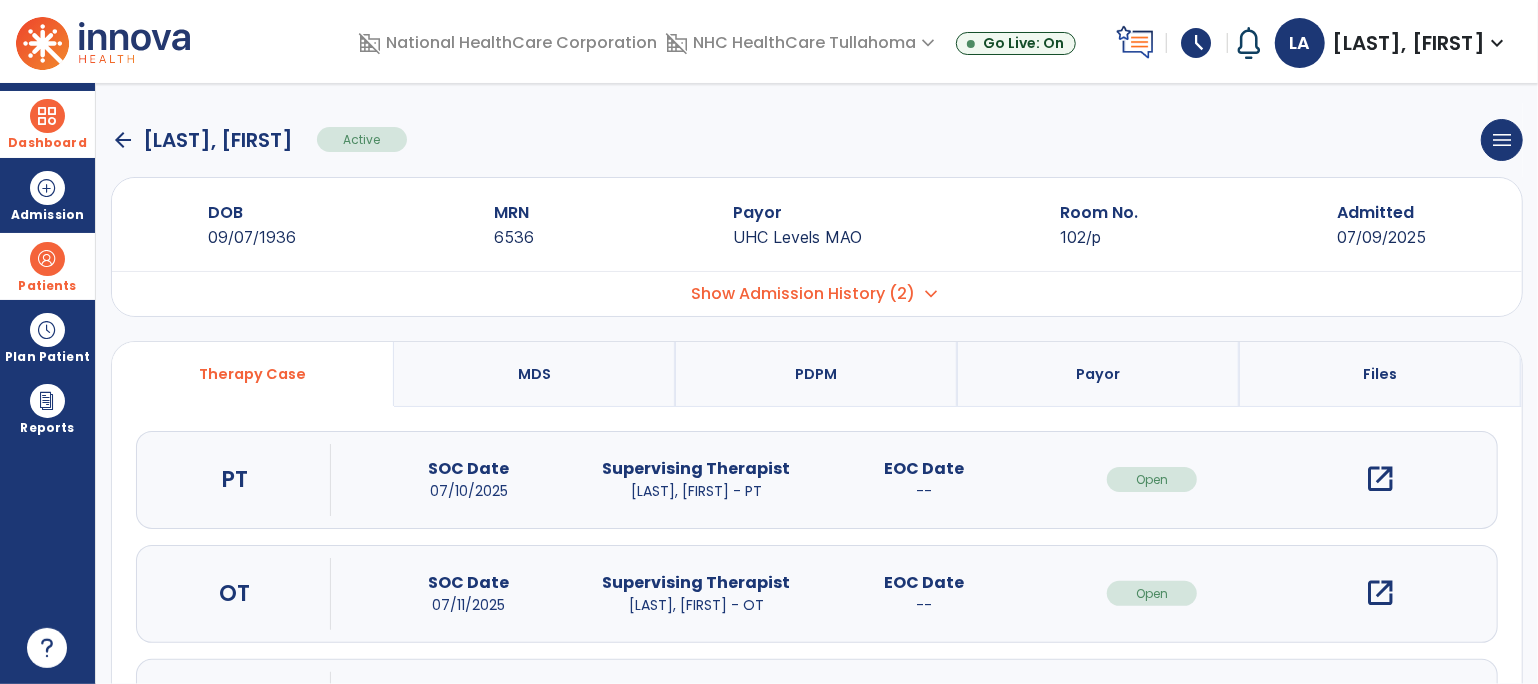 click on "open_in_new" at bounding box center (1380, 593) 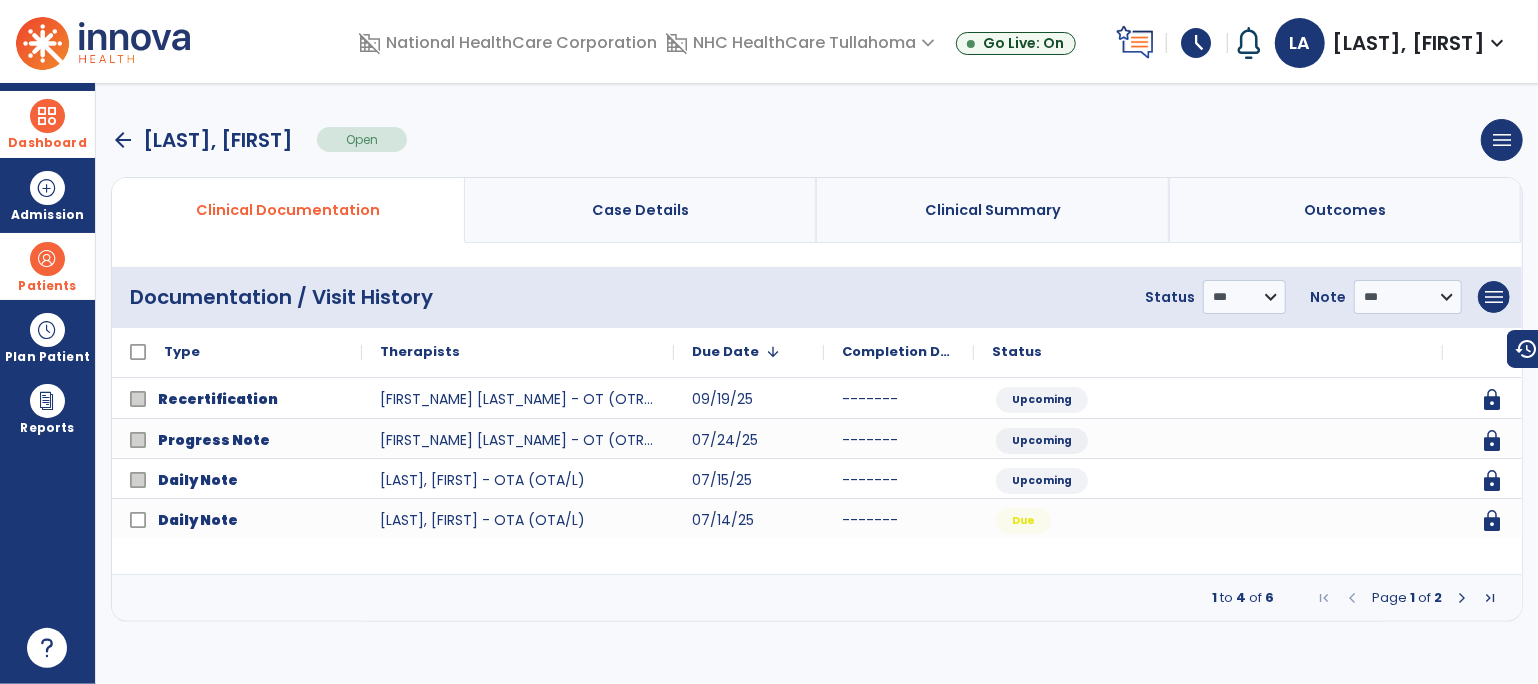 click at bounding box center [1462, 598] 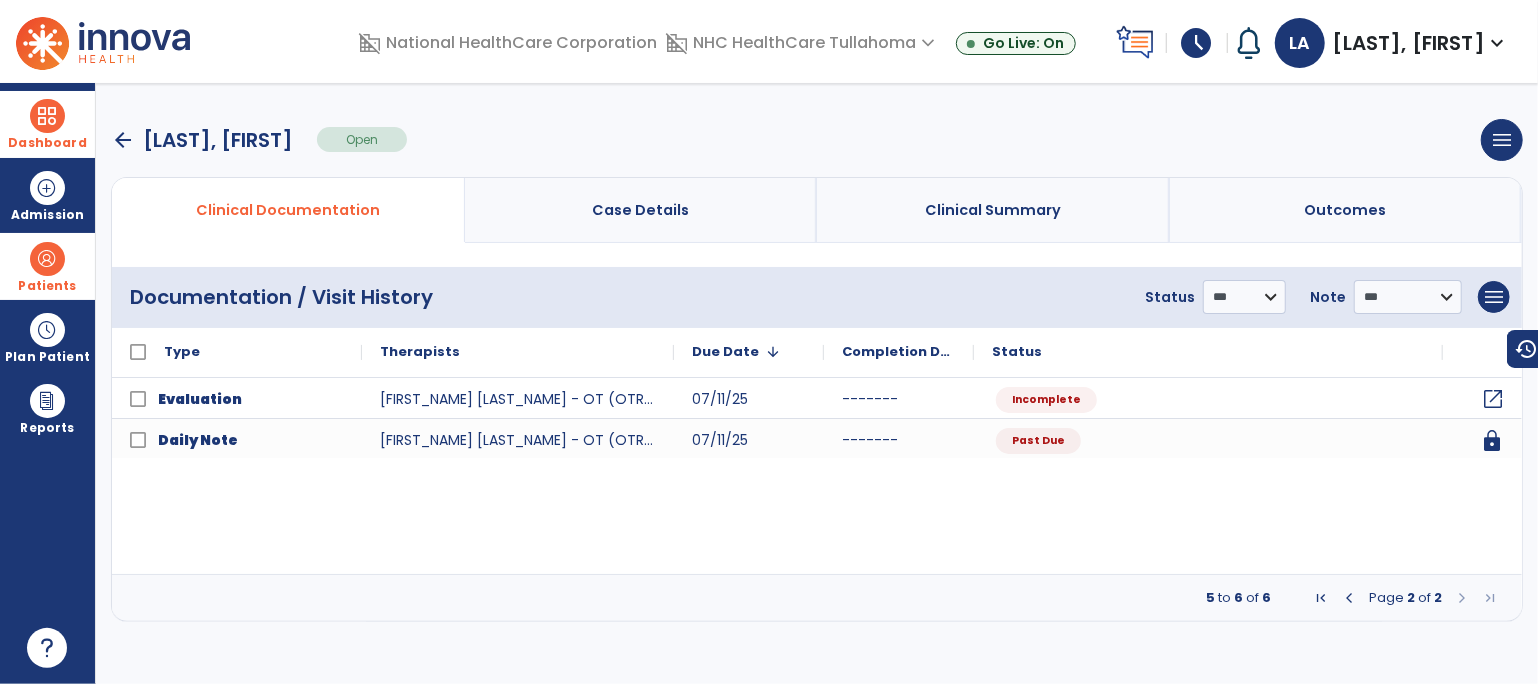 click on "open_in_new" 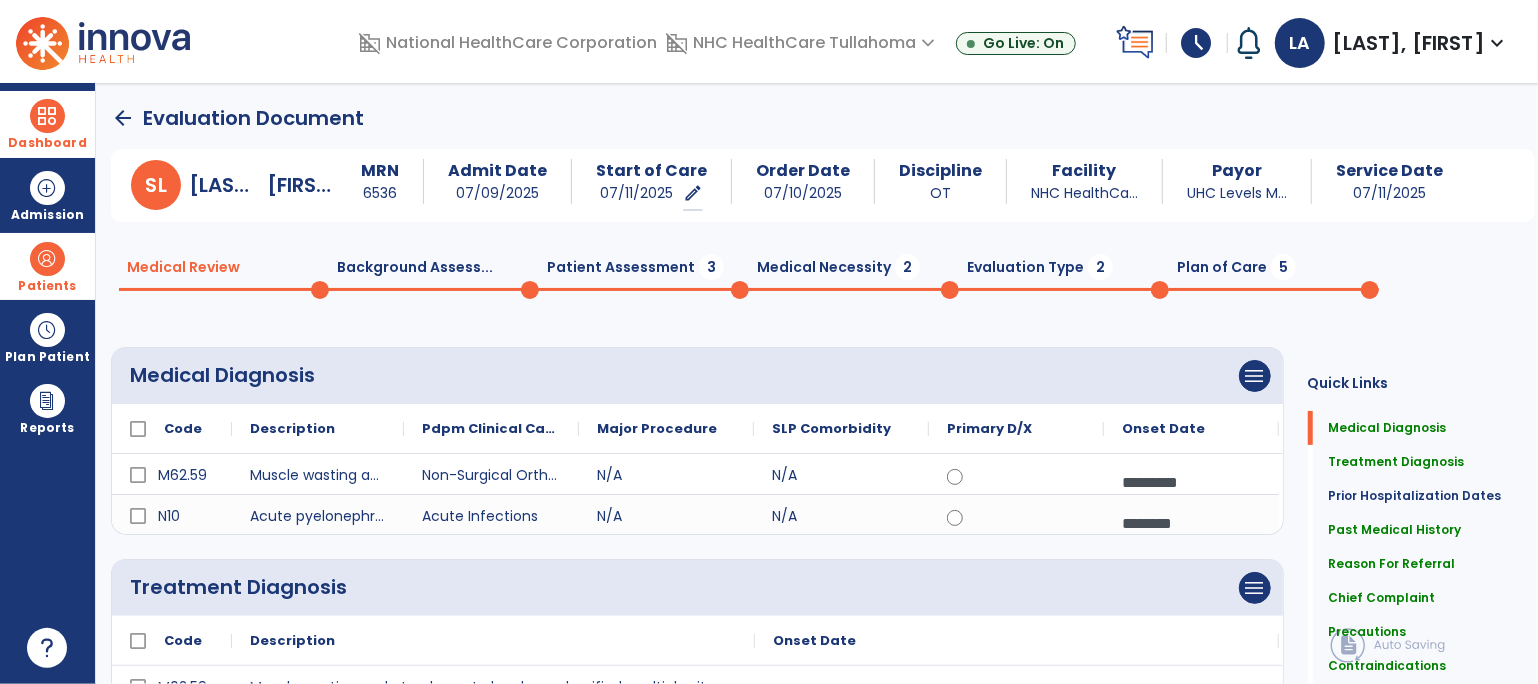 click on "Medical Necessity  2" 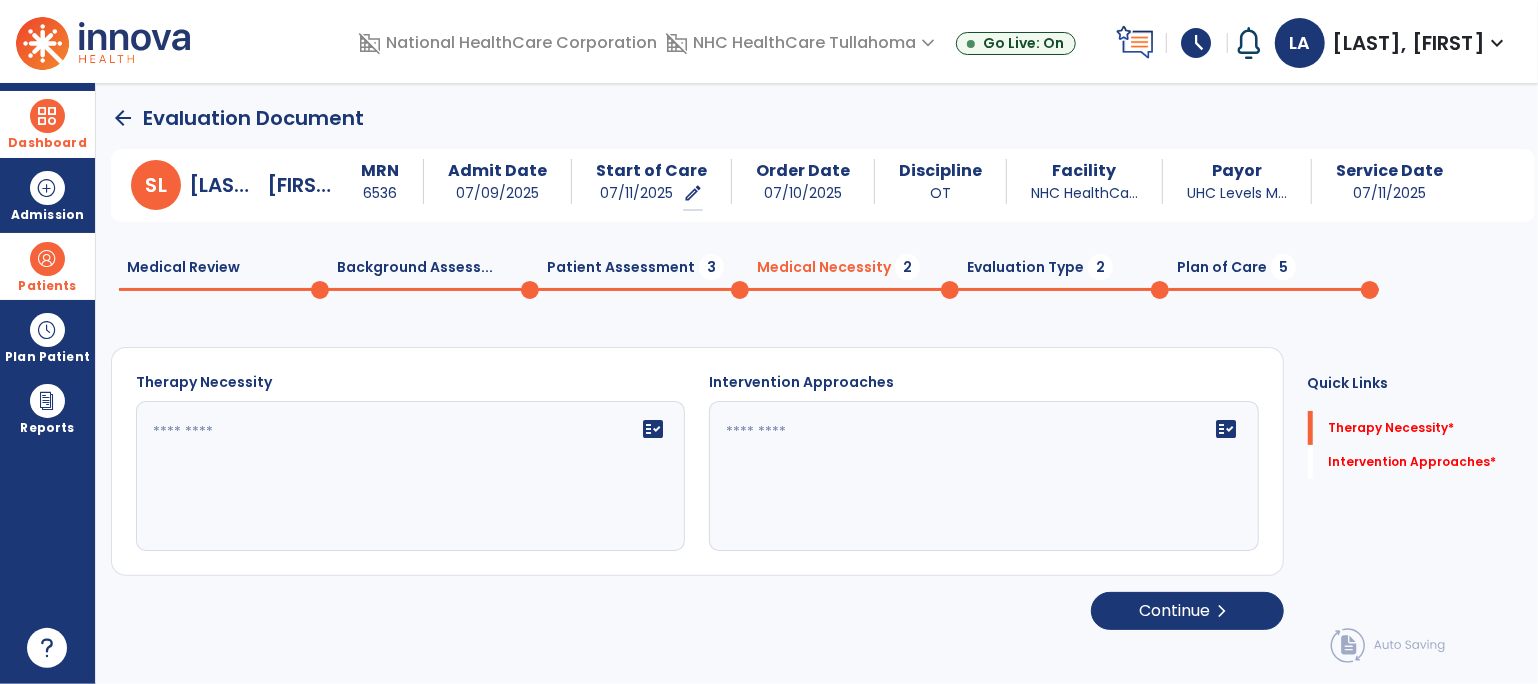click on "Patient Assessment  3" 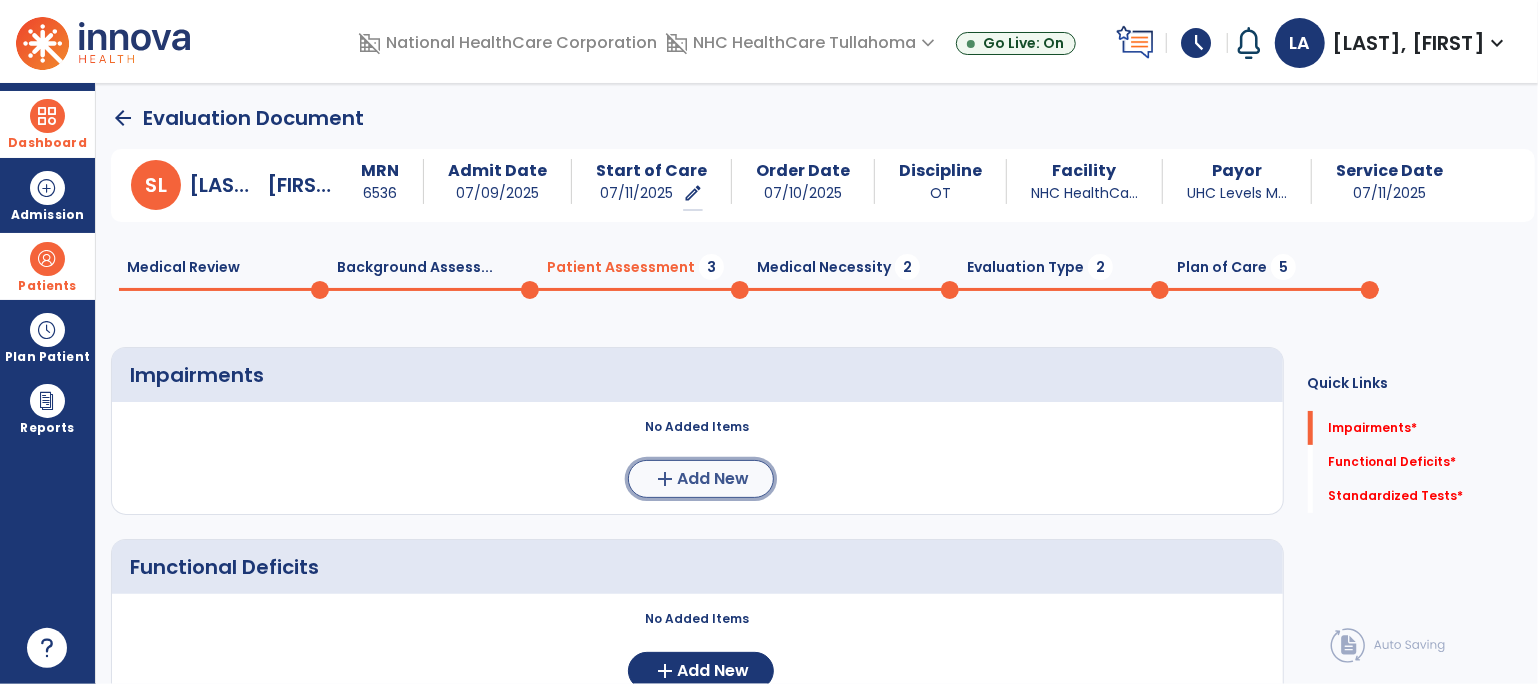 click on "add  Add New" 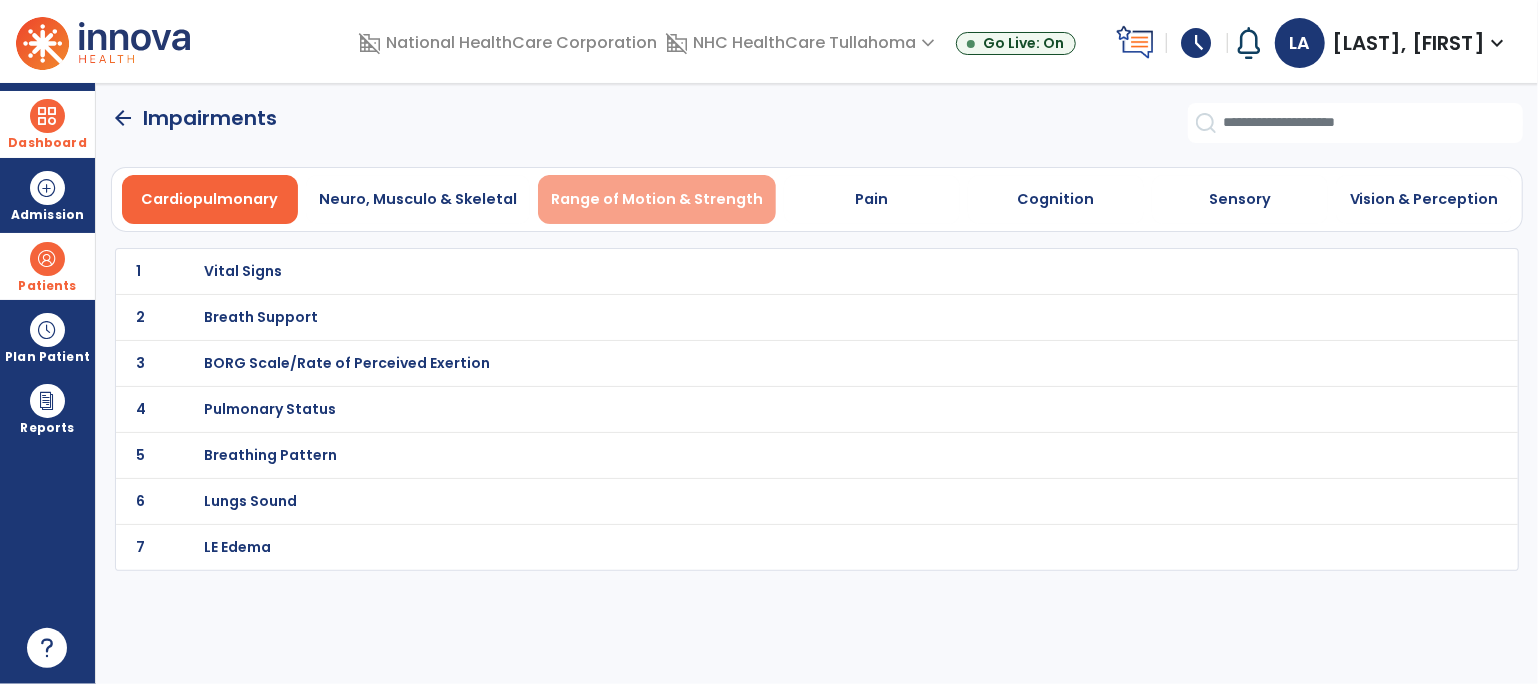 click on "Range of Motion & Strength" at bounding box center (657, 199) 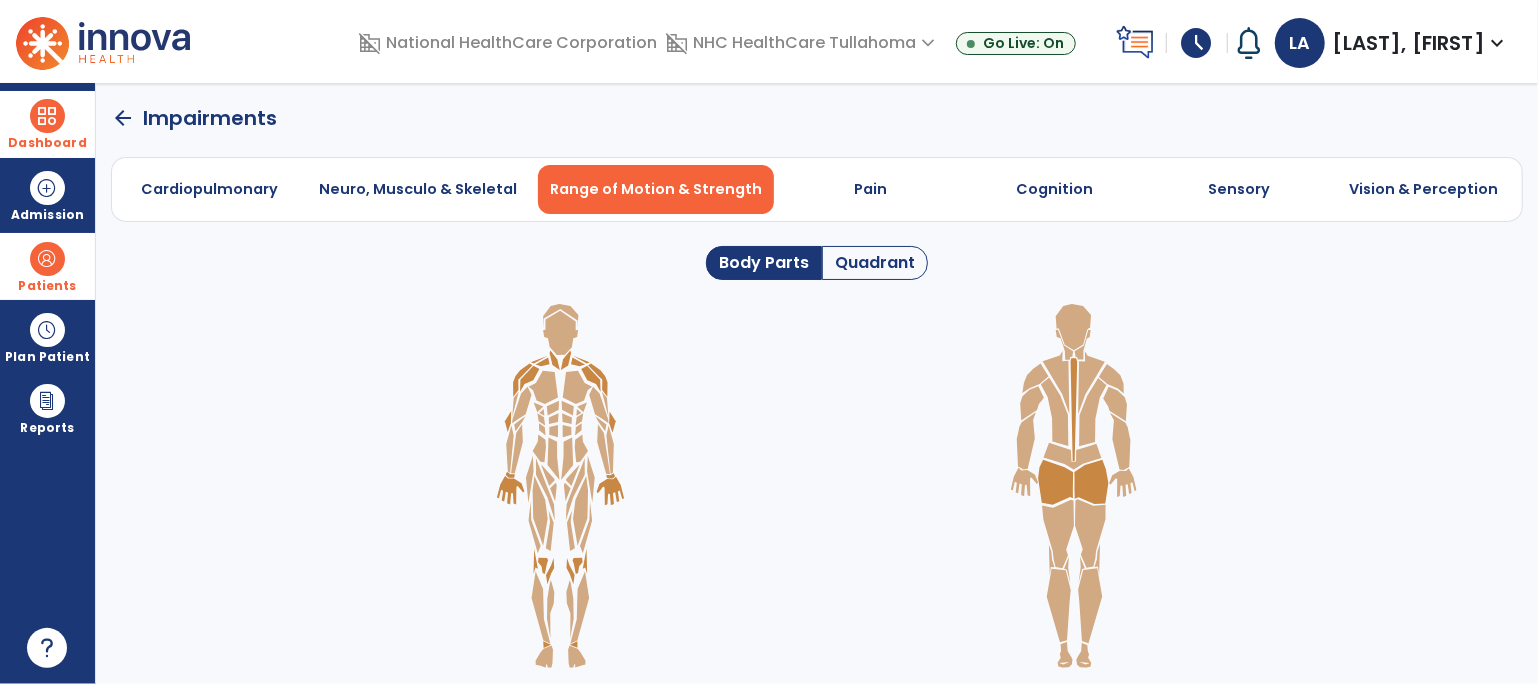 click 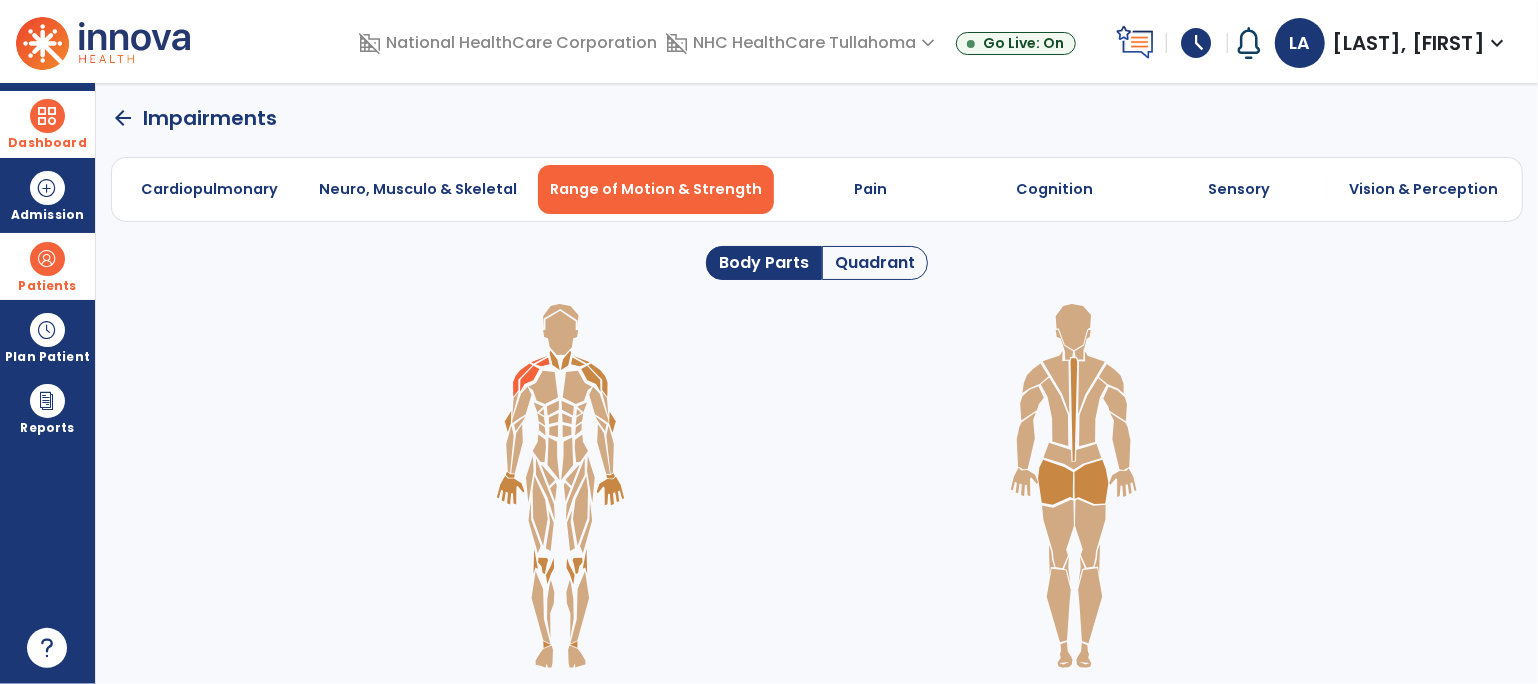 click 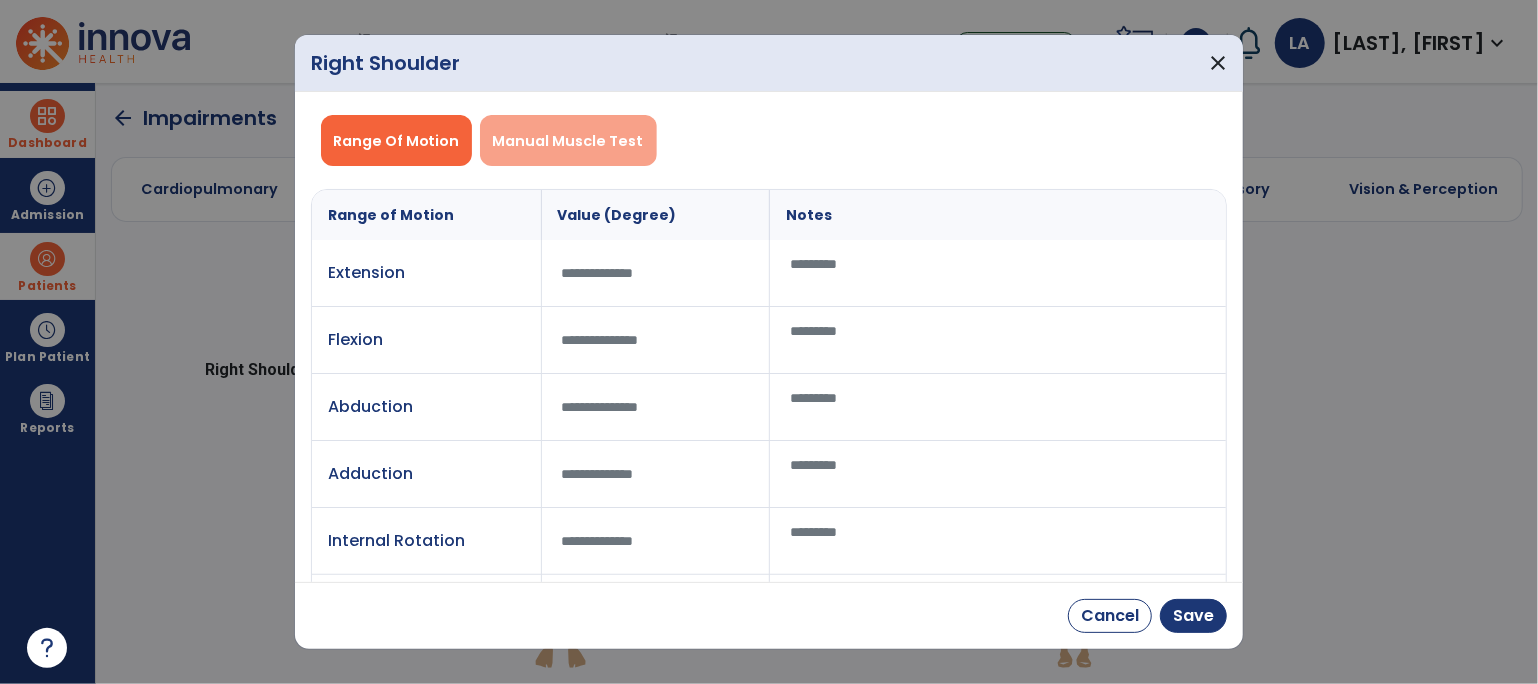 click on "Manual Muscle Test" at bounding box center [568, 141] 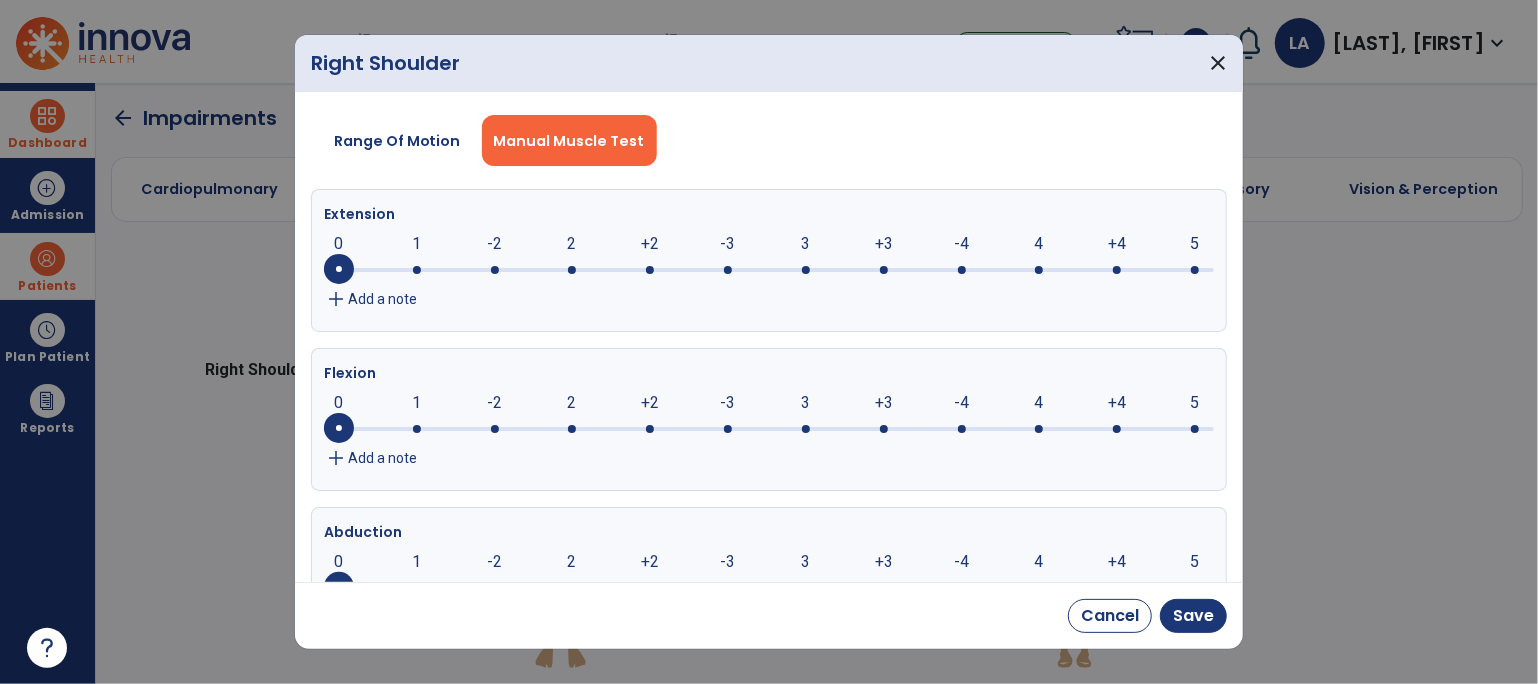 click 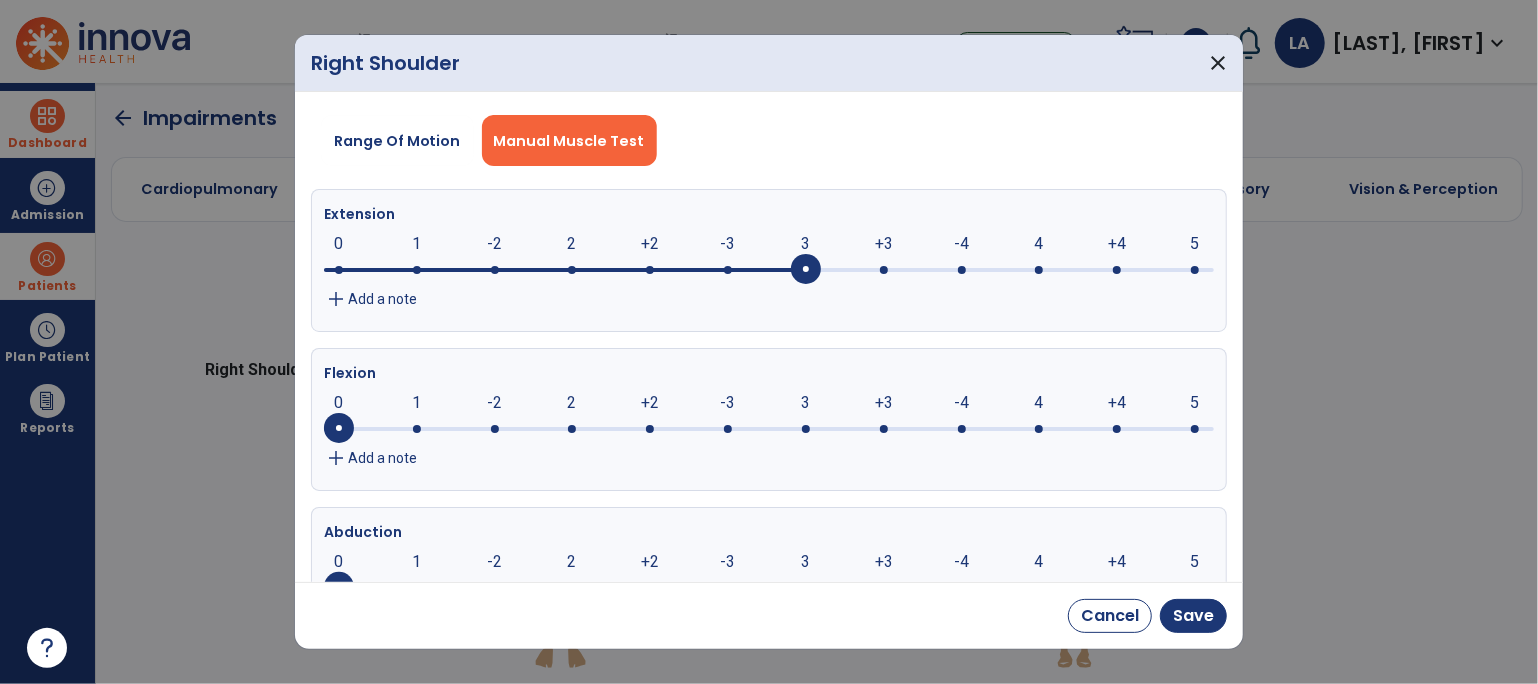 click 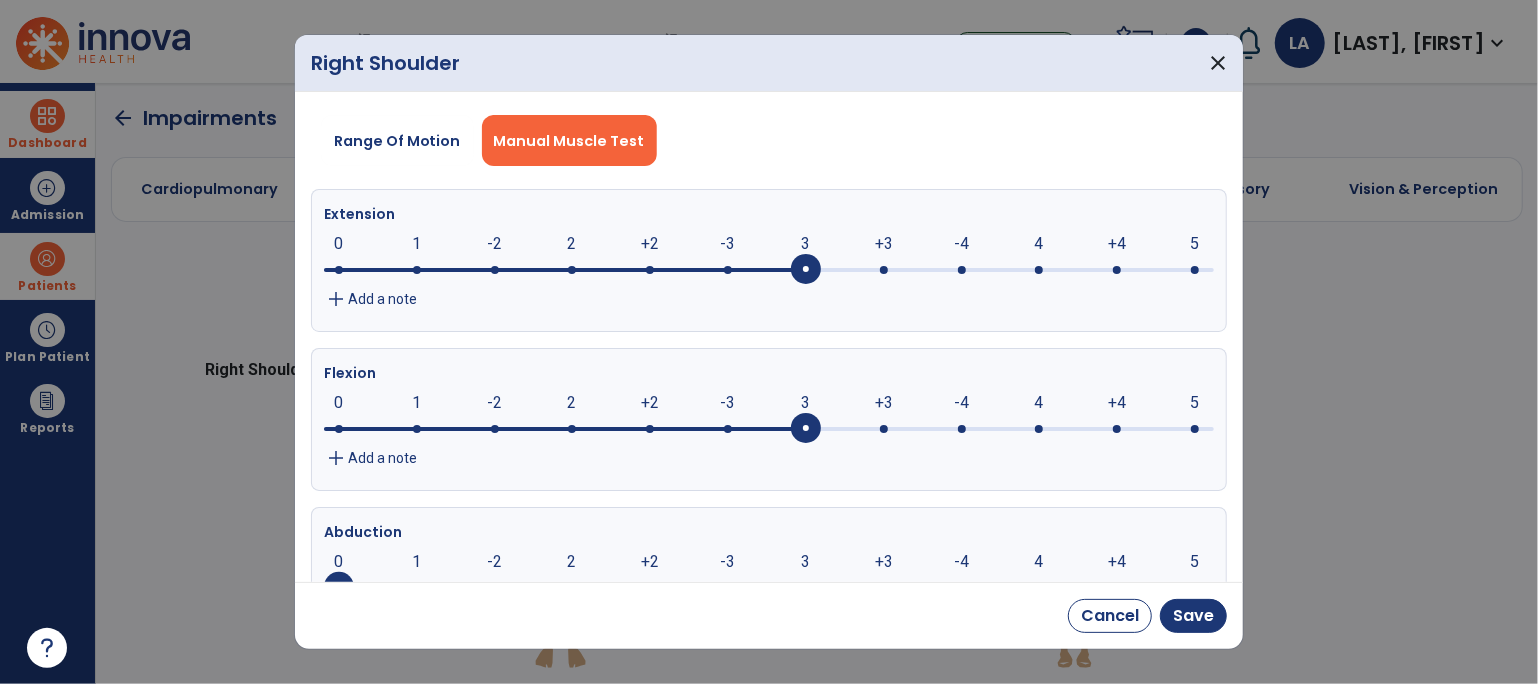 click 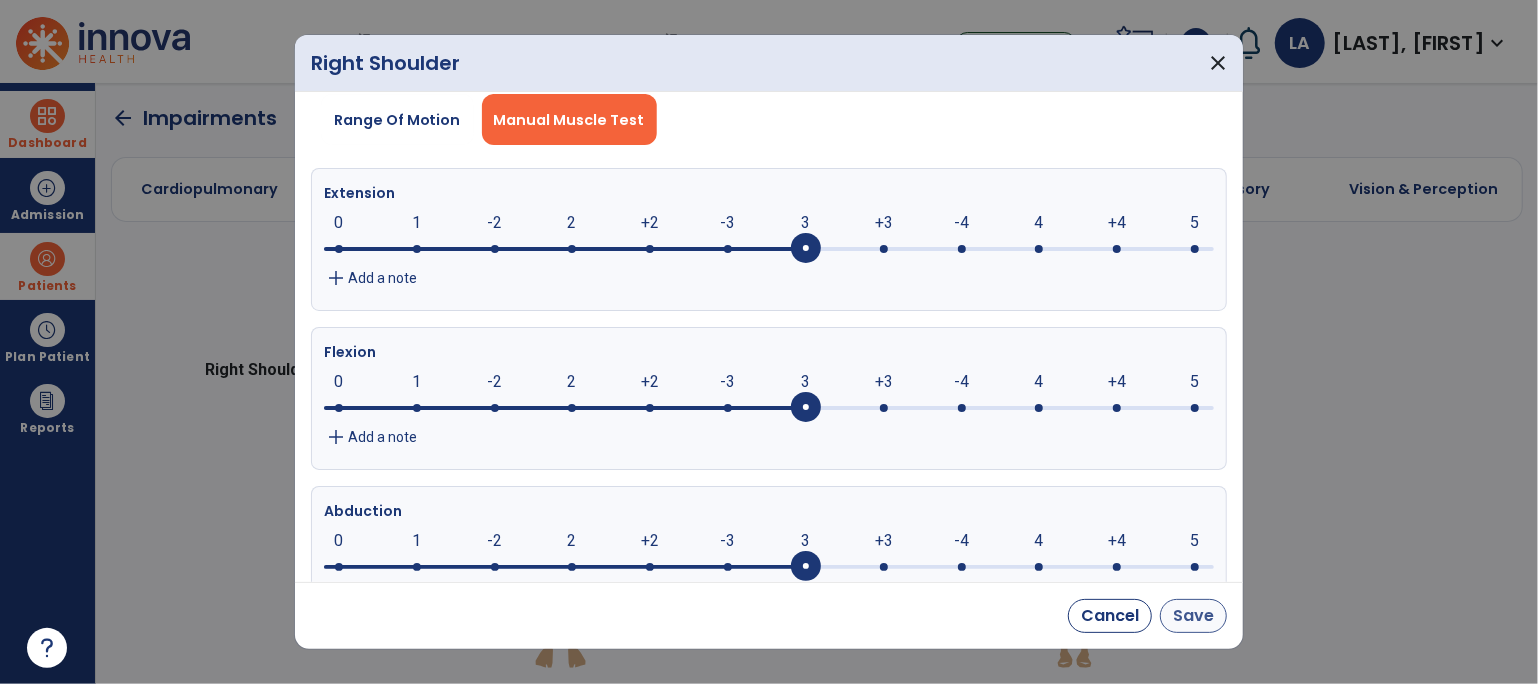 click on "Save" at bounding box center (1193, 616) 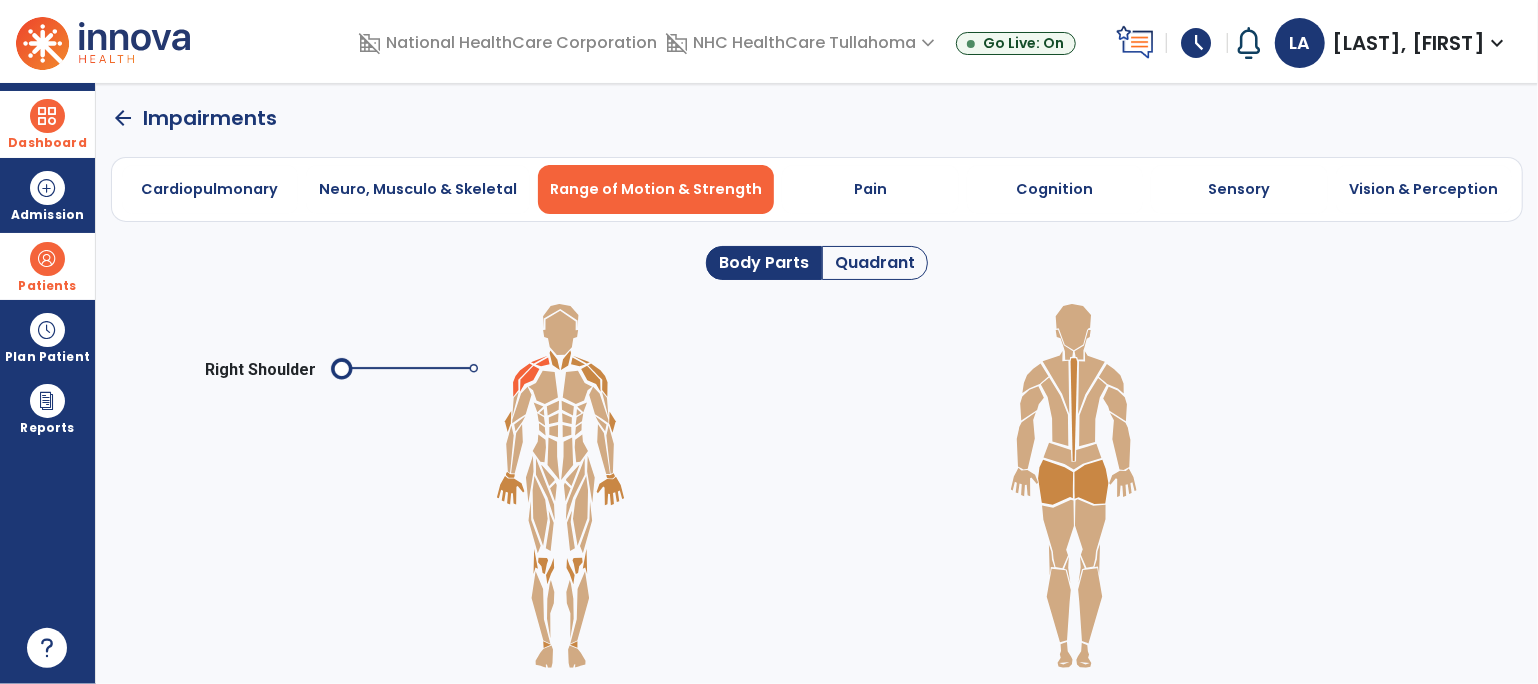 click 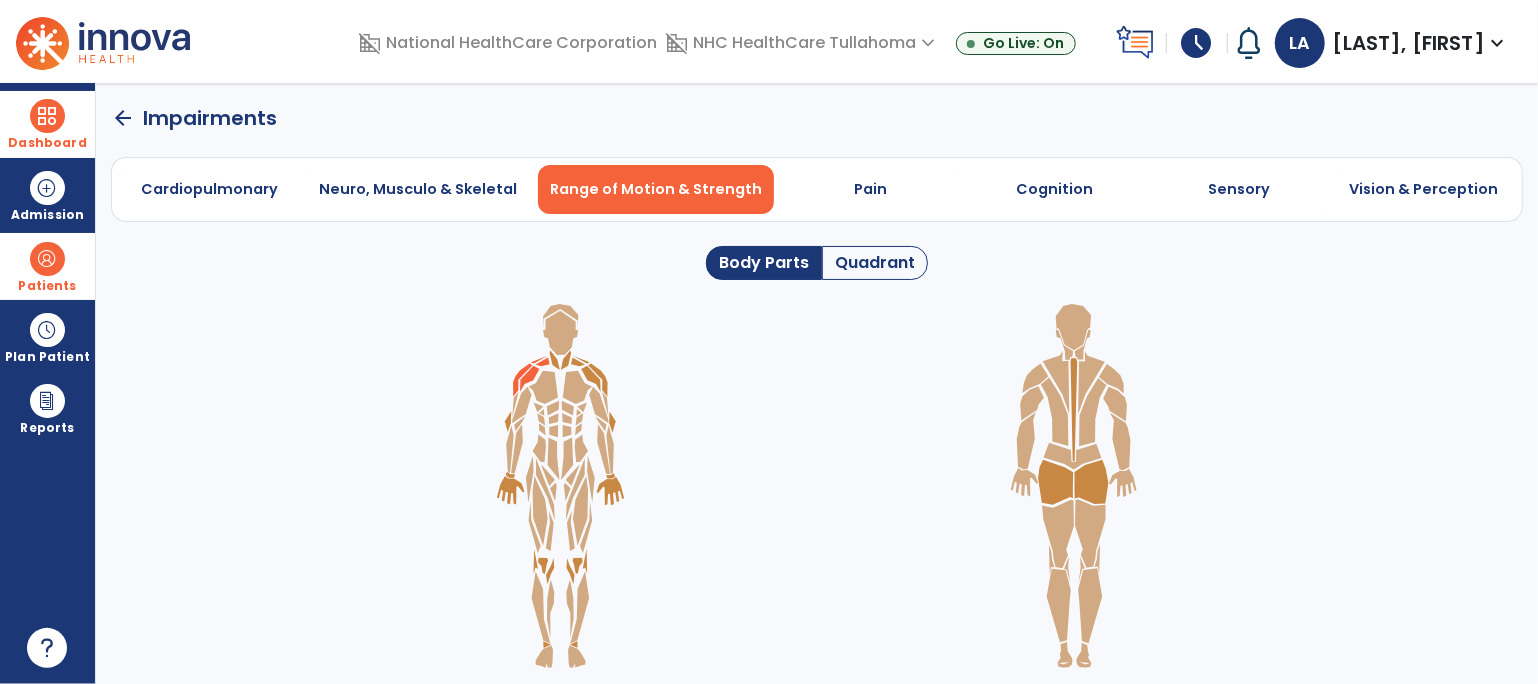 click 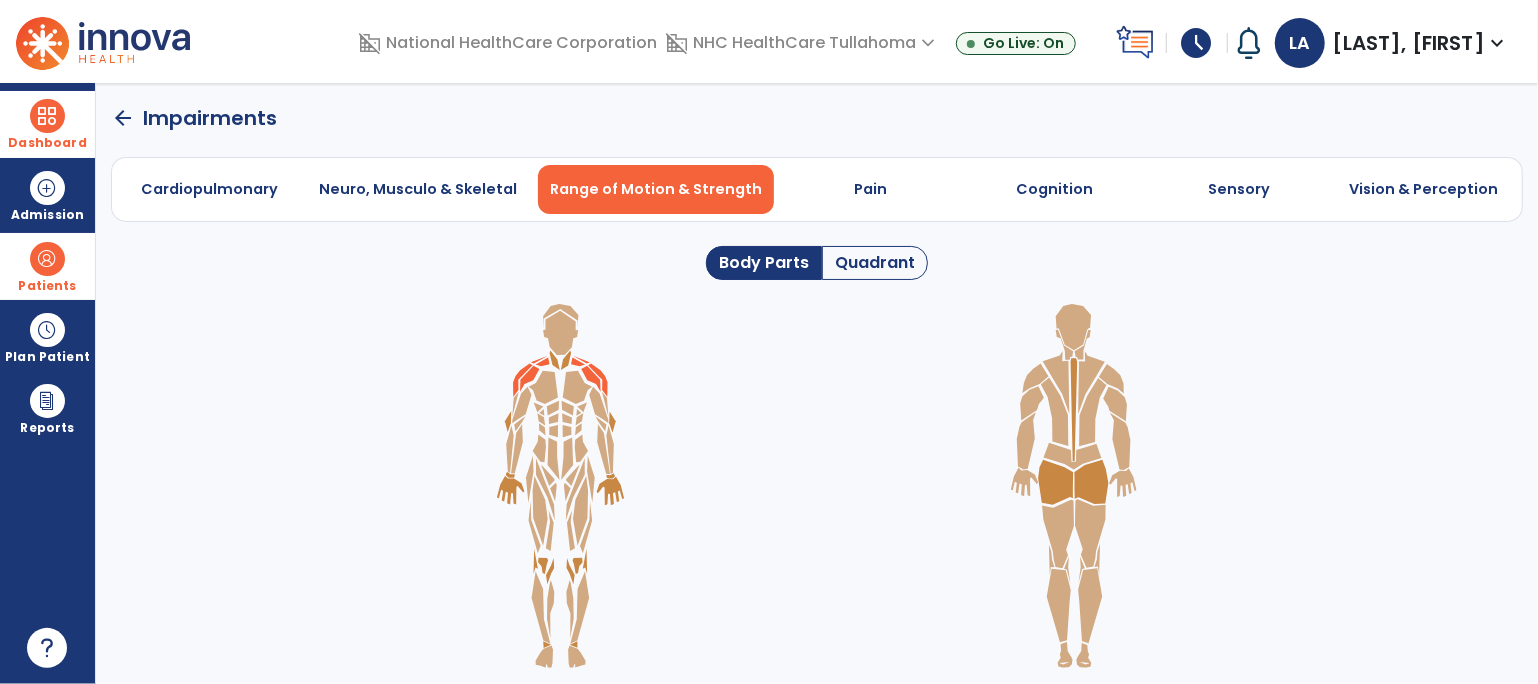 click 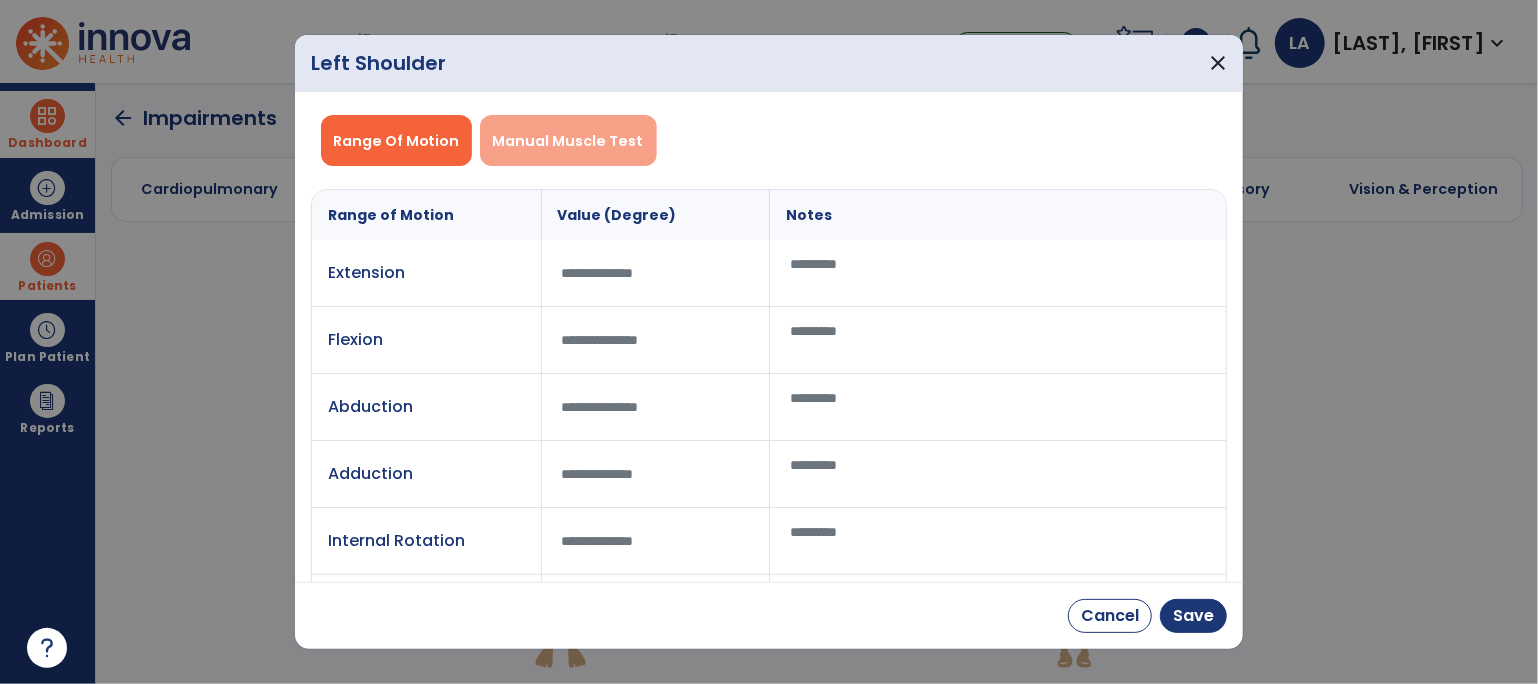 click on "Manual Muscle Test" at bounding box center (568, 141) 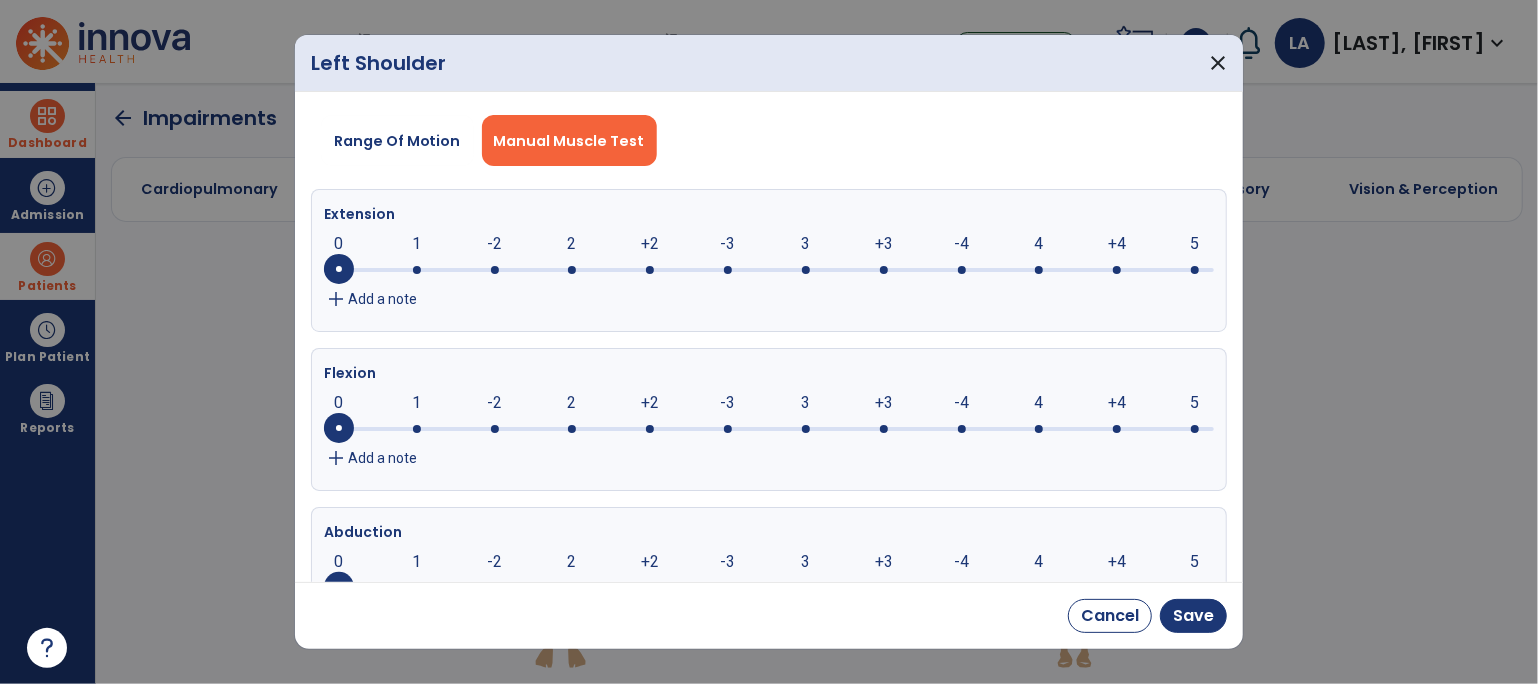 click 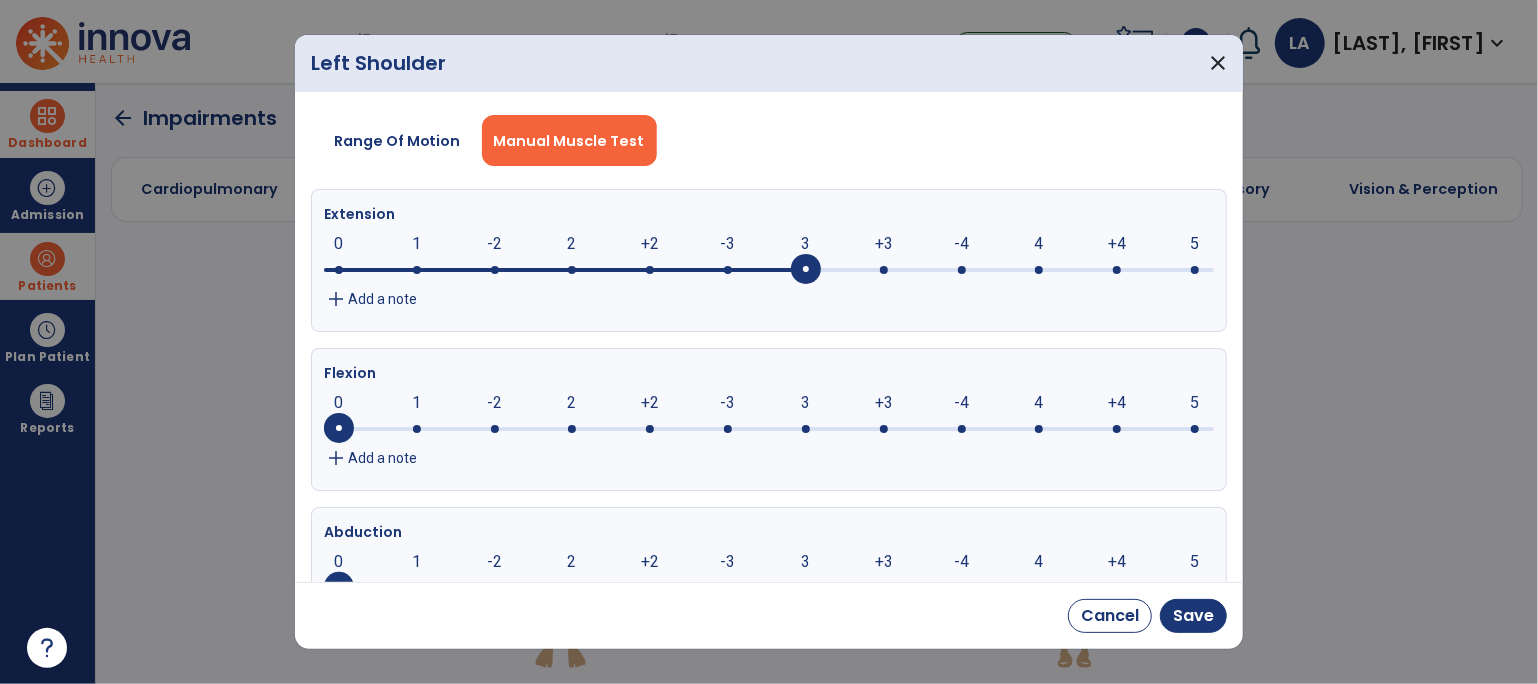 click on "3" 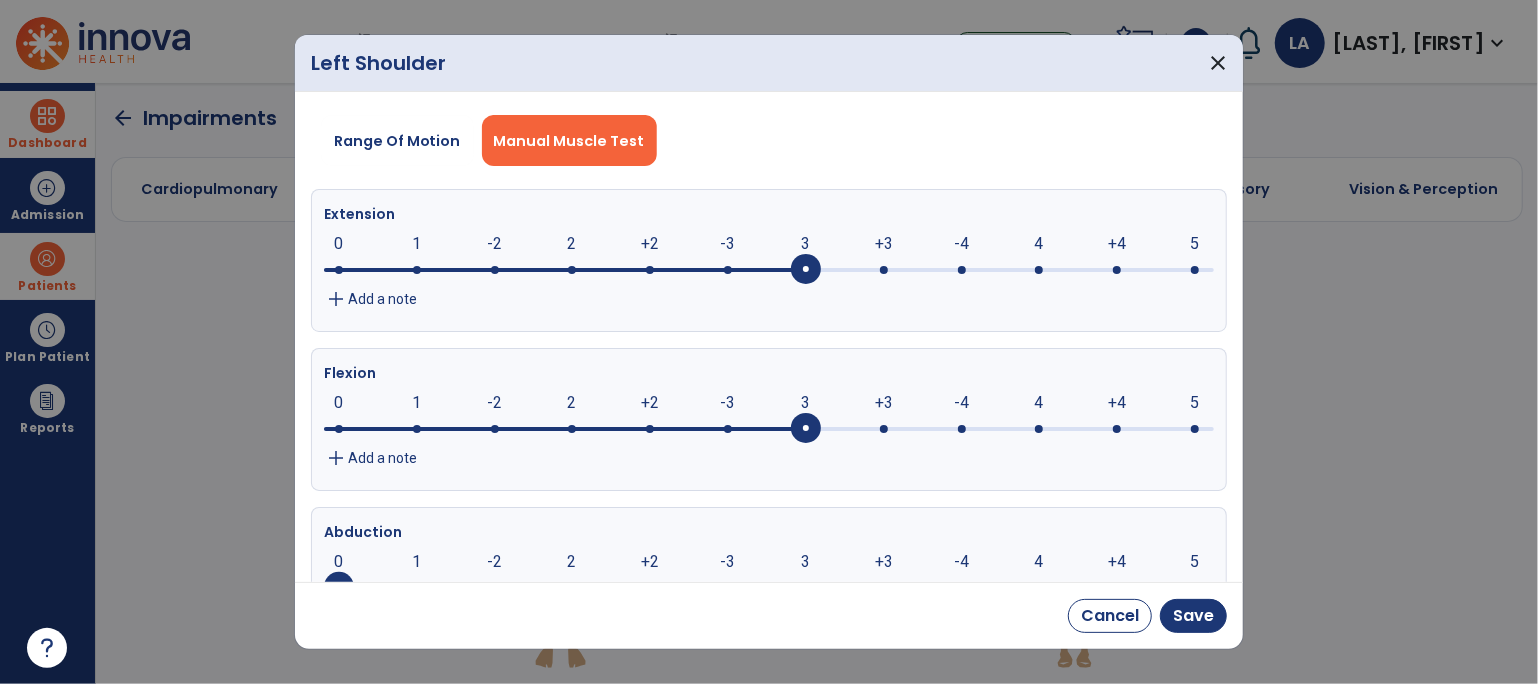 click 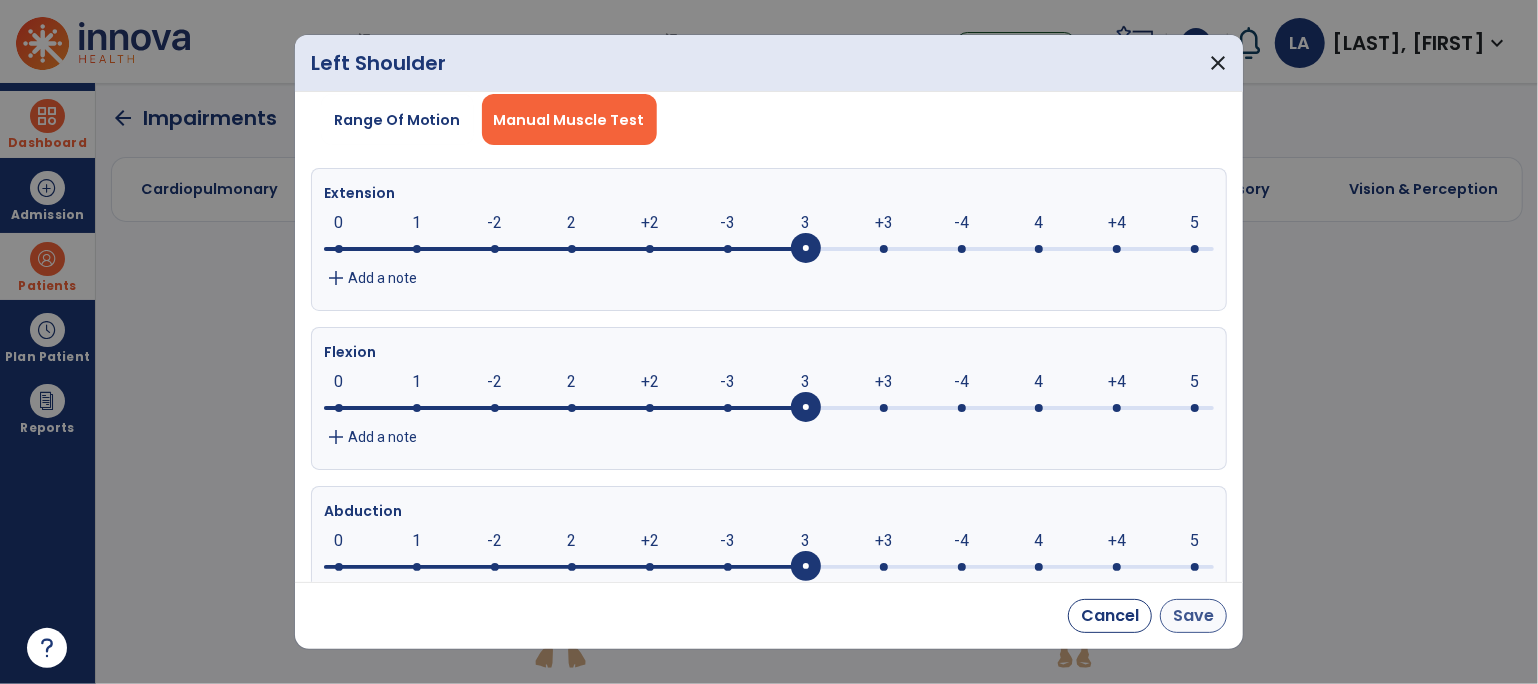 click on "Save" at bounding box center (1193, 616) 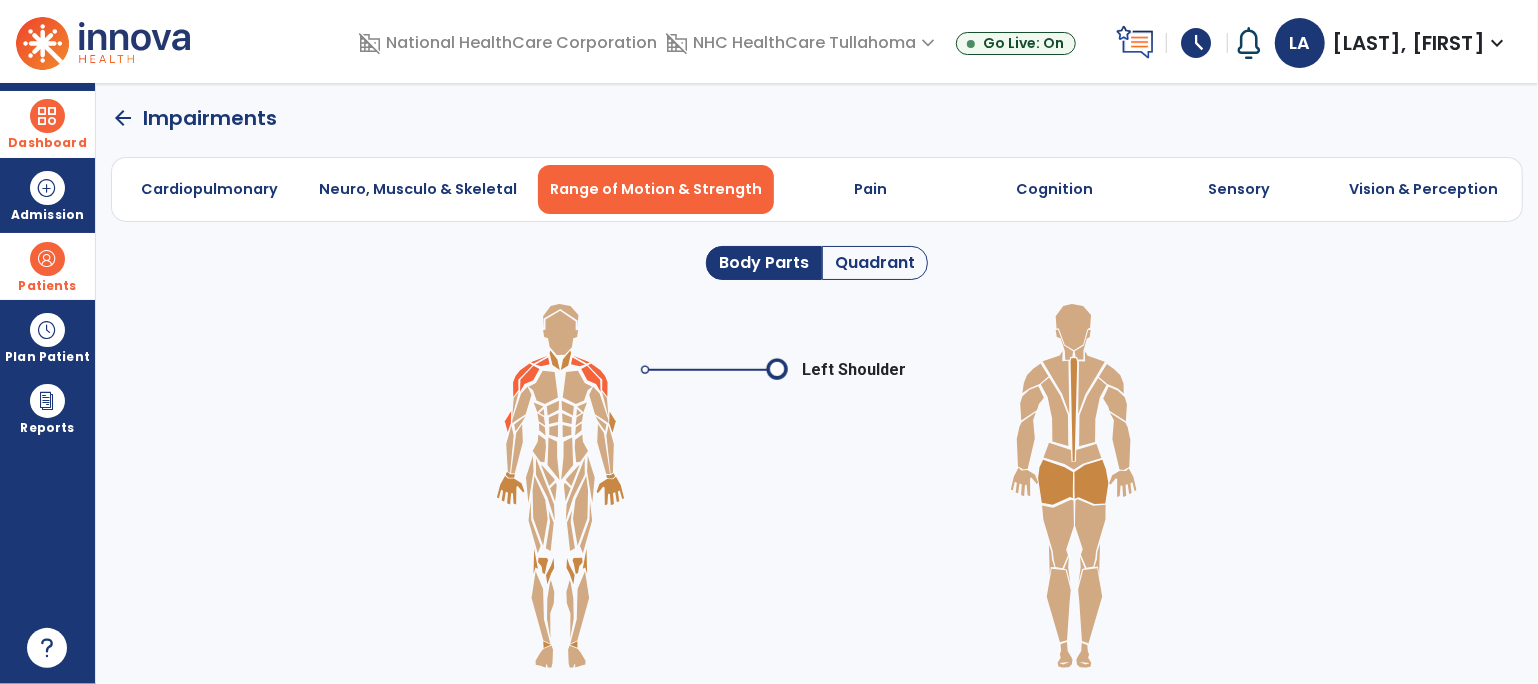 click 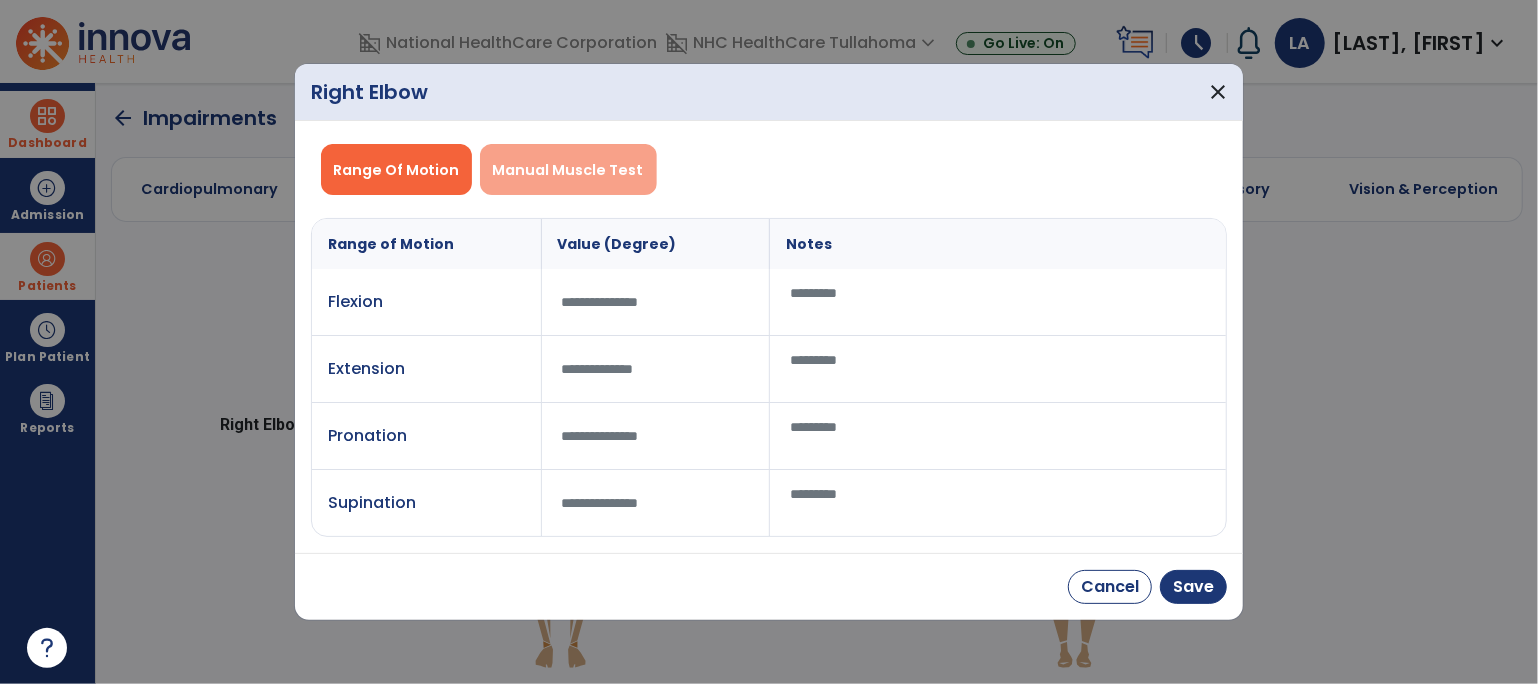 click on "Manual Muscle Test" at bounding box center (568, 170) 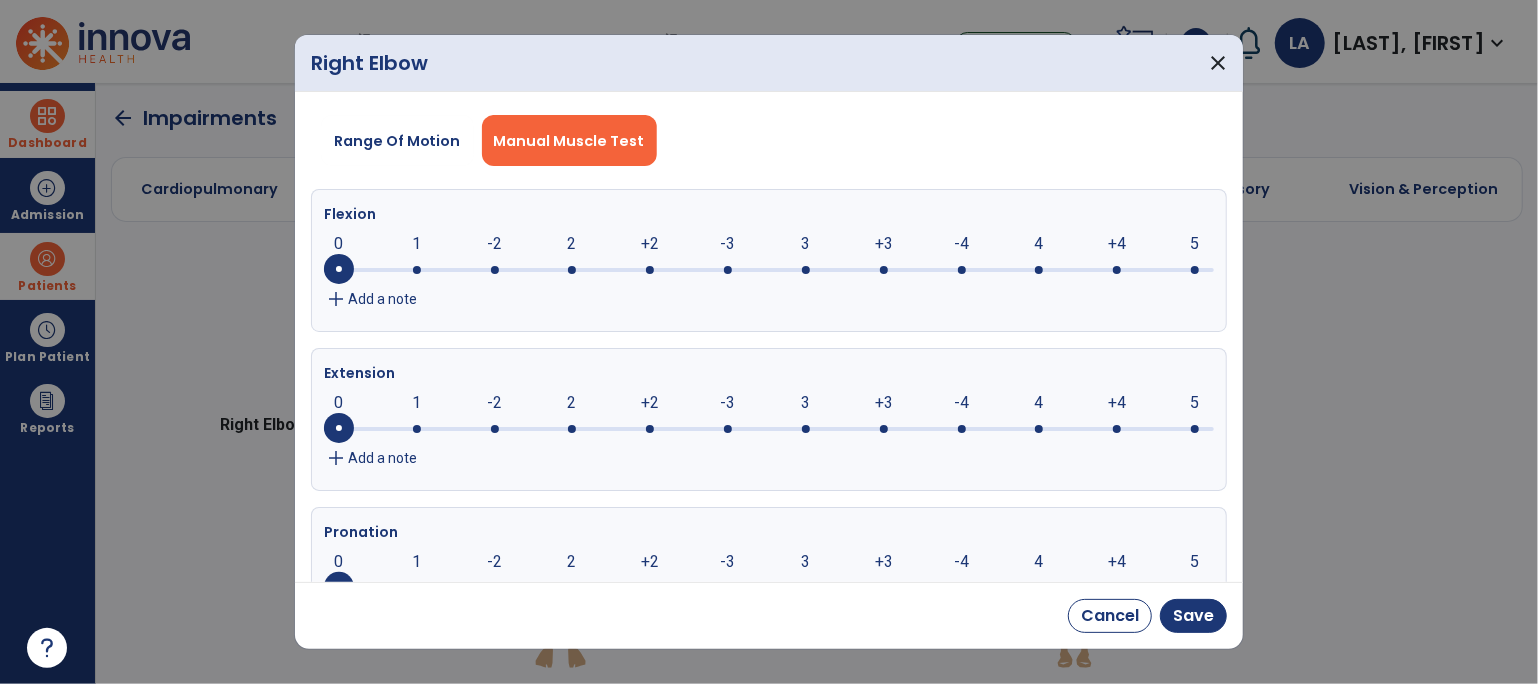 click 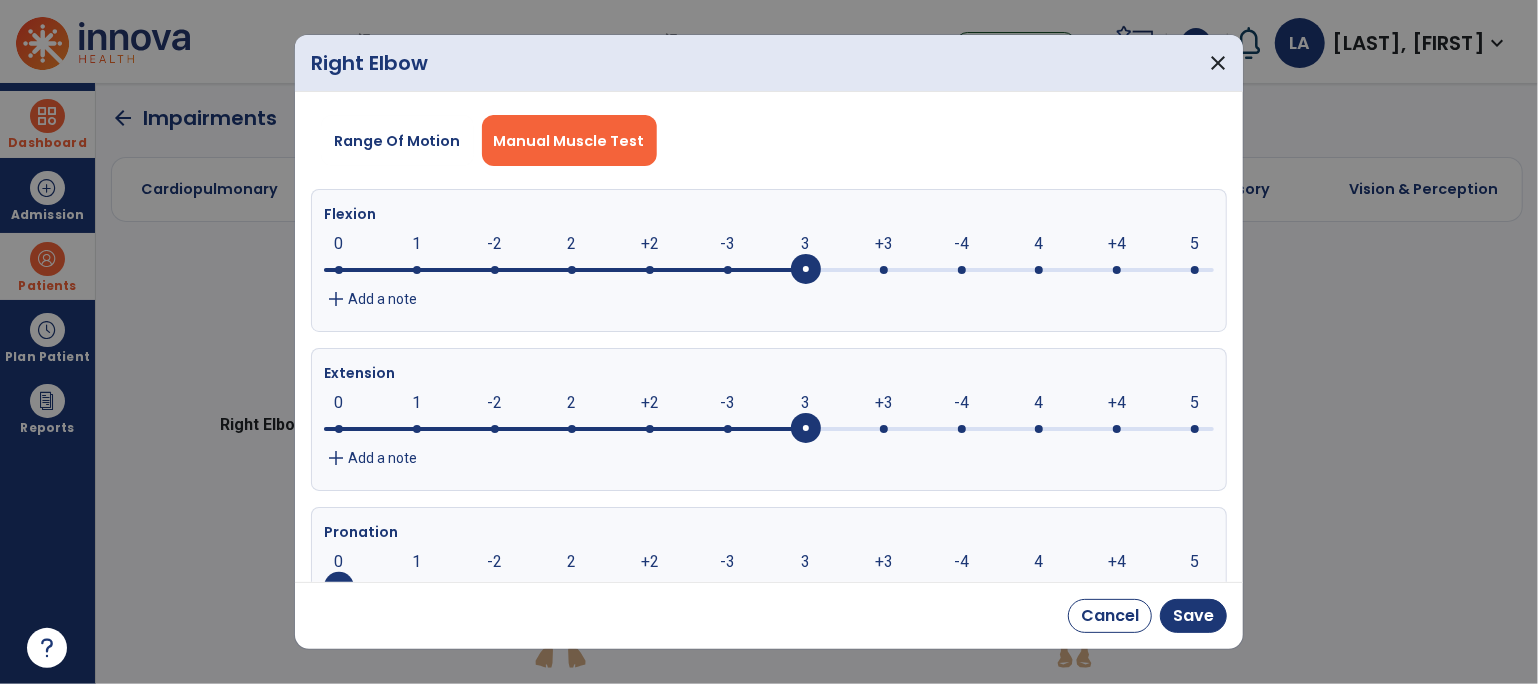 click 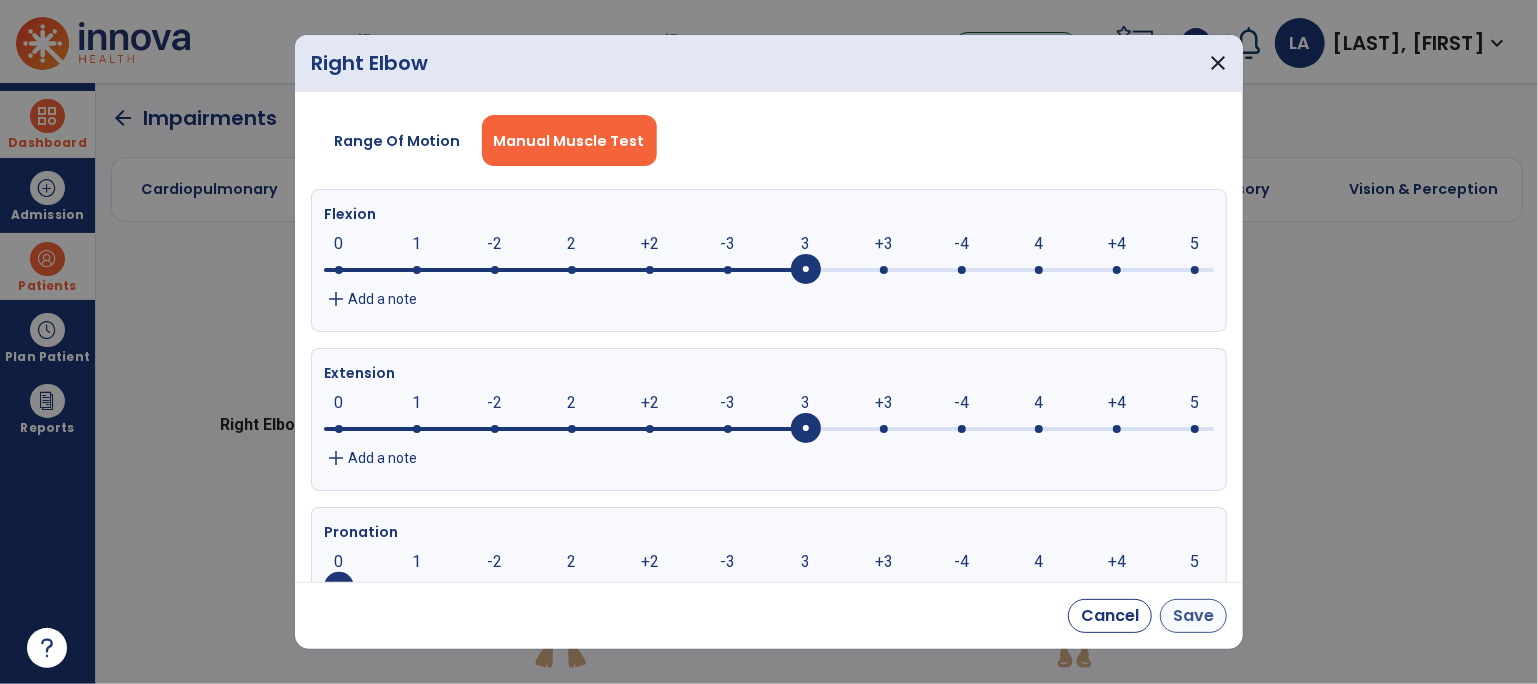 click on "Save" at bounding box center [1193, 616] 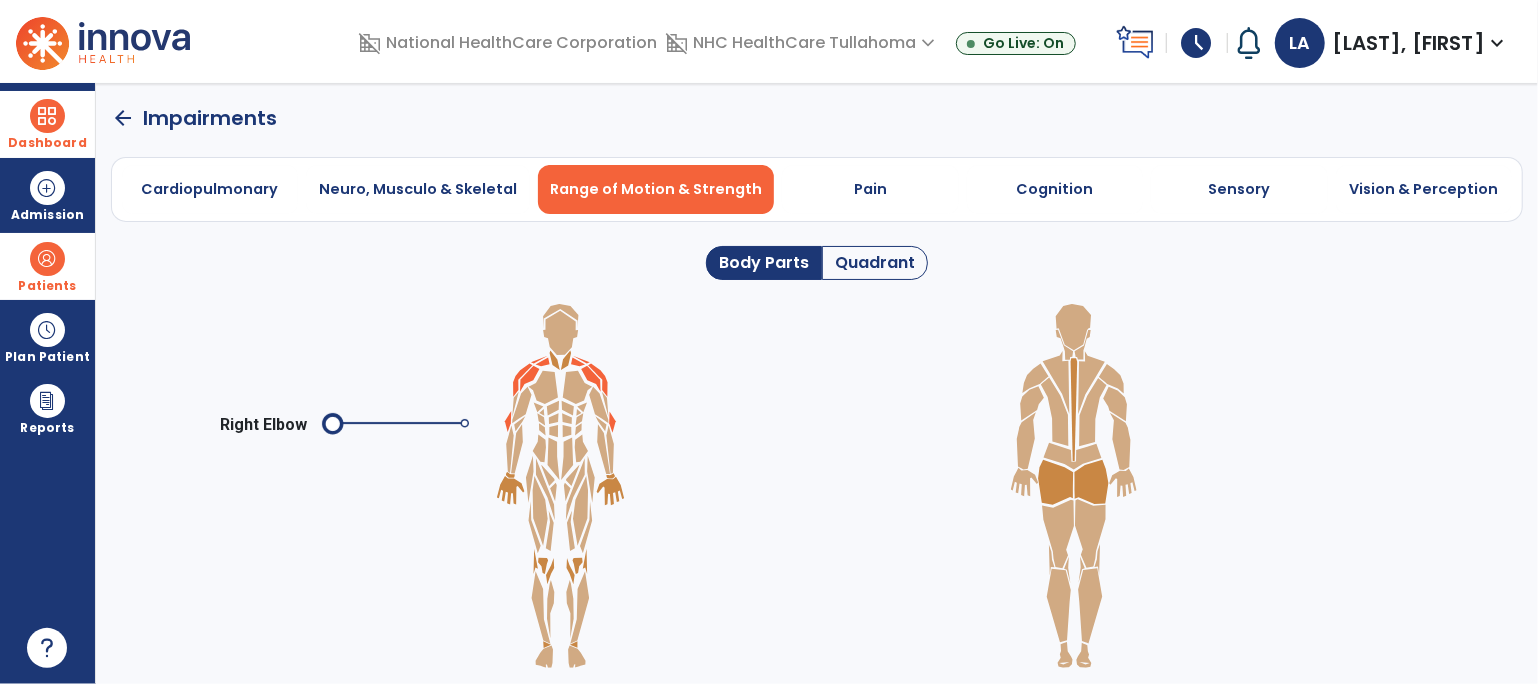 click 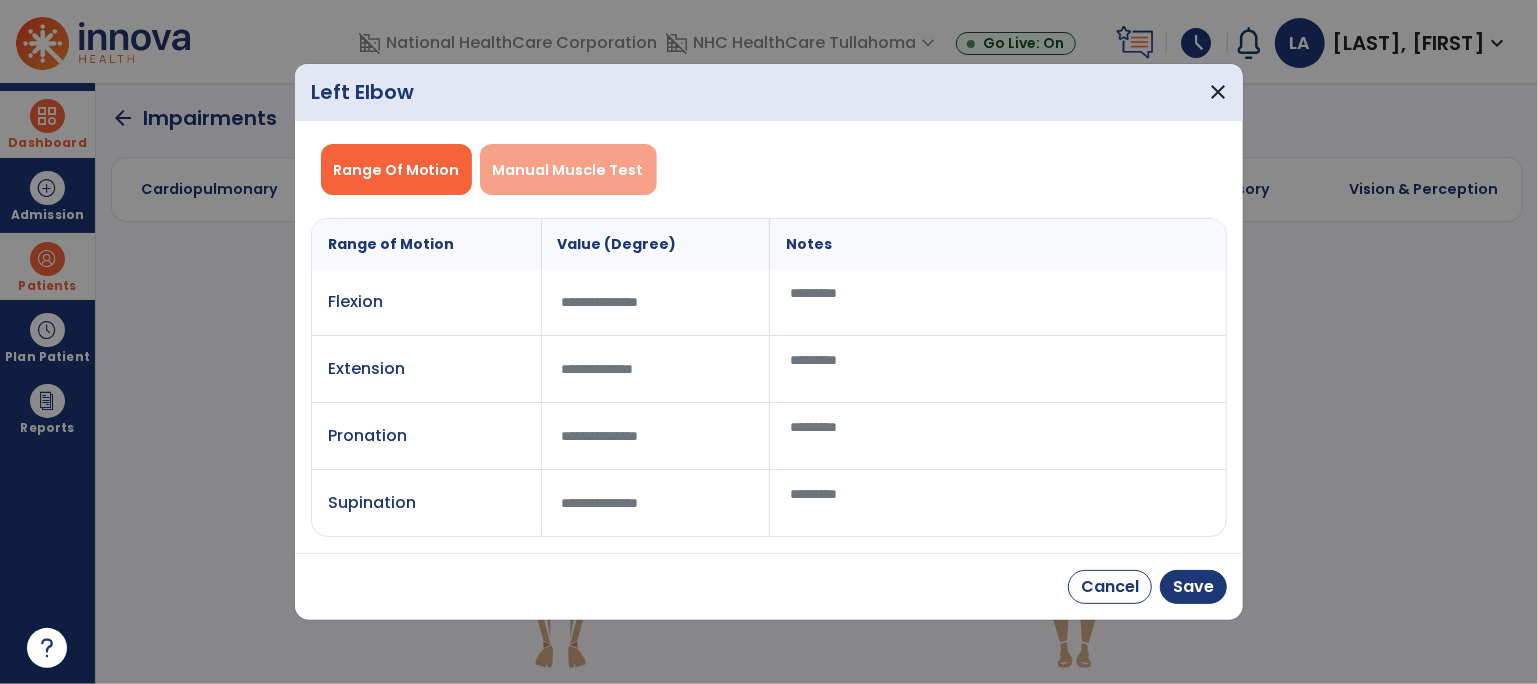 click on "Manual Muscle Test" at bounding box center [568, 170] 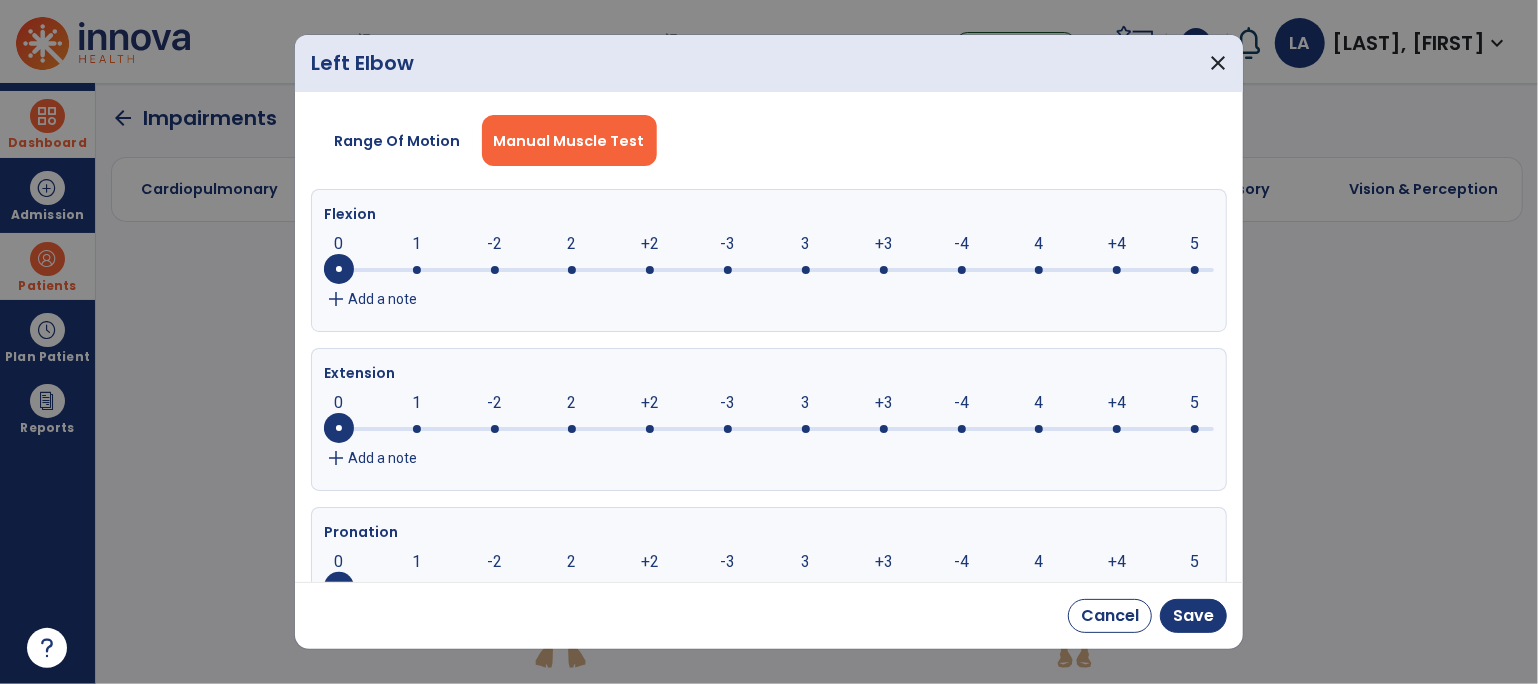 click 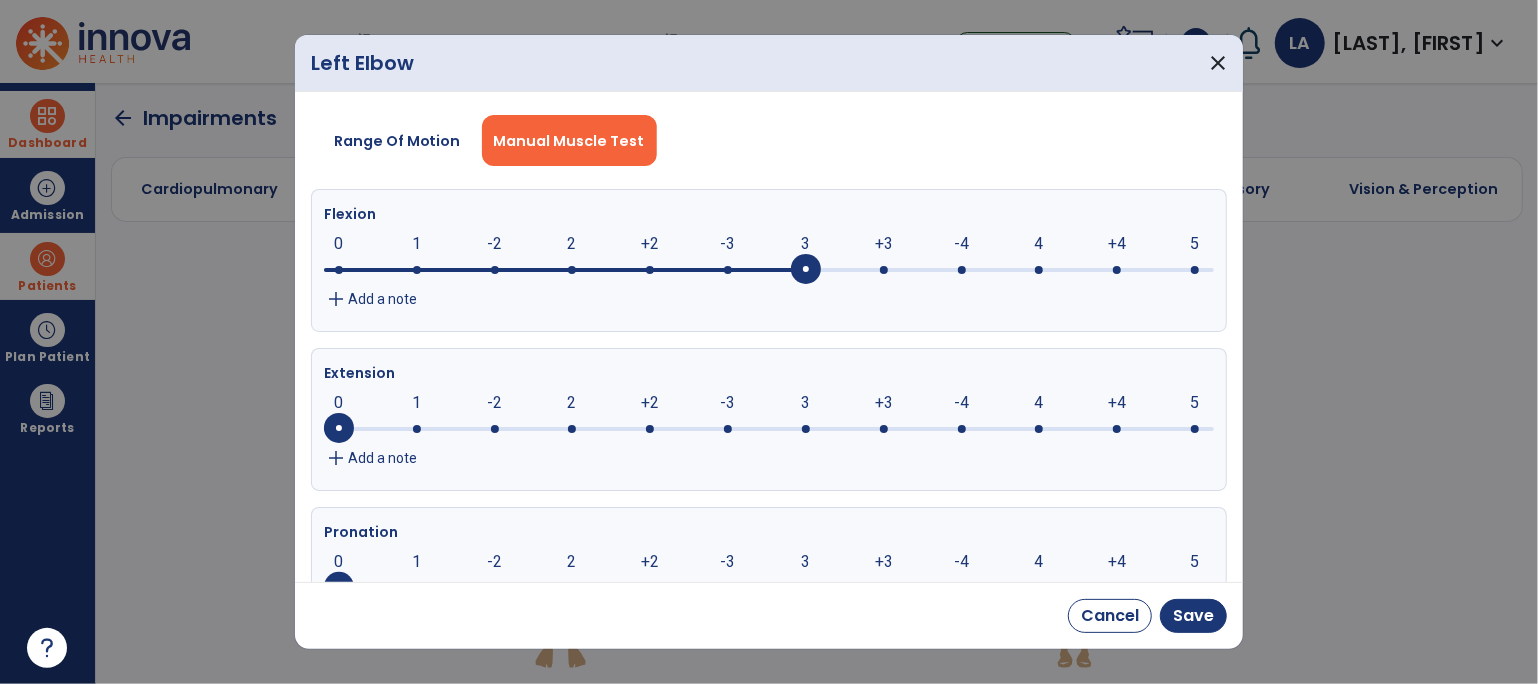 click 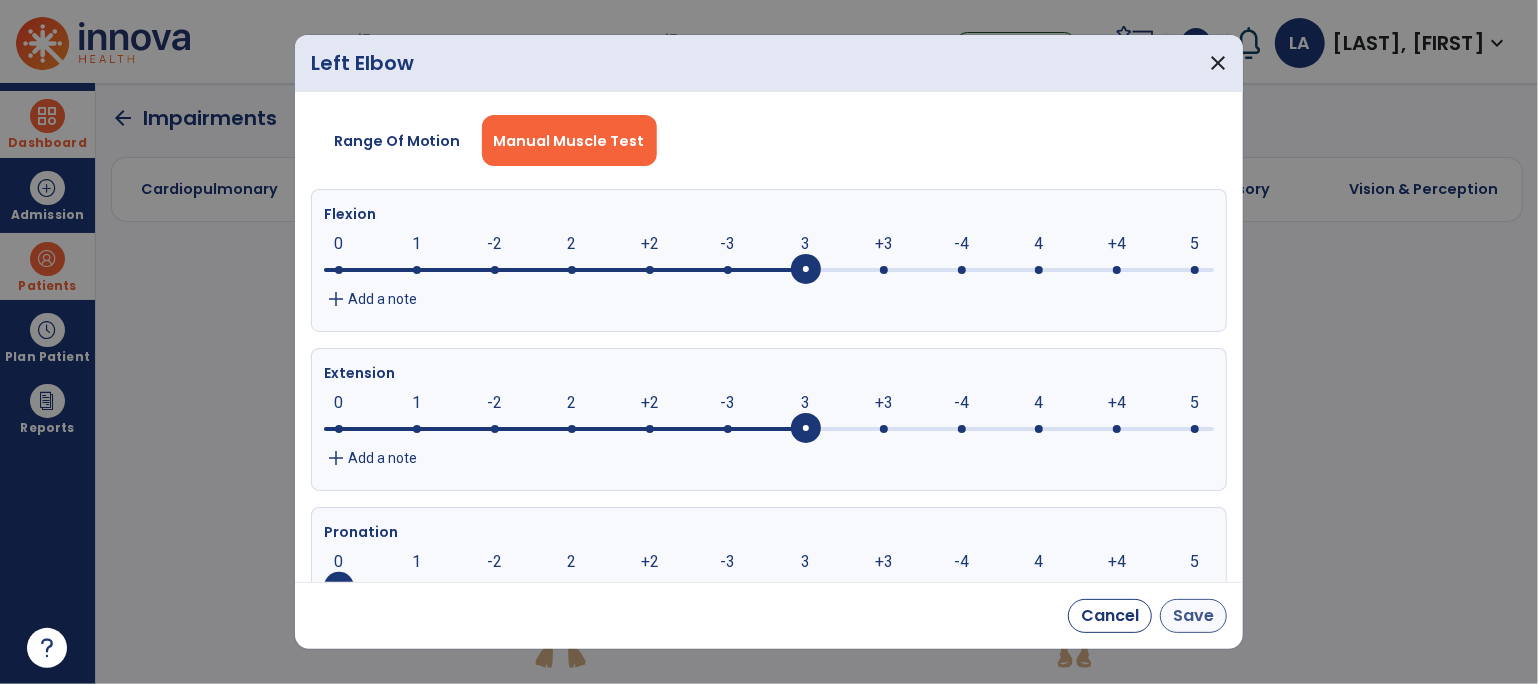 click on "Save" at bounding box center (1193, 616) 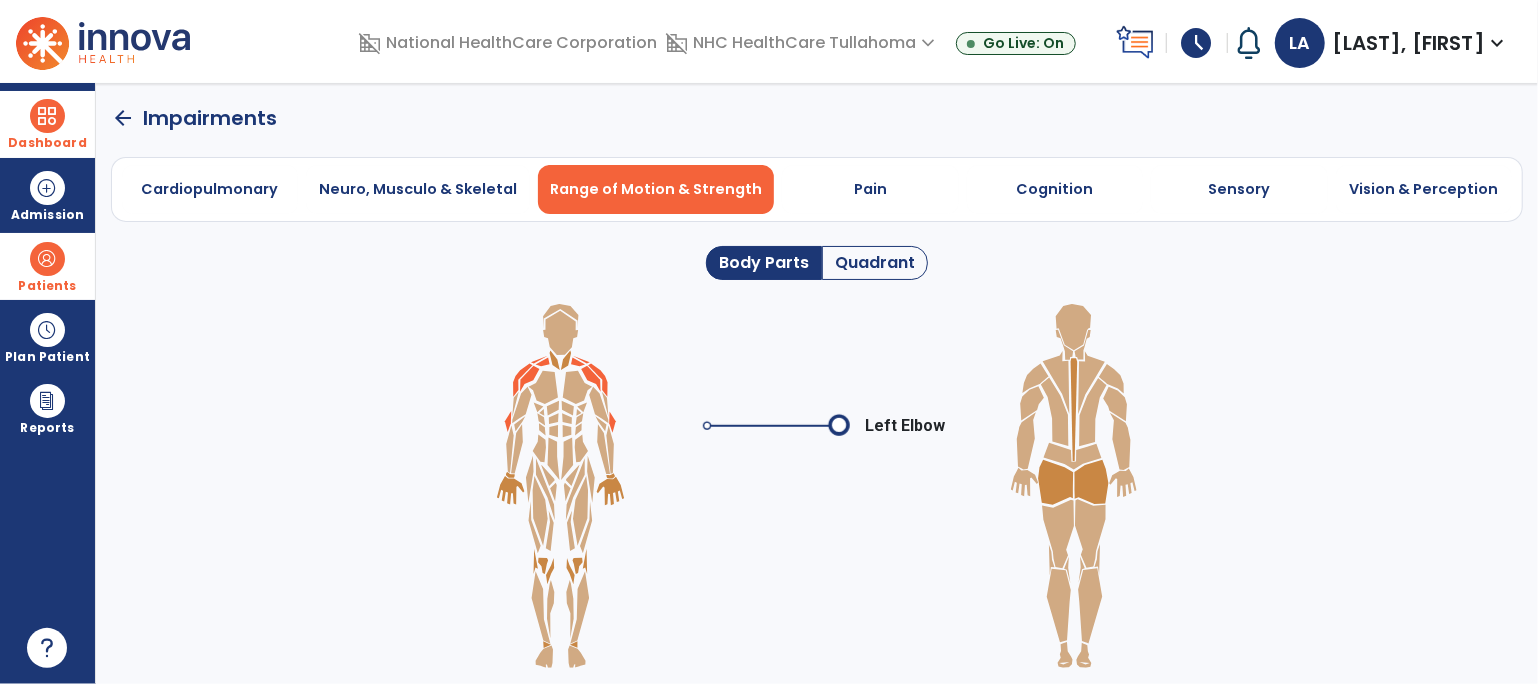 click on "arrow_back" 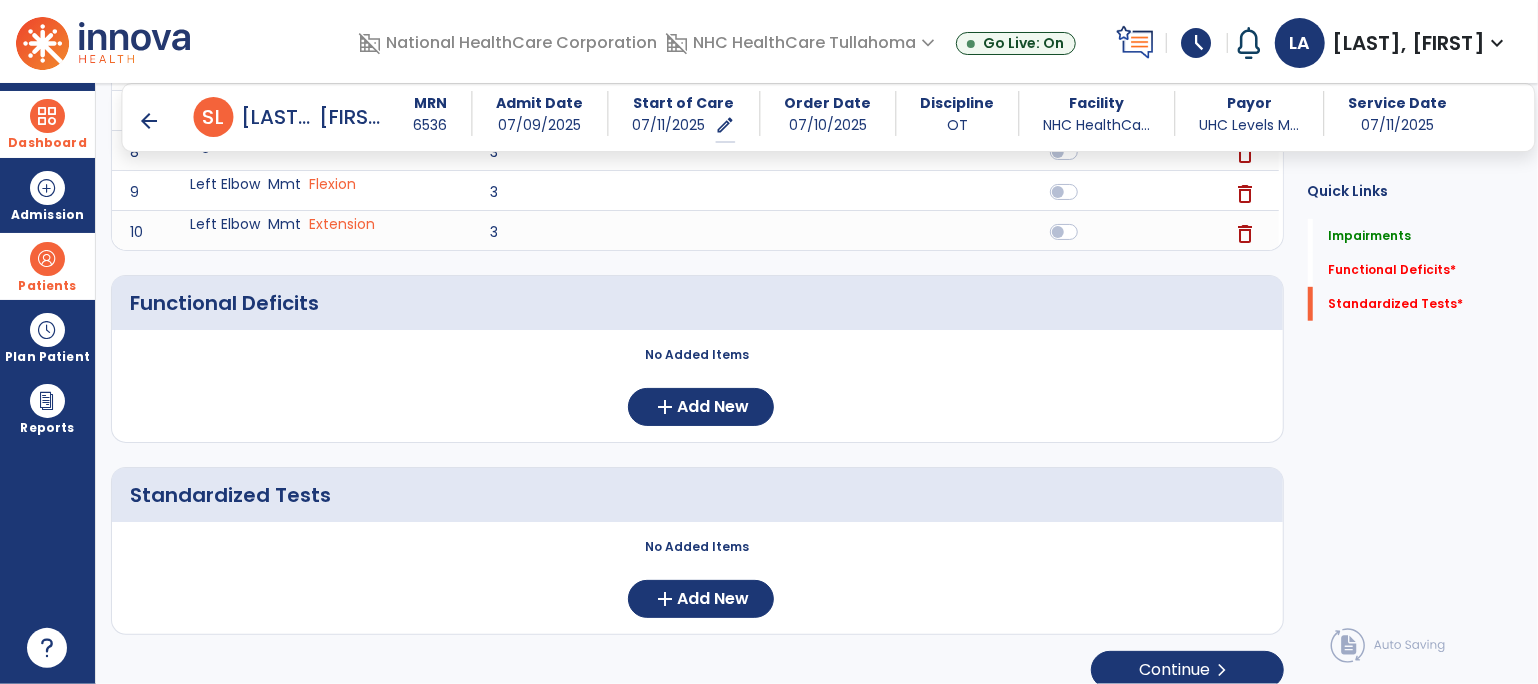 scroll, scrollTop: 594, scrollLeft: 0, axis: vertical 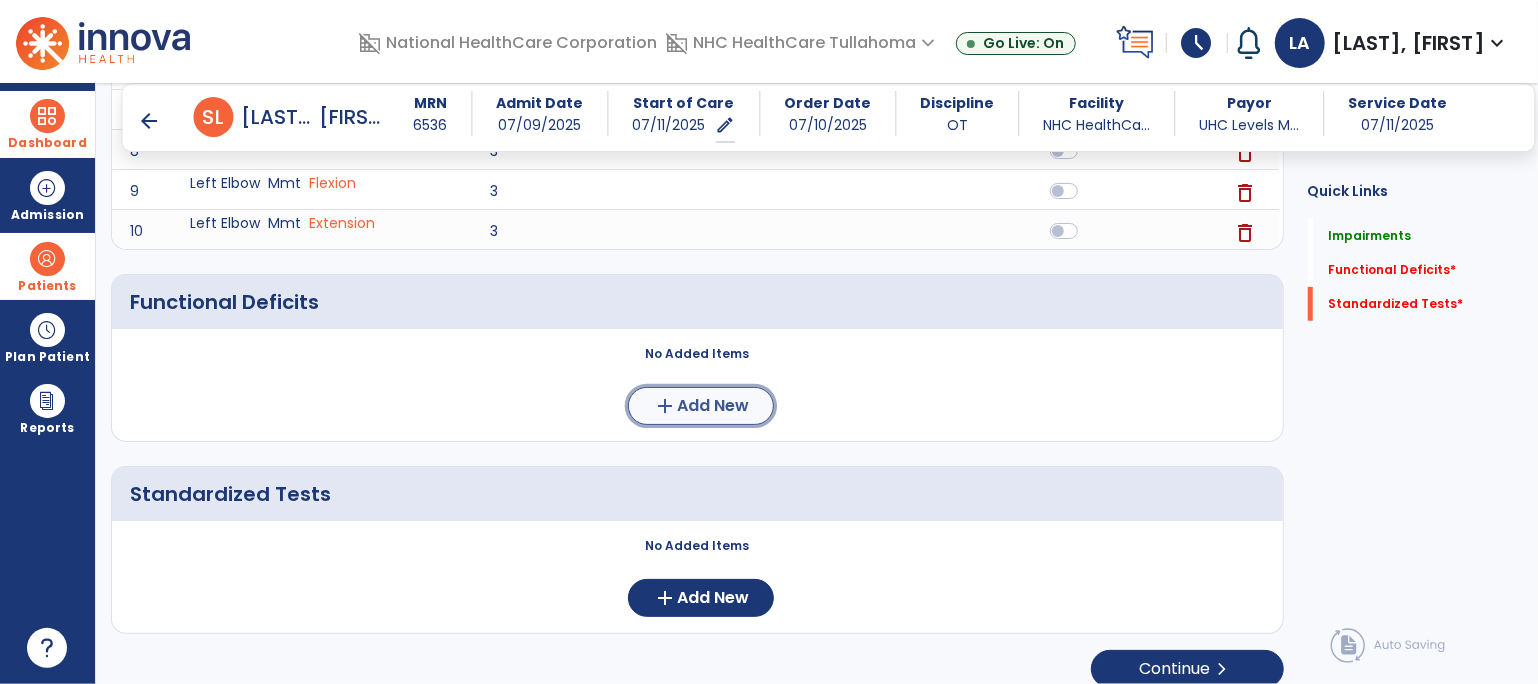 click on "add" 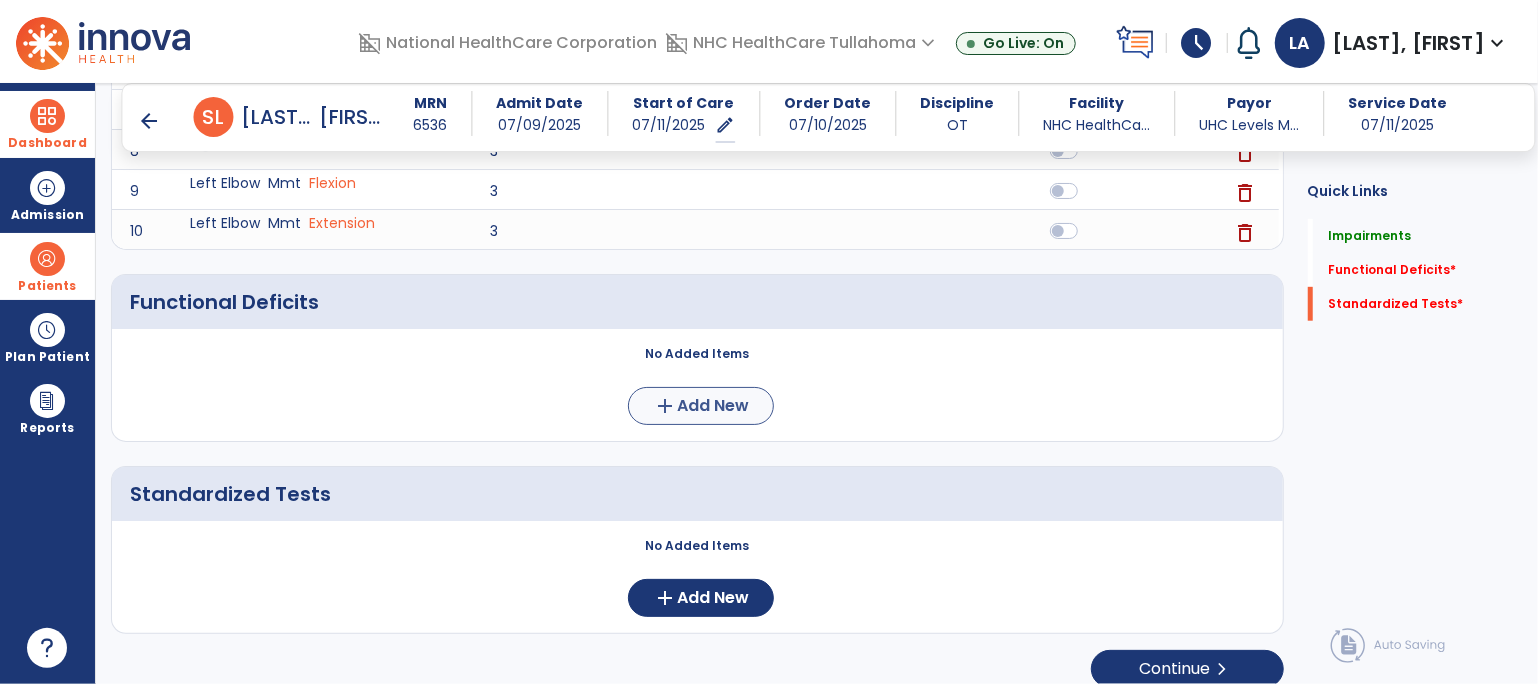 scroll, scrollTop: 0, scrollLeft: 0, axis: both 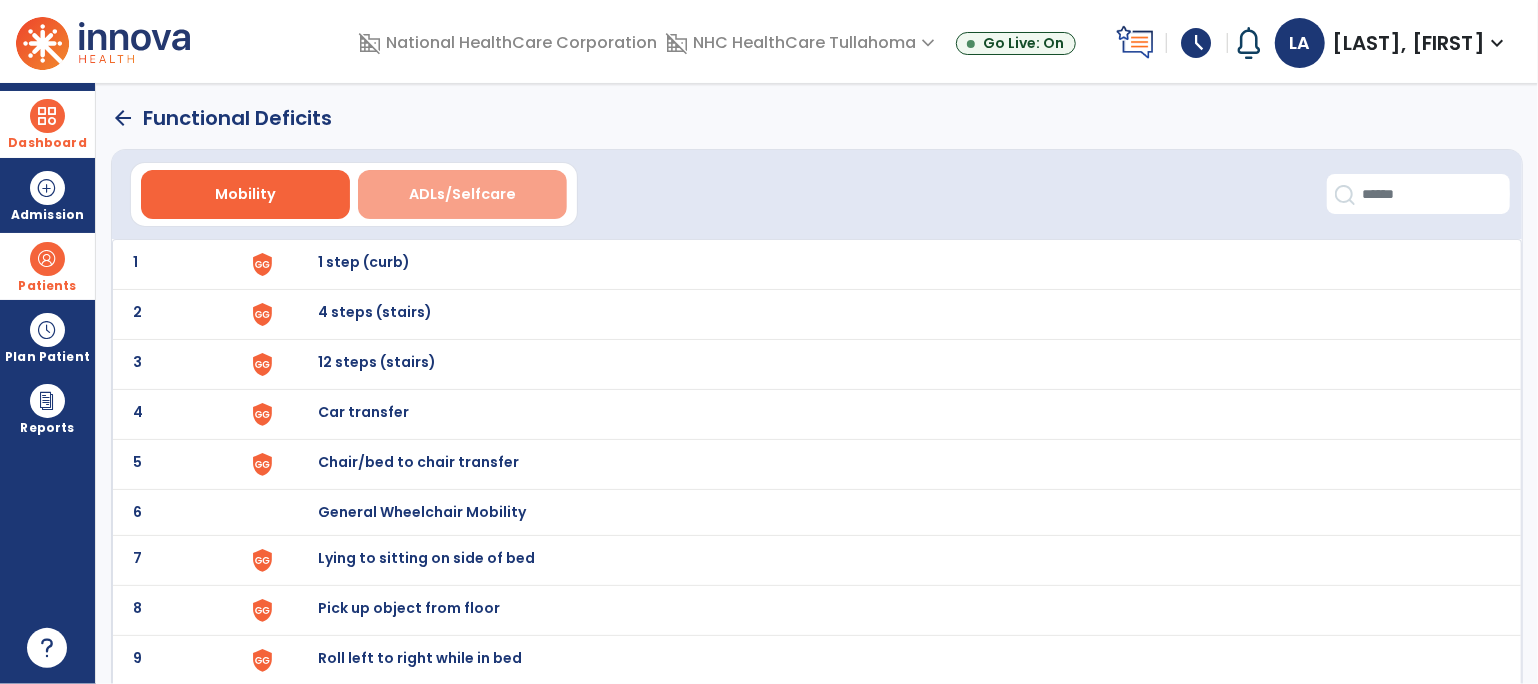 click on "ADLs/Selfcare" at bounding box center (462, 194) 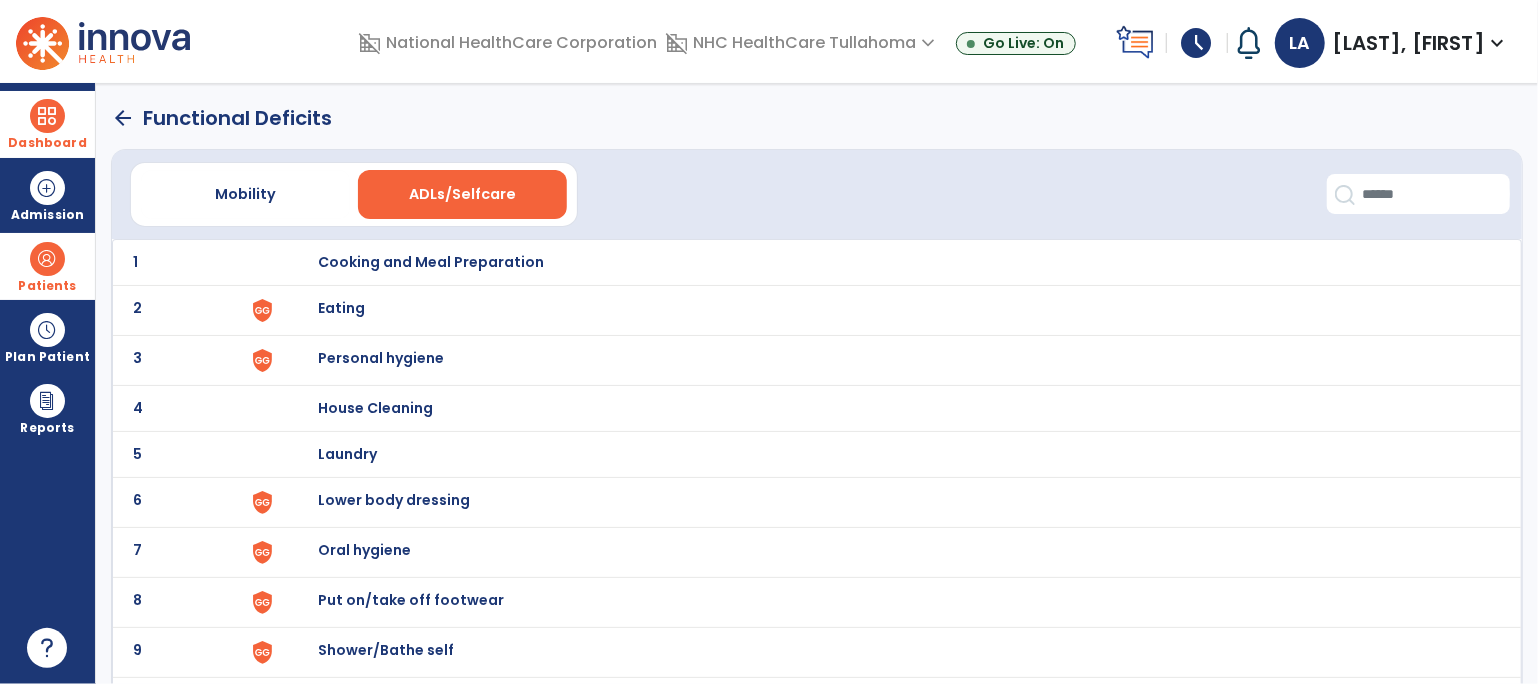 click on "Eating" at bounding box center (431, 262) 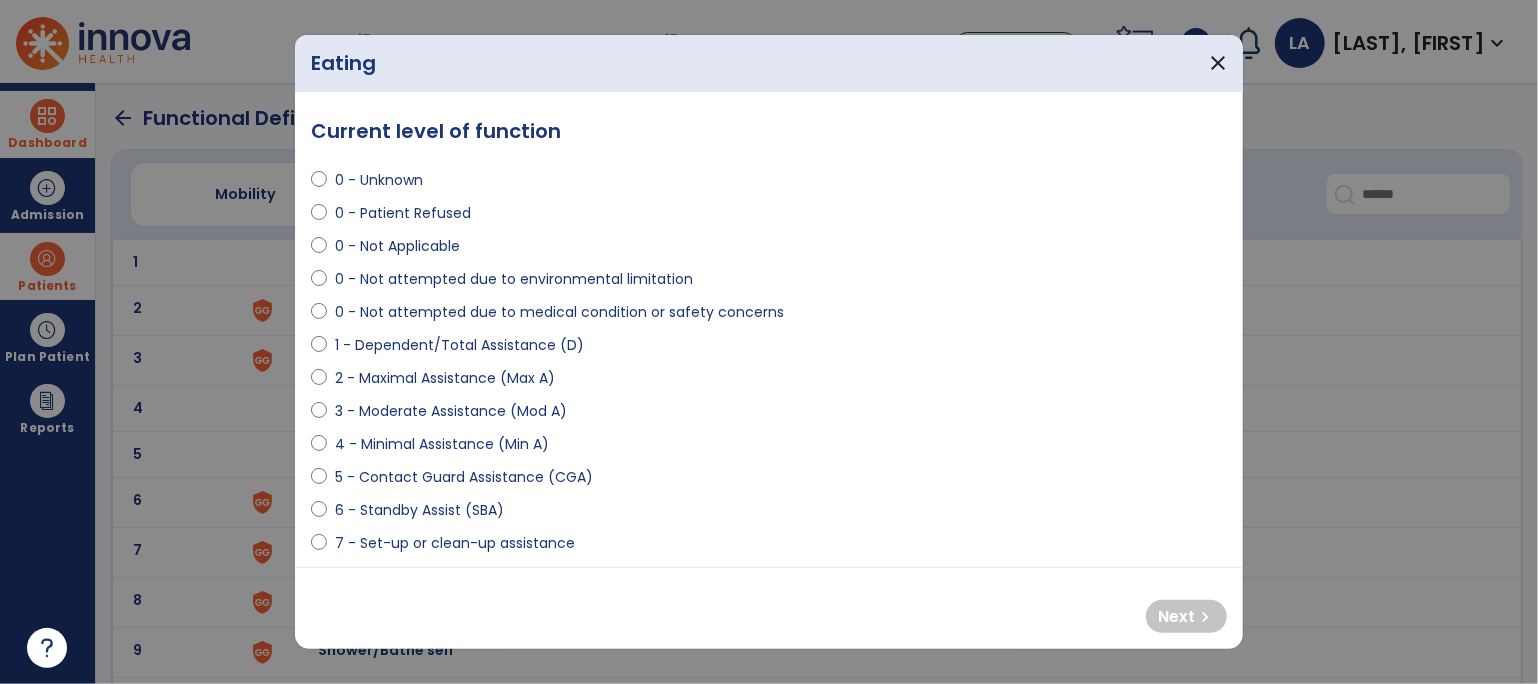 select on "**********" 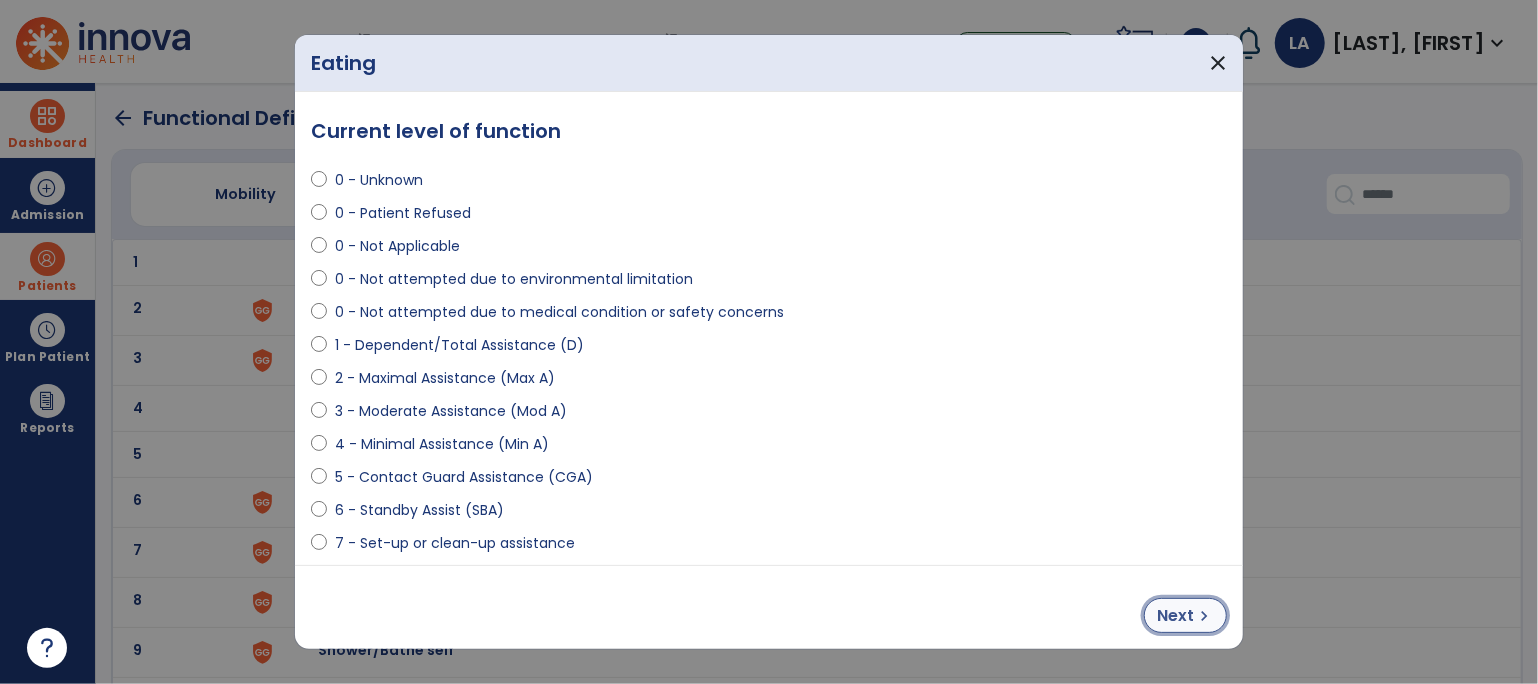 click on "Next" at bounding box center (1175, 616) 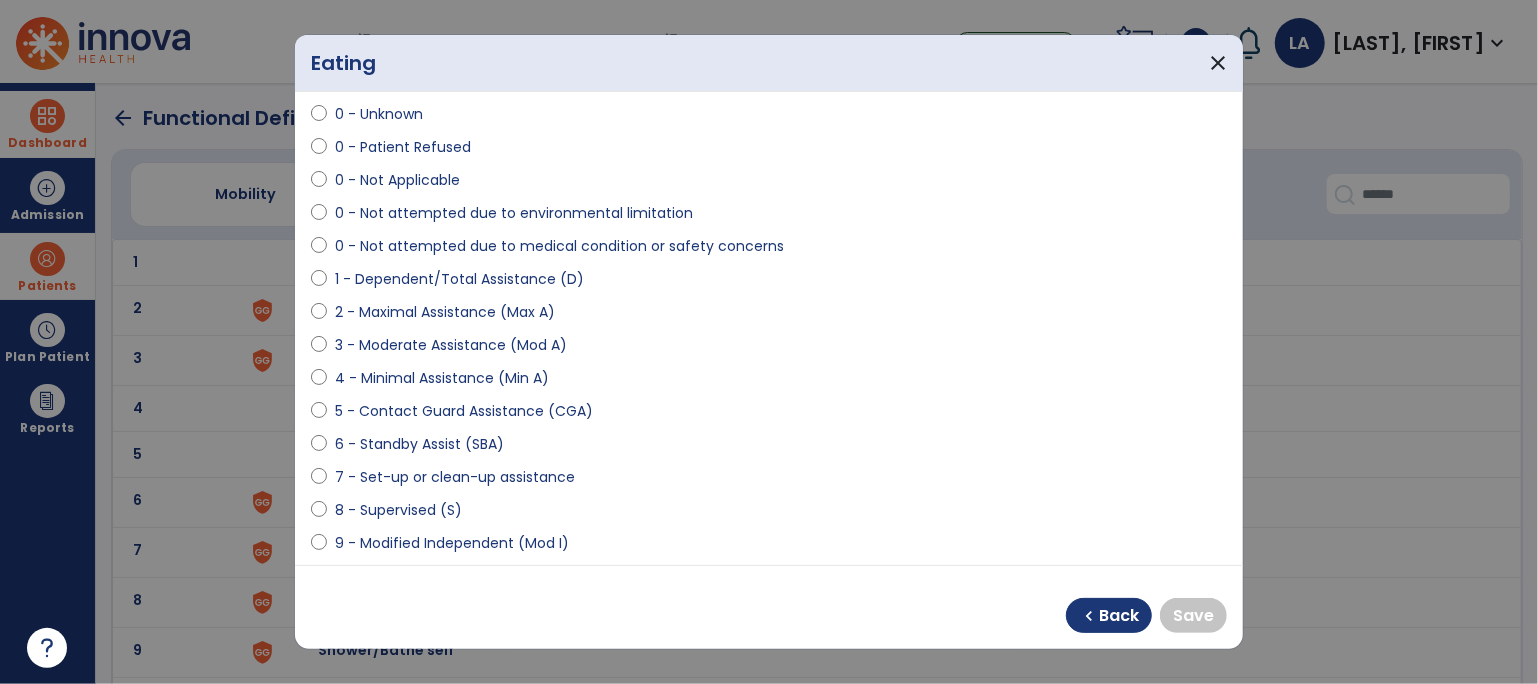 scroll, scrollTop: 78, scrollLeft: 0, axis: vertical 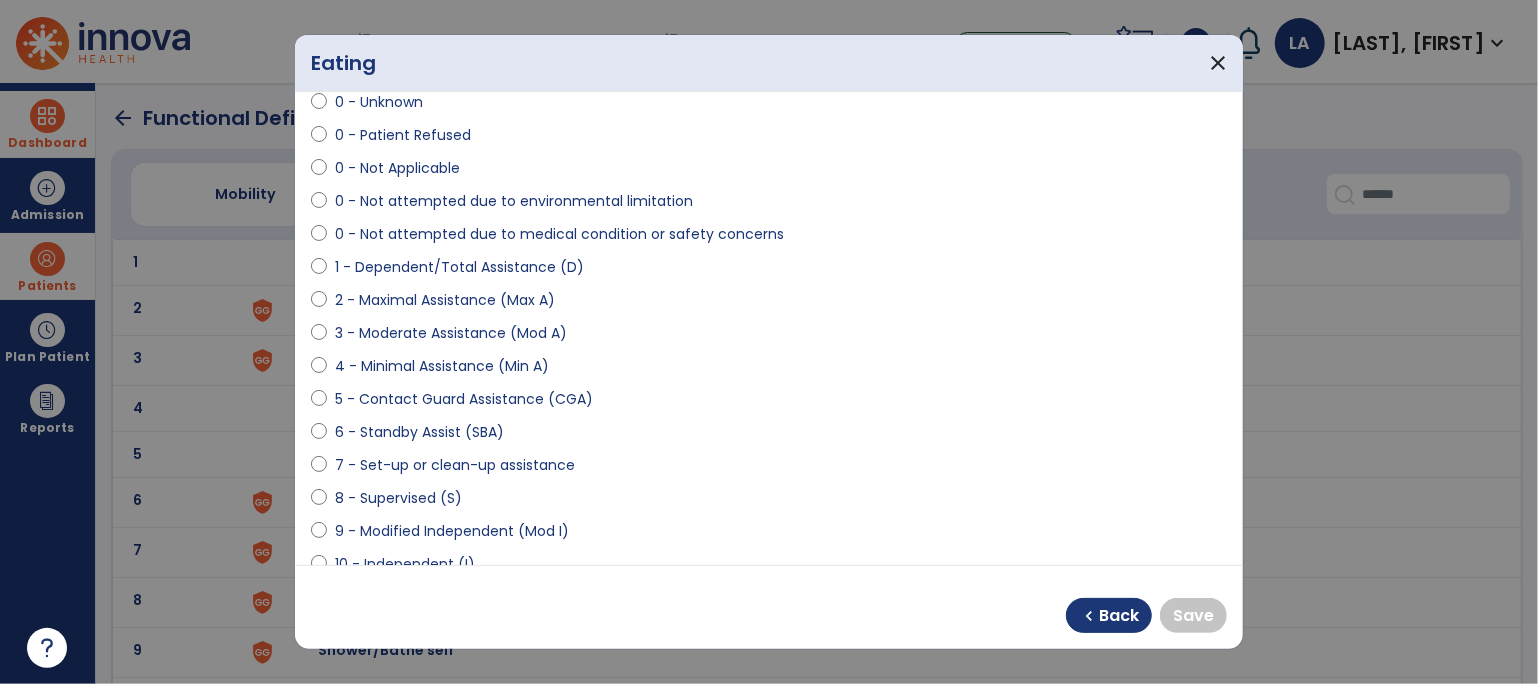 click on "7 - Set-up or clean-up assistance" at bounding box center [455, 465] 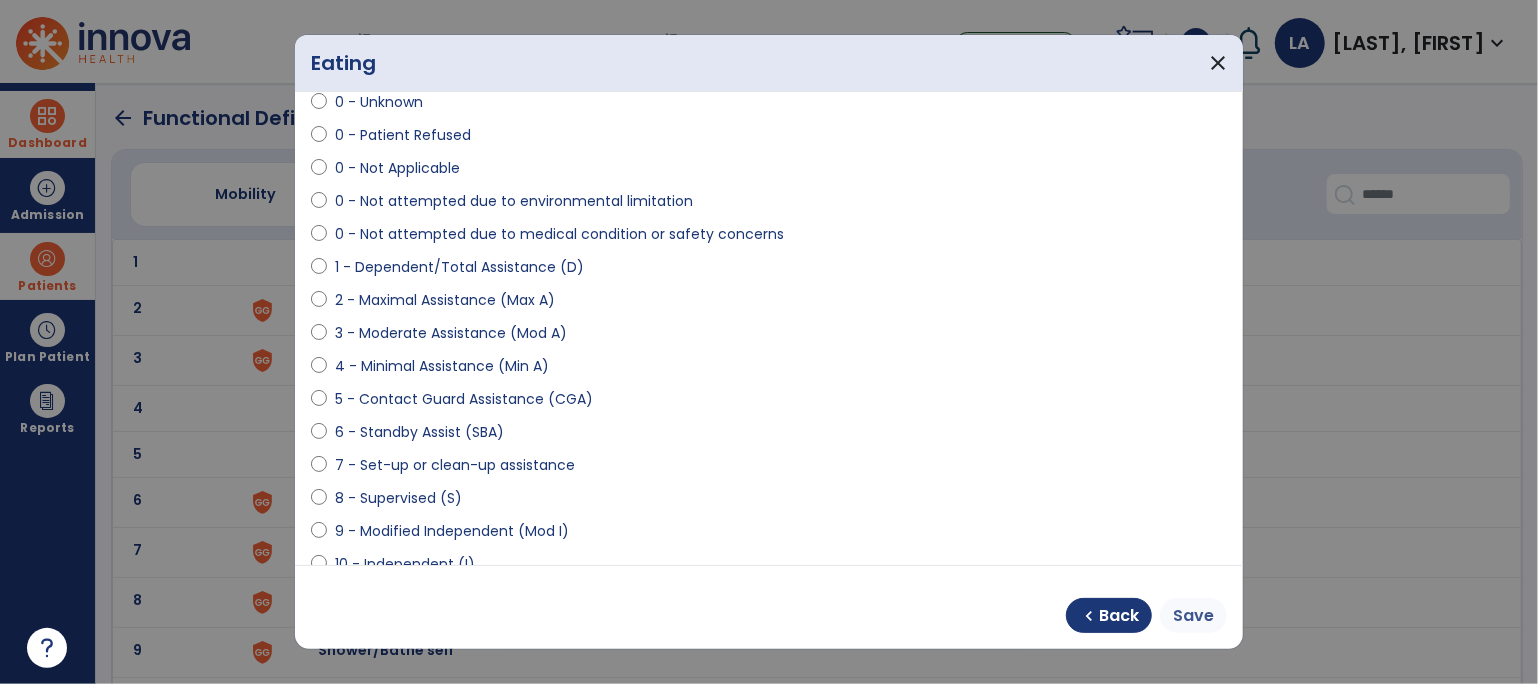 click on "Save" at bounding box center [1193, 616] 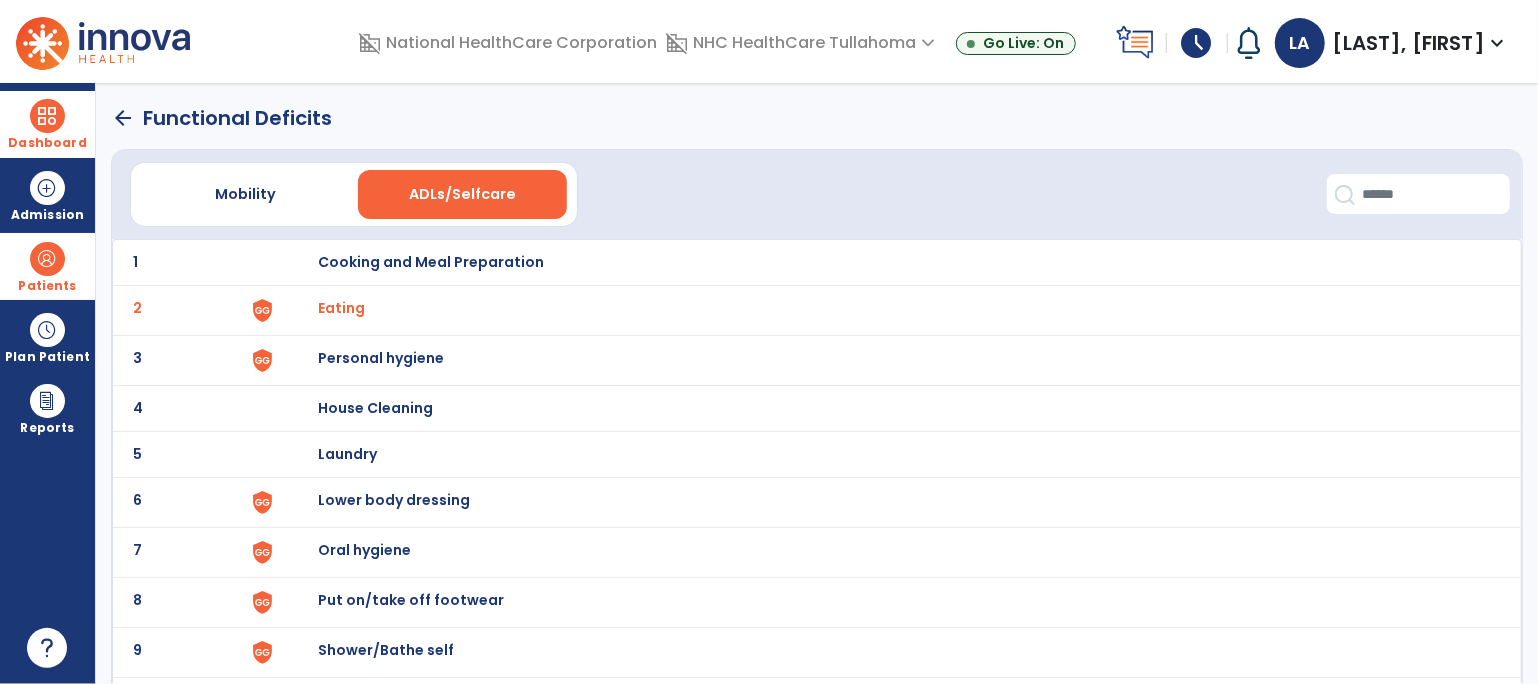 click on "Personal hygiene" at bounding box center [431, 262] 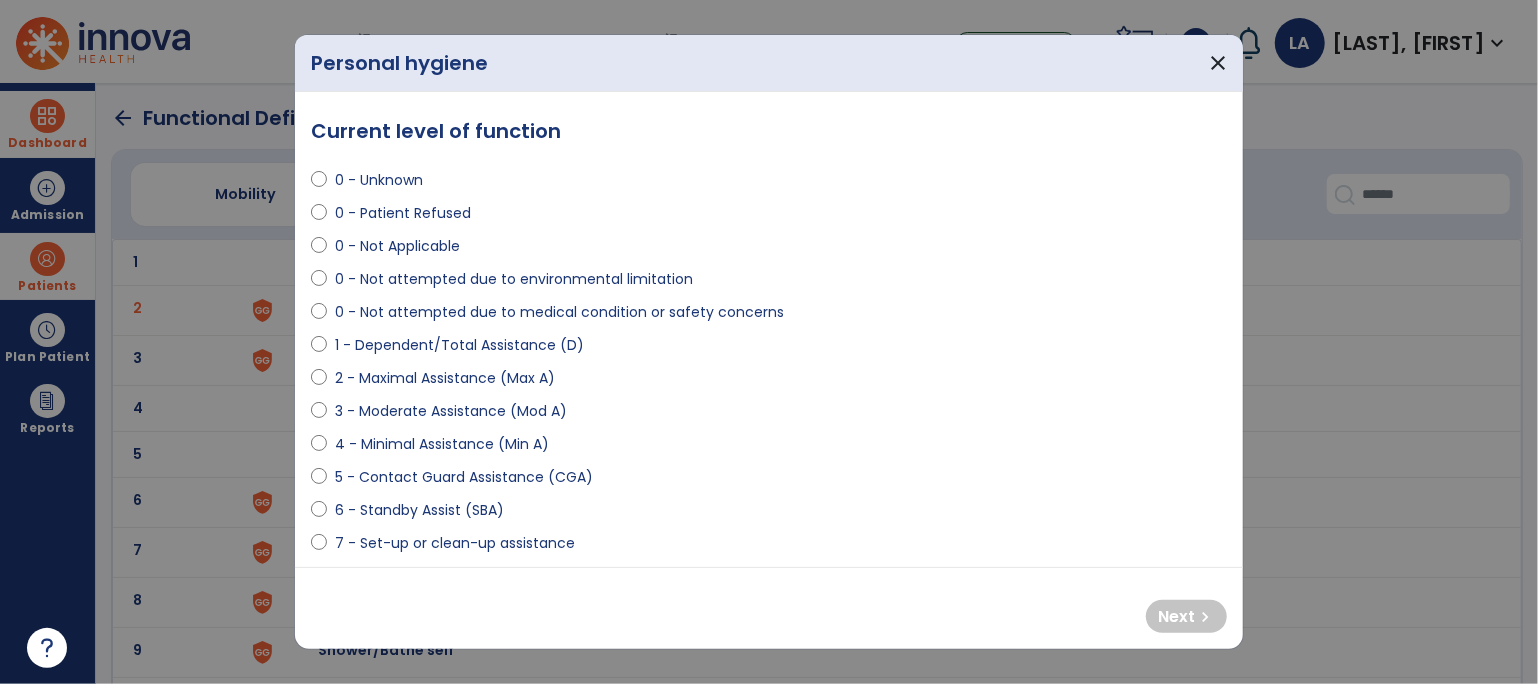 click on "3 - Moderate Assistance (Mod A)" at bounding box center (451, 411) 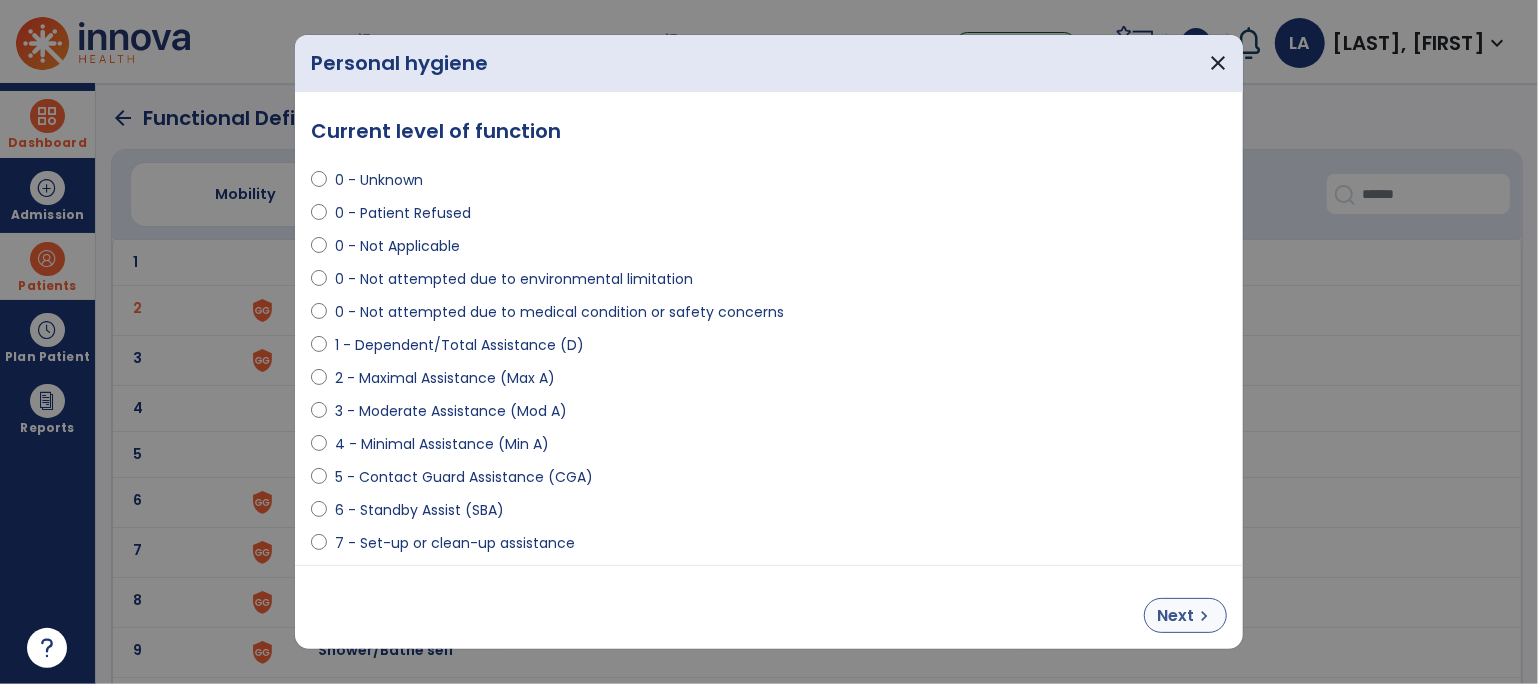 click on "Next" at bounding box center (1175, 616) 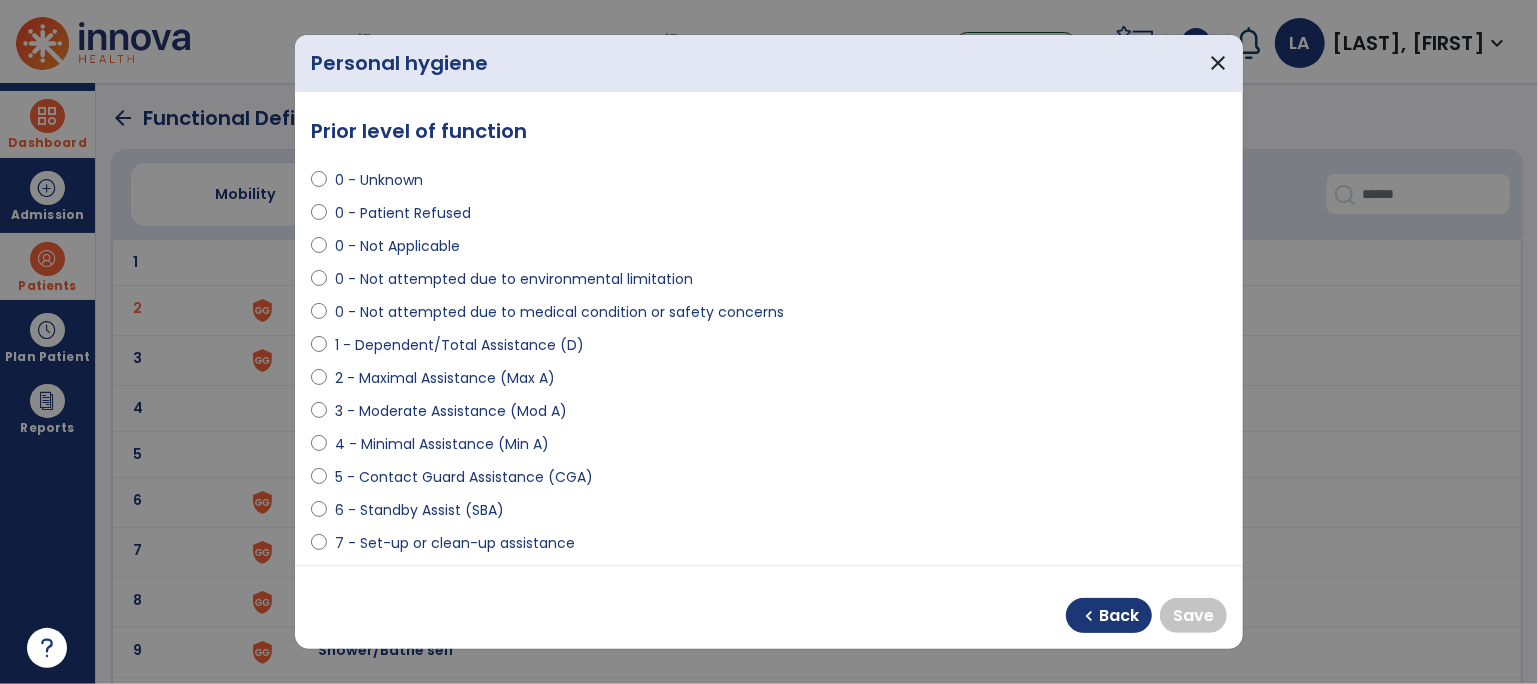 click on "5 - Contact Guard Assistance (CGA)" at bounding box center [464, 477] 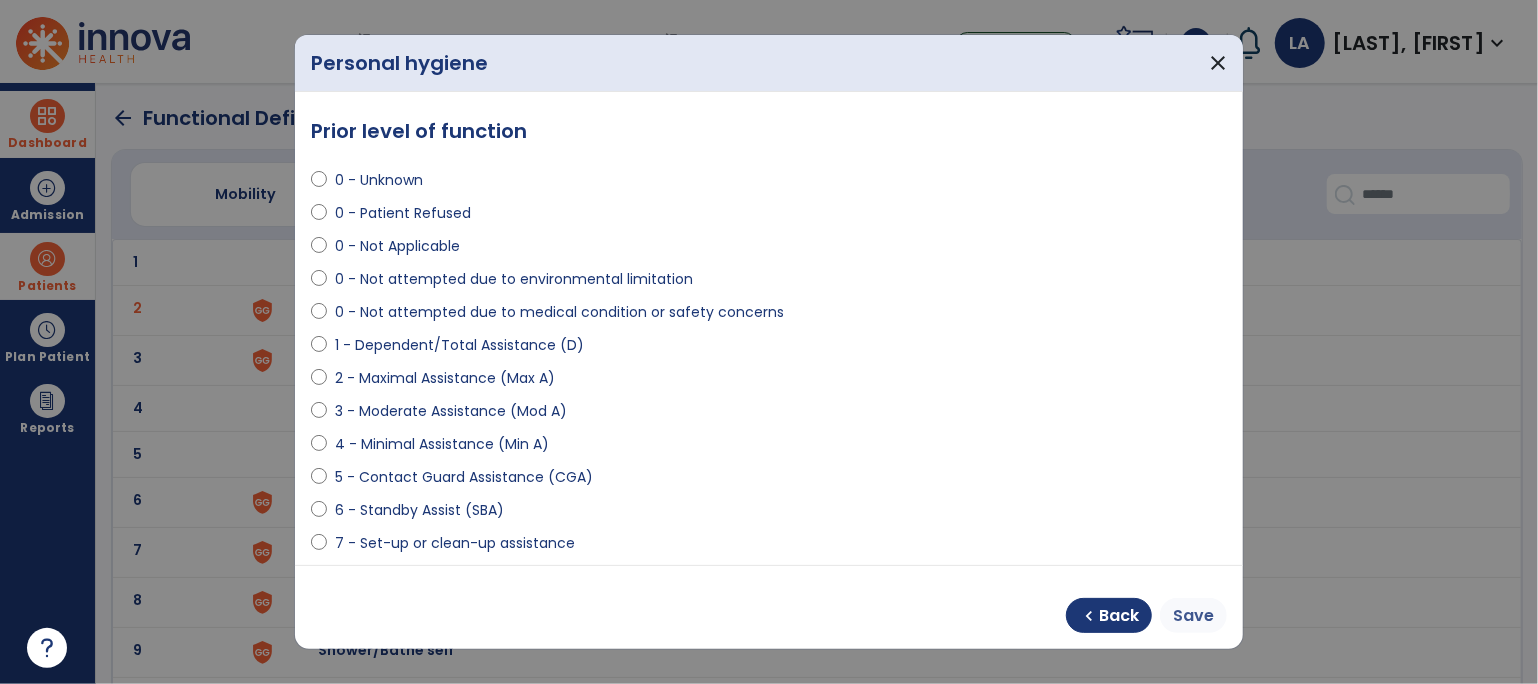 click on "Save" at bounding box center (1193, 616) 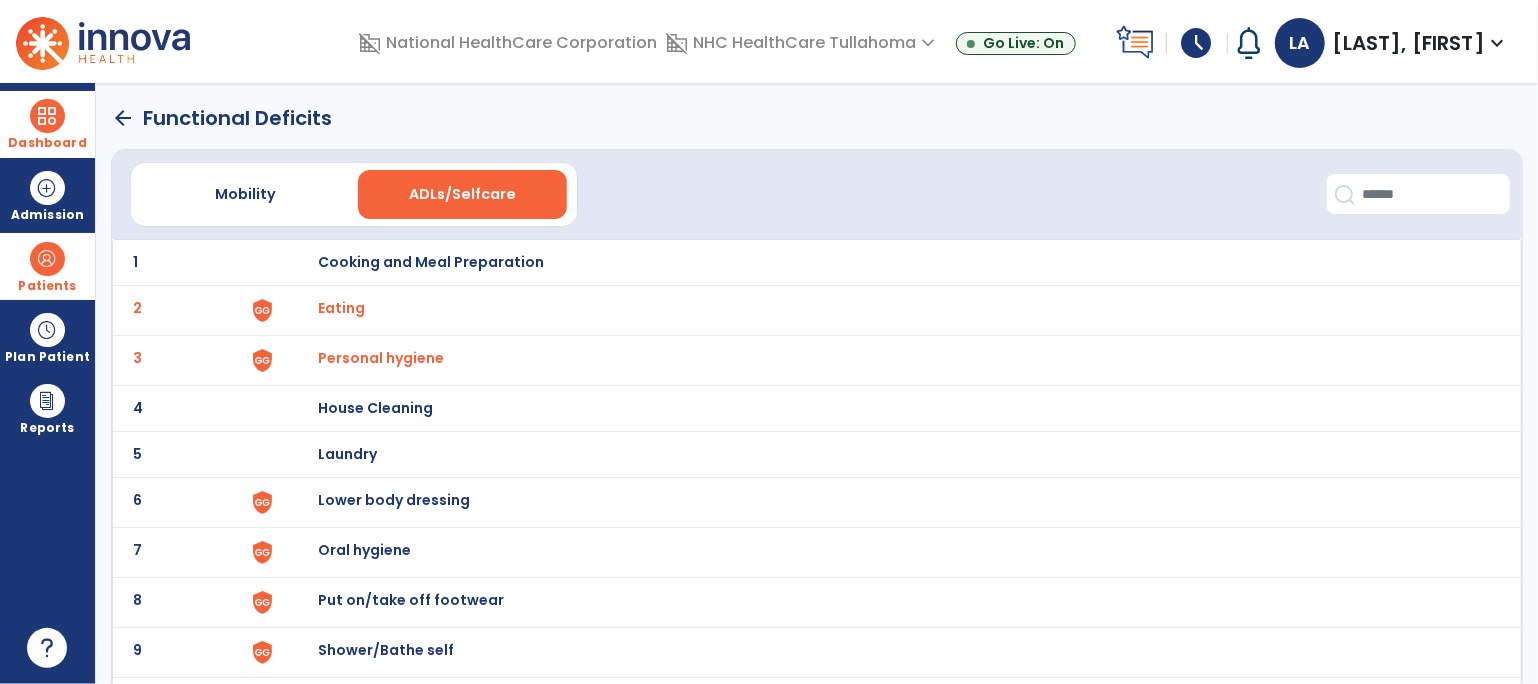 click on "Lower body dressing" at bounding box center [889, 262] 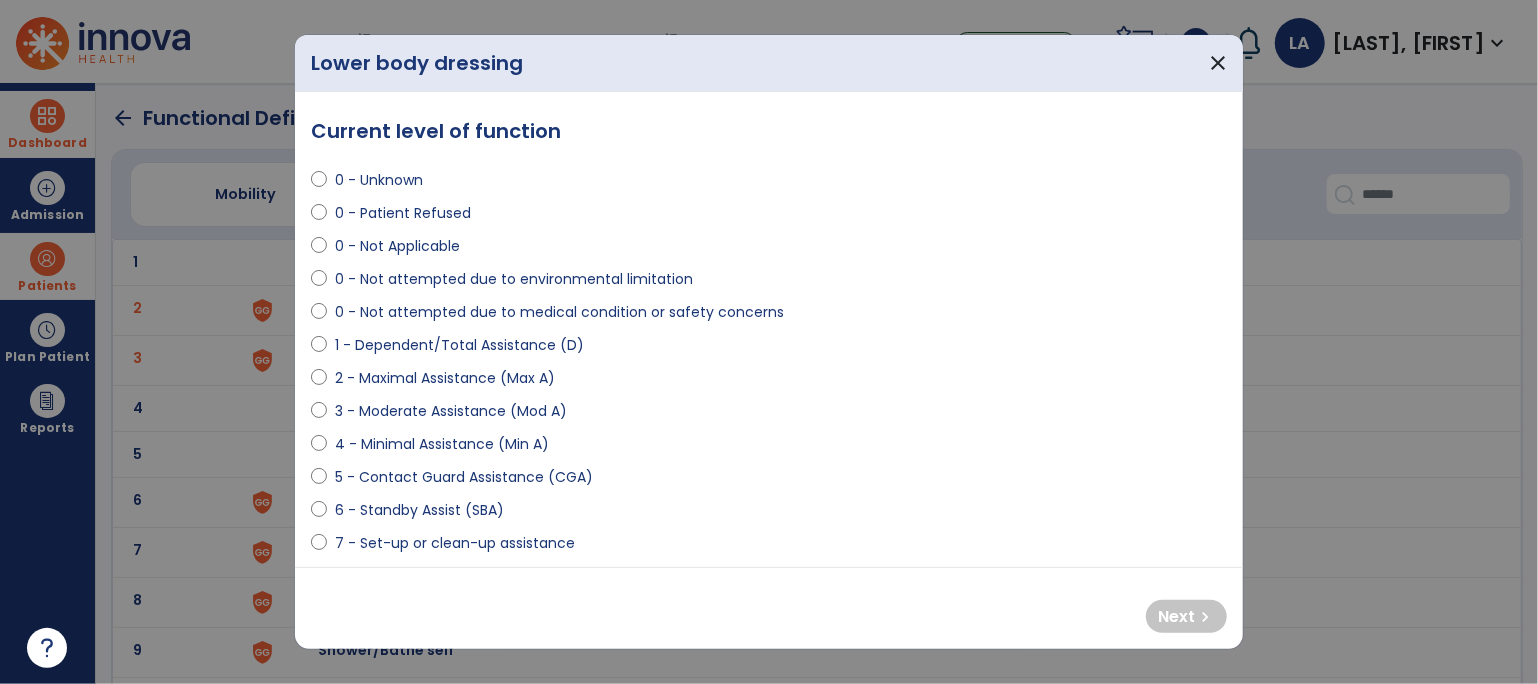 click on "1 - Dependent/Total Assistance (D)" at bounding box center (459, 345) 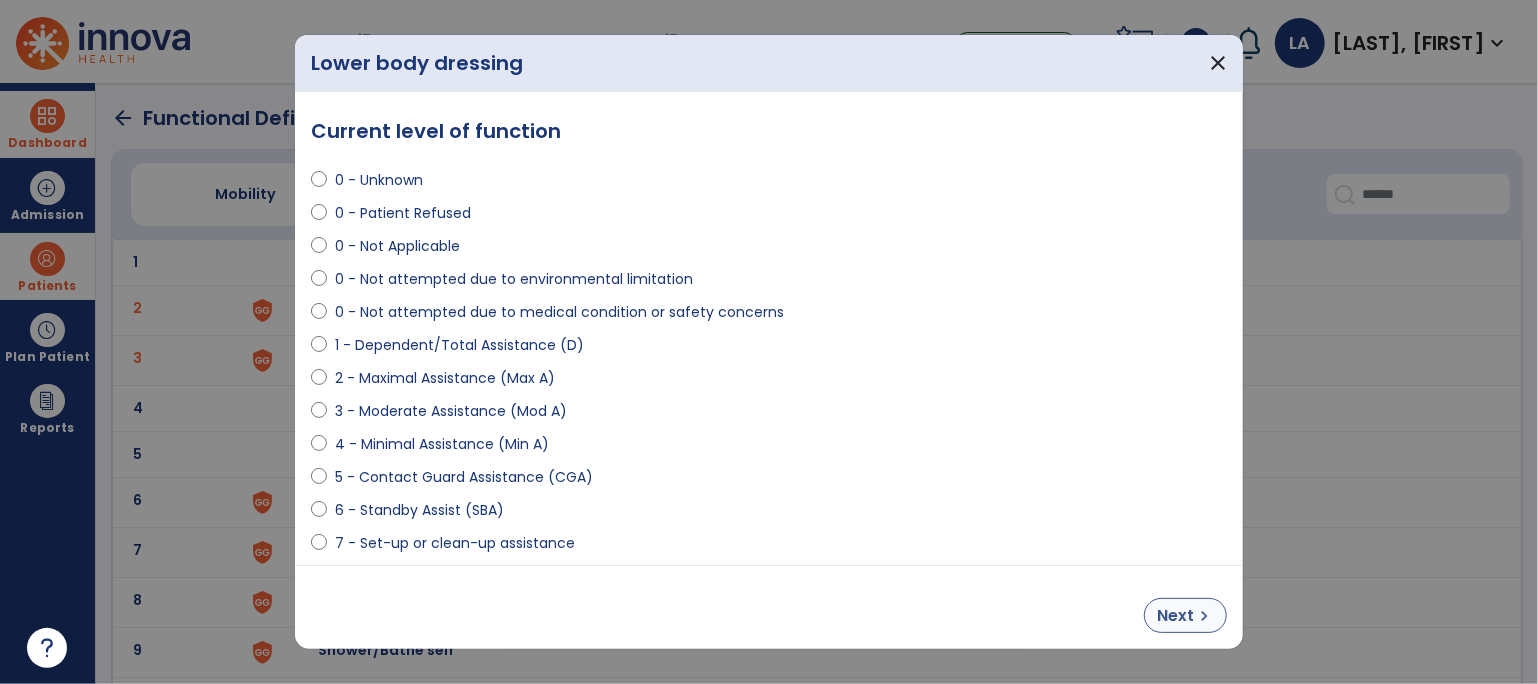 click on "Next" at bounding box center (1175, 616) 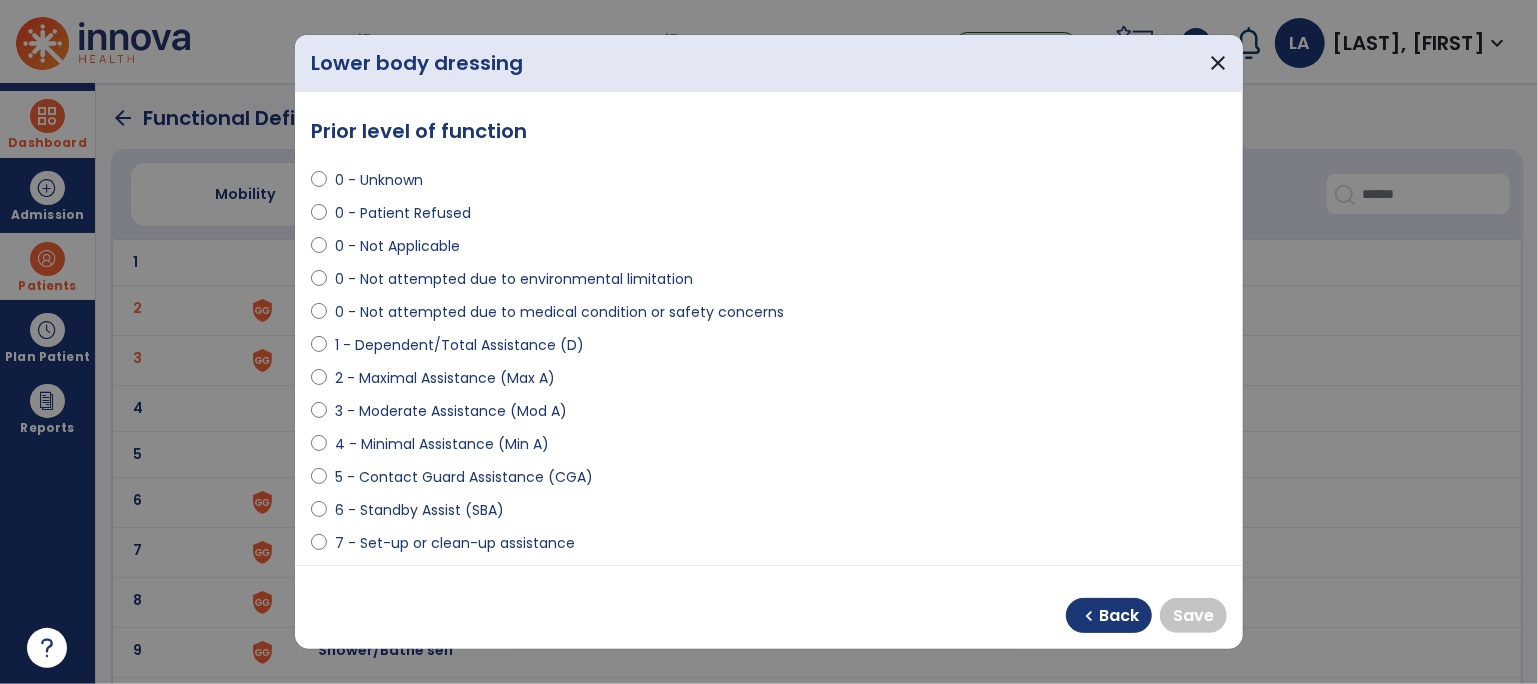 select on "**********" 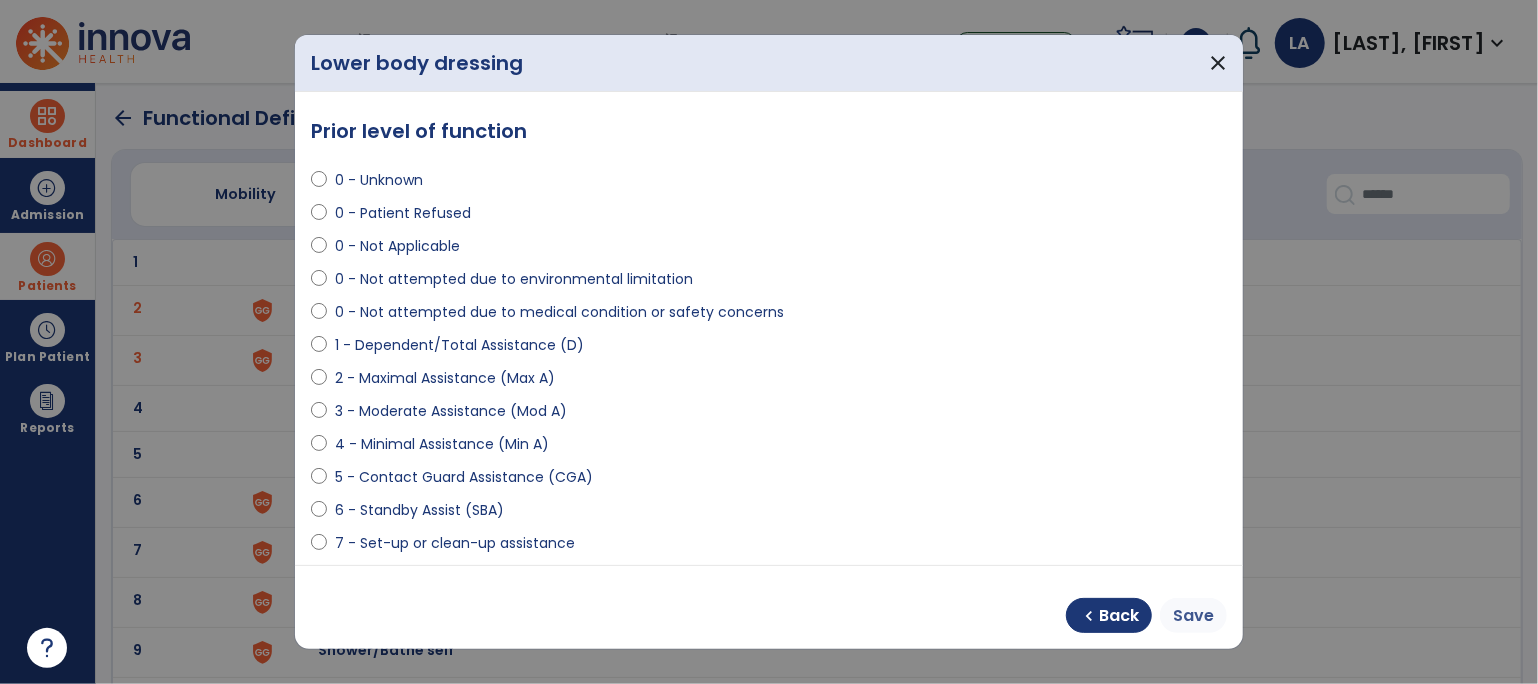 click on "Save" at bounding box center [1193, 616] 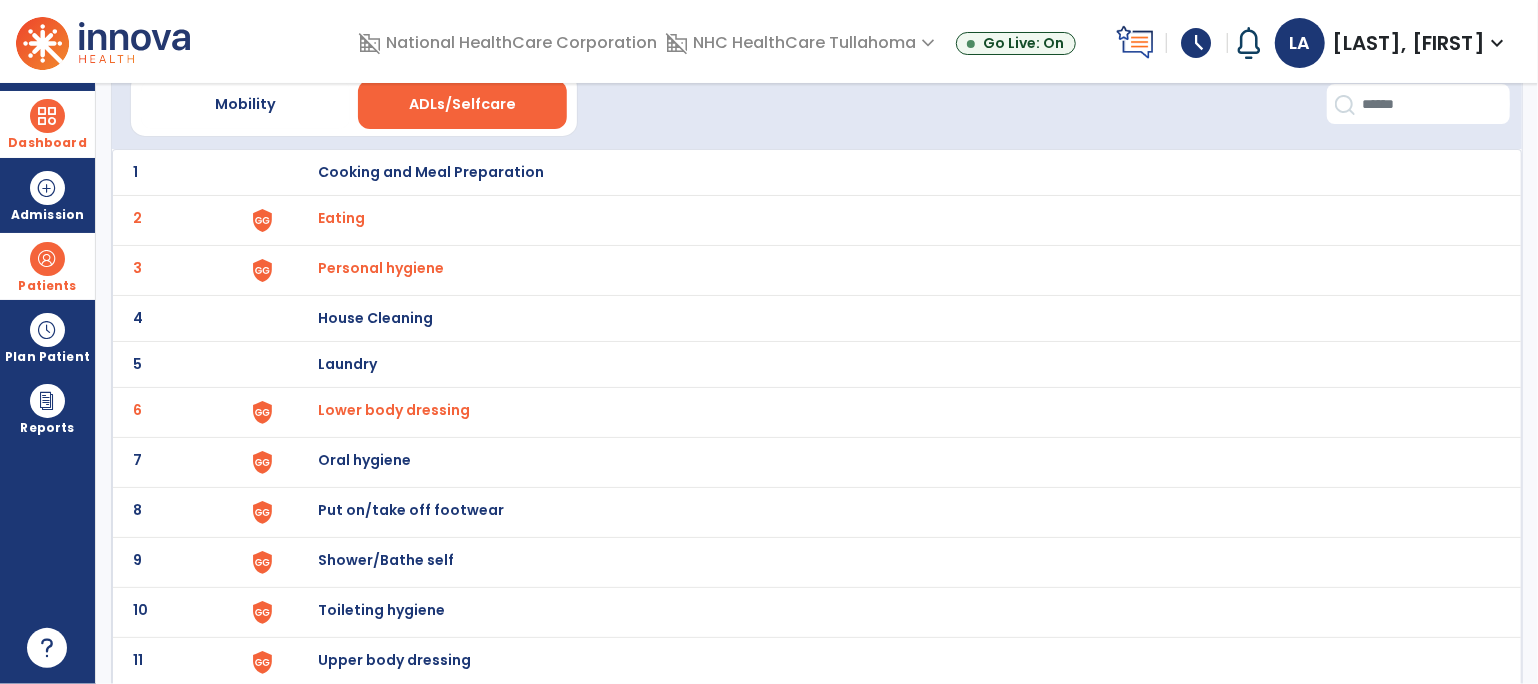 scroll, scrollTop: 91, scrollLeft: 0, axis: vertical 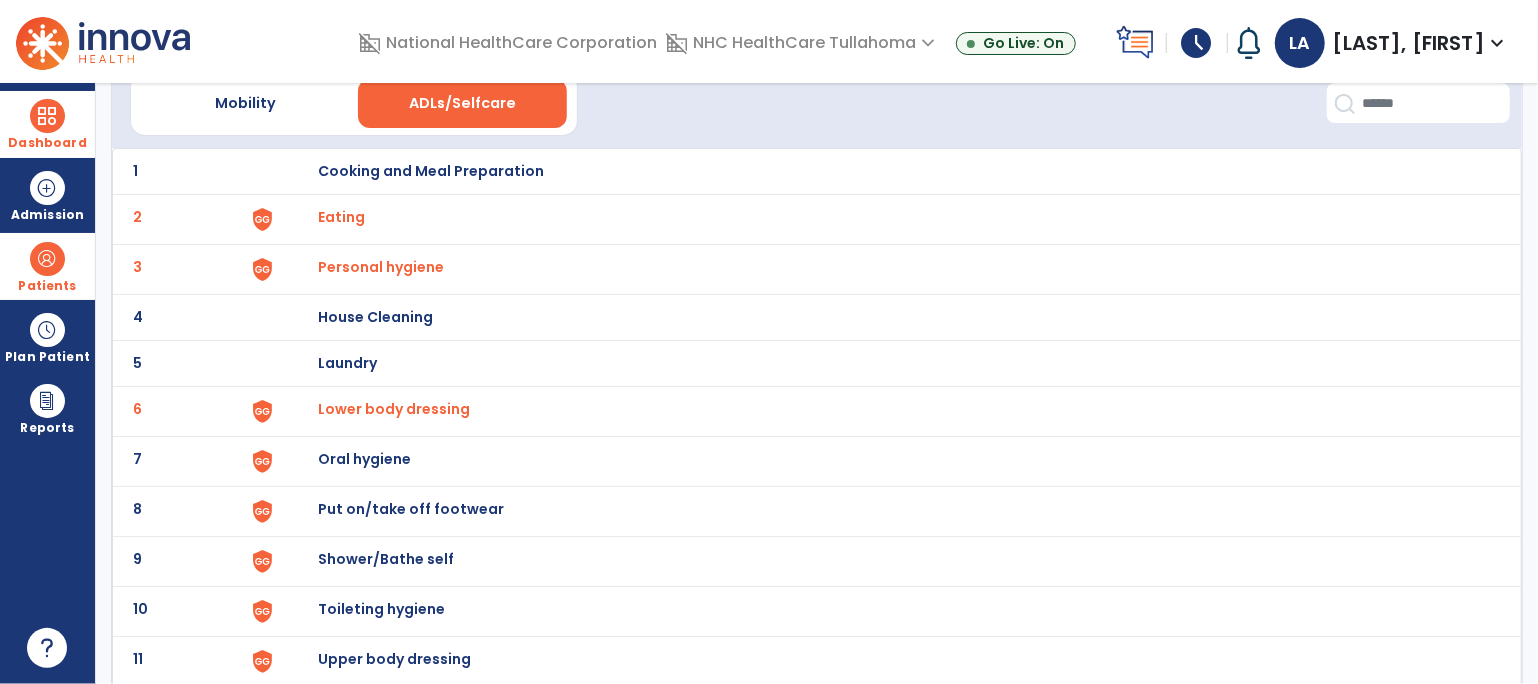 click on "Shower/Bathe self" at bounding box center [431, 171] 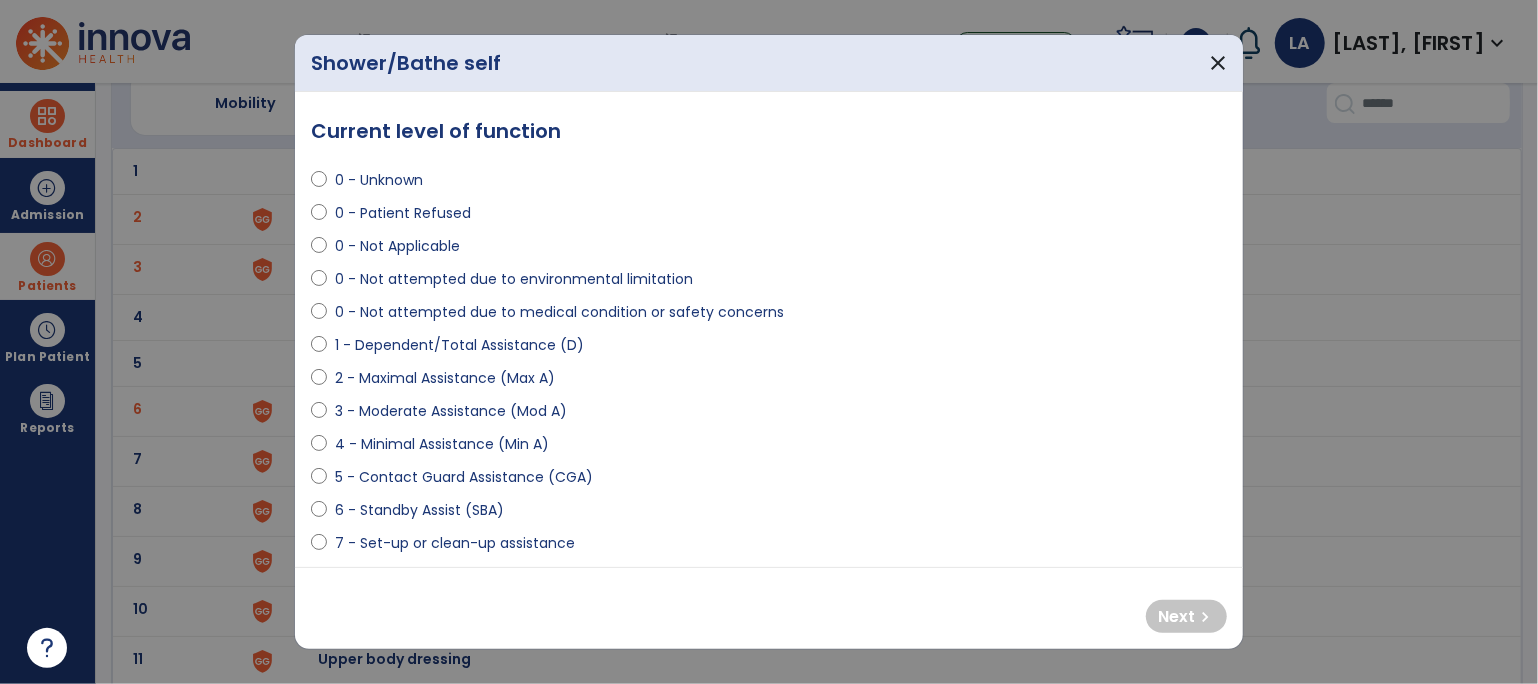 click on "0 - Not attempted due to medical condition or safety concerns" at bounding box center (559, 312) 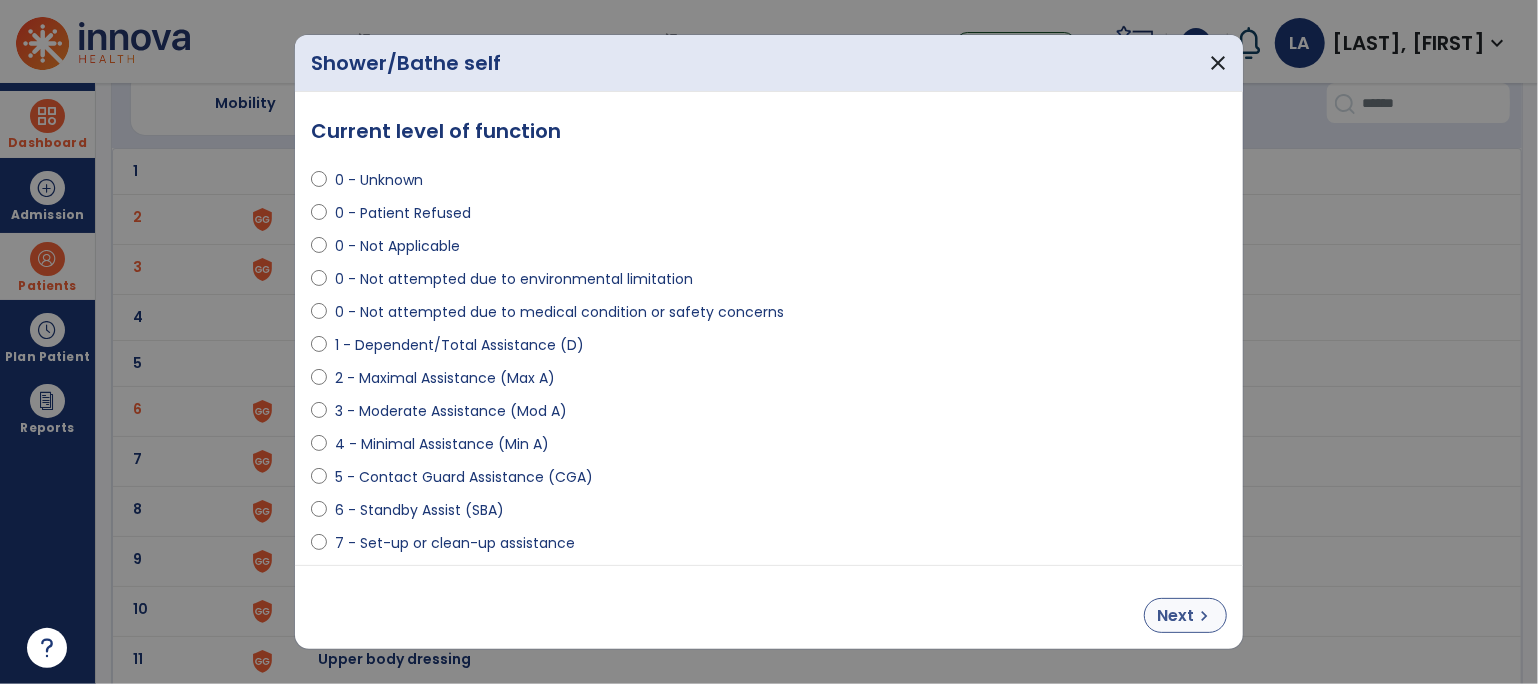 click on "Next" at bounding box center [1175, 616] 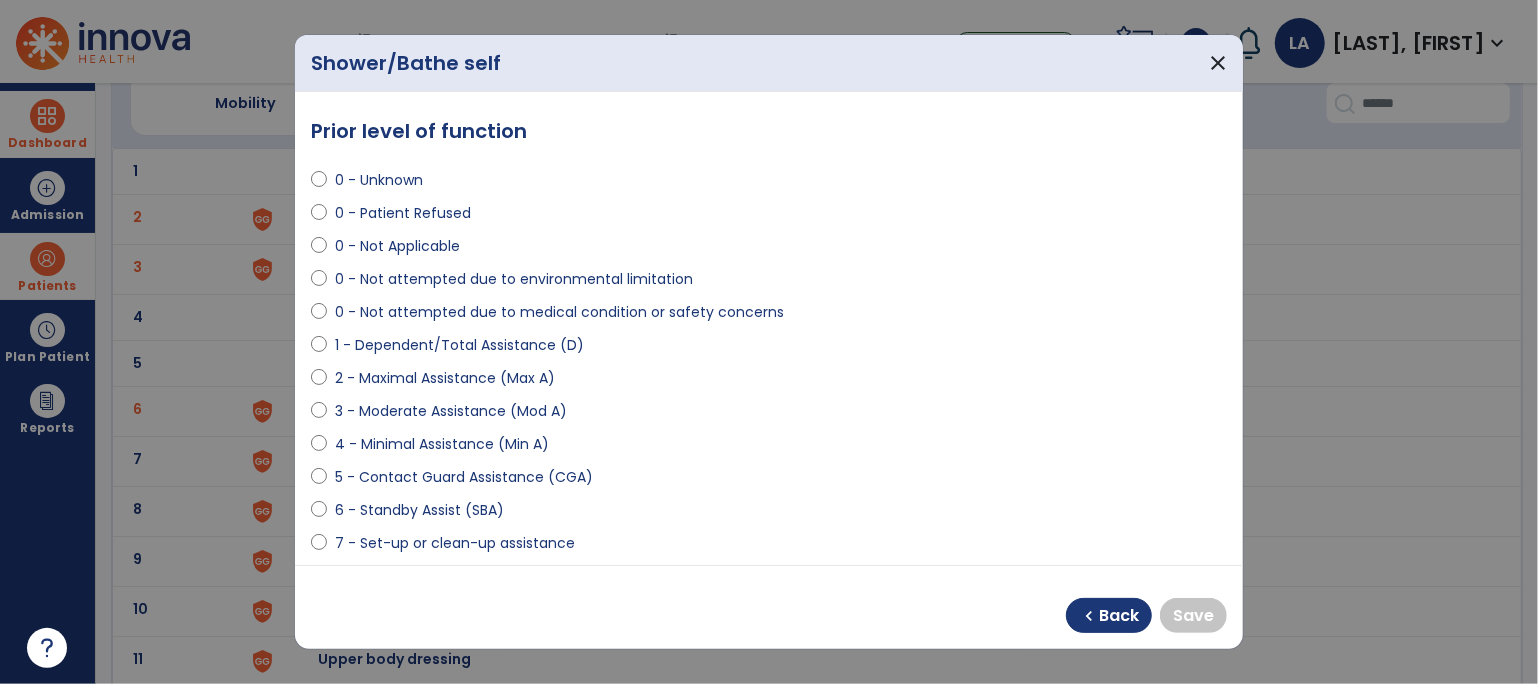 click on "3 - Moderate Assistance (Mod A)" at bounding box center [451, 411] 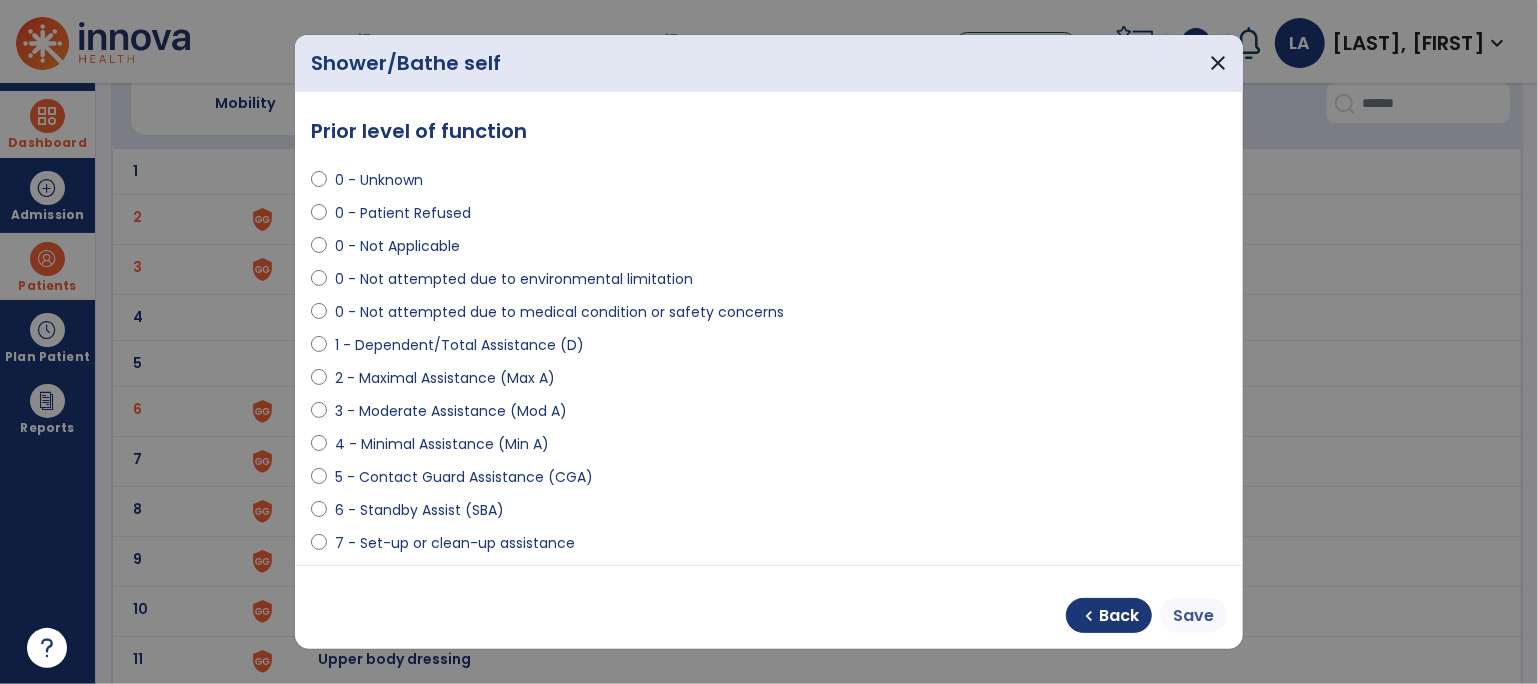 click on "Save" at bounding box center [1193, 616] 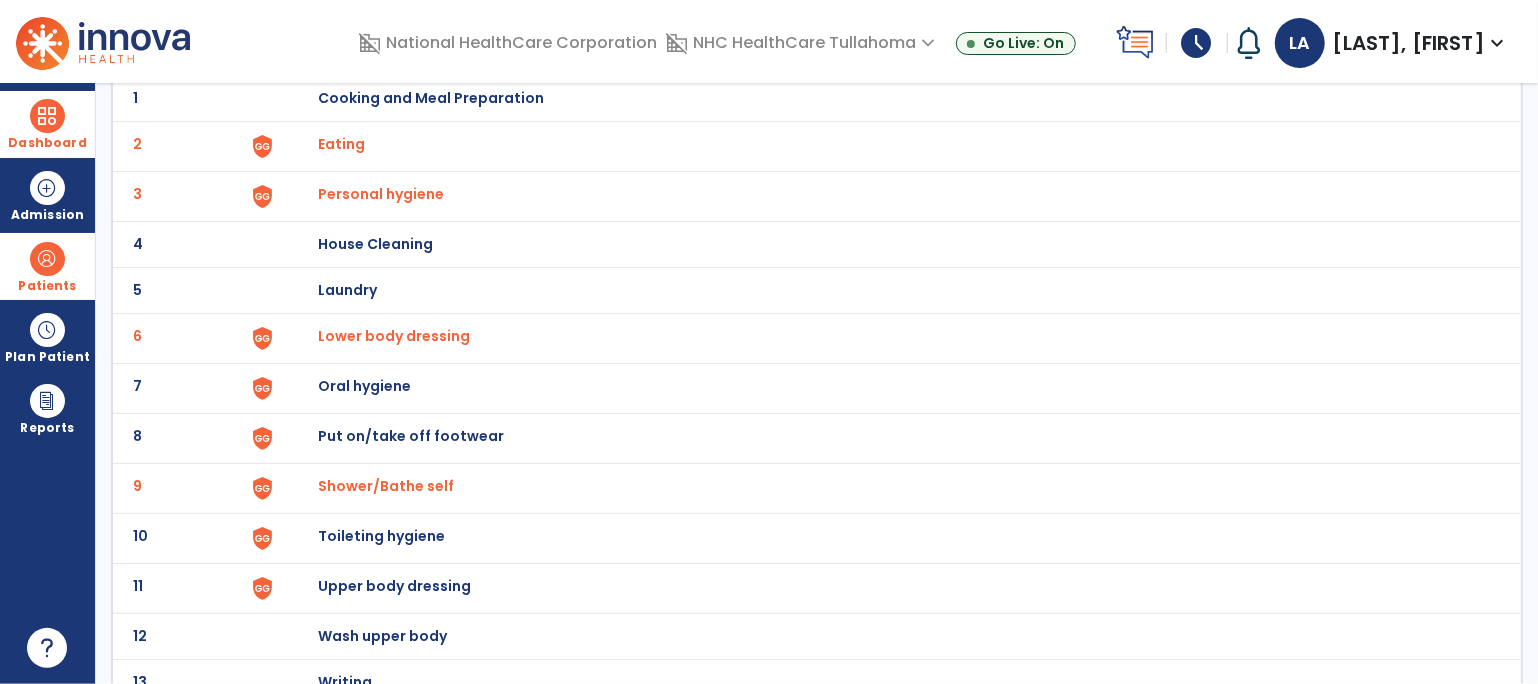 scroll, scrollTop: 183, scrollLeft: 0, axis: vertical 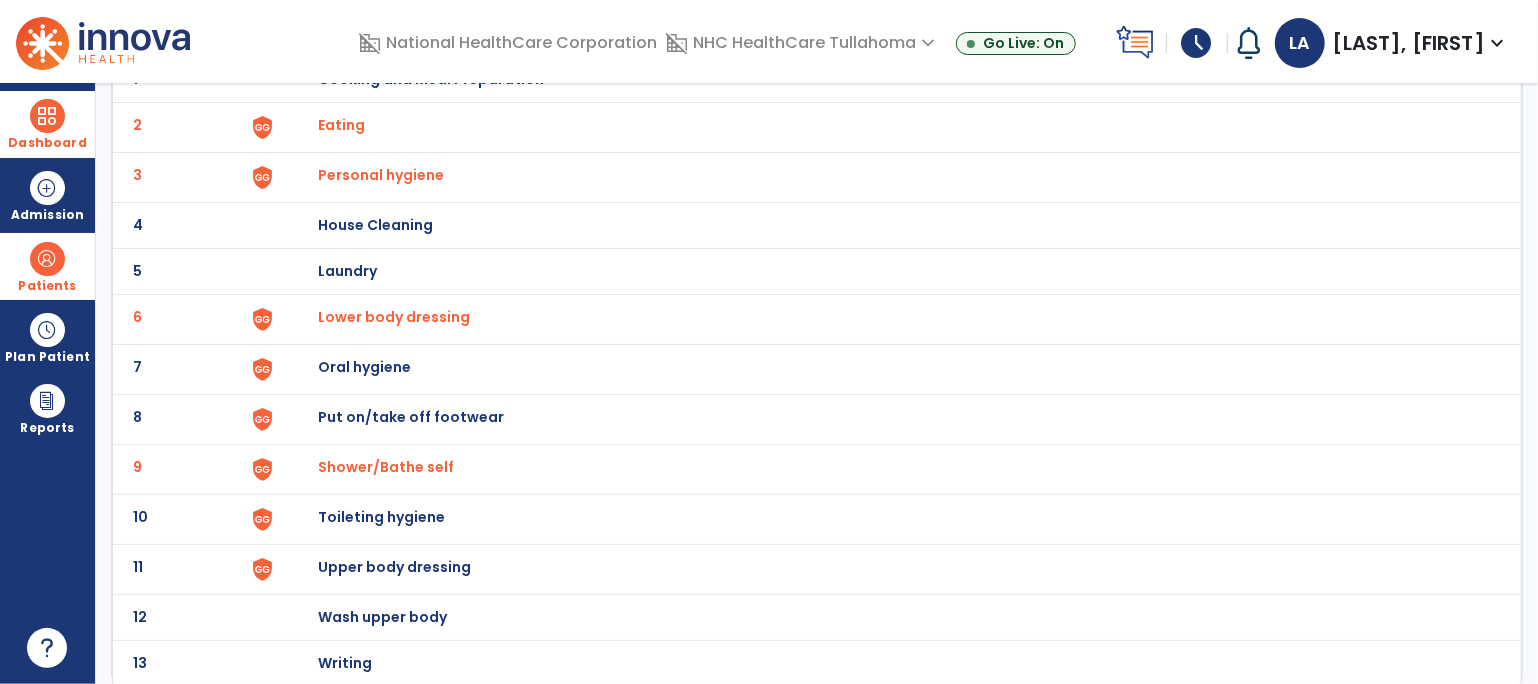 click on "Toileting hygiene" at bounding box center [431, 79] 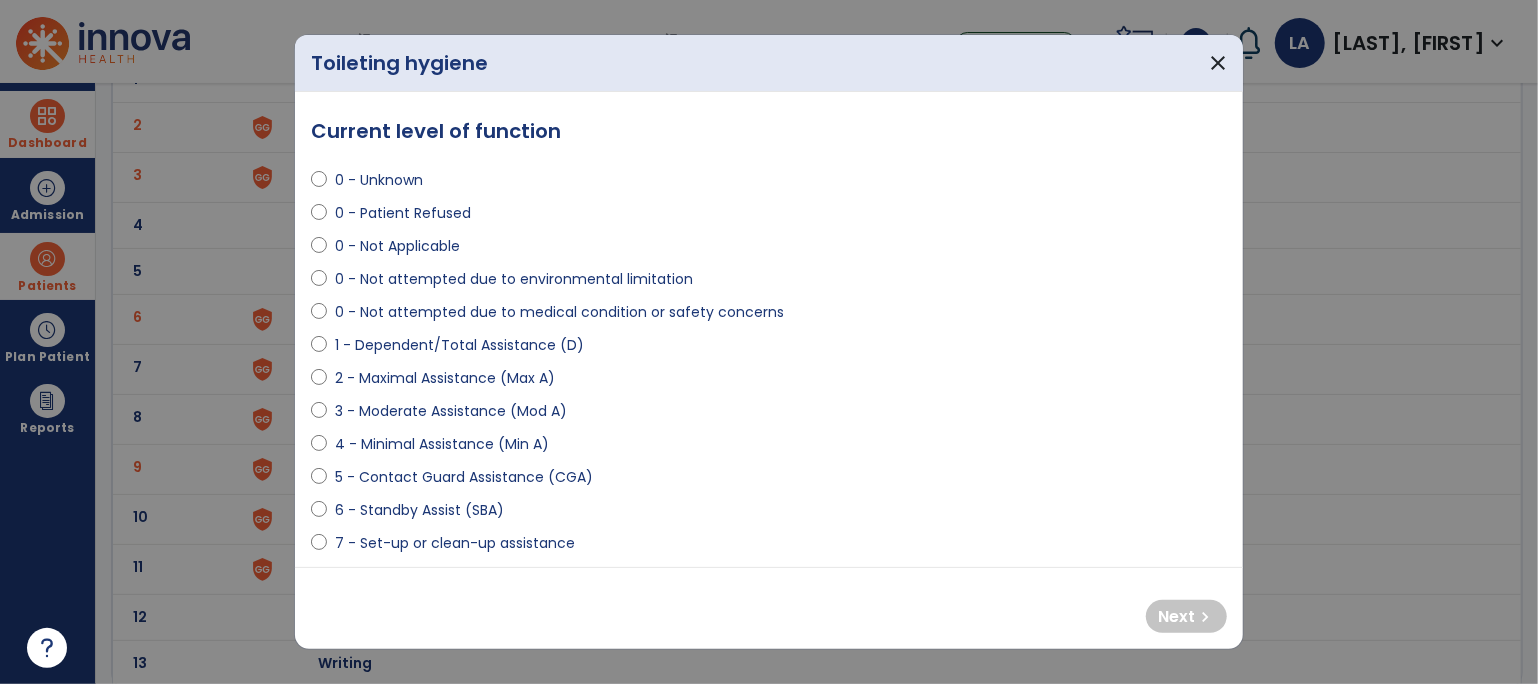 click on "1 - Dependent/Total Assistance (D)" at bounding box center [459, 345] 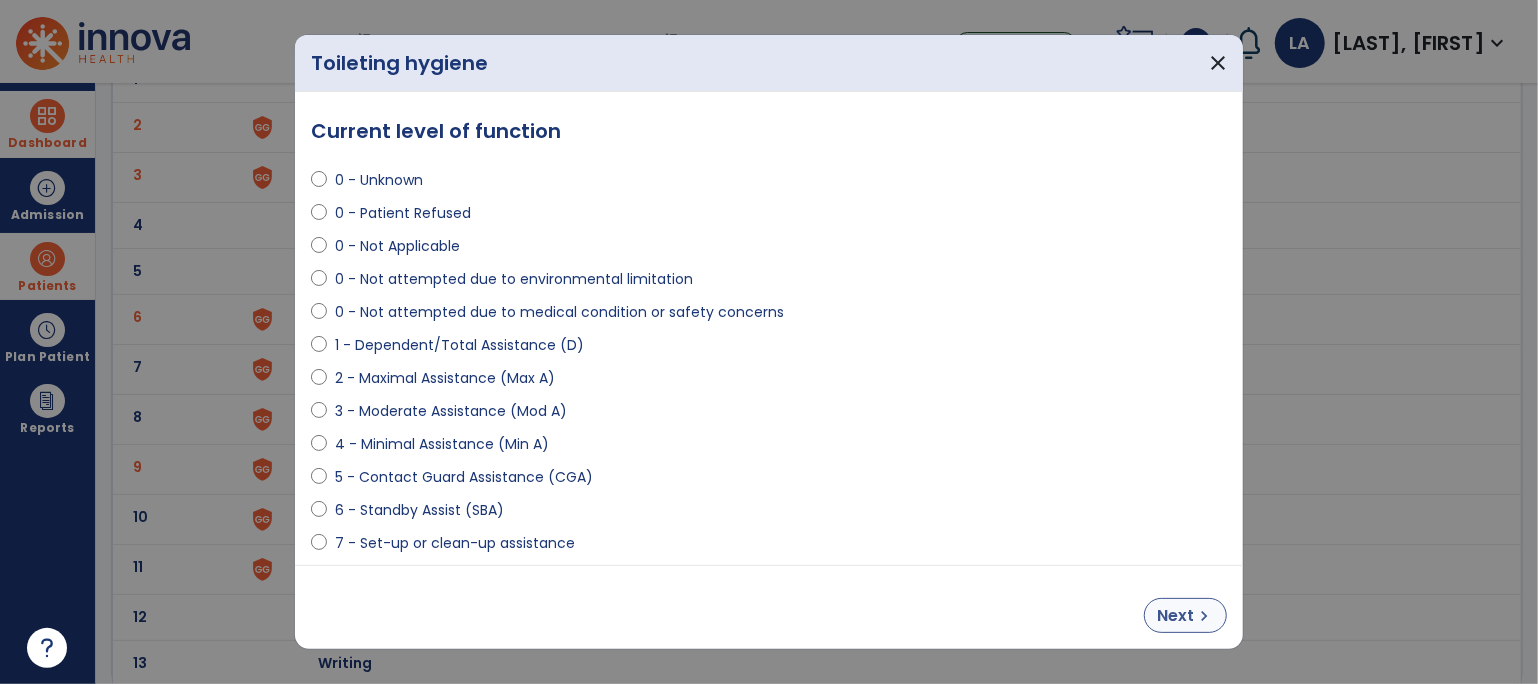 click on "Next" at bounding box center [1175, 616] 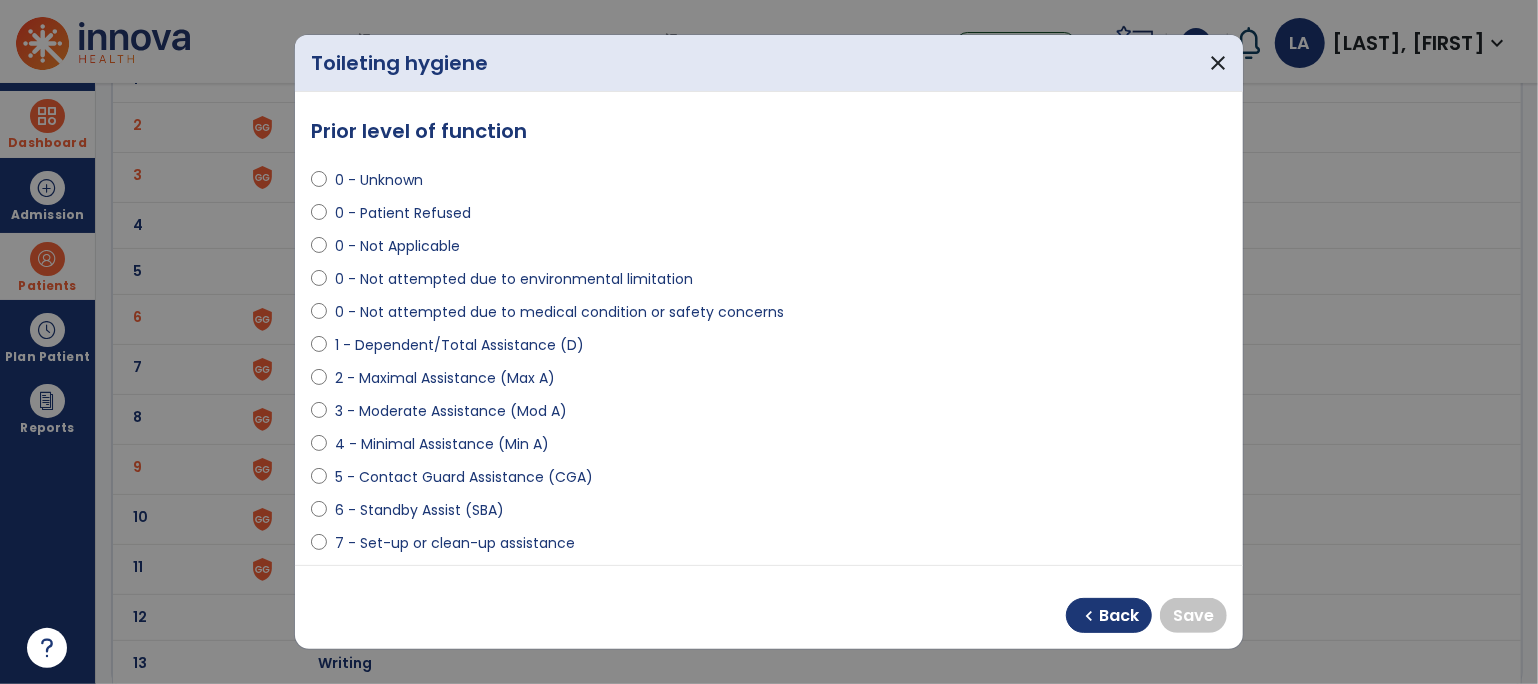 click on "2 - Maximal Assistance (Max A)" at bounding box center (445, 378) 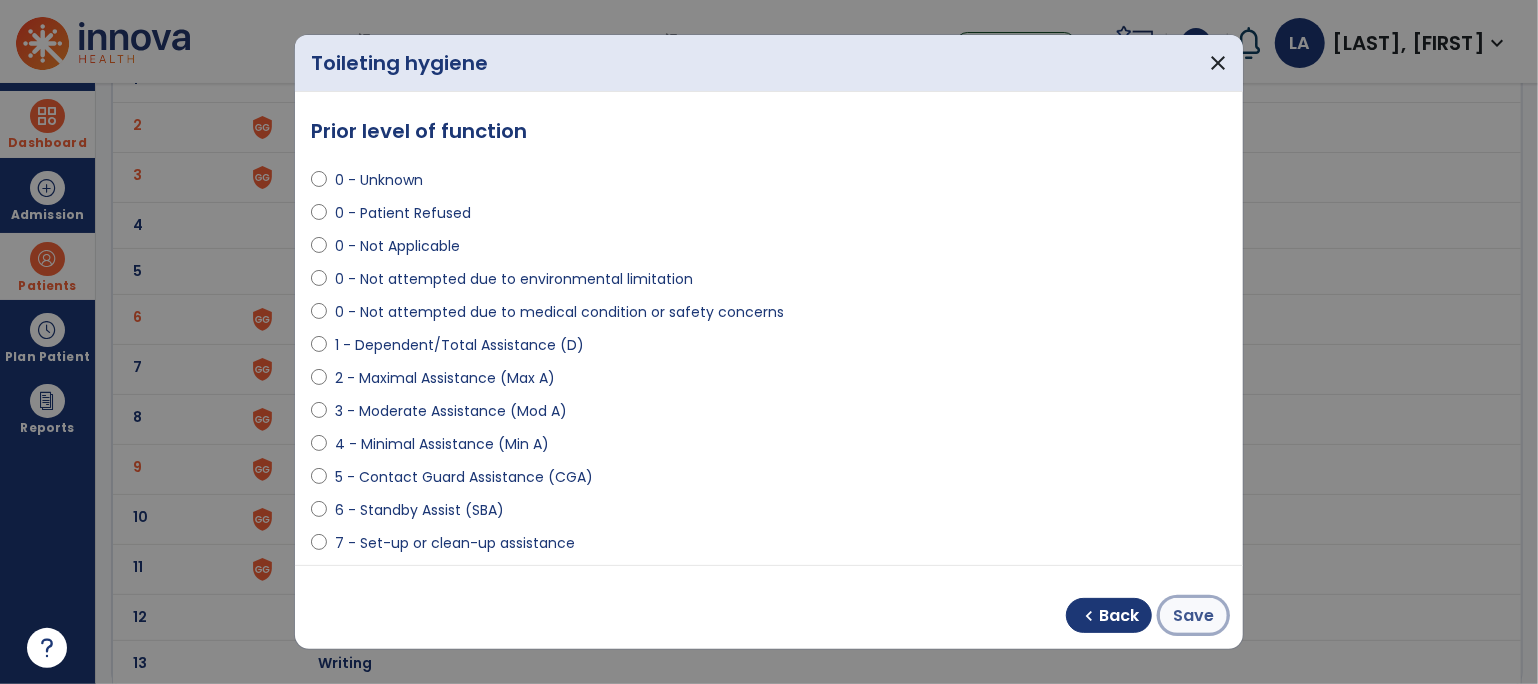 click on "Save" at bounding box center [1193, 616] 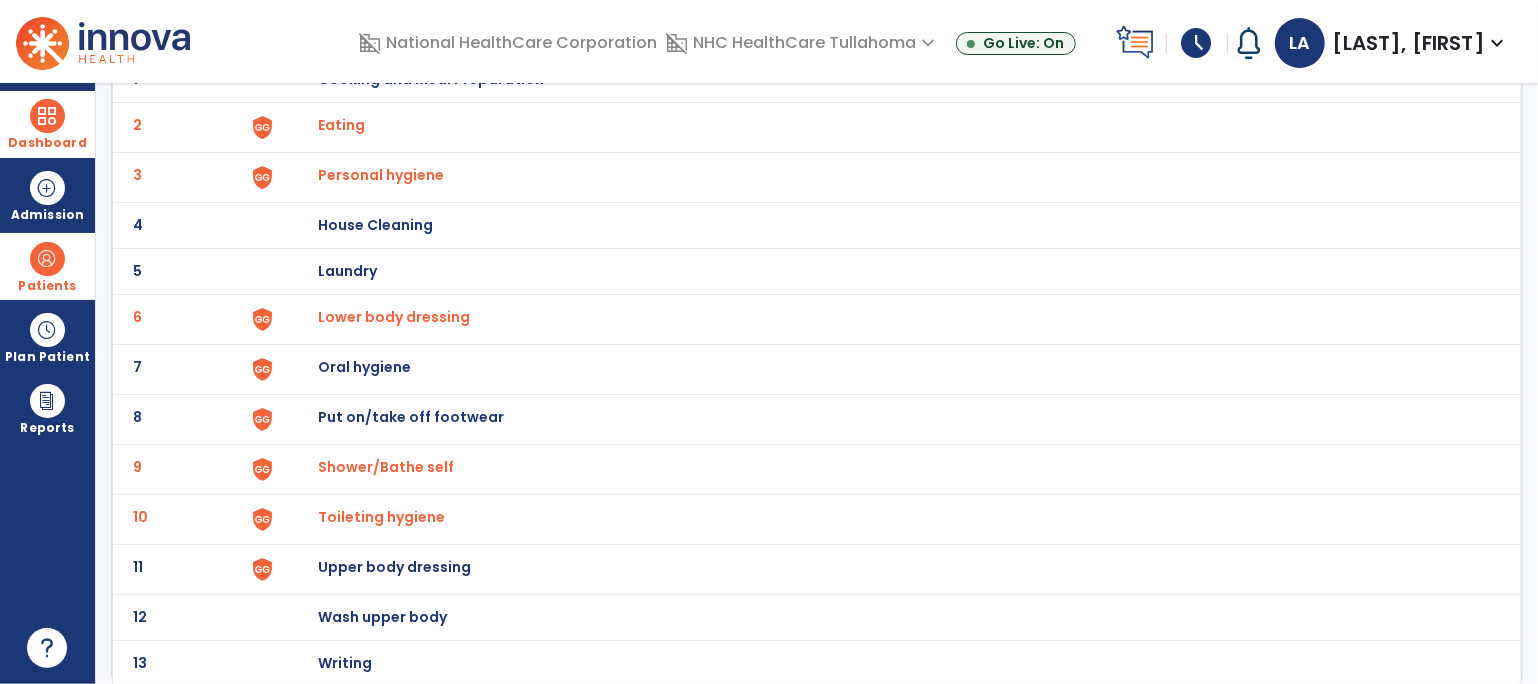 scroll, scrollTop: 0, scrollLeft: 0, axis: both 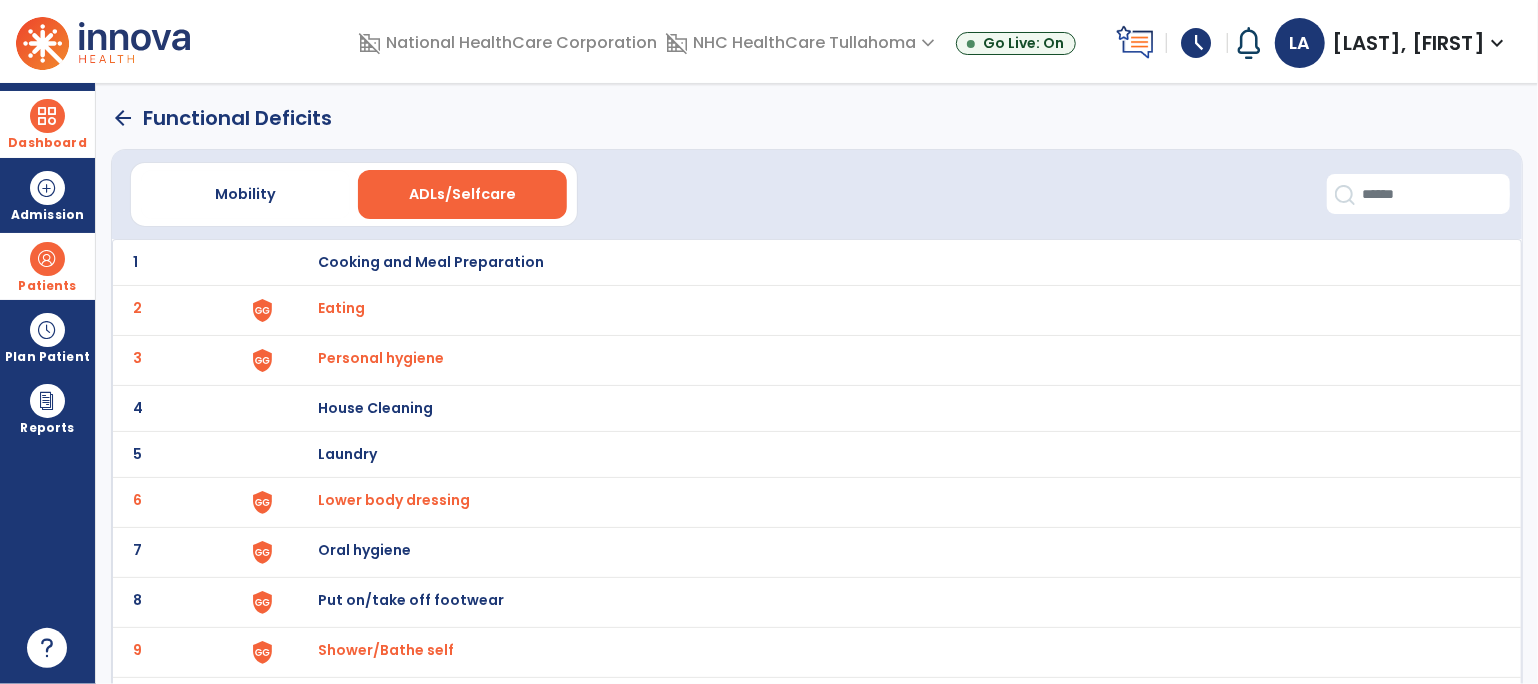 click on "arrow_back" 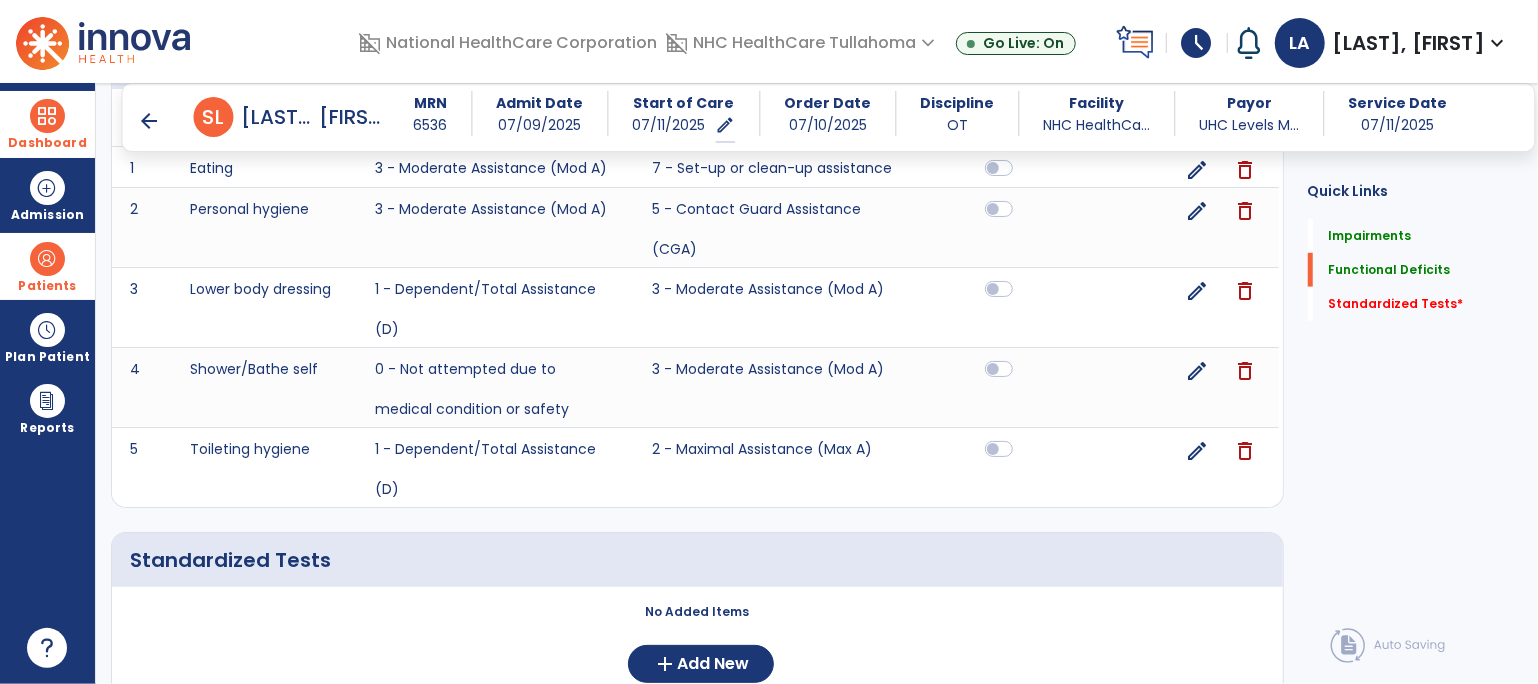 scroll, scrollTop: 920, scrollLeft: 0, axis: vertical 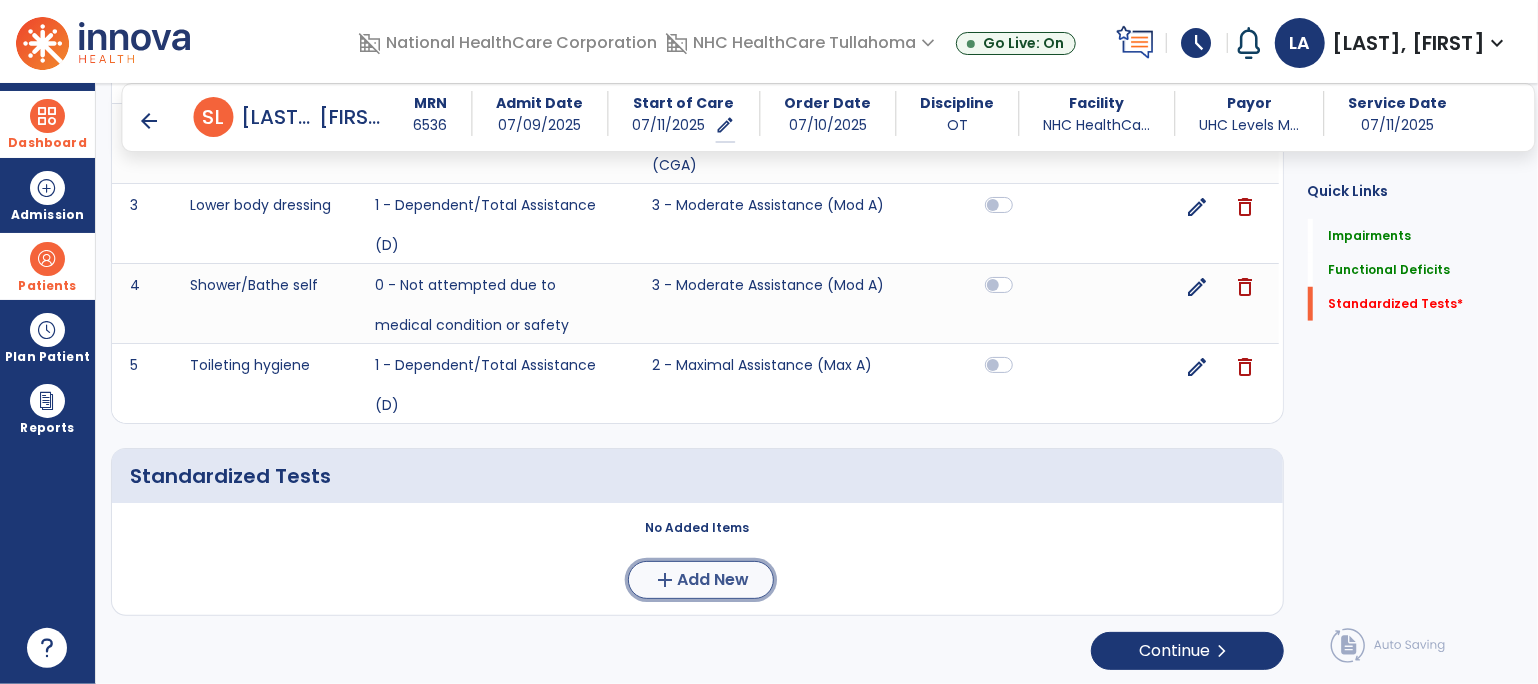 click on "add" 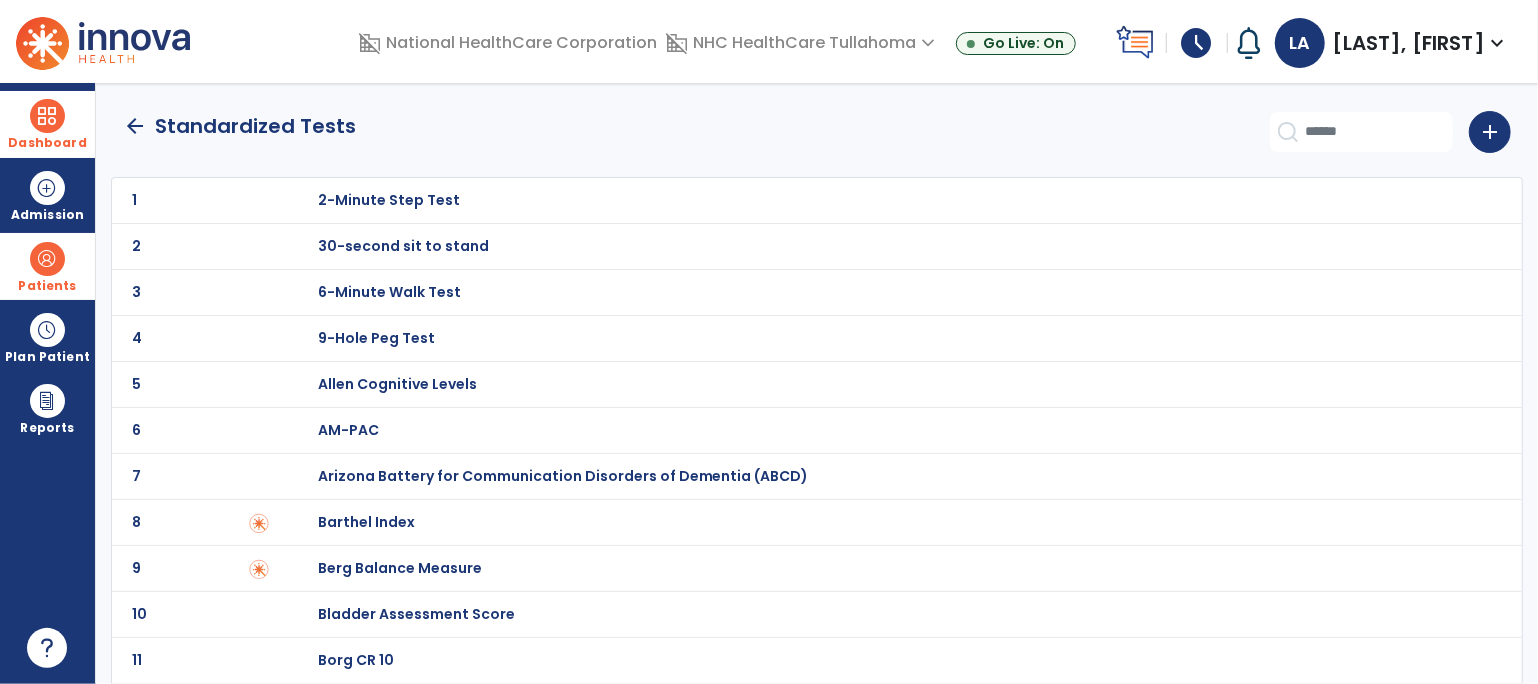 click on "Barthel Index" at bounding box center (389, 200) 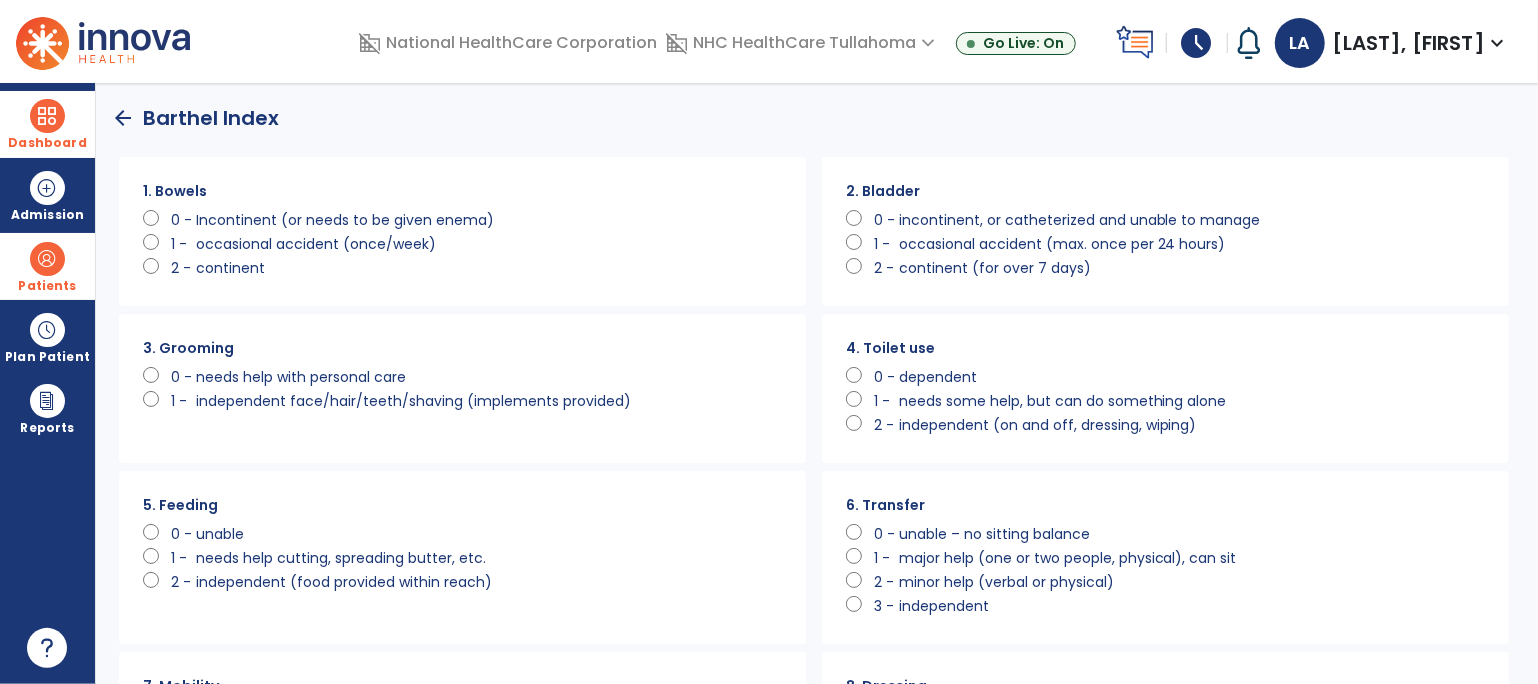 click on "0 -" 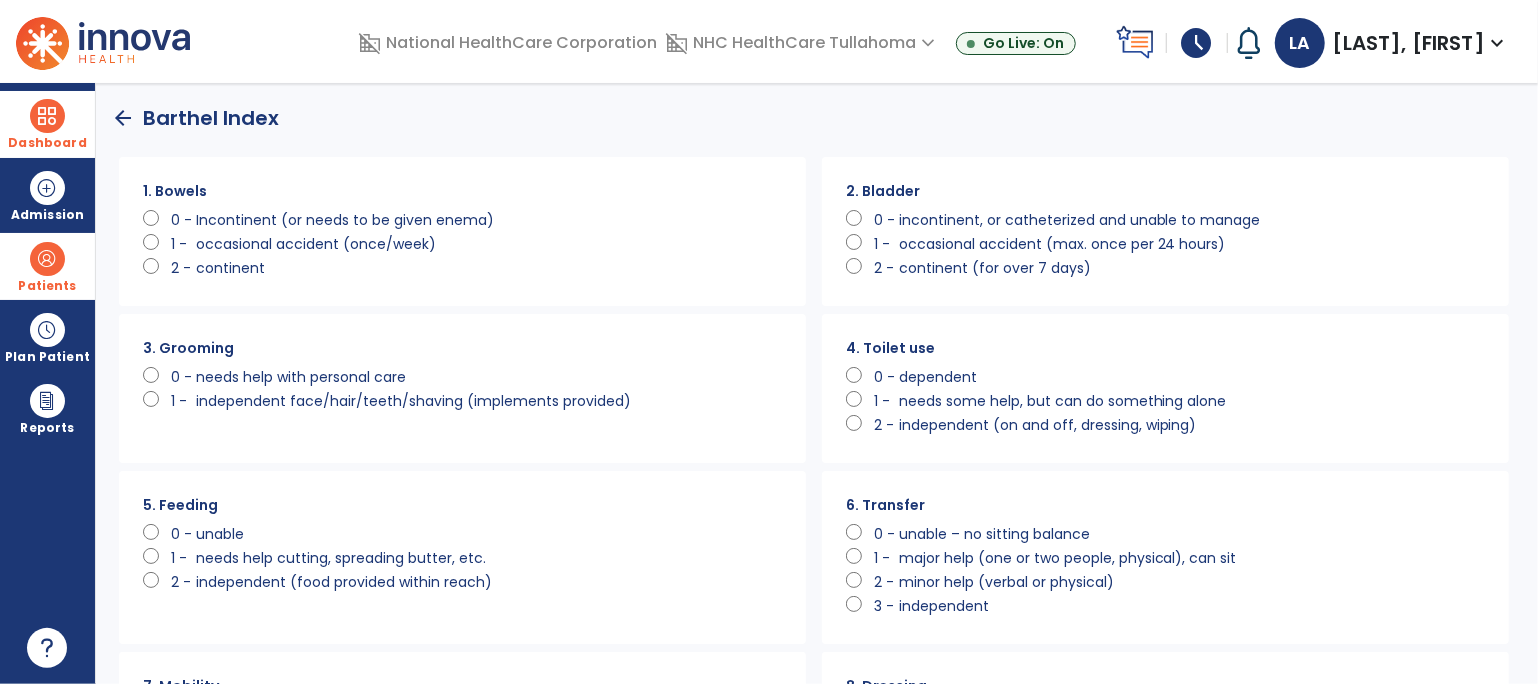 click on "0 -" 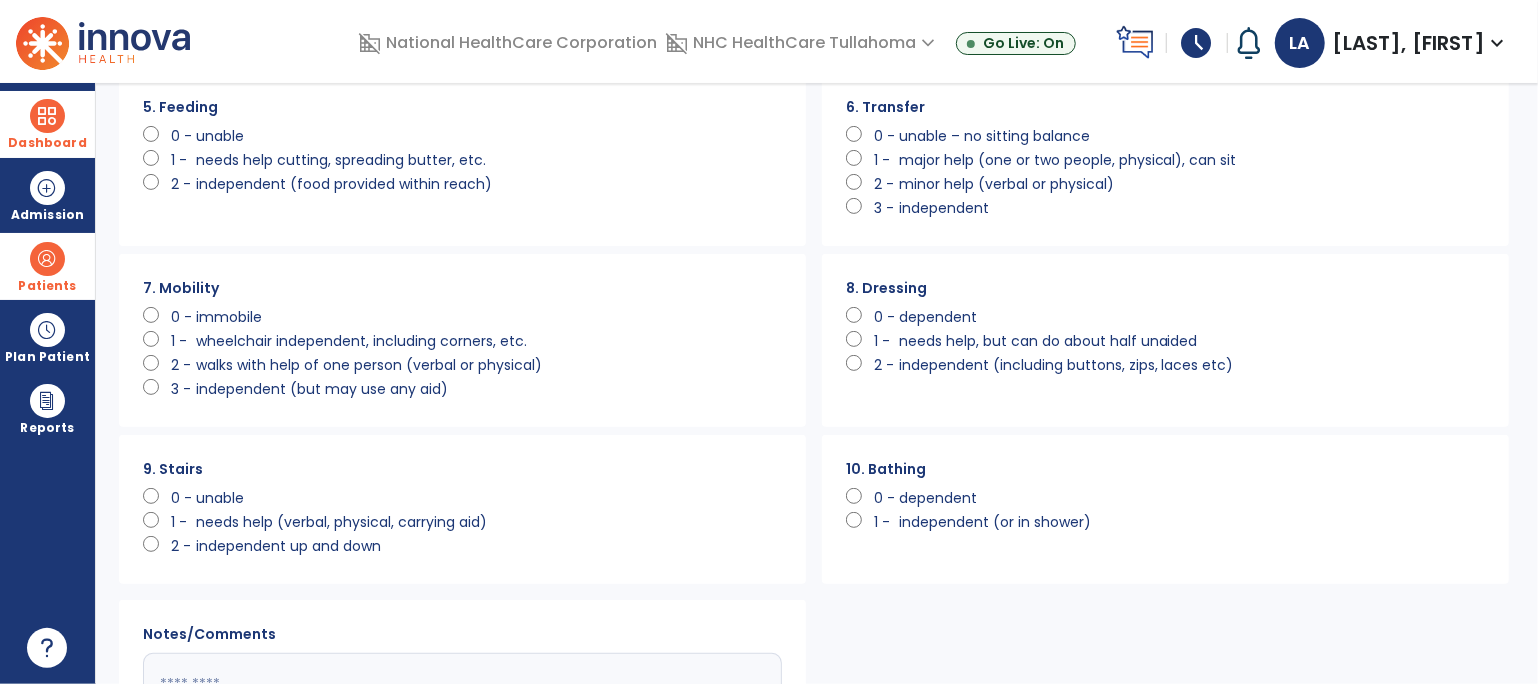 scroll, scrollTop: 402, scrollLeft: 0, axis: vertical 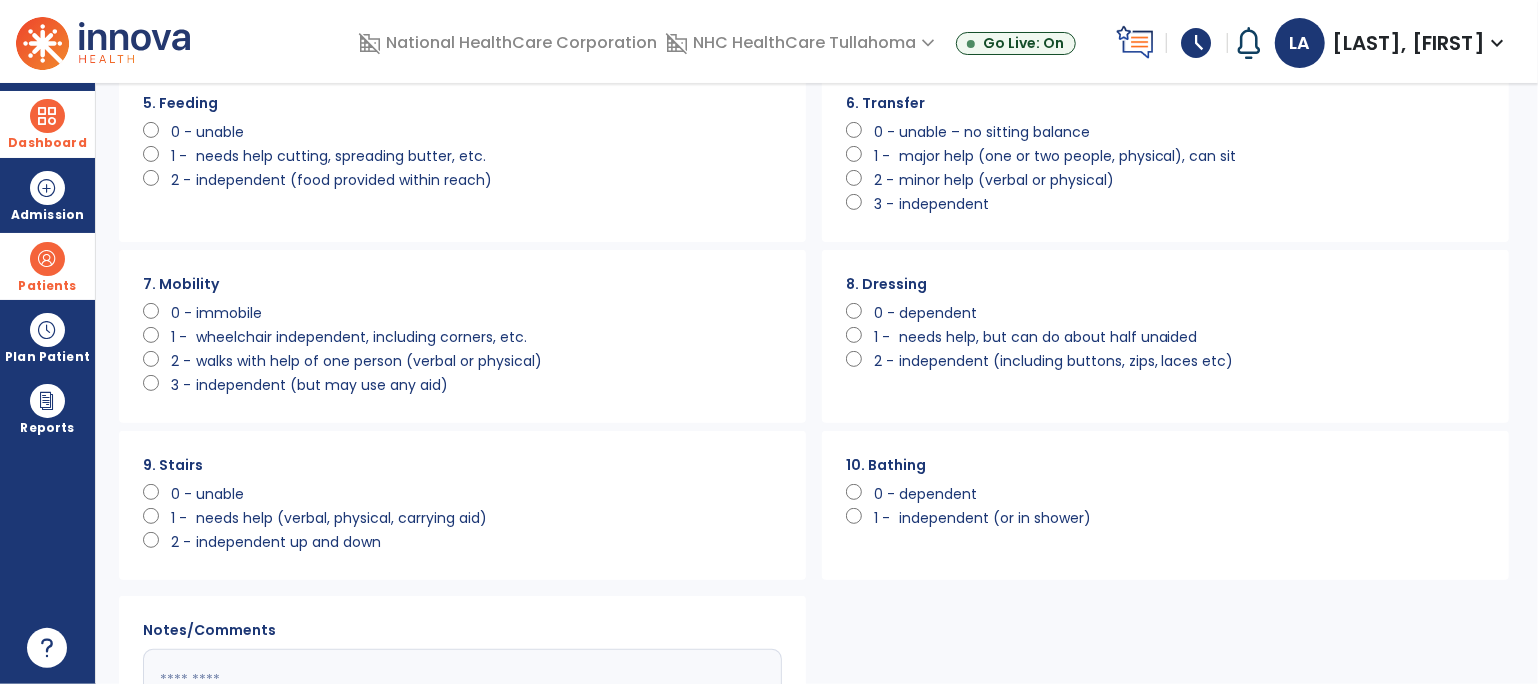 click on "immobile" 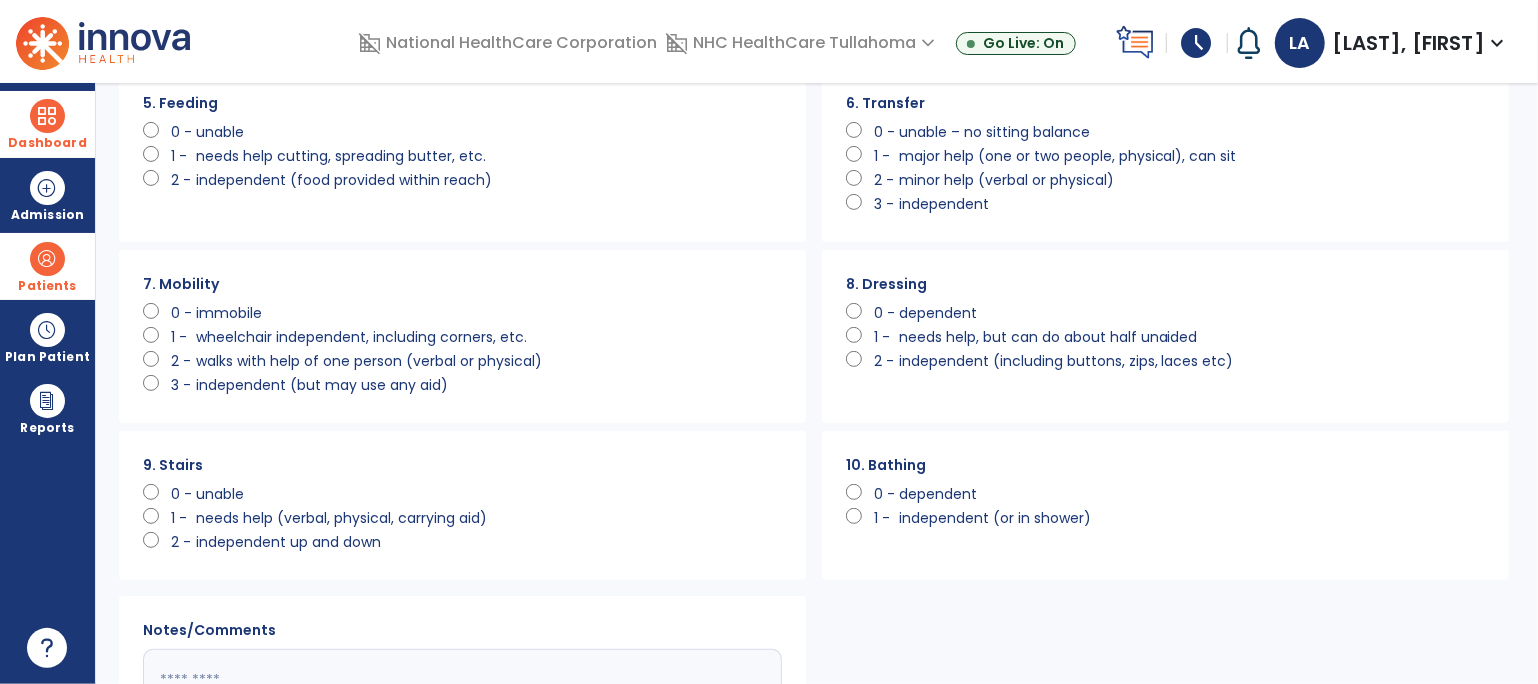click on "dependent" 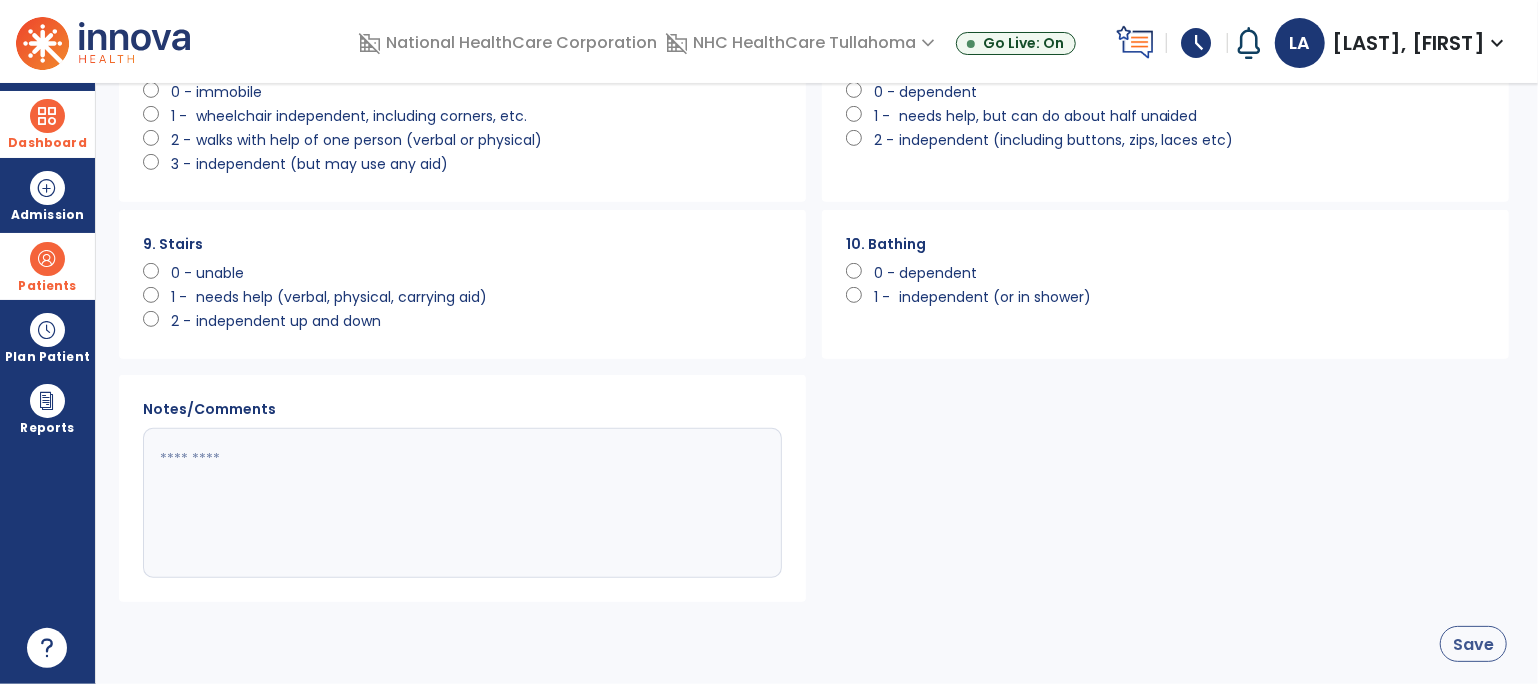 click on "Save" 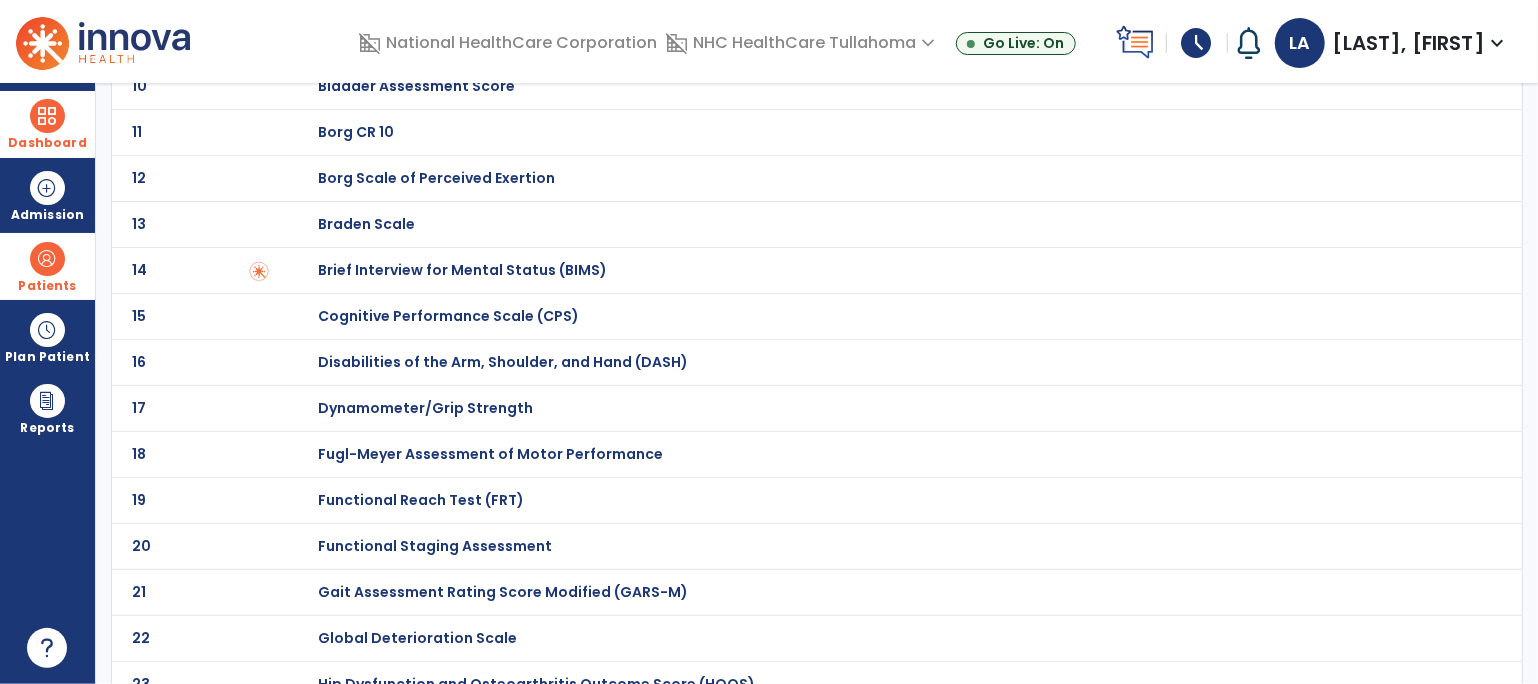 scroll, scrollTop: 0, scrollLeft: 0, axis: both 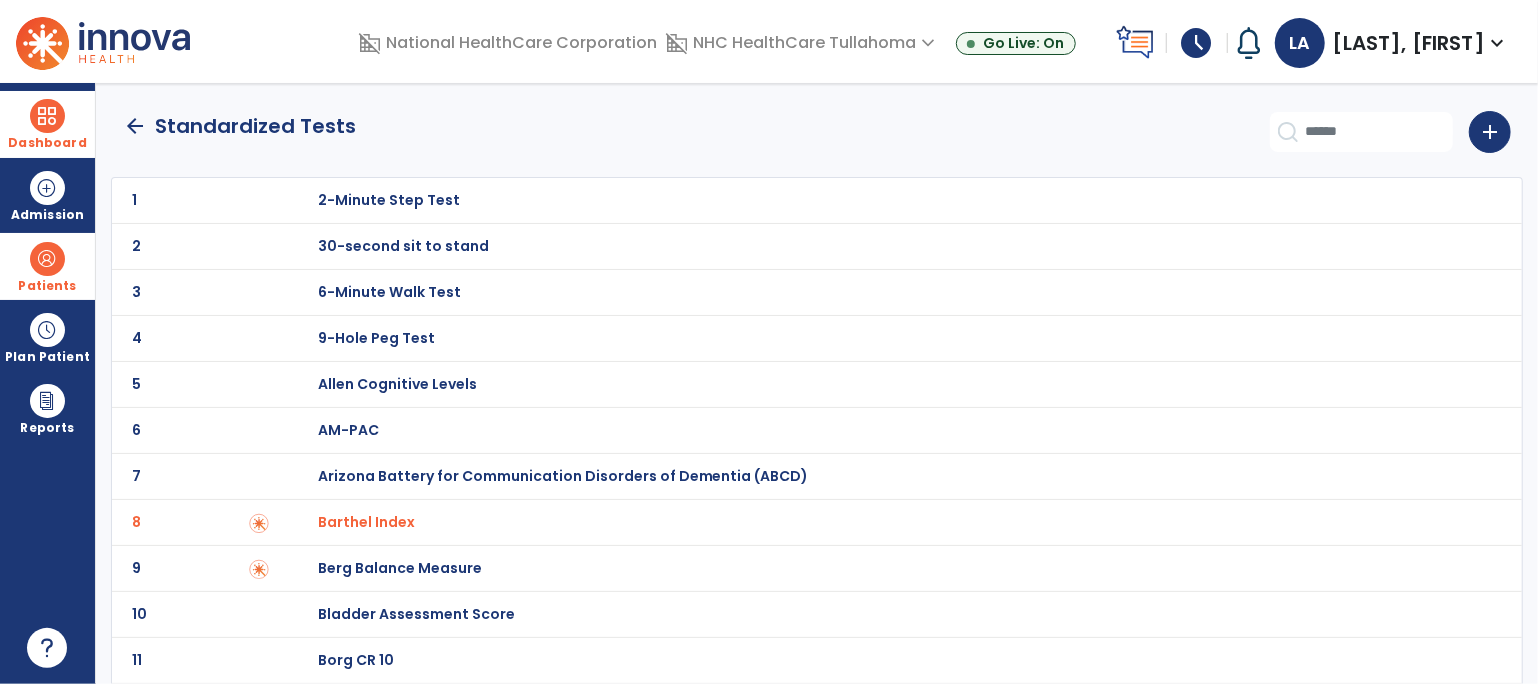 click on "arrow_back" 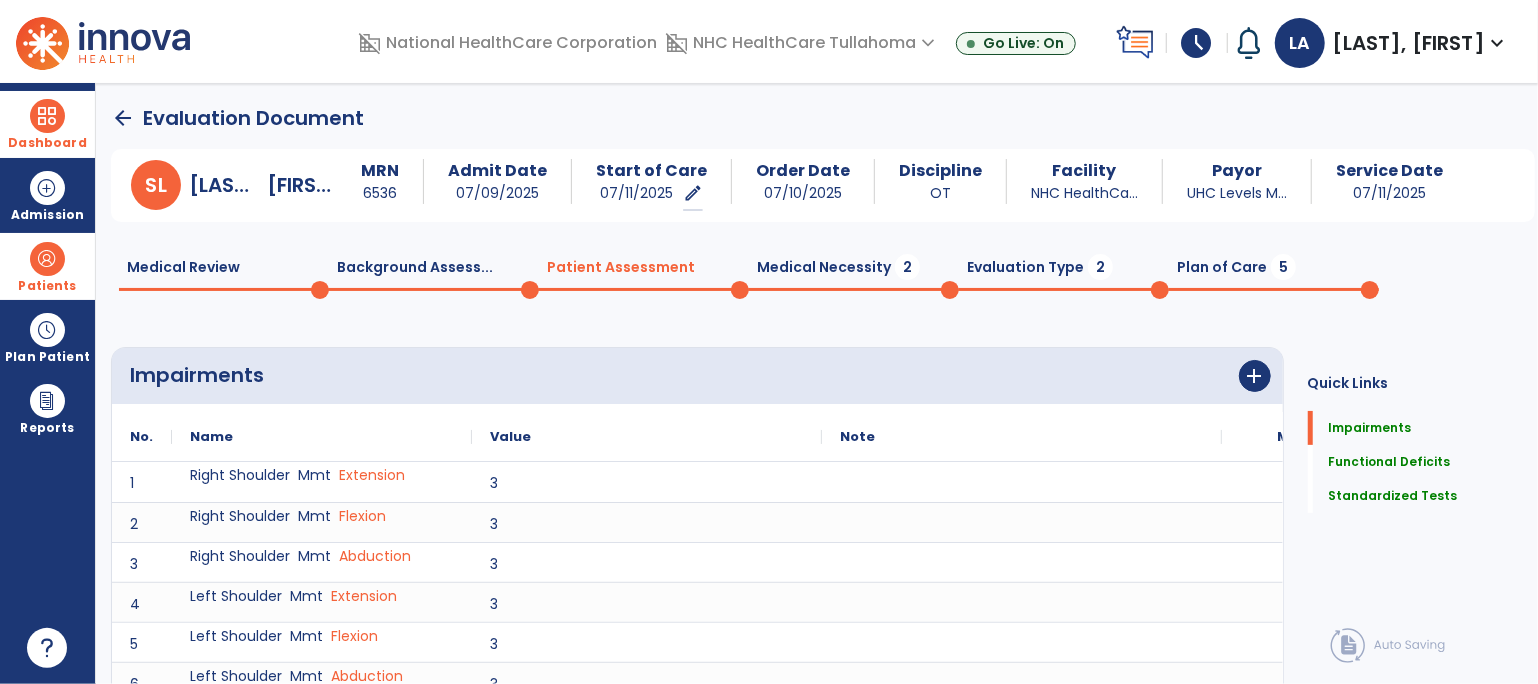 scroll, scrollTop: 20, scrollLeft: 0, axis: vertical 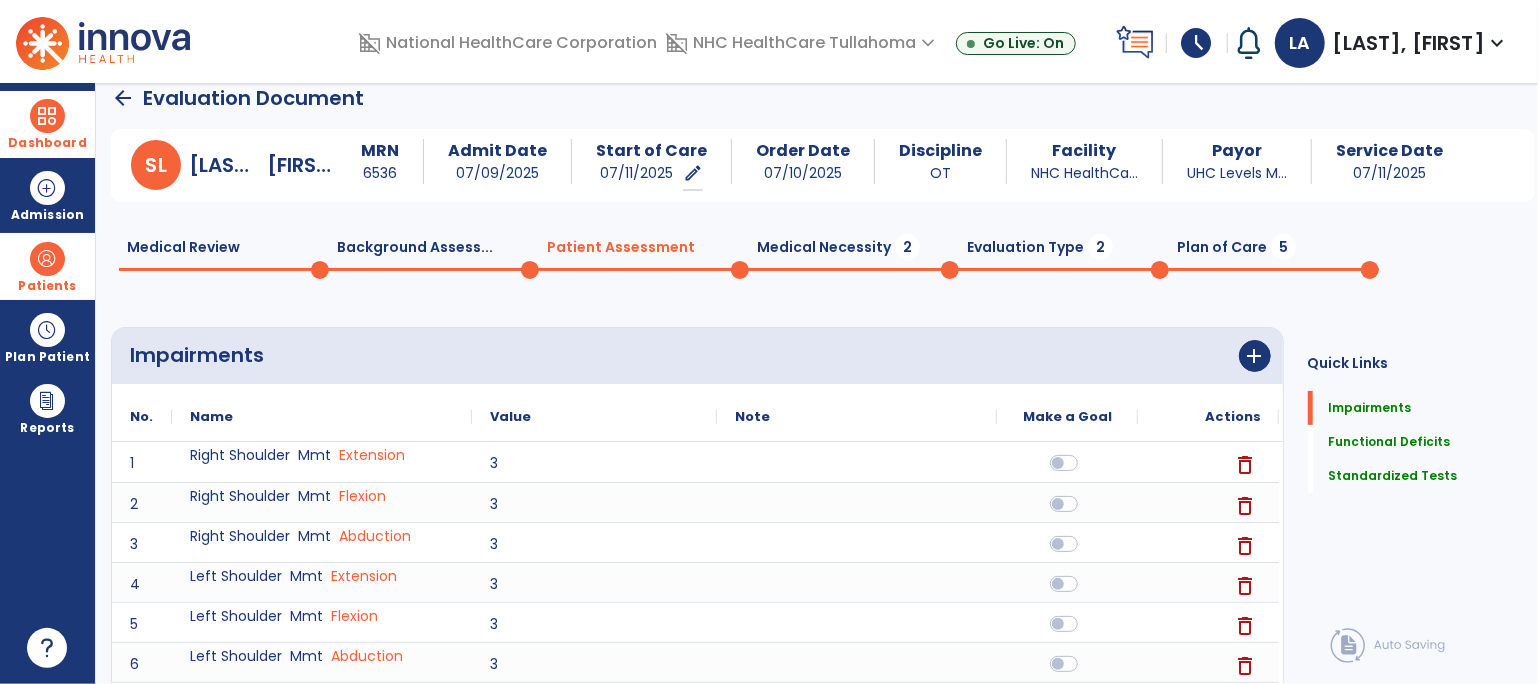 click on "Medical Necessity  2" 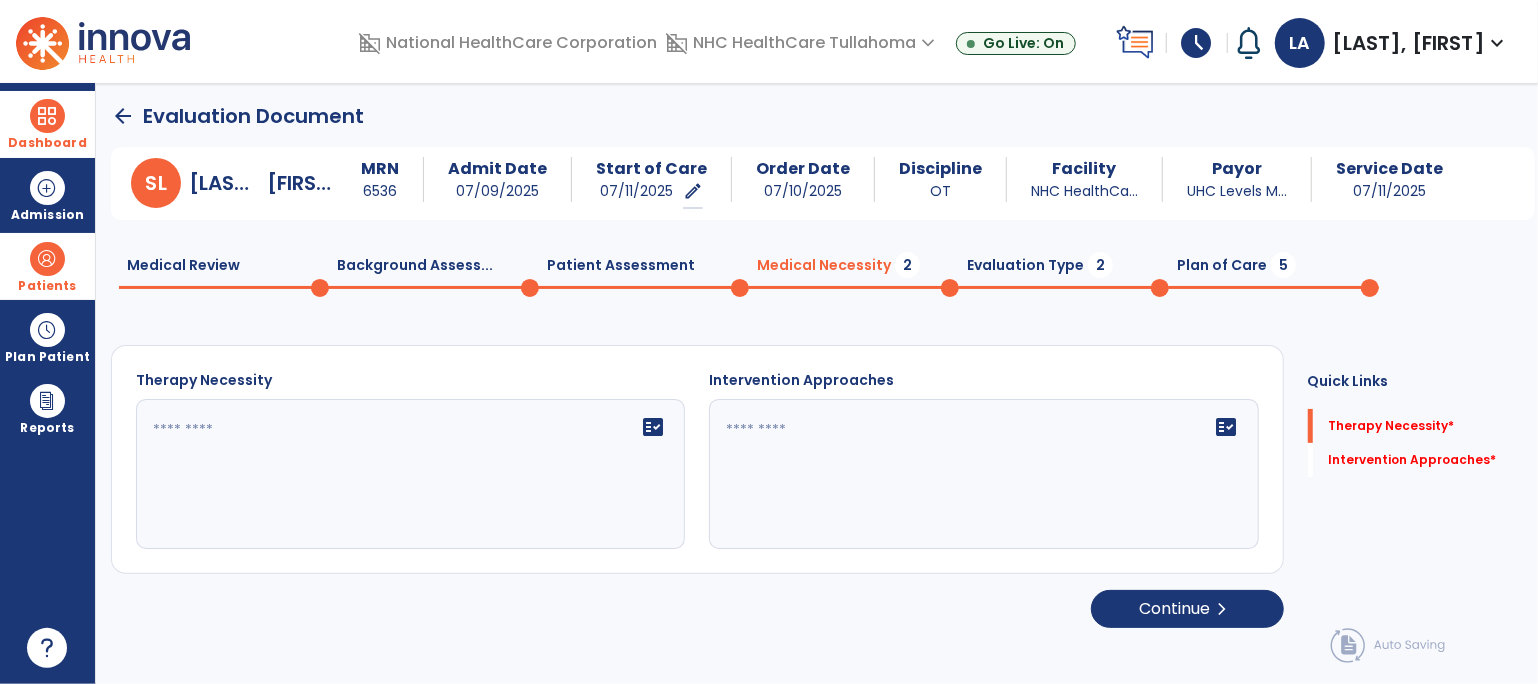 scroll, scrollTop: 0, scrollLeft: 0, axis: both 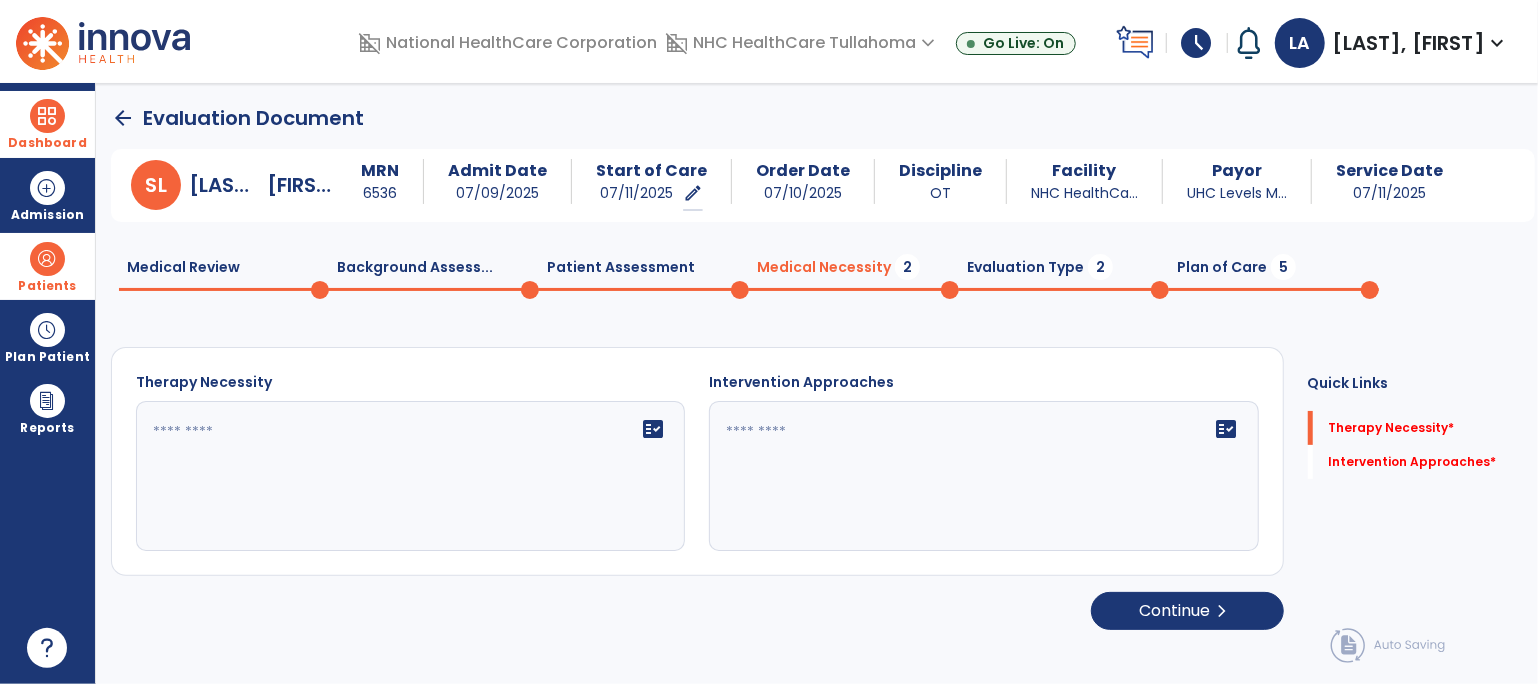 click 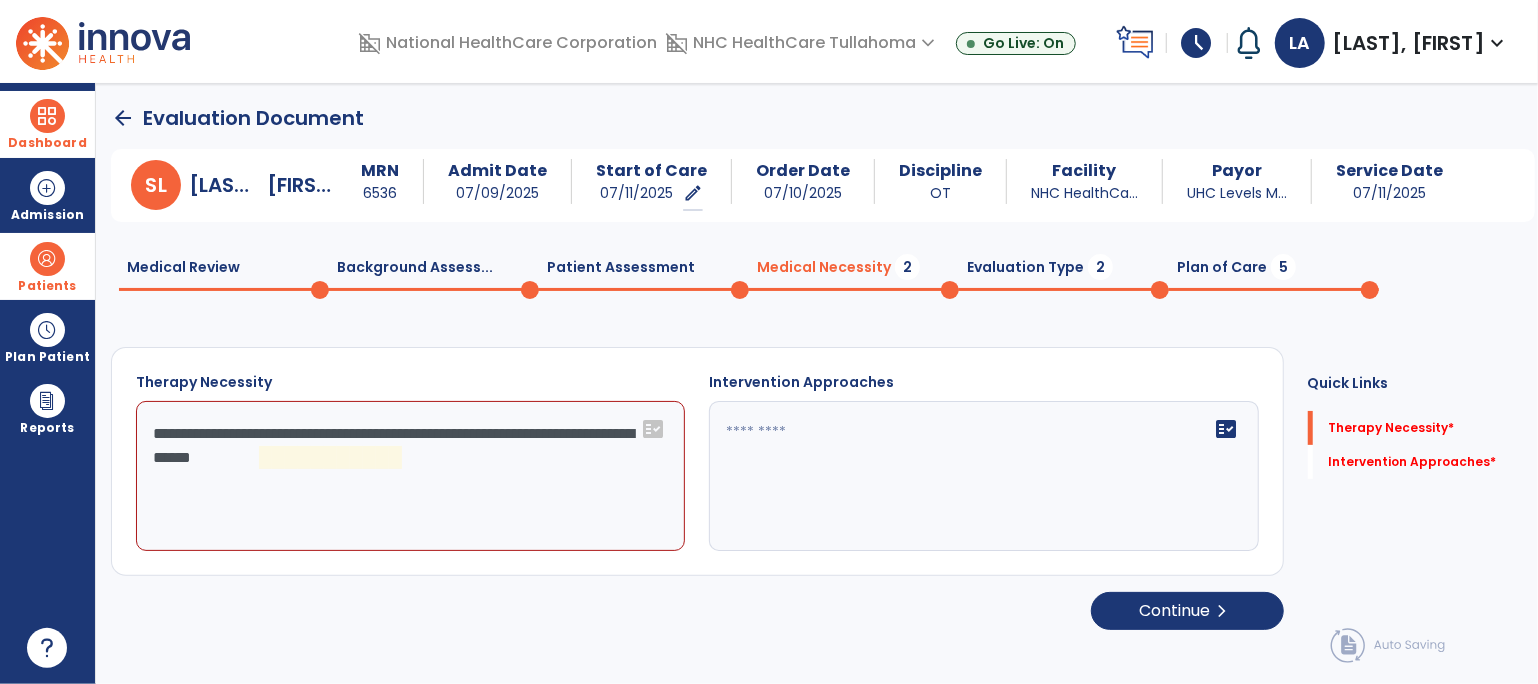 click on "**********" 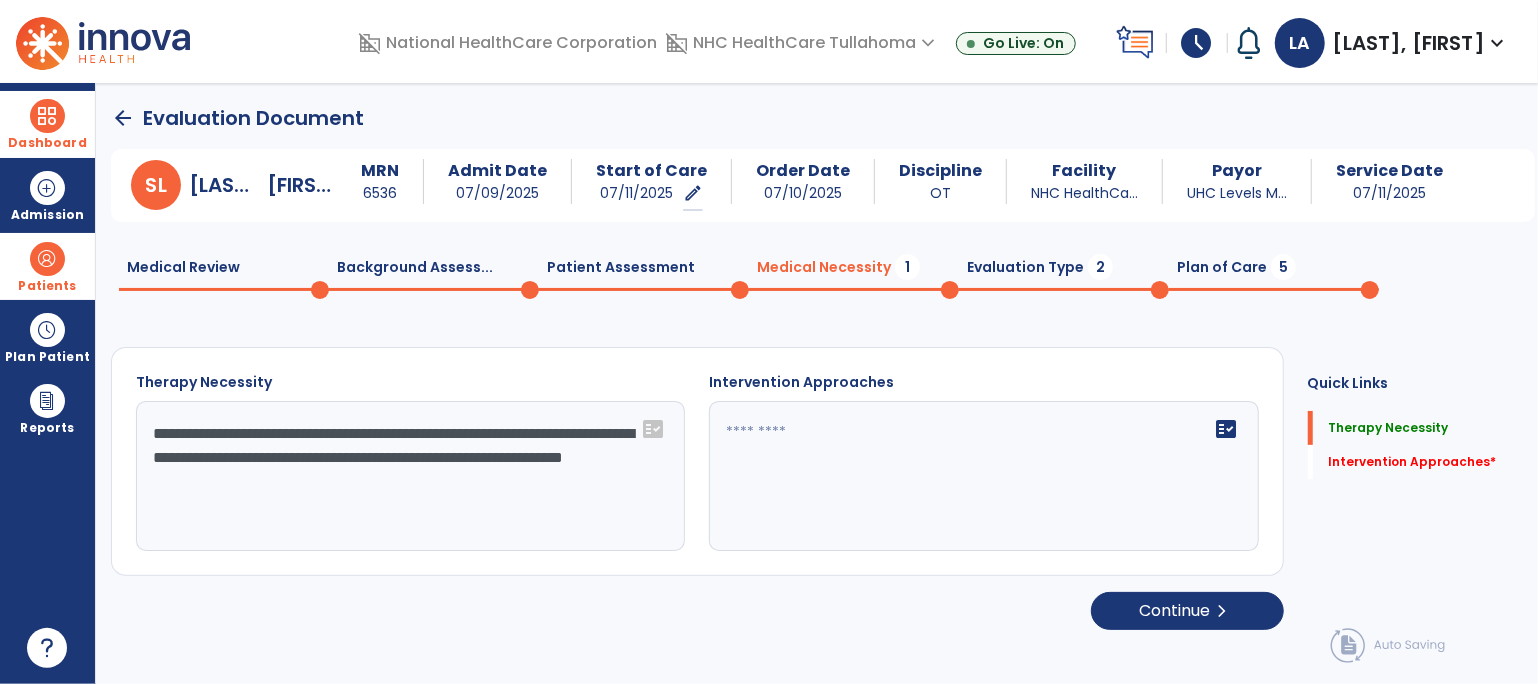 type on "**********" 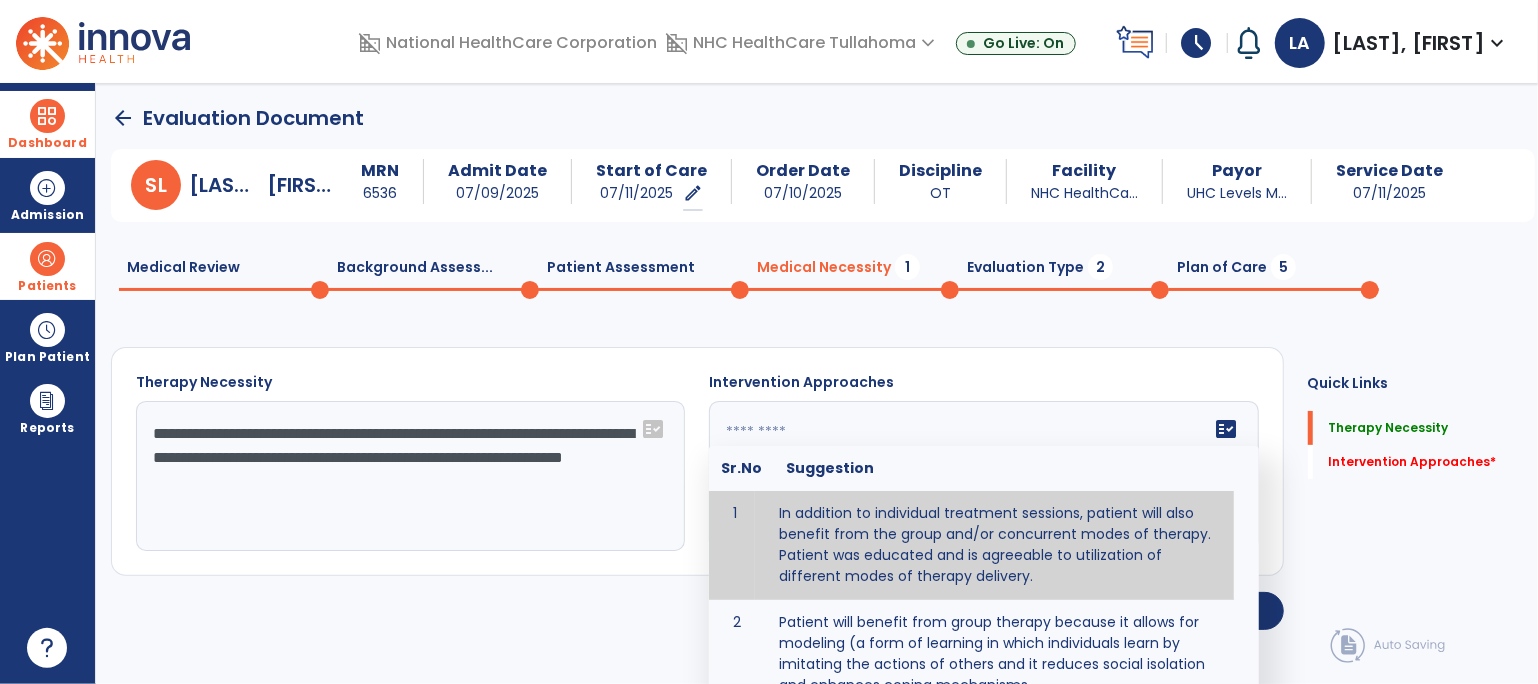 type on "**********" 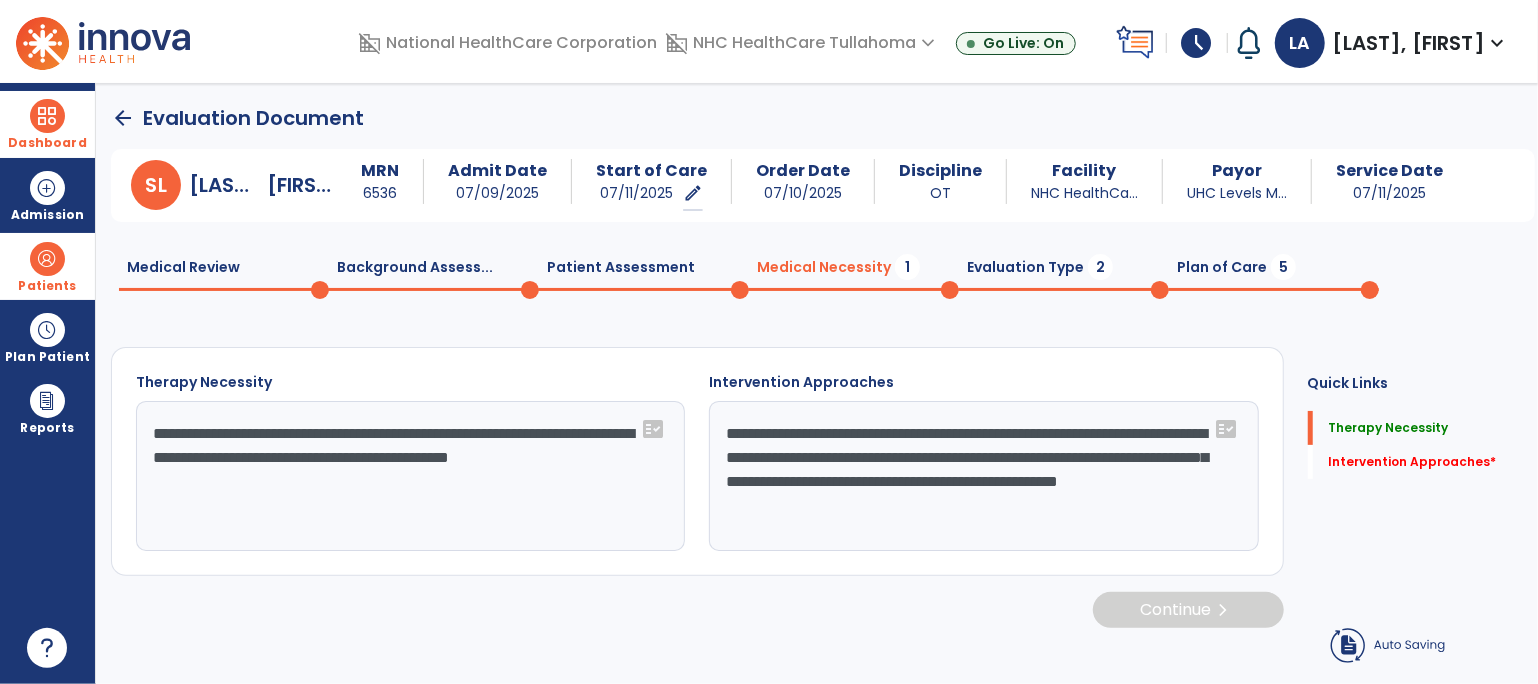 type on "**********" 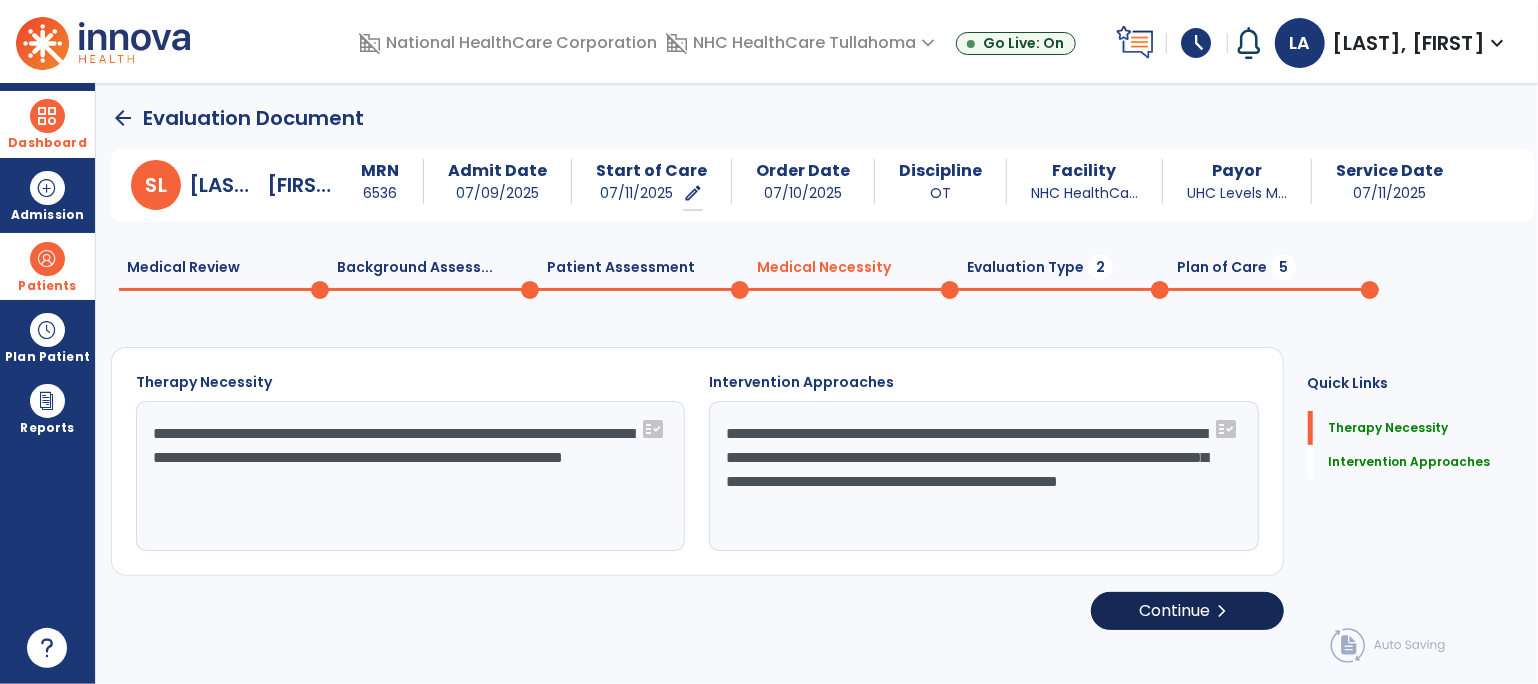 click on "Continue  chevron_right" 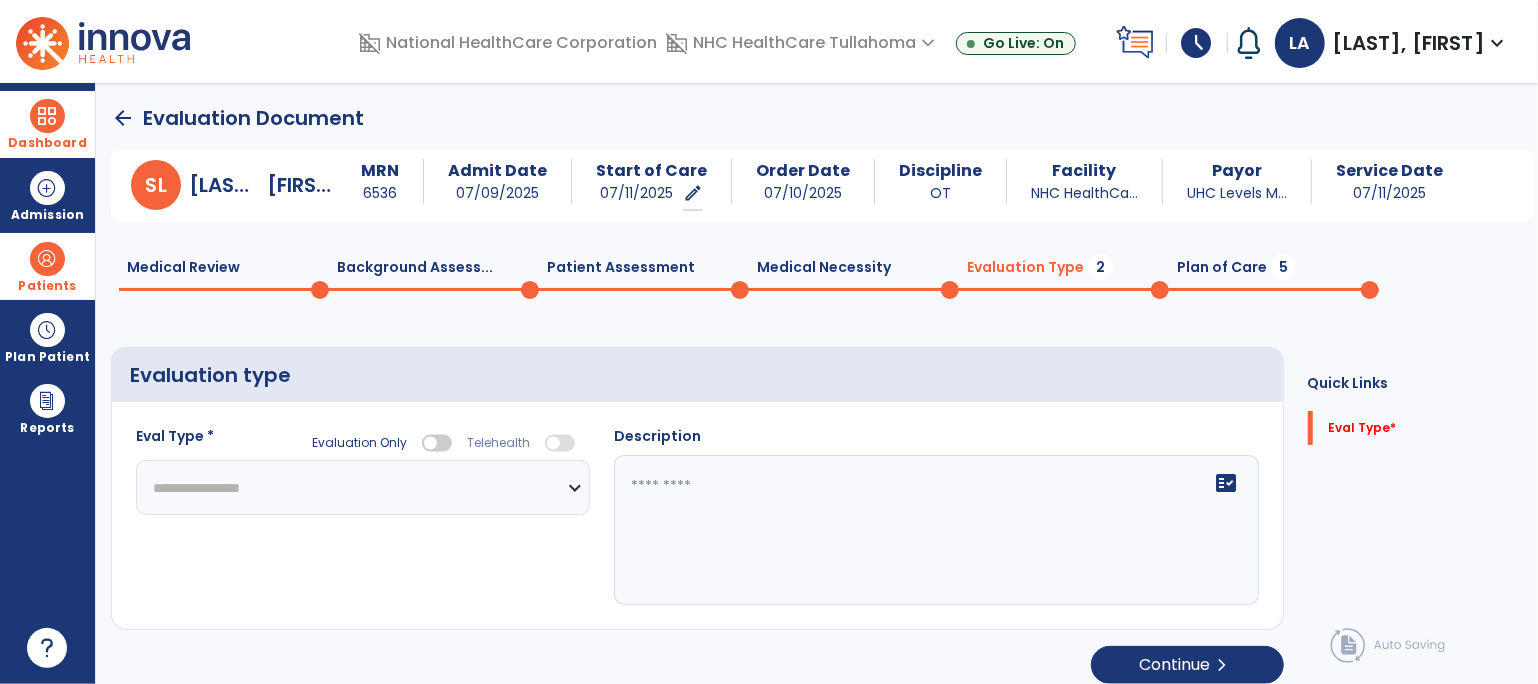 click on "**********" 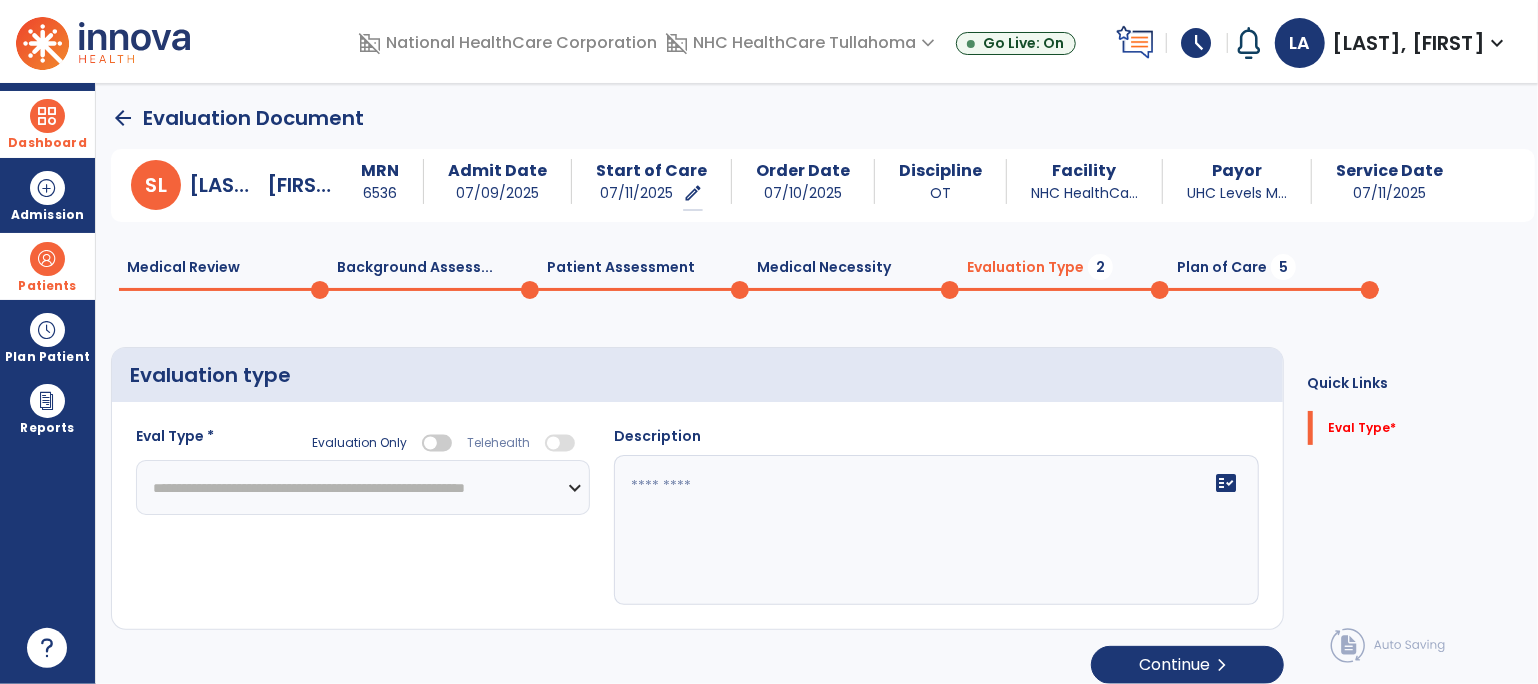 click on "**********" 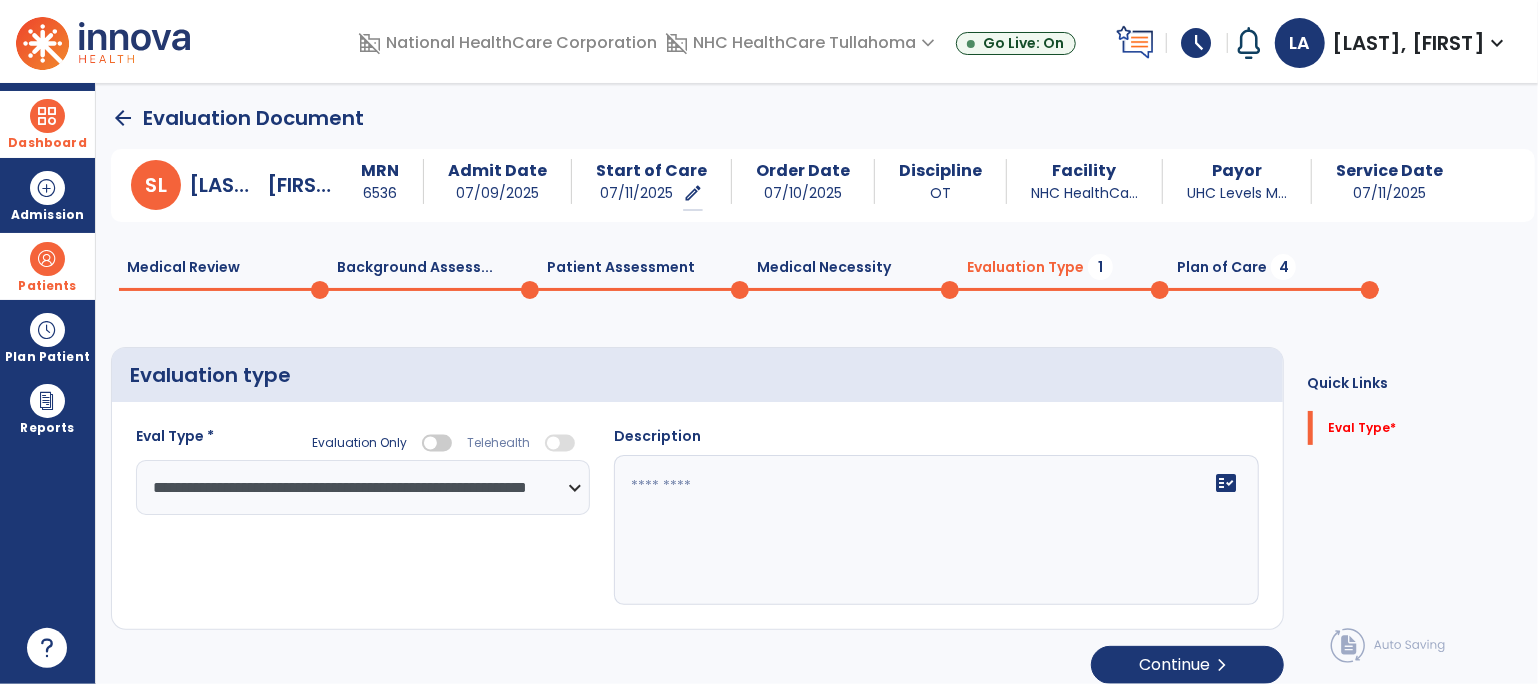click 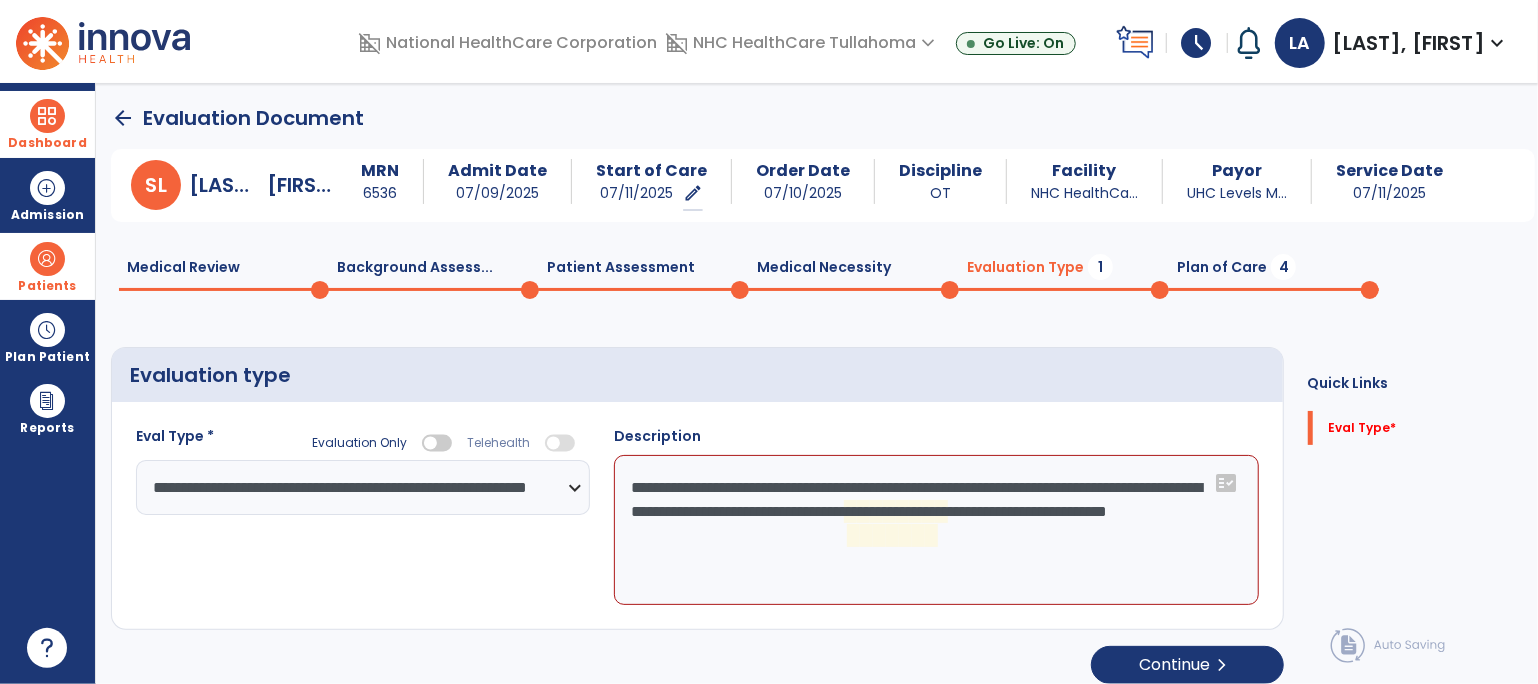 click on "**********" 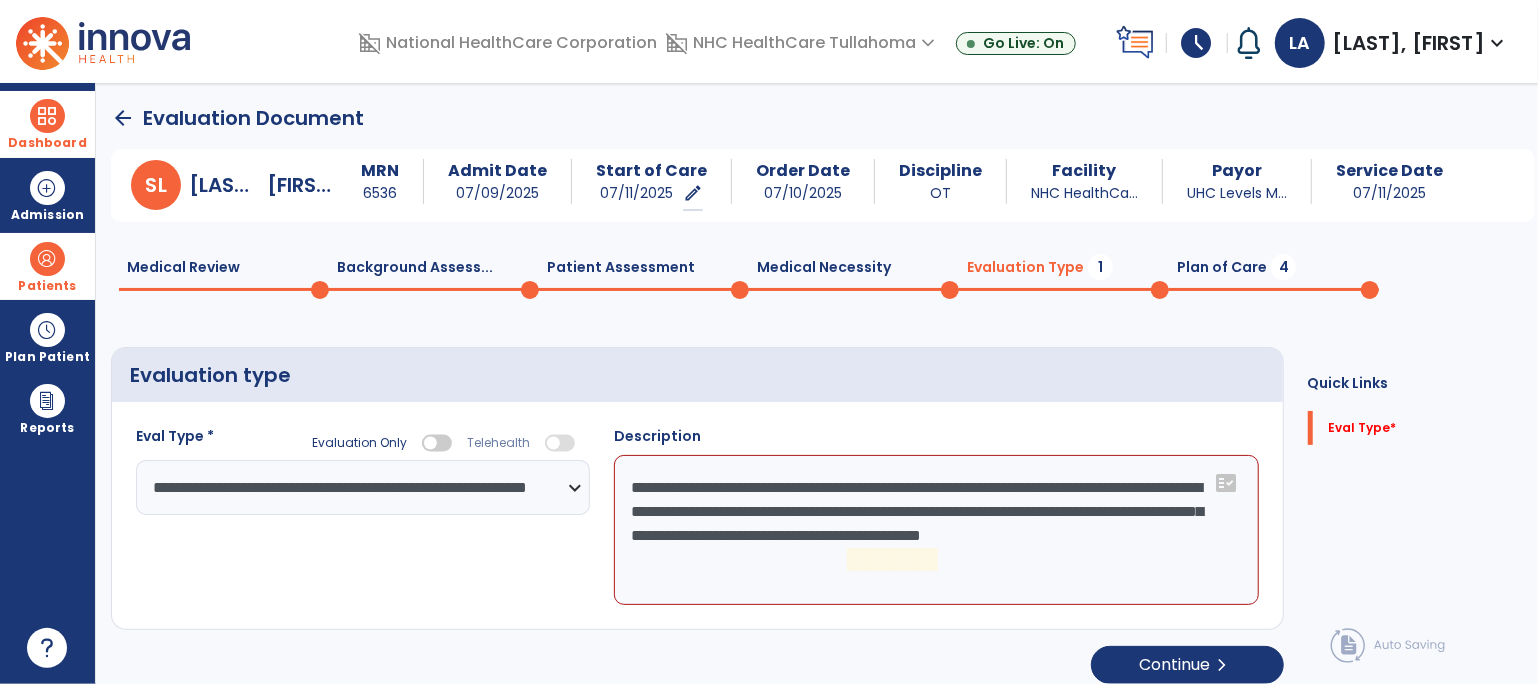 click on "**********" 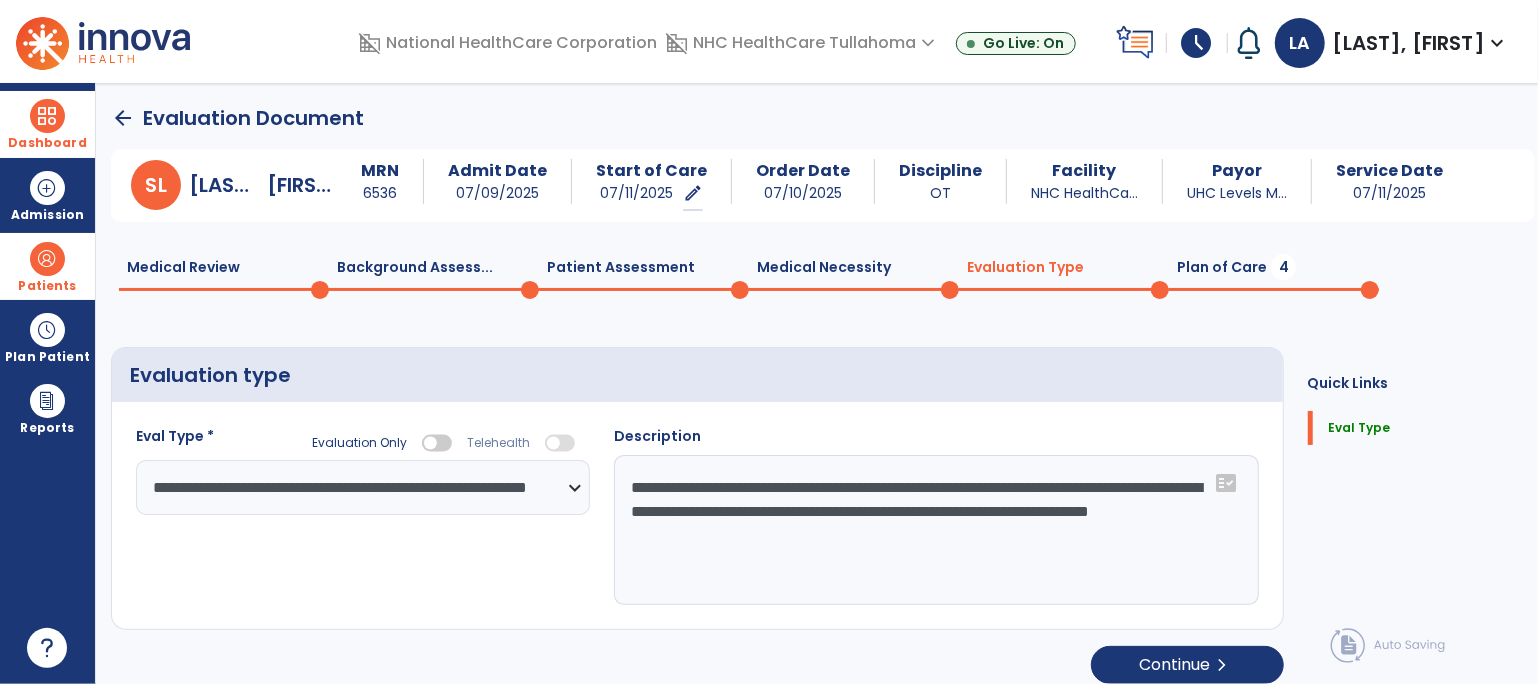 type on "**********" 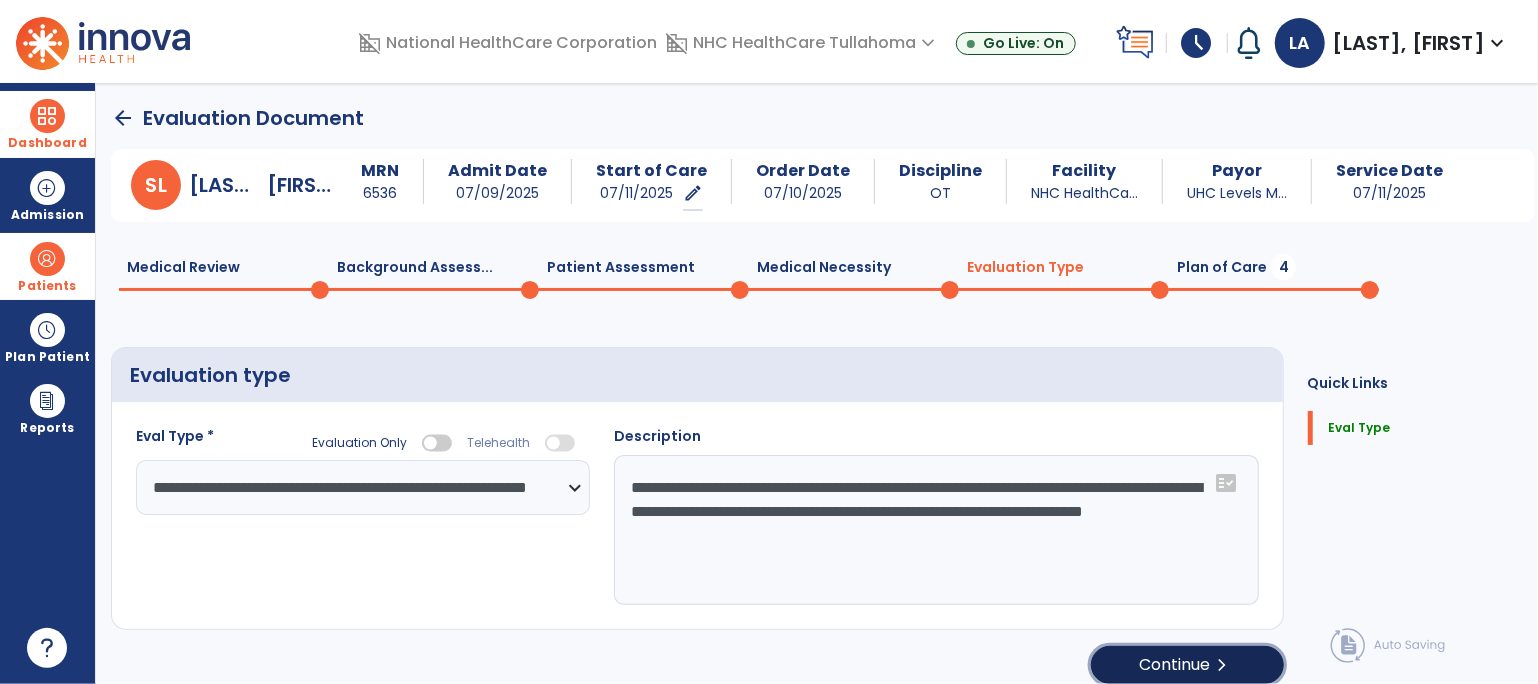 click on "Continue  chevron_right" 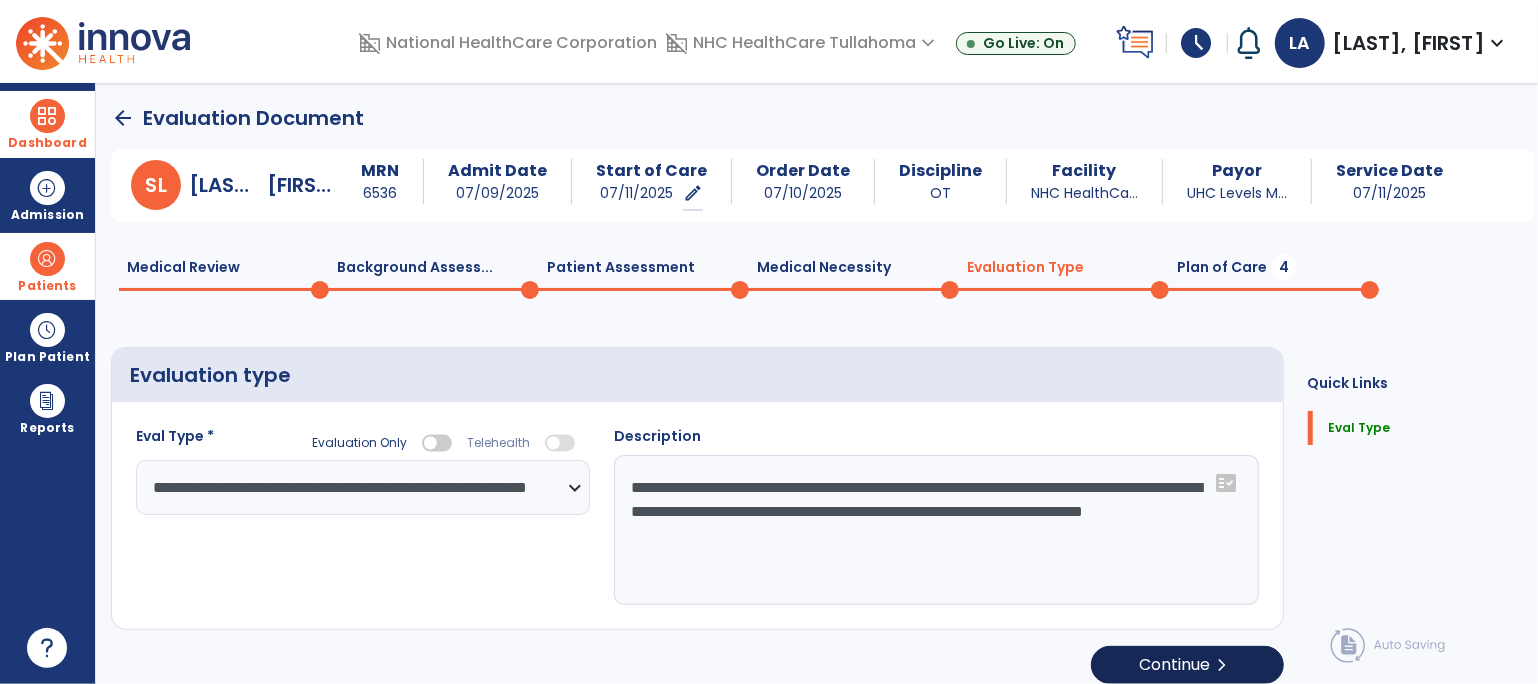 select on "**" 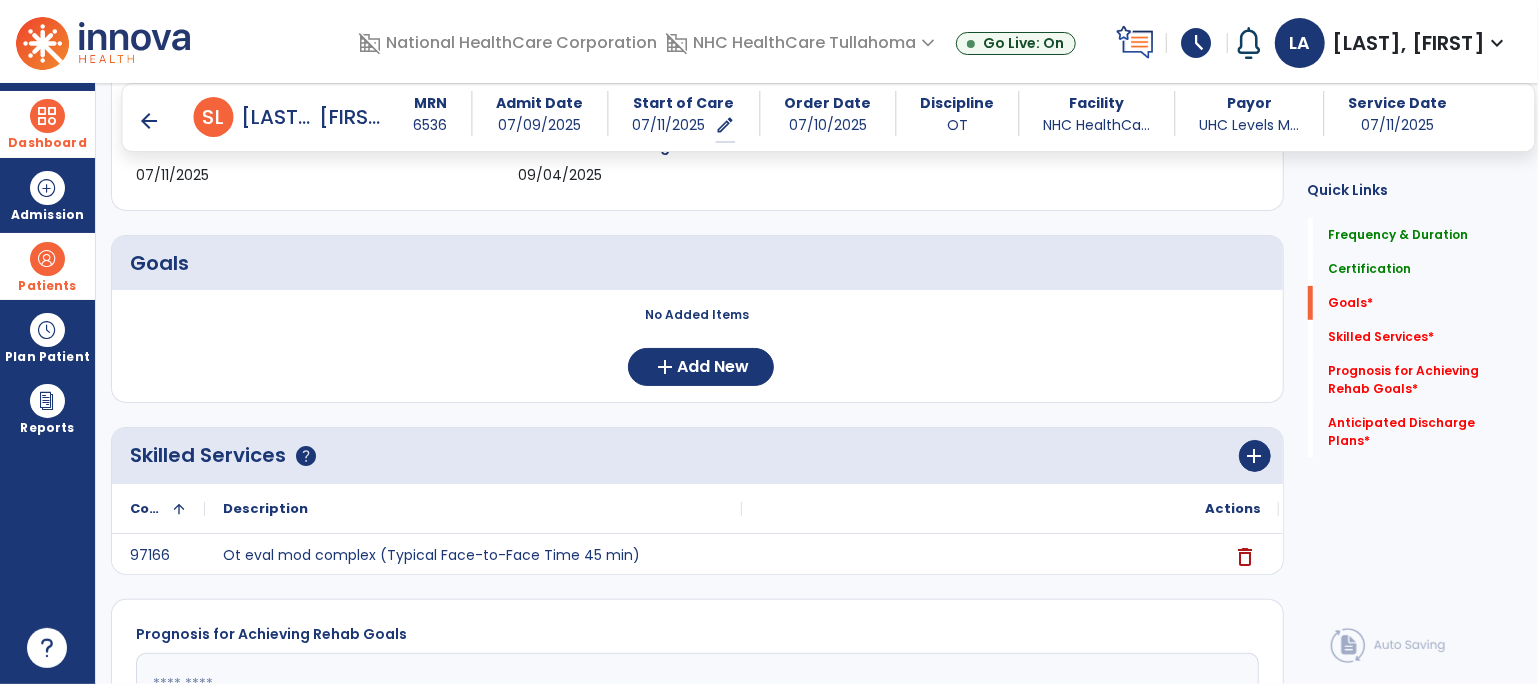 scroll, scrollTop: 392, scrollLeft: 0, axis: vertical 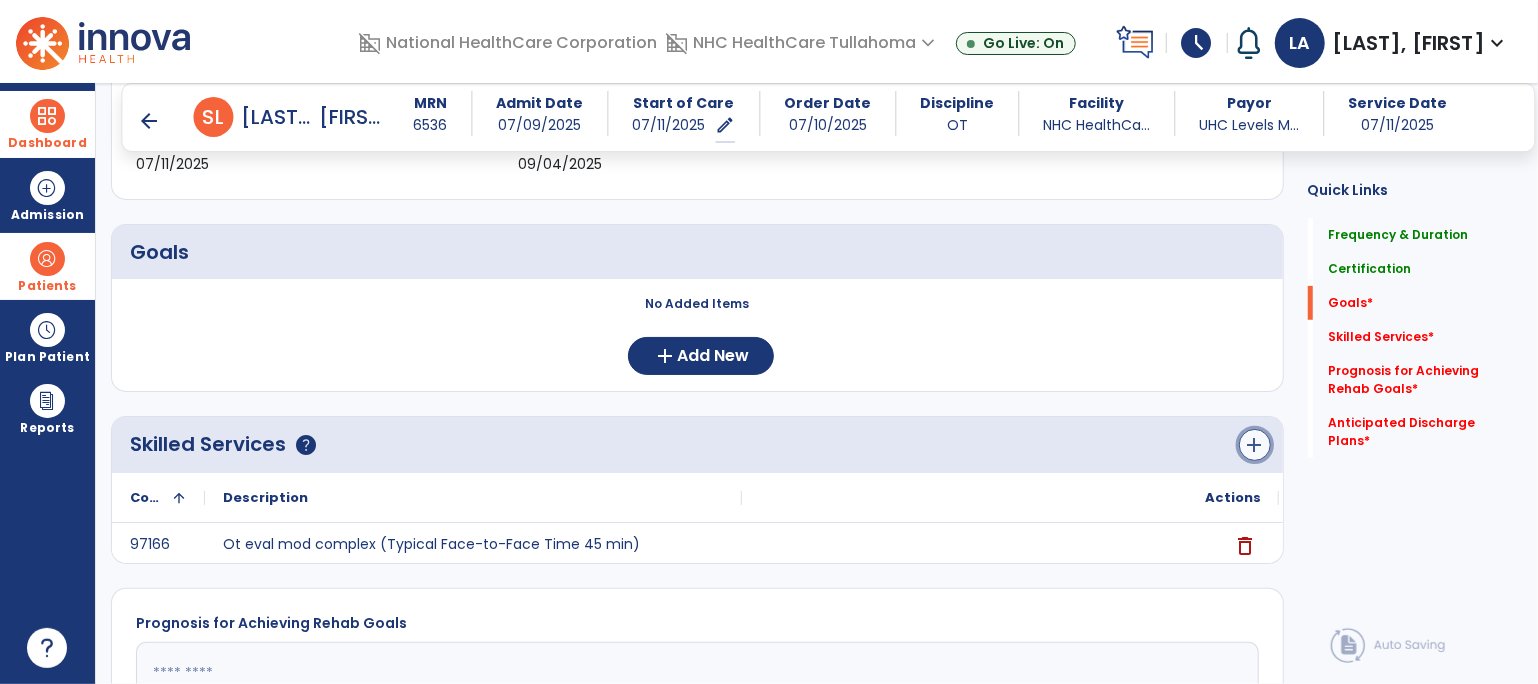 click on "add" 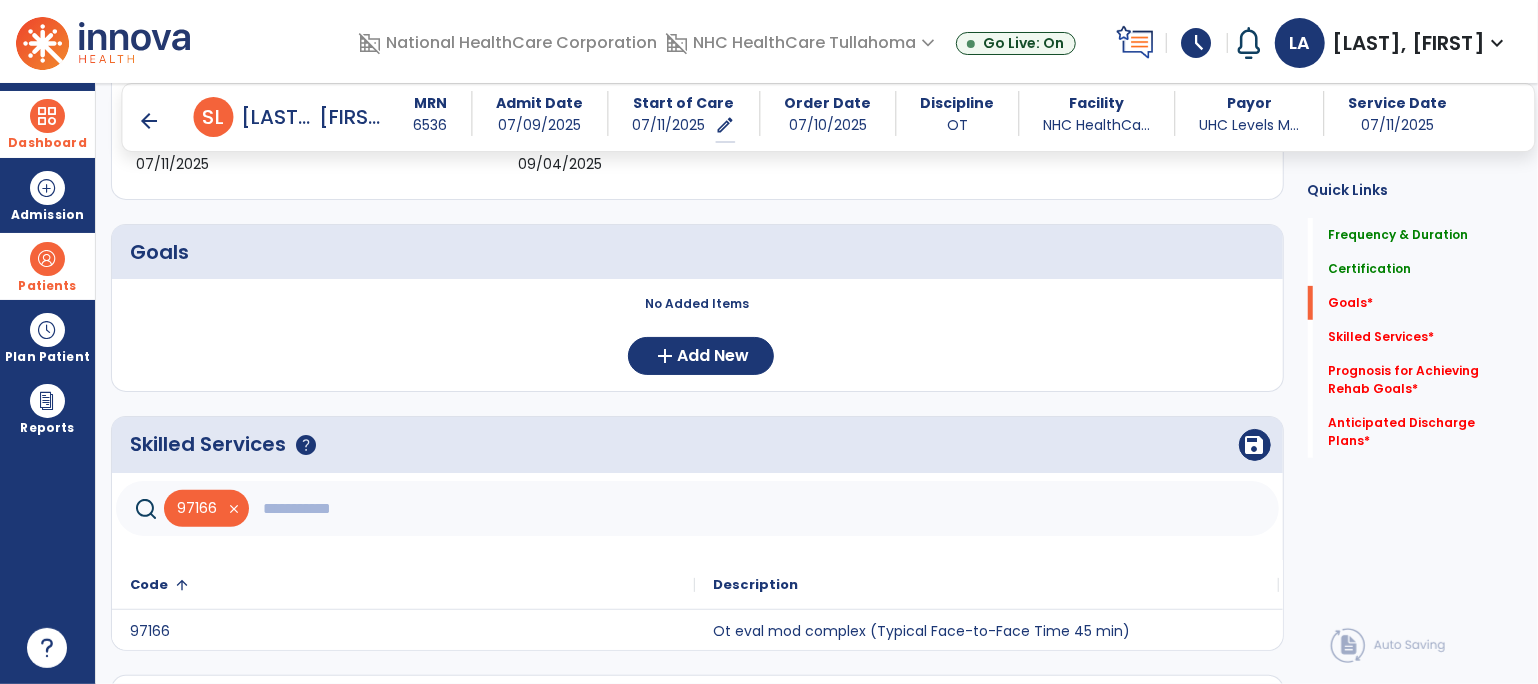 click 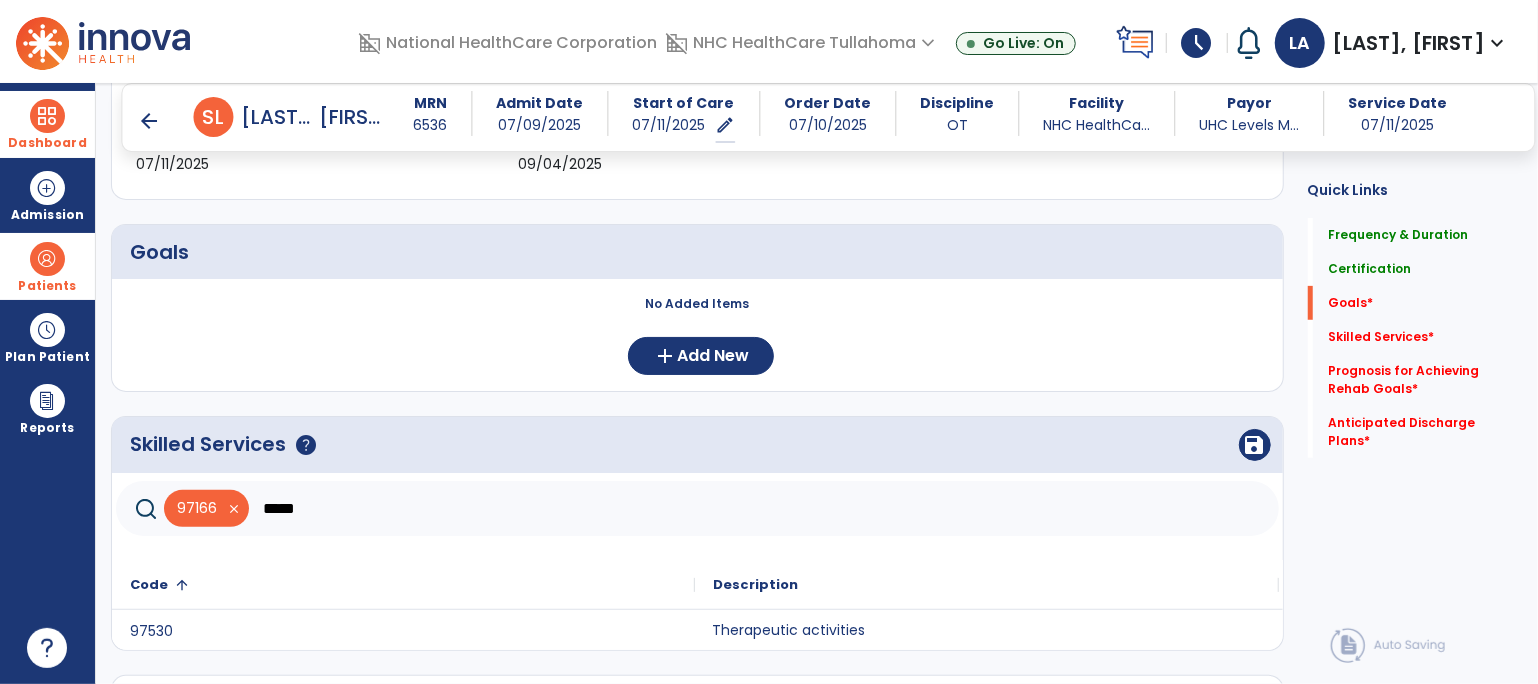 click on "Therapeutic activities" 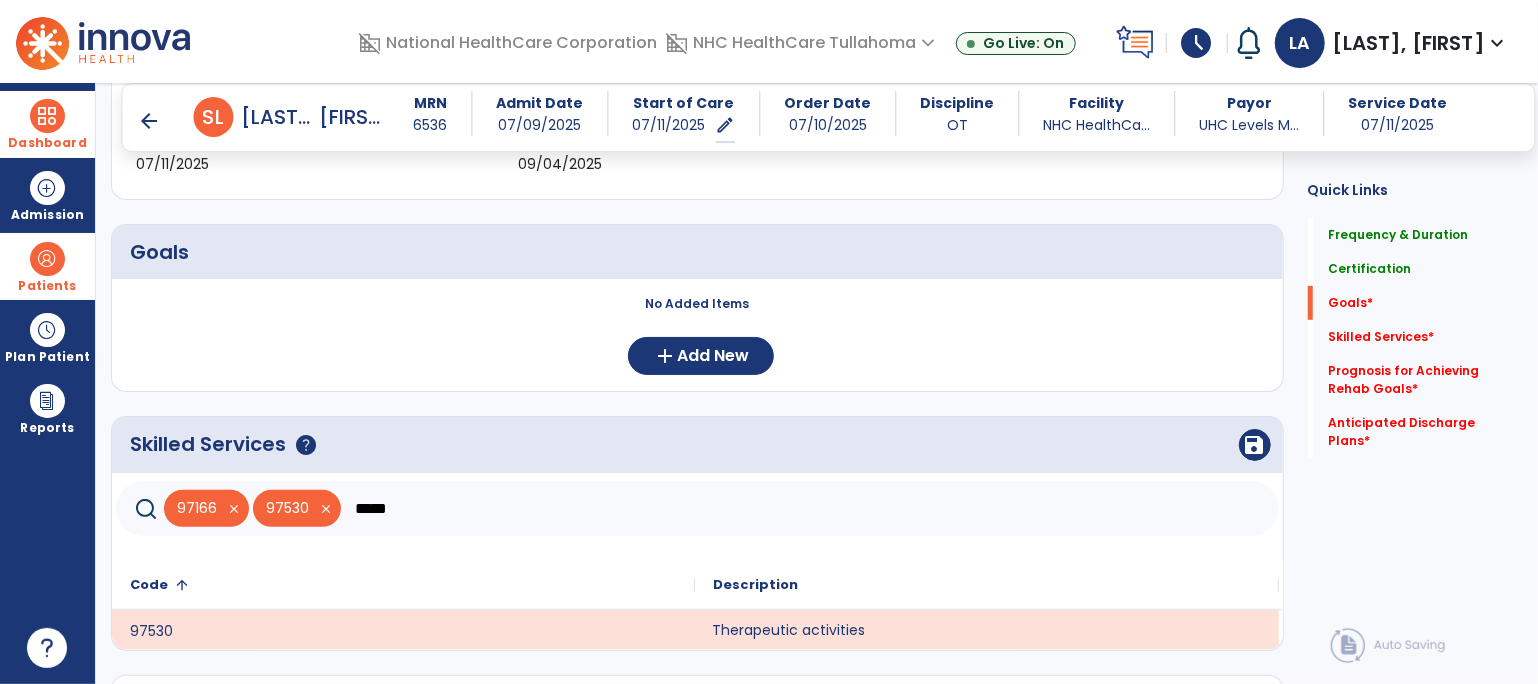 click on "*****" 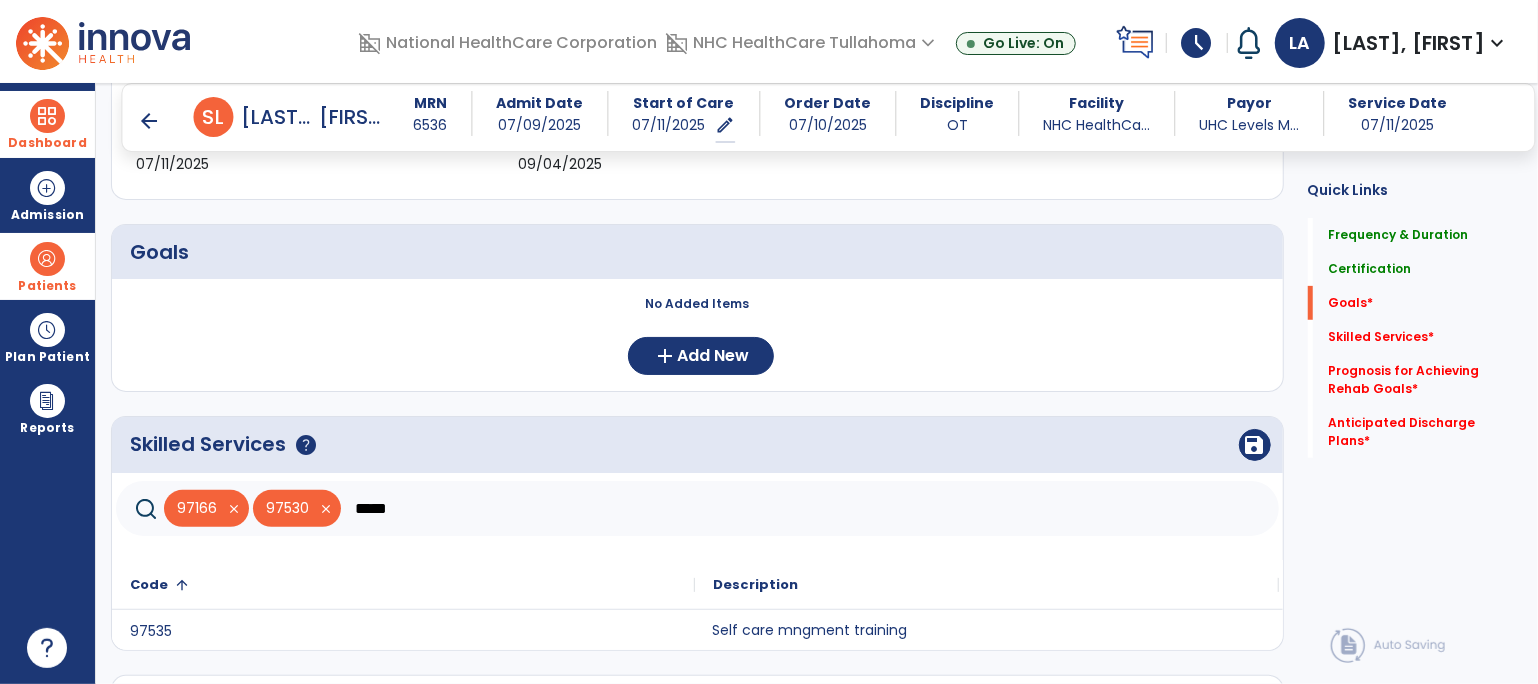 click on "Self care mngment training" 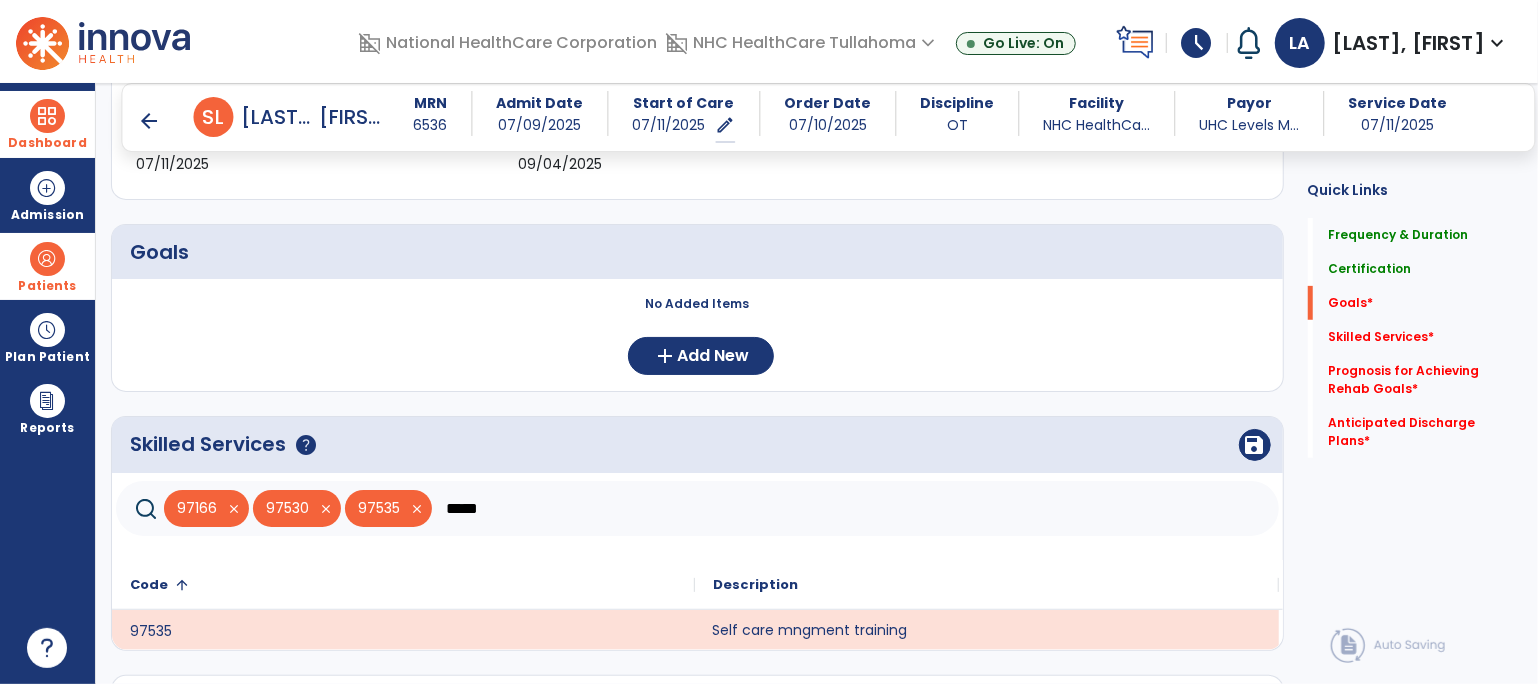 click on "*****" 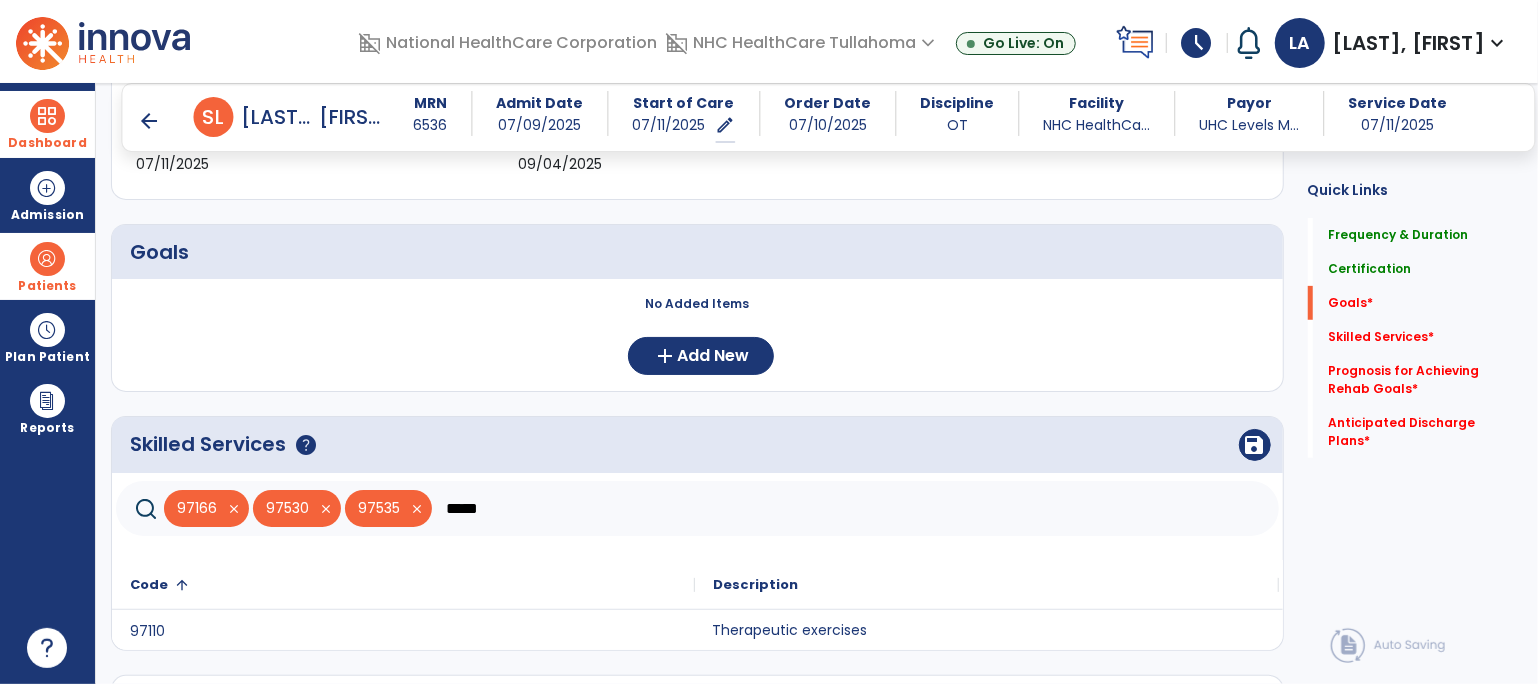 click on "Therapeutic exercises" 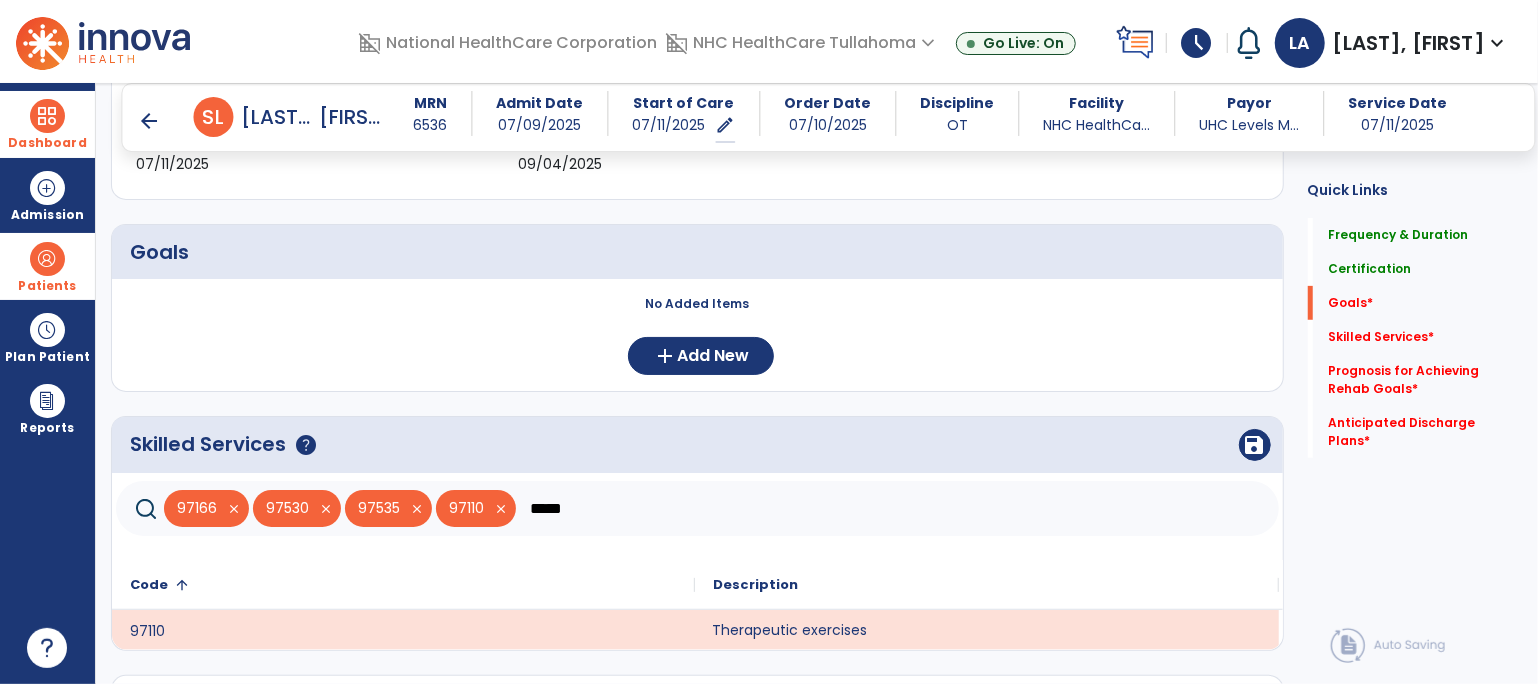 click on "*****" 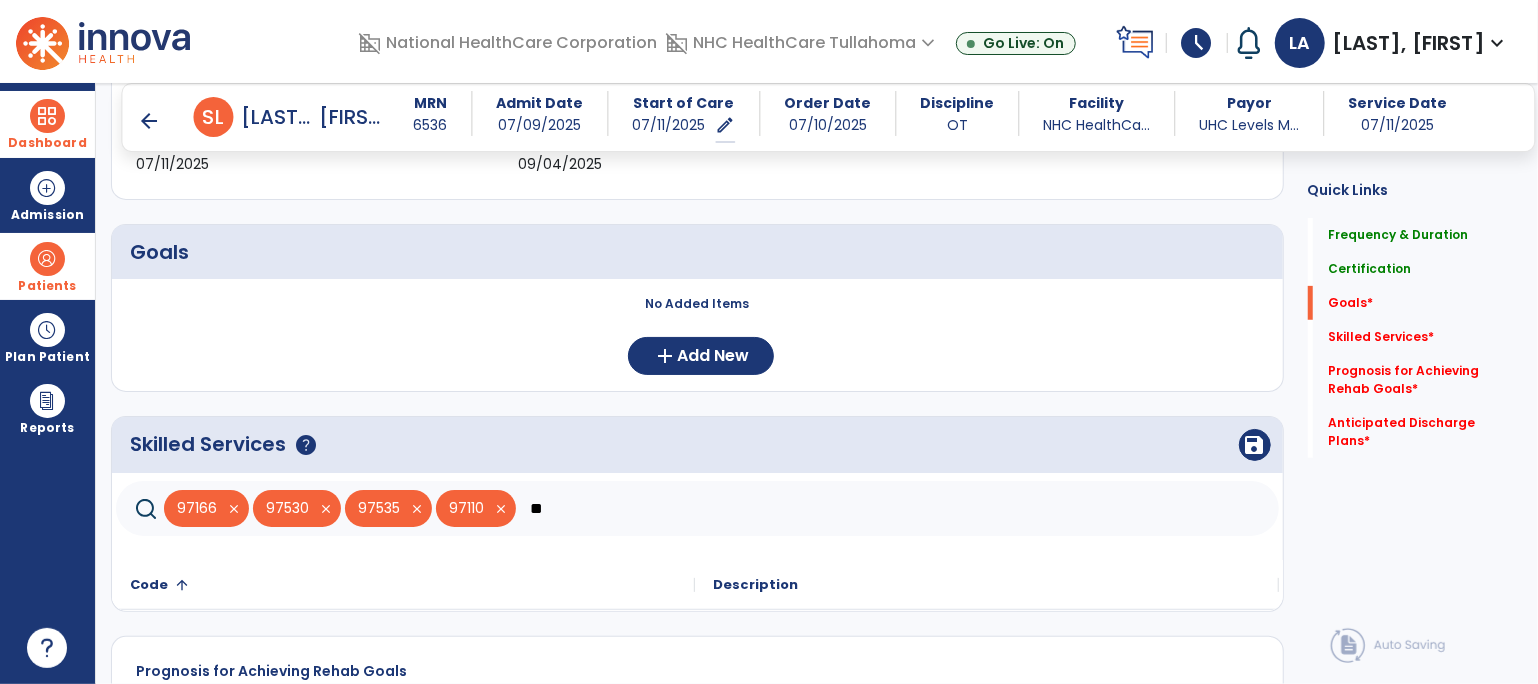 type on "*" 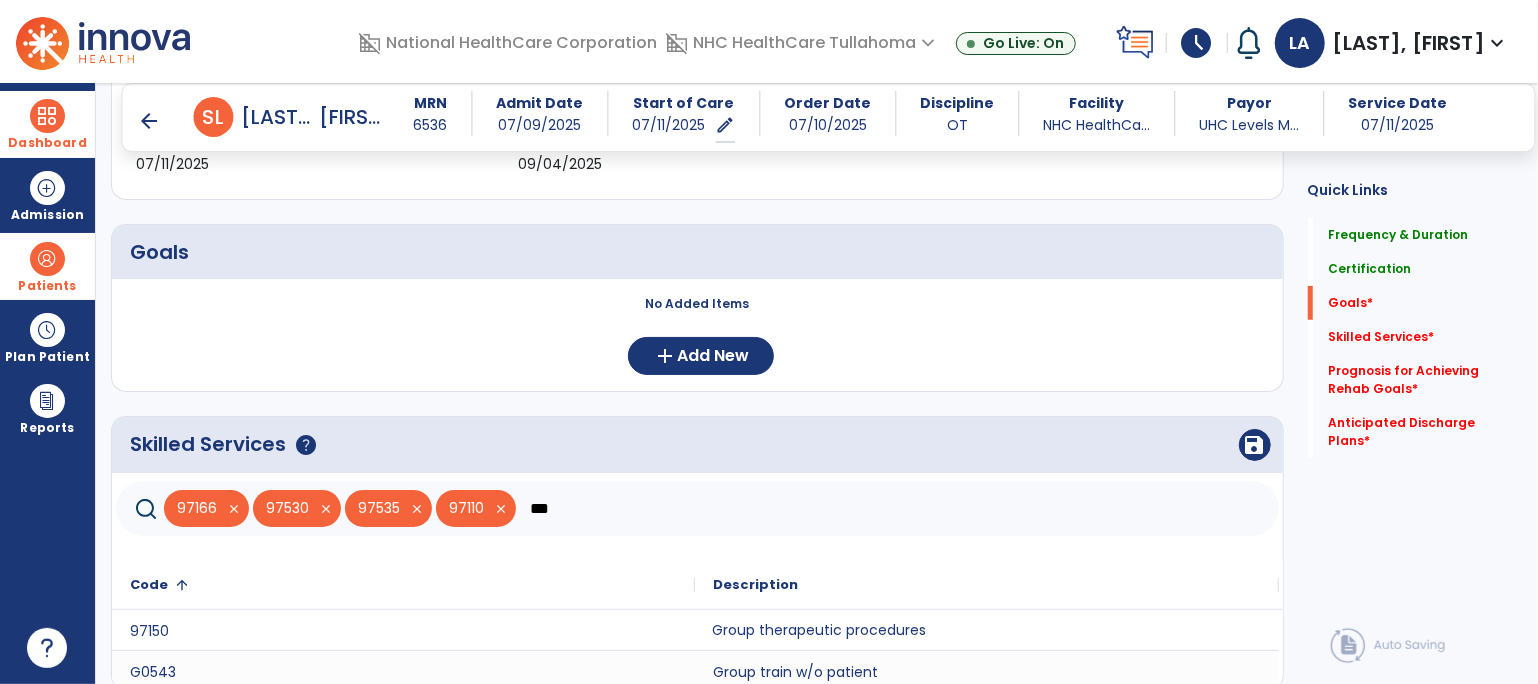 type on "***" 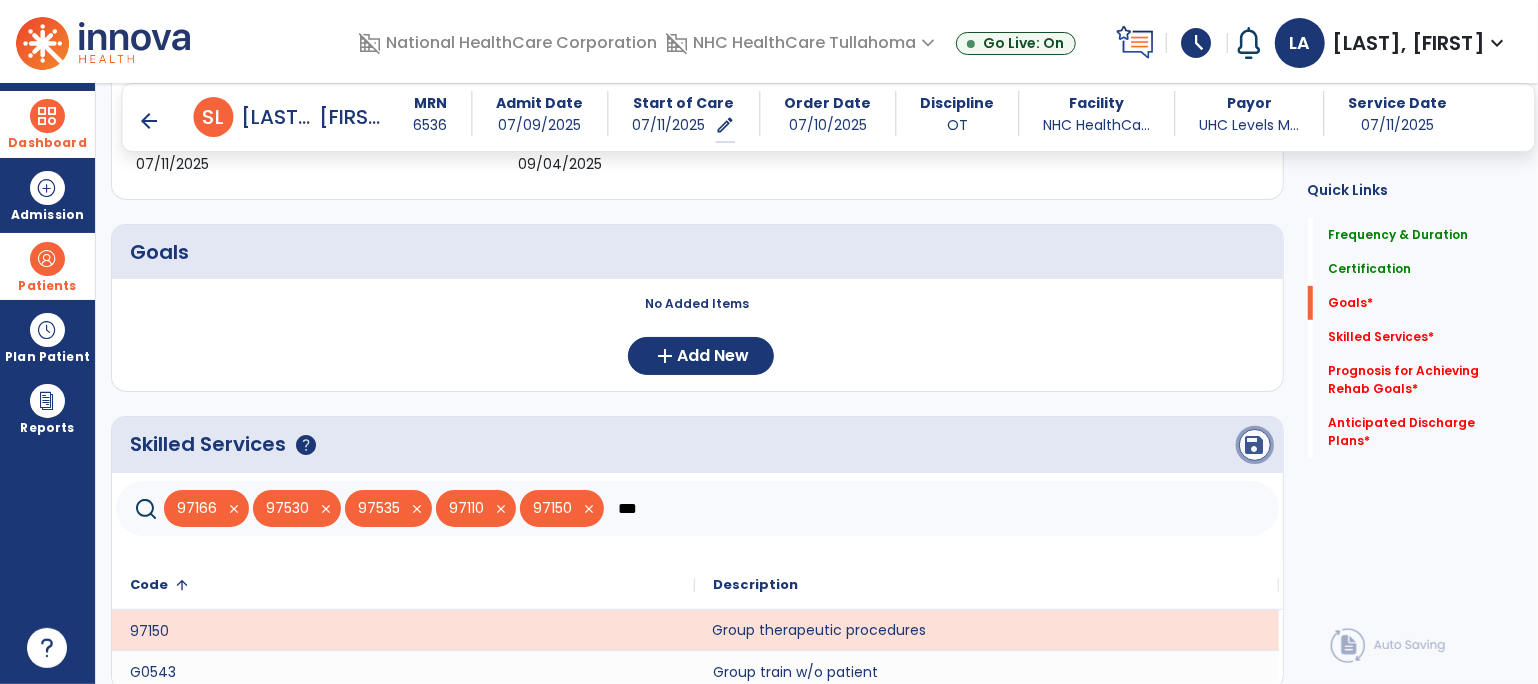 click on "save" 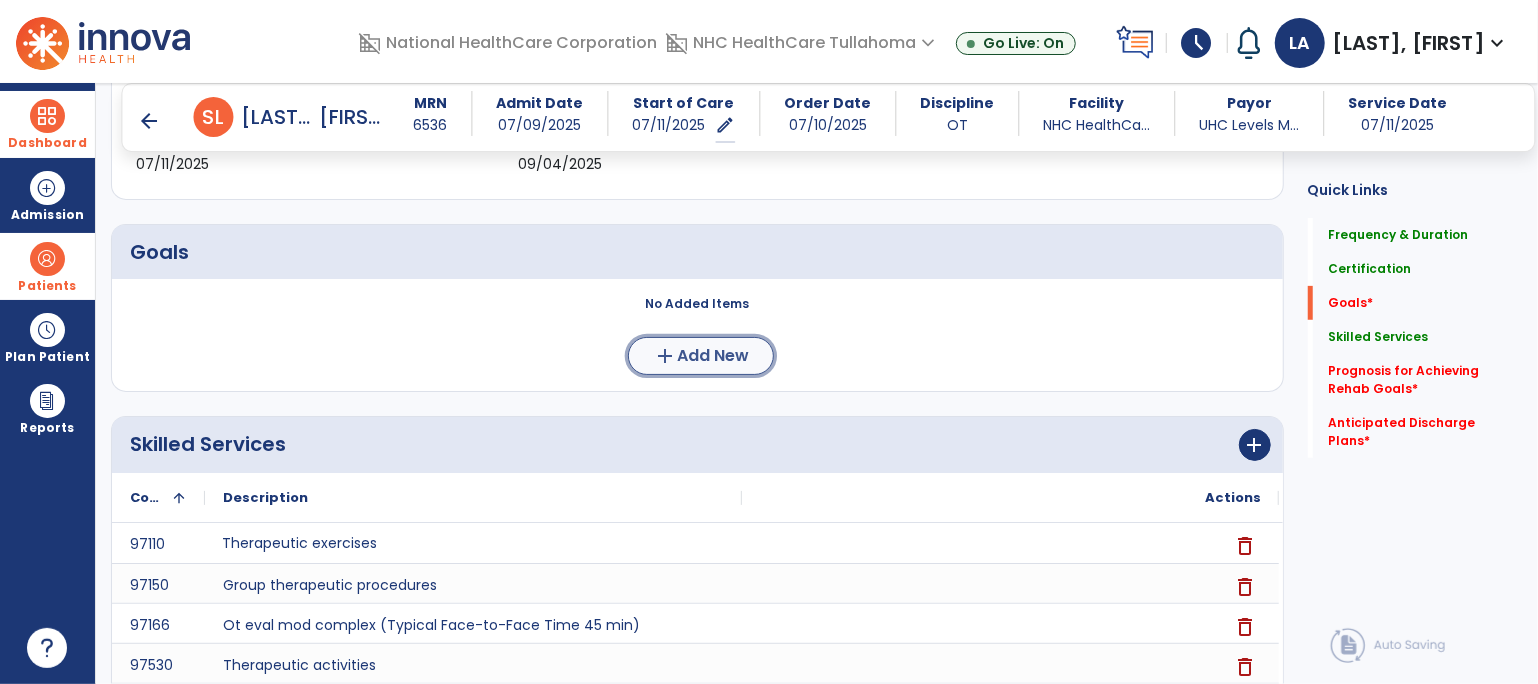 click on "add" at bounding box center (665, 356) 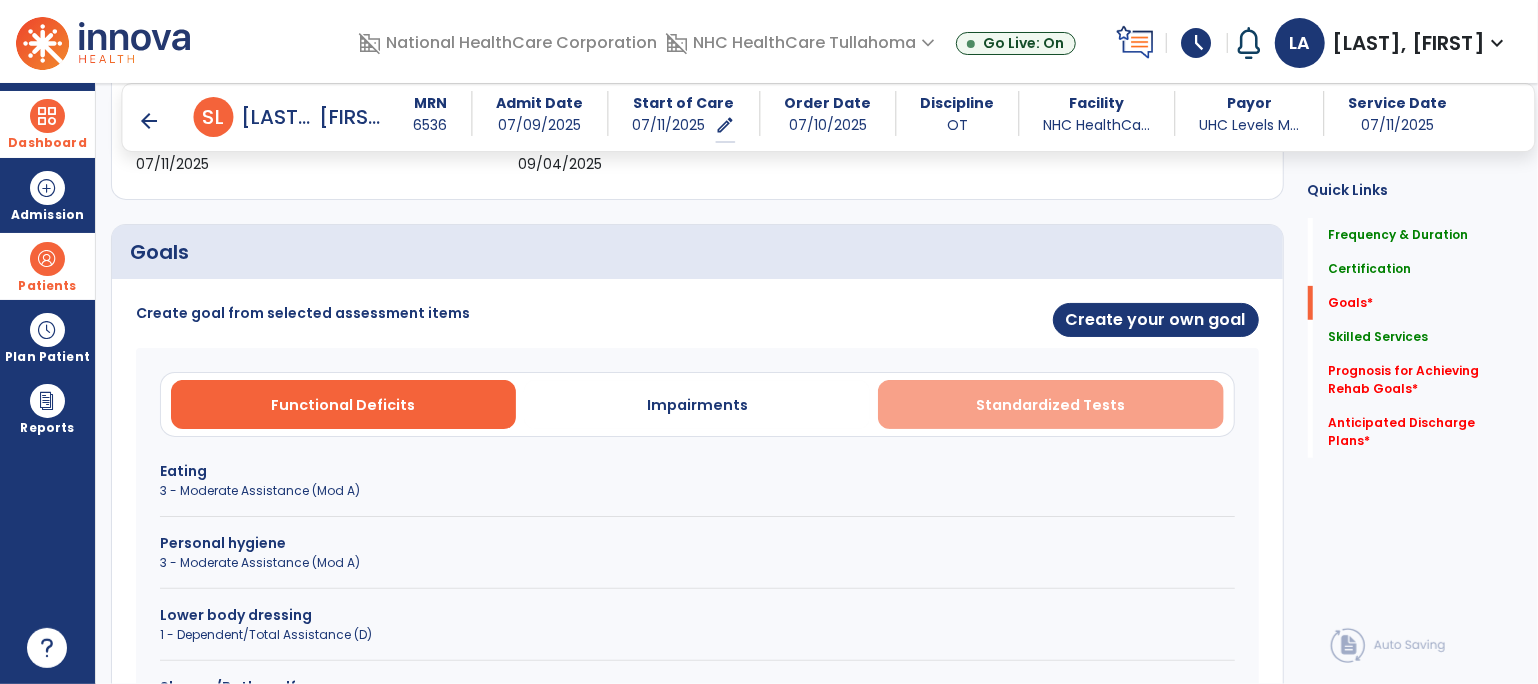 click on "Standardized Tests" at bounding box center [1051, 405] 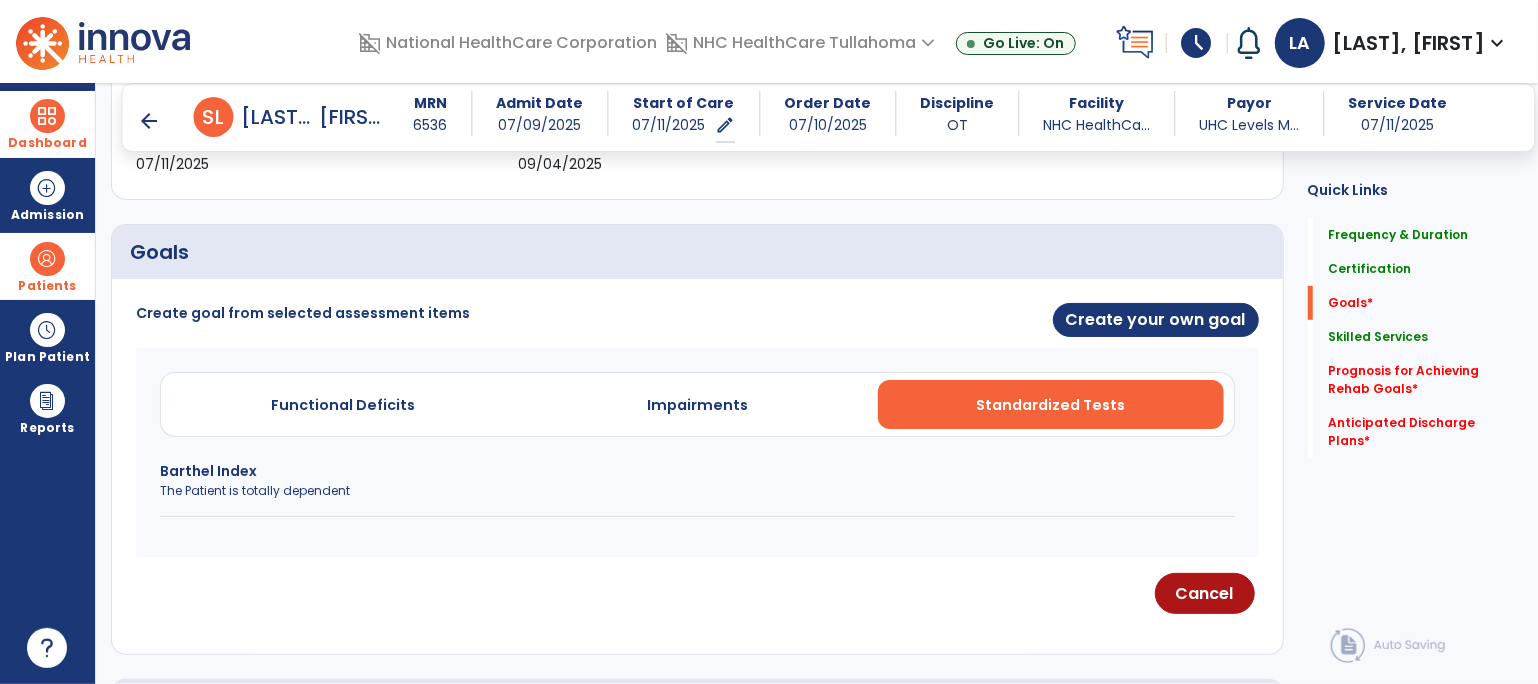 click on "The Patient is totally dependent" at bounding box center [697, 491] 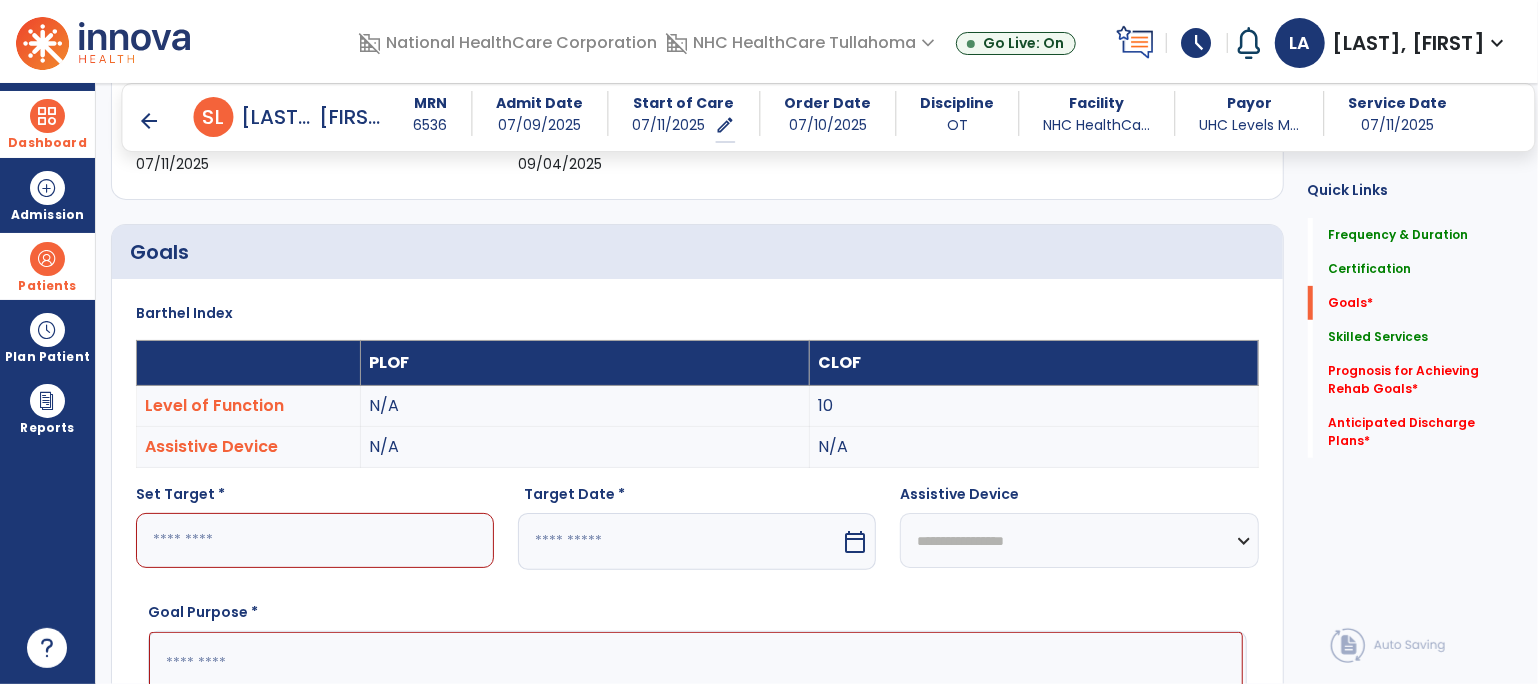 click at bounding box center [315, 540] 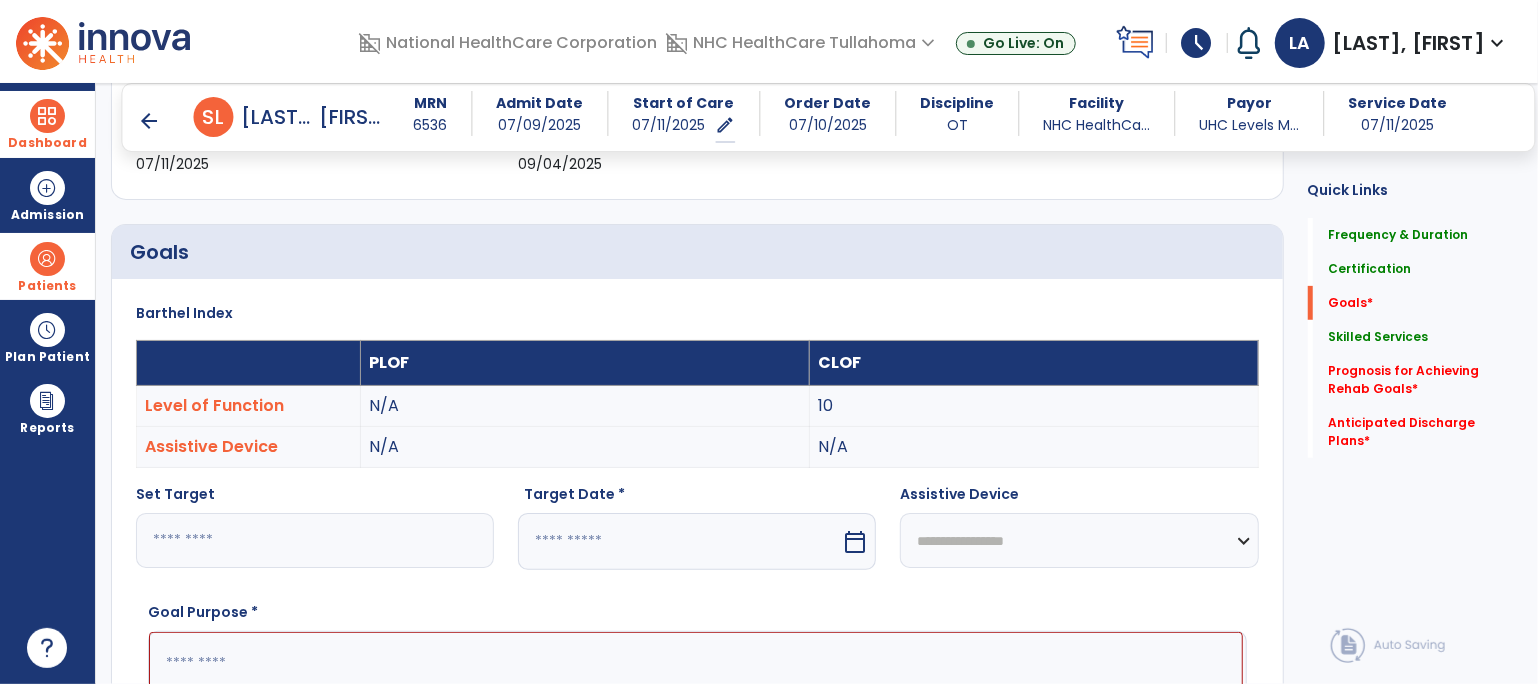 type on "**" 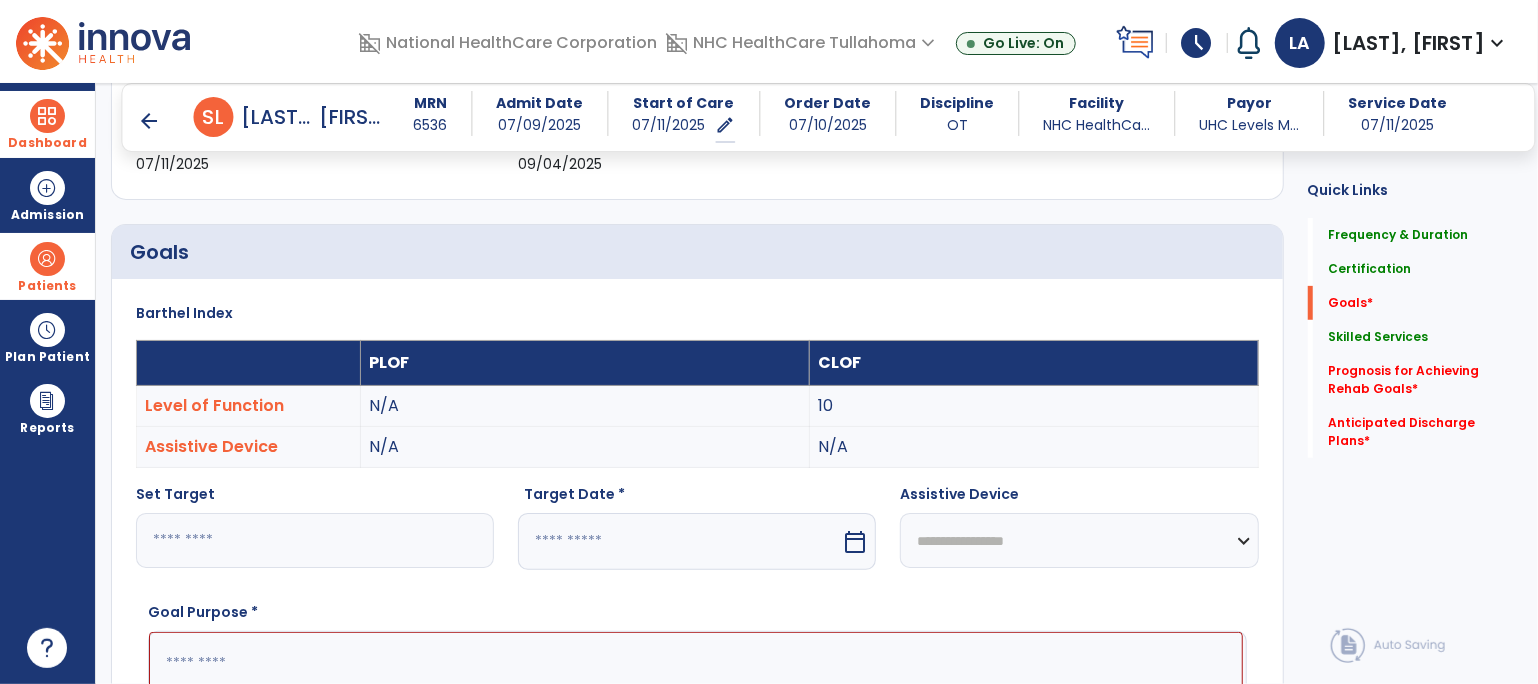 click at bounding box center [679, 541] 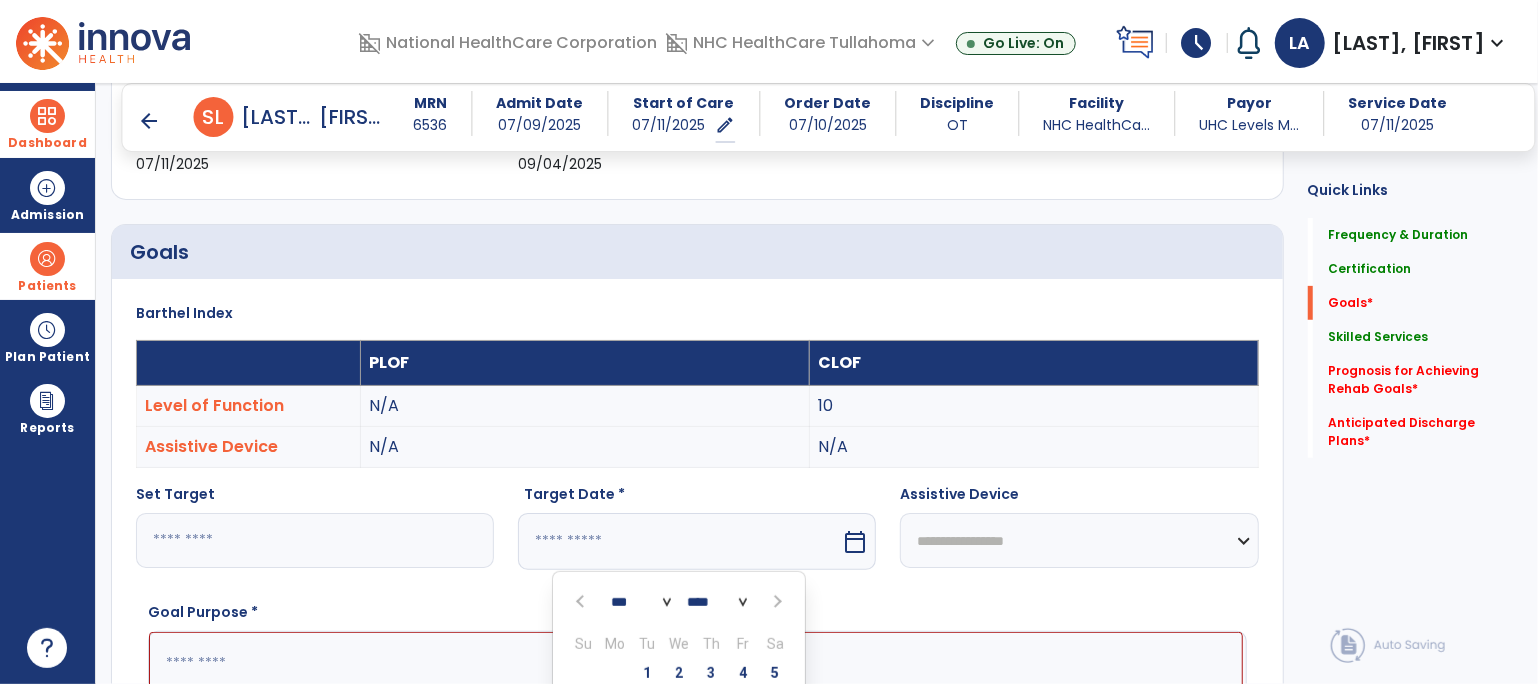 scroll, scrollTop: 747, scrollLeft: 0, axis: vertical 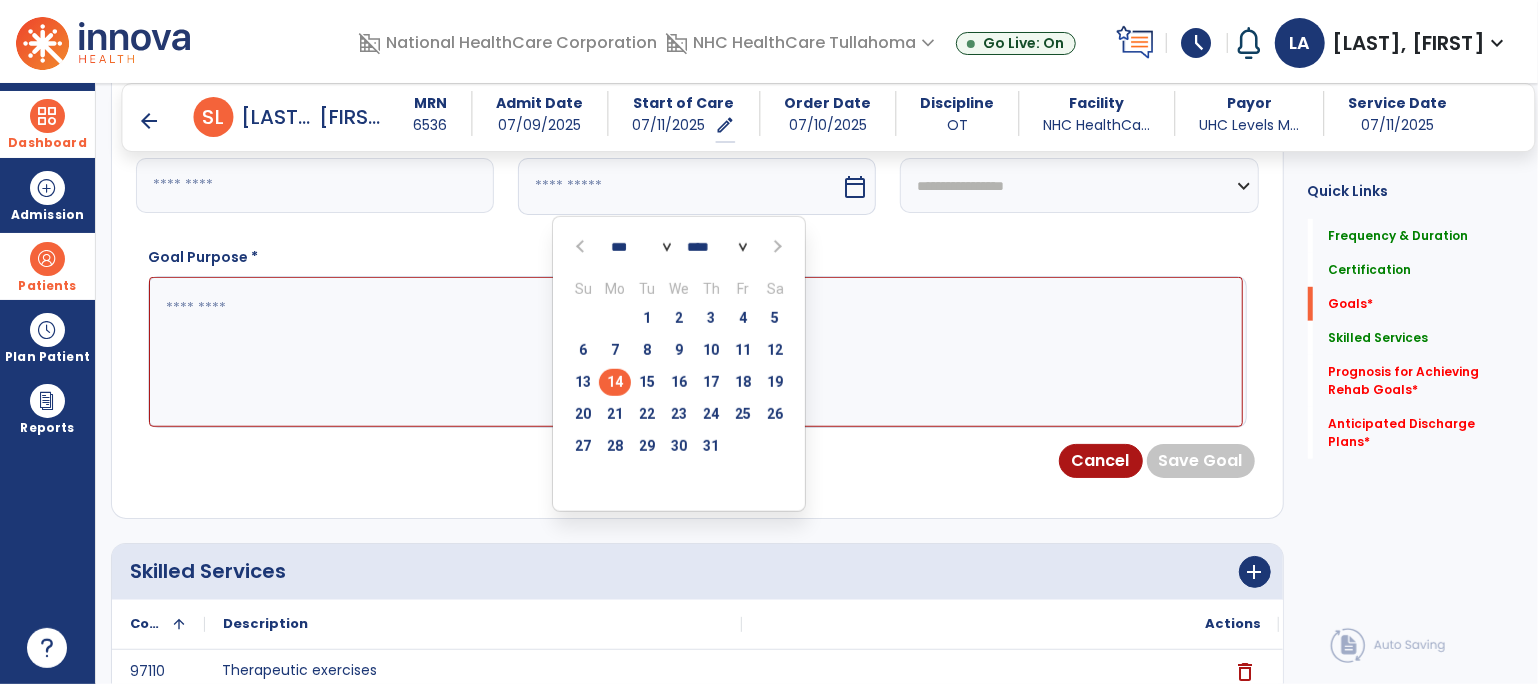 click at bounding box center [775, 247] 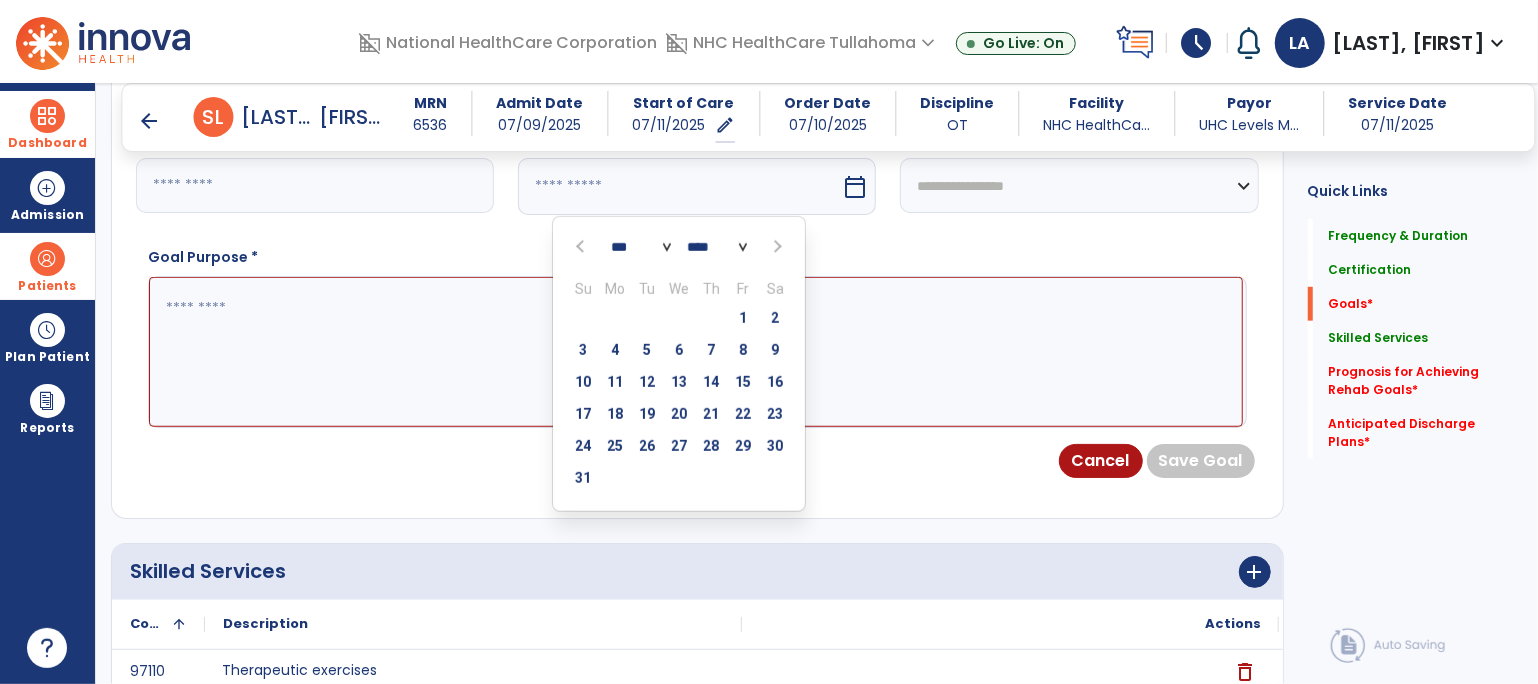 click at bounding box center (775, 247) 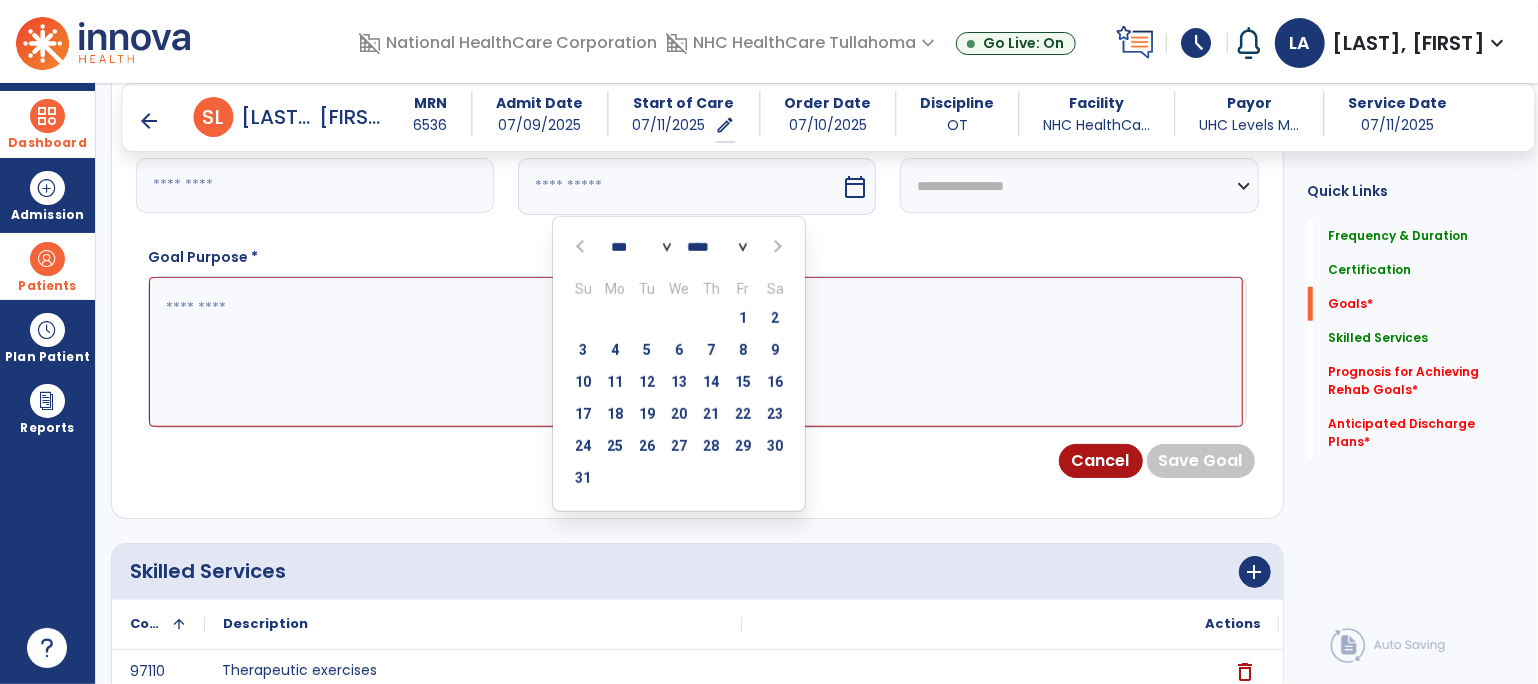 select on "*" 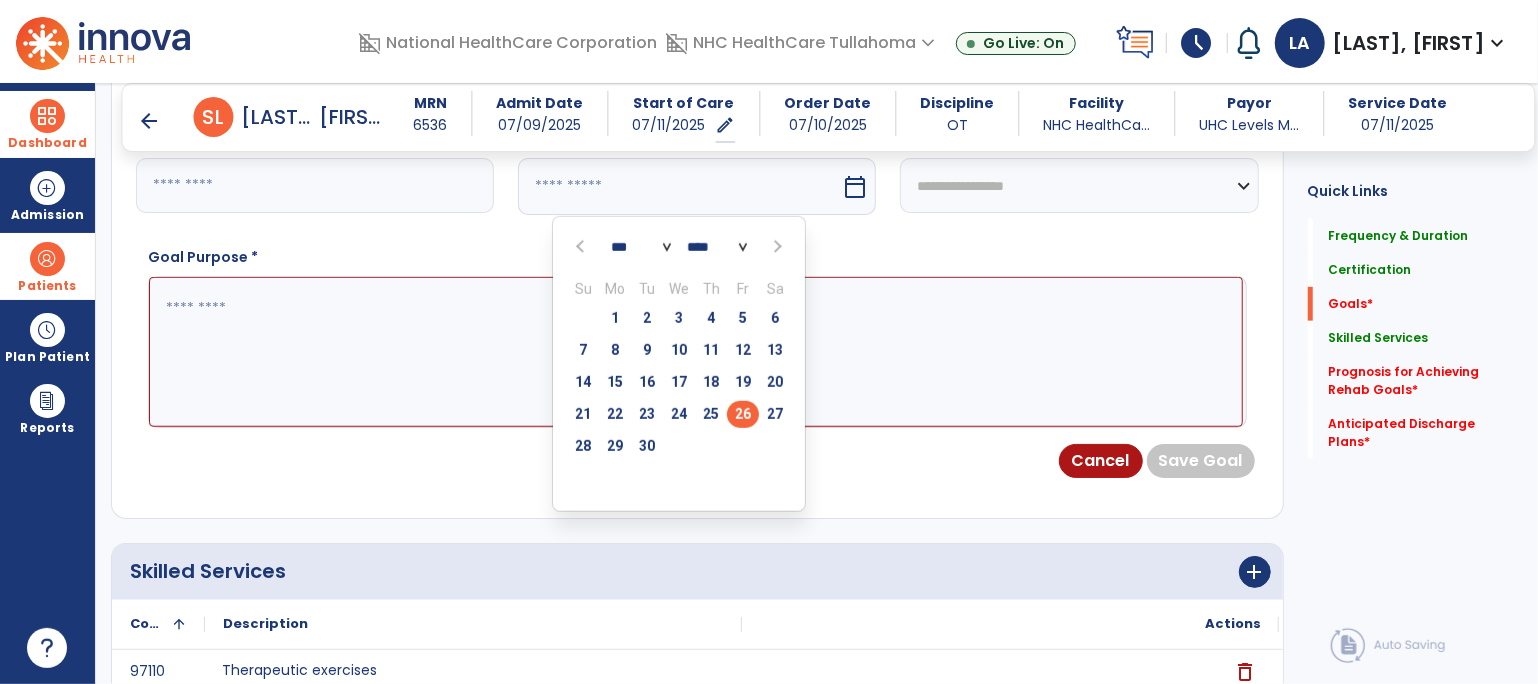 click on "26" at bounding box center [743, 414] 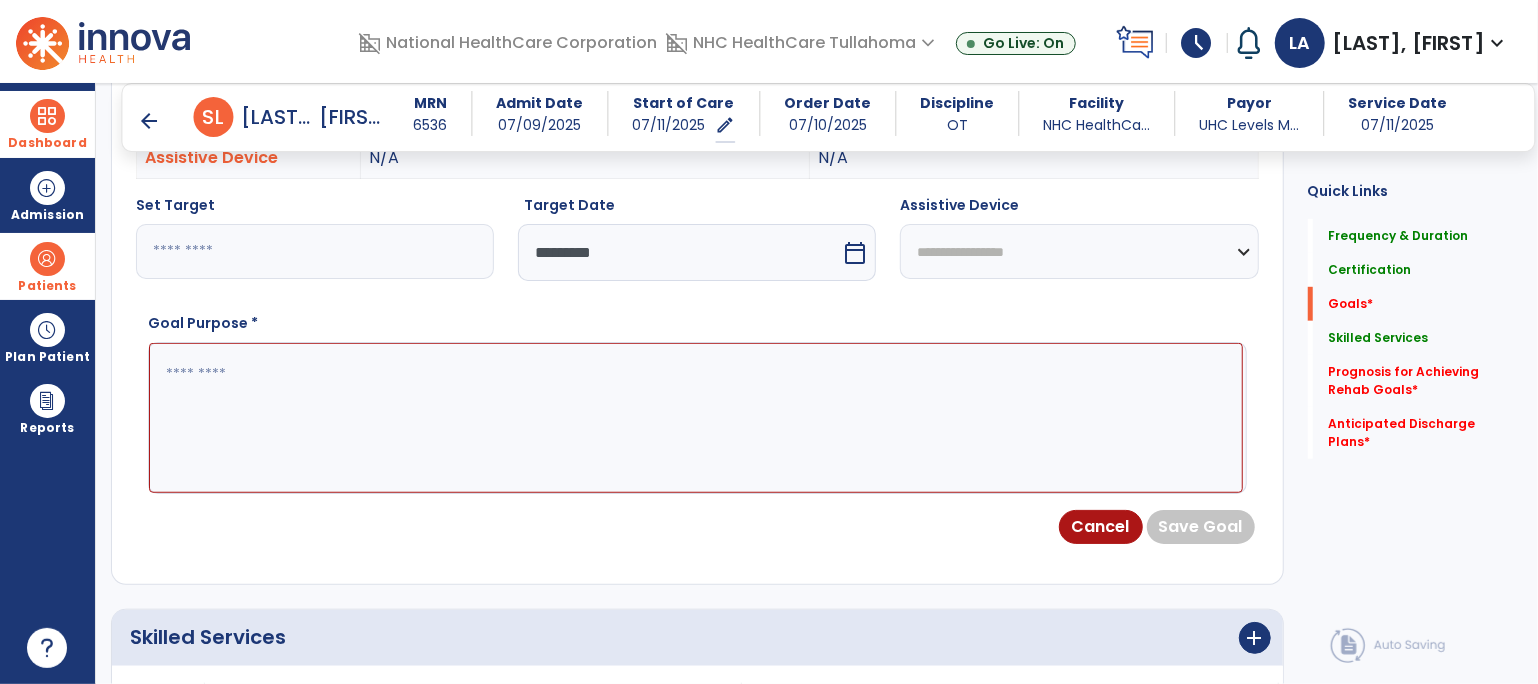 scroll, scrollTop: 645, scrollLeft: 0, axis: vertical 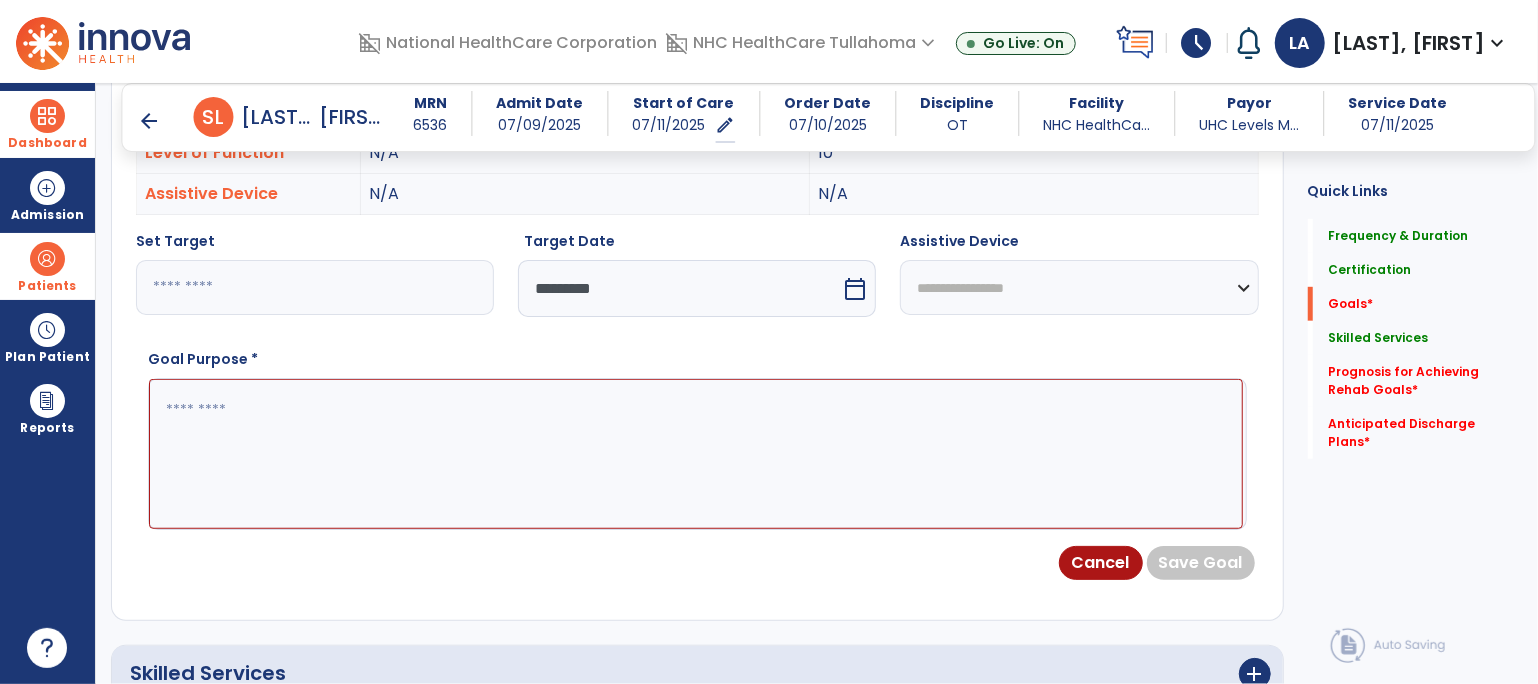 click at bounding box center [696, 454] 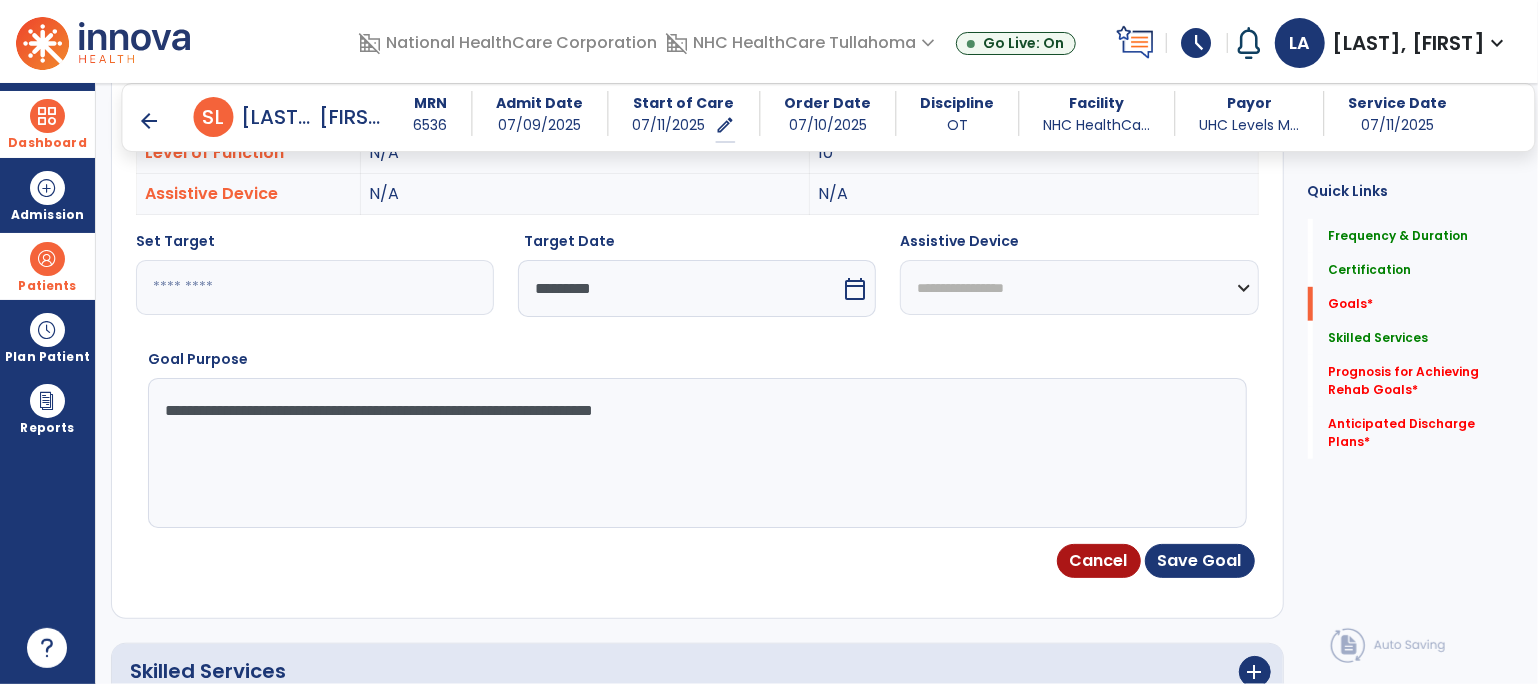 type on "**********" 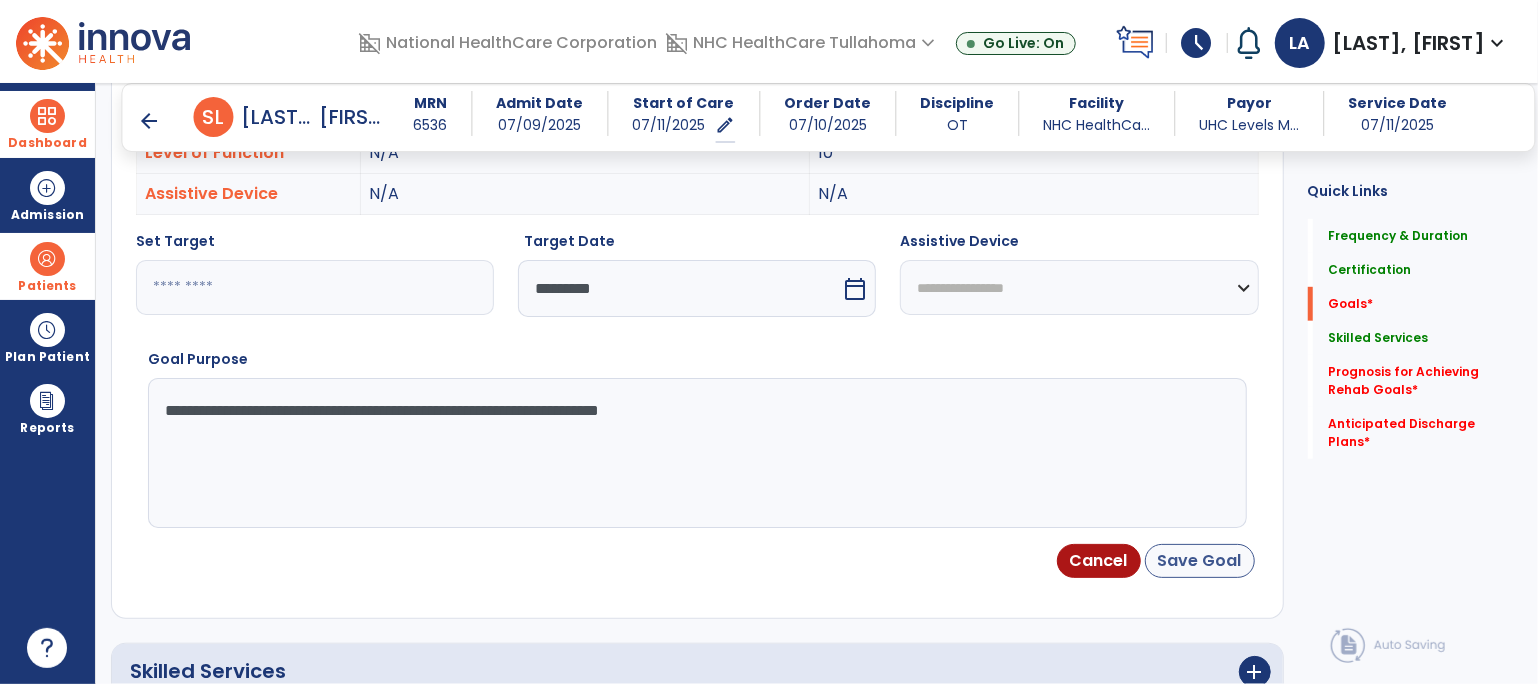 click on "Save Goal" at bounding box center (1200, 561) 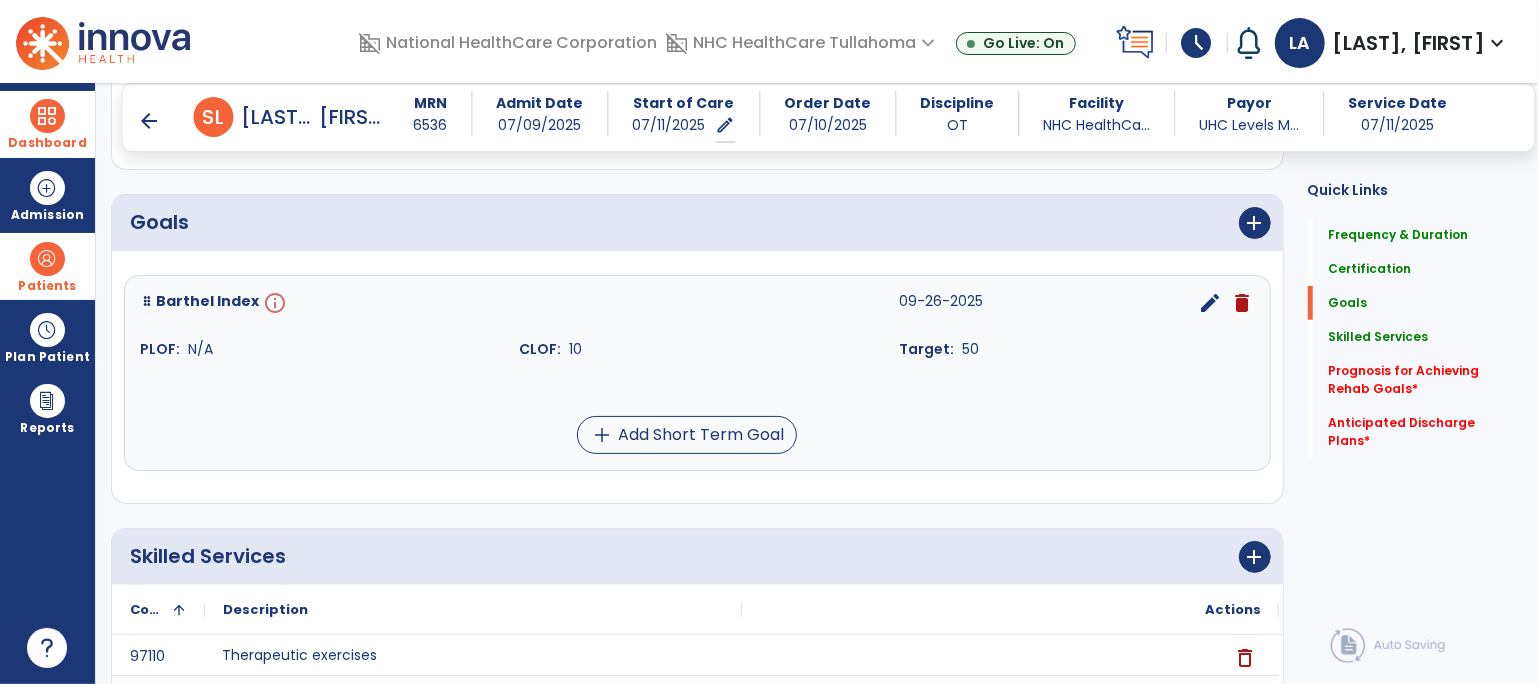 scroll, scrollTop: 468, scrollLeft: 0, axis: vertical 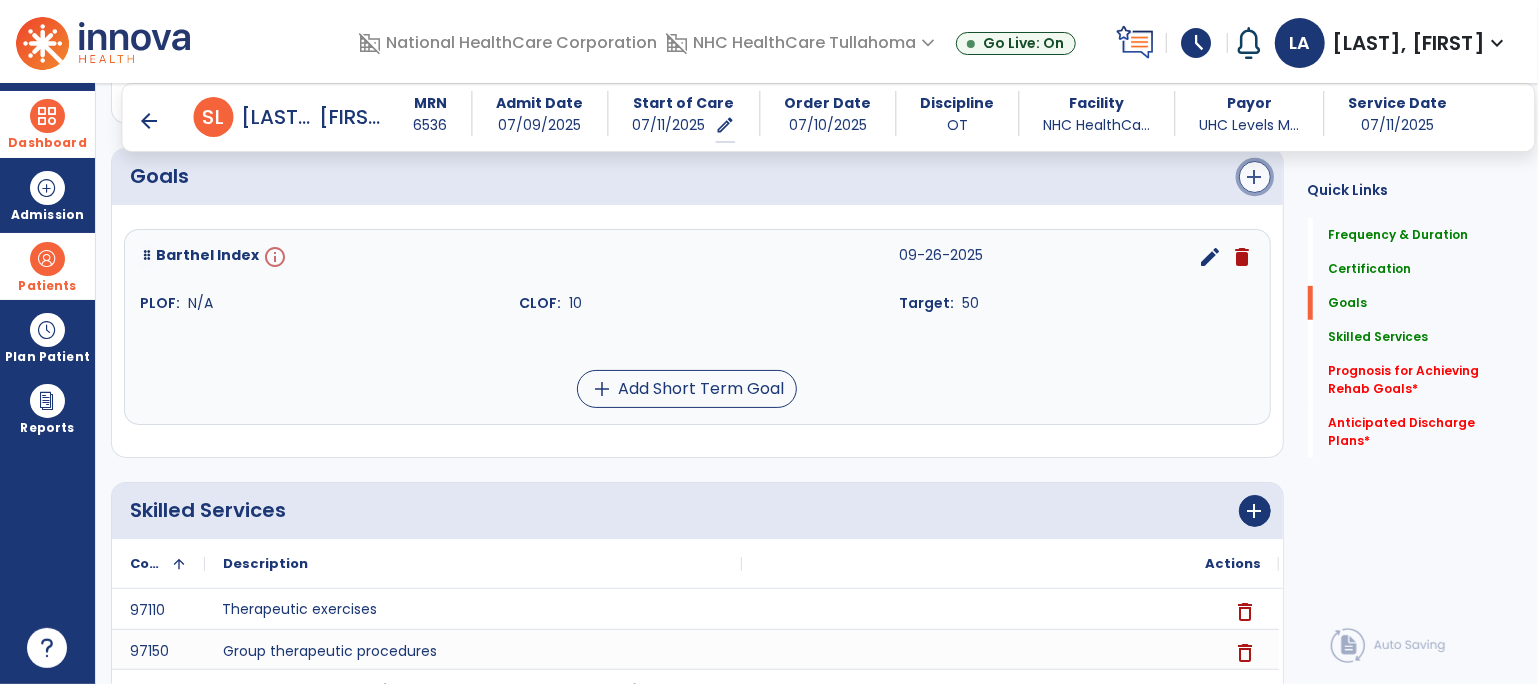 click on "add" at bounding box center (1255, 177) 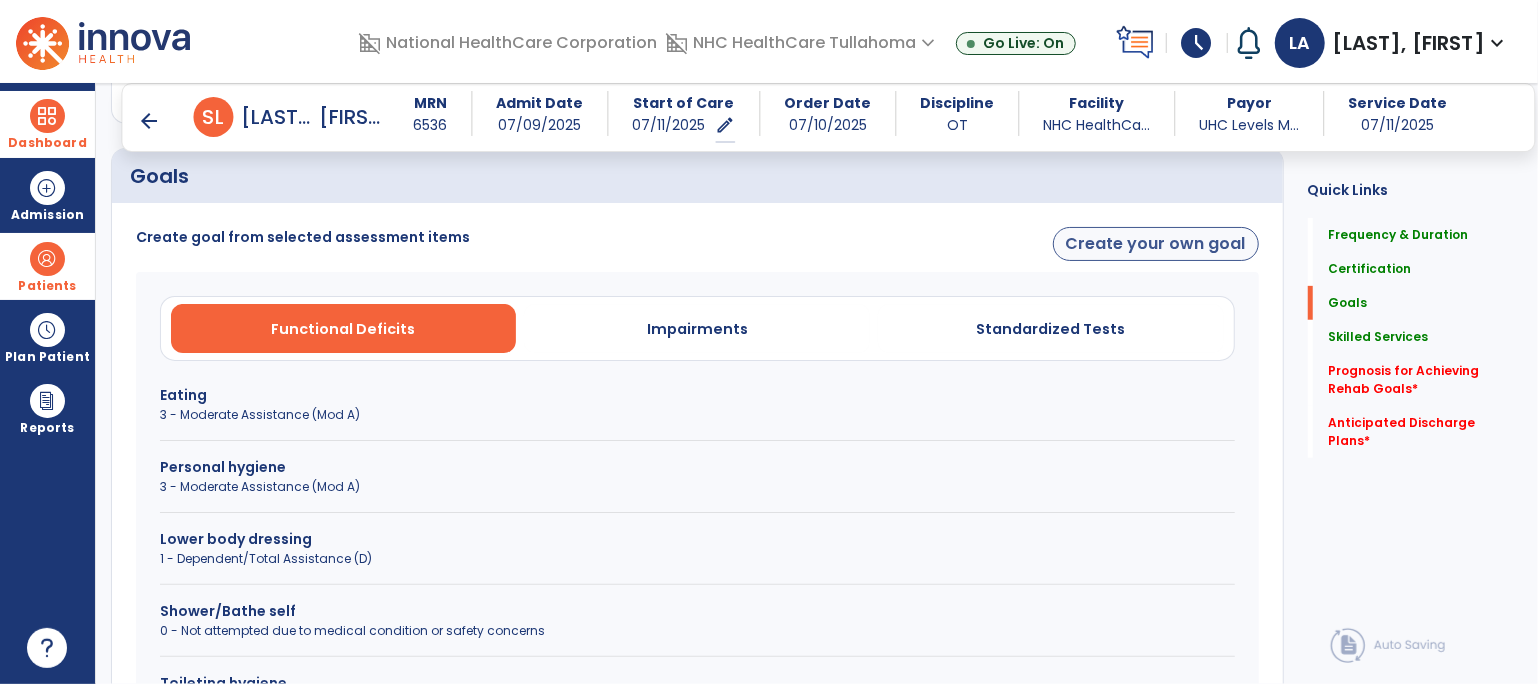 click on "Create your own goal" at bounding box center [1156, 244] 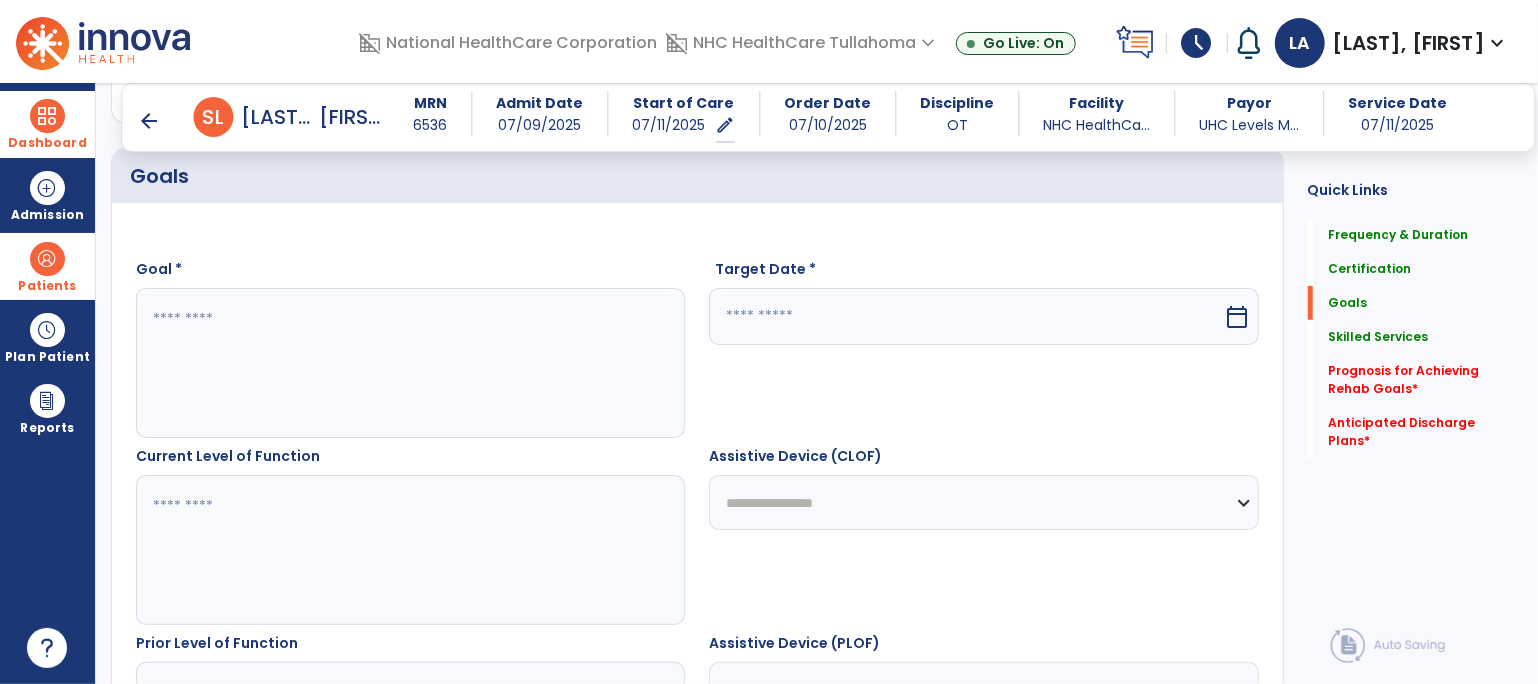 click at bounding box center [410, 363] 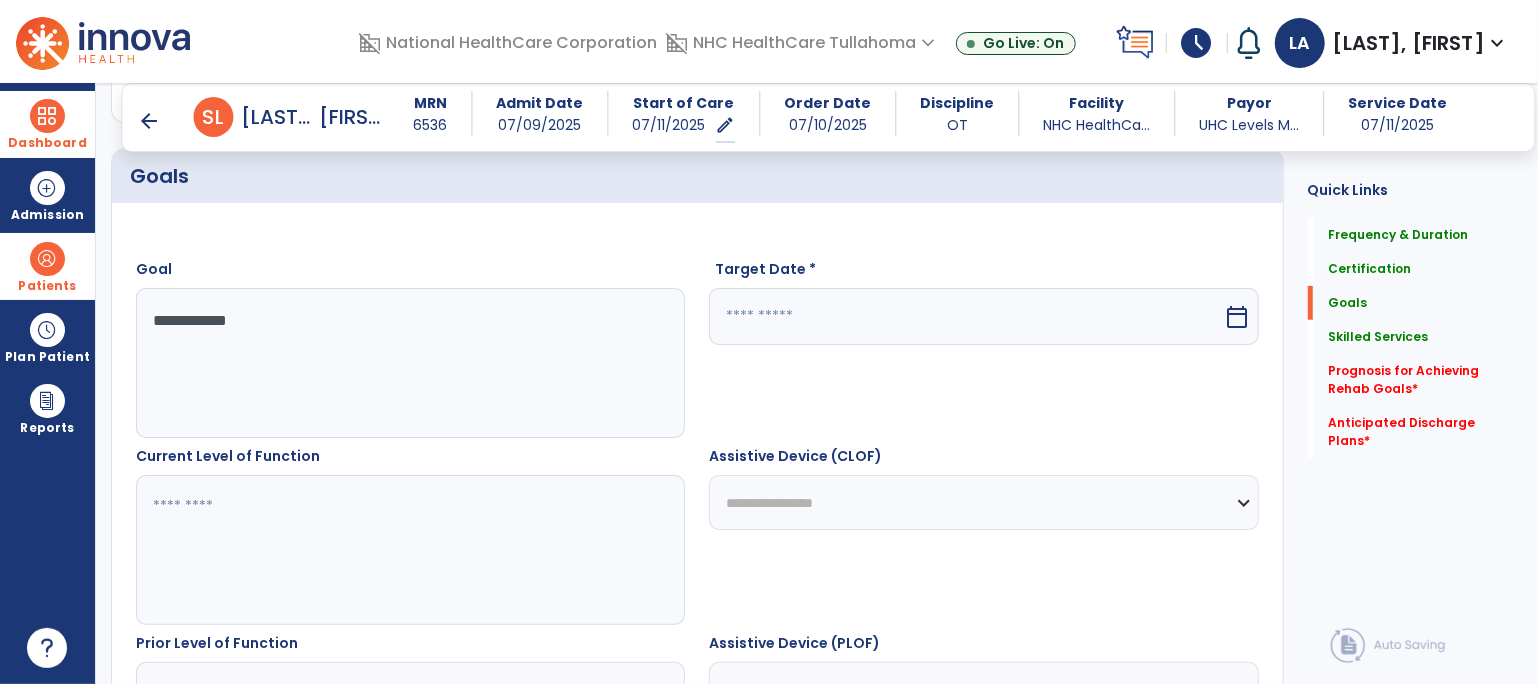 type on "**********" 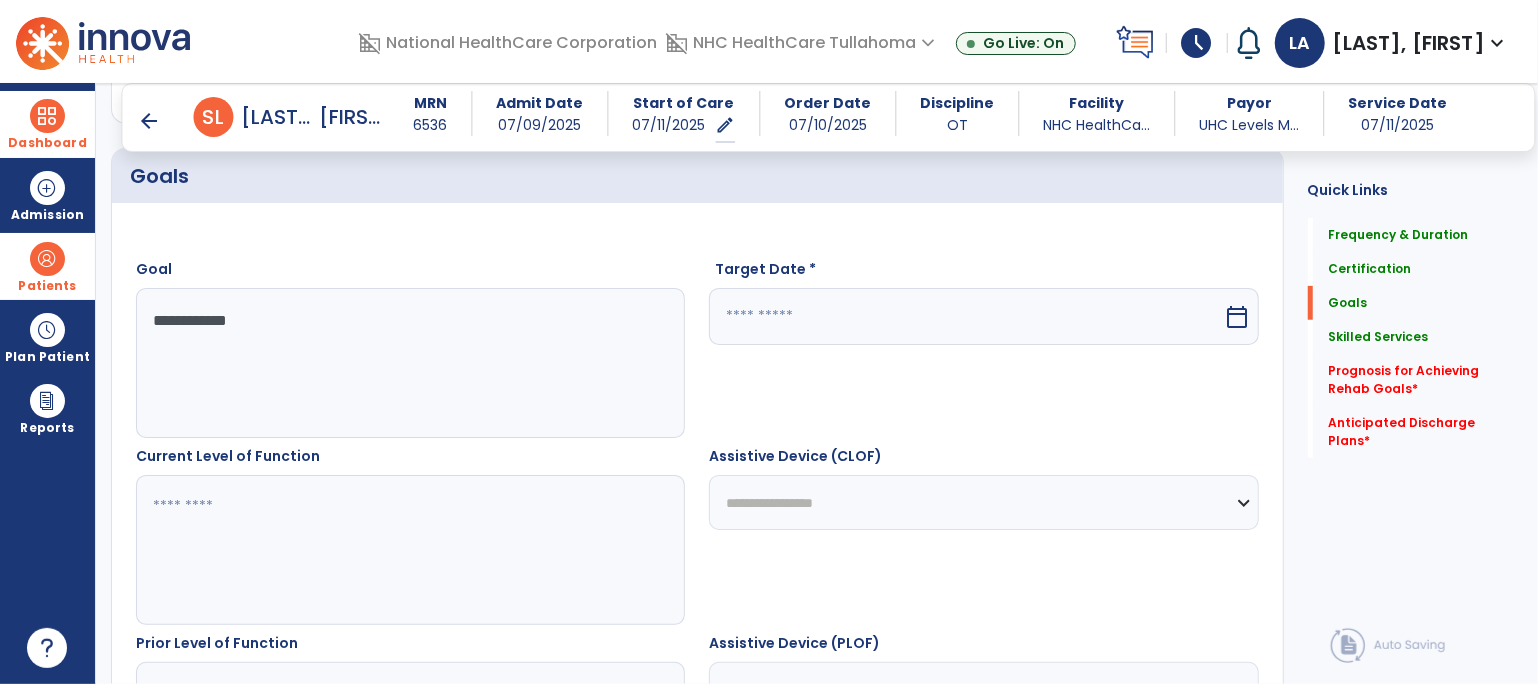 click at bounding box center (966, 316) 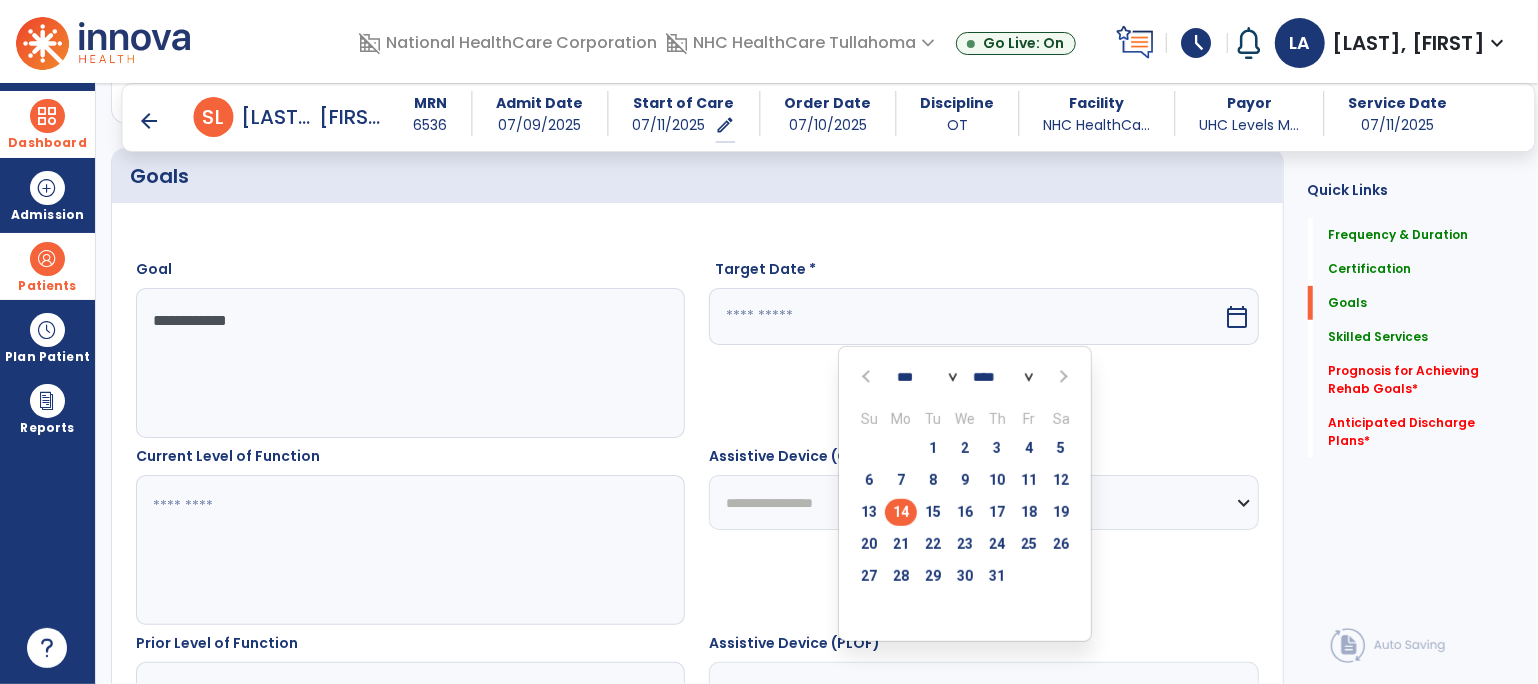 click at bounding box center [1061, 377] 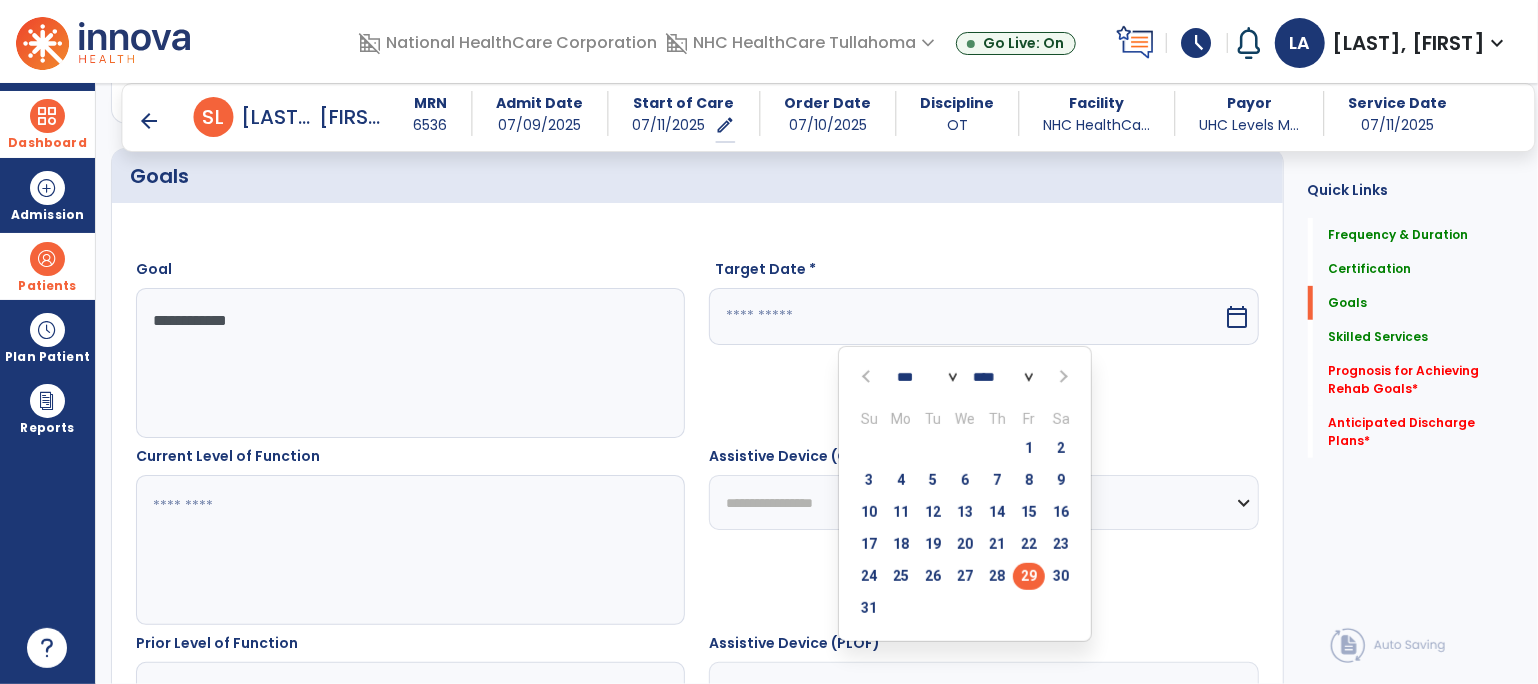 click on "29" at bounding box center [1029, 576] 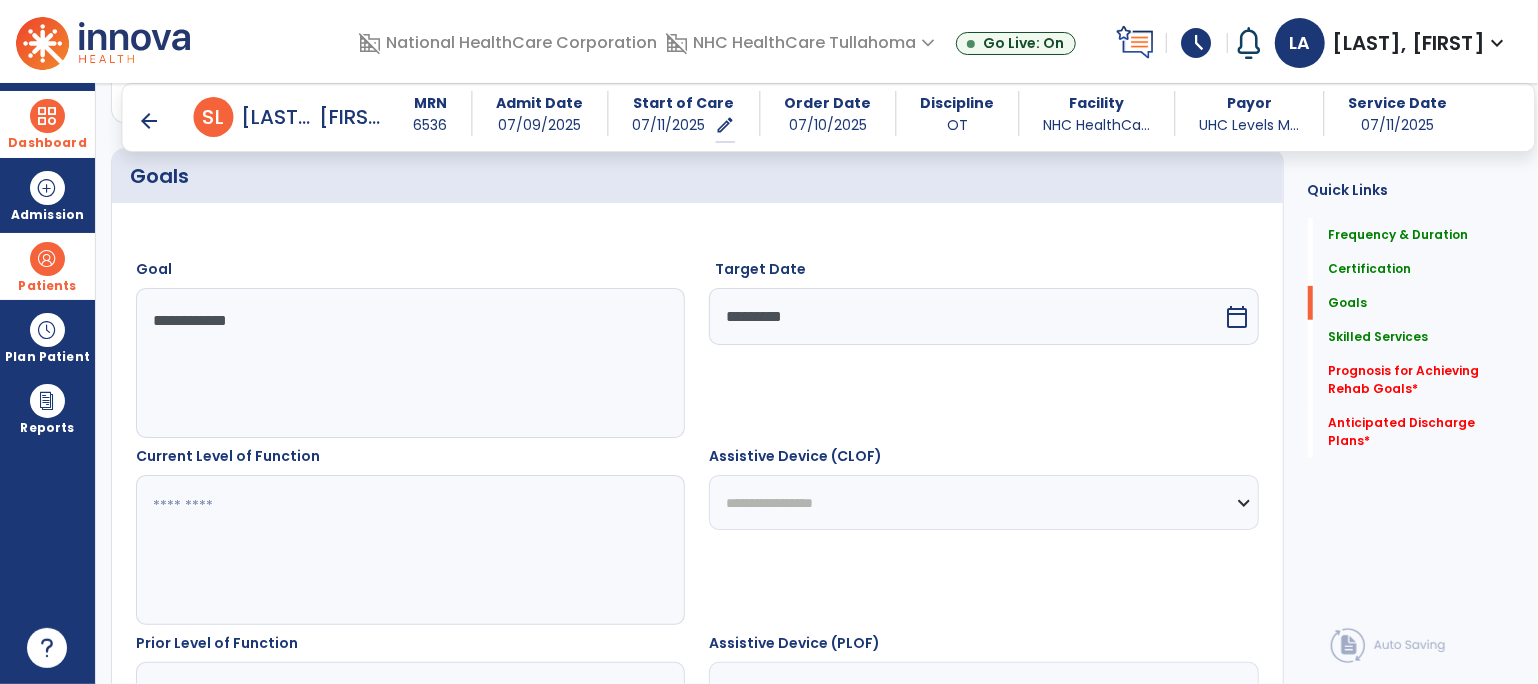 click at bounding box center (410, 550) 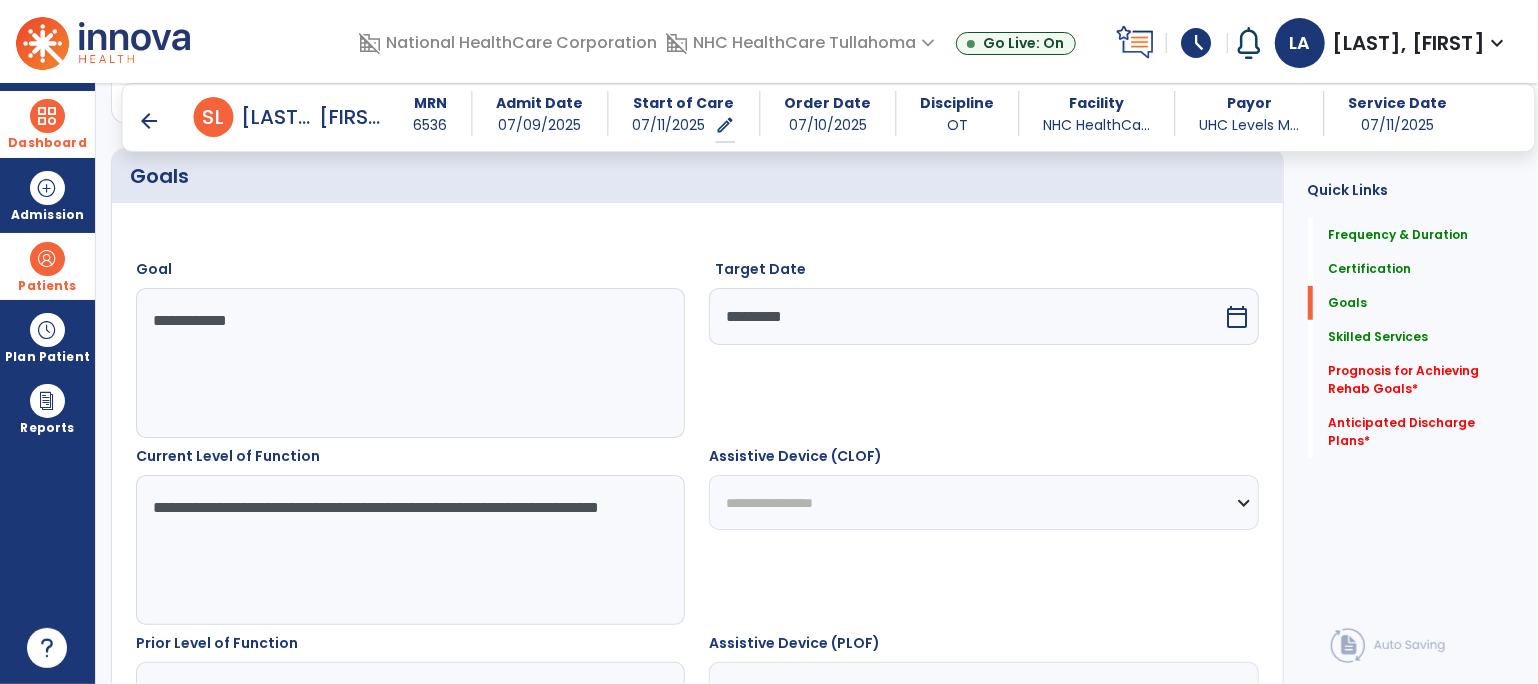 type on "**********" 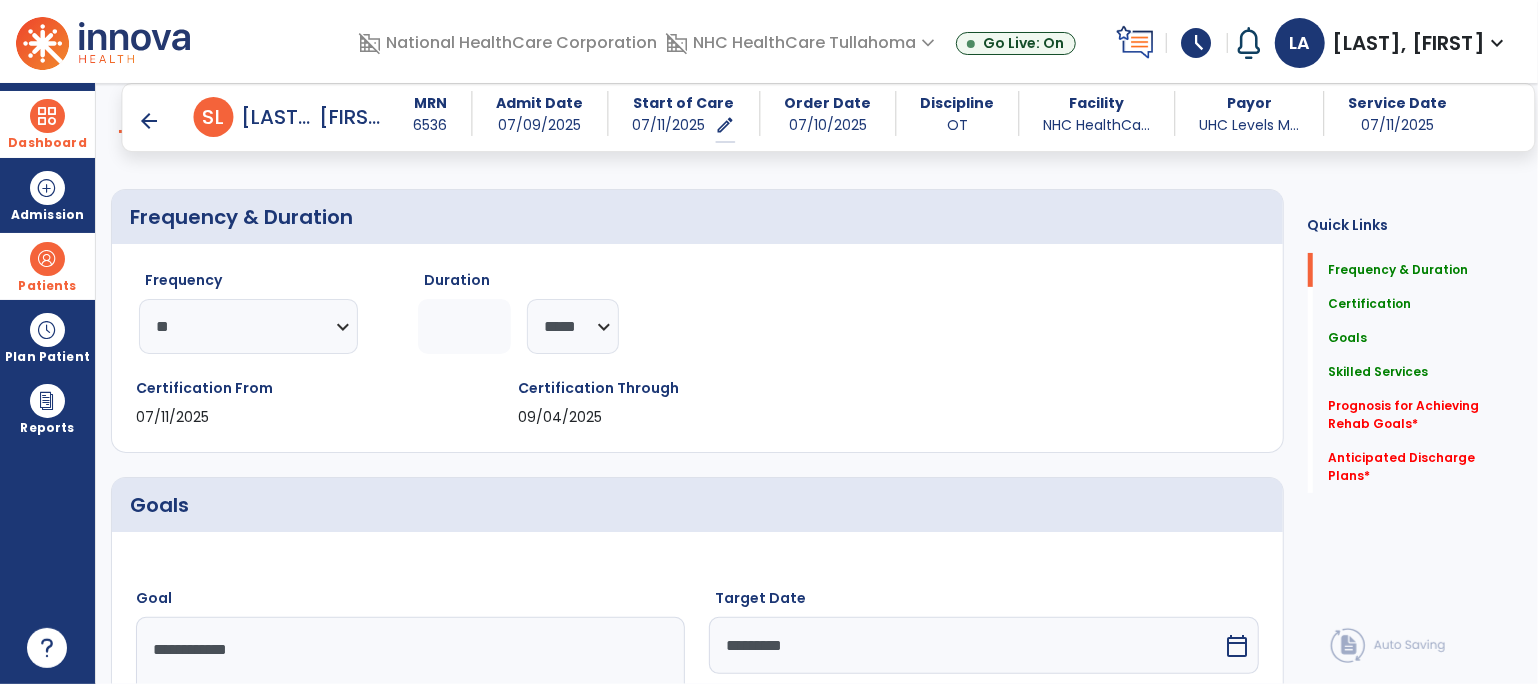 scroll, scrollTop: 147, scrollLeft: 0, axis: vertical 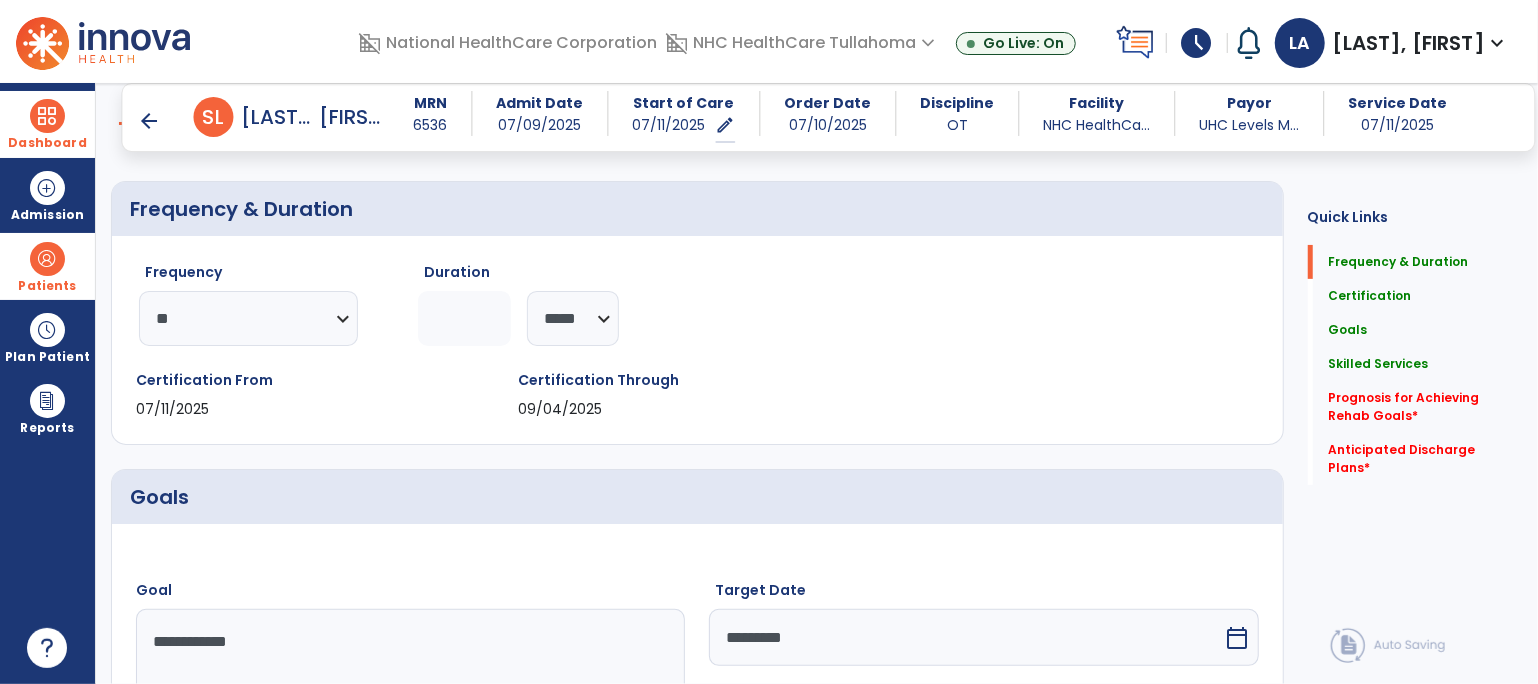 click on "*" 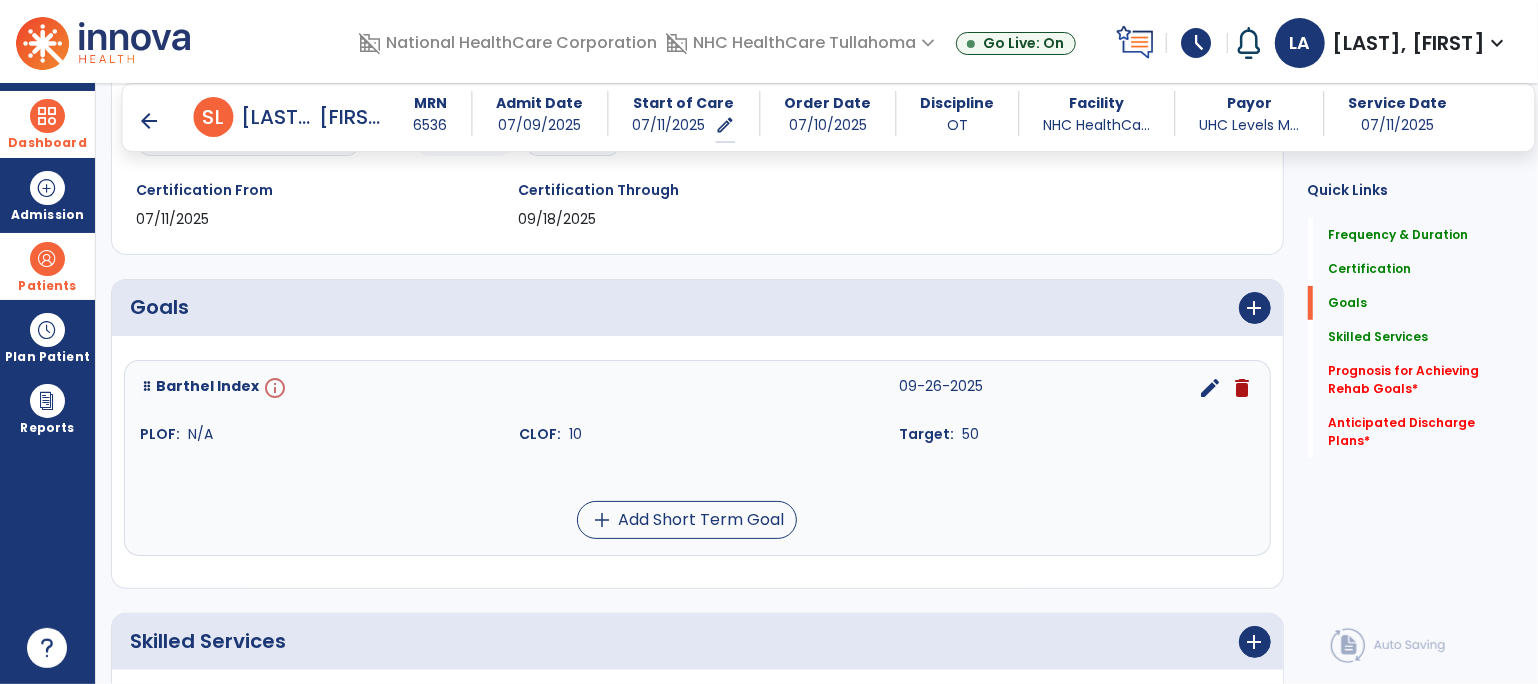 scroll, scrollTop: 335, scrollLeft: 0, axis: vertical 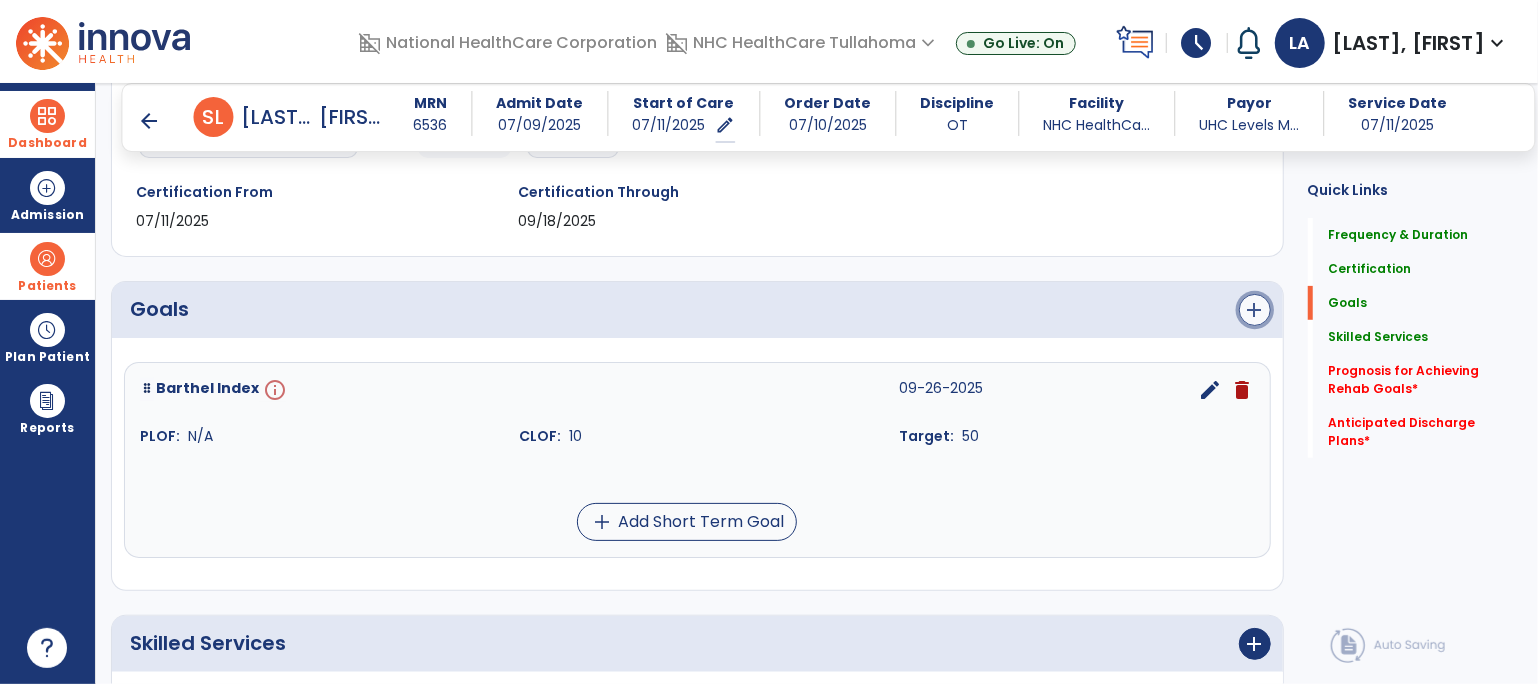 click on "add" at bounding box center (1255, 310) 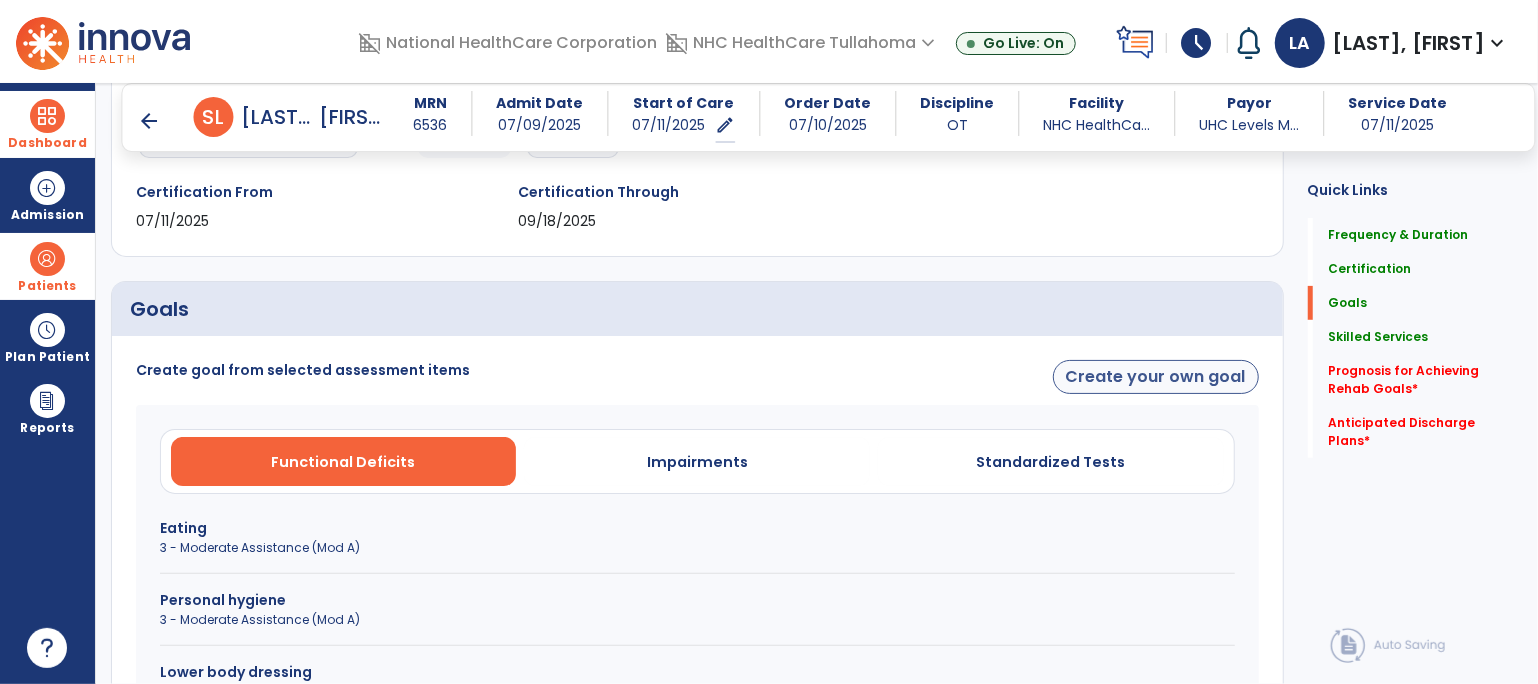 click on "Create your own goal" at bounding box center [1156, 377] 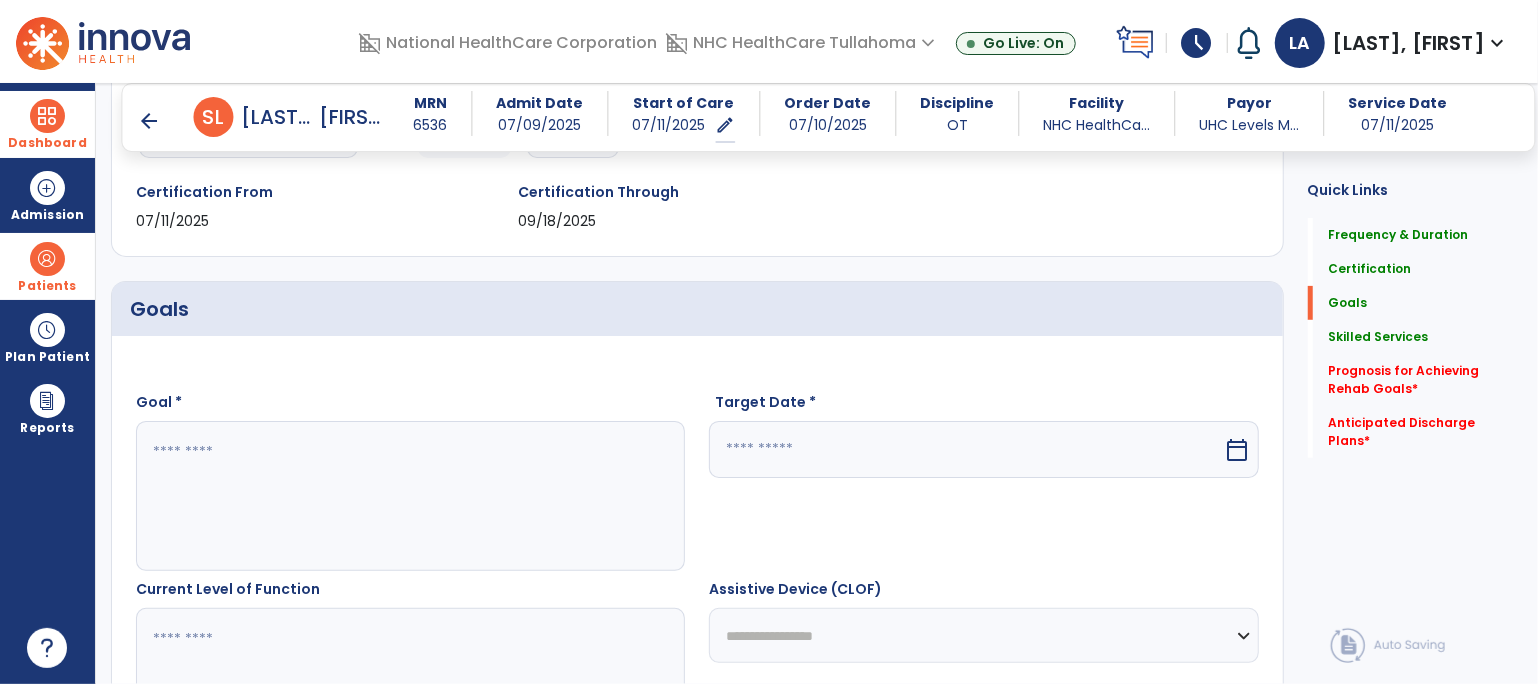 click at bounding box center (410, 496) 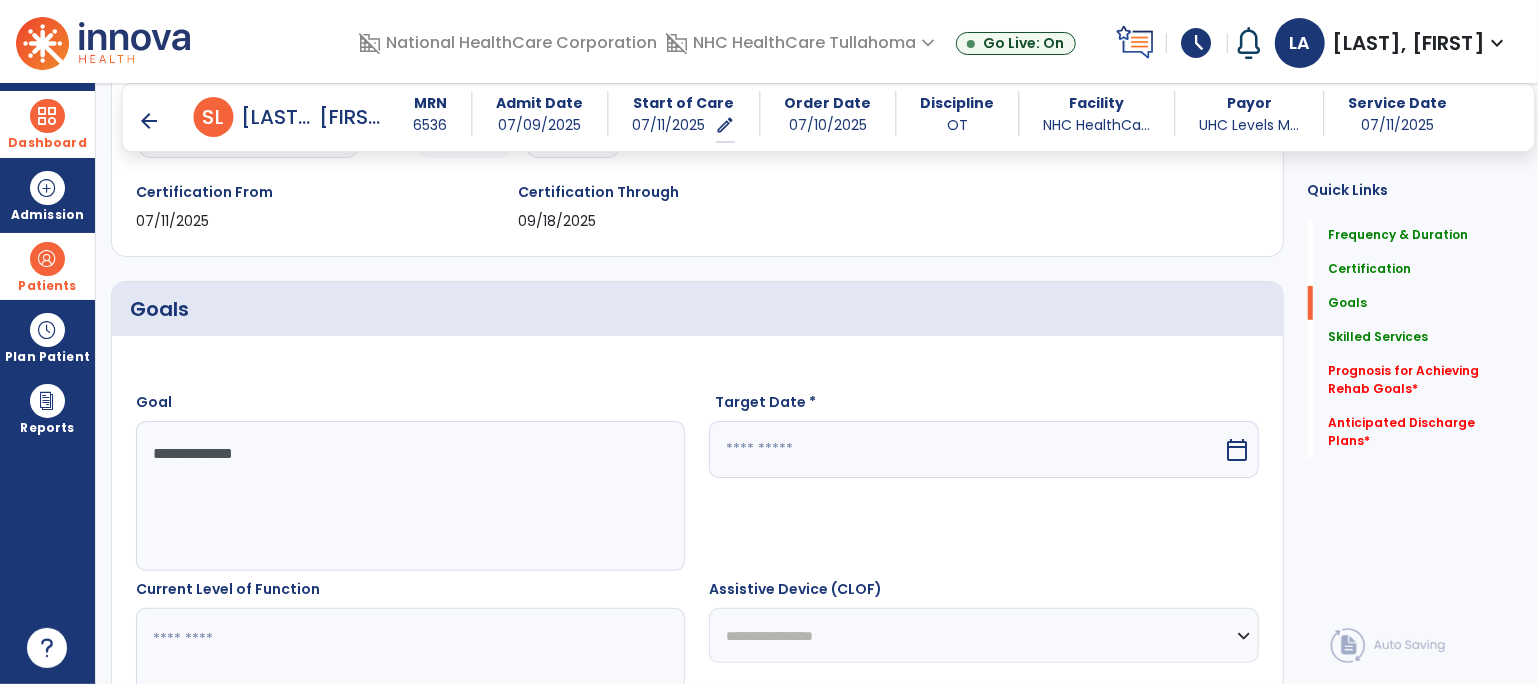 type on "**********" 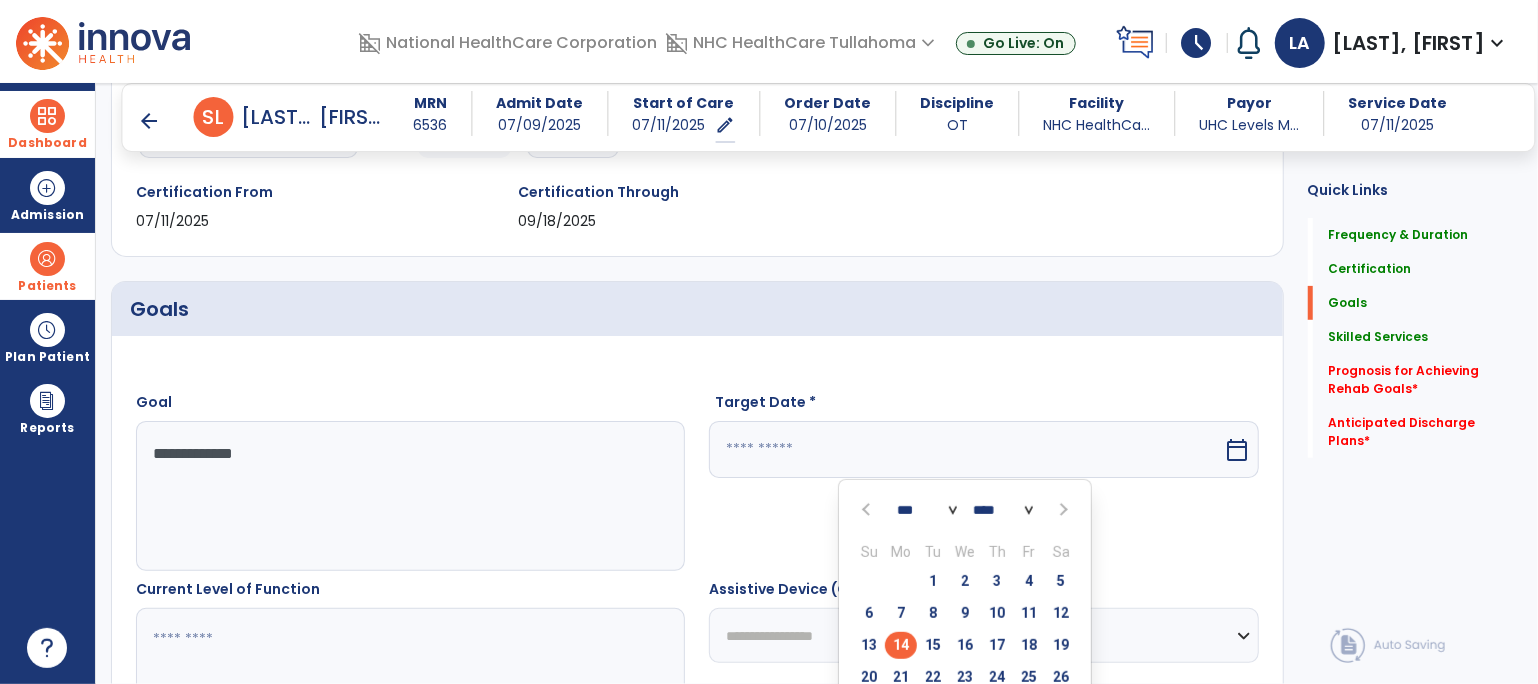 click at bounding box center (1061, 510) 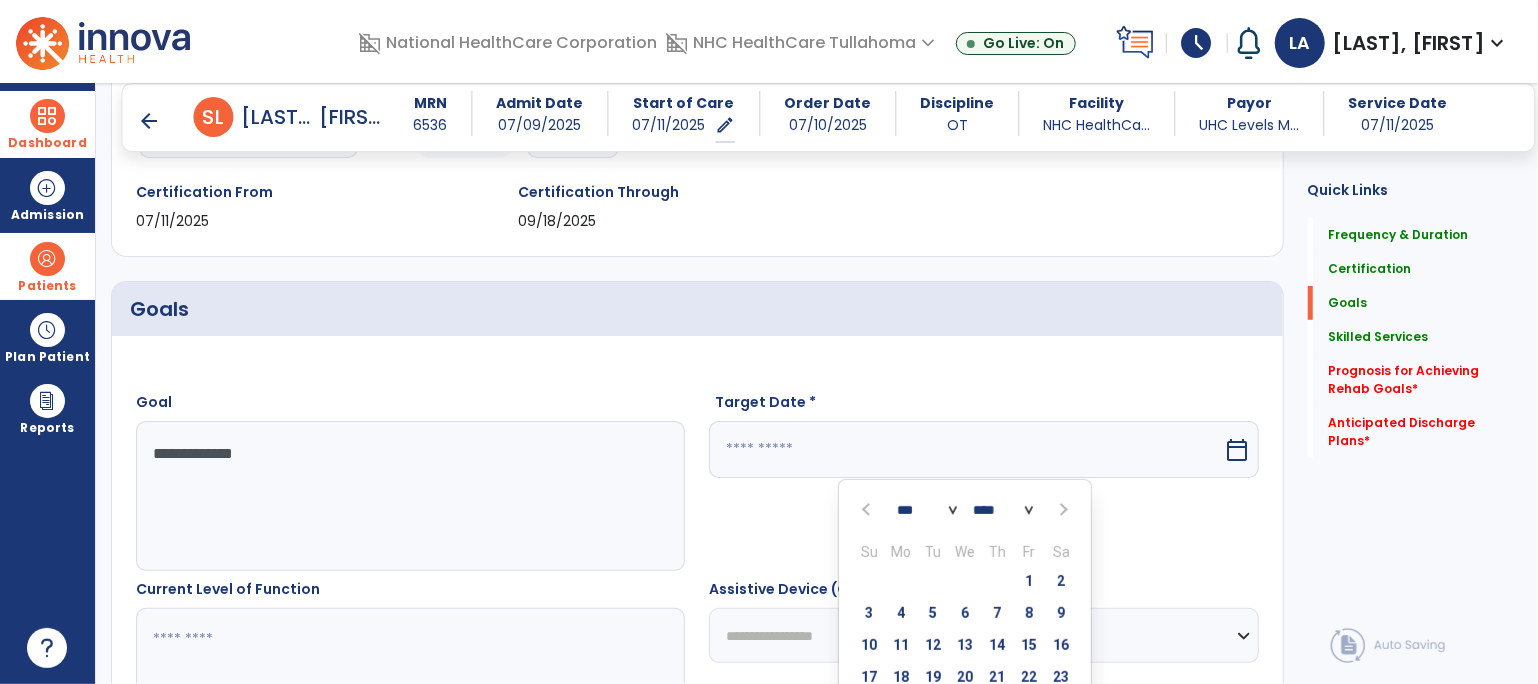 click at bounding box center (1061, 510) 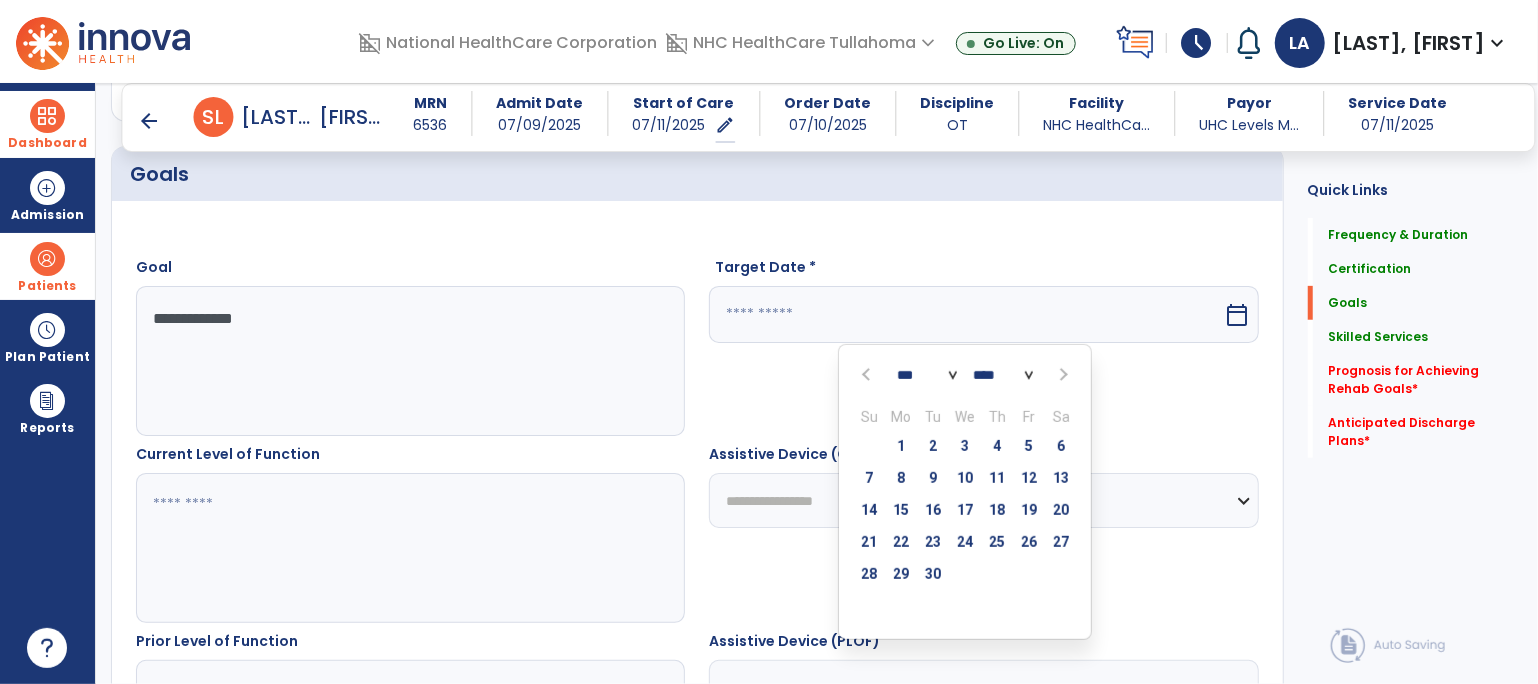scroll, scrollTop: 532, scrollLeft: 0, axis: vertical 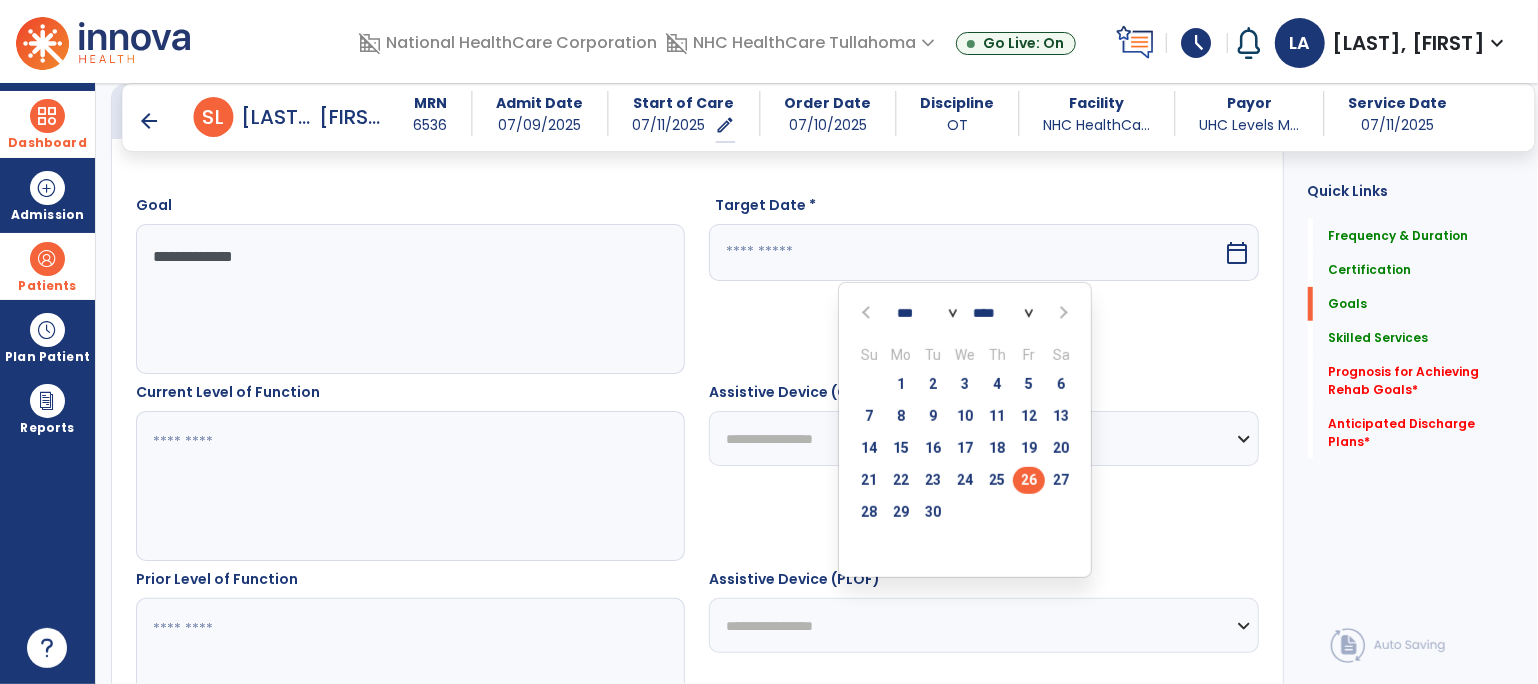 click on "26" at bounding box center (1029, 480) 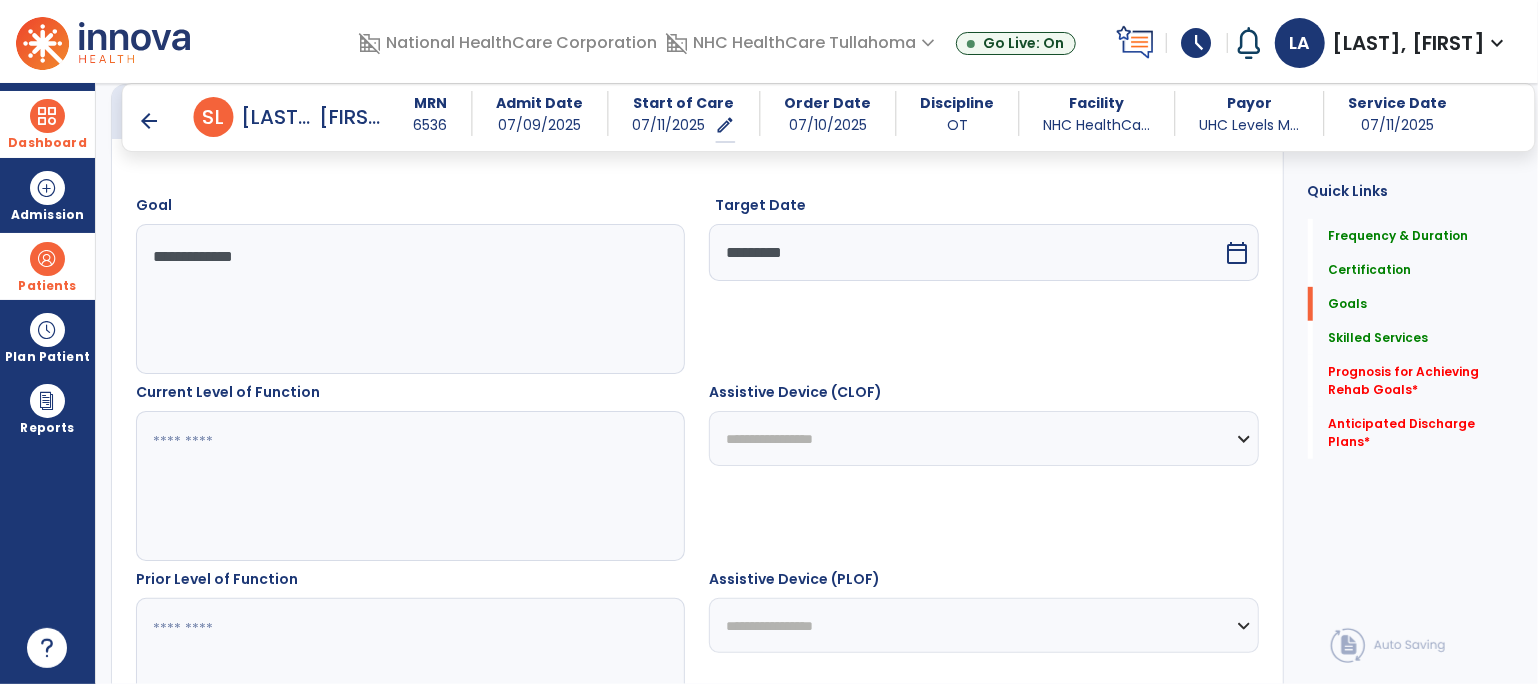 click at bounding box center (410, 486) 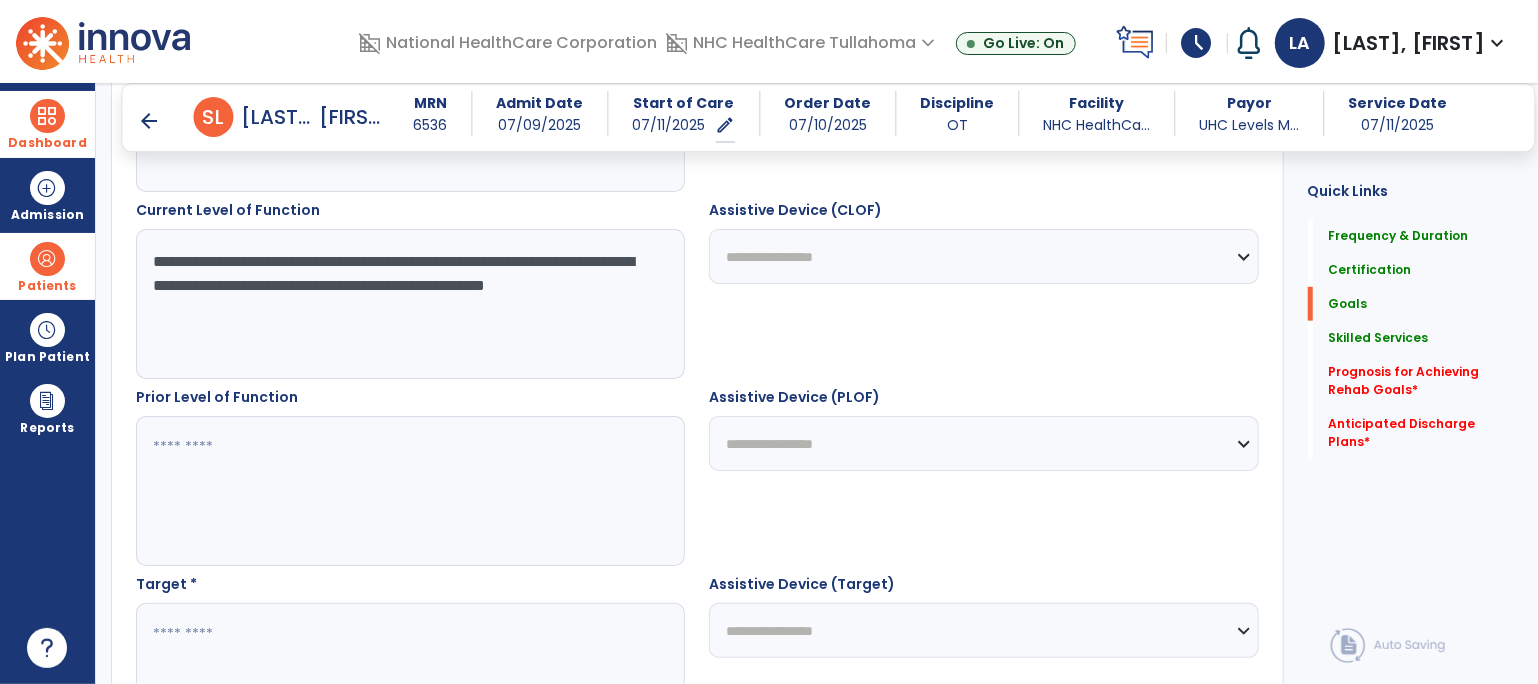 scroll, scrollTop: 719, scrollLeft: 0, axis: vertical 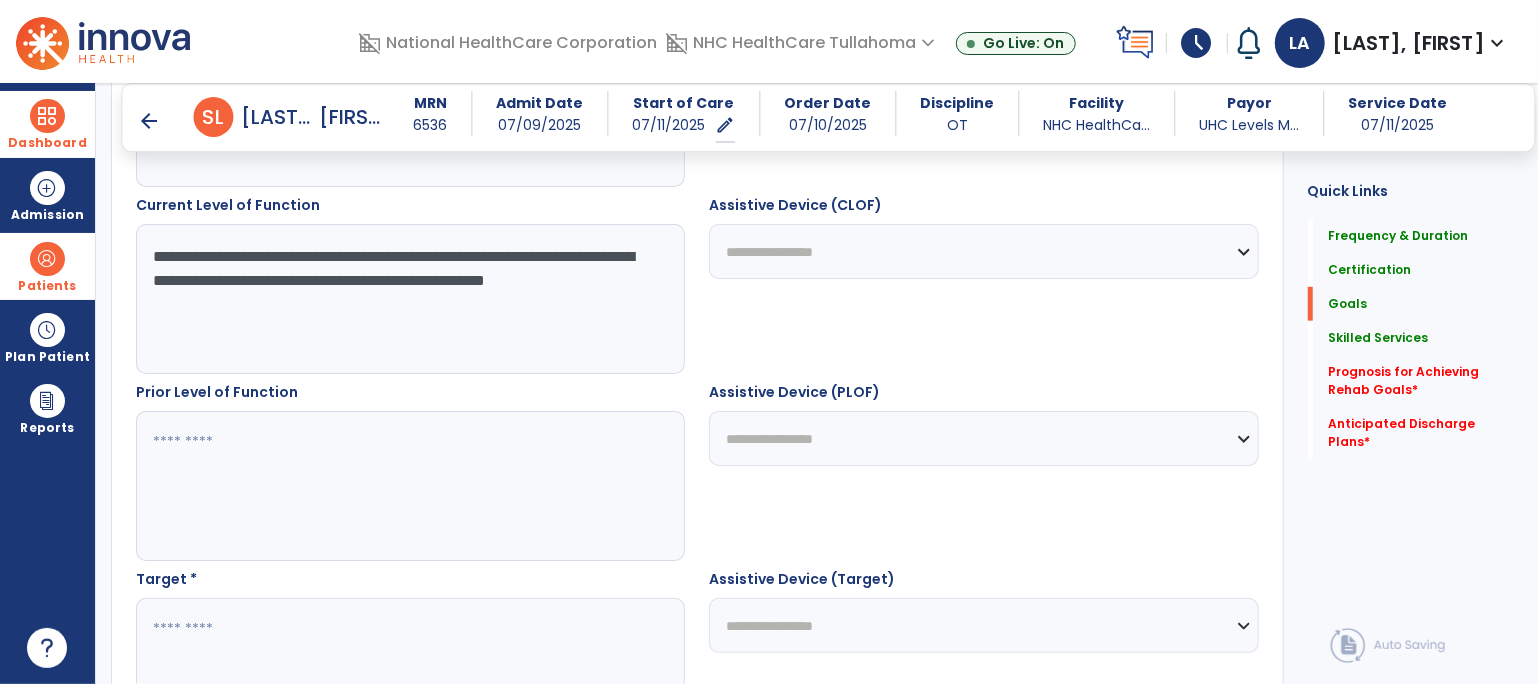 type on "**********" 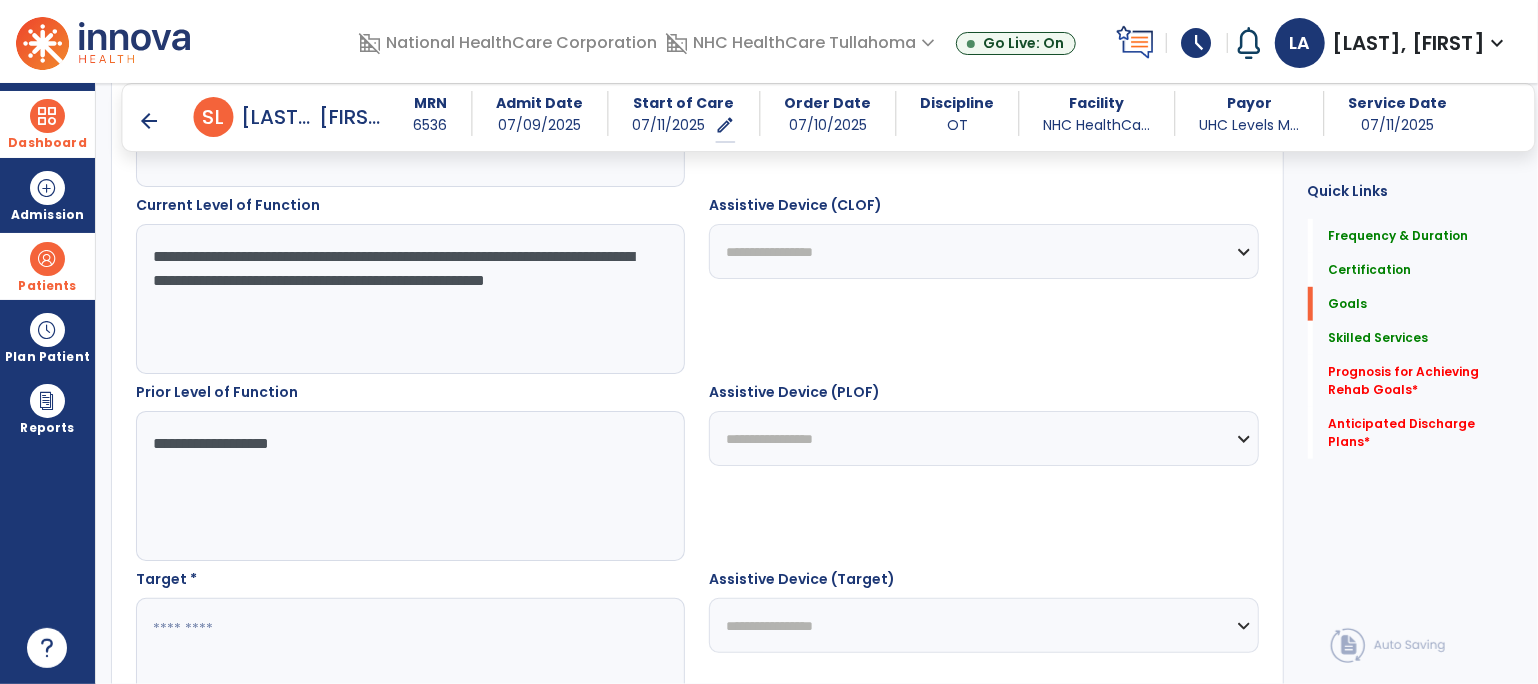 click on "**********" at bounding box center [410, 486] 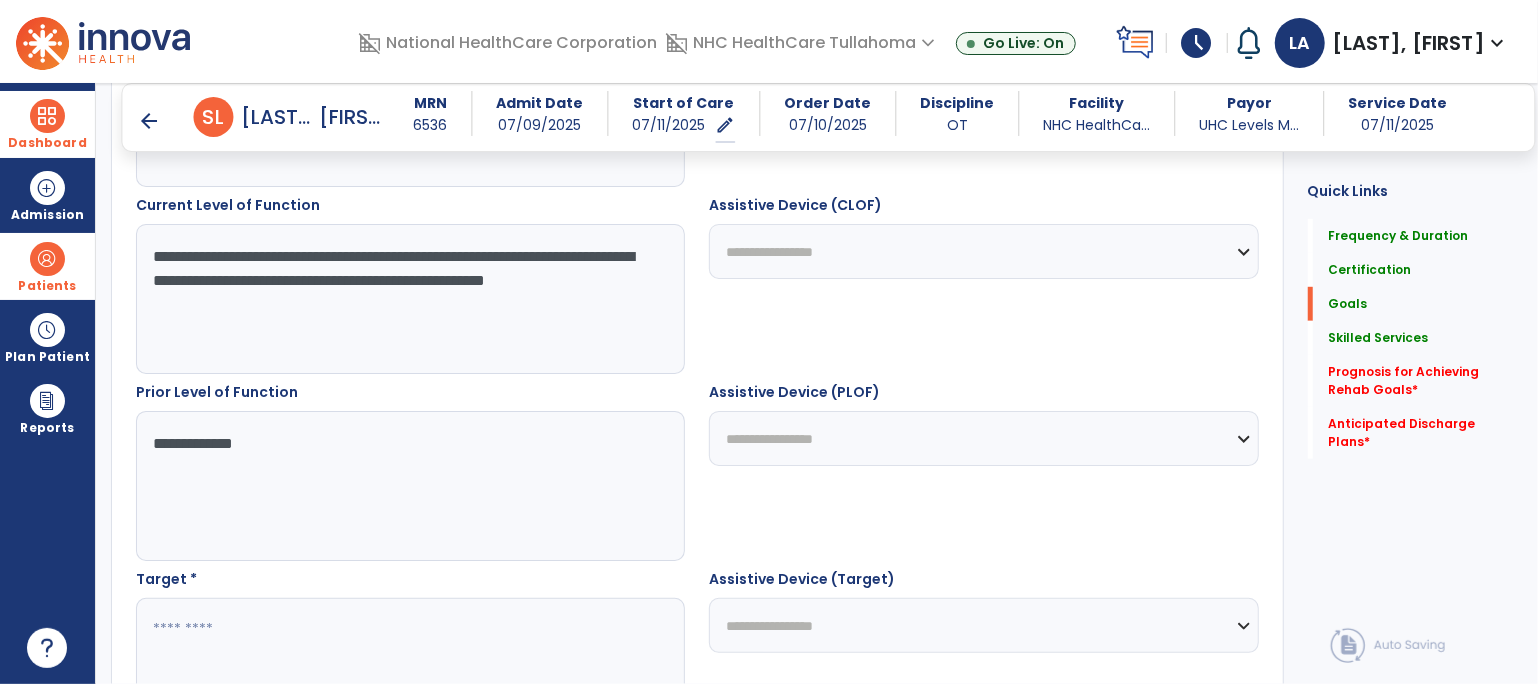 click on "**********" at bounding box center (410, 486) 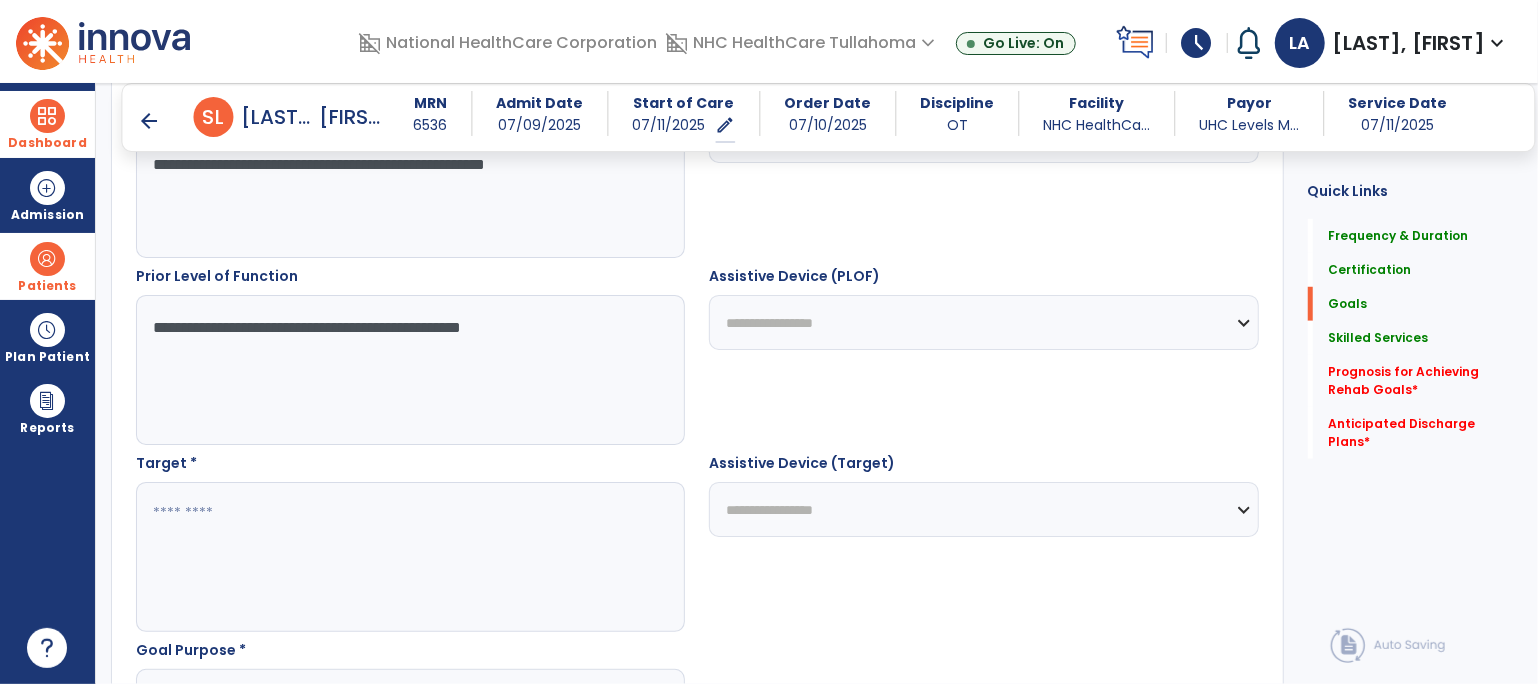 scroll, scrollTop: 929, scrollLeft: 0, axis: vertical 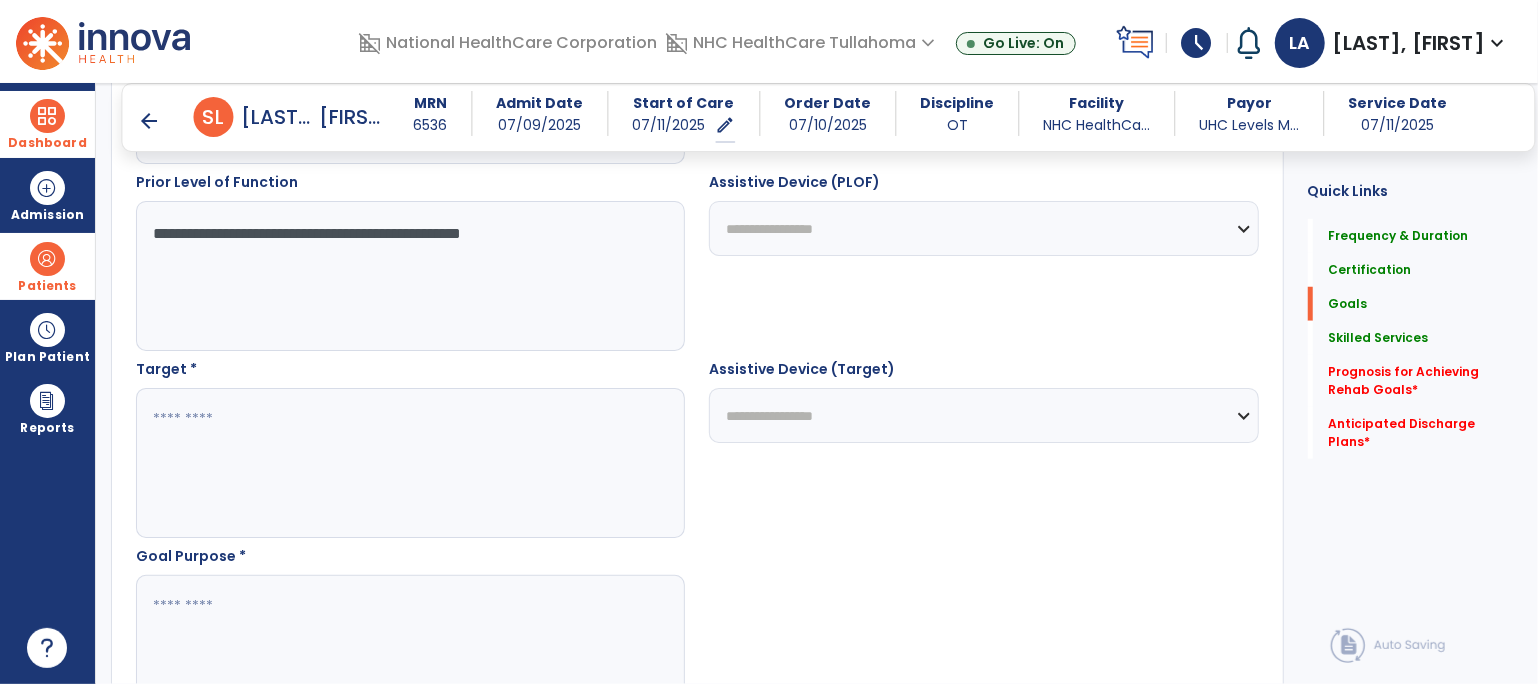 type on "**********" 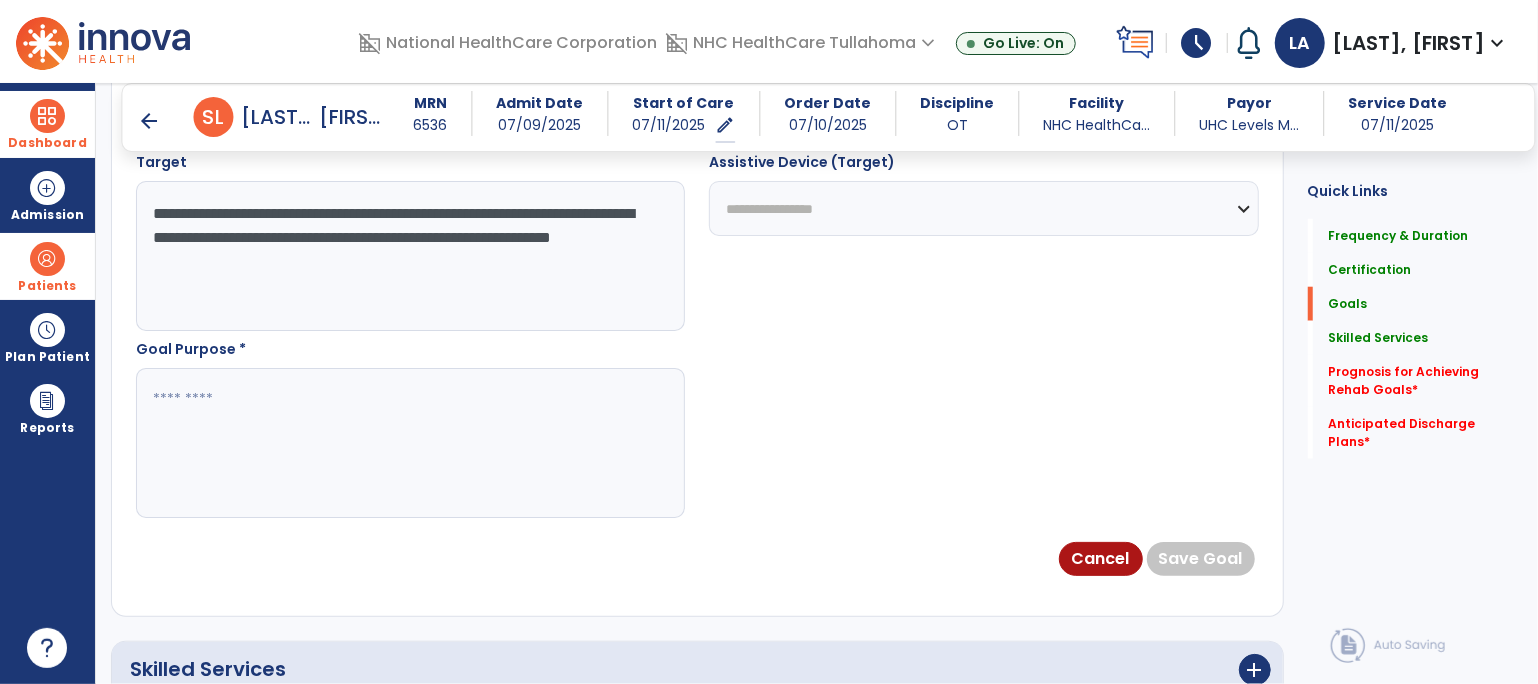 scroll, scrollTop: 1152, scrollLeft: 0, axis: vertical 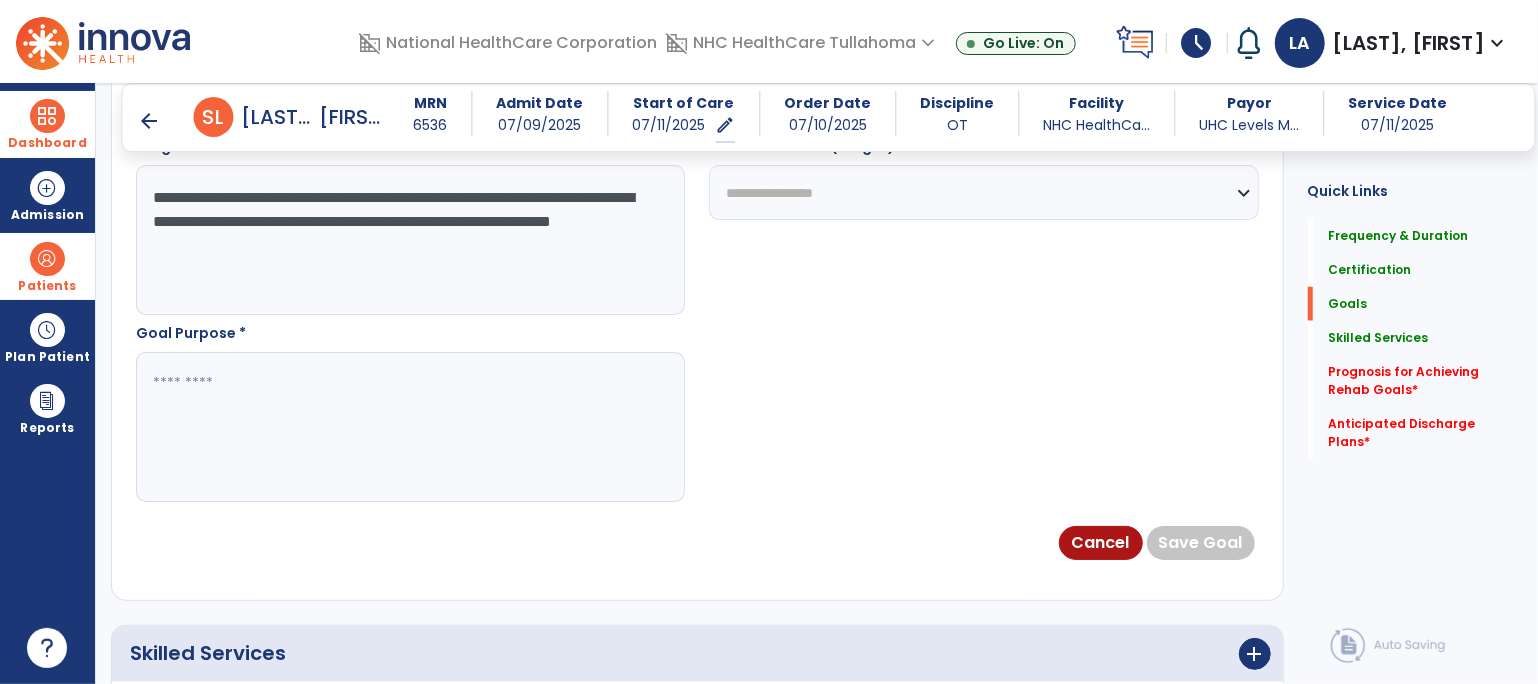 type on "**********" 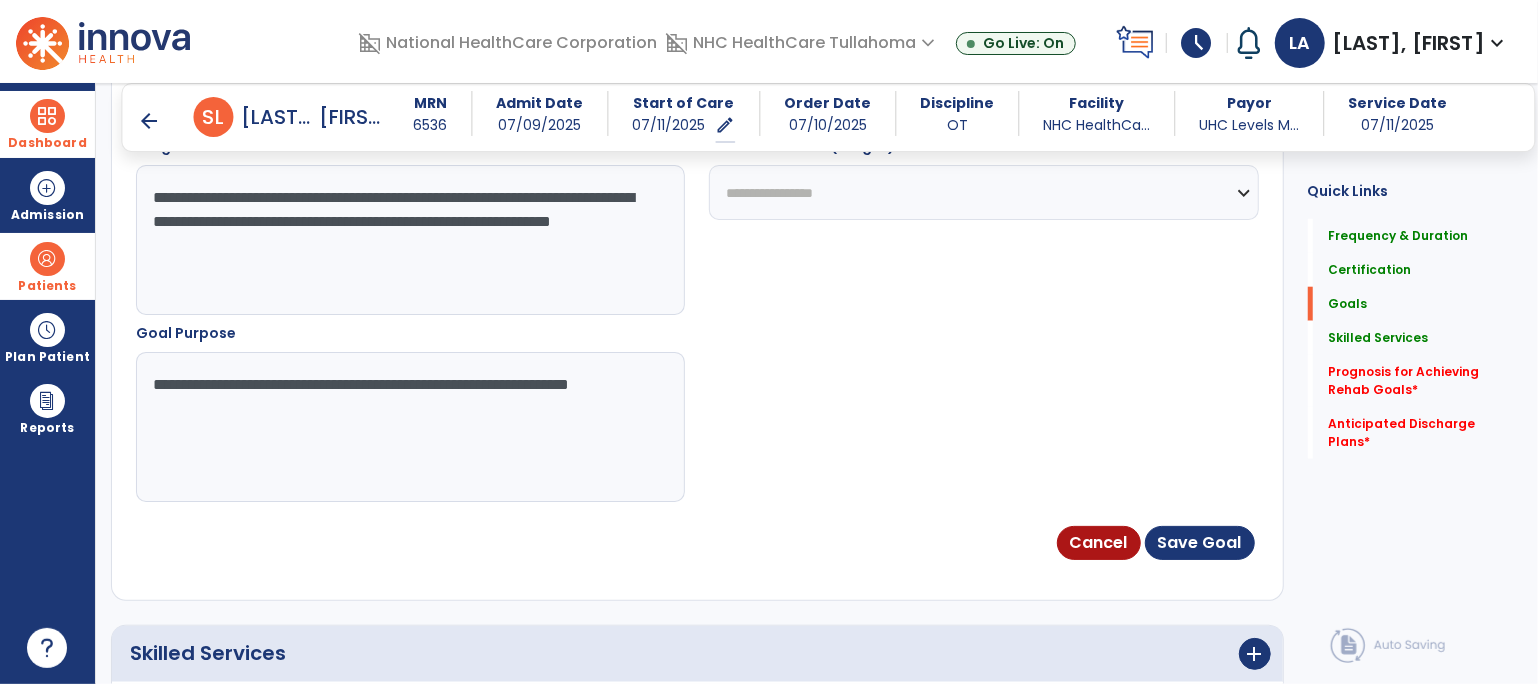type on "**********" 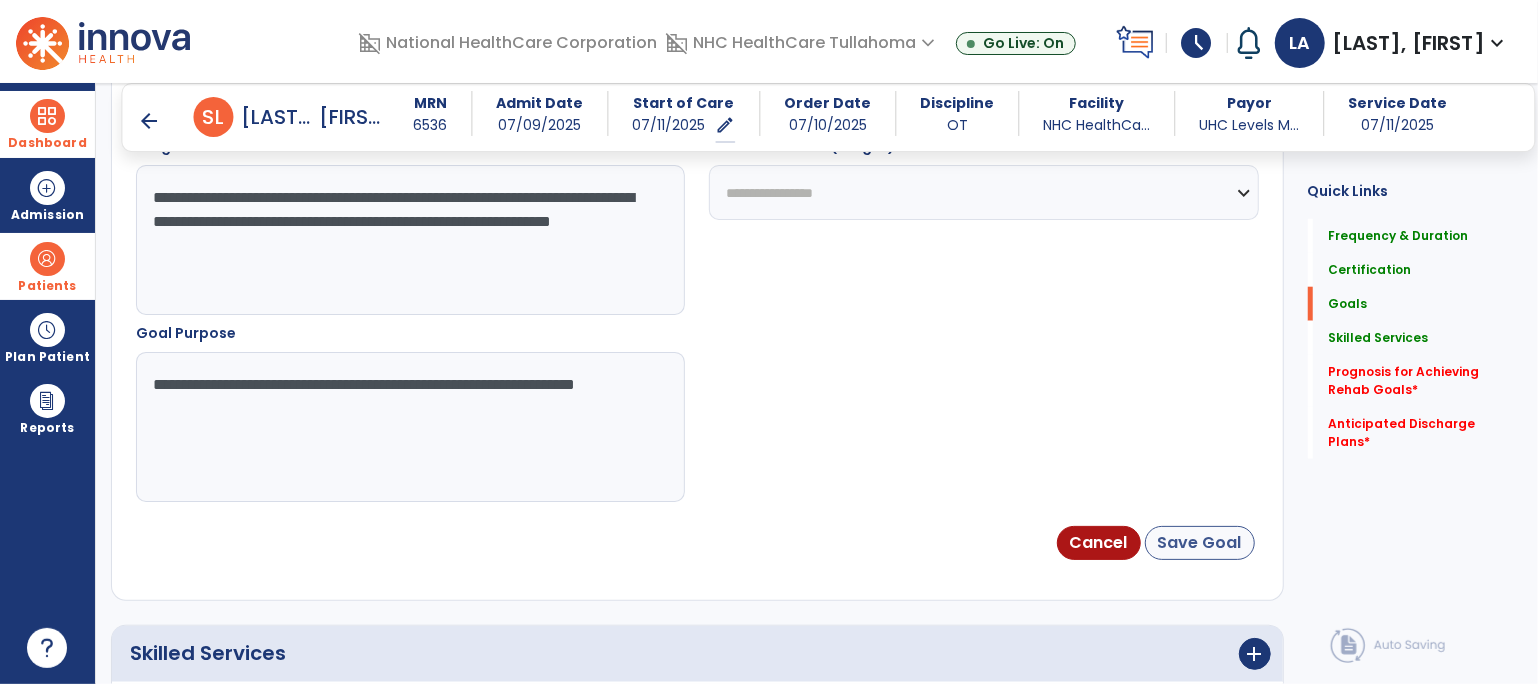click on "Save Goal" at bounding box center [1200, 543] 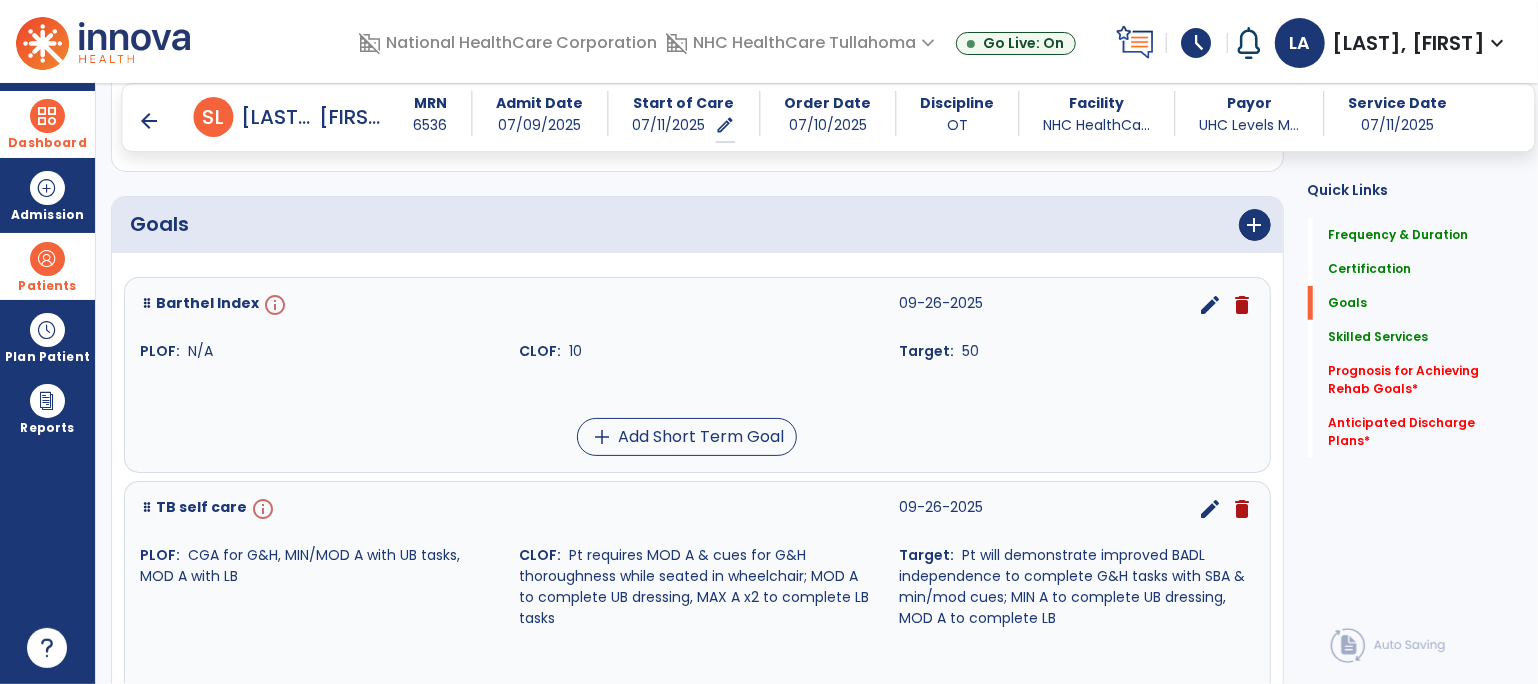 scroll, scrollTop: 472, scrollLeft: 0, axis: vertical 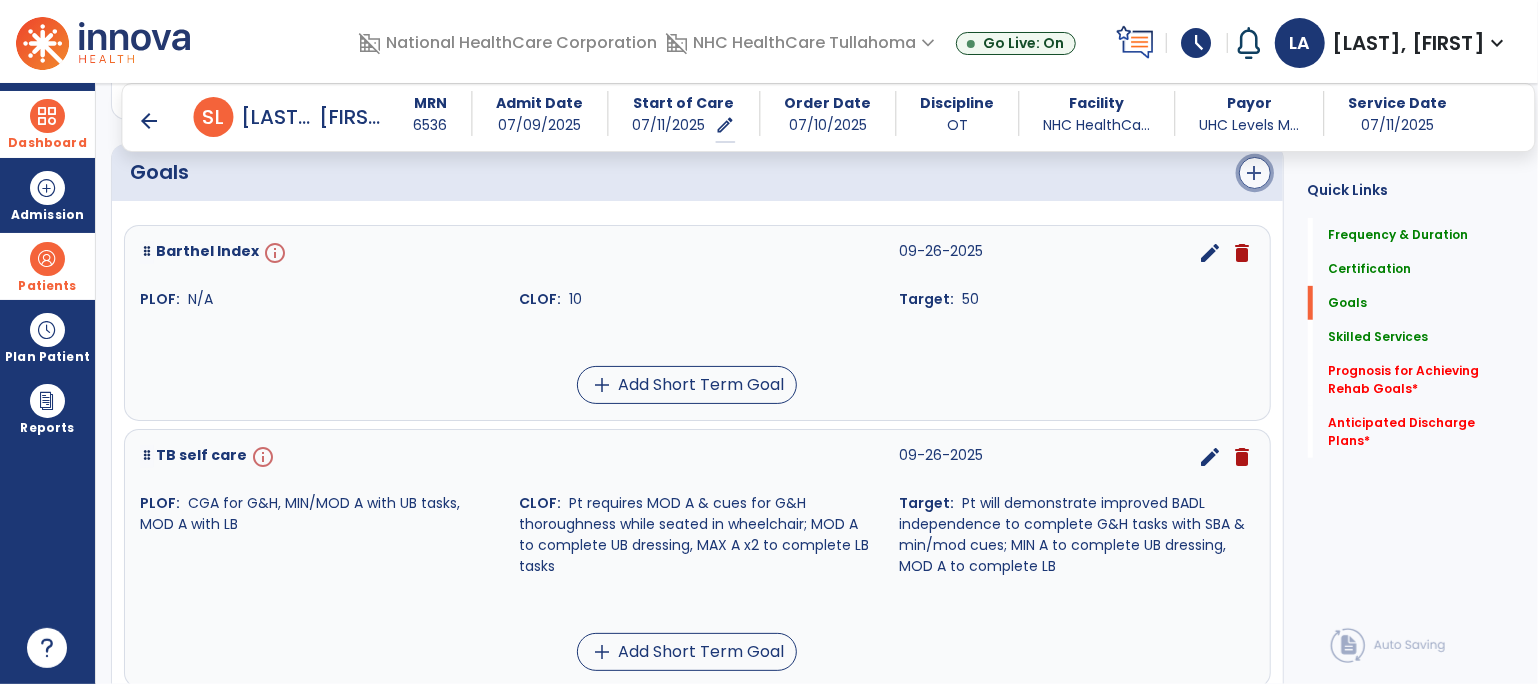 click on "add" at bounding box center [1255, 173] 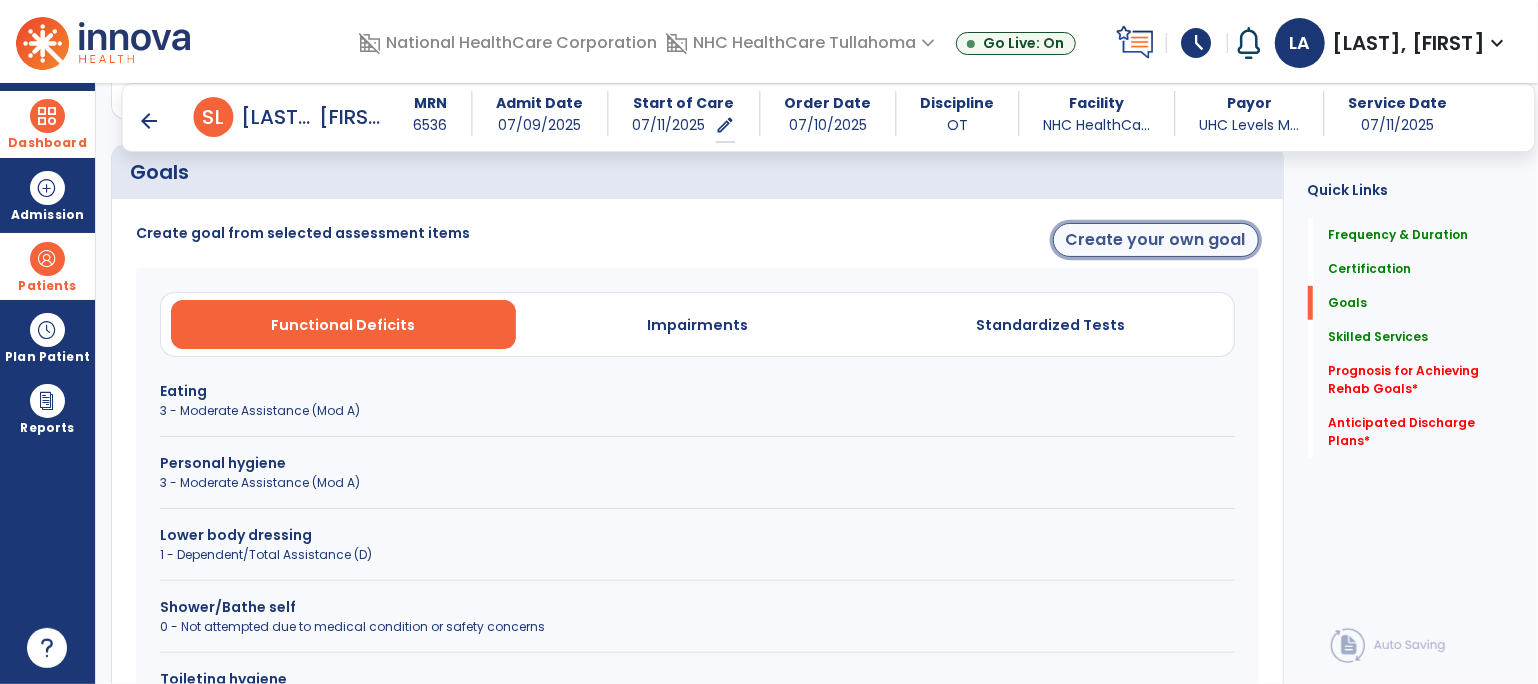 click on "Create your own goal" at bounding box center (1156, 240) 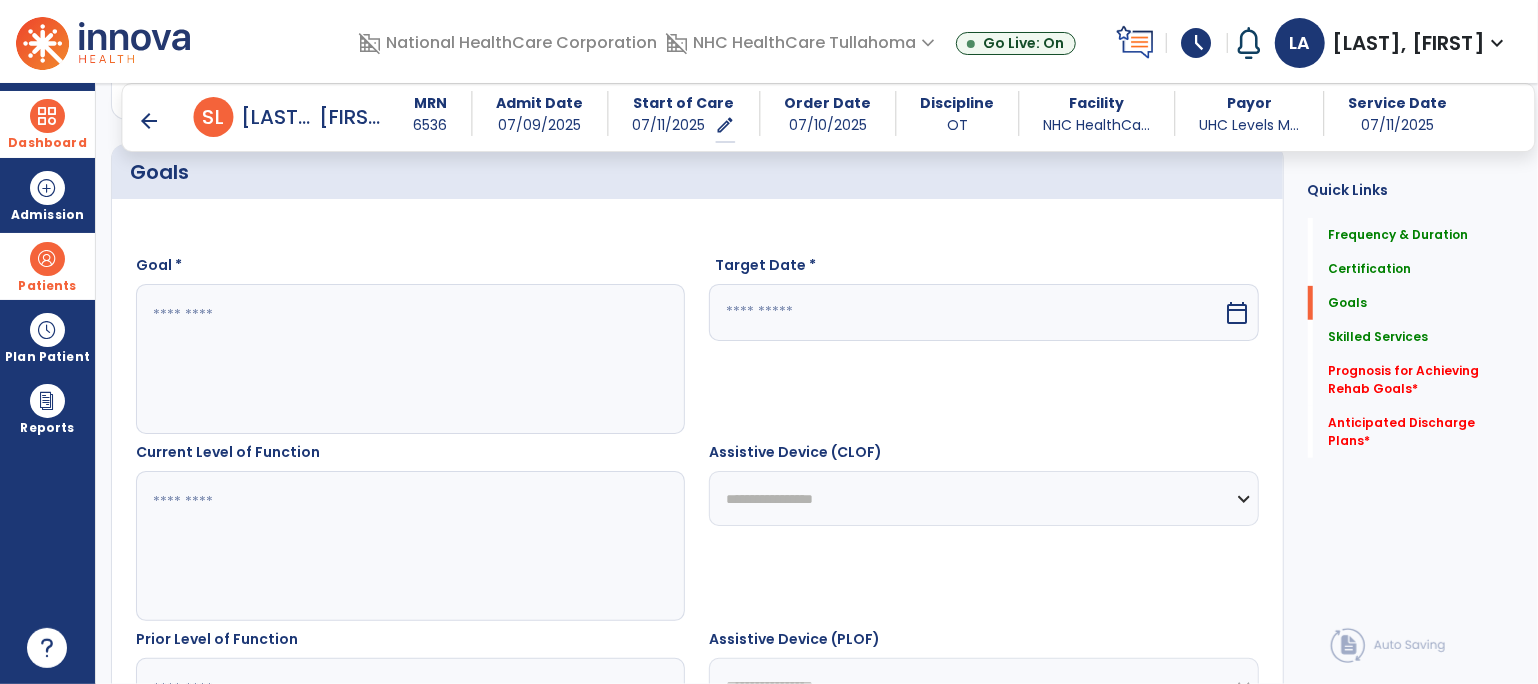 click at bounding box center (410, 359) 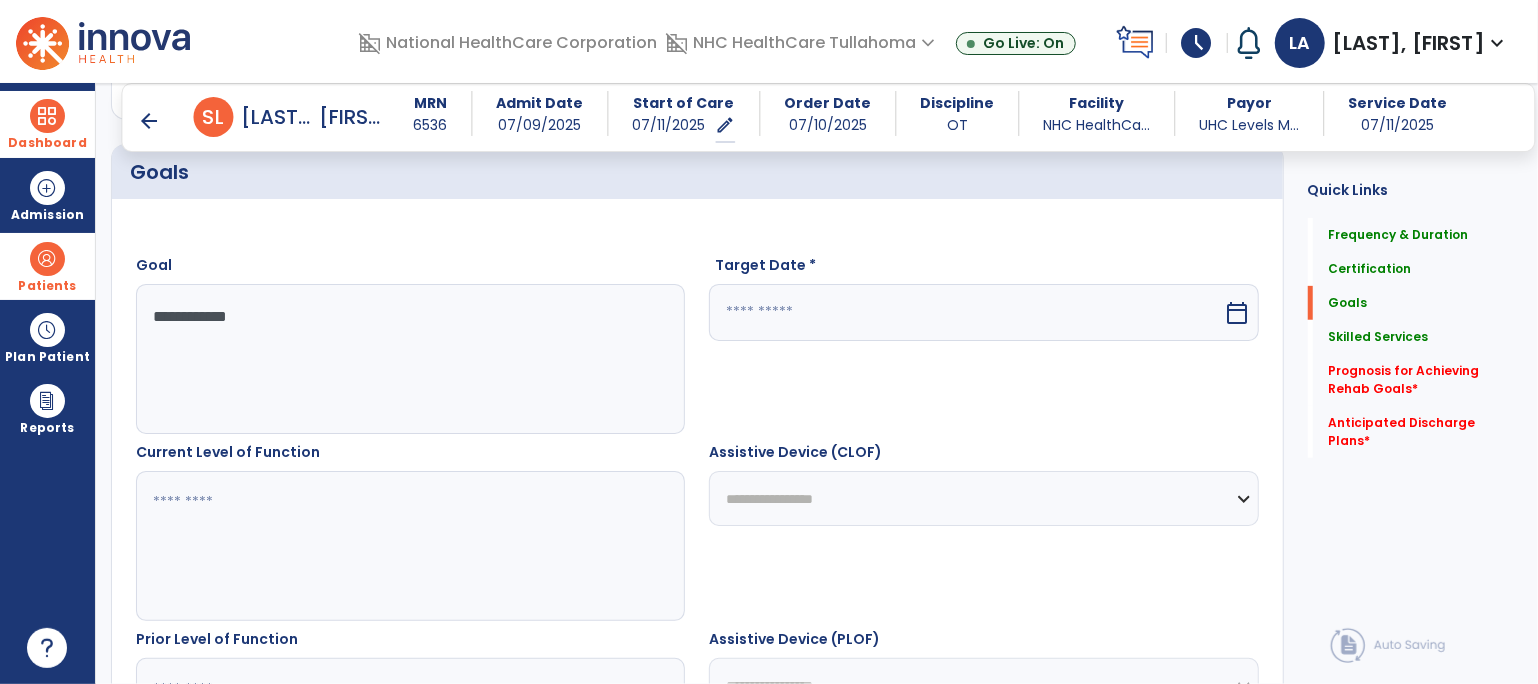 type on "**********" 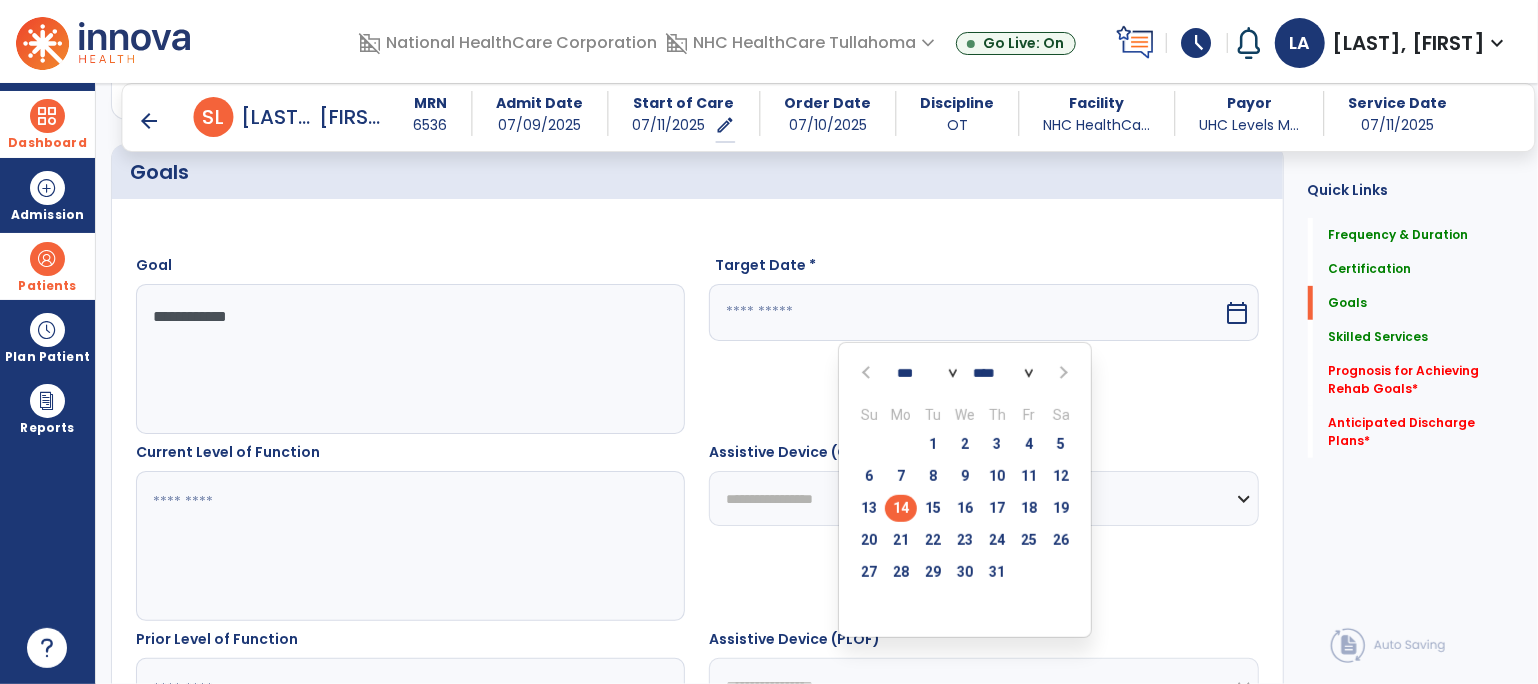 click at bounding box center (1061, 373) 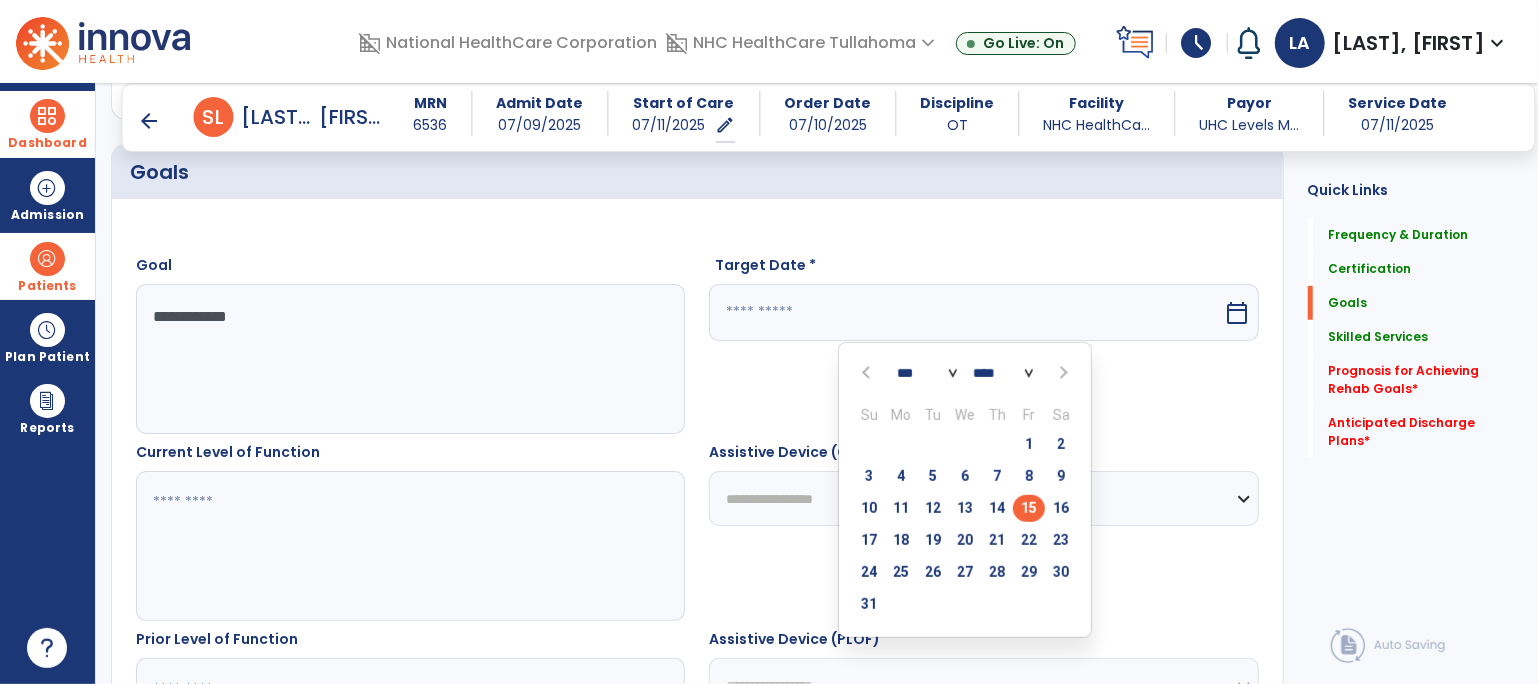 click on "15" at bounding box center [1029, 508] 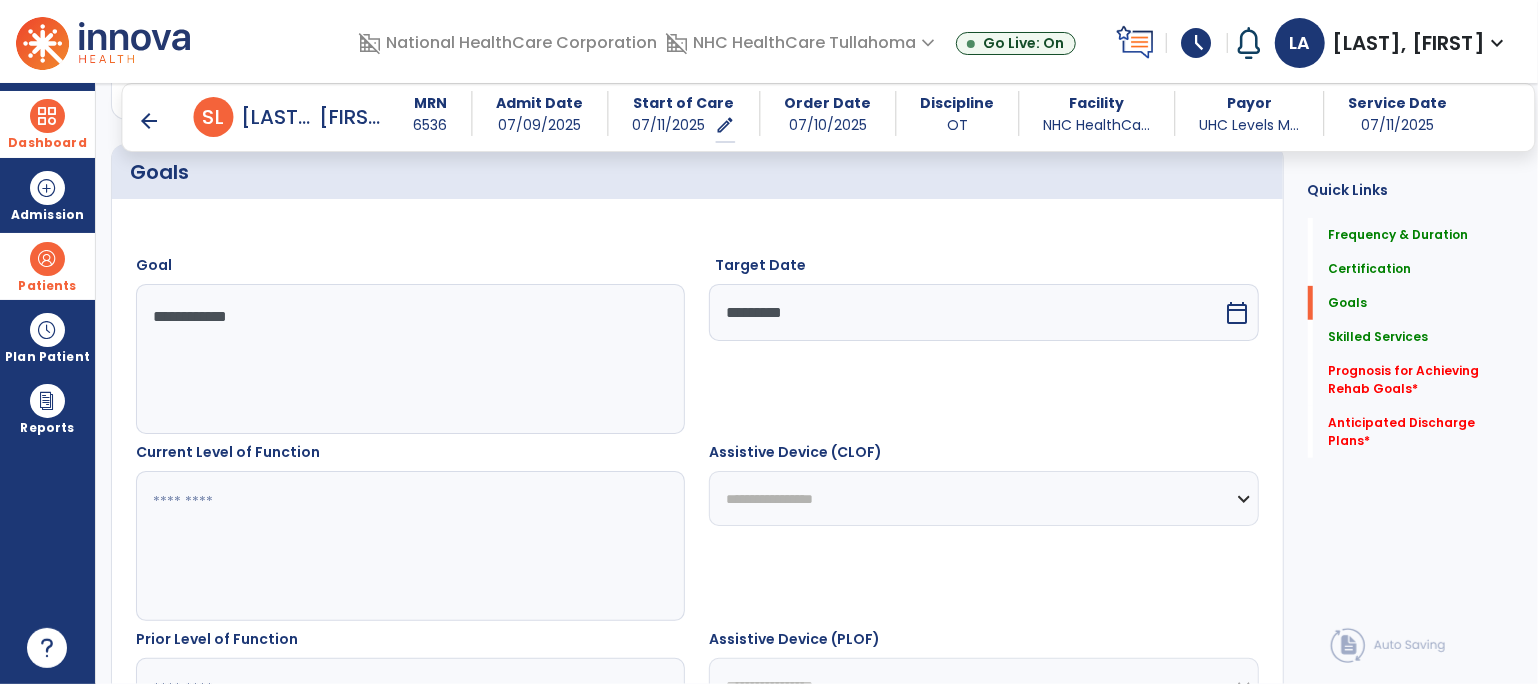 click at bounding box center (410, 546) 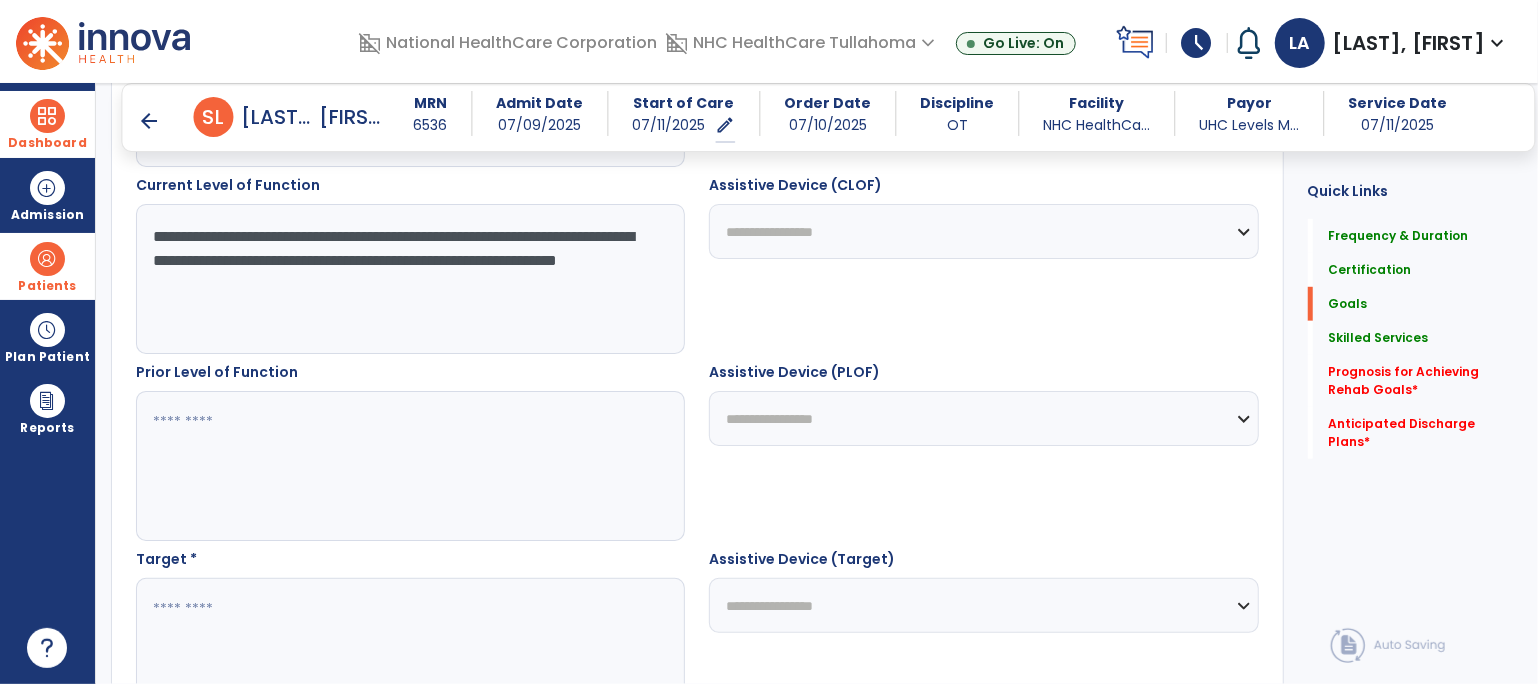 scroll, scrollTop: 792, scrollLeft: 0, axis: vertical 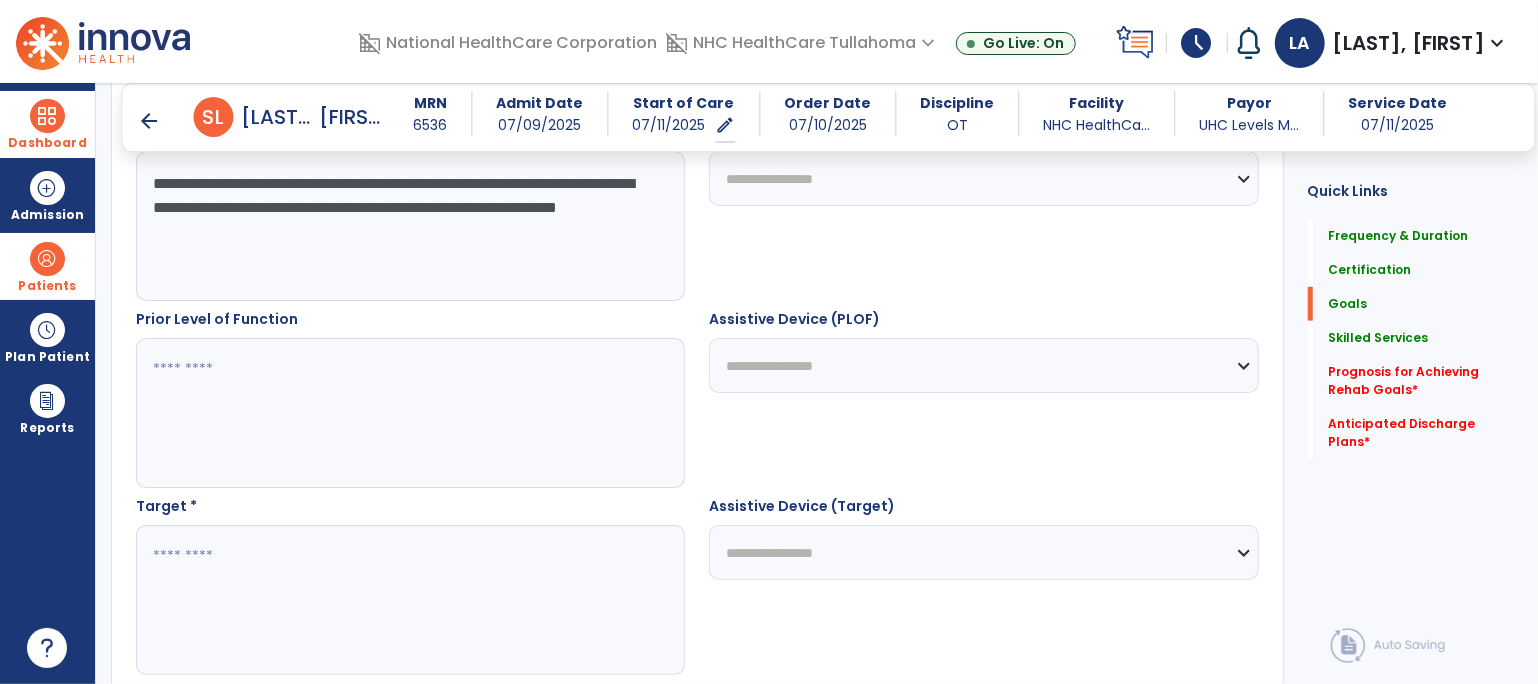 type on "**********" 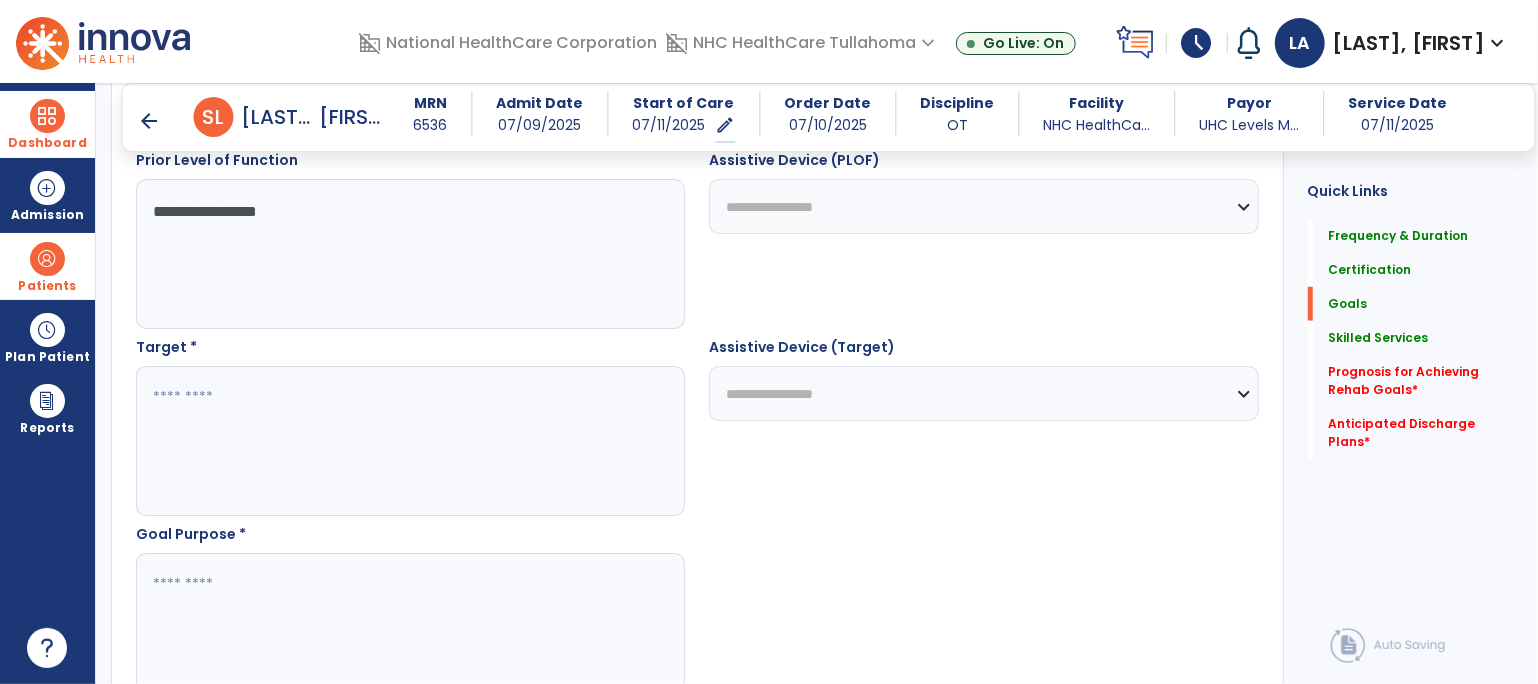 scroll, scrollTop: 992, scrollLeft: 0, axis: vertical 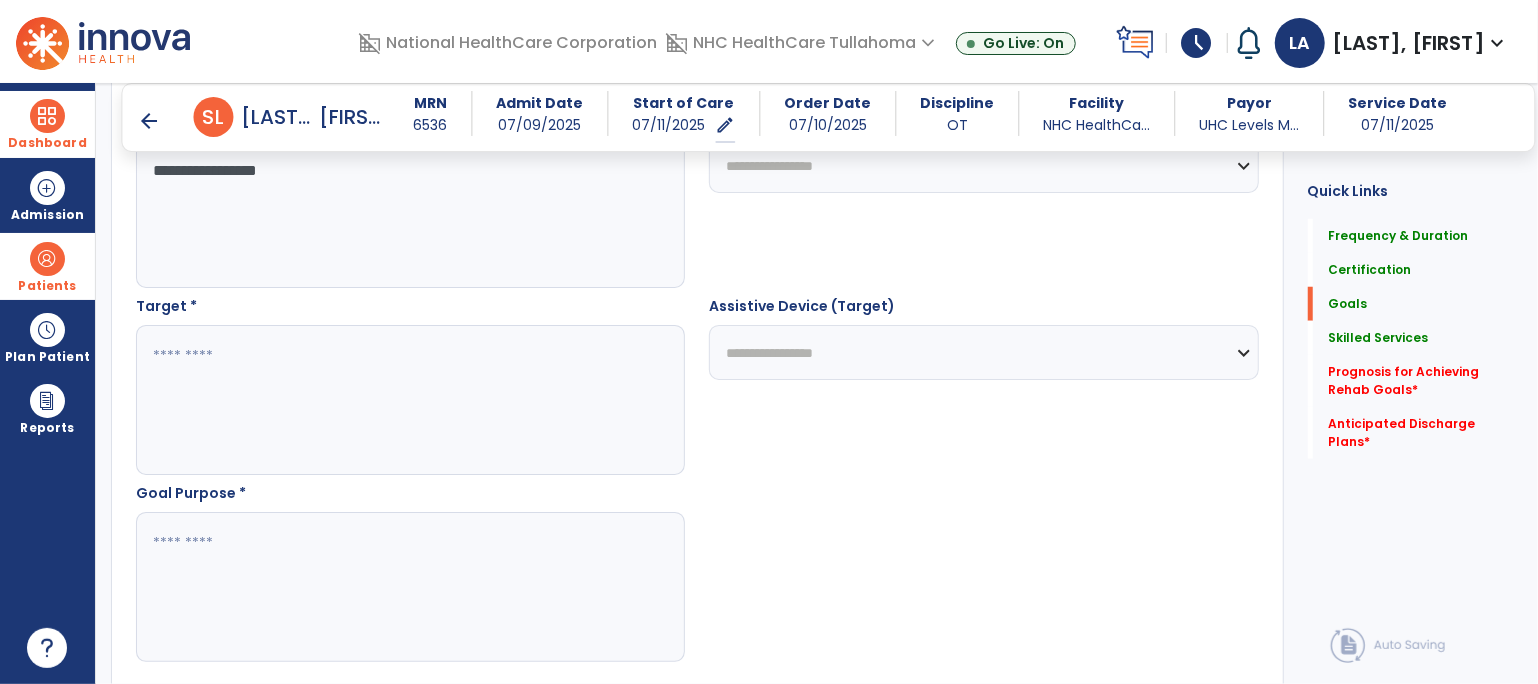 type on "**********" 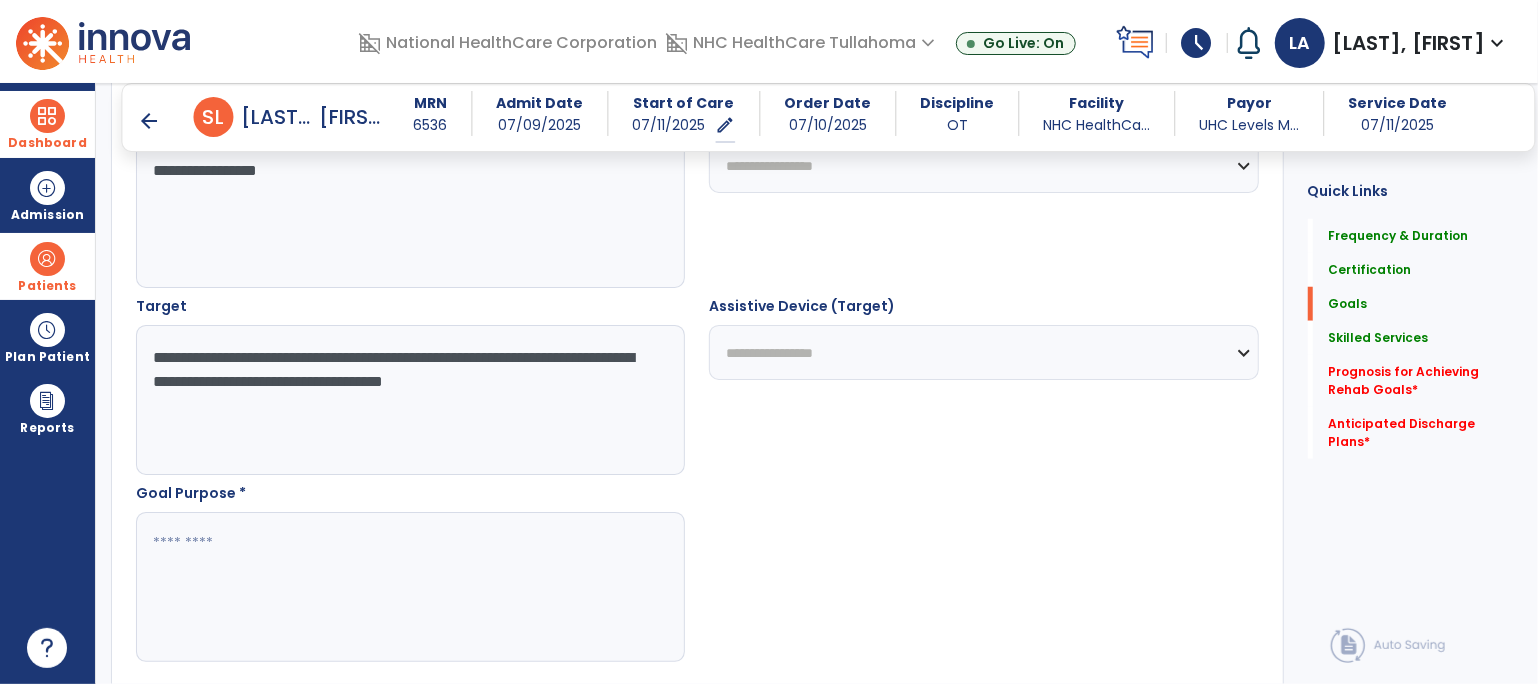 type on "**********" 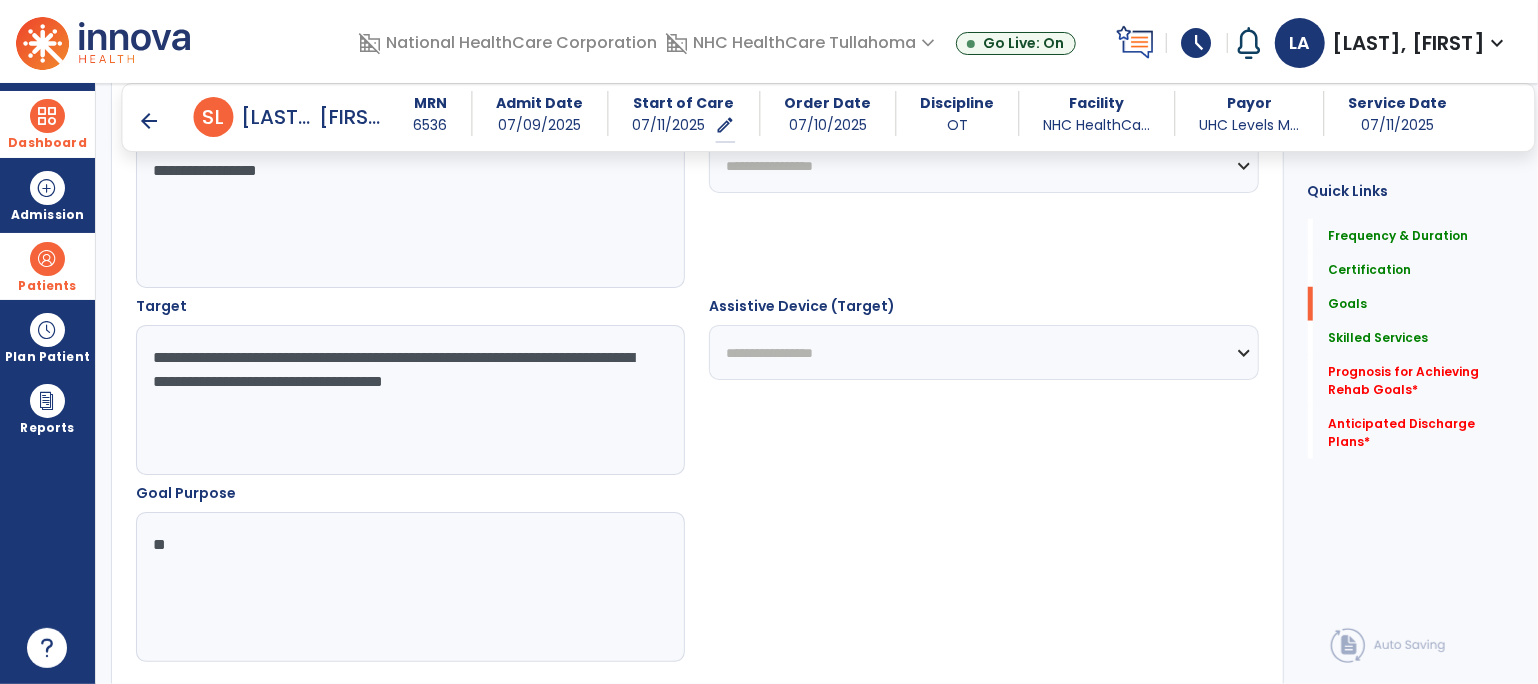 type on "*" 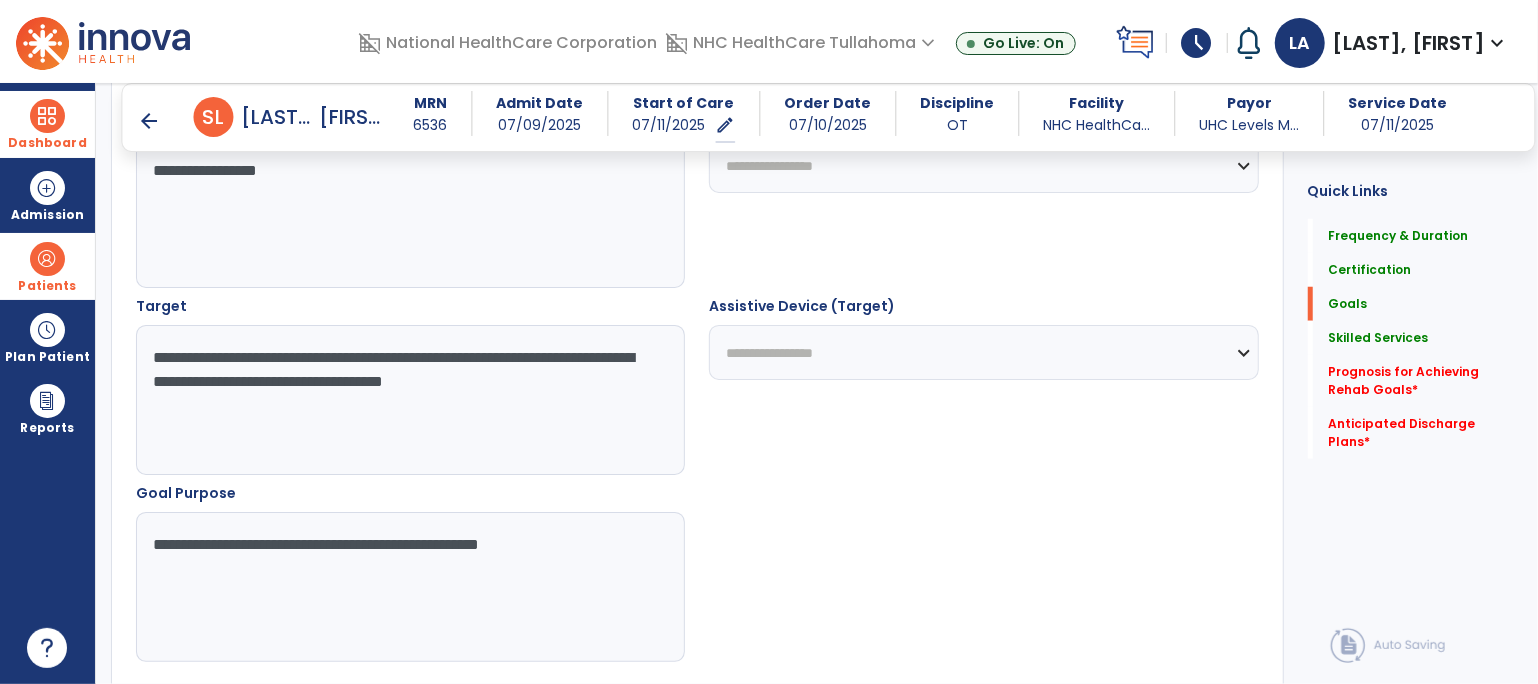 type on "**********" 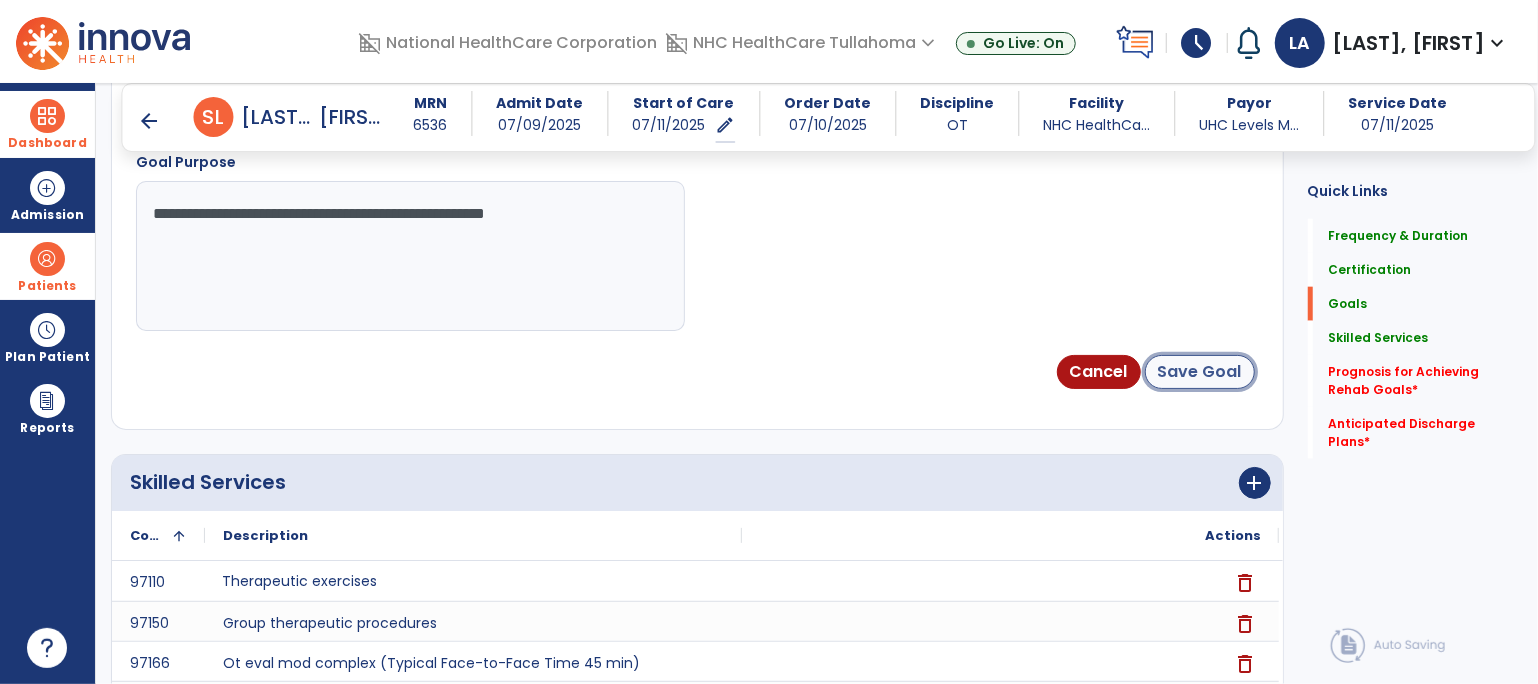 click on "Save Goal" at bounding box center [1200, 372] 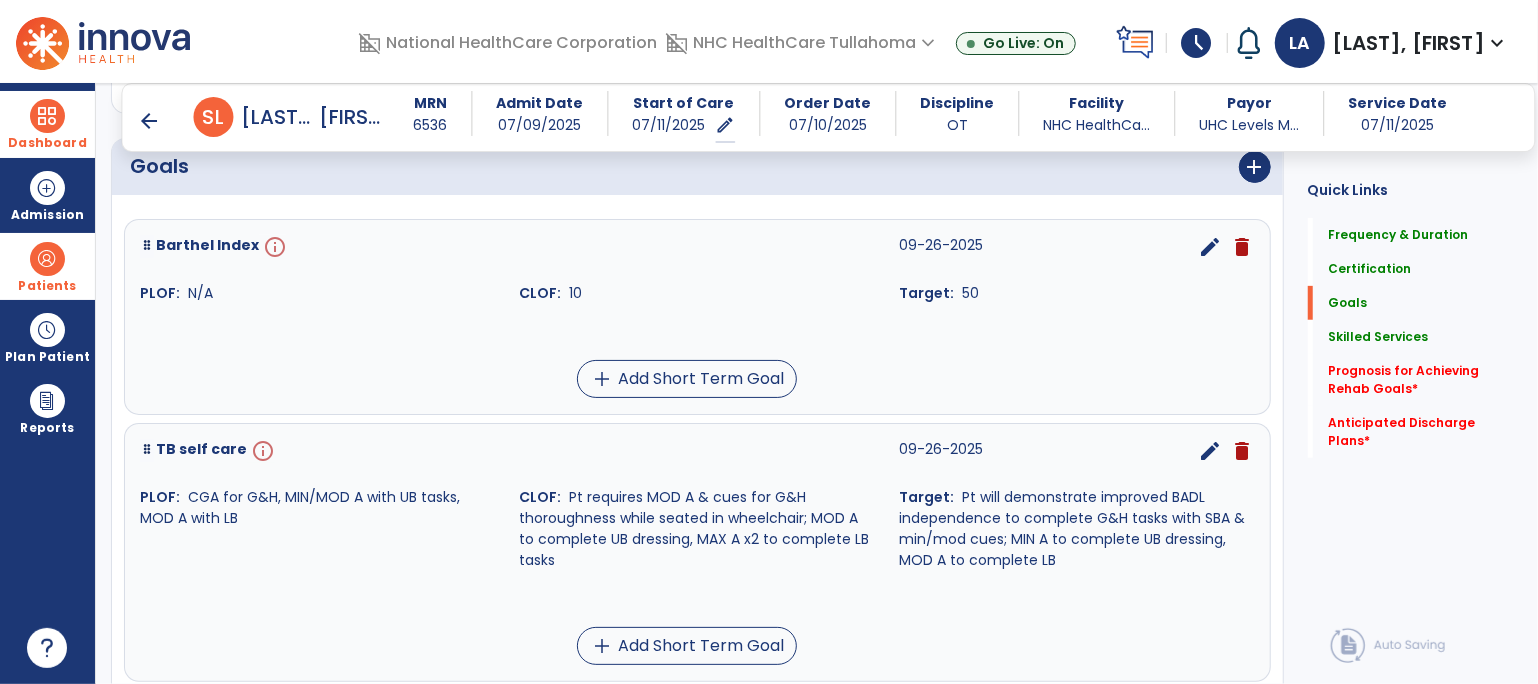 scroll, scrollTop: 481, scrollLeft: 0, axis: vertical 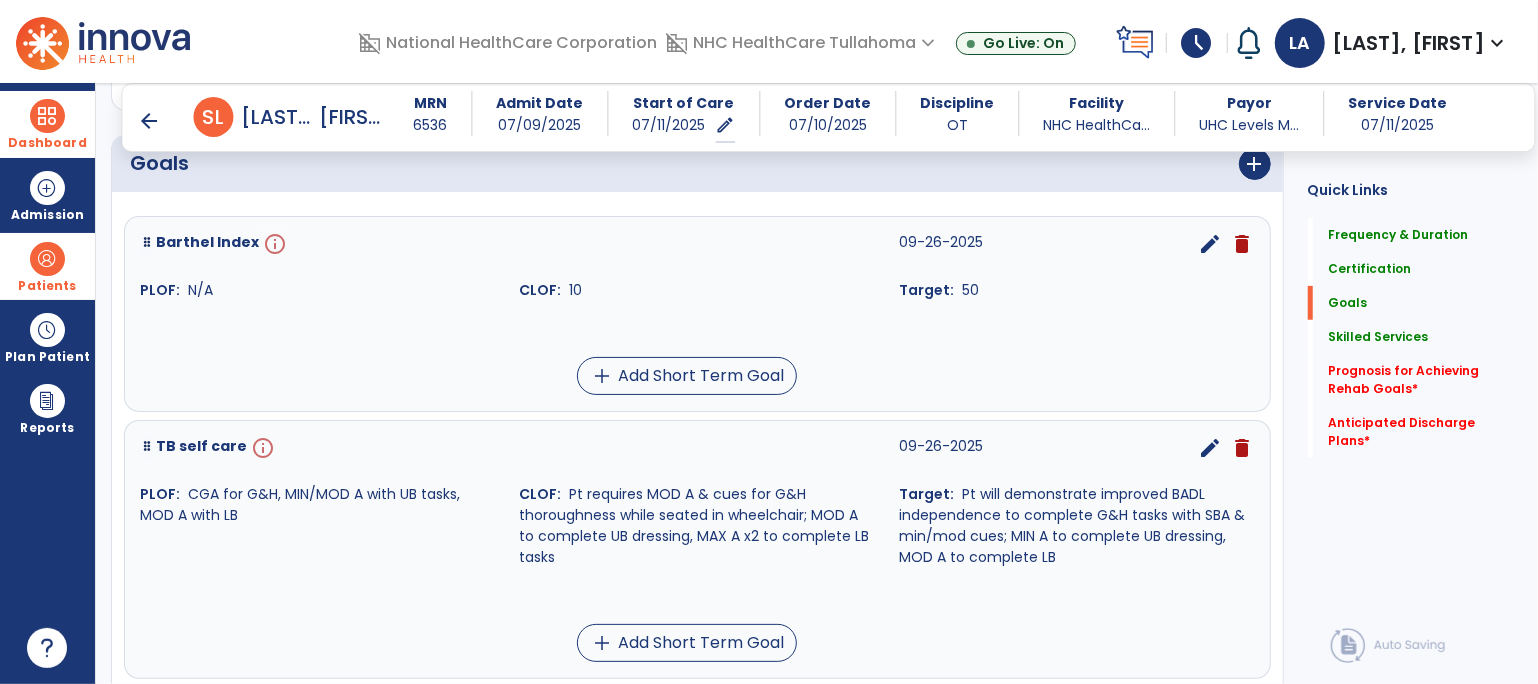 click on "info" at bounding box center (273, 244) 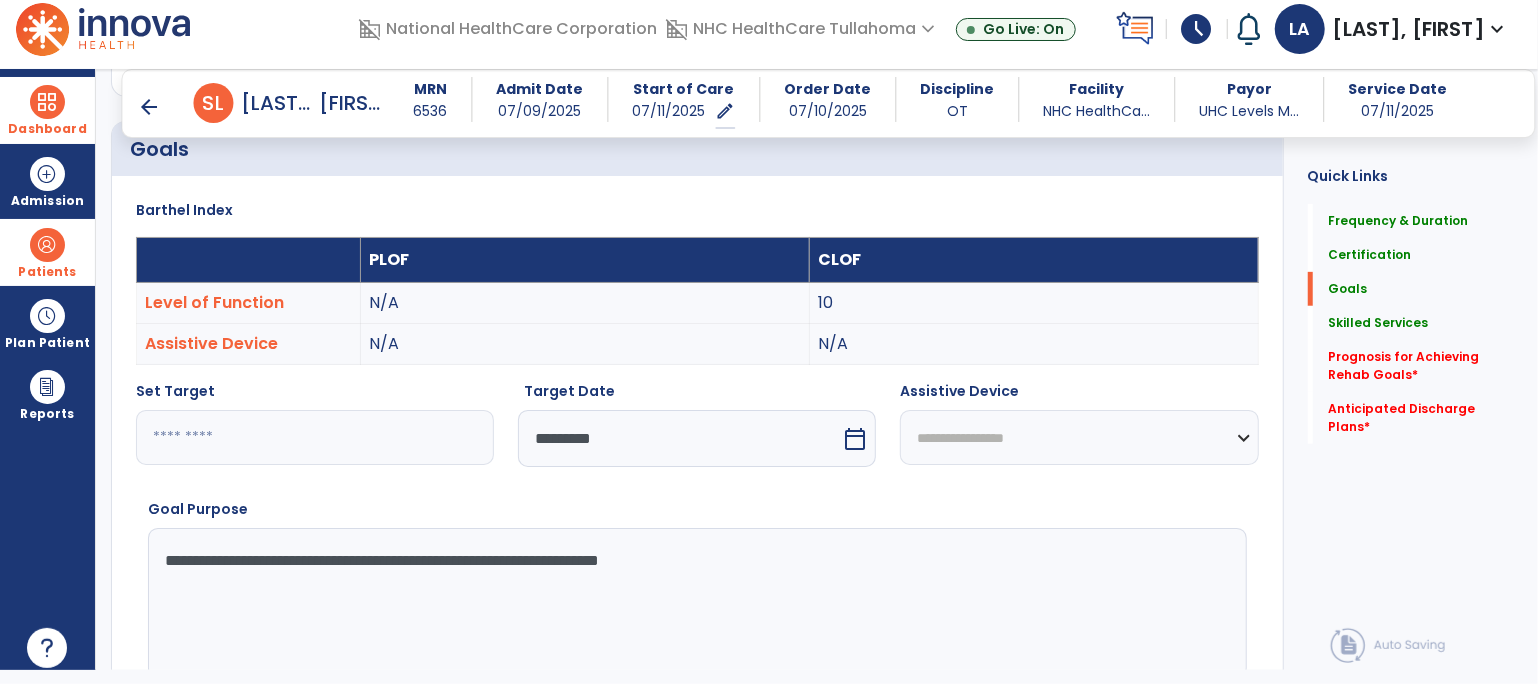 scroll, scrollTop: 64, scrollLeft: 0, axis: vertical 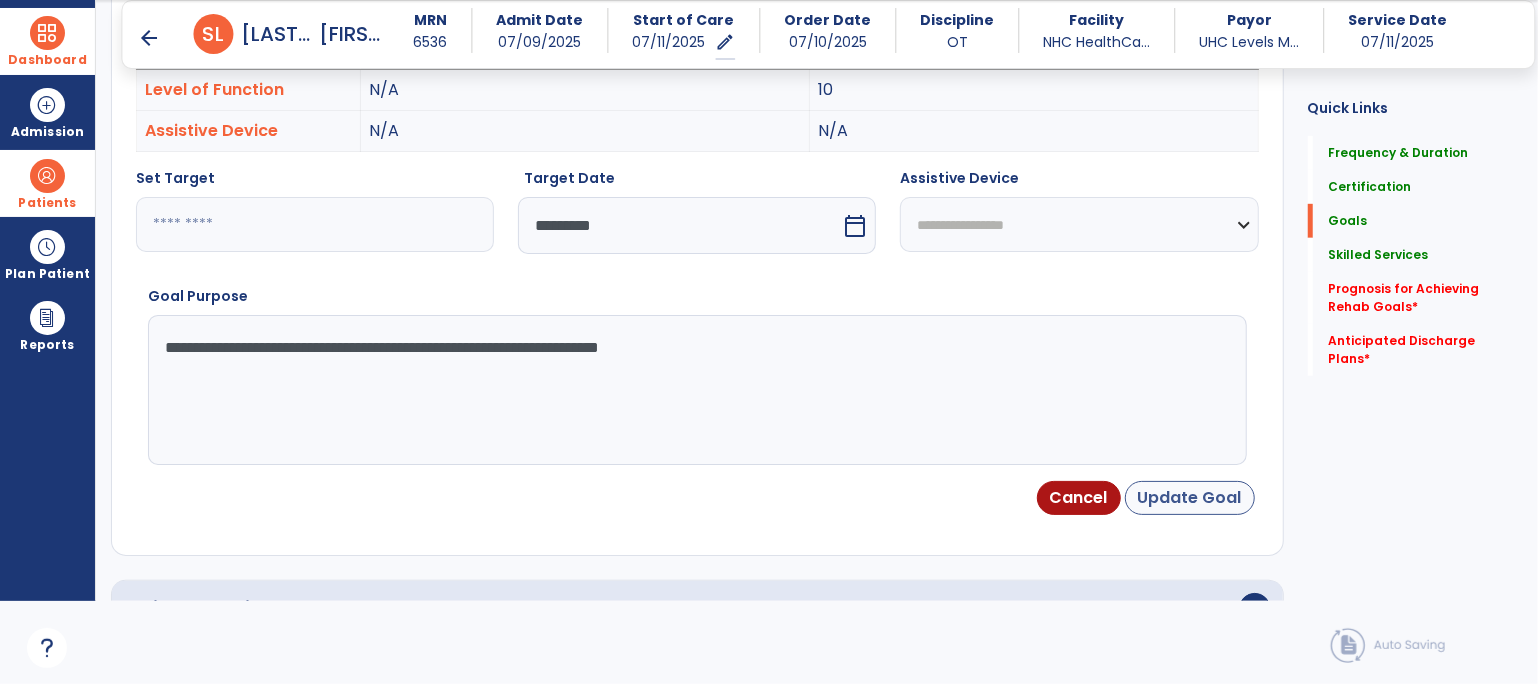 click on "Update Goal" at bounding box center (1190, 498) 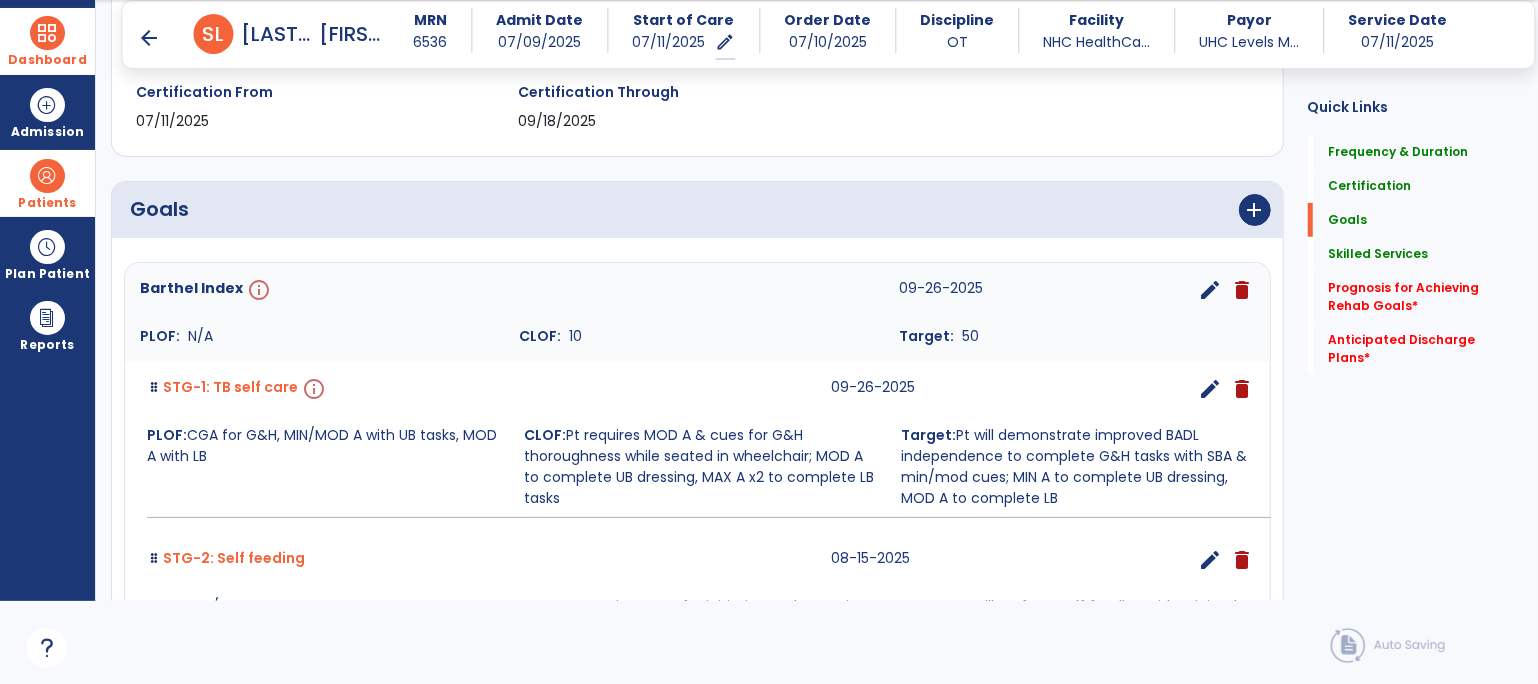 scroll, scrollTop: 339, scrollLeft: 0, axis: vertical 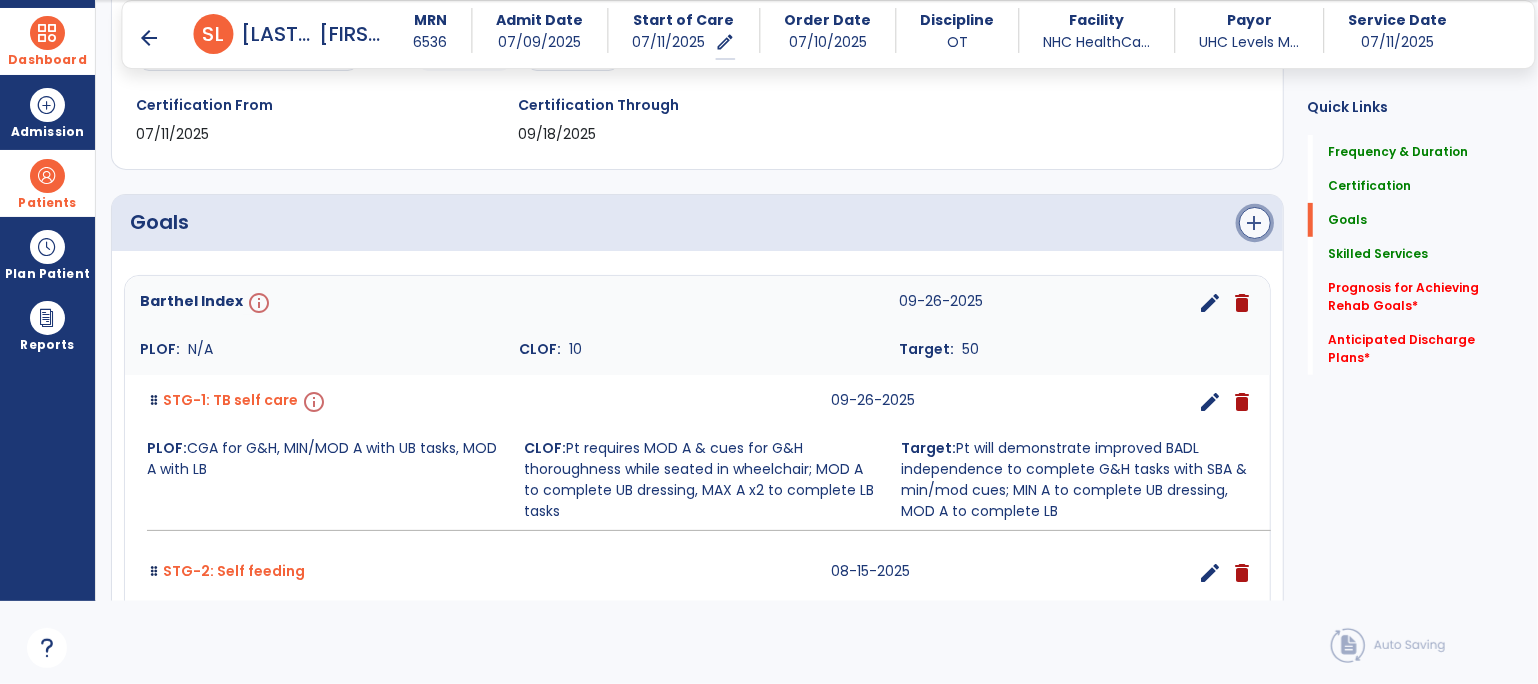 click on "add" at bounding box center (1255, 223) 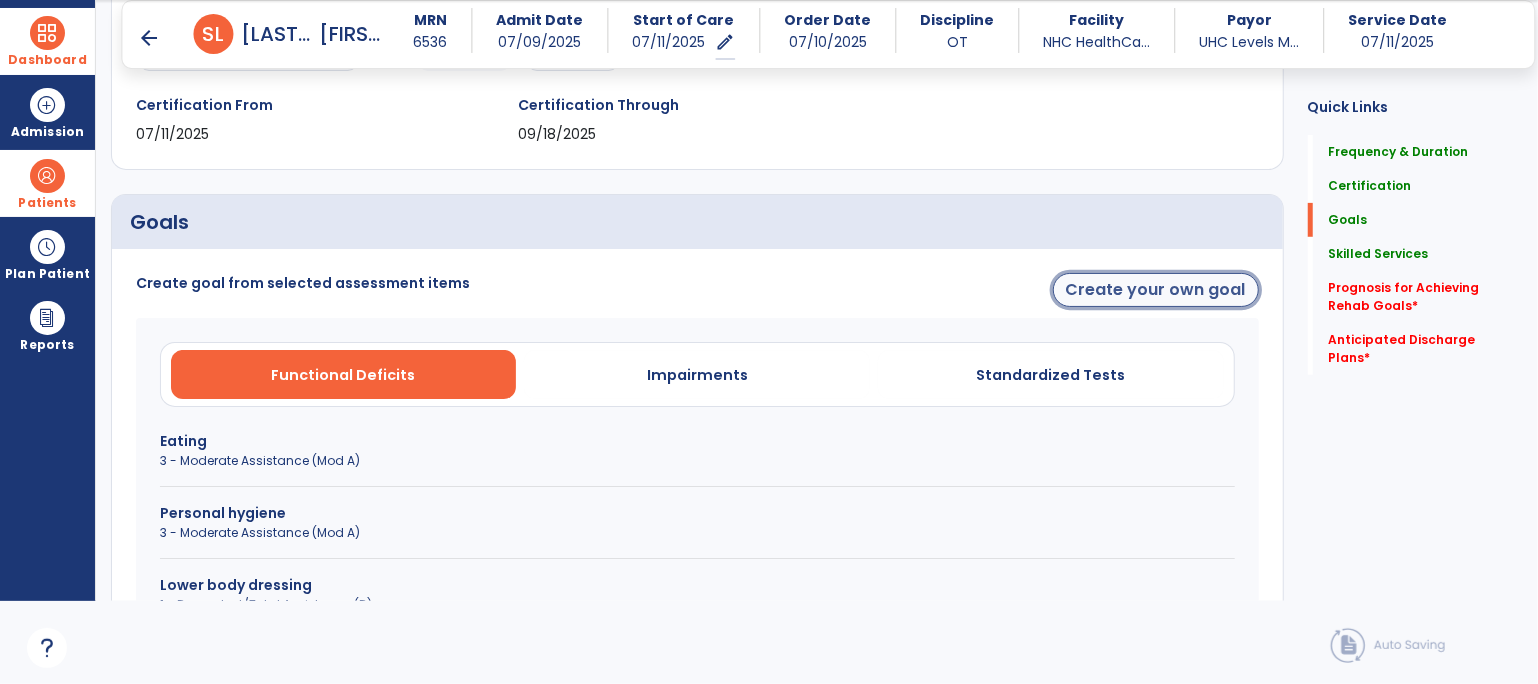 click on "Create your own goal" at bounding box center (1156, 290) 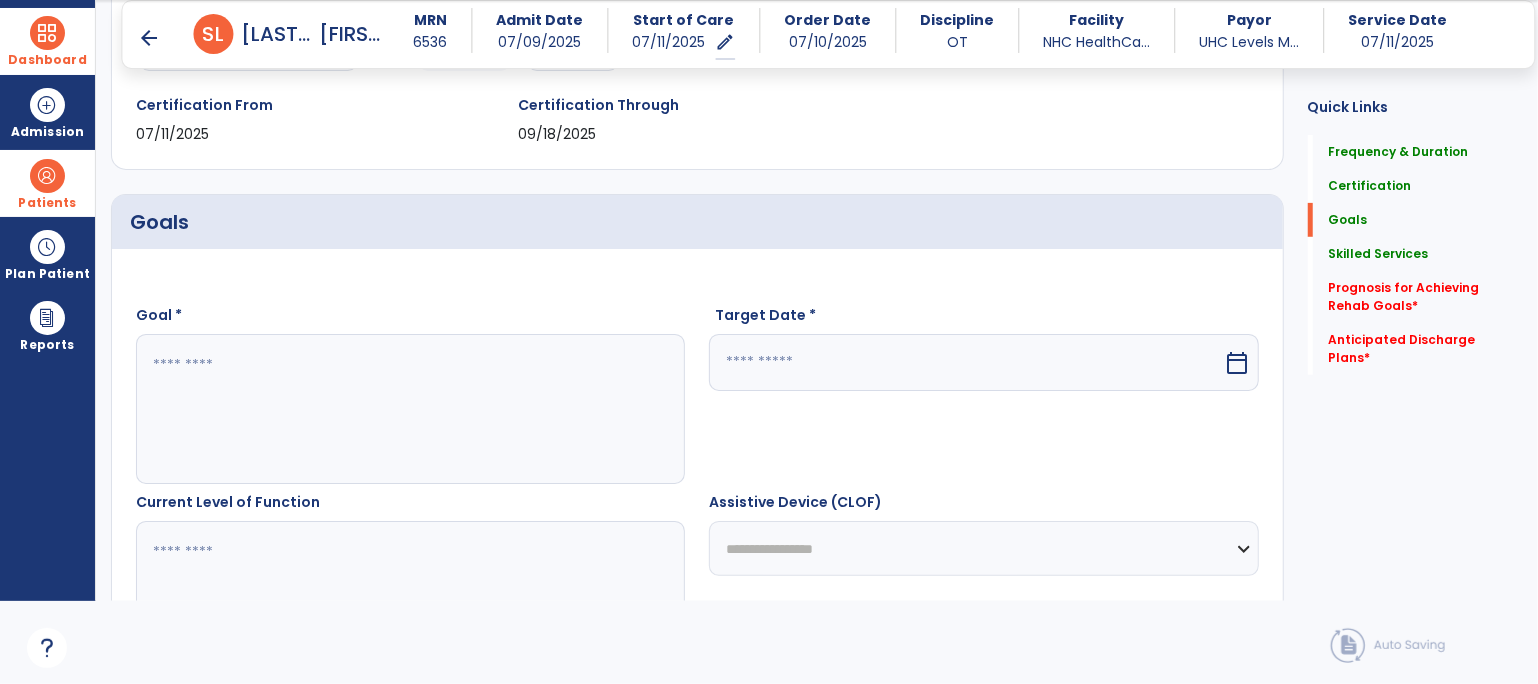 click at bounding box center (410, 409) 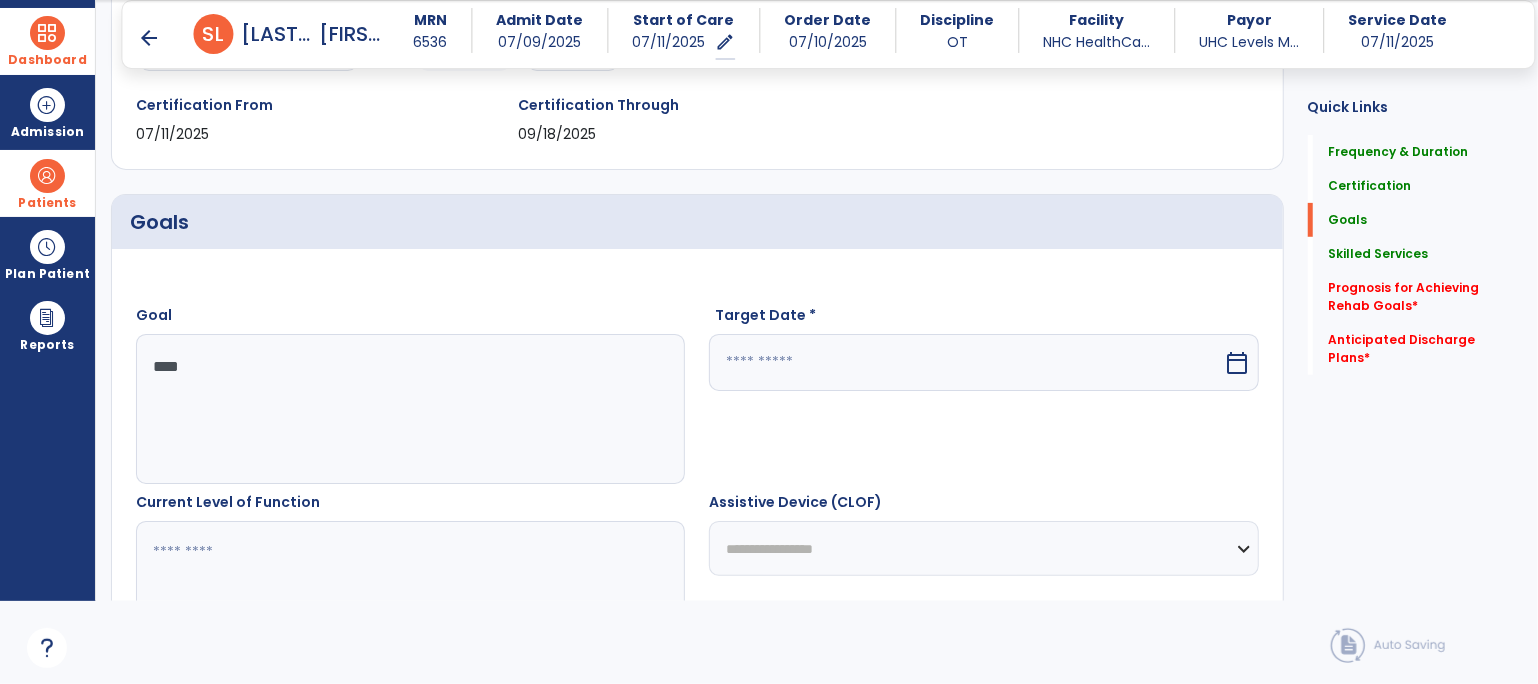 type on "****" 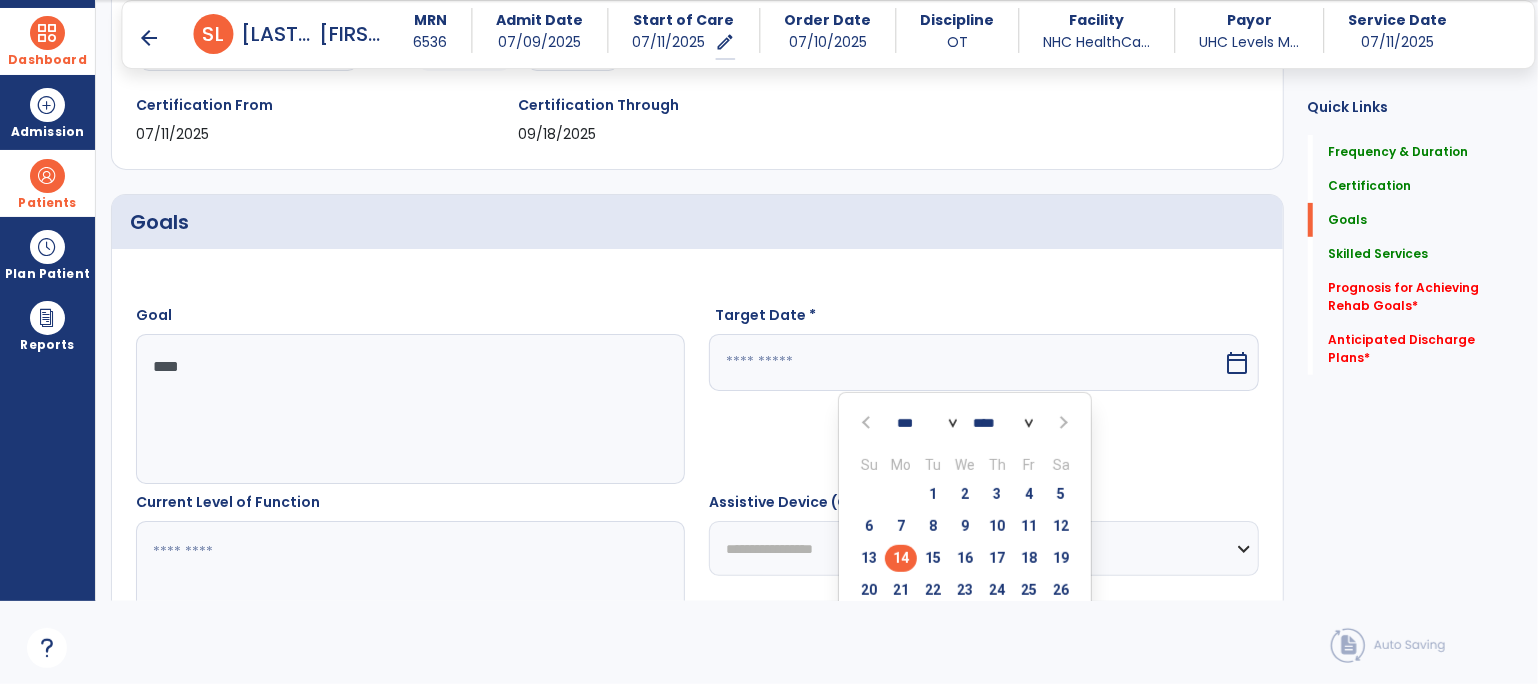 click at bounding box center (1061, 423) 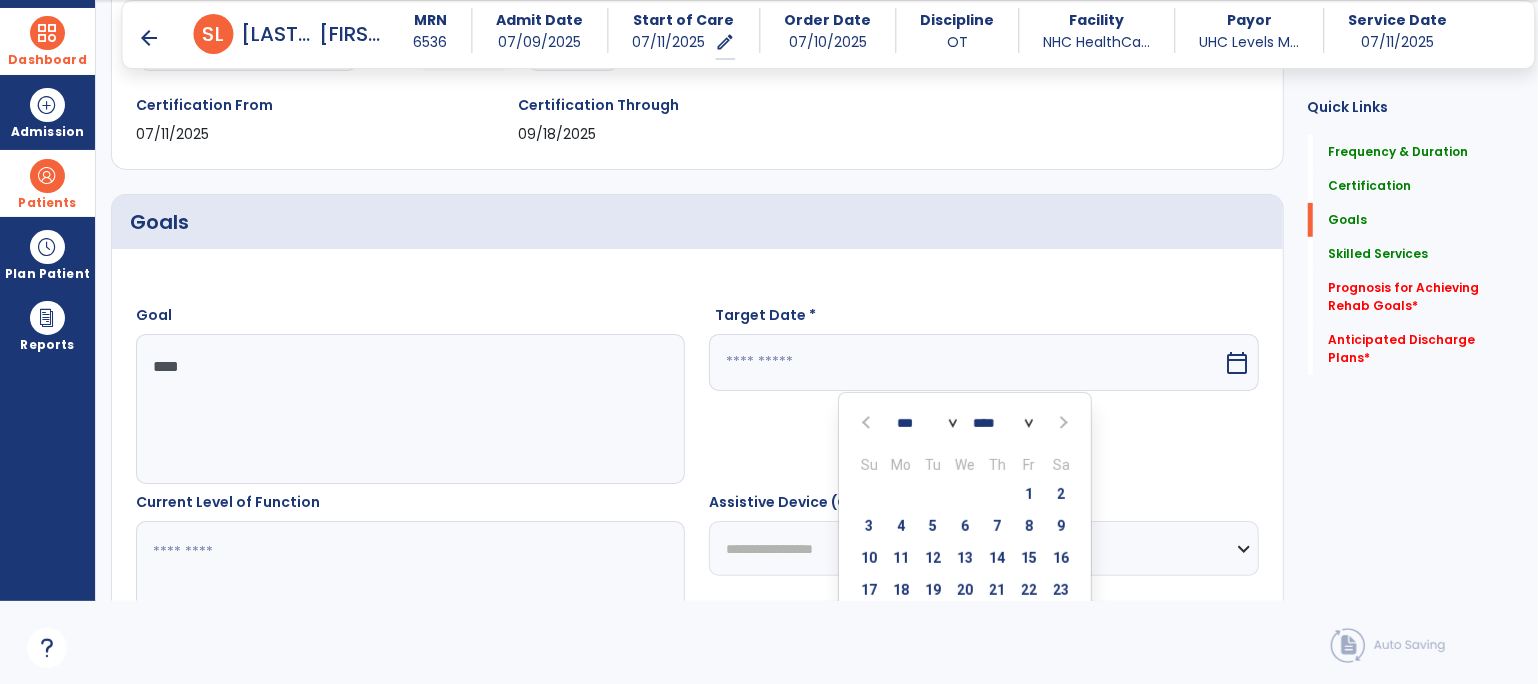 click at bounding box center (1061, 423) 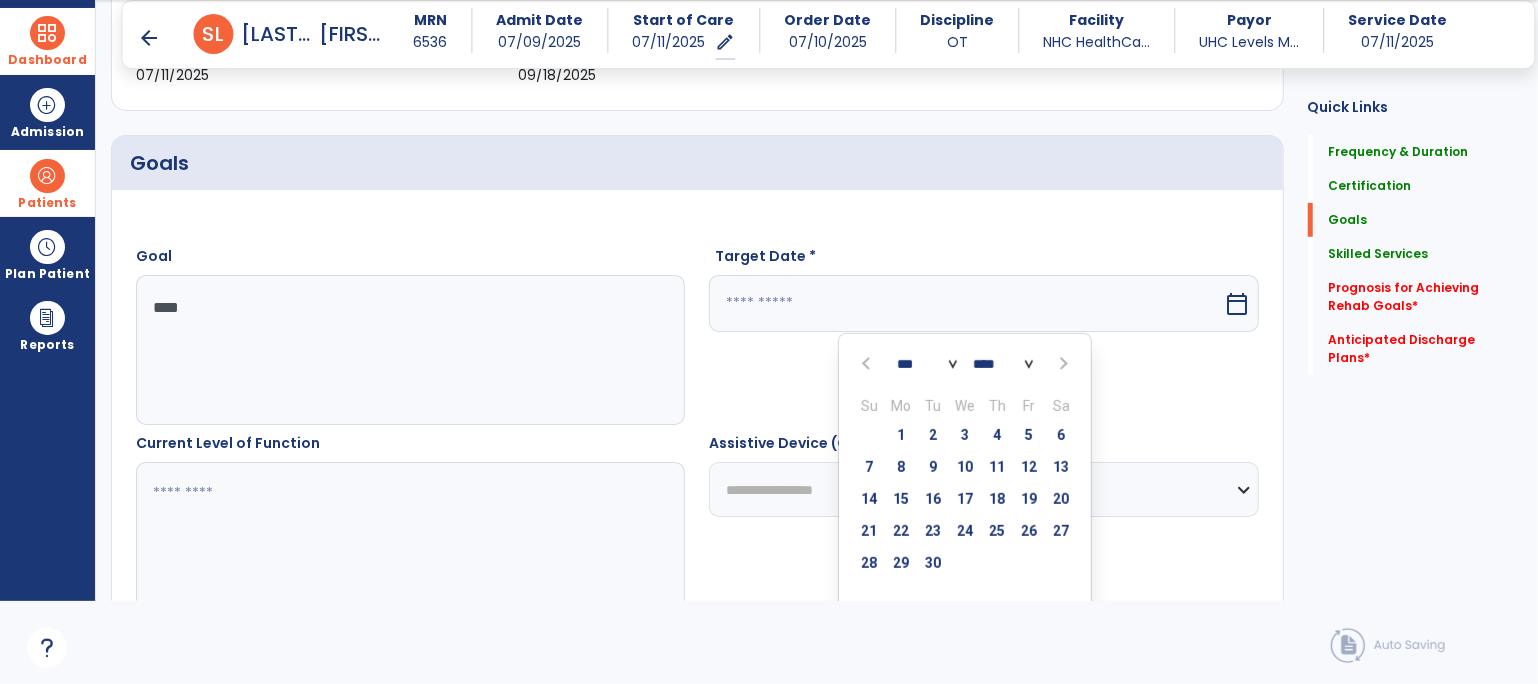 scroll, scrollTop: 414, scrollLeft: 0, axis: vertical 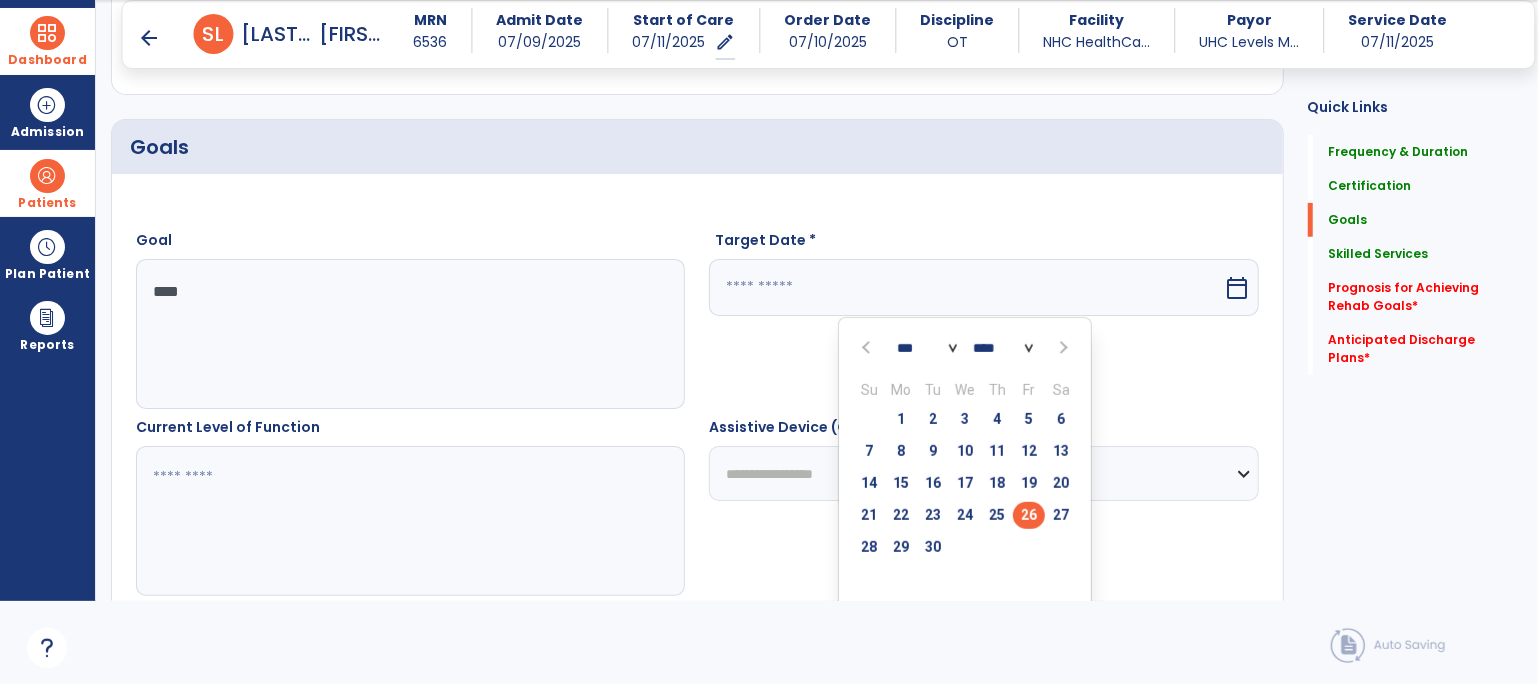 click on "26" at bounding box center [1029, 515] 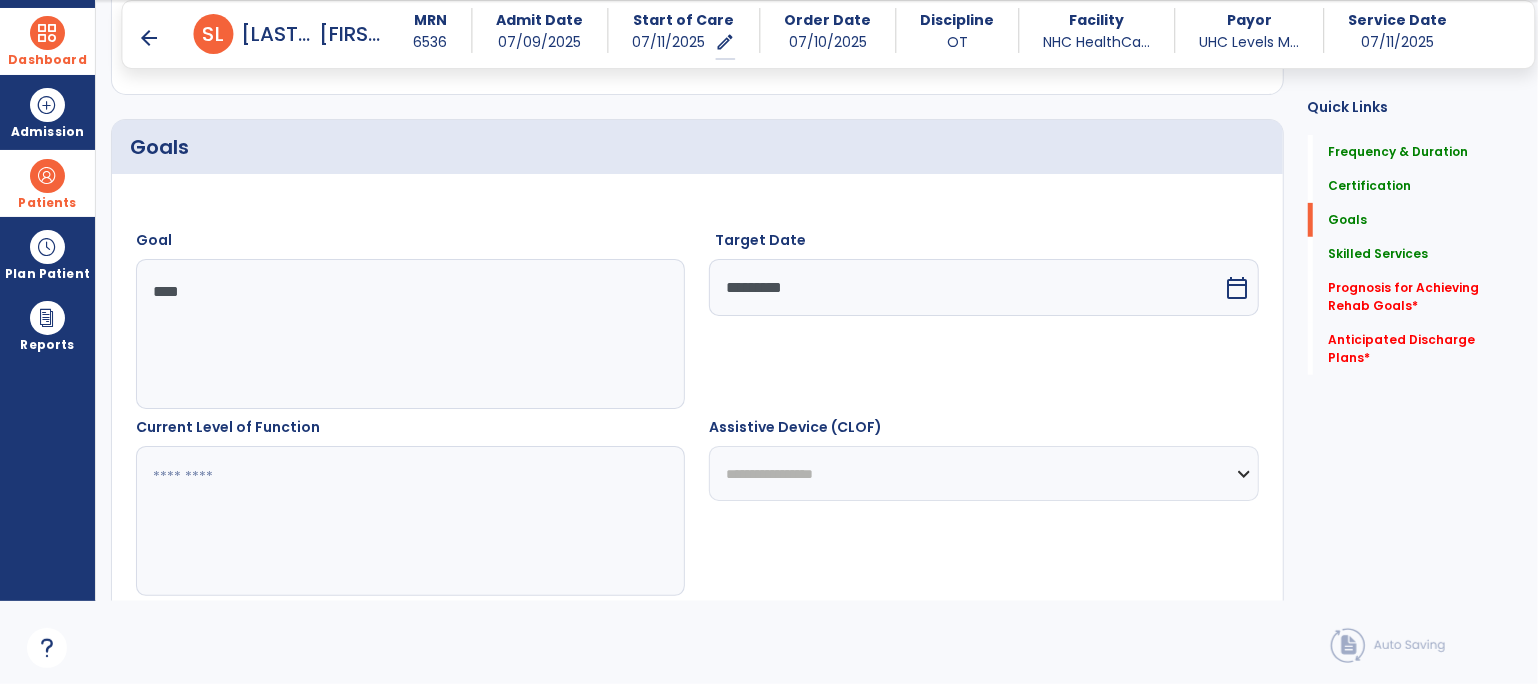 click at bounding box center (410, 521) 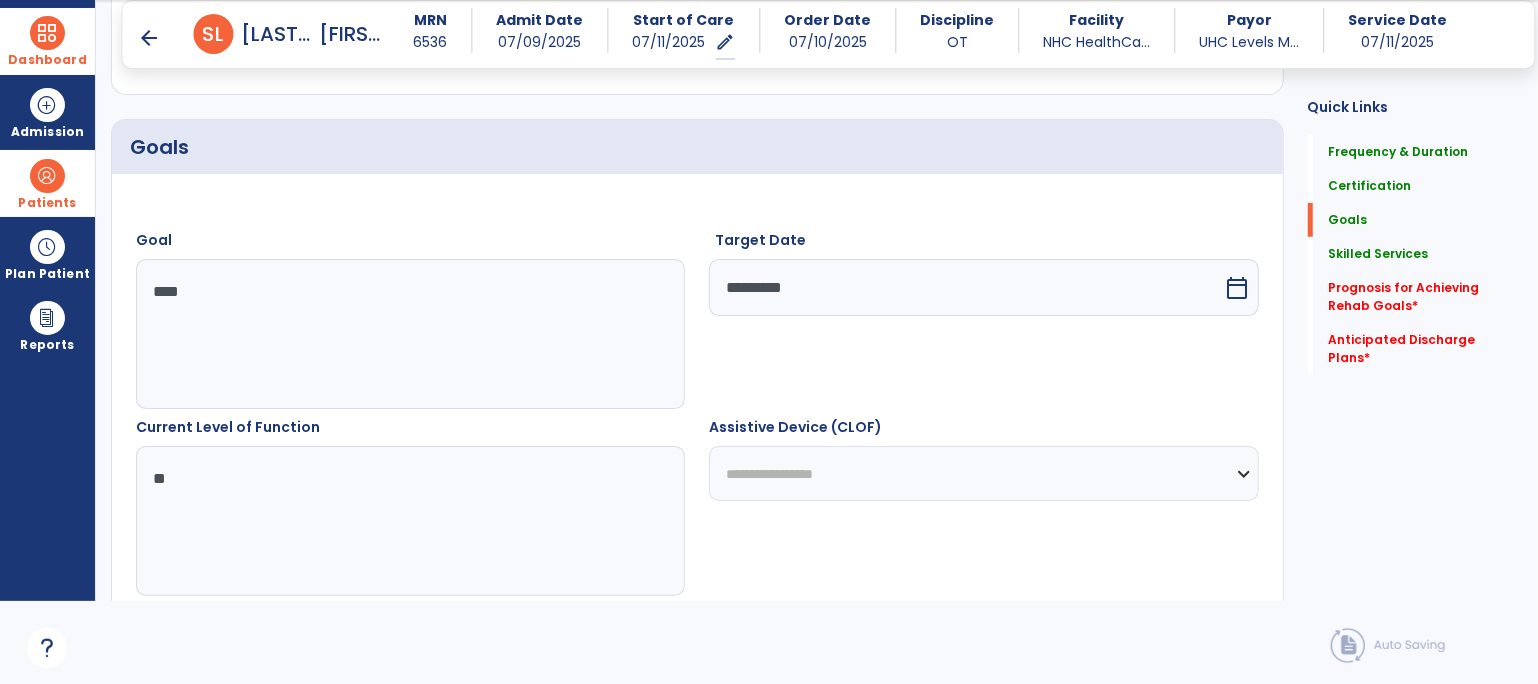 type on "*" 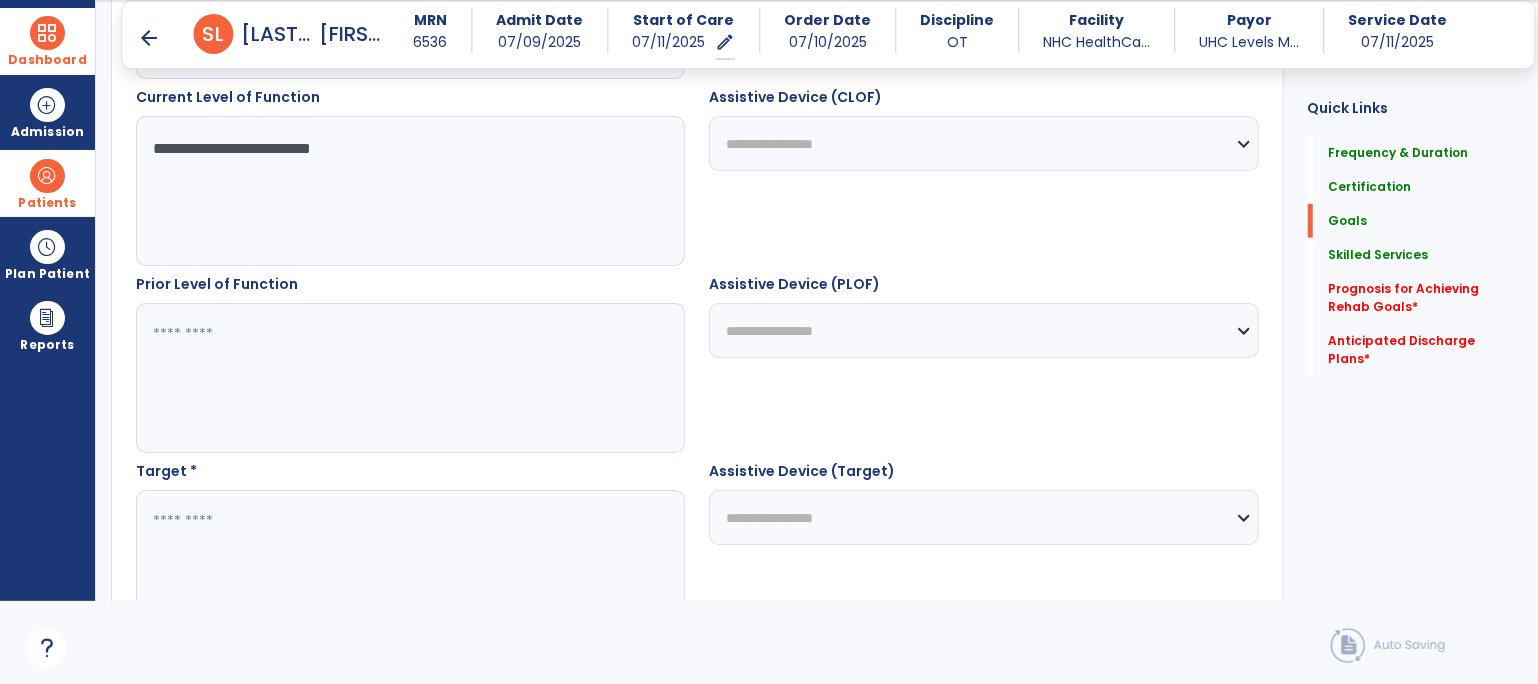 scroll, scrollTop: 763, scrollLeft: 0, axis: vertical 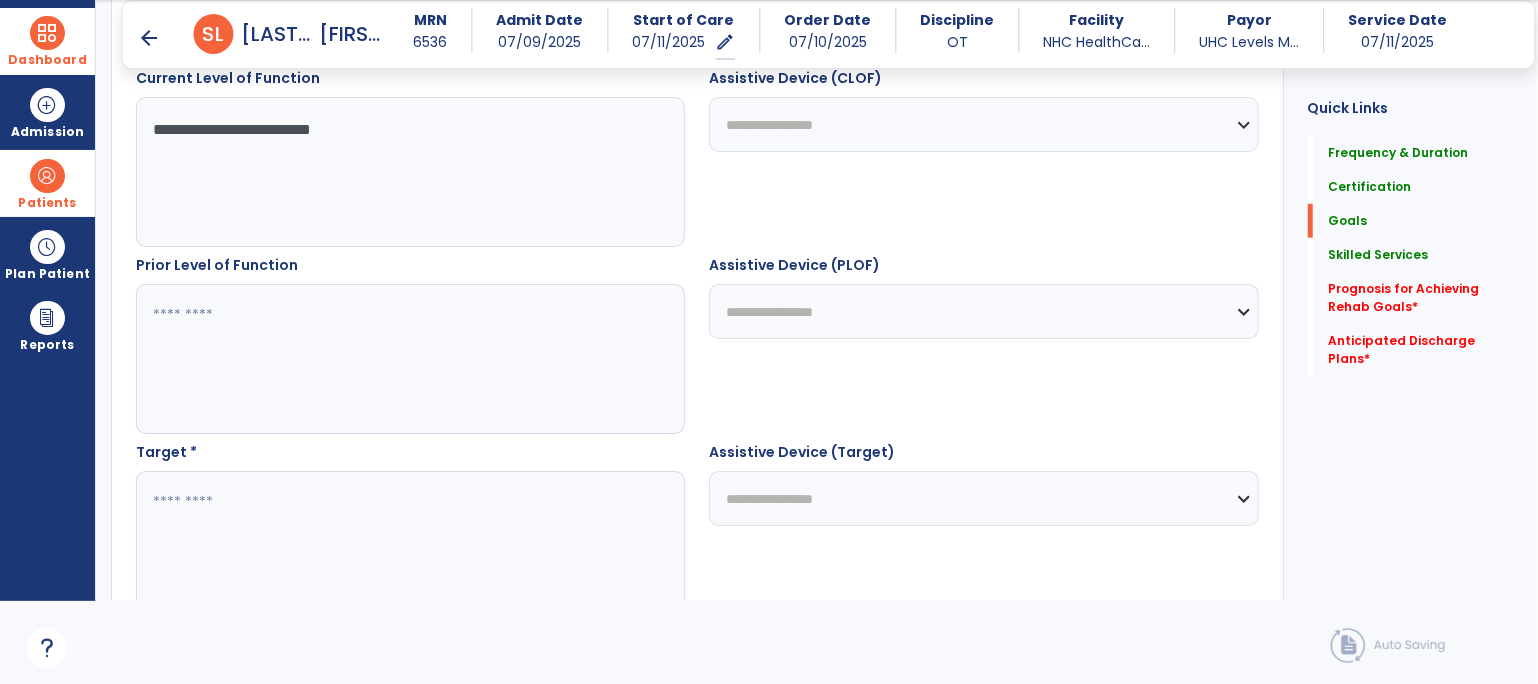 type on "**********" 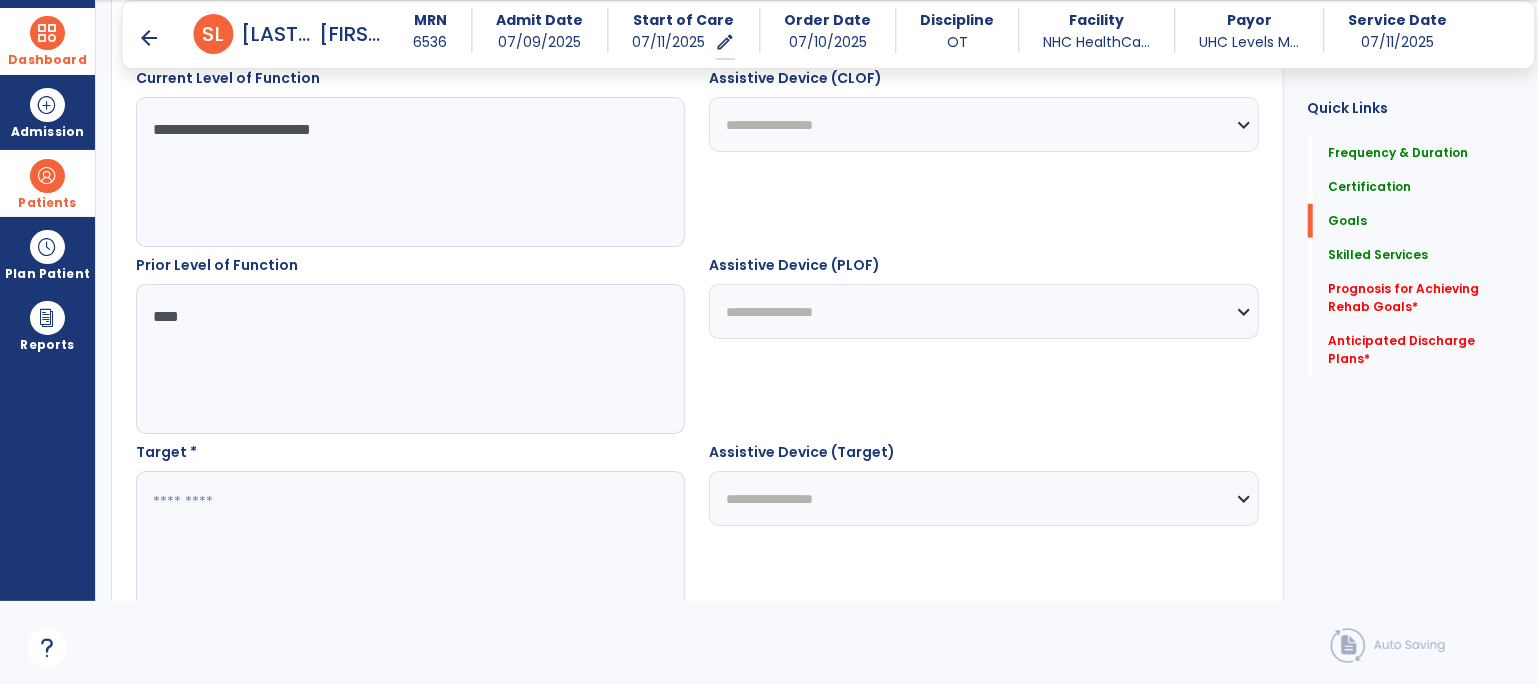 type on "***" 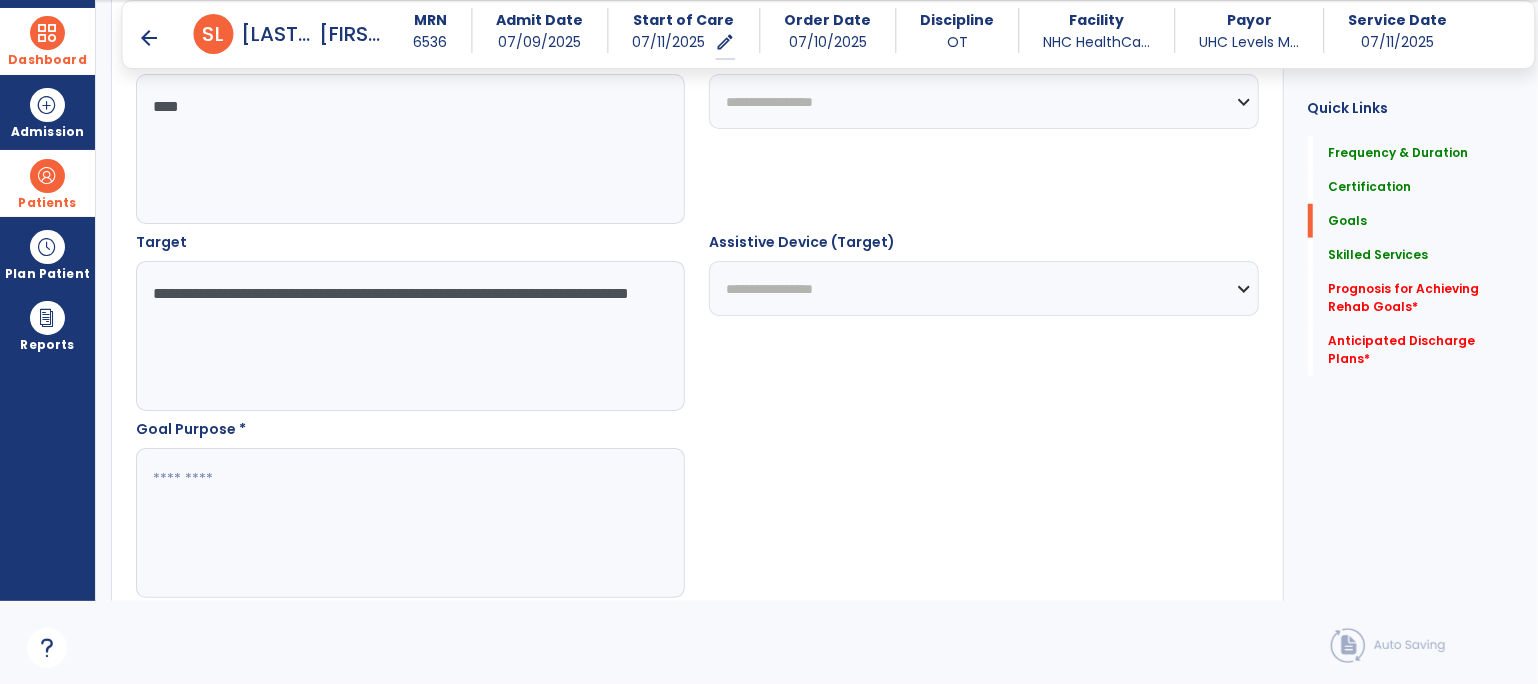 scroll, scrollTop: 976, scrollLeft: 0, axis: vertical 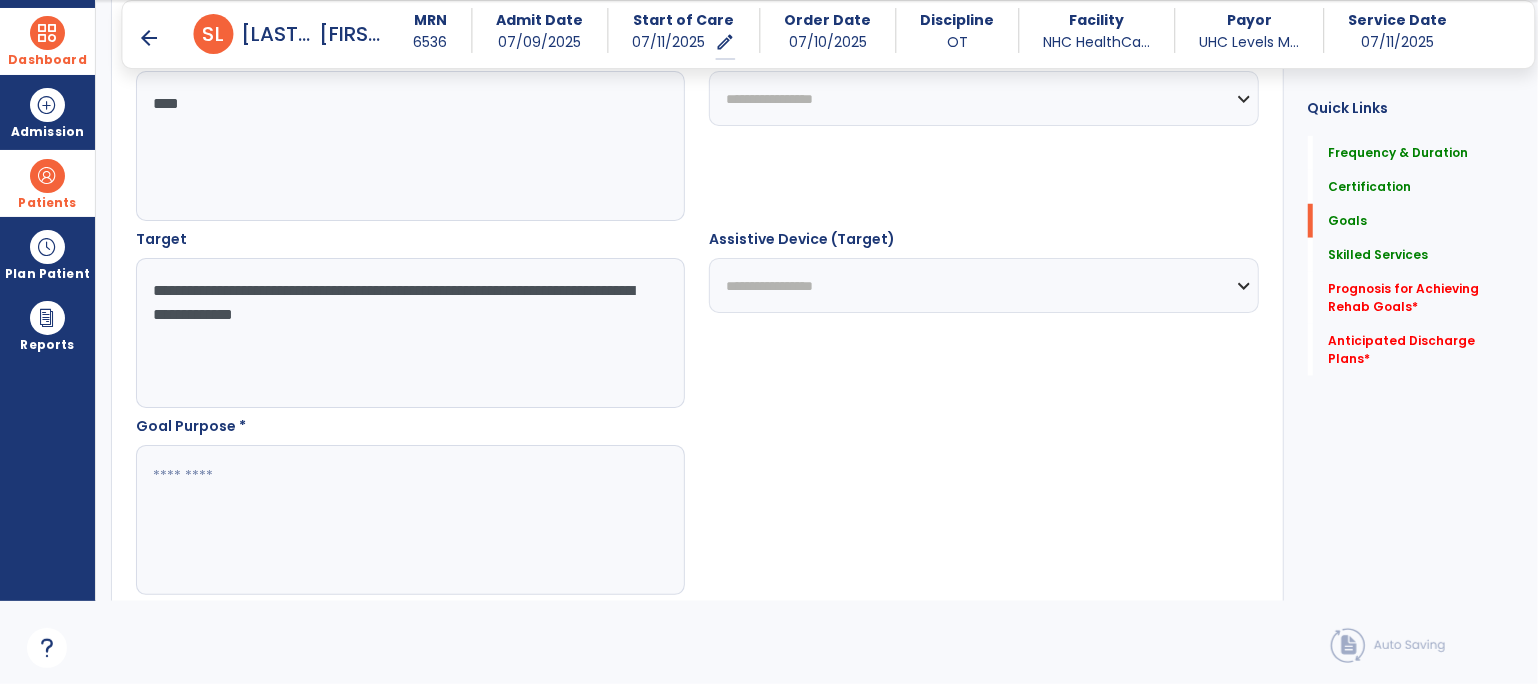 type on "**********" 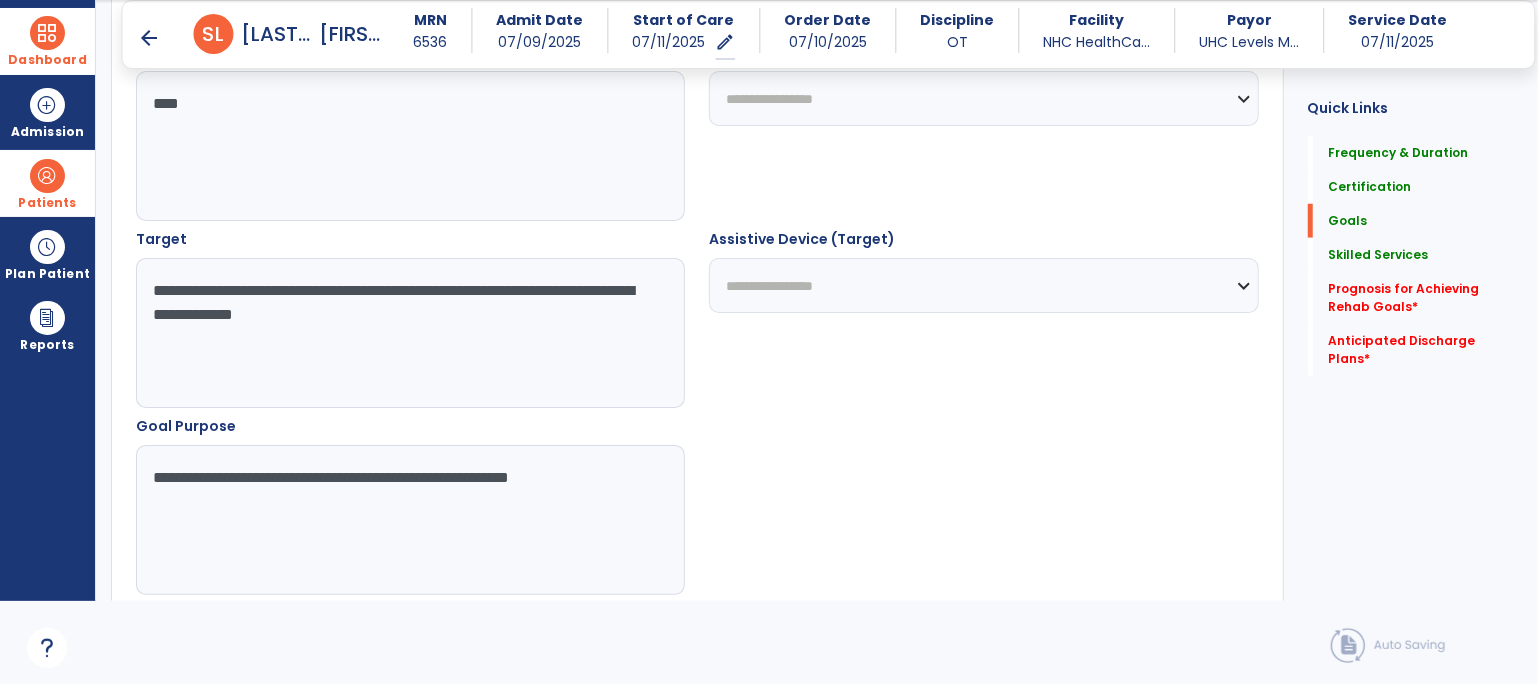 type on "**********" 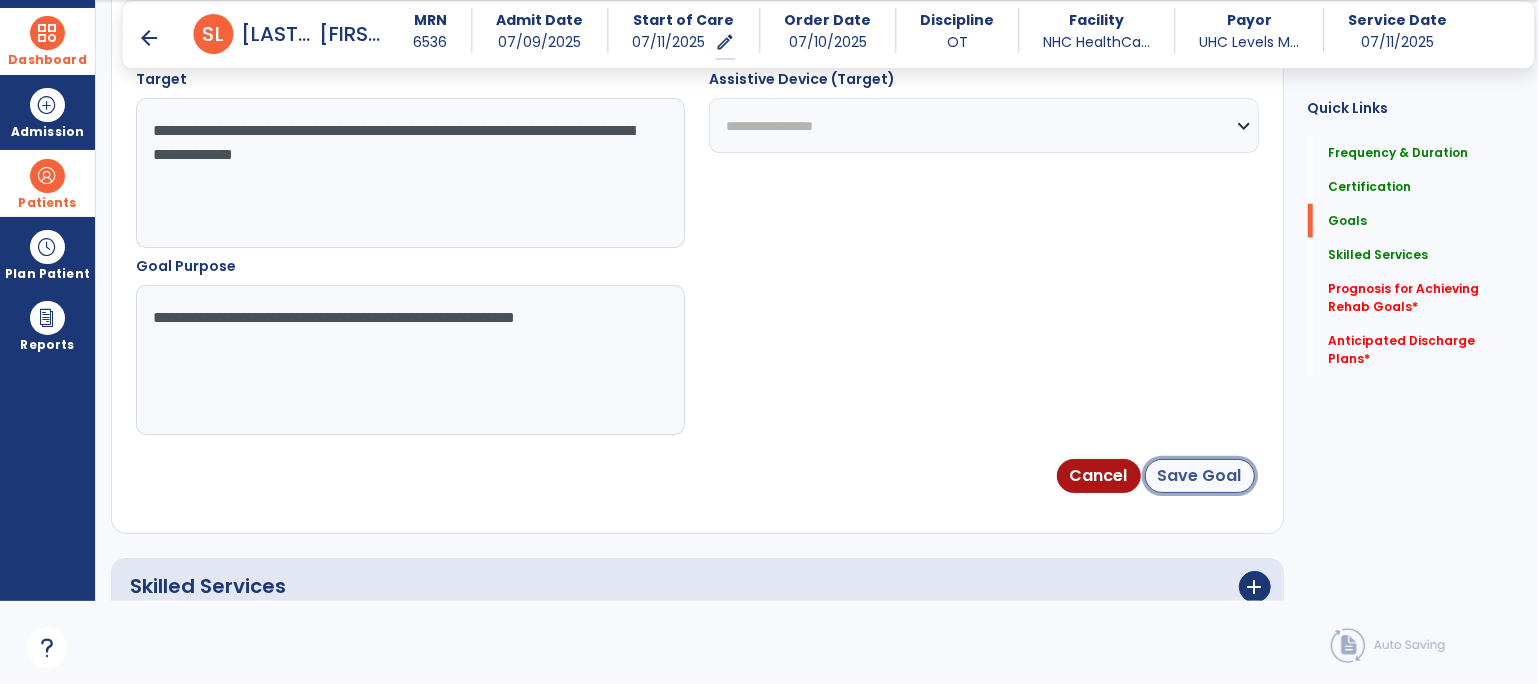 click on "Save Goal" at bounding box center [1200, 476] 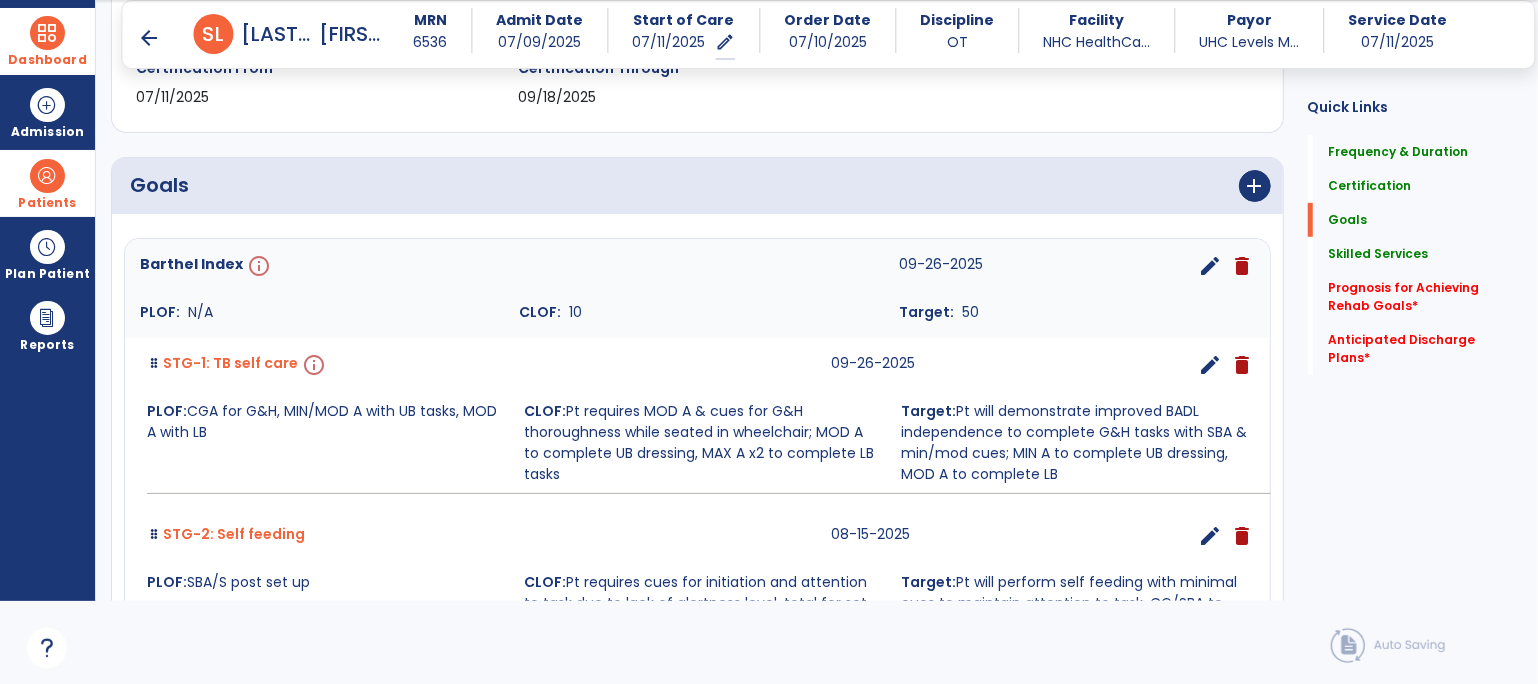 scroll, scrollTop: 373, scrollLeft: 0, axis: vertical 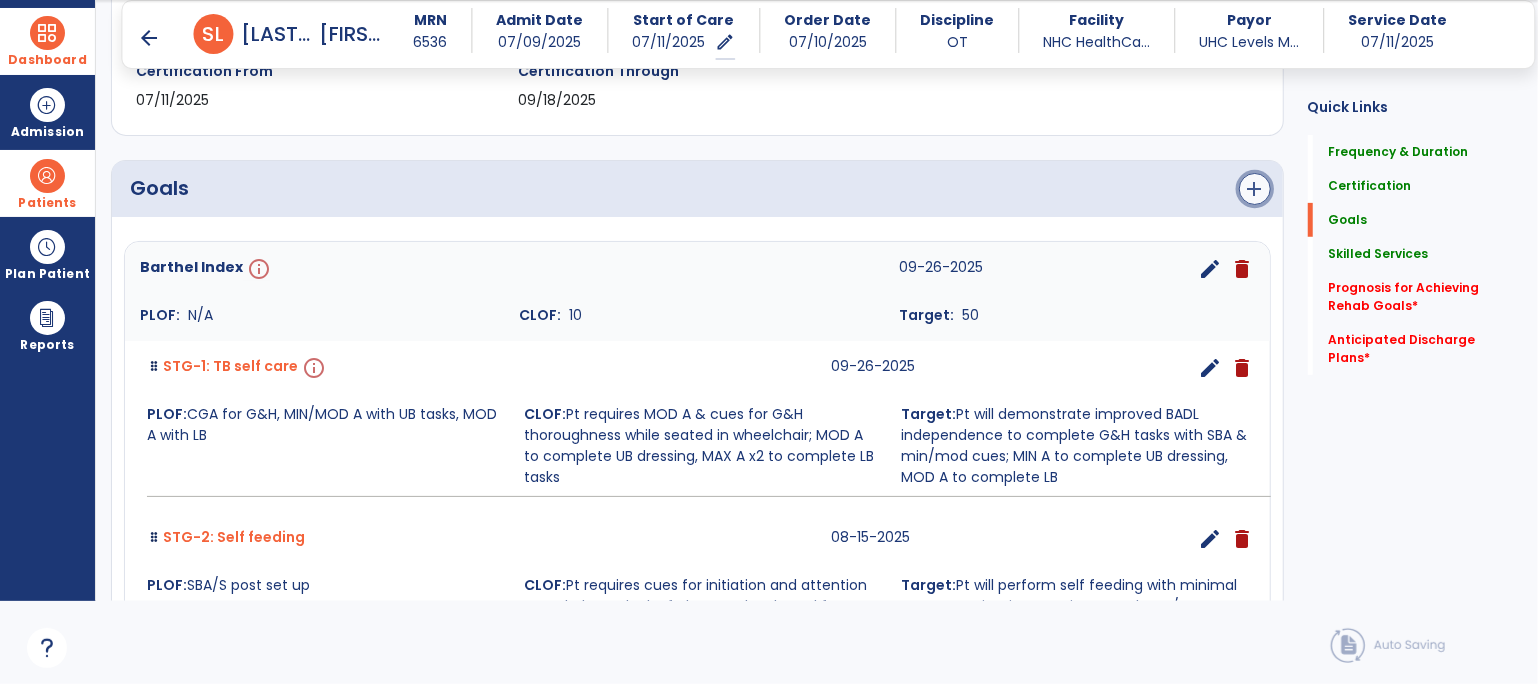 click on "add" at bounding box center [1255, 189] 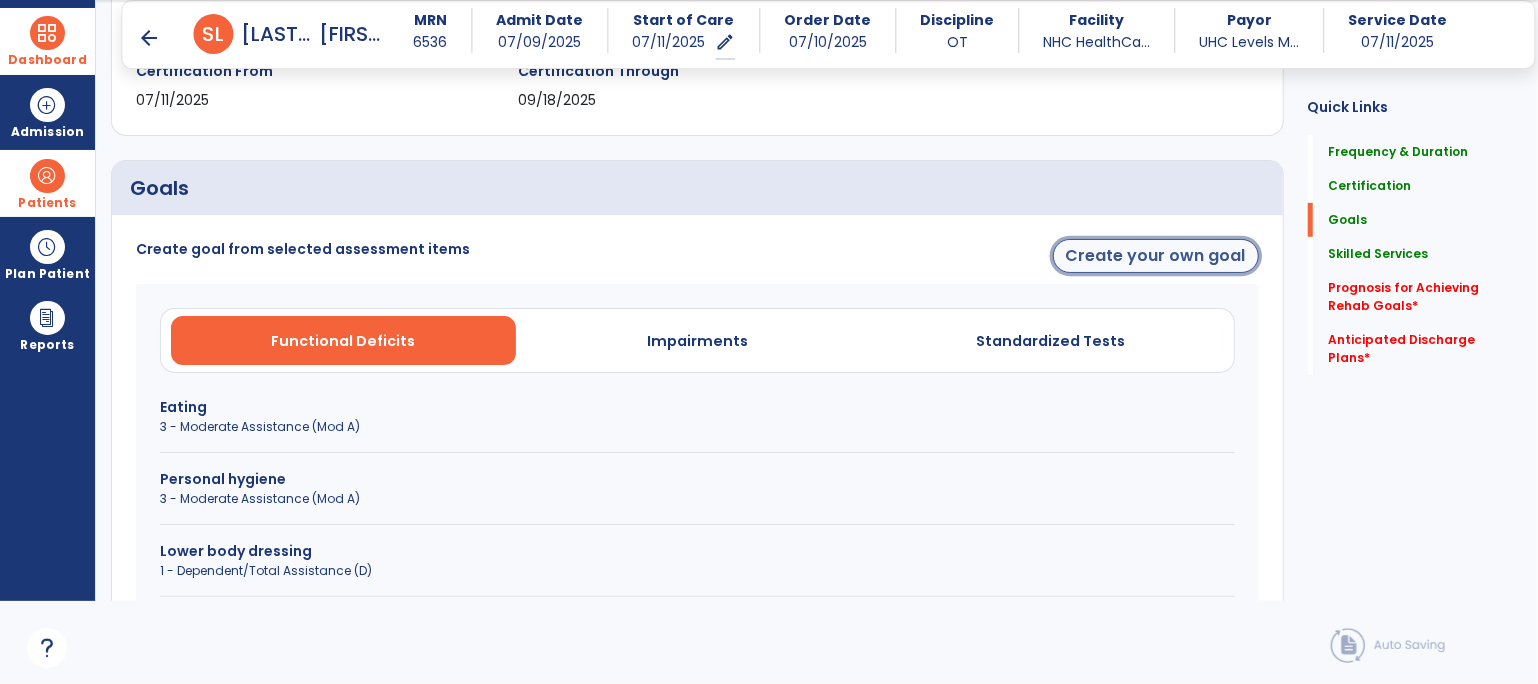 click on "Create your own goal" at bounding box center (1156, 256) 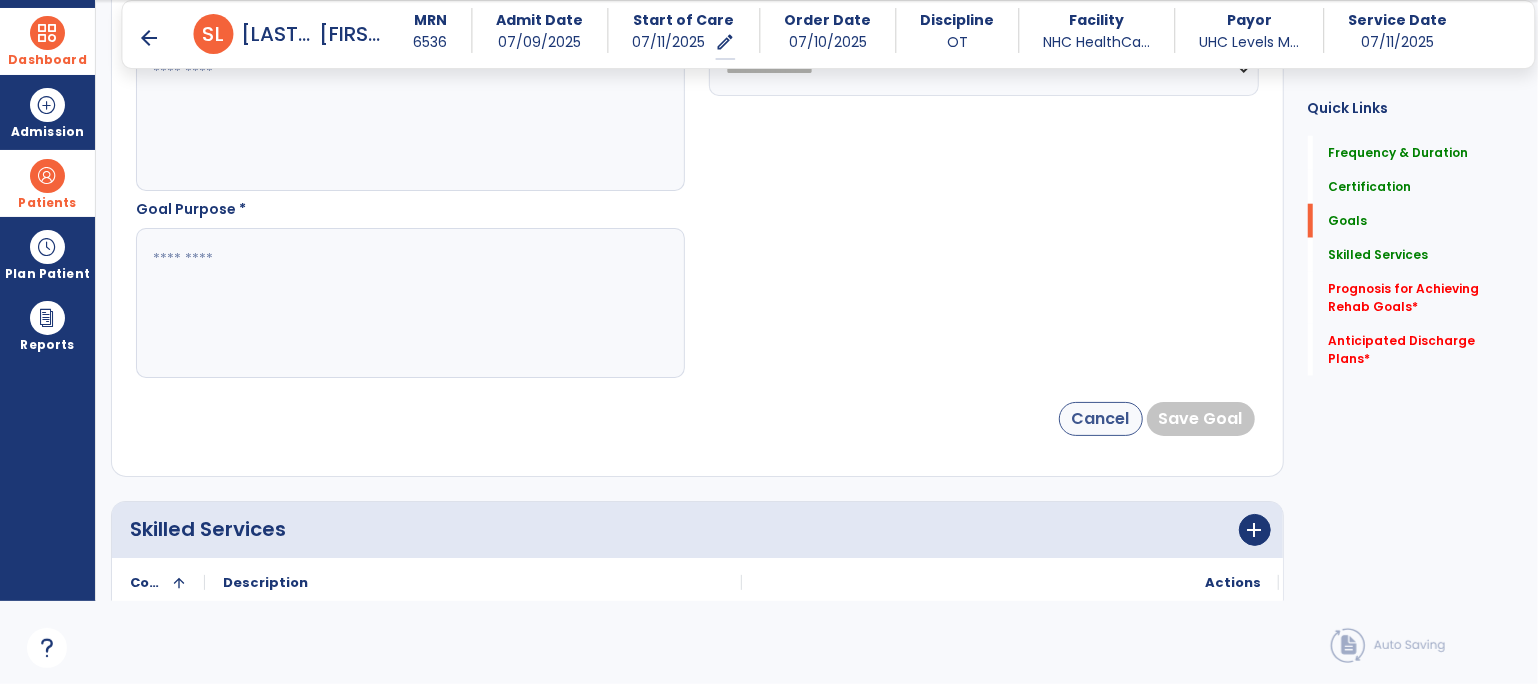 click on "Cancel" at bounding box center [1101, 419] 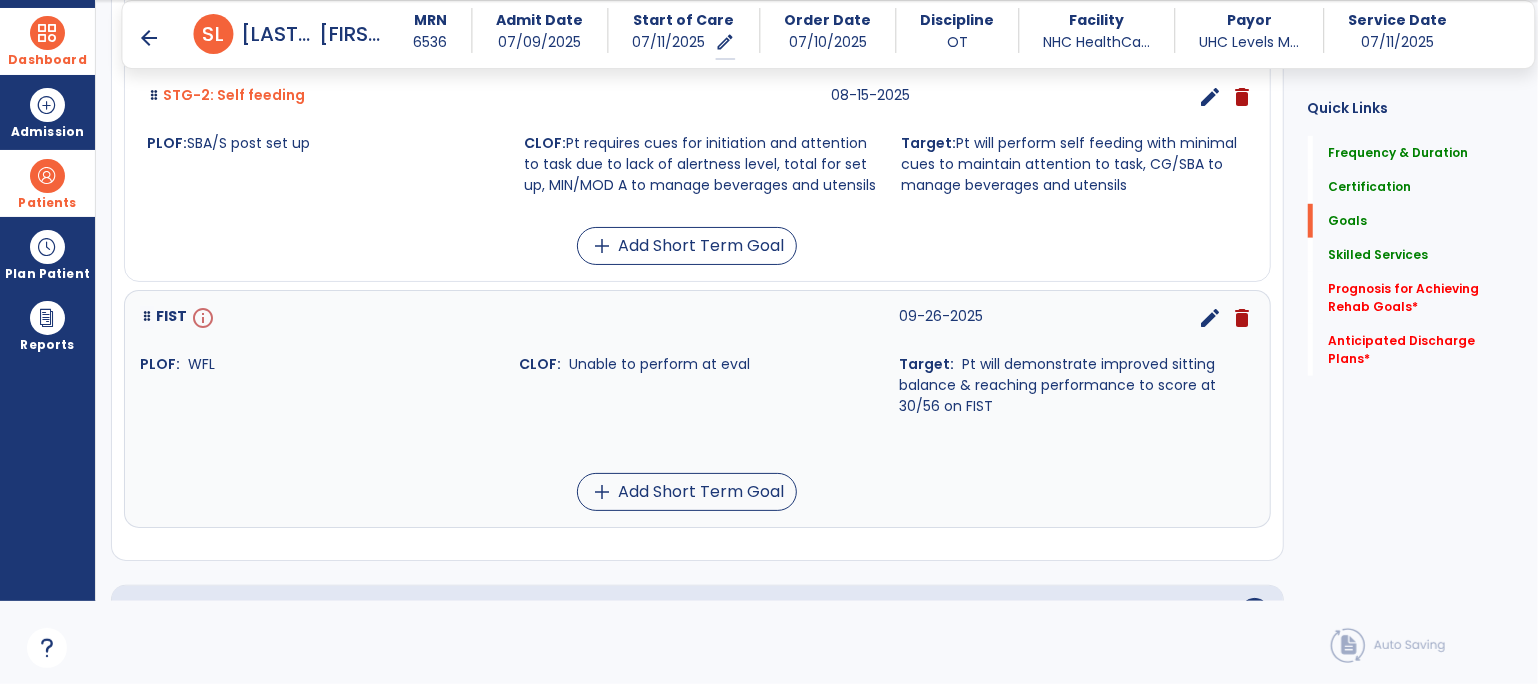 scroll, scrollTop: 897, scrollLeft: 0, axis: vertical 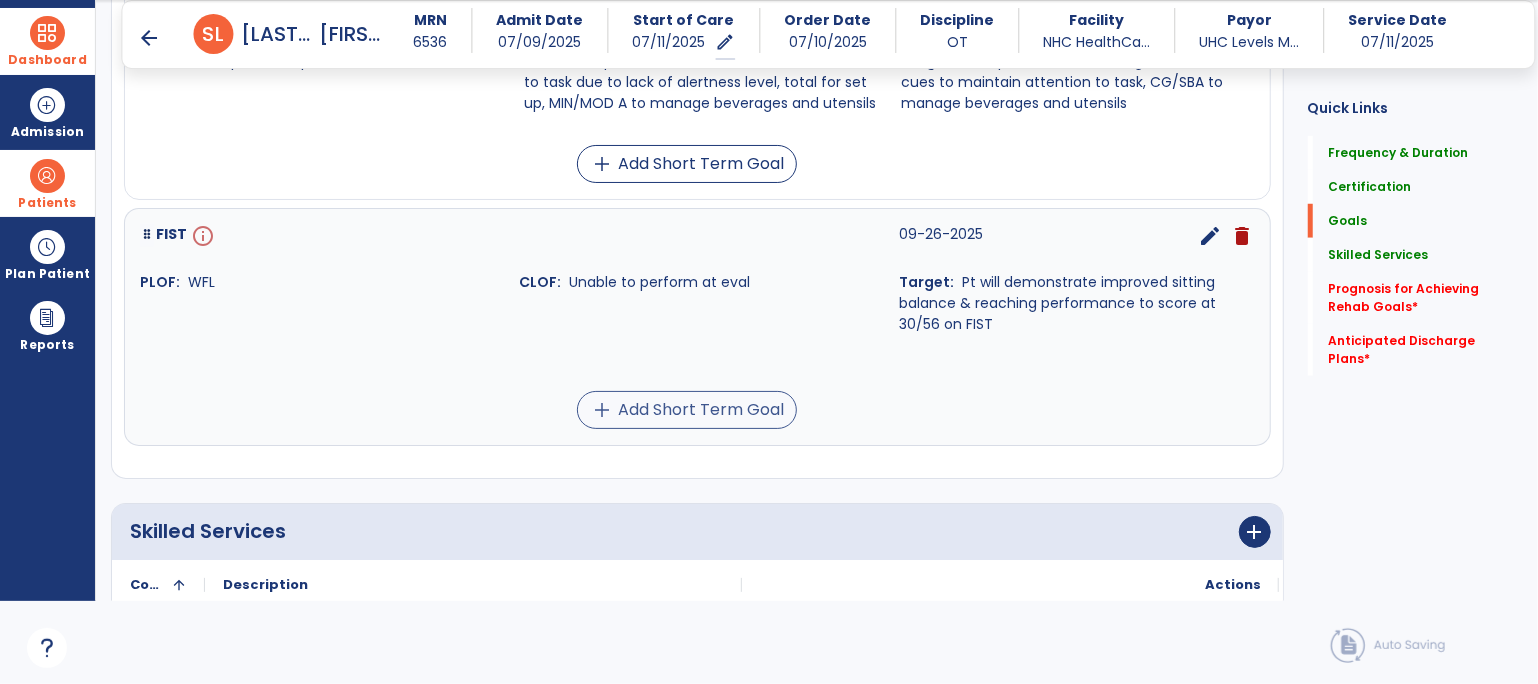 click on "add" at bounding box center (602, 410) 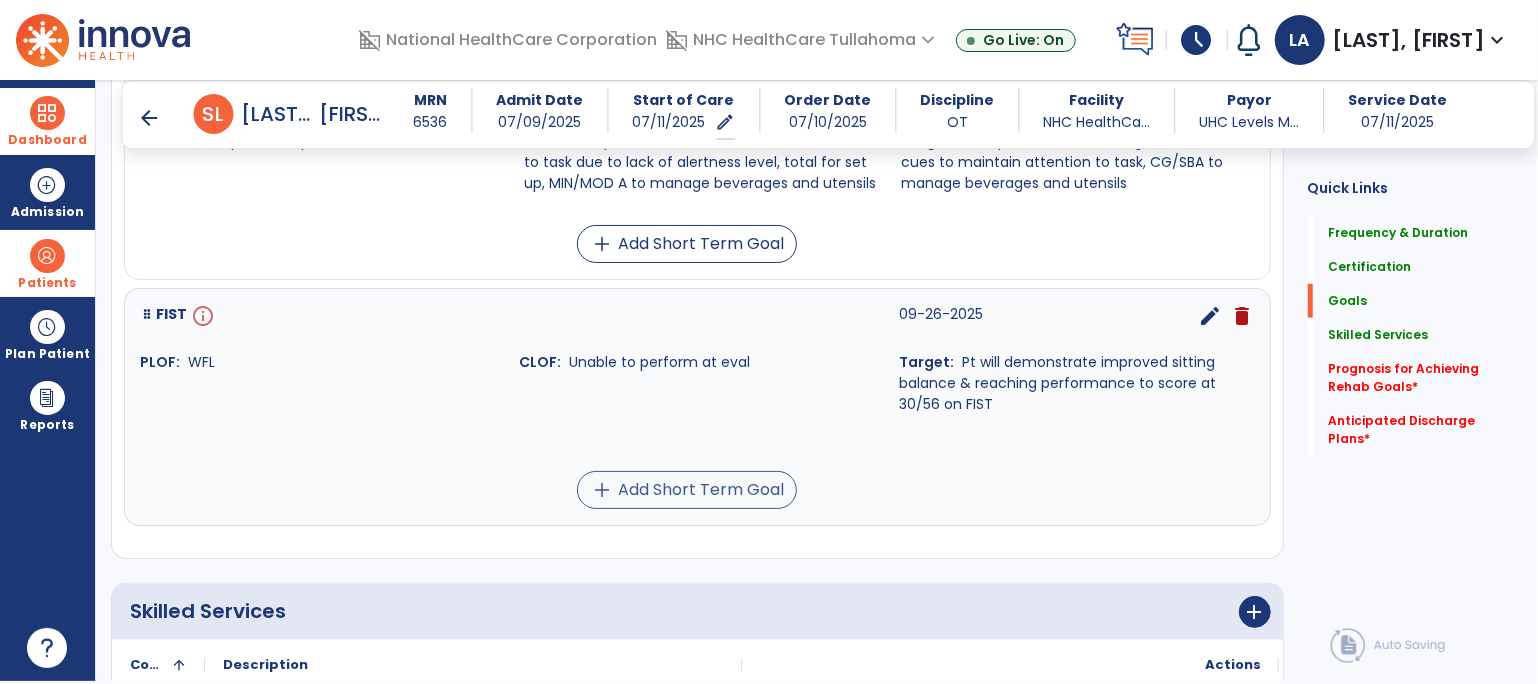 scroll, scrollTop: 1557, scrollLeft: 0, axis: vertical 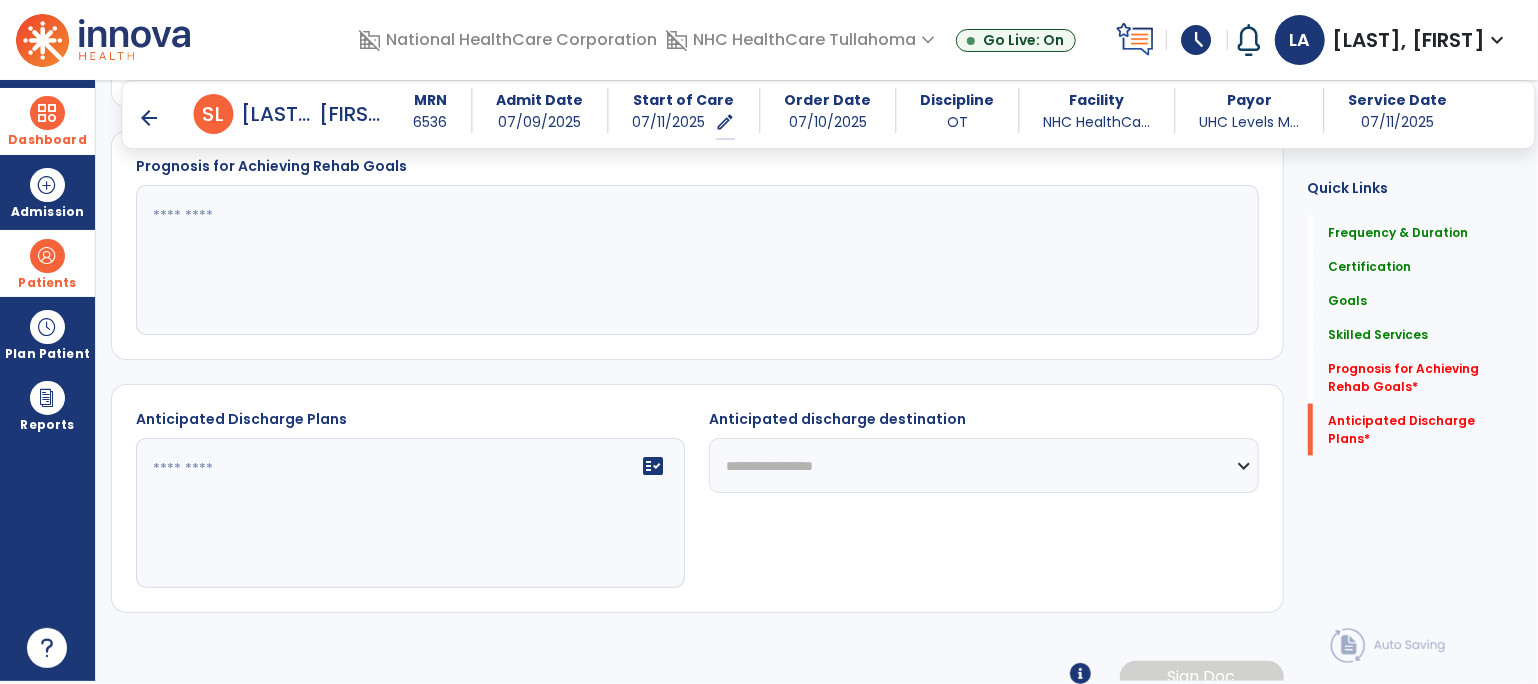 click 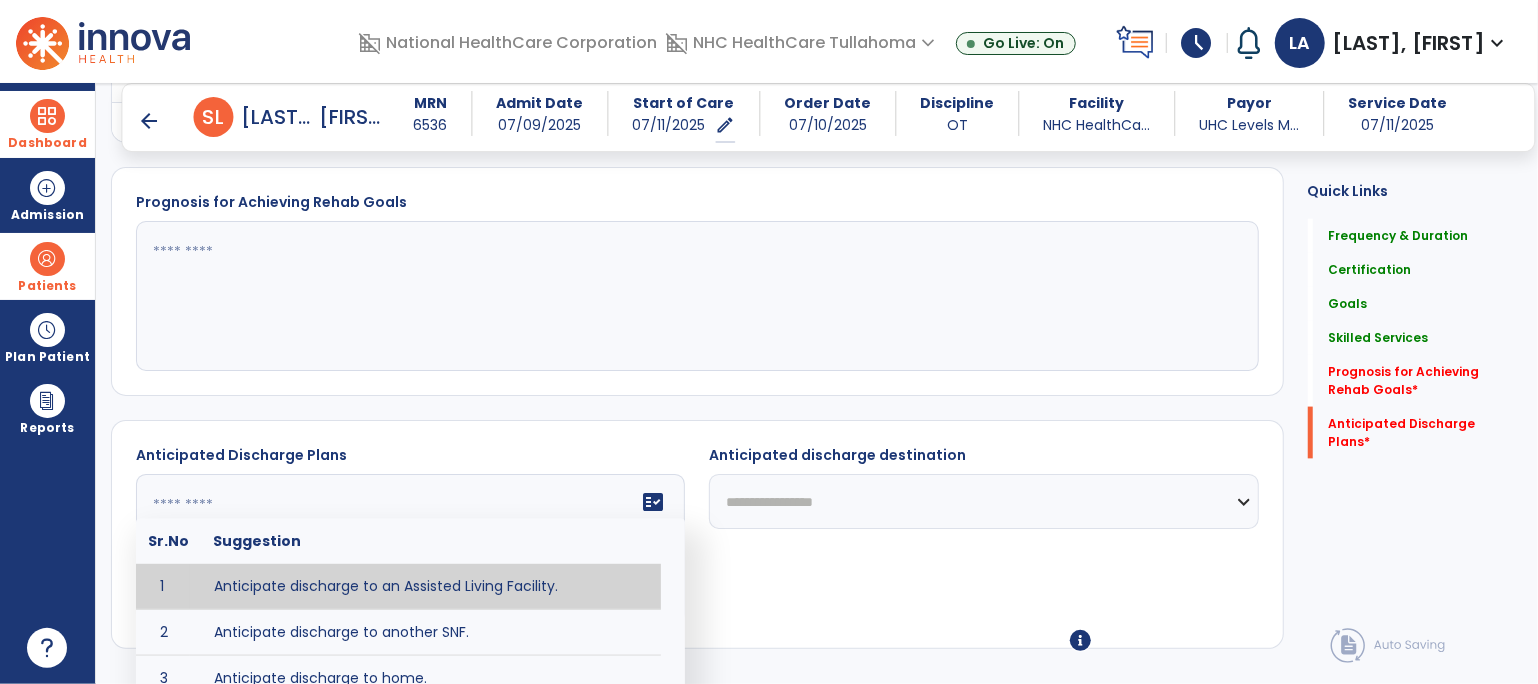 scroll, scrollTop: 1630, scrollLeft: 0, axis: vertical 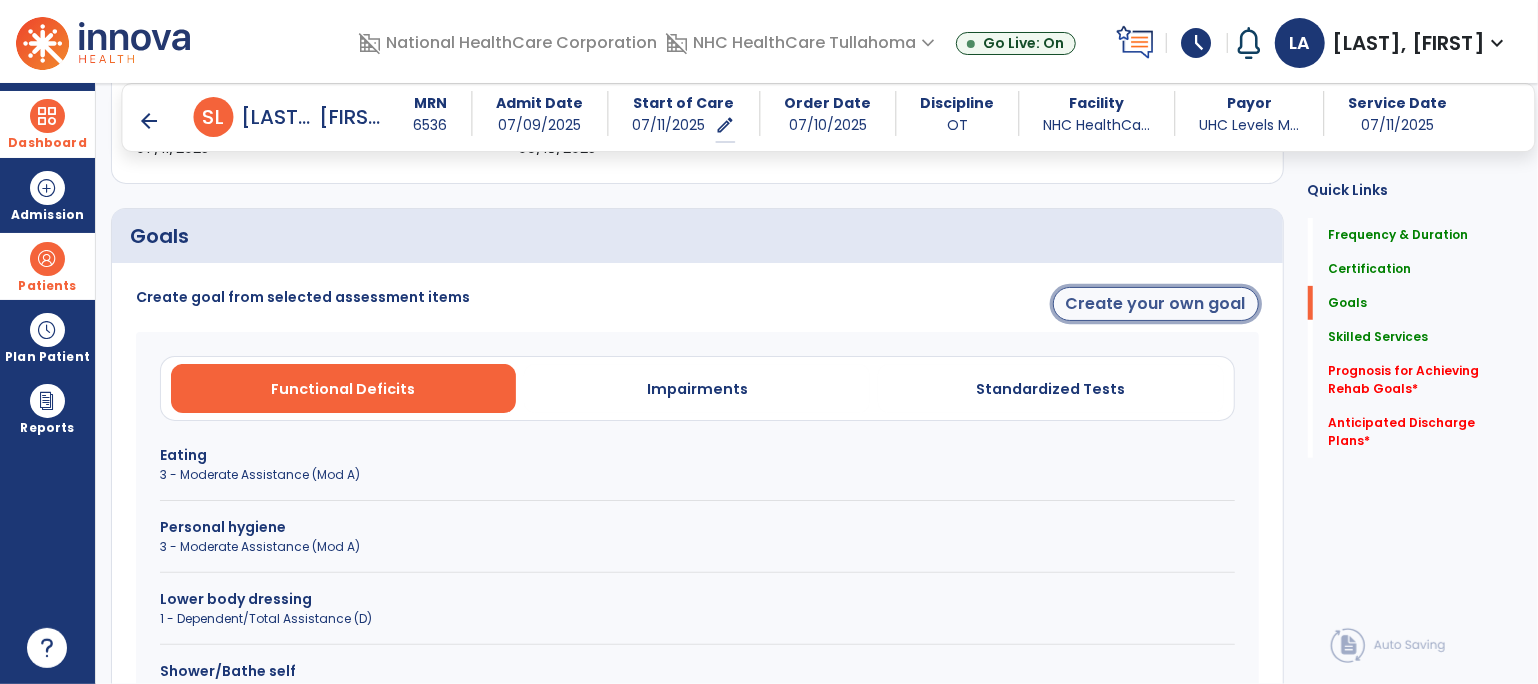 click on "Create your own goal" at bounding box center (1156, 304) 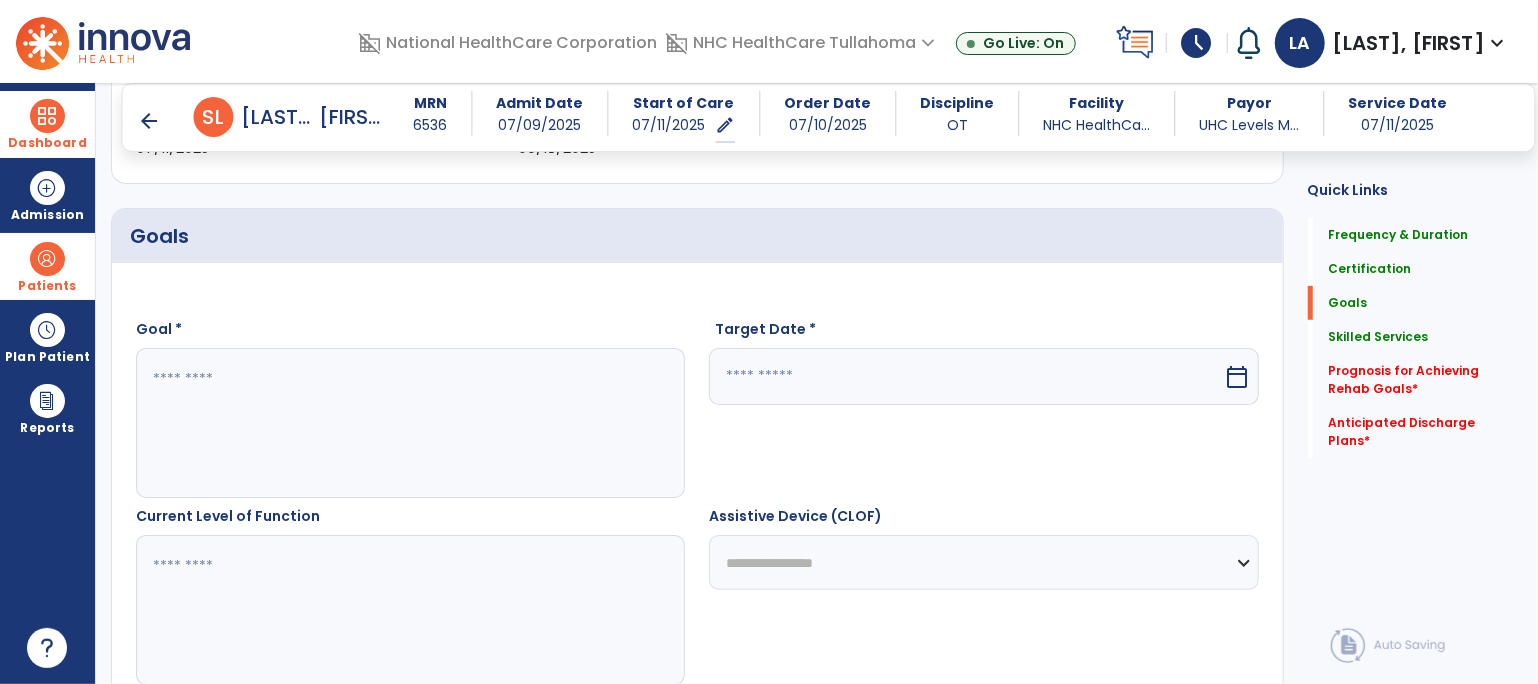 click at bounding box center [410, 423] 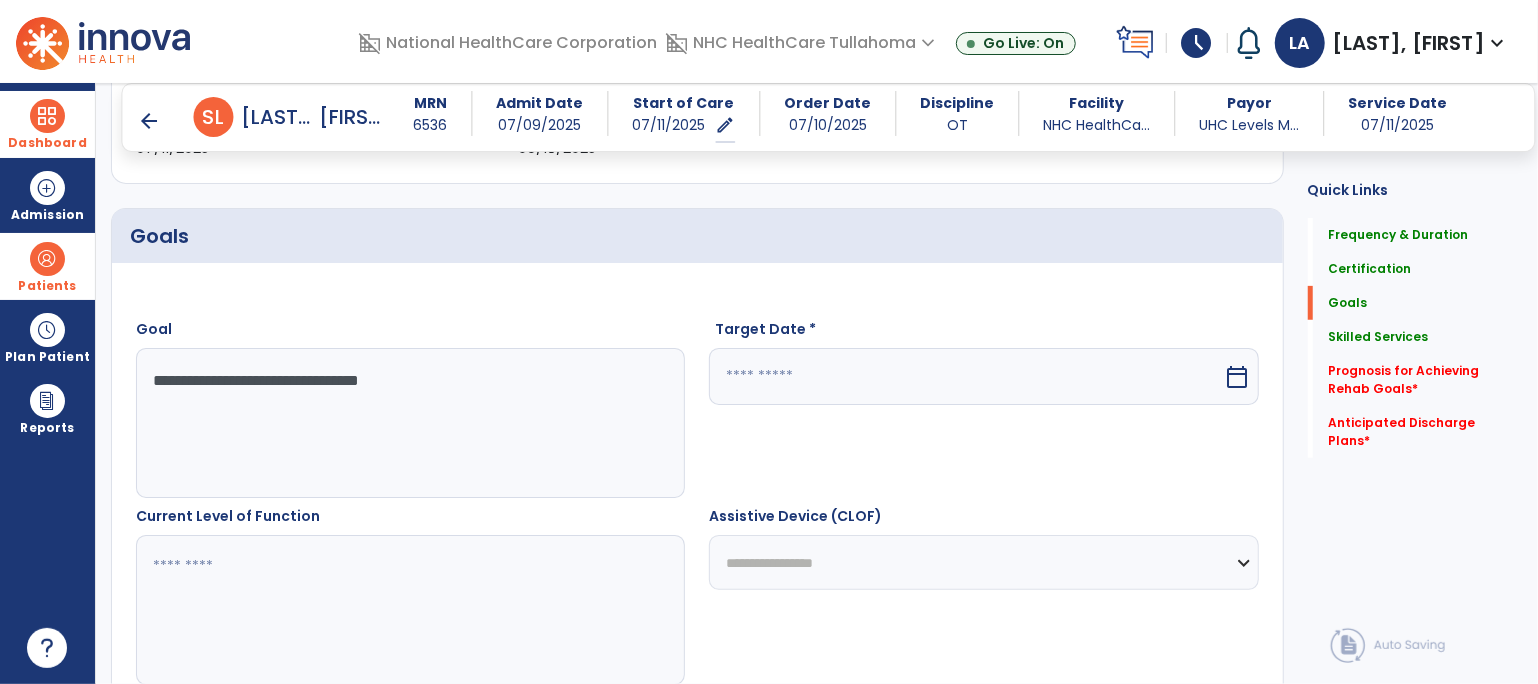 click on "**********" at bounding box center (410, 423) 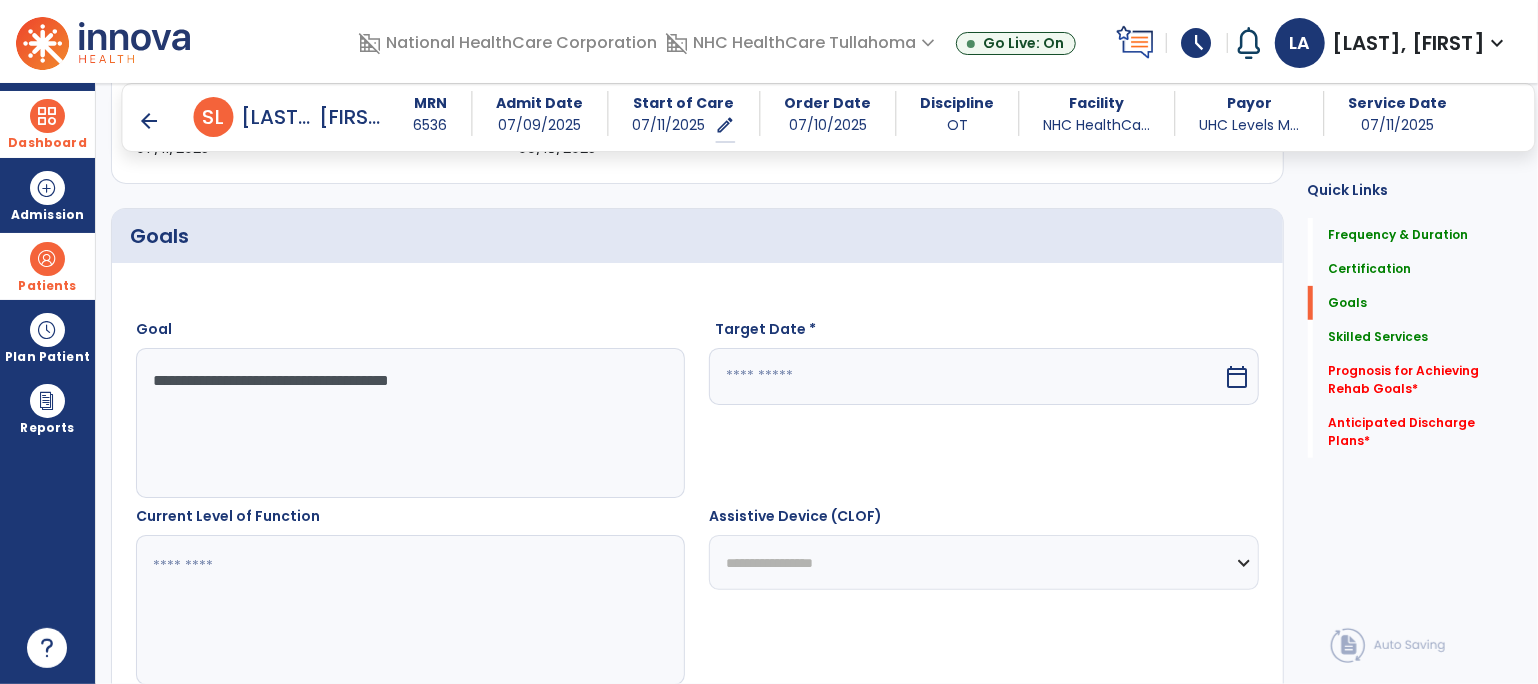 type on "**********" 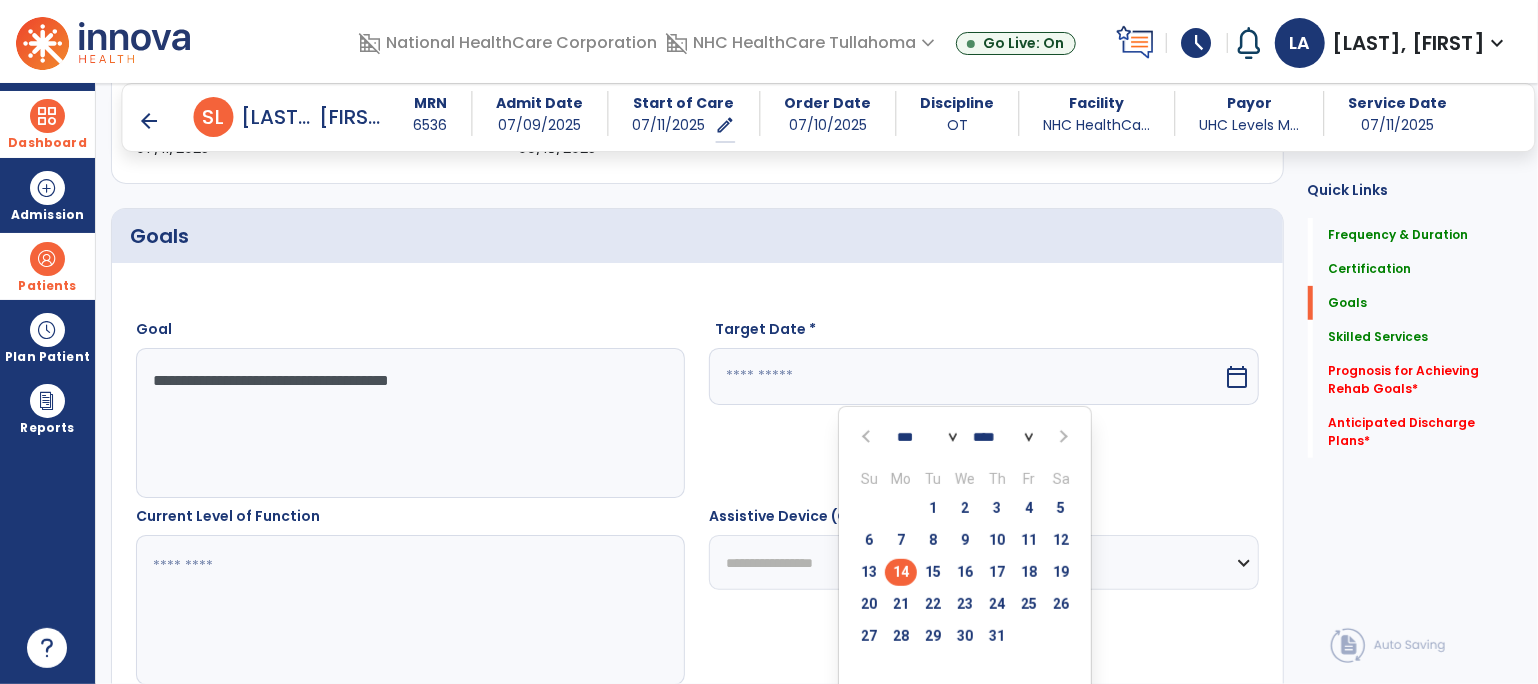 click at bounding box center [1061, 437] 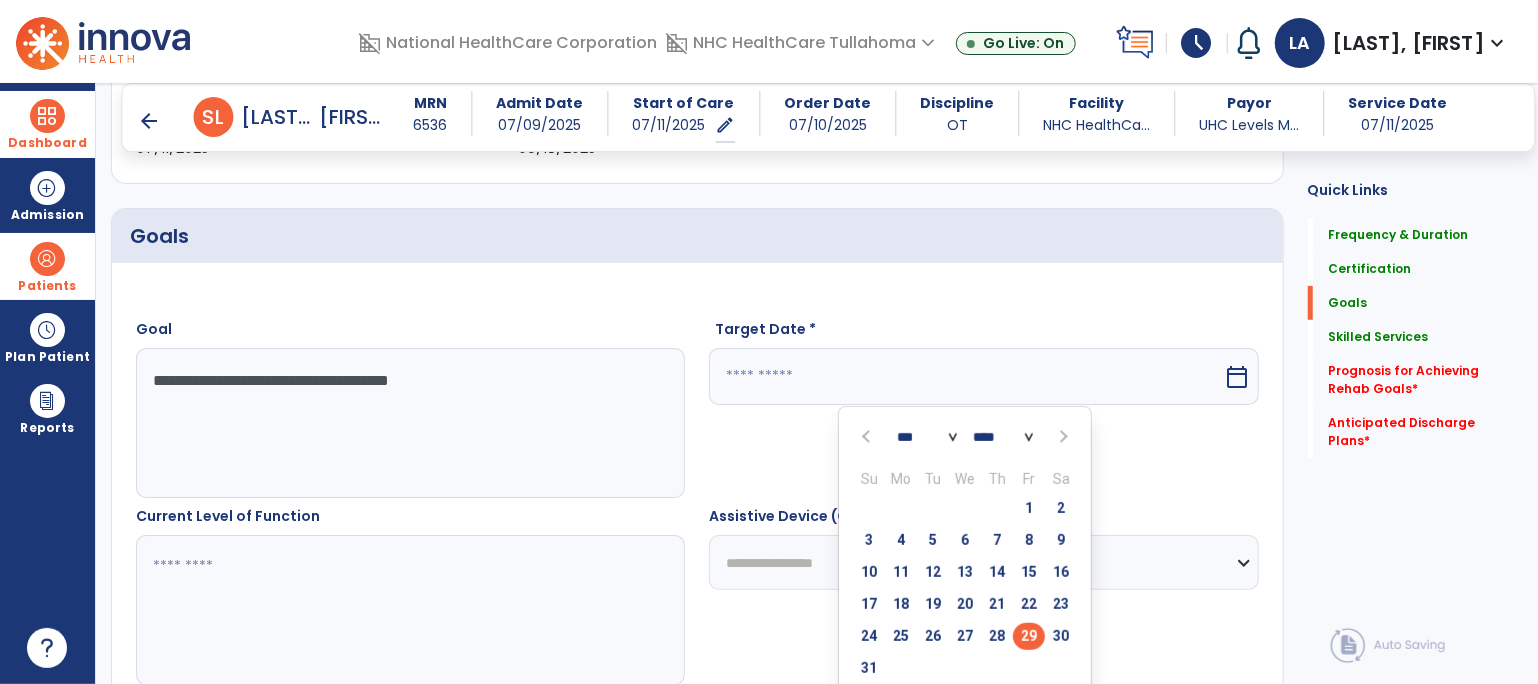 click on "29" at bounding box center (1029, 636) 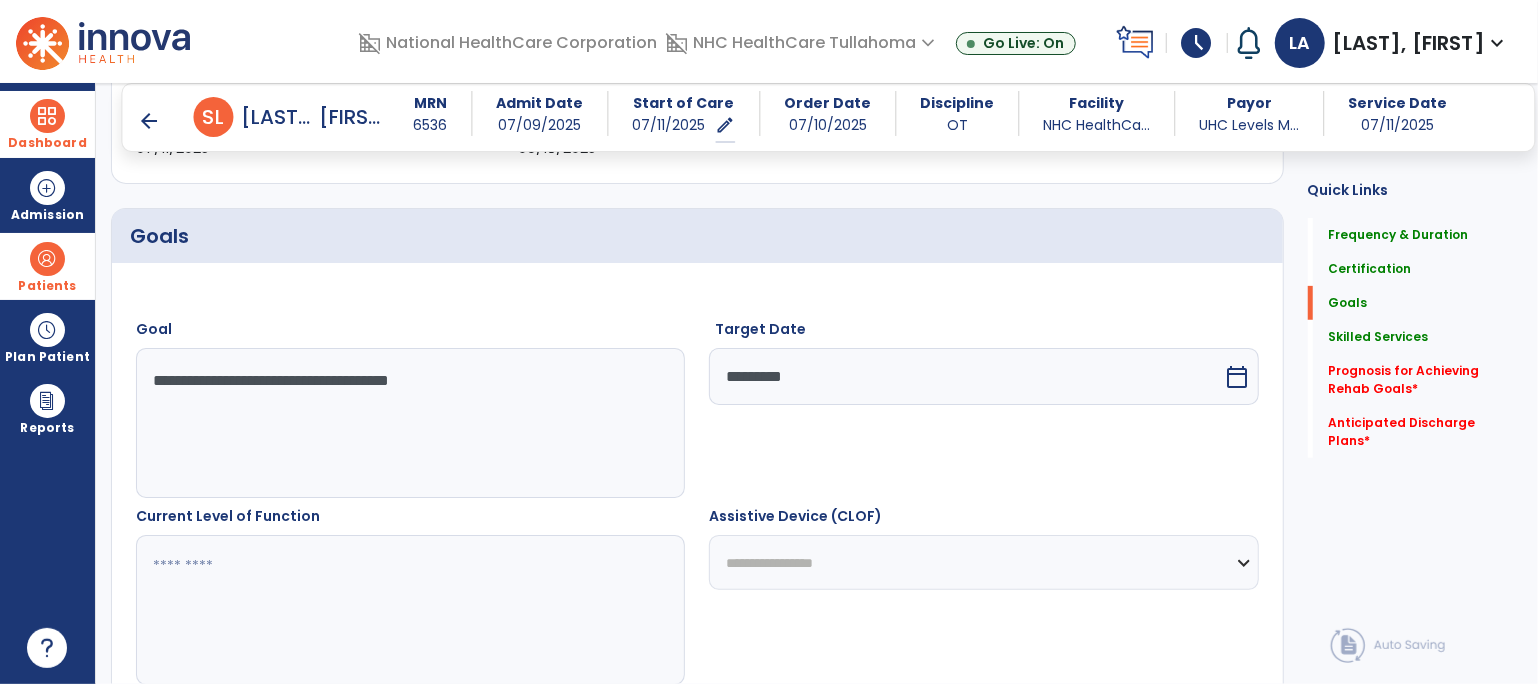 click at bounding box center (410, 610) 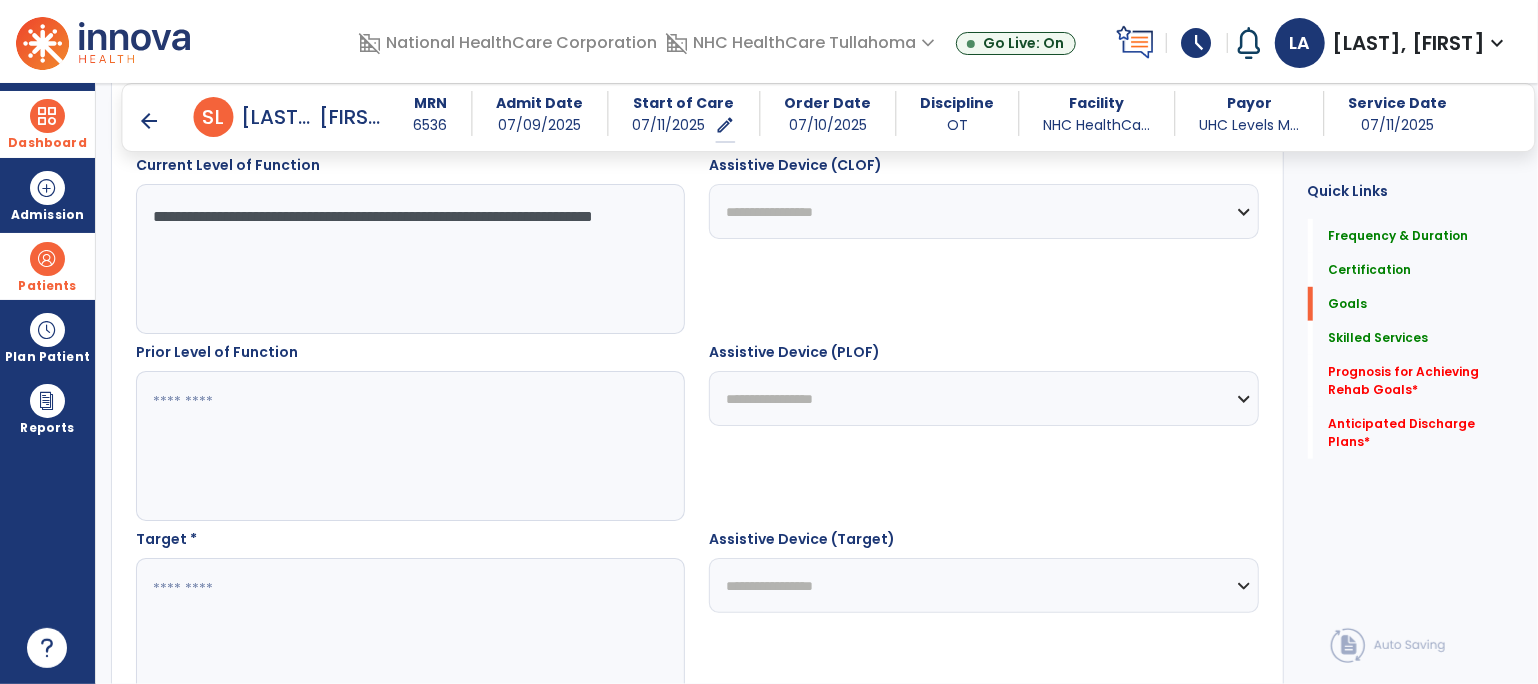 scroll, scrollTop: 762, scrollLeft: 0, axis: vertical 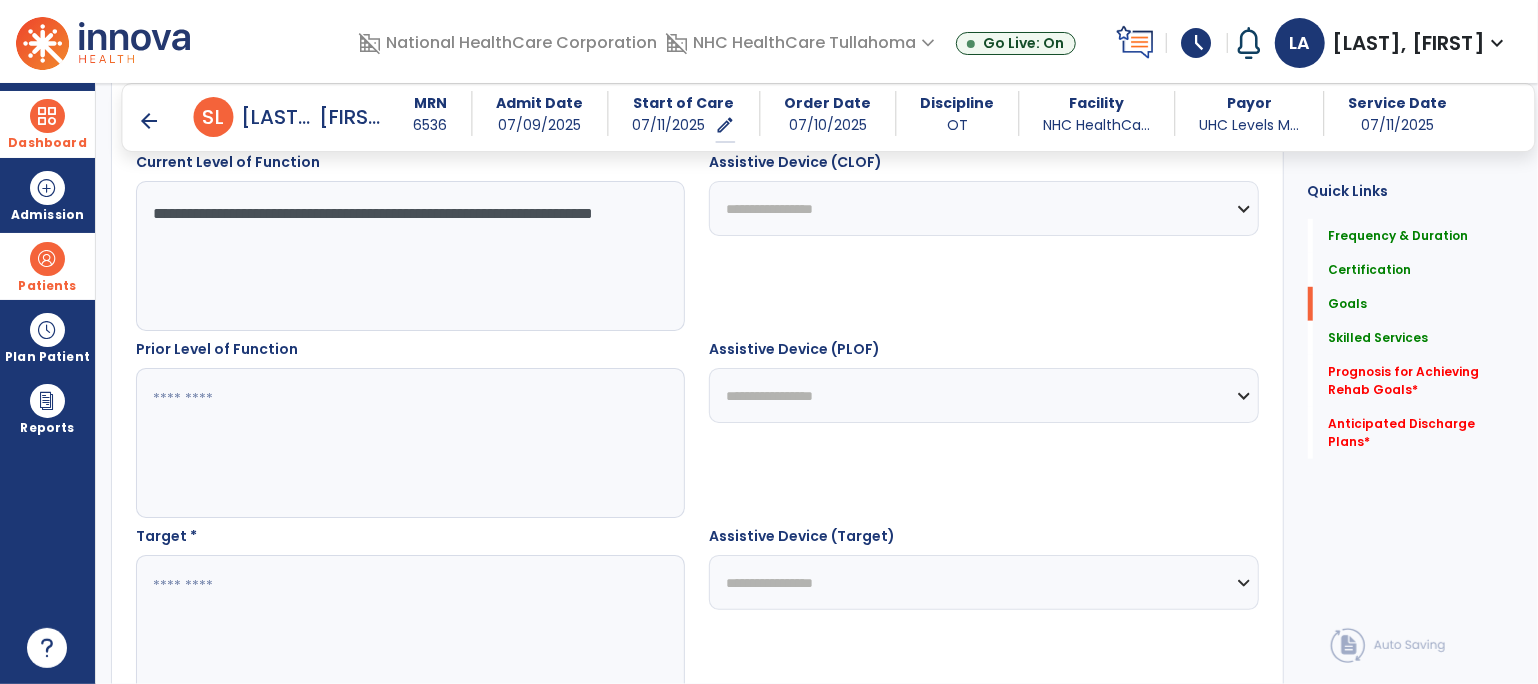 type on "**********" 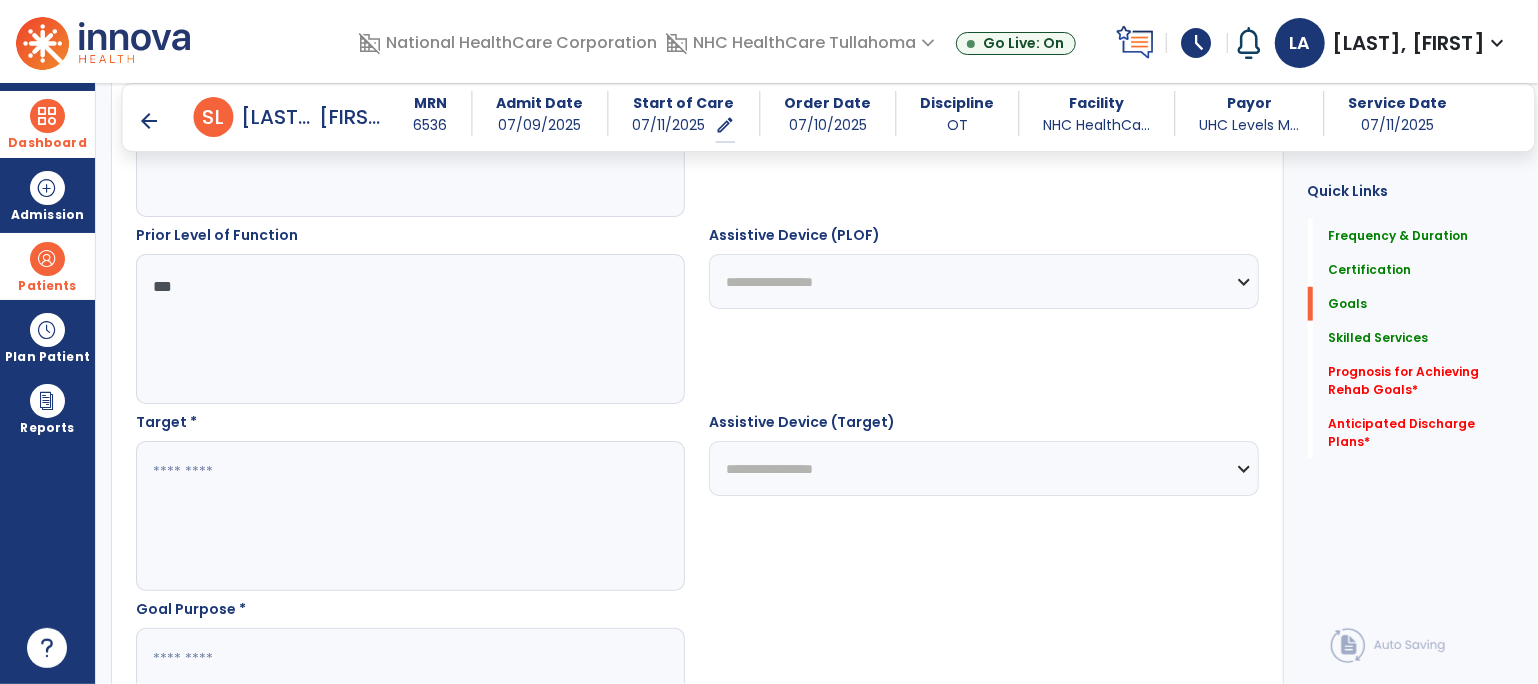 scroll, scrollTop: 989, scrollLeft: 0, axis: vertical 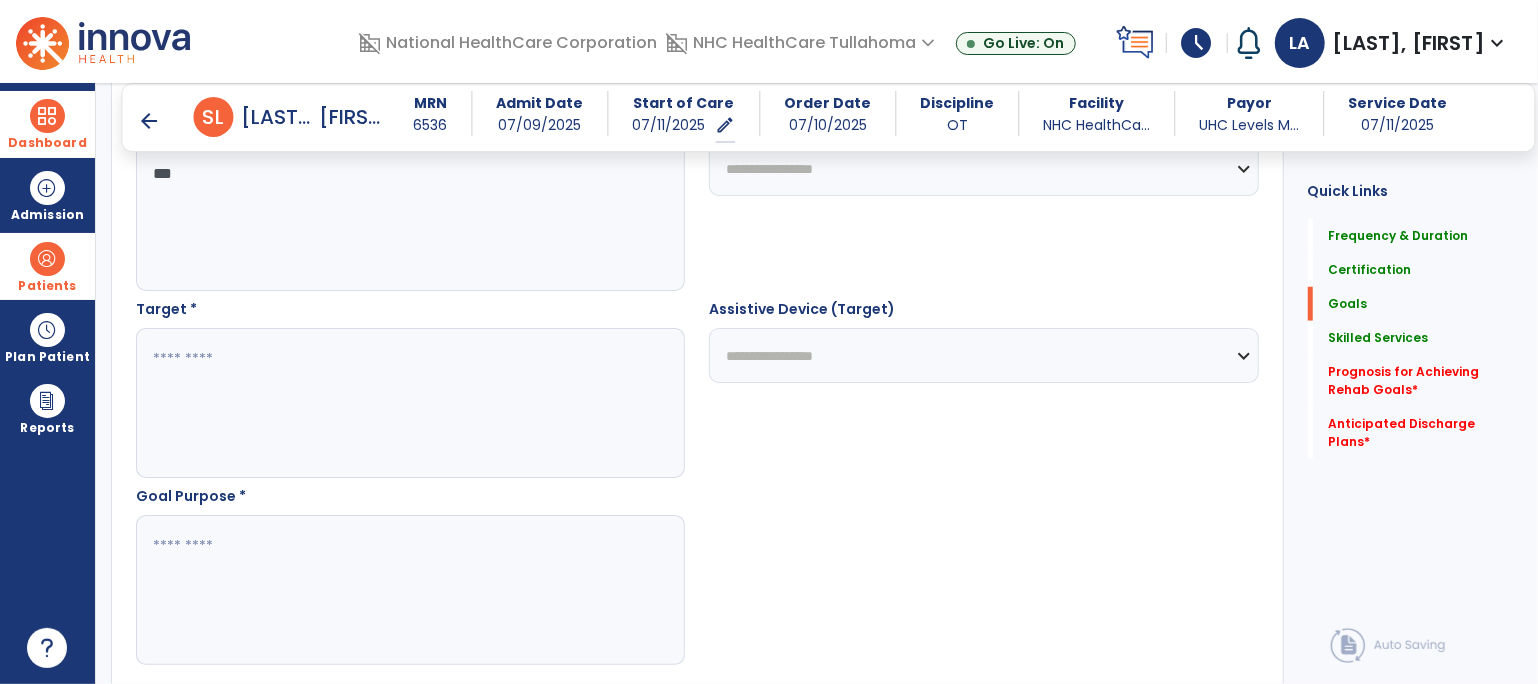 type on "***" 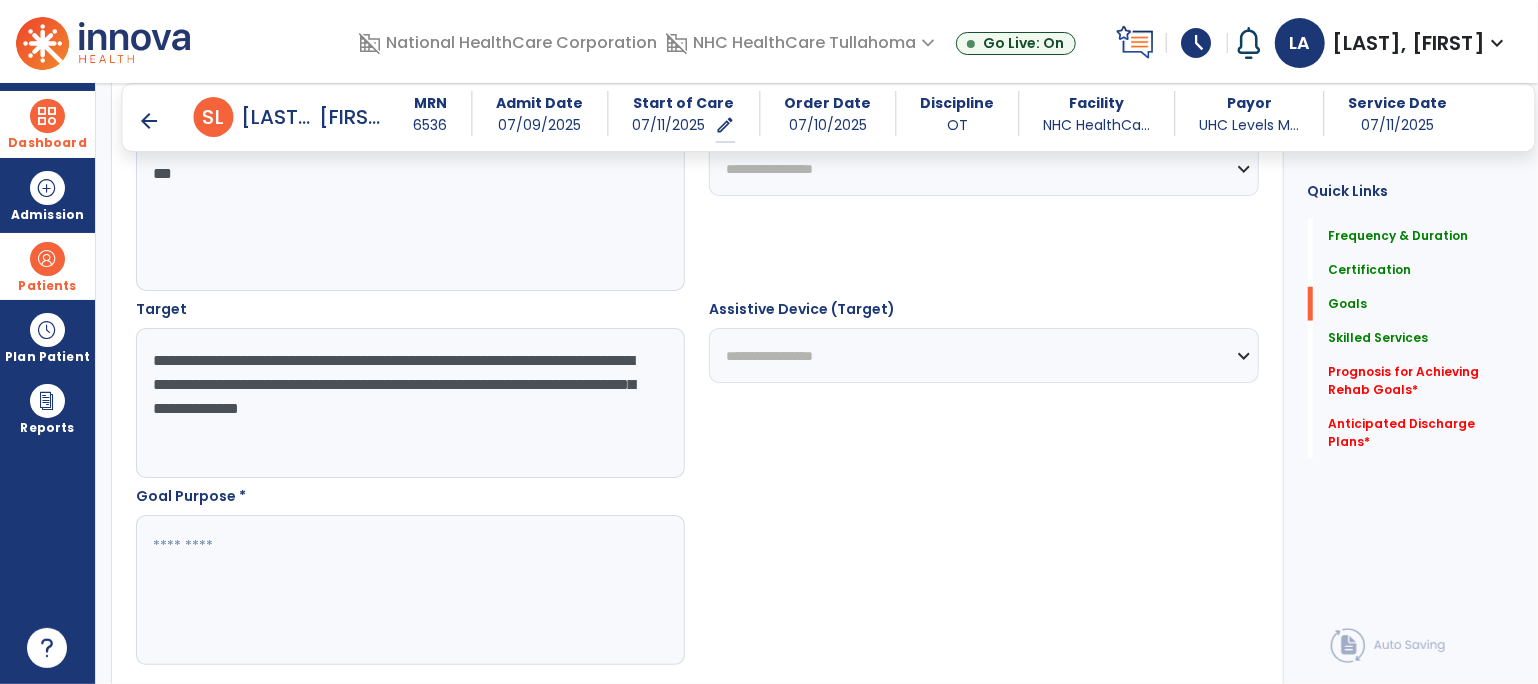 type on "**********" 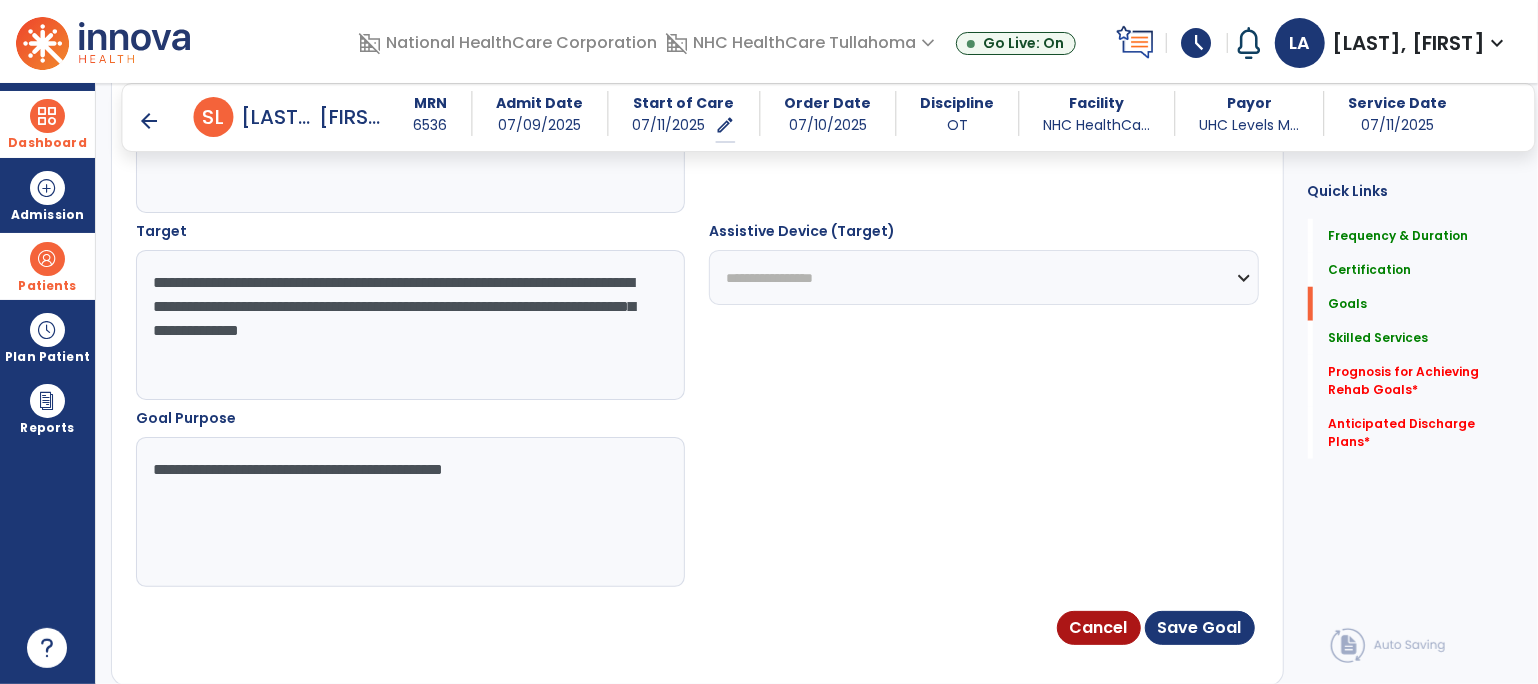 scroll, scrollTop: 1084, scrollLeft: 0, axis: vertical 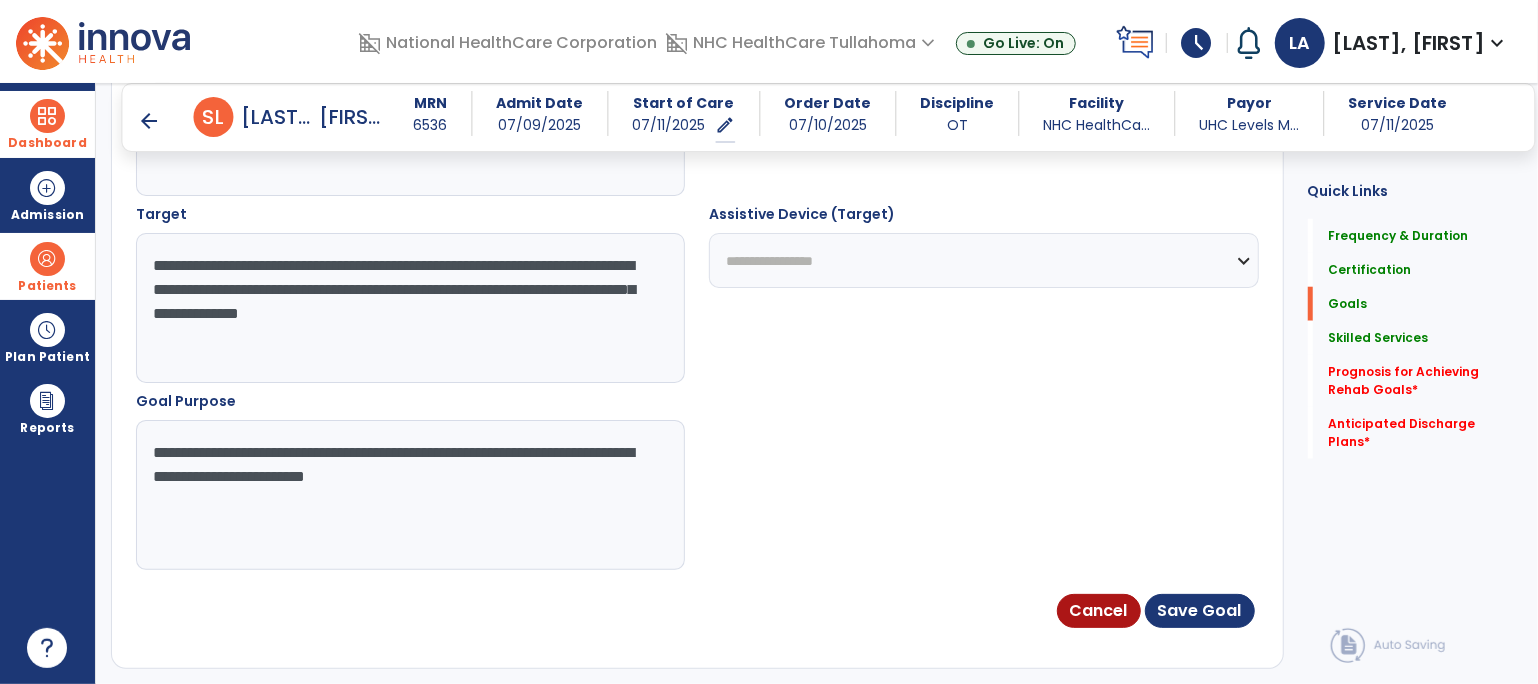 type on "**********" 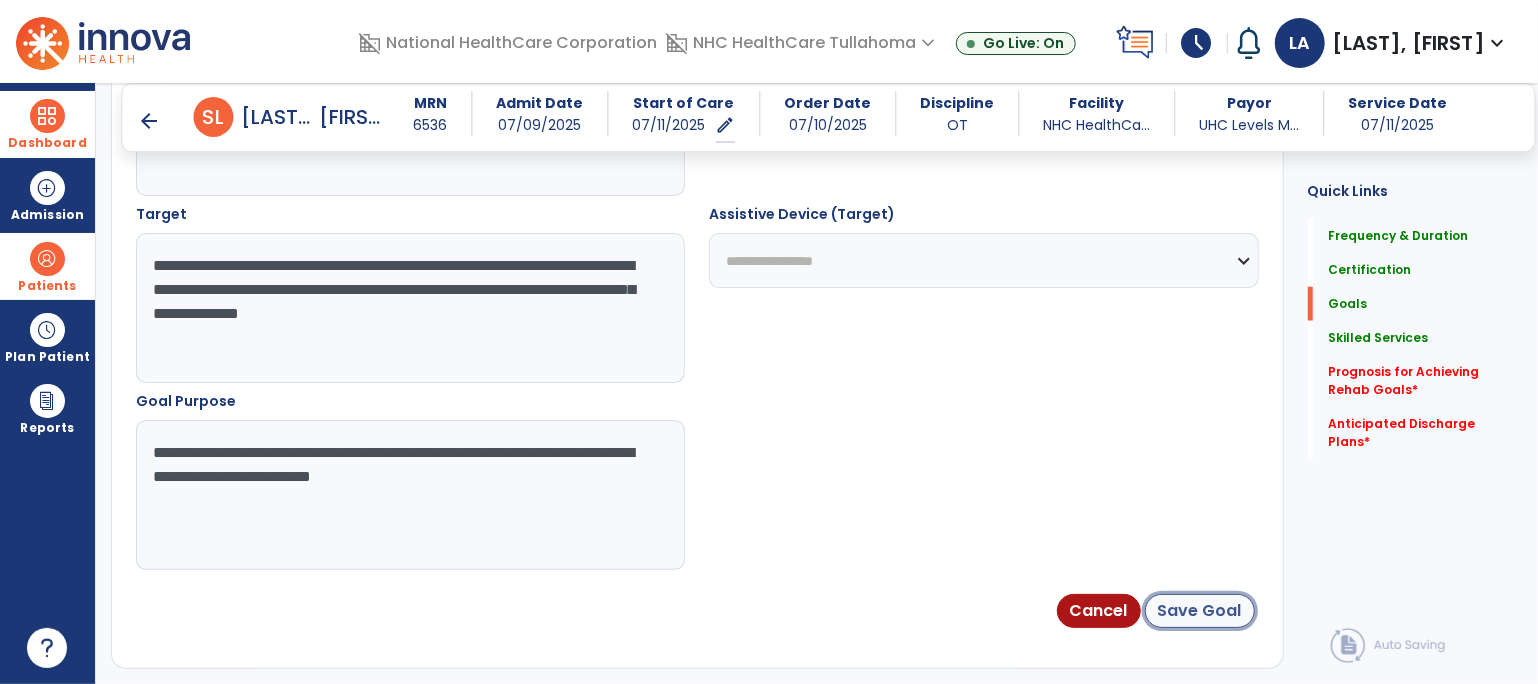 click on "Save Goal" at bounding box center [1200, 611] 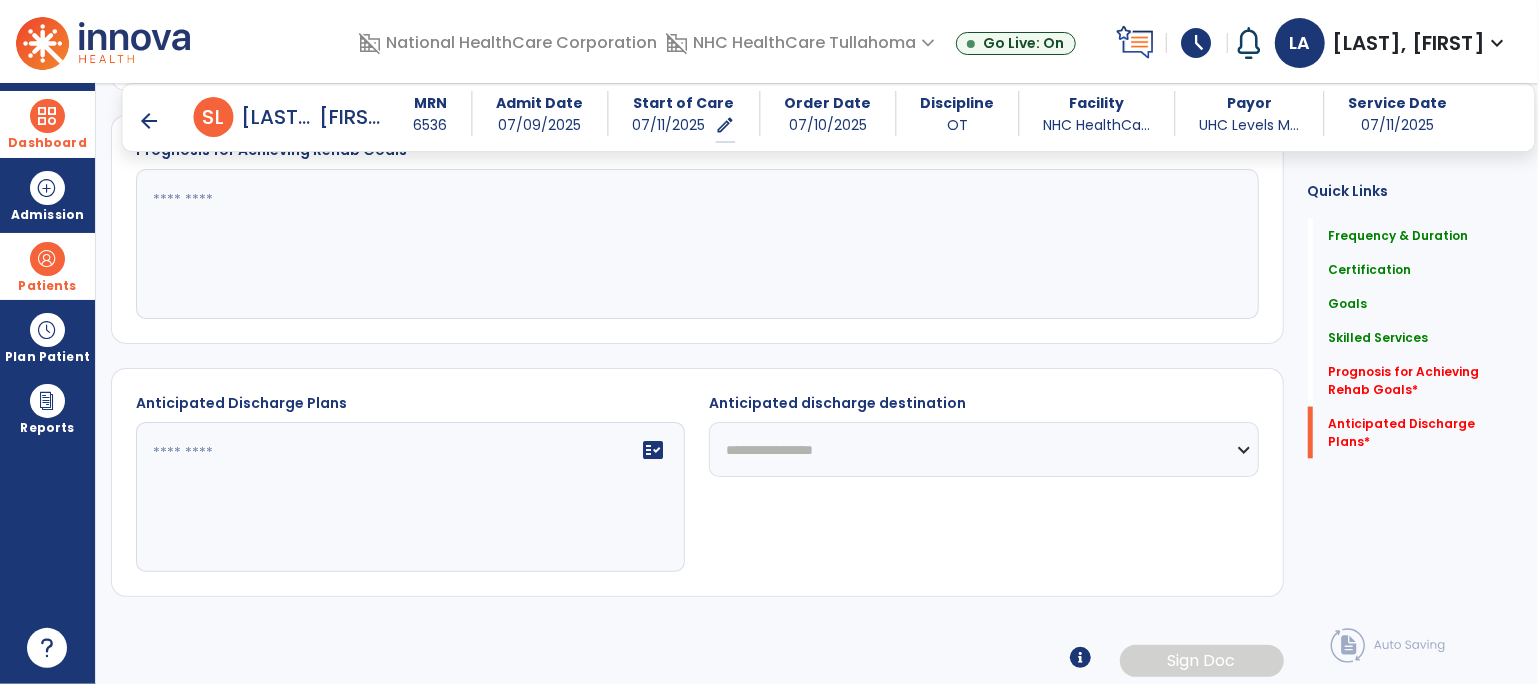 scroll, scrollTop: 1838, scrollLeft: 0, axis: vertical 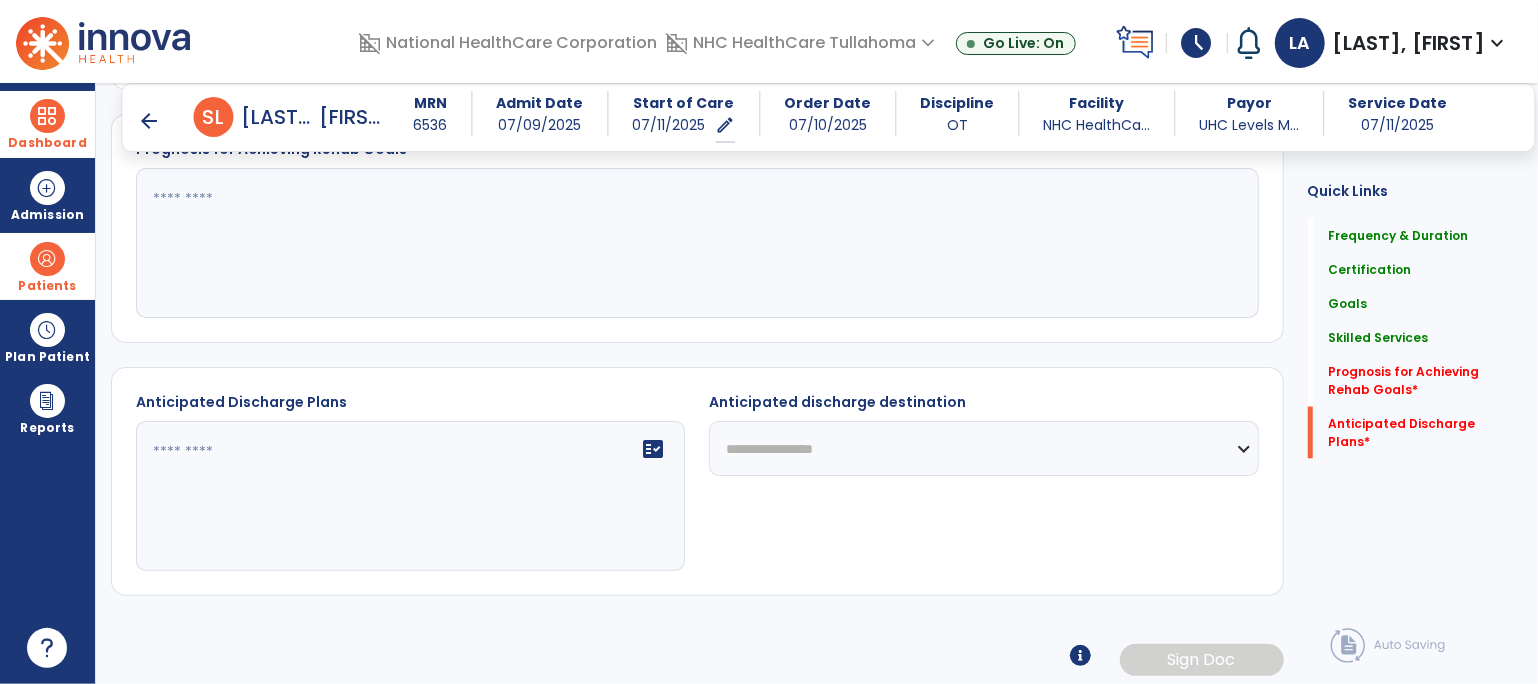 click 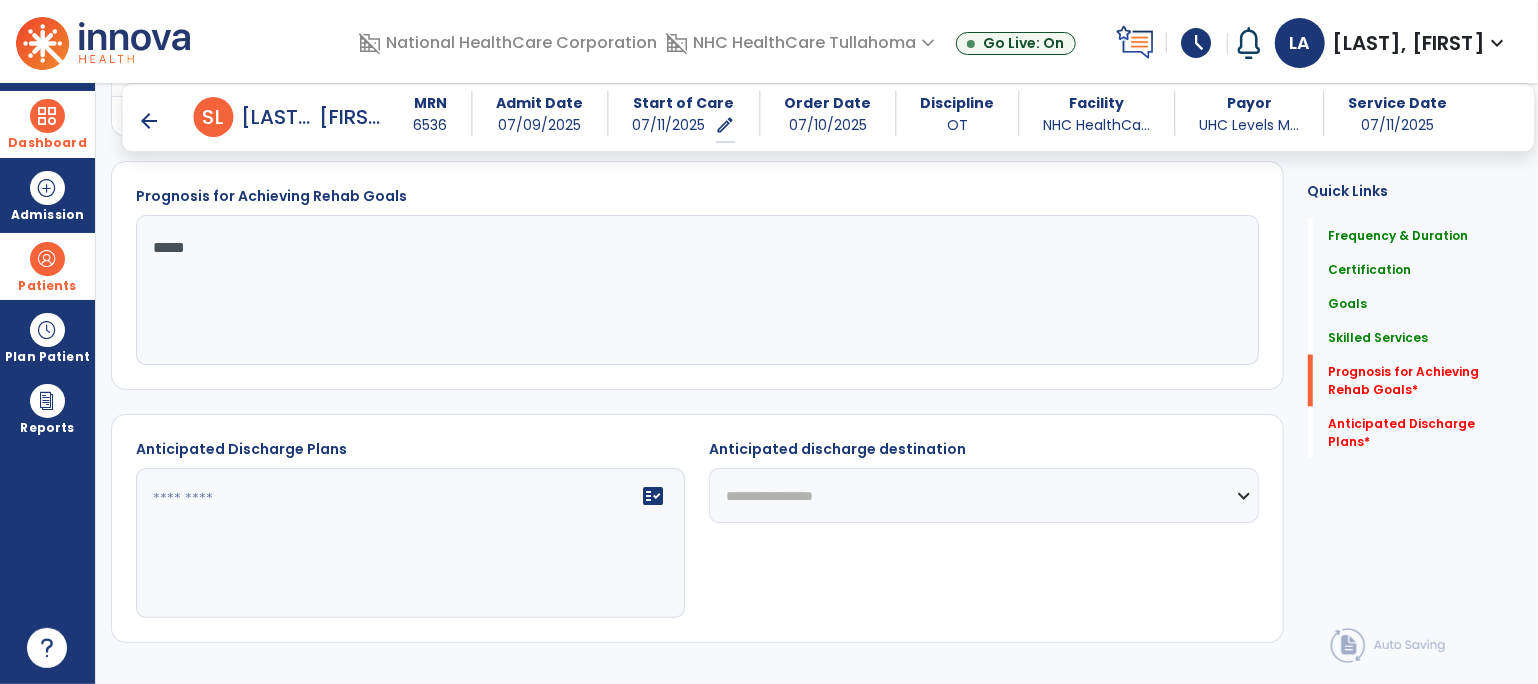 scroll, scrollTop: 1774, scrollLeft: 0, axis: vertical 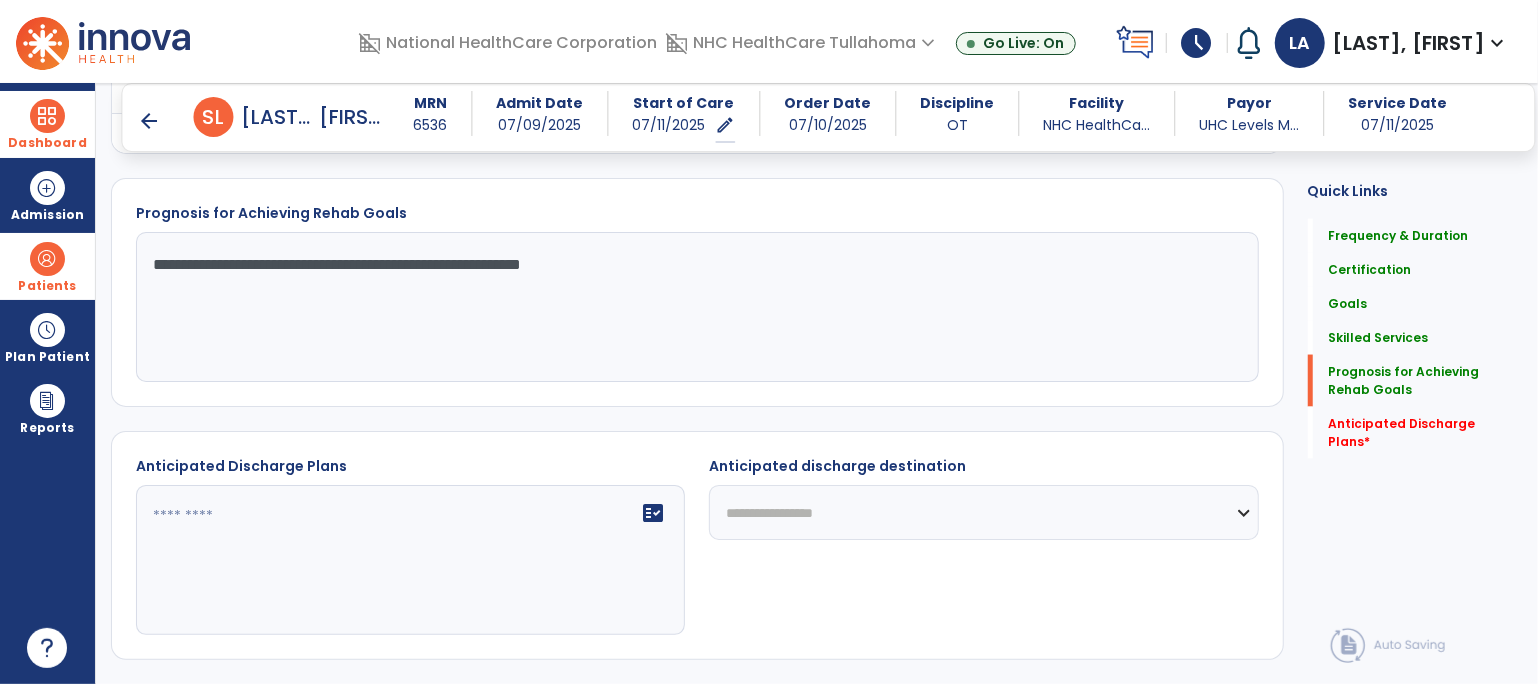 type on "**********" 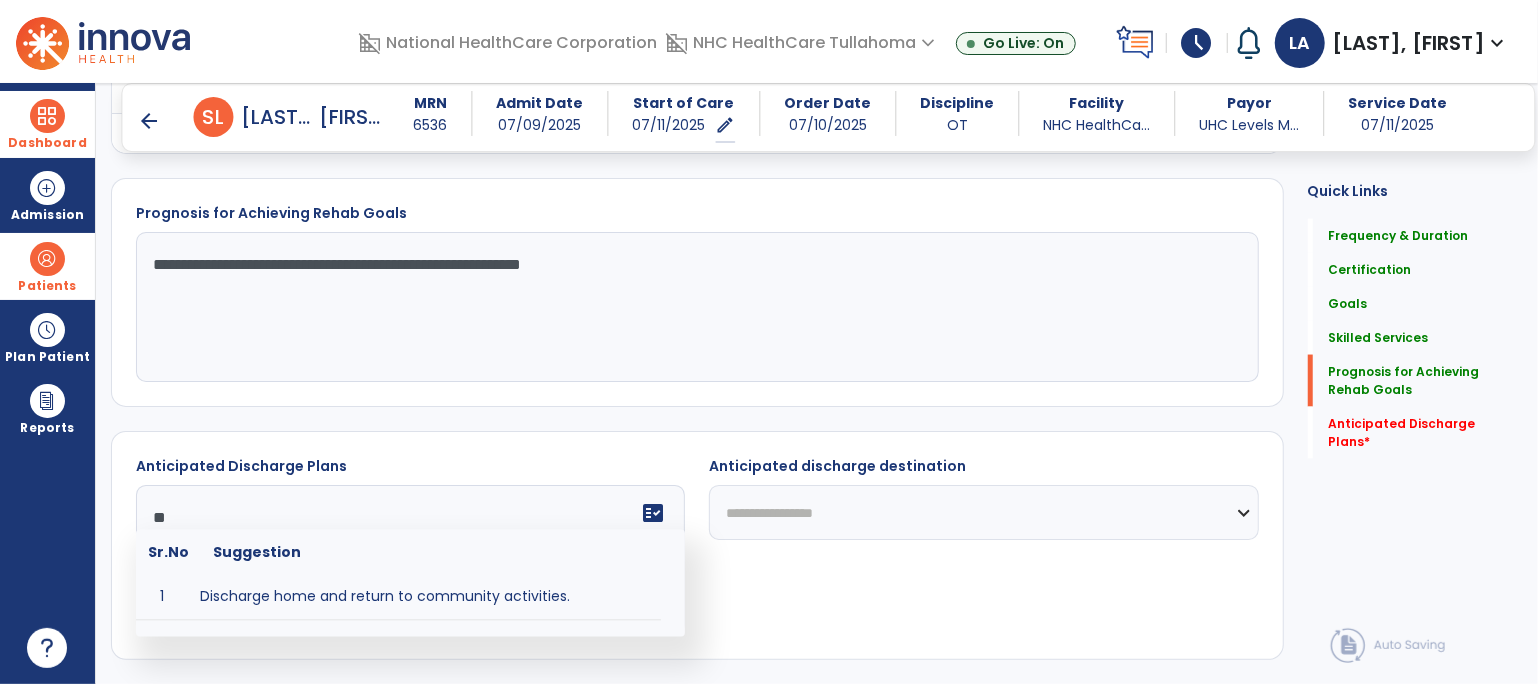 type on "*" 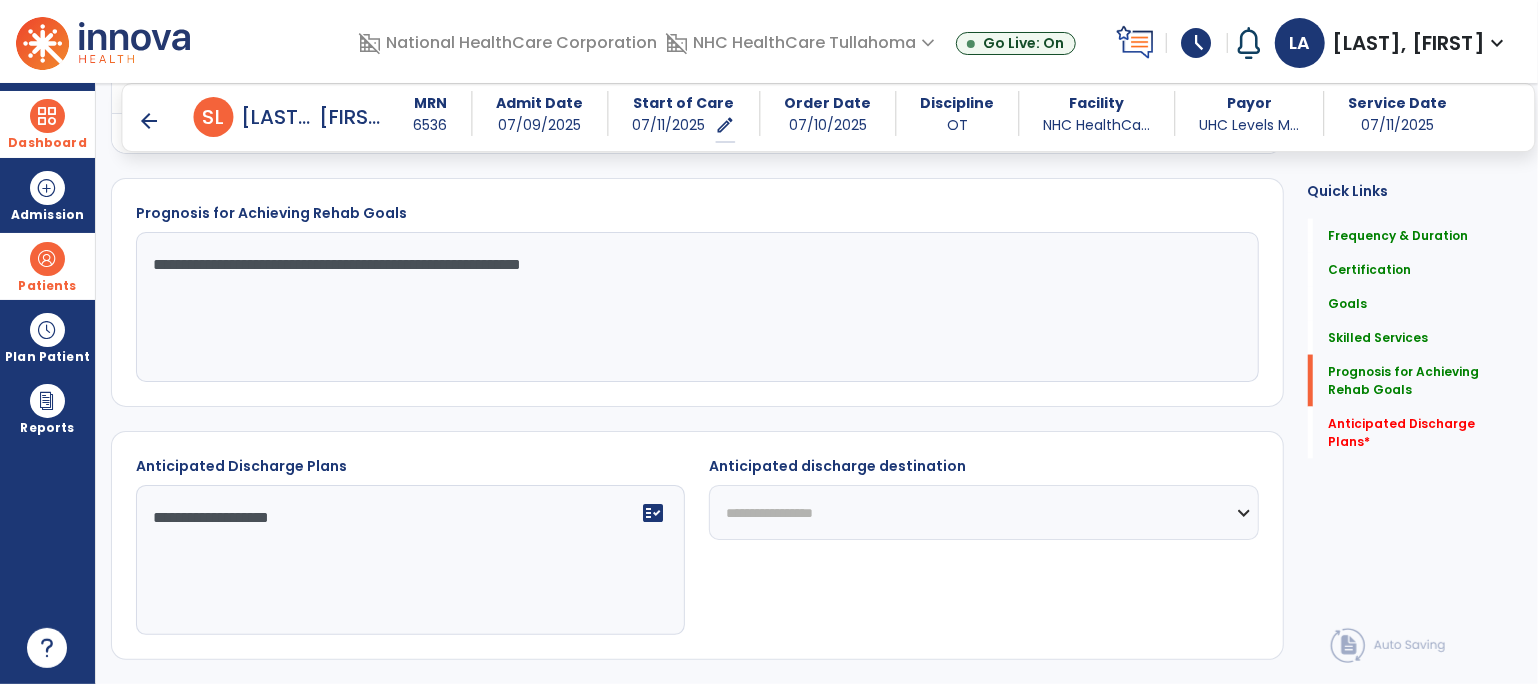 type on "**********" 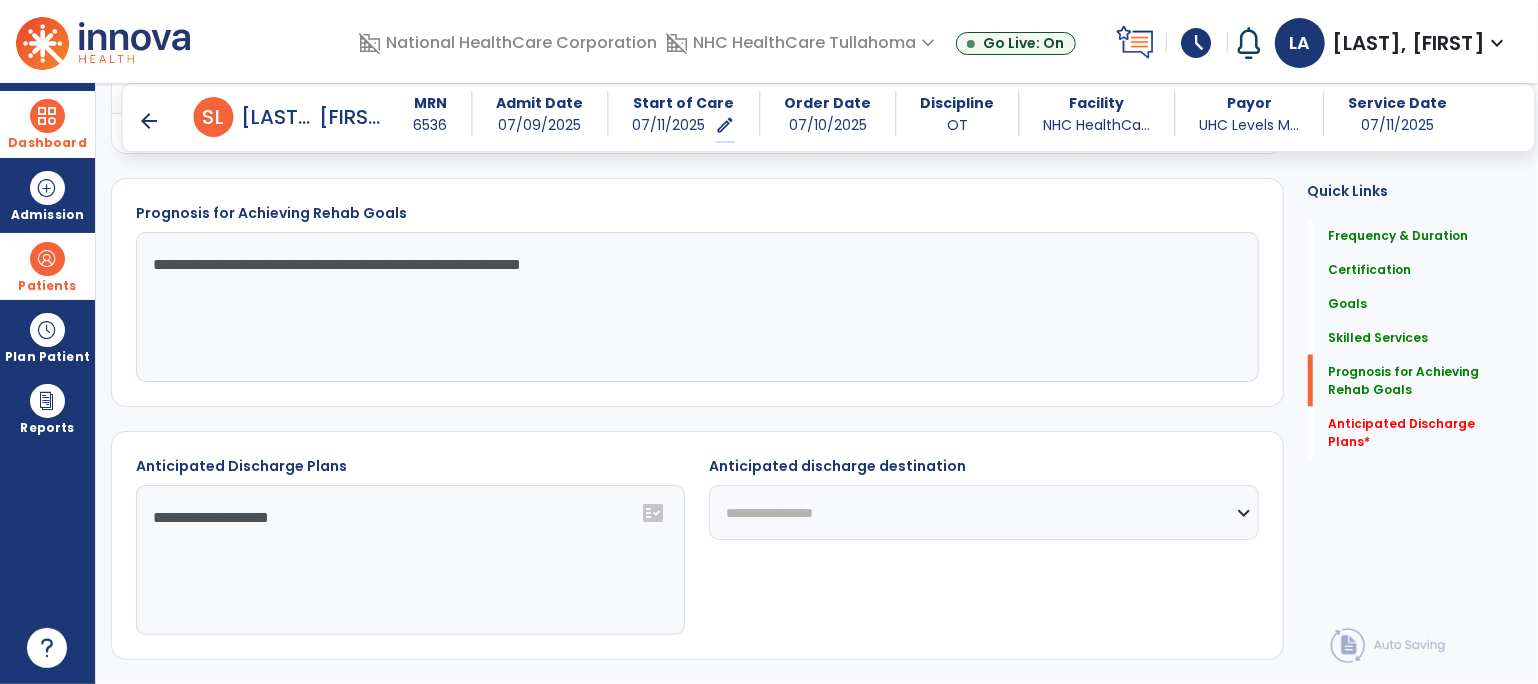 select on "**********" 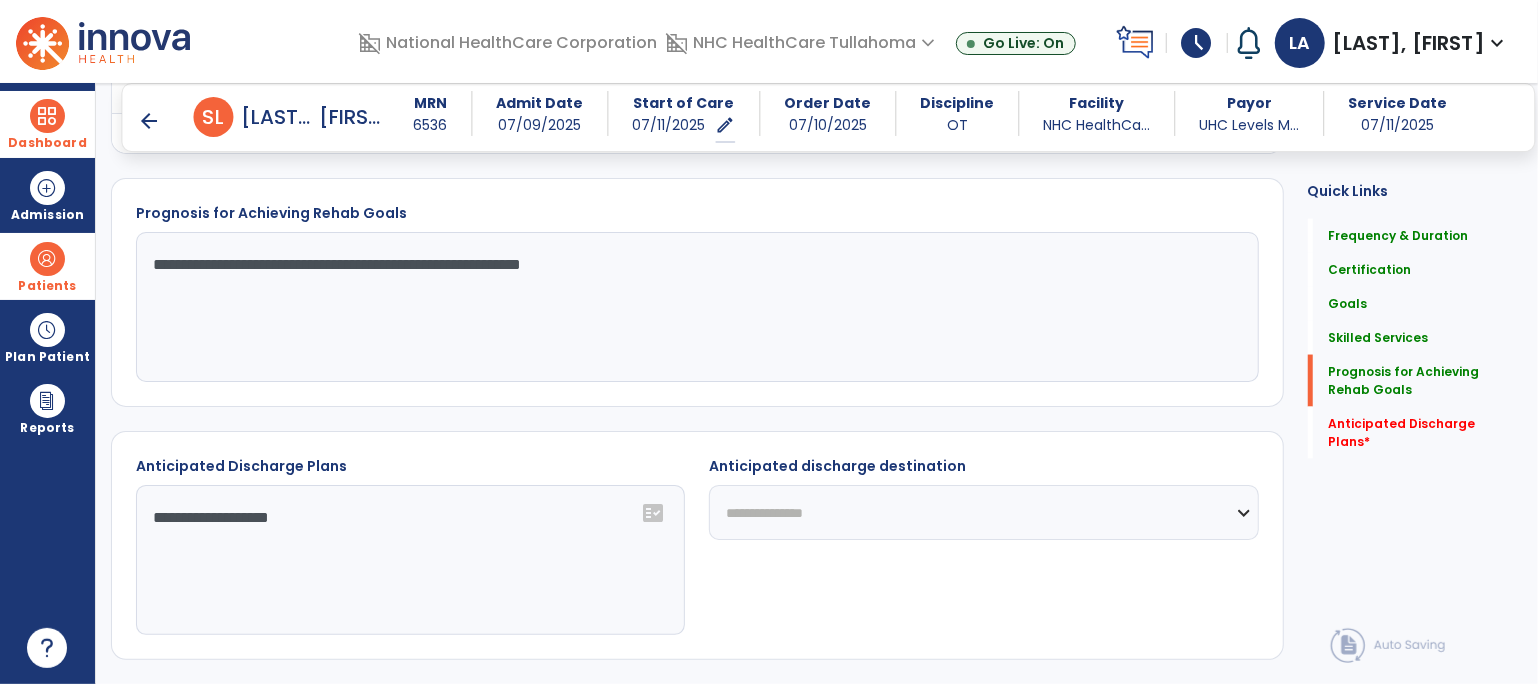 click on "**********" 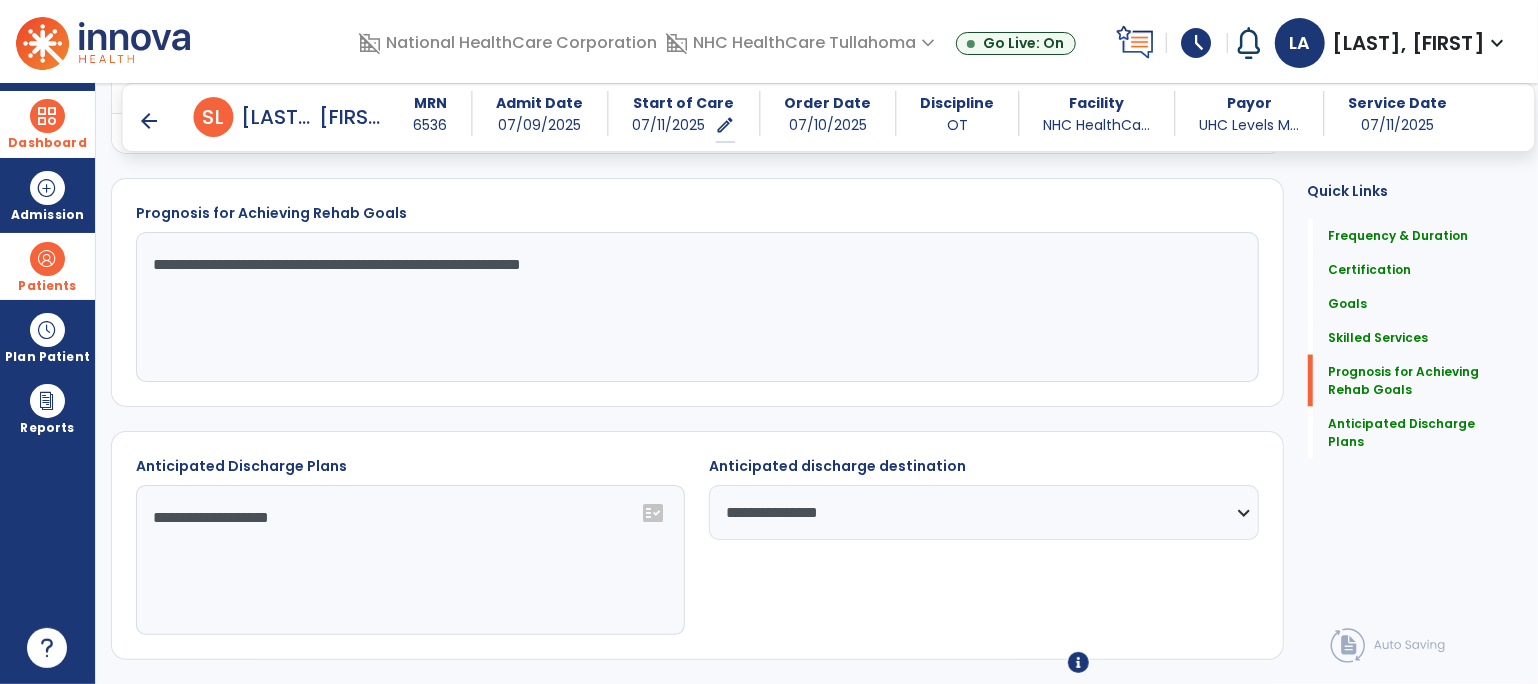 scroll, scrollTop: 1844, scrollLeft: 0, axis: vertical 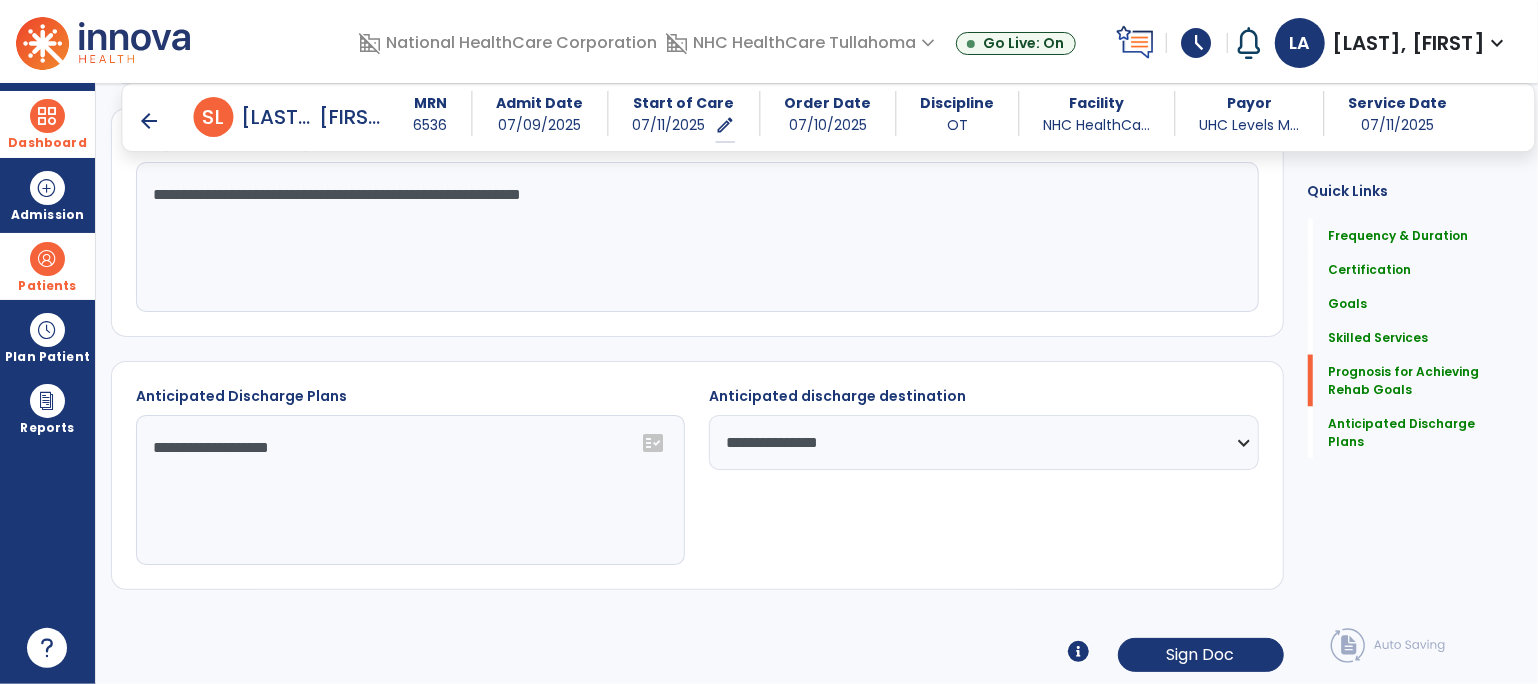 click on "**********" 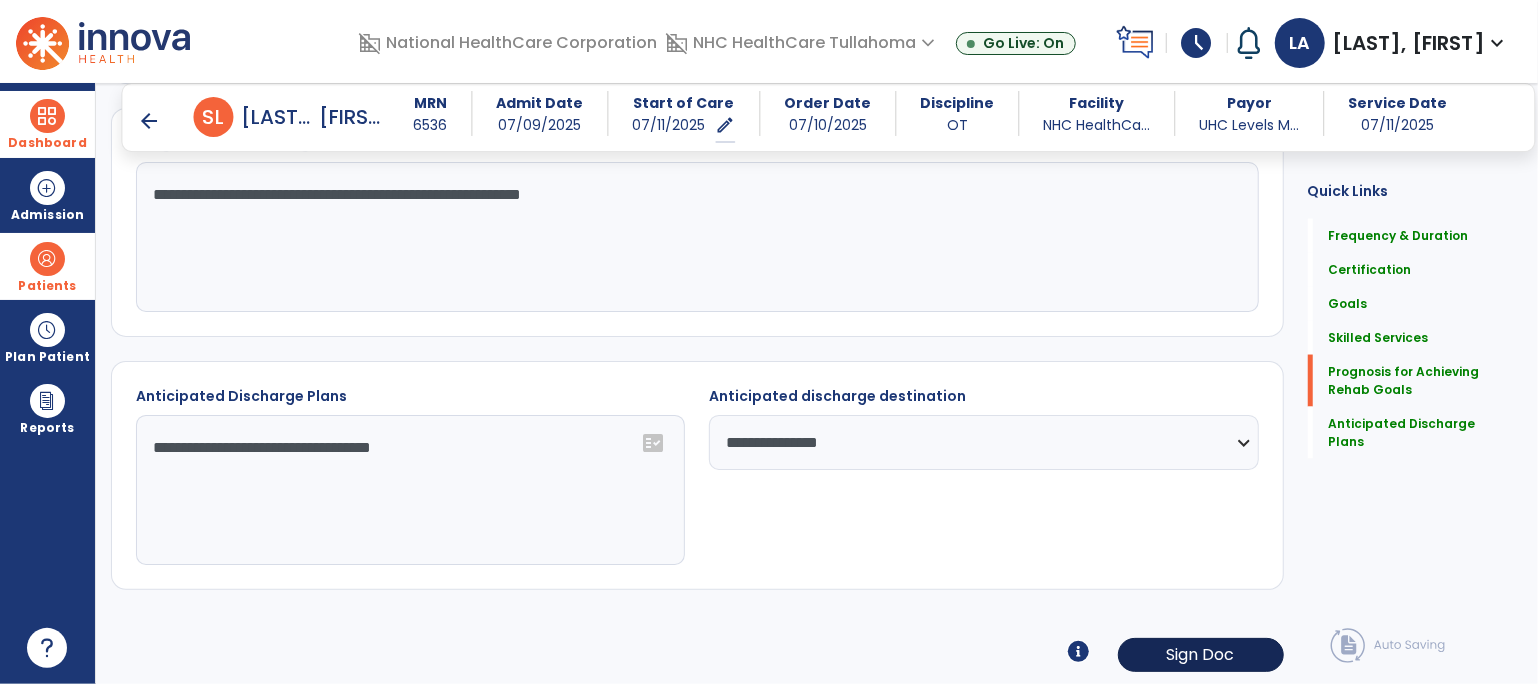 type on "**********" 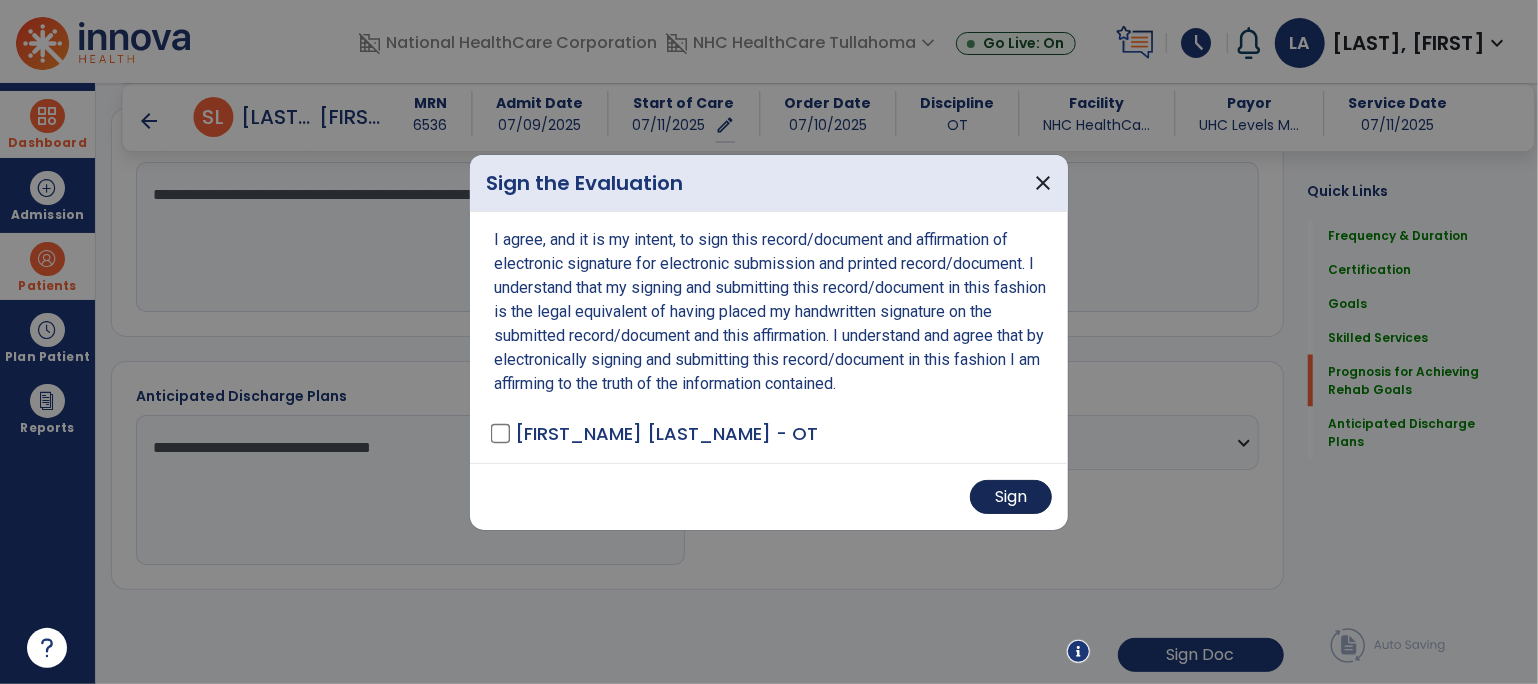 click on "Sign" at bounding box center [1011, 497] 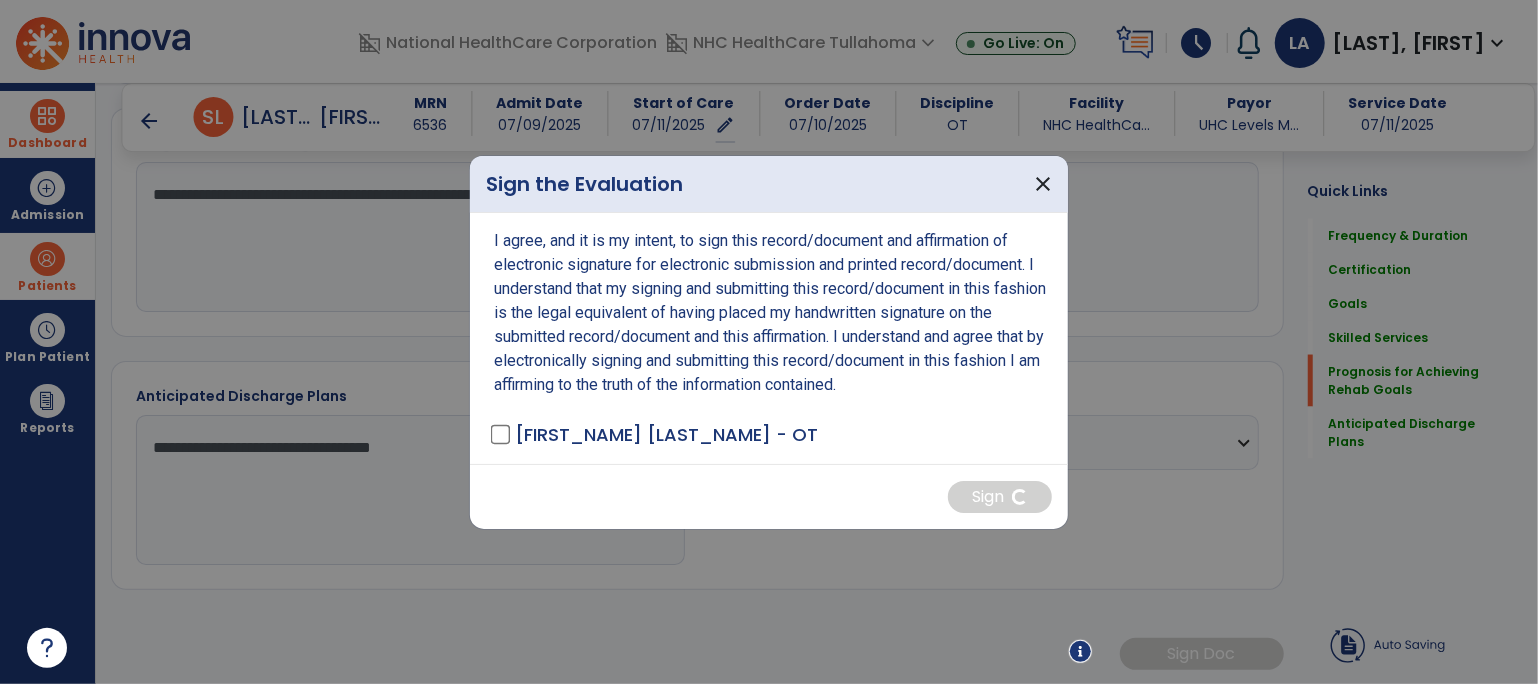 scroll, scrollTop: 1842, scrollLeft: 0, axis: vertical 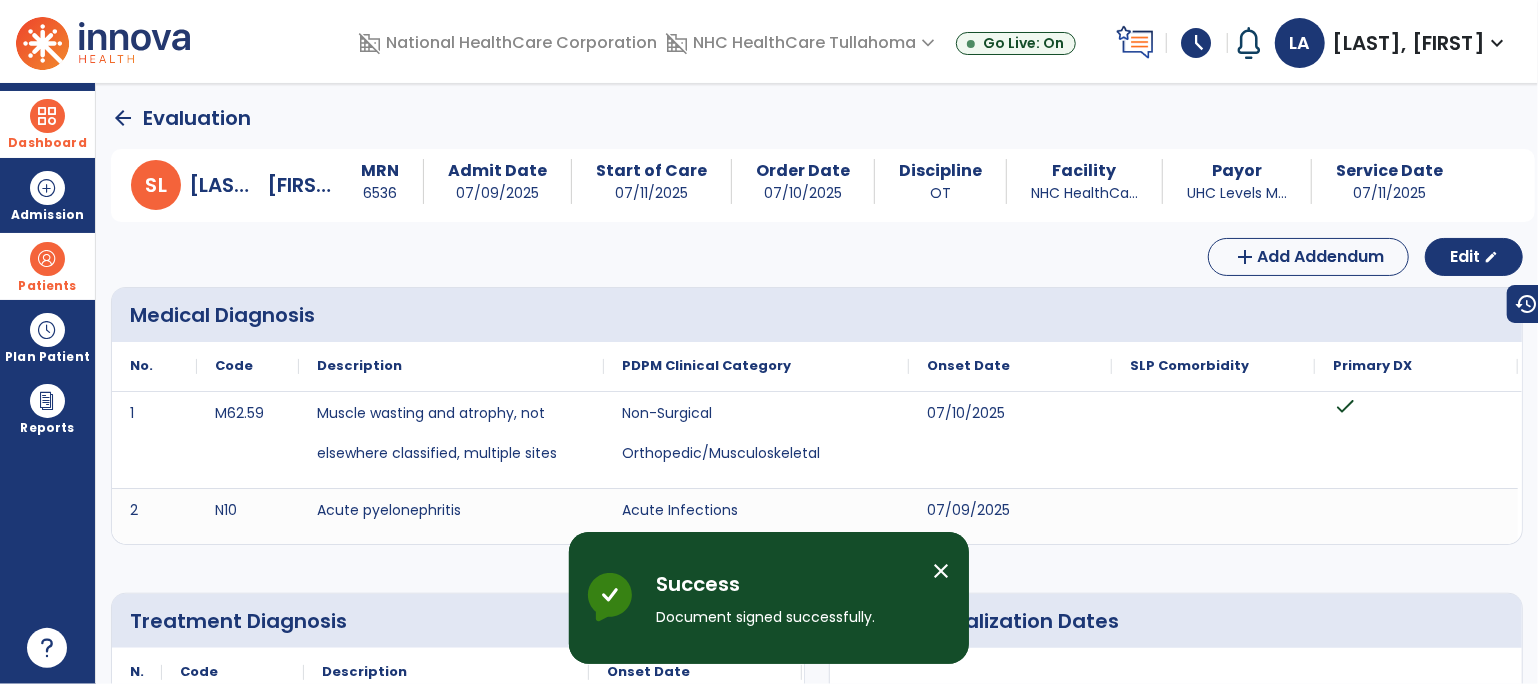 click on "arrow_back" 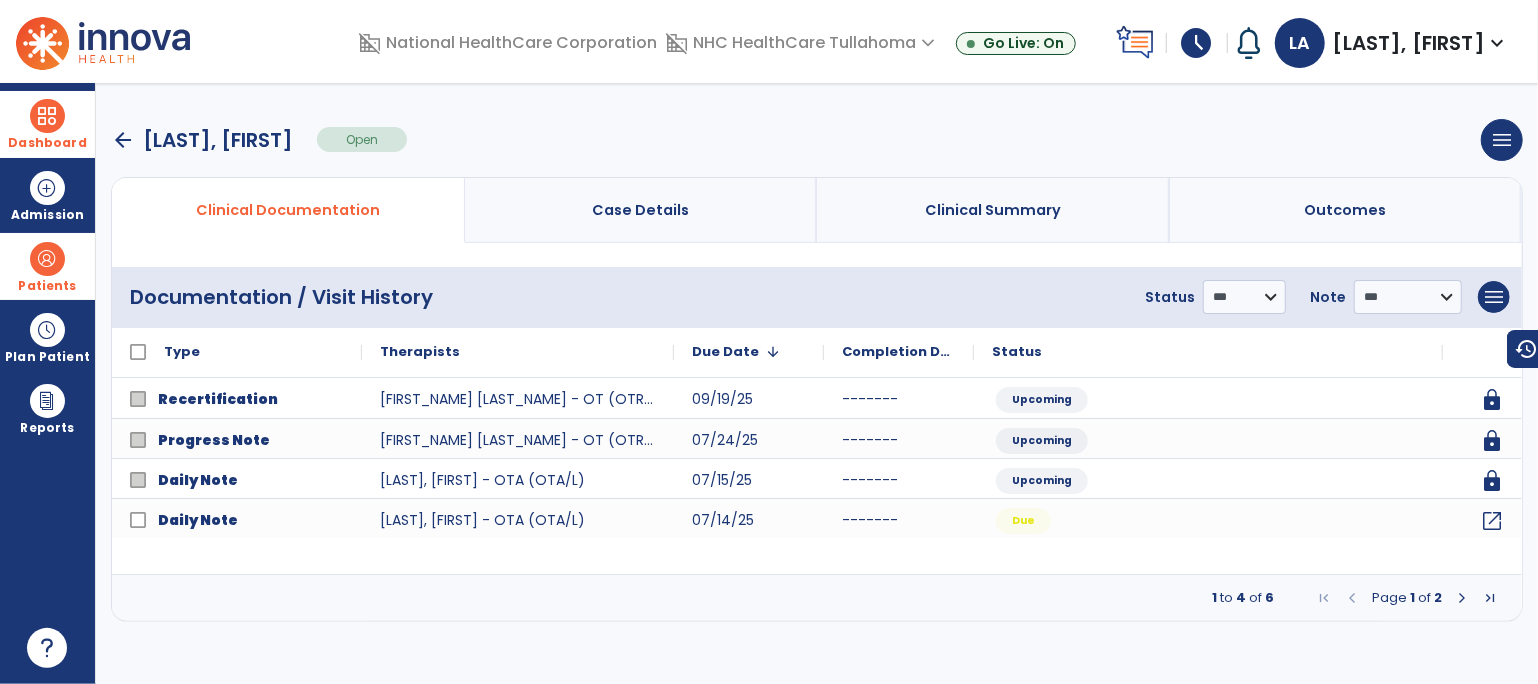 click at bounding box center [1462, 598] 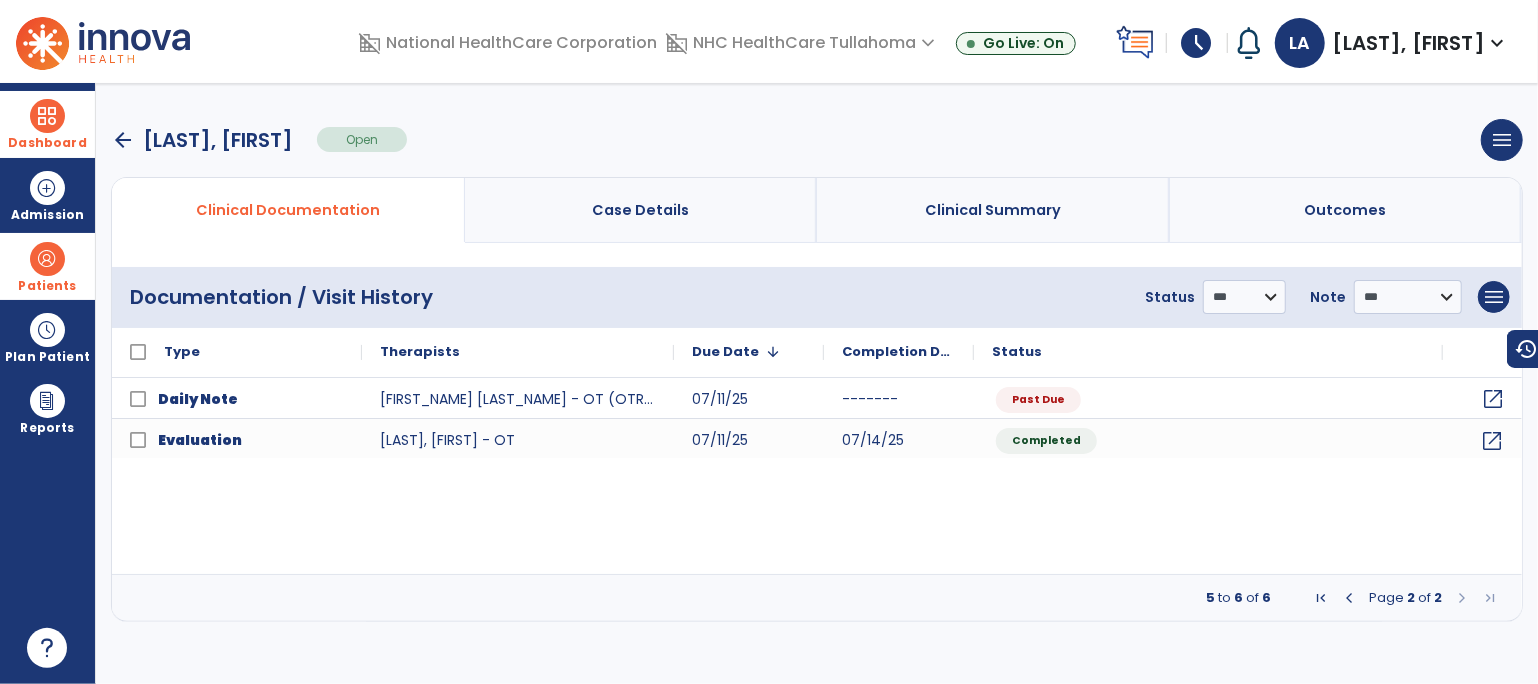 click on "open_in_new" 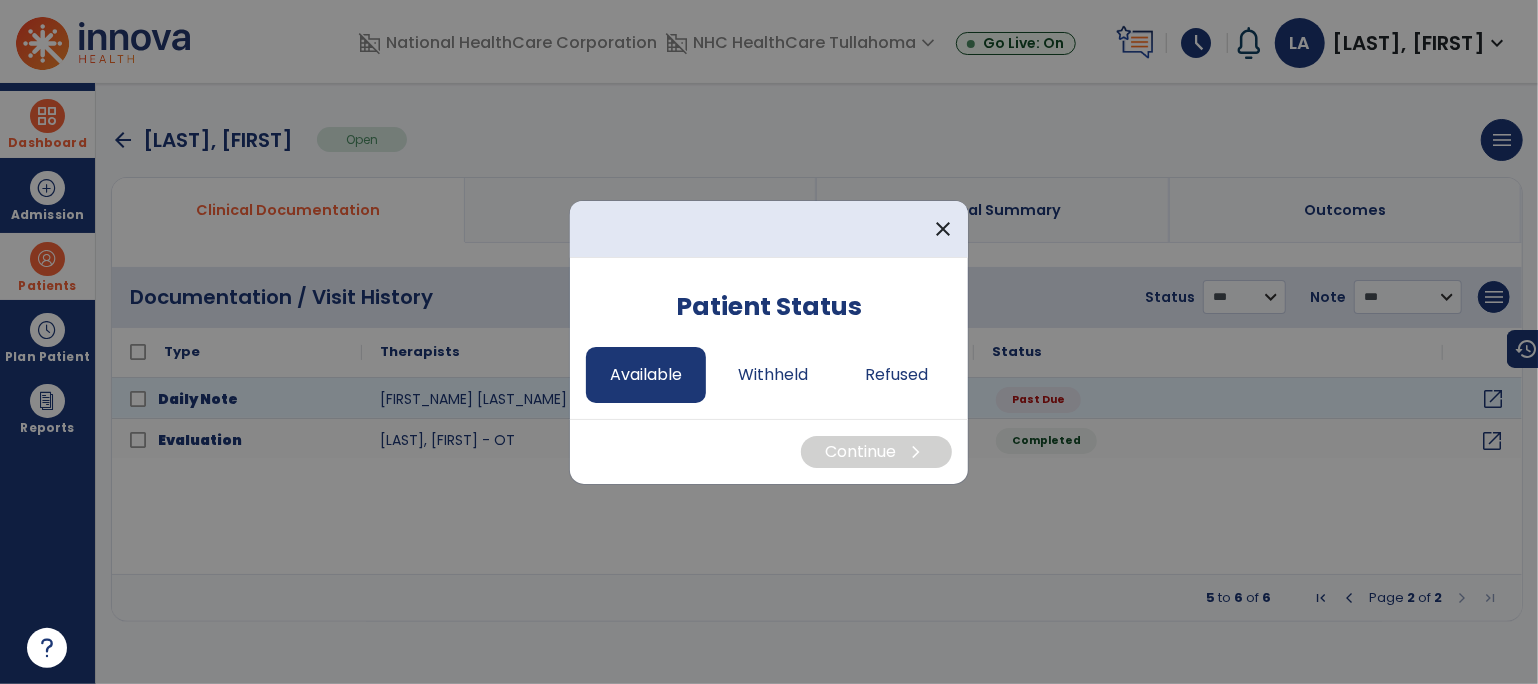 click on "Available" at bounding box center (646, 375) 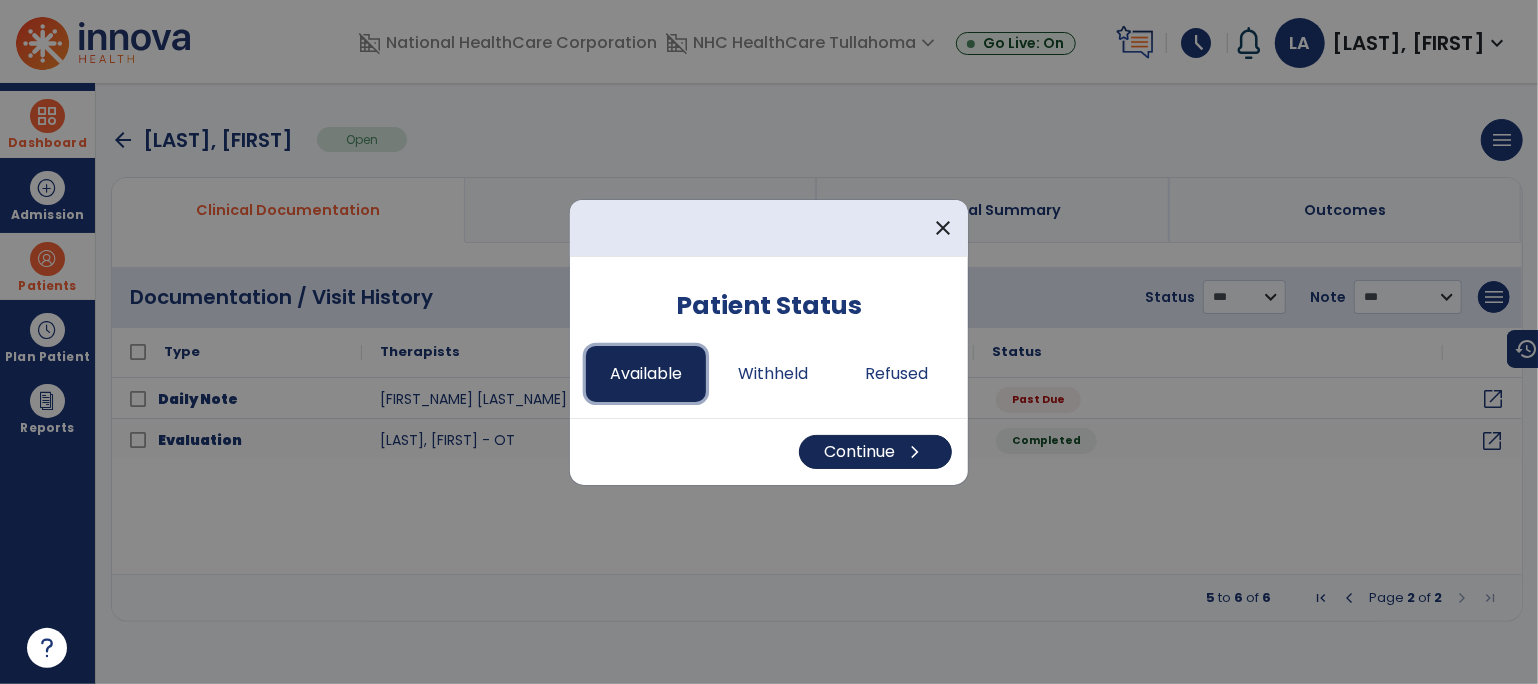 click on "Continue   chevron_right" at bounding box center [875, 452] 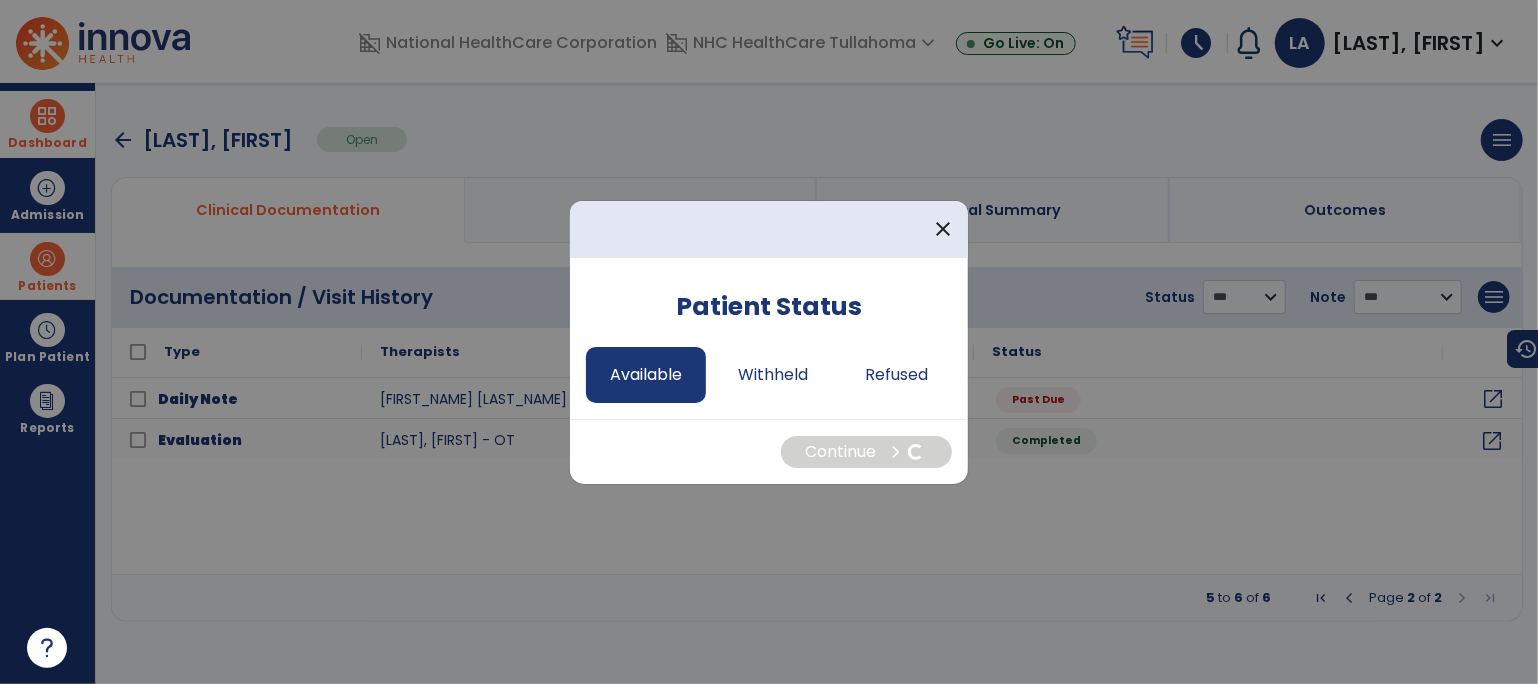 select on "*" 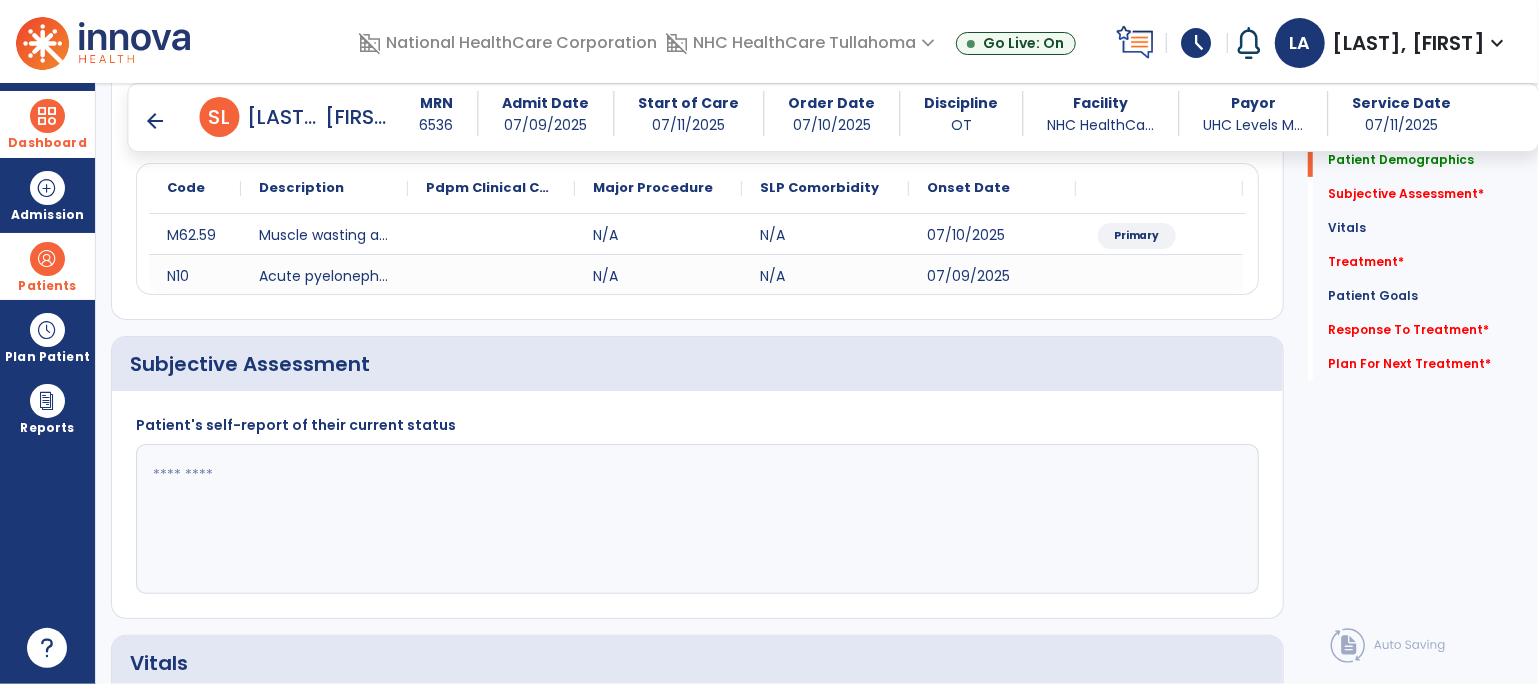 scroll, scrollTop: 383, scrollLeft: 0, axis: vertical 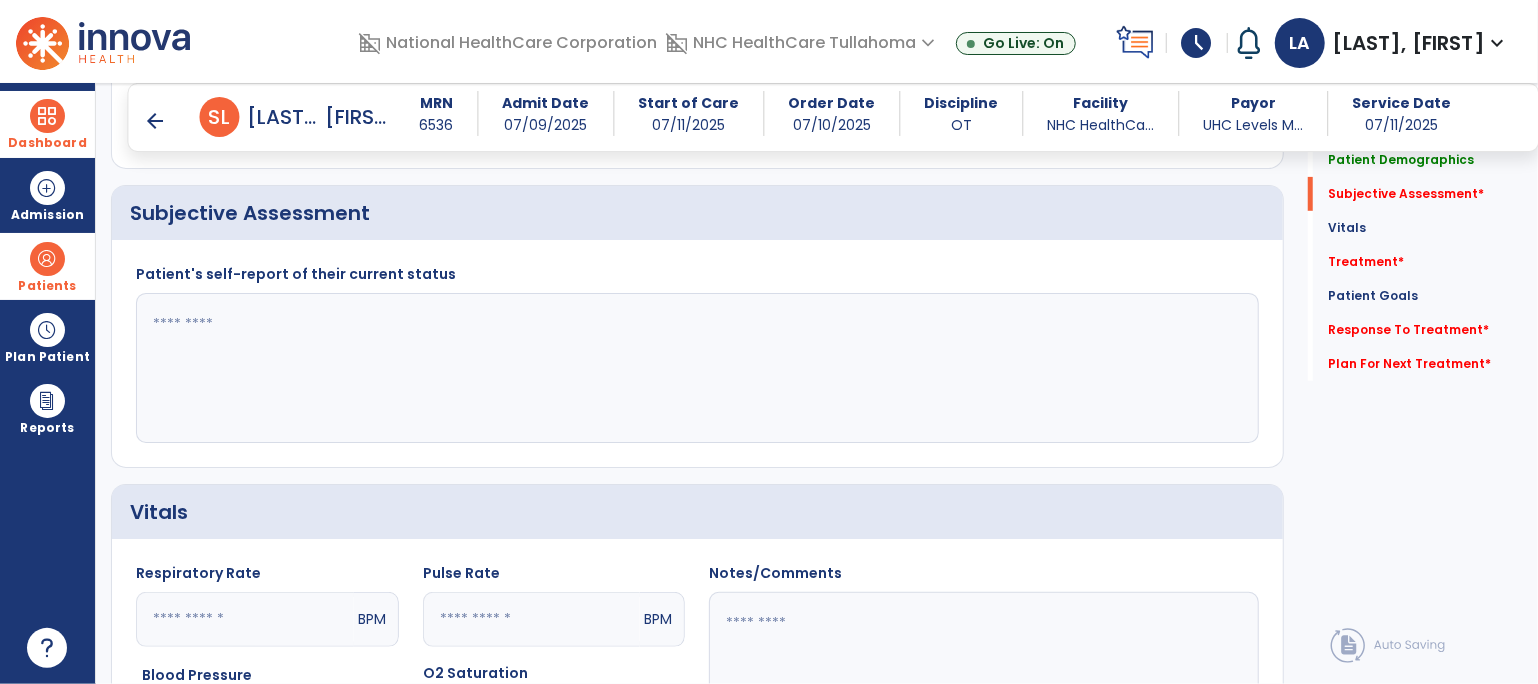 click 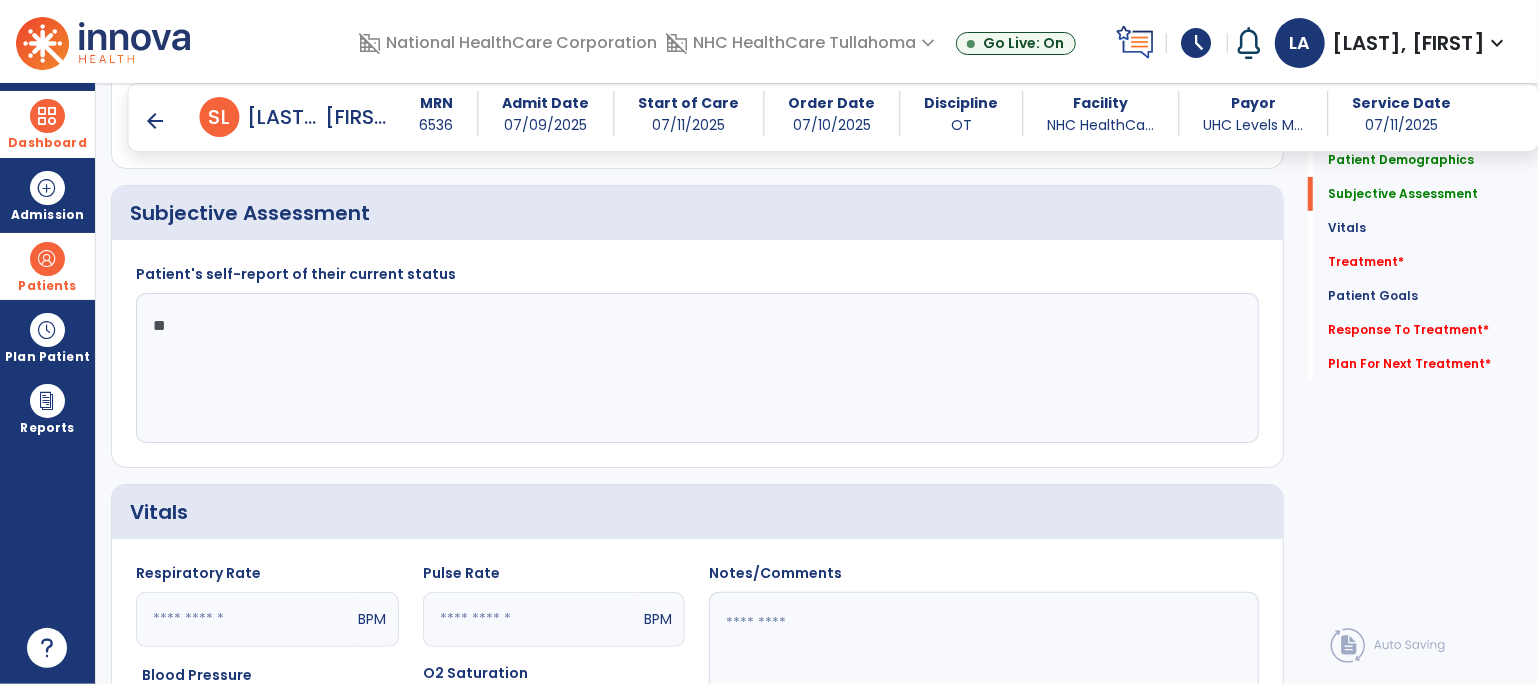type on "*" 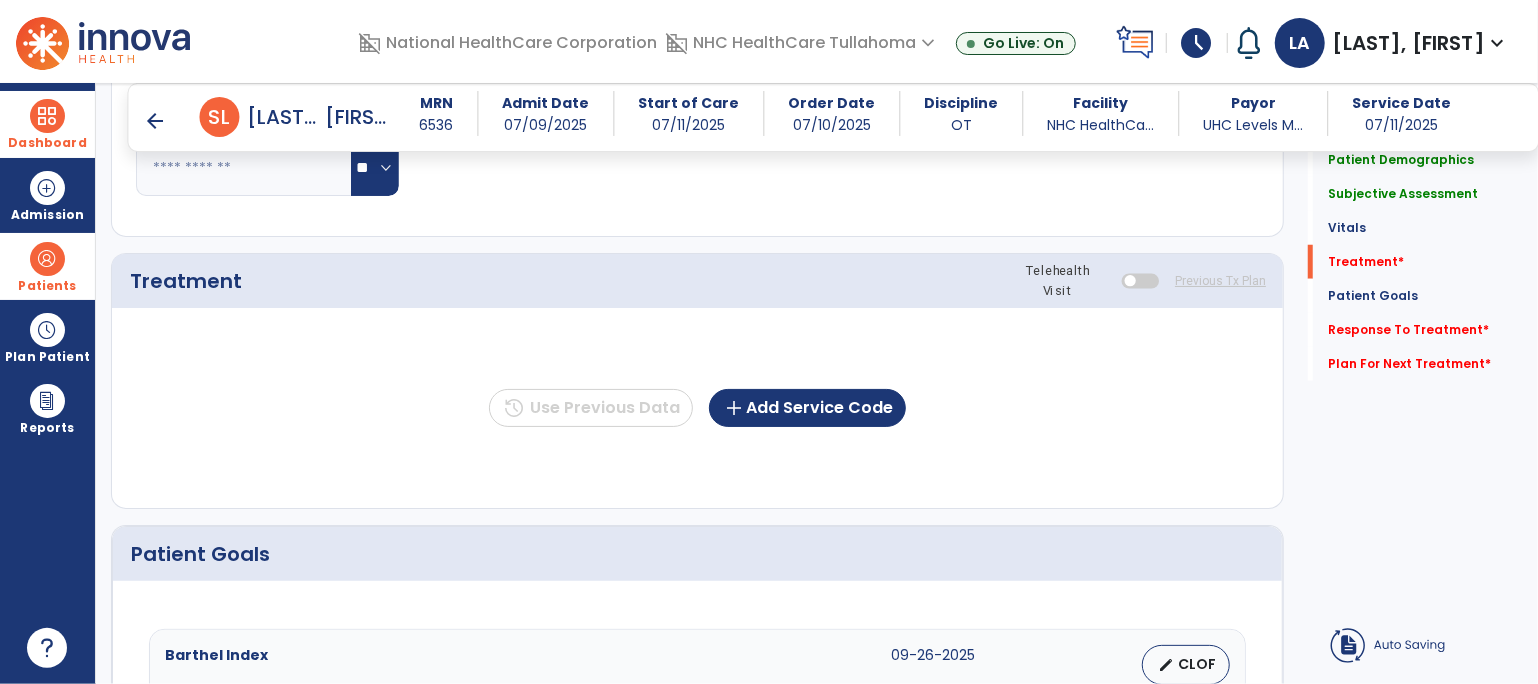 scroll, scrollTop: 1037, scrollLeft: 0, axis: vertical 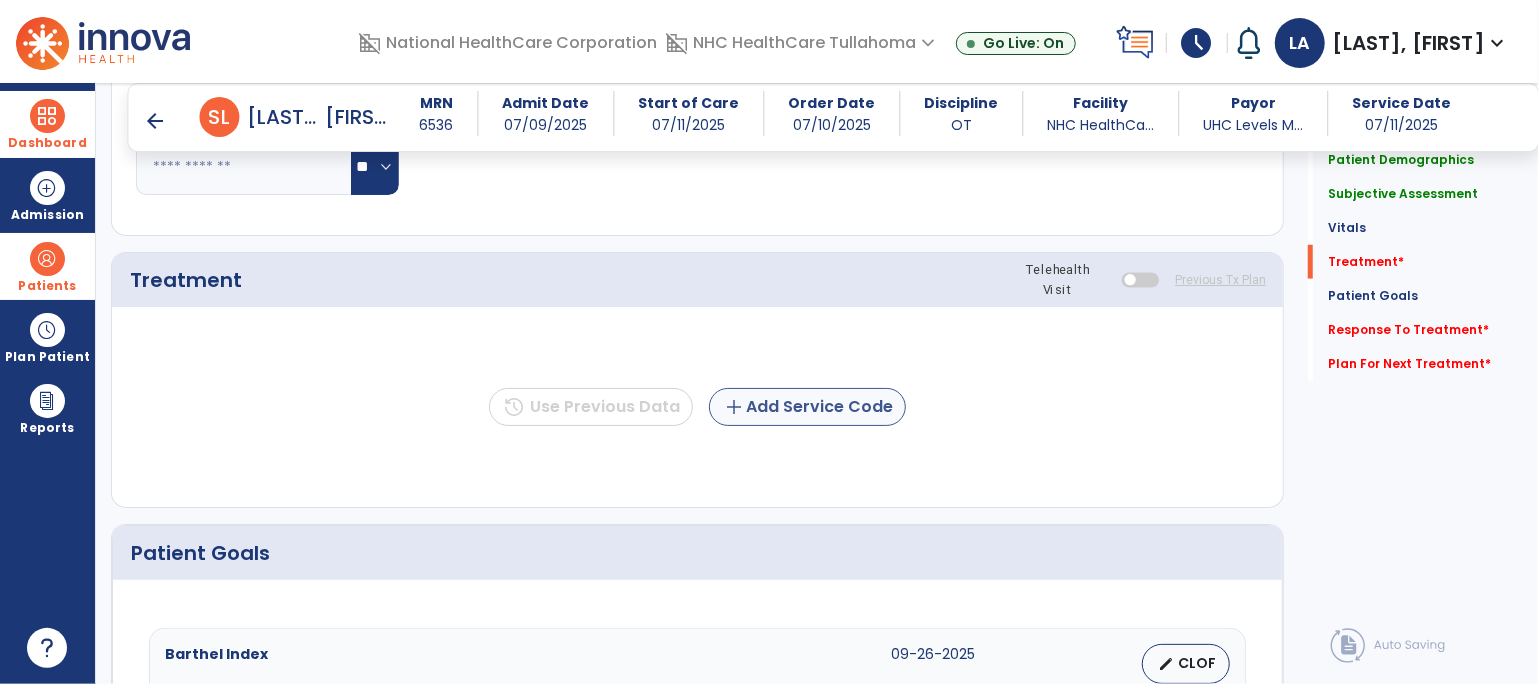type on "**********" 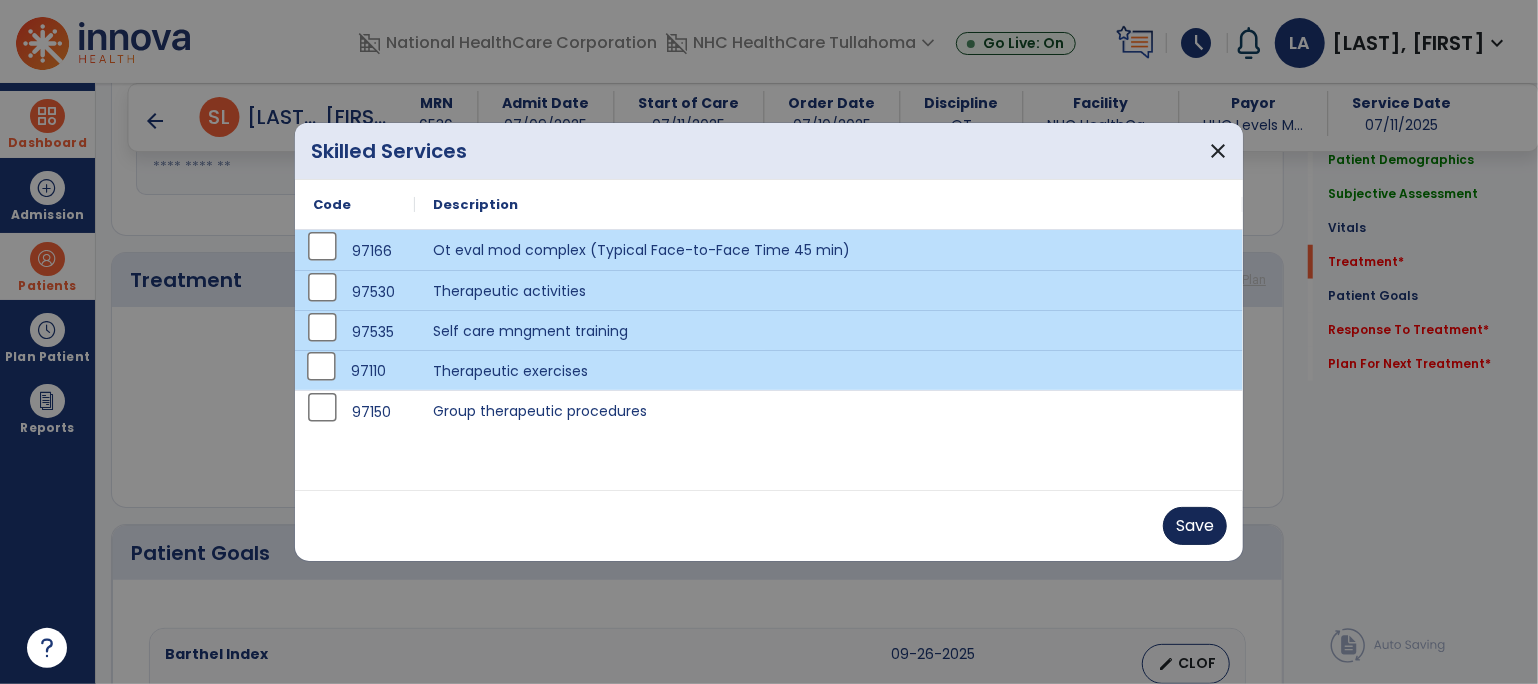 click on "Save" at bounding box center [1195, 526] 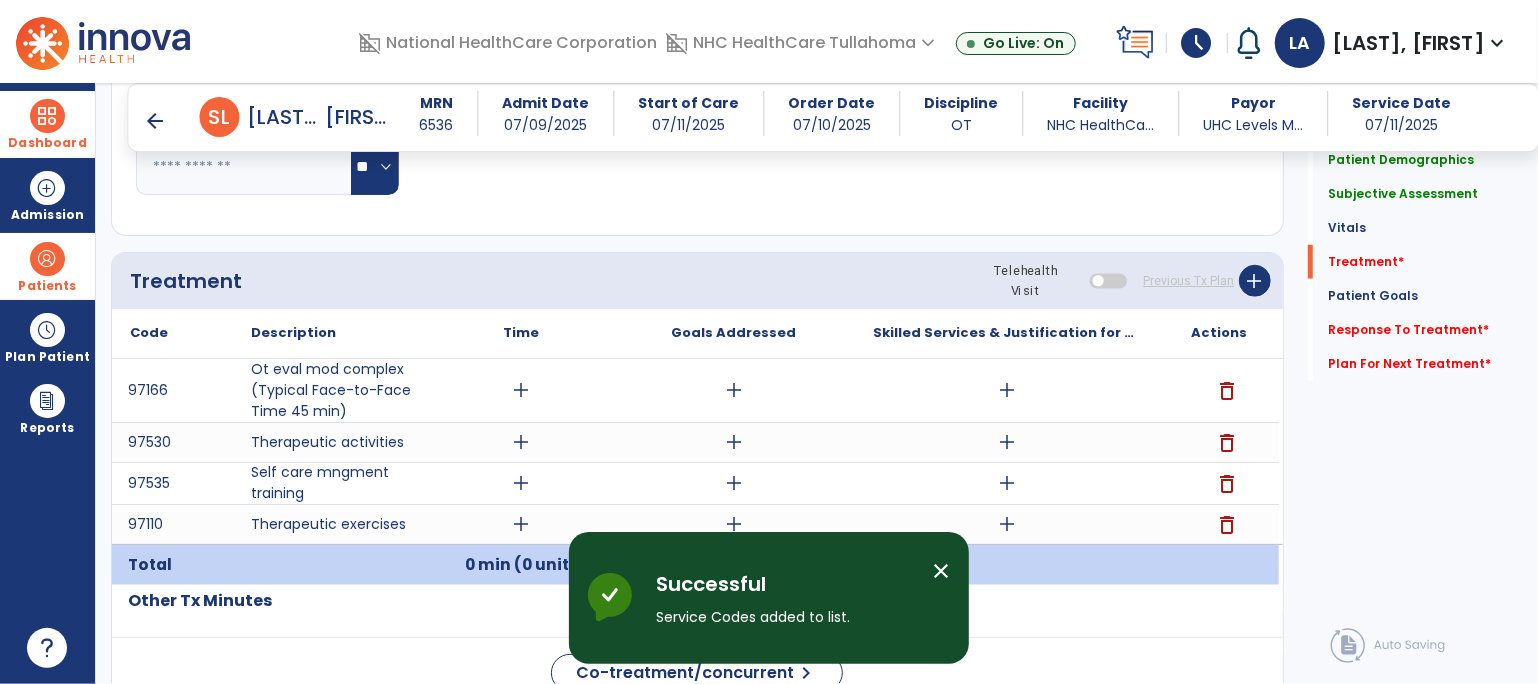 click on "add" at bounding box center (521, 390) 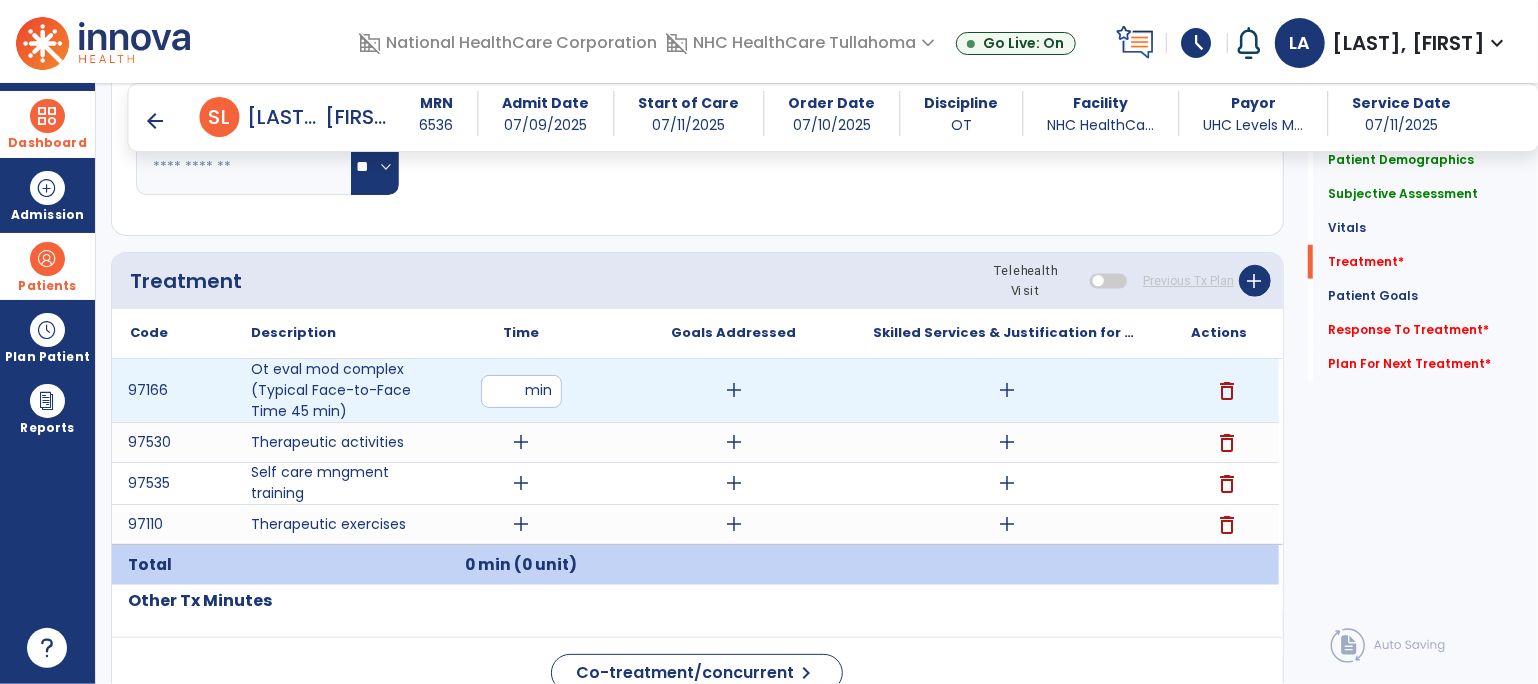 type on "**" 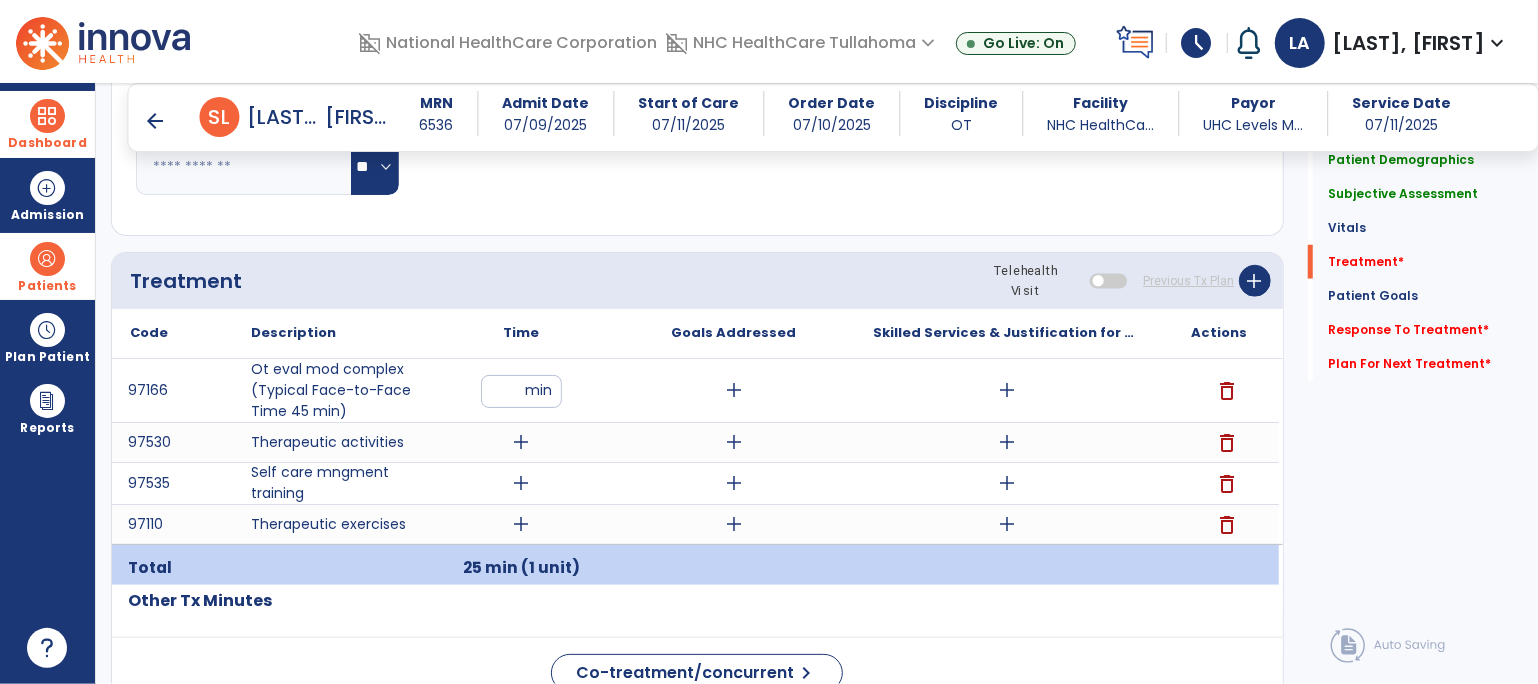 click on "add" at bounding box center (1007, 390) 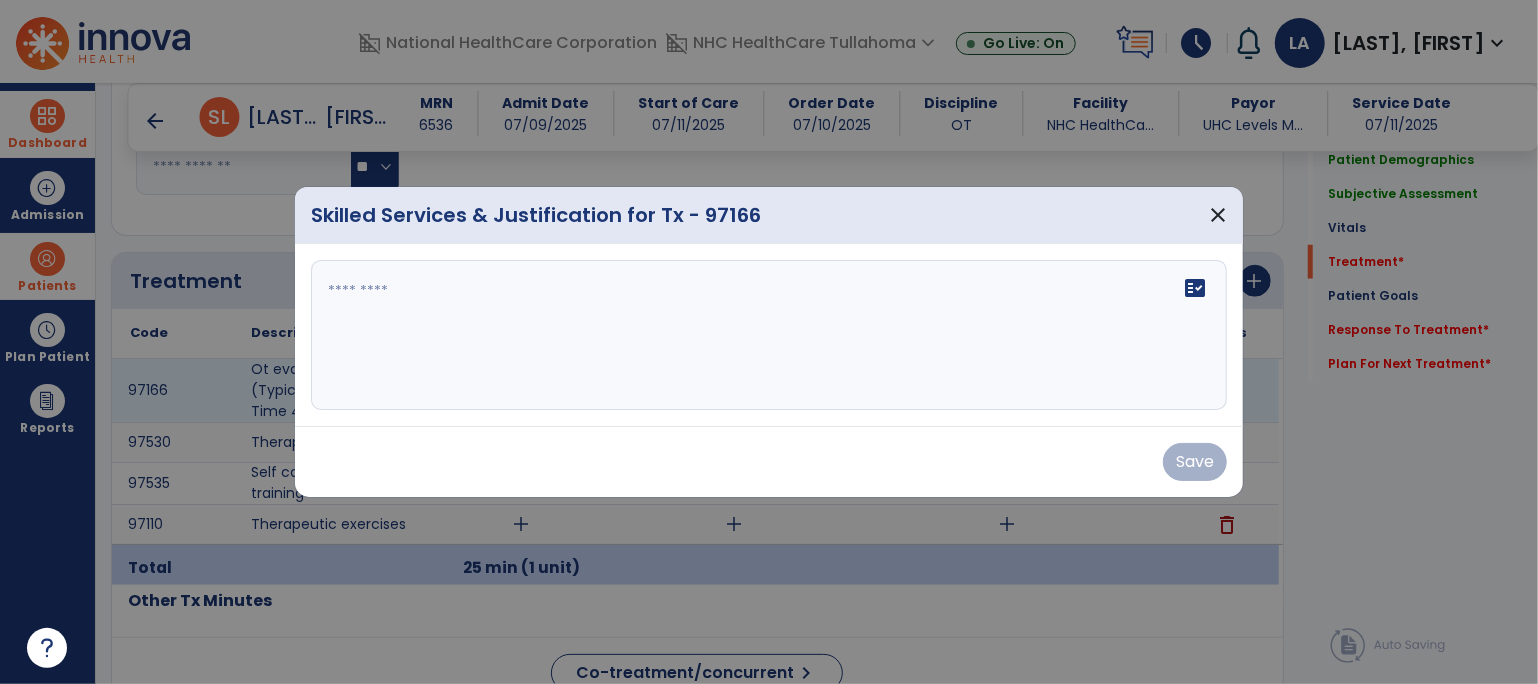 click at bounding box center (769, 335) 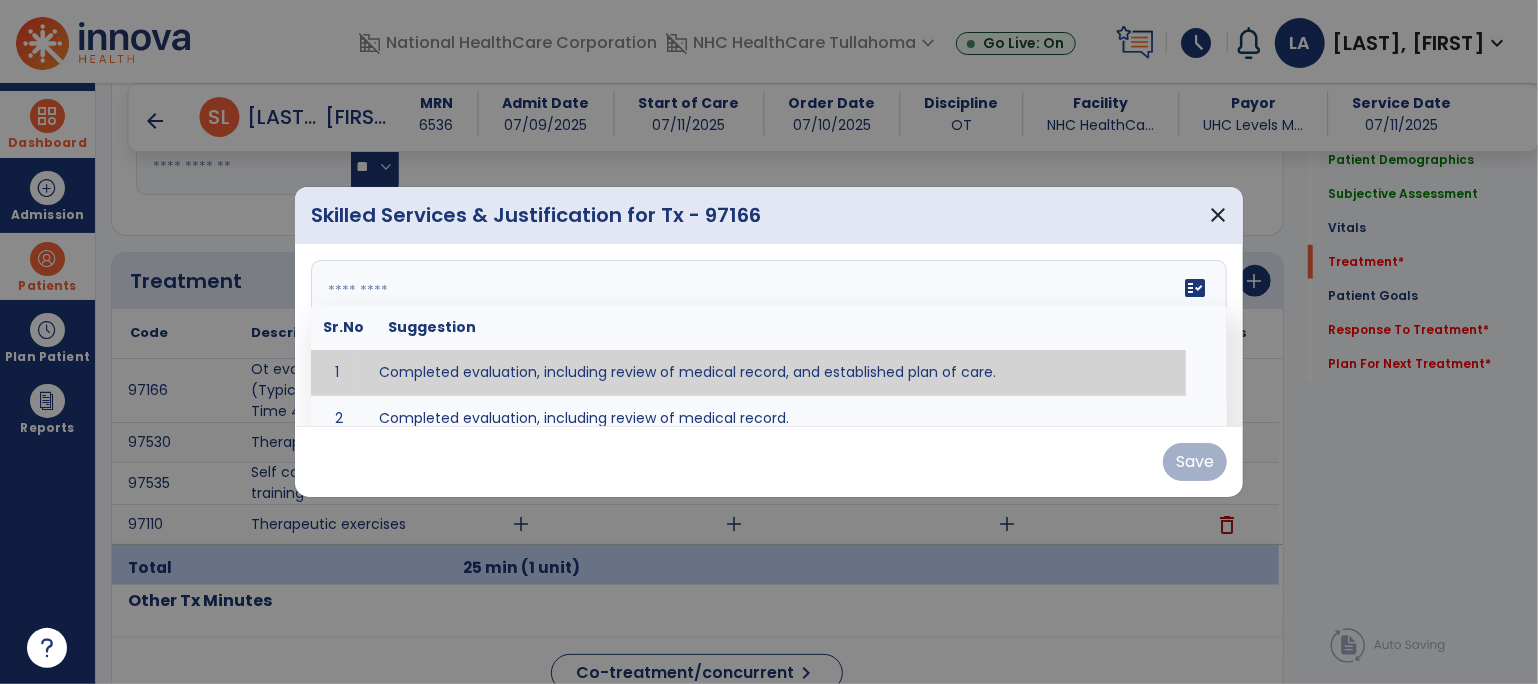 type on "**********" 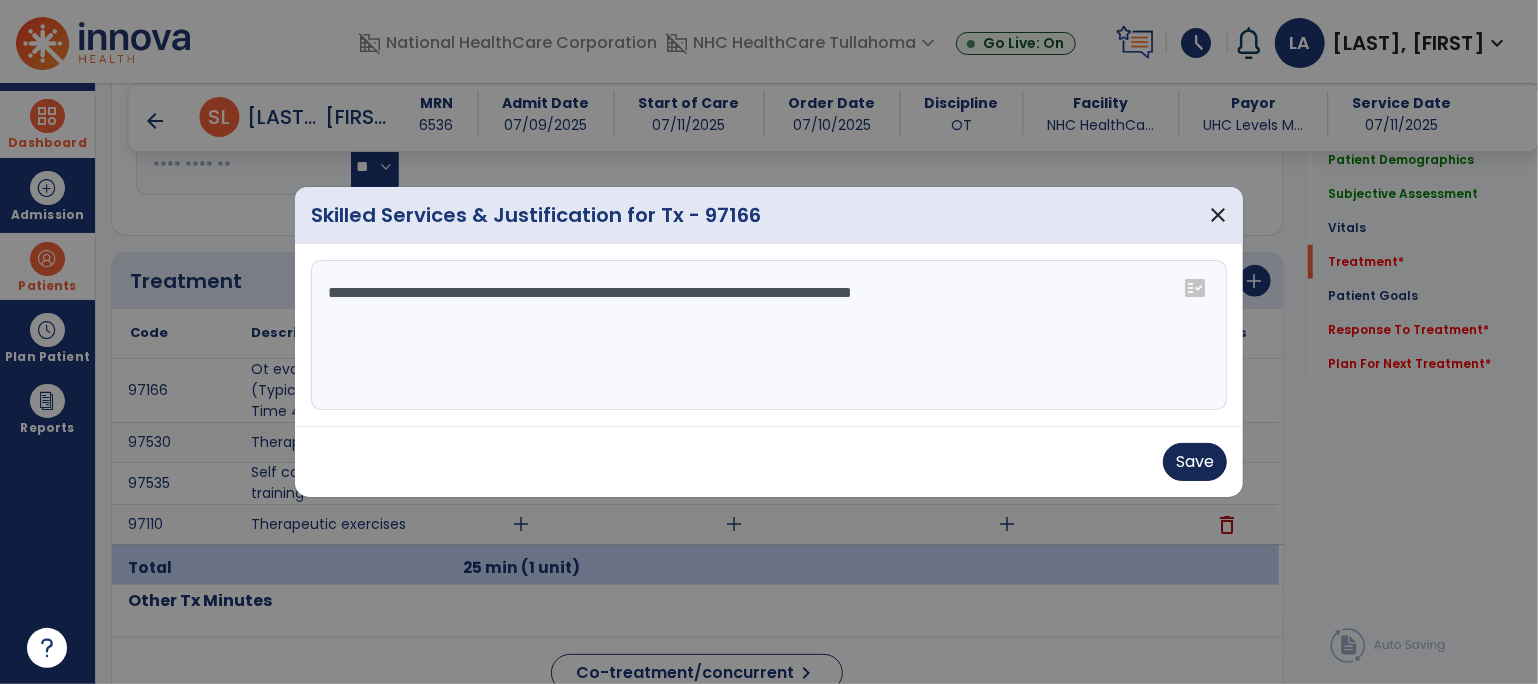 click on "Save" at bounding box center (1195, 462) 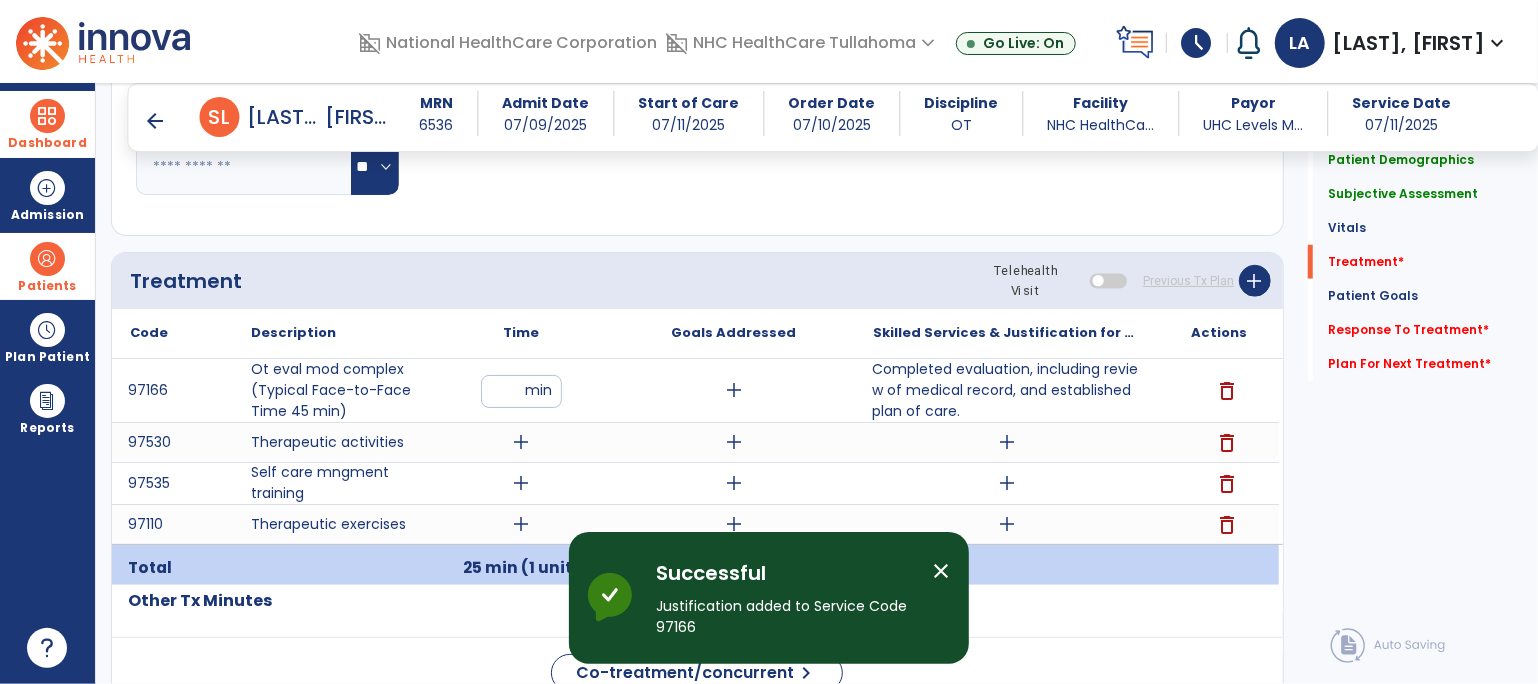 click on "add" at bounding box center (521, 442) 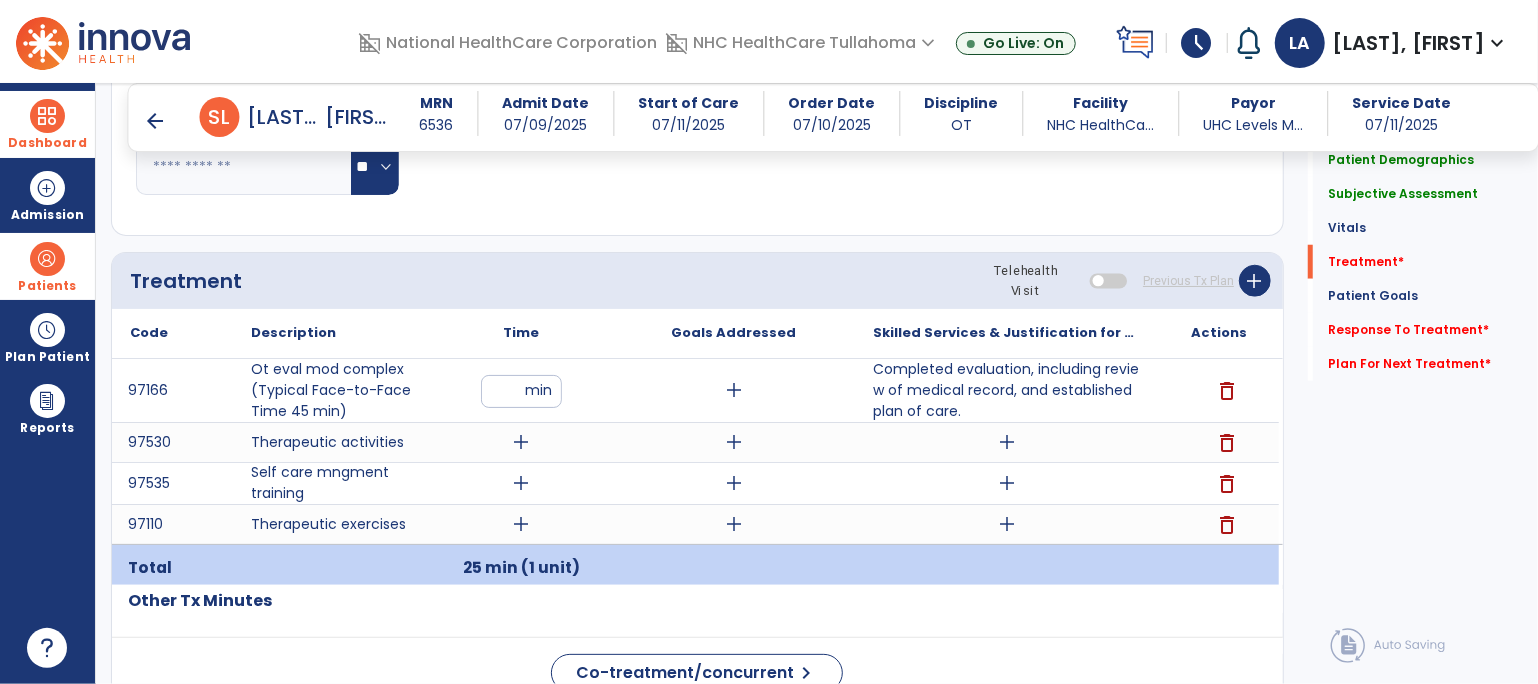 click on "delete" at bounding box center (1227, 443) 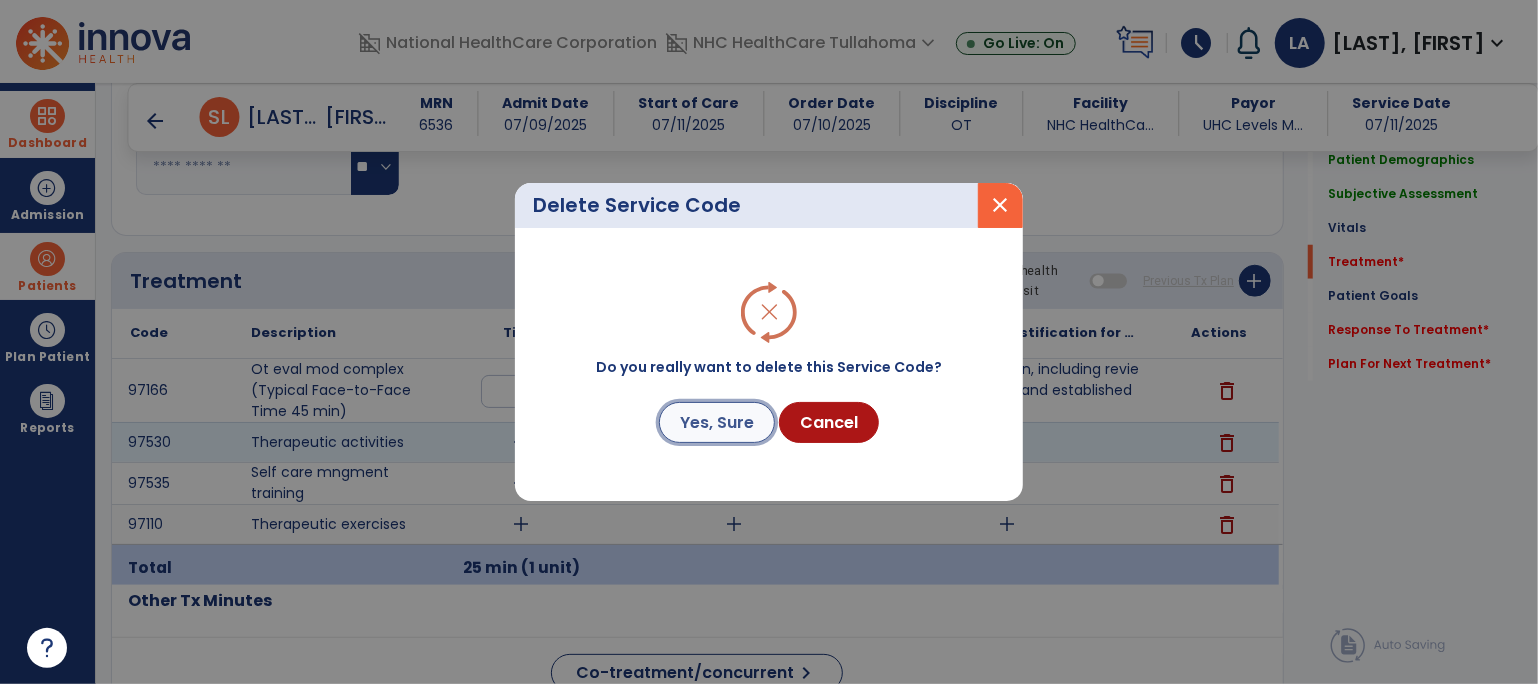click on "Yes, Sure" at bounding box center [717, 422] 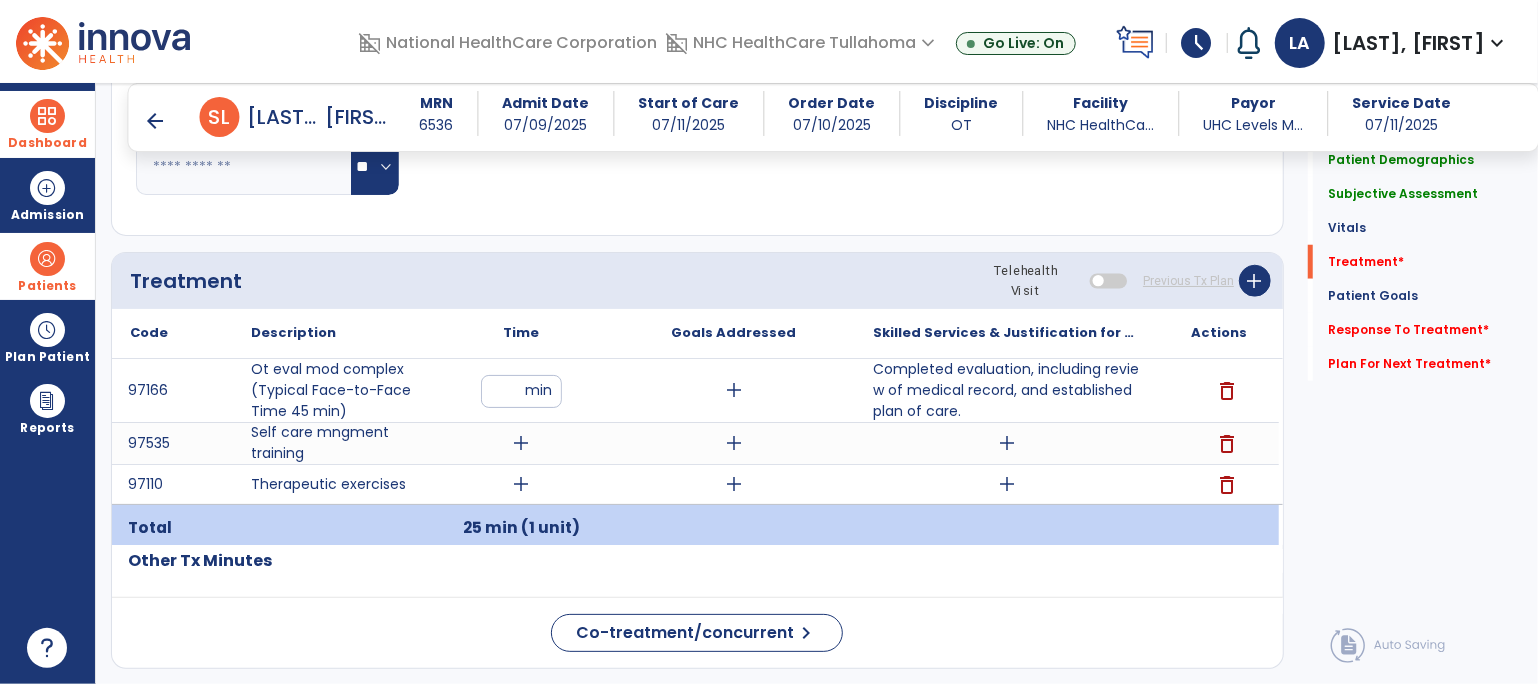 click on "add" at bounding box center [521, 443] 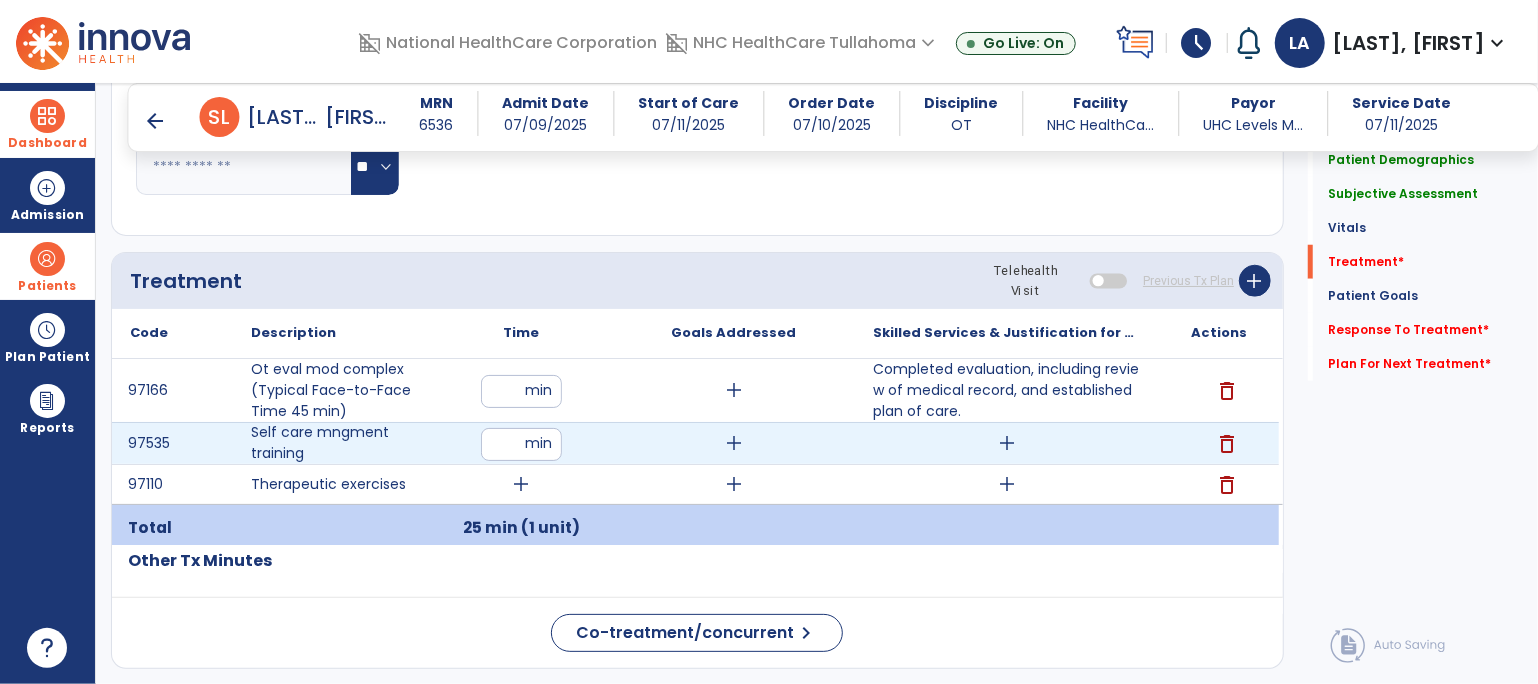 type on "**" 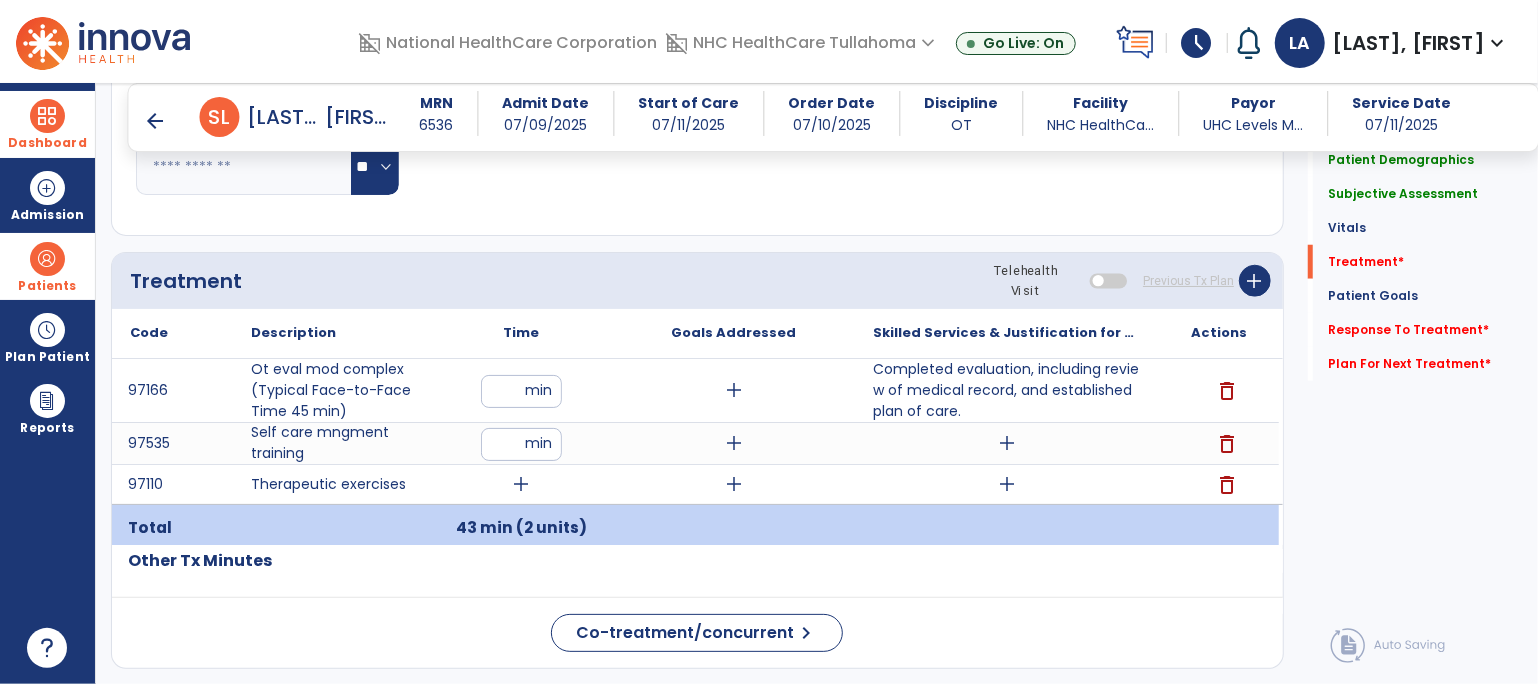 click on "add" at bounding box center [1007, 443] 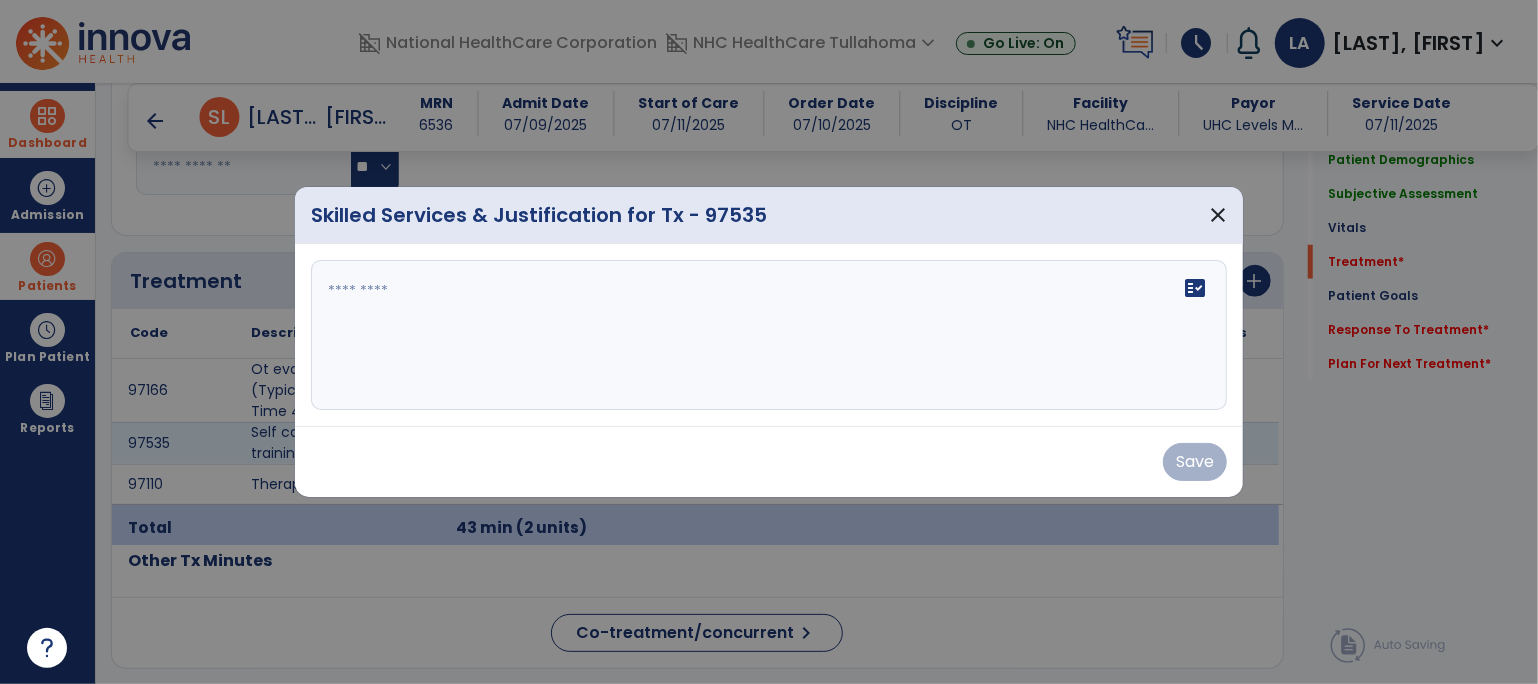 click on "fact_check" at bounding box center (769, 335) 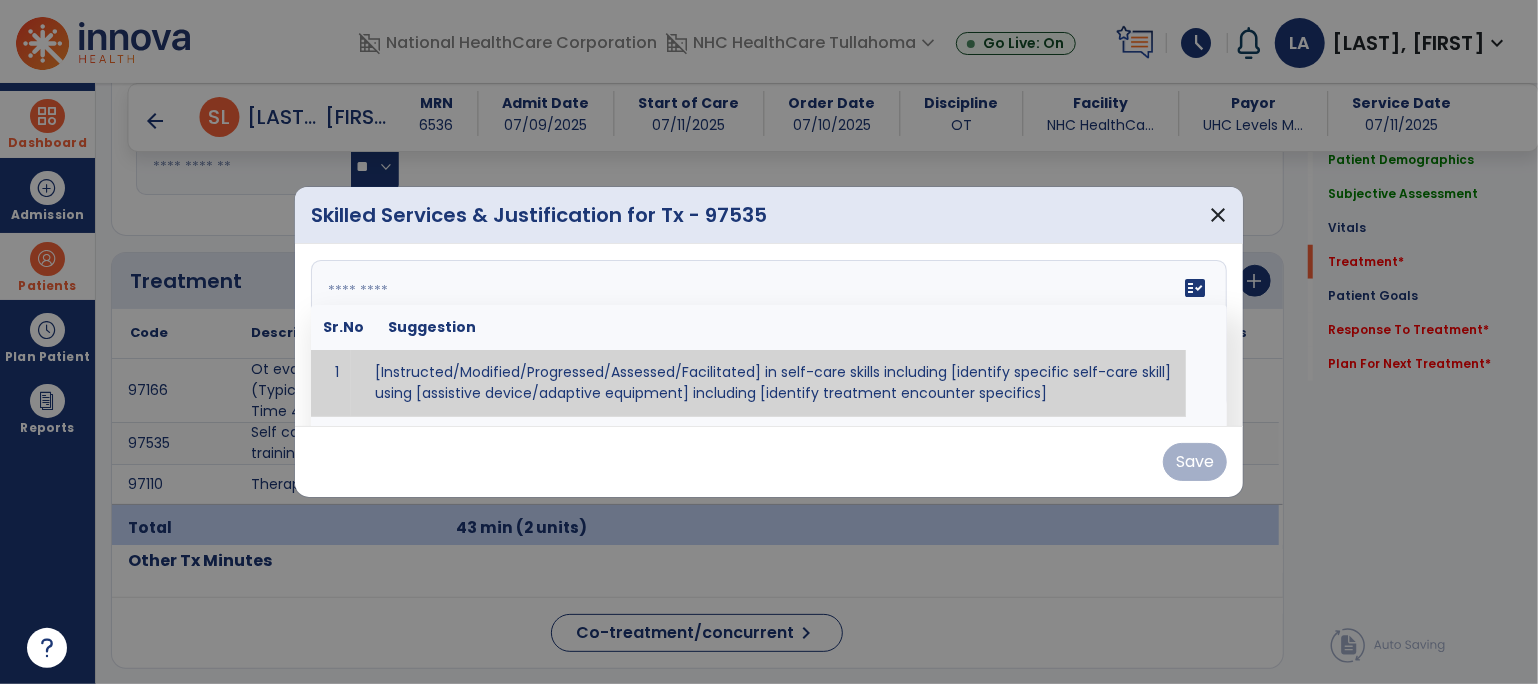 paste on "**********" 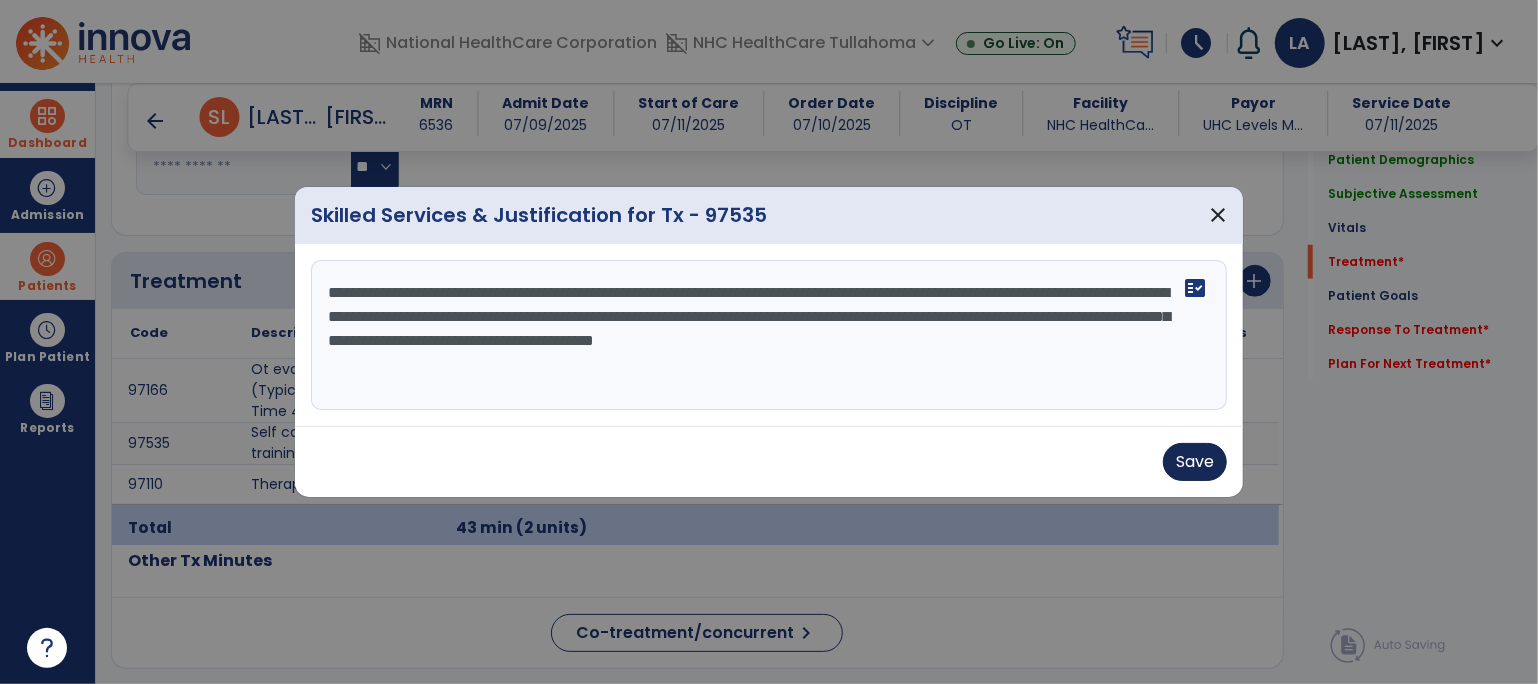 type on "**********" 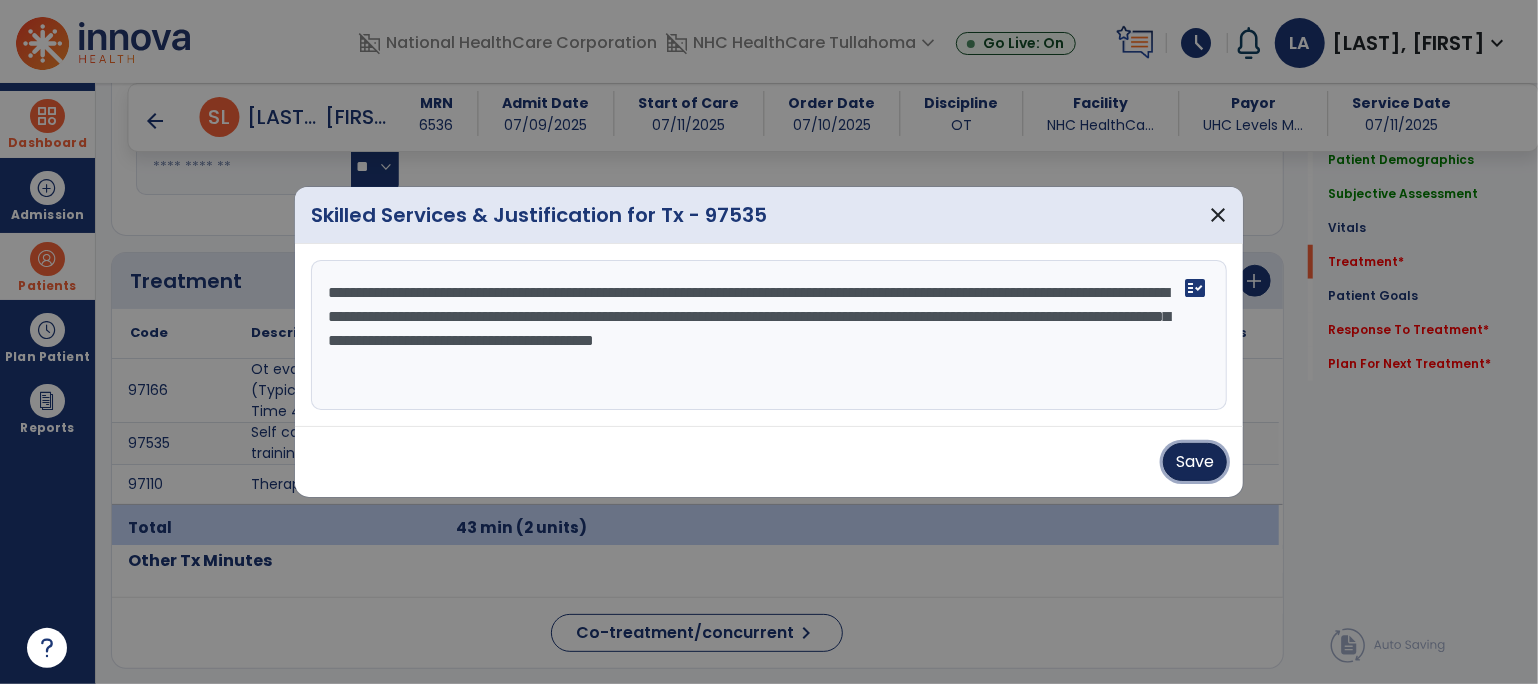 click on "Save" at bounding box center (1195, 462) 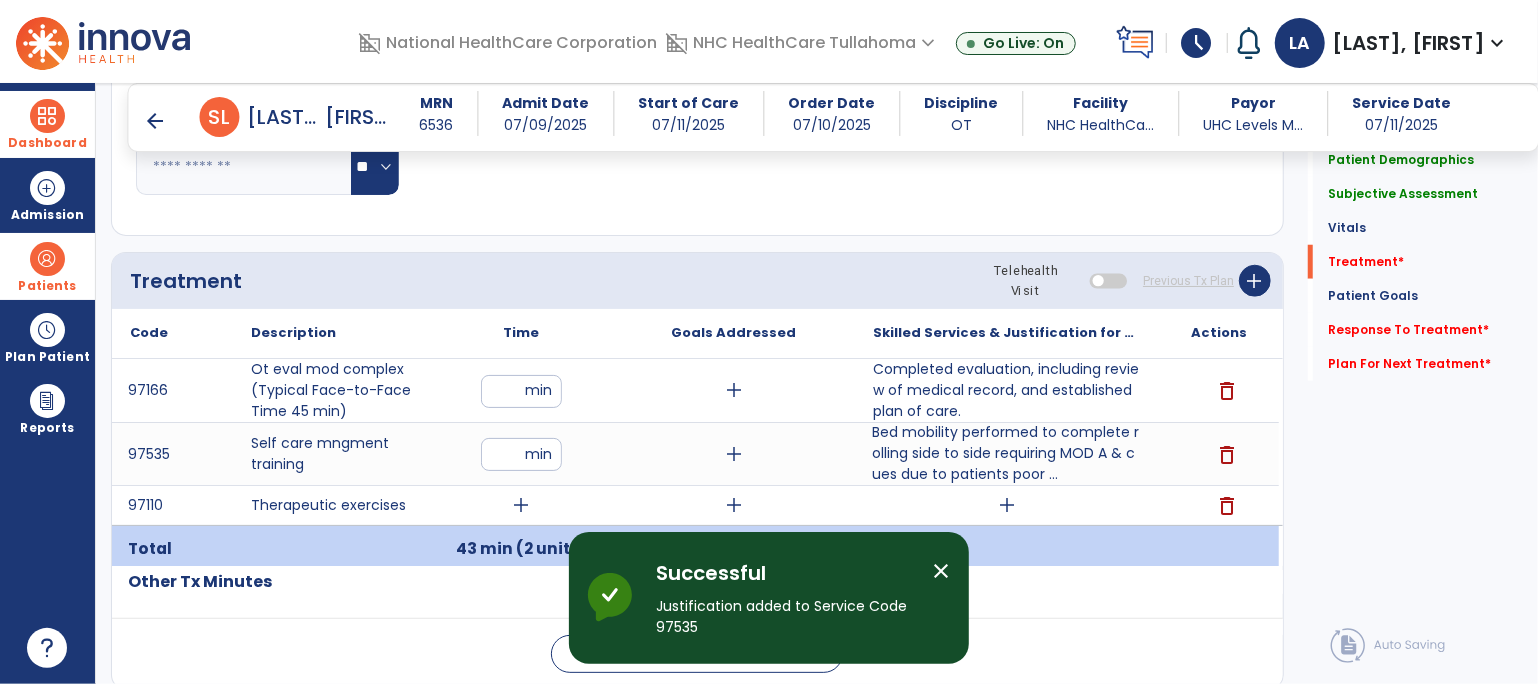 click on "**" at bounding box center [521, 454] 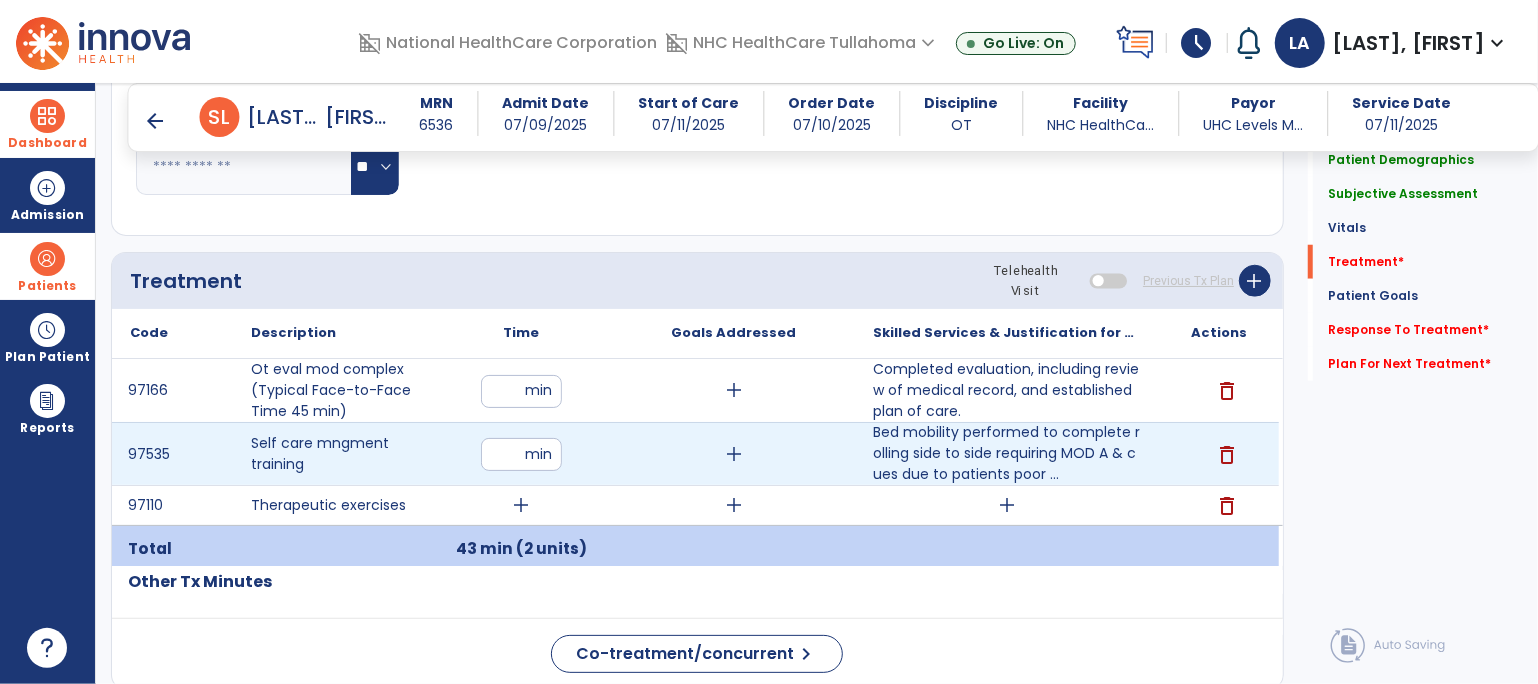 type on "*" 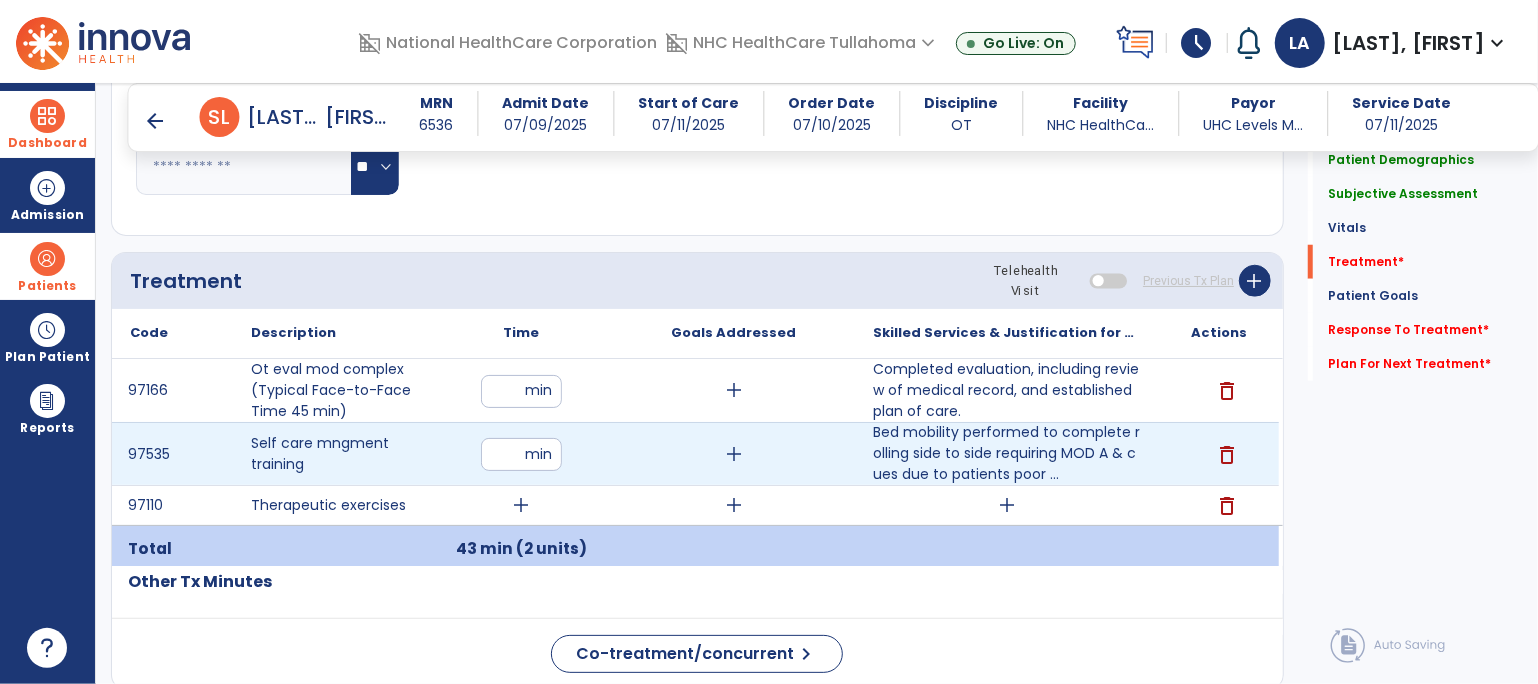 type on "**" 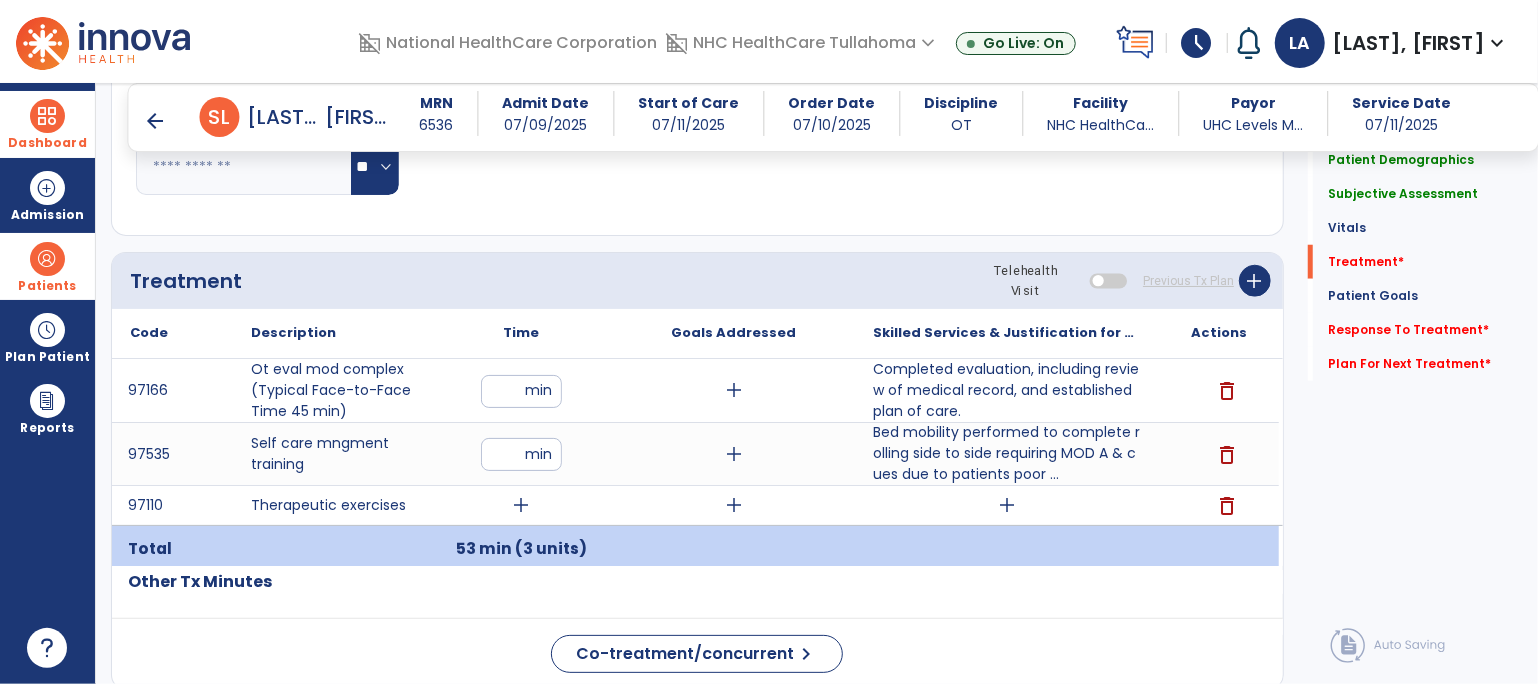 click on "add" at bounding box center [521, 505] 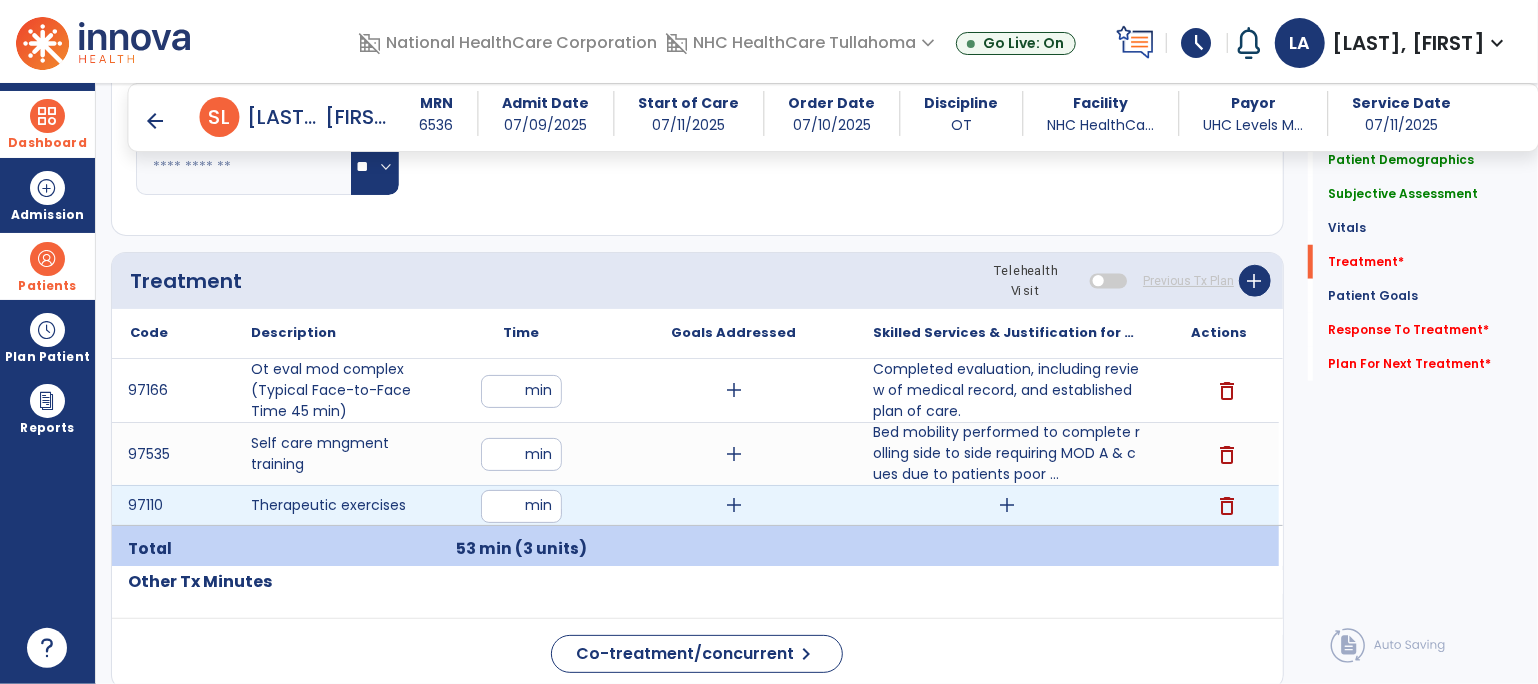 type on "*" 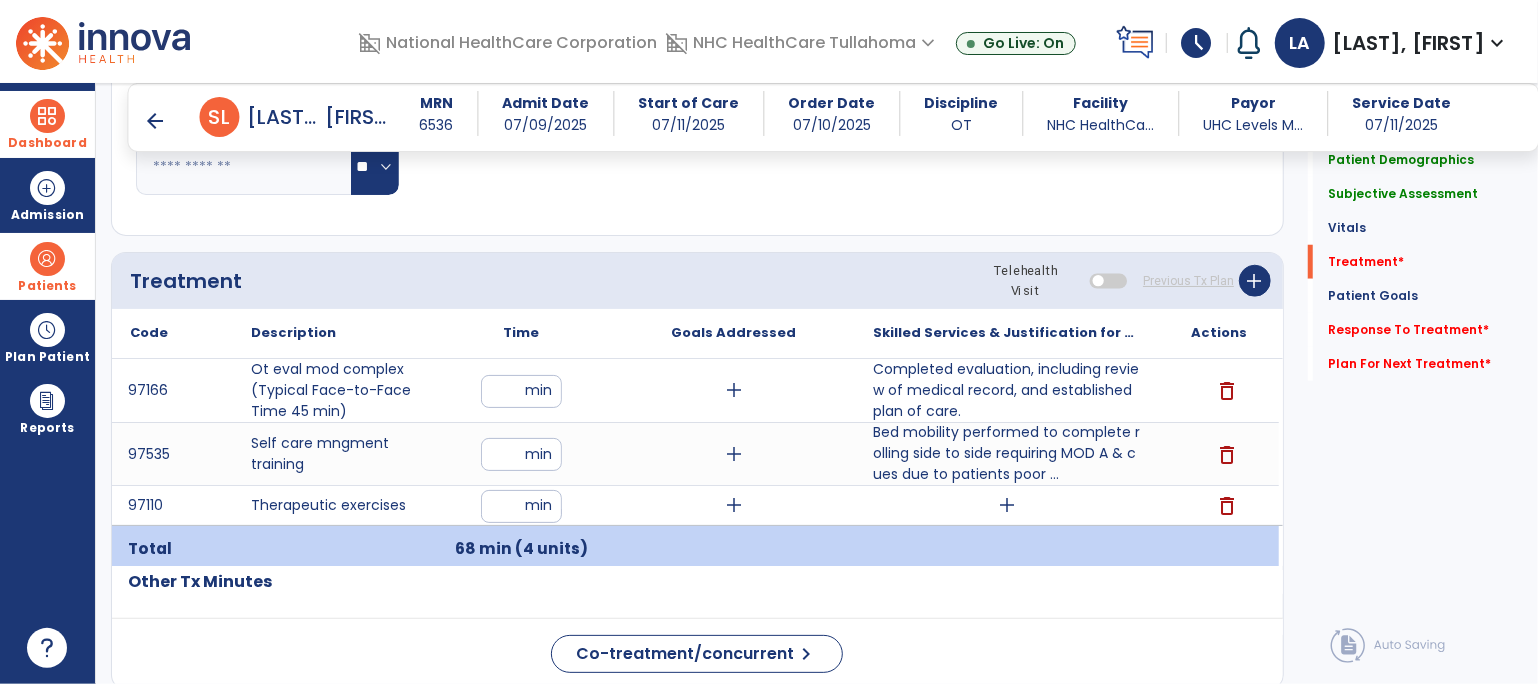 click on "add" at bounding box center [1007, 505] 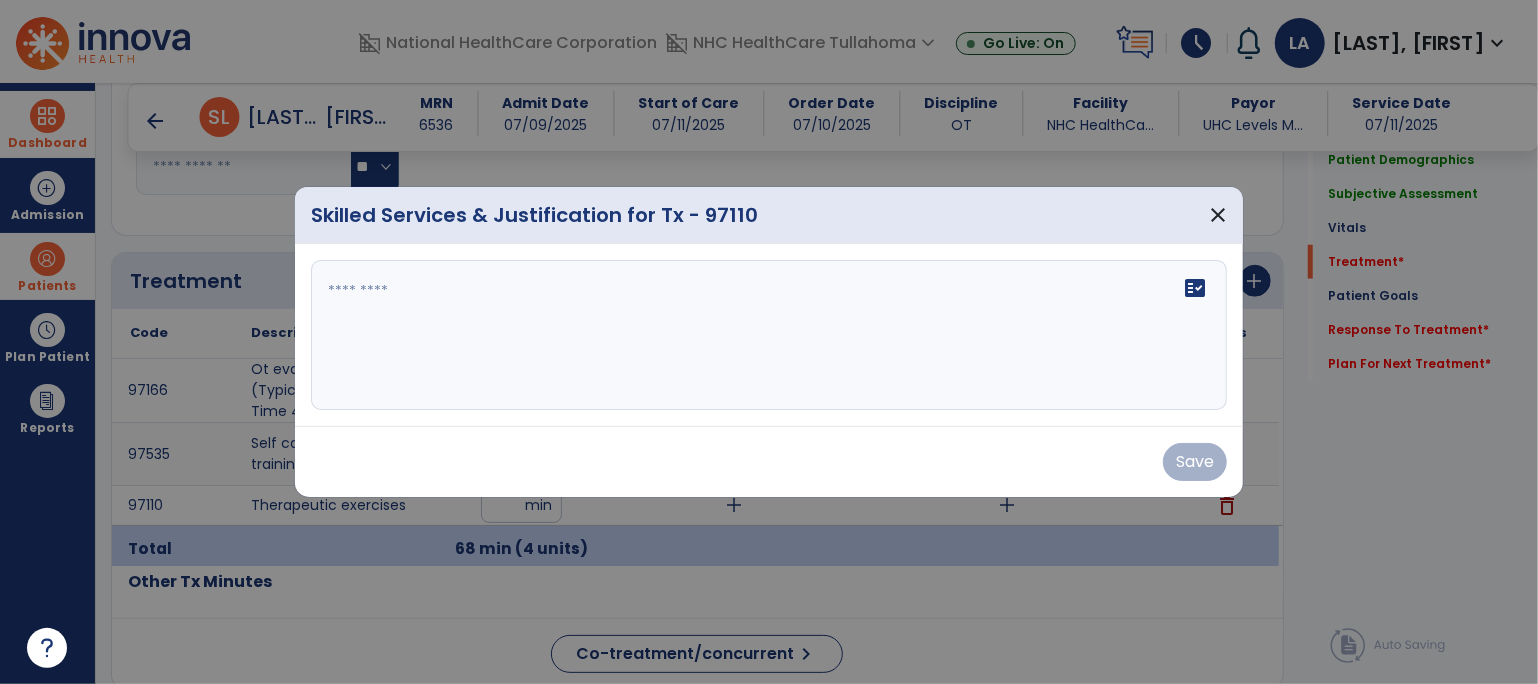 click at bounding box center (769, 335) 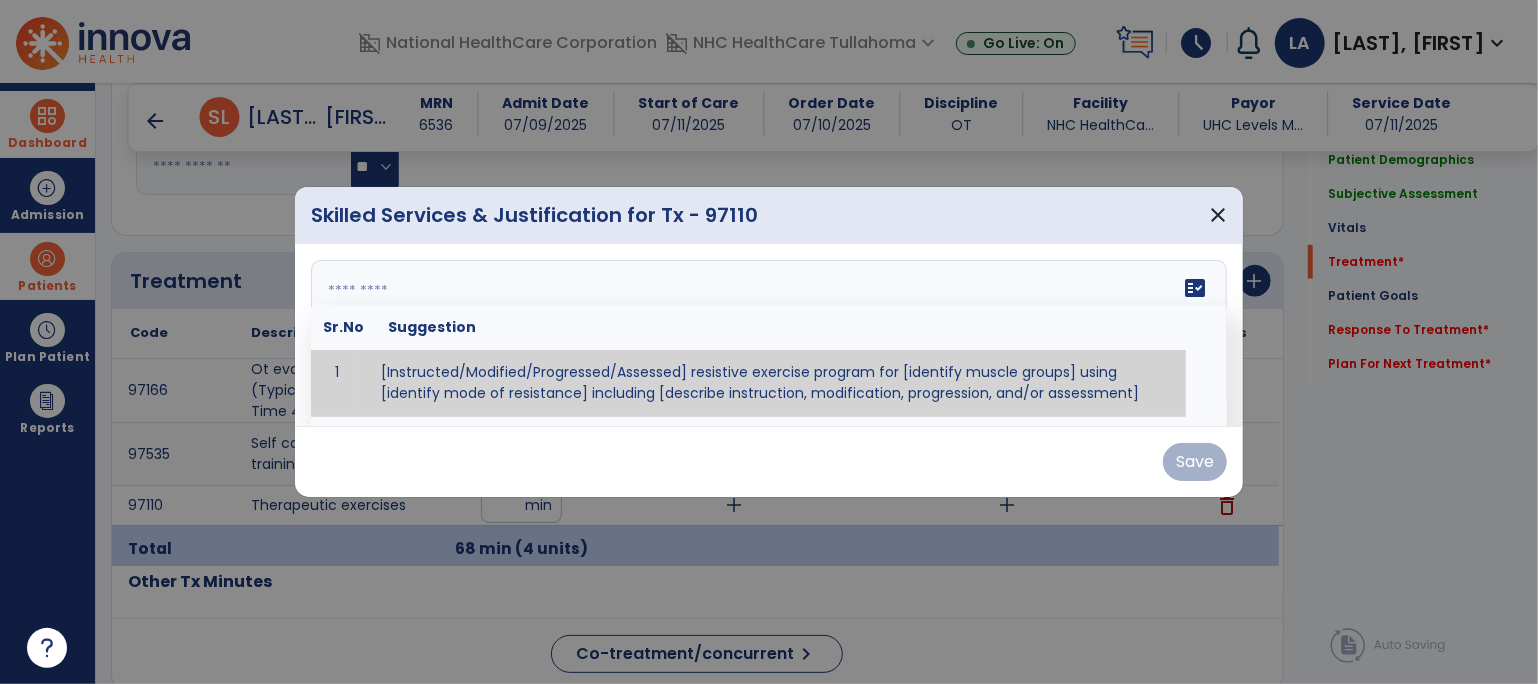paste on "**********" 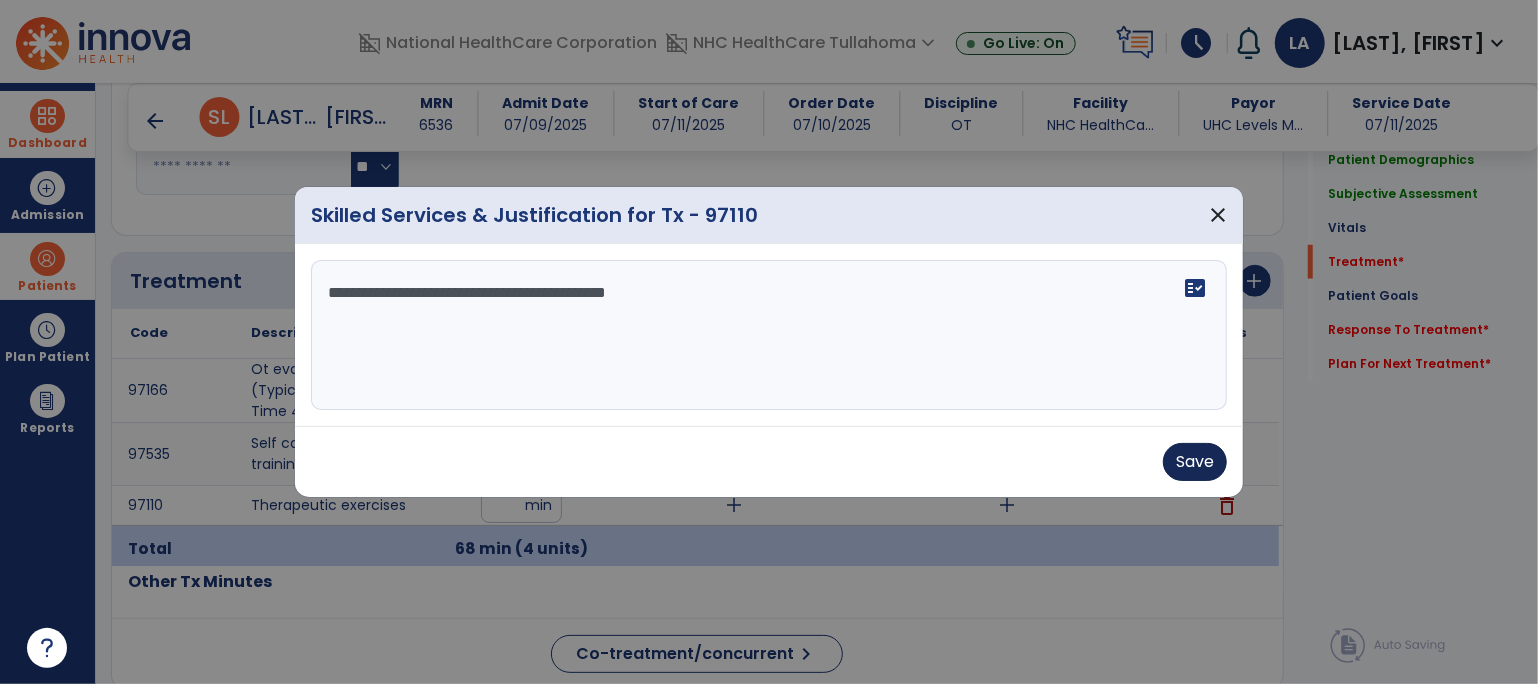 type on "**********" 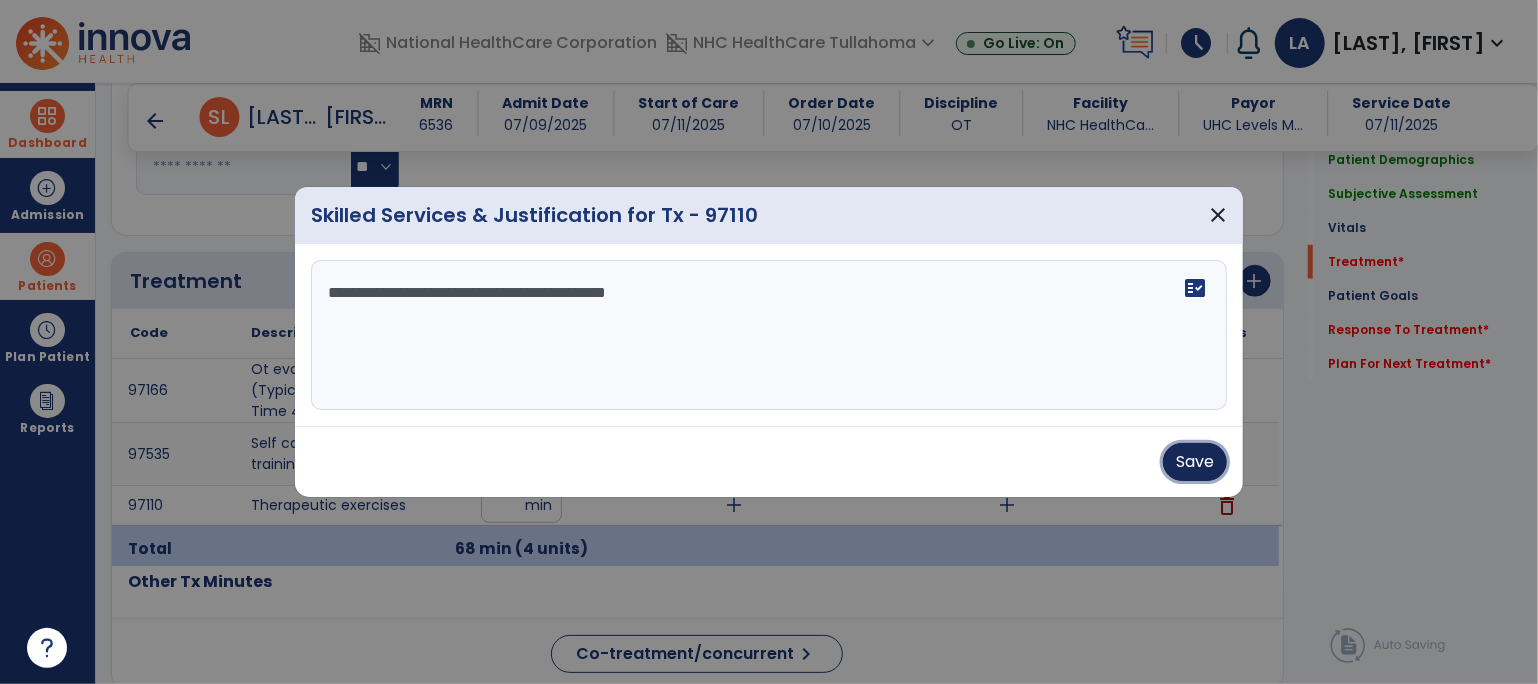 click on "Save" at bounding box center (1195, 462) 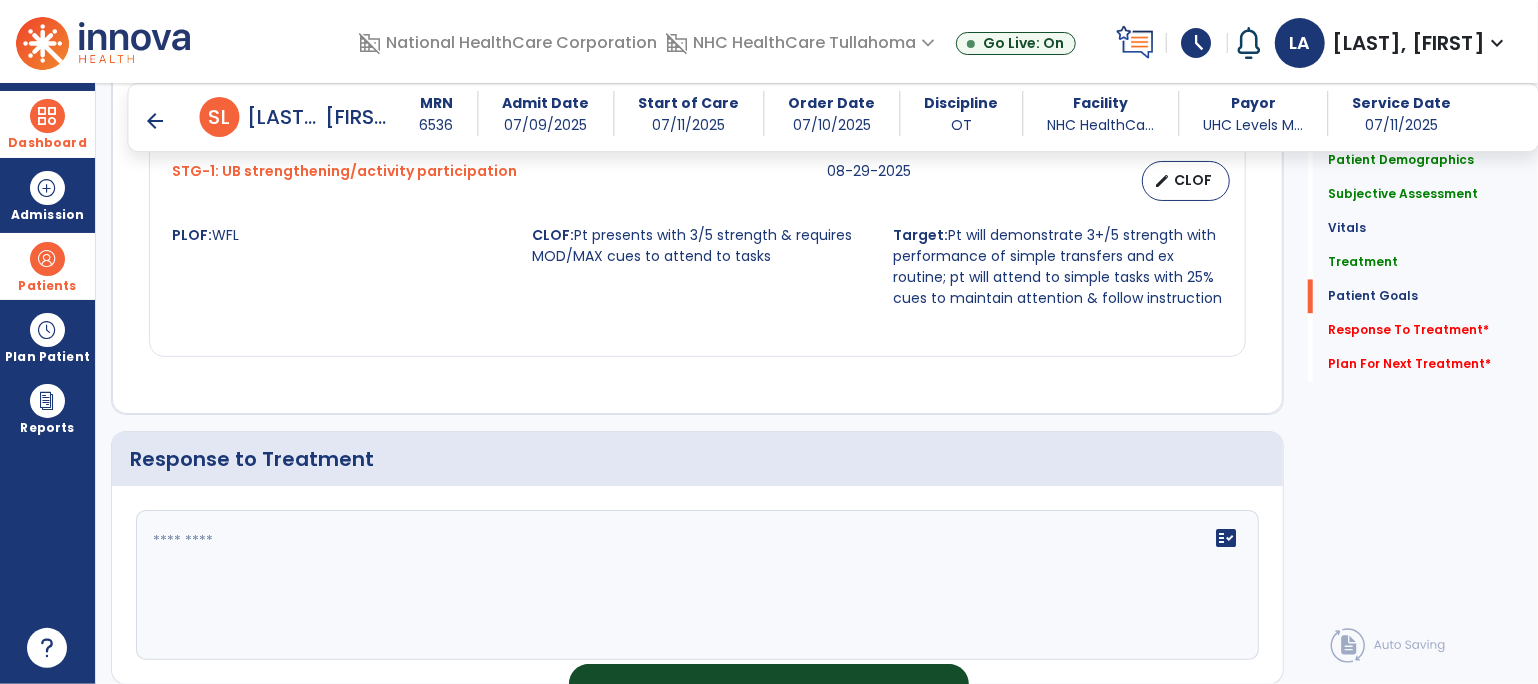scroll, scrollTop: 2529, scrollLeft: 0, axis: vertical 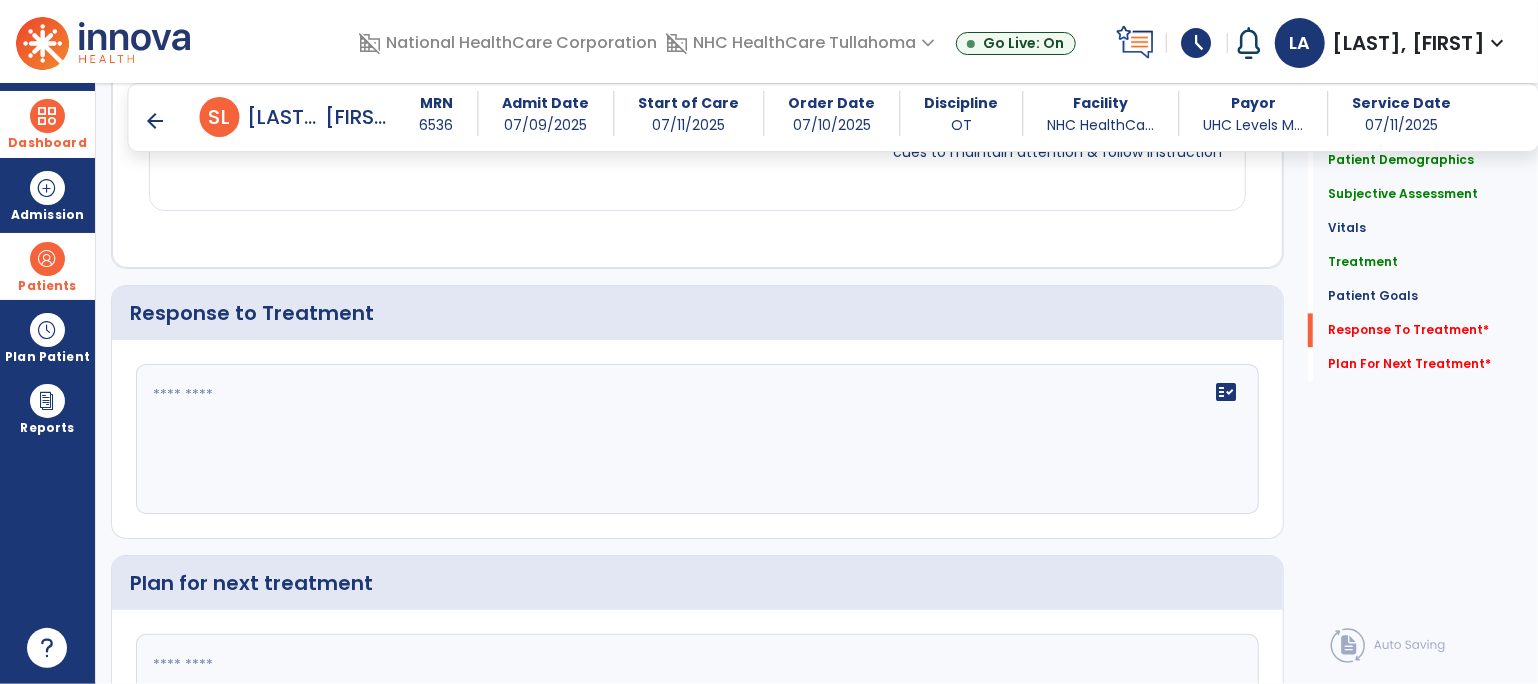click 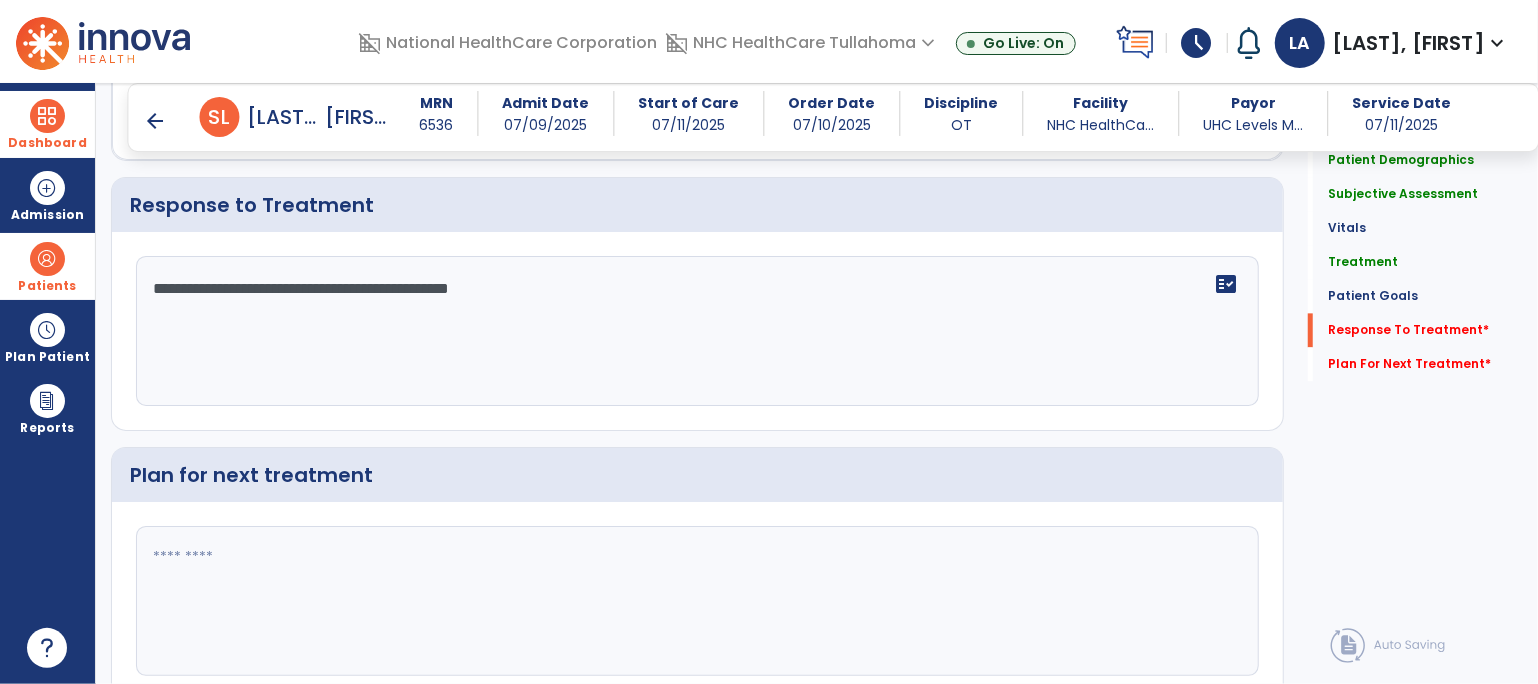 scroll, scrollTop: 2706, scrollLeft: 0, axis: vertical 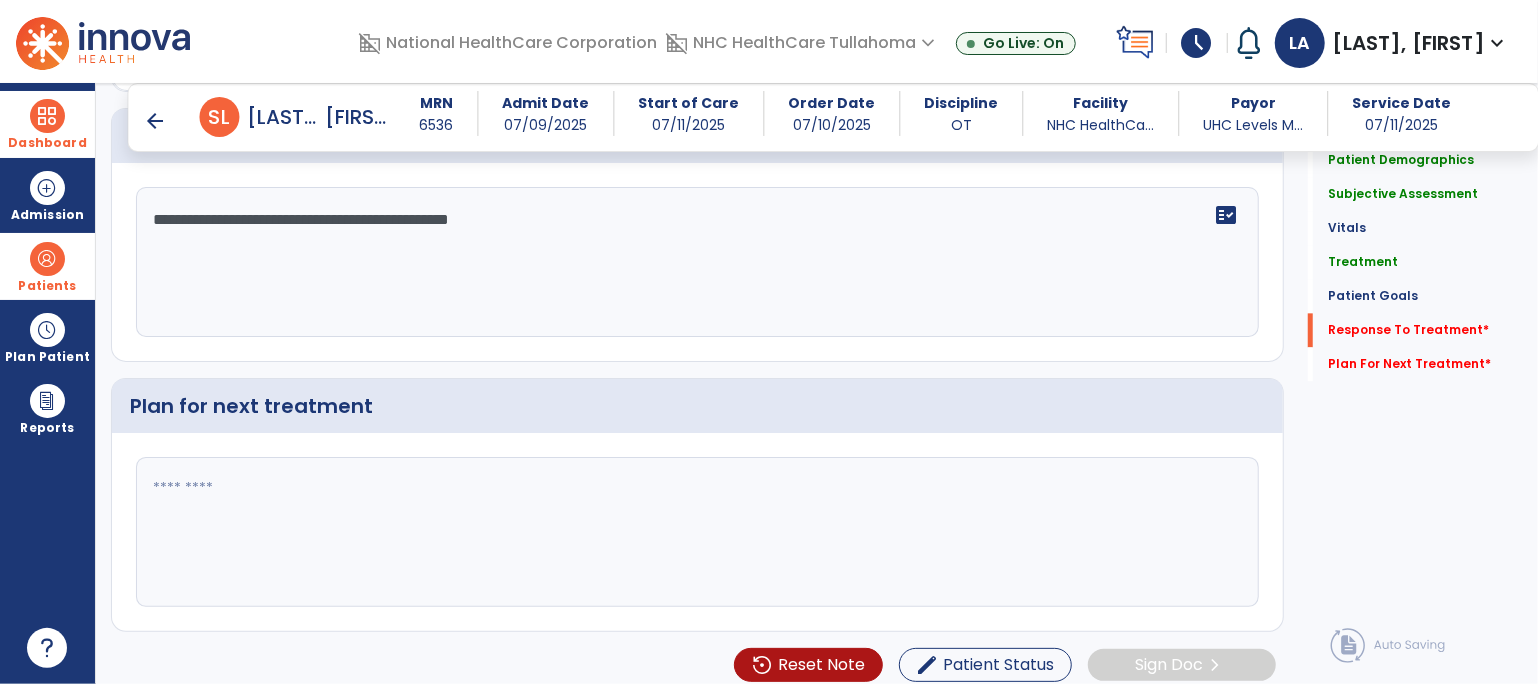 type on "**********" 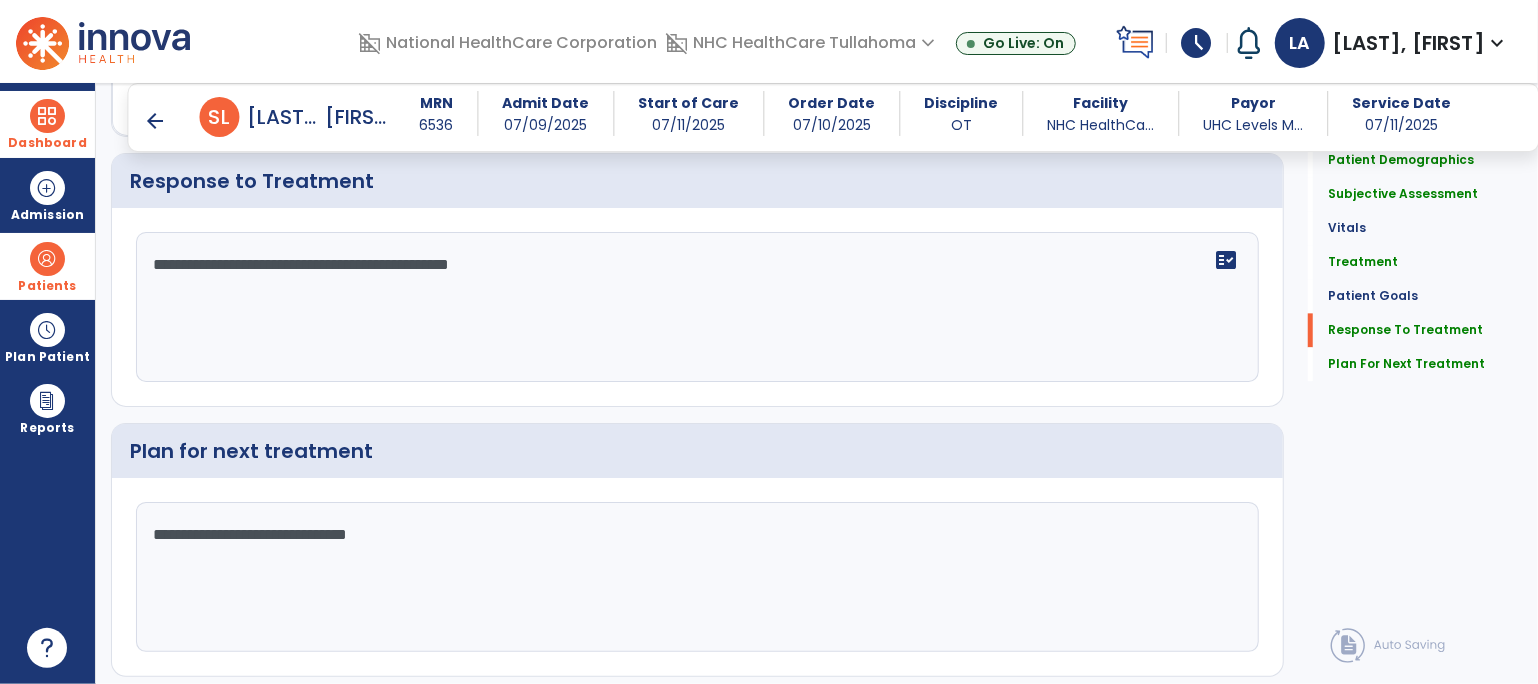 scroll, scrollTop: 2706, scrollLeft: 0, axis: vertical 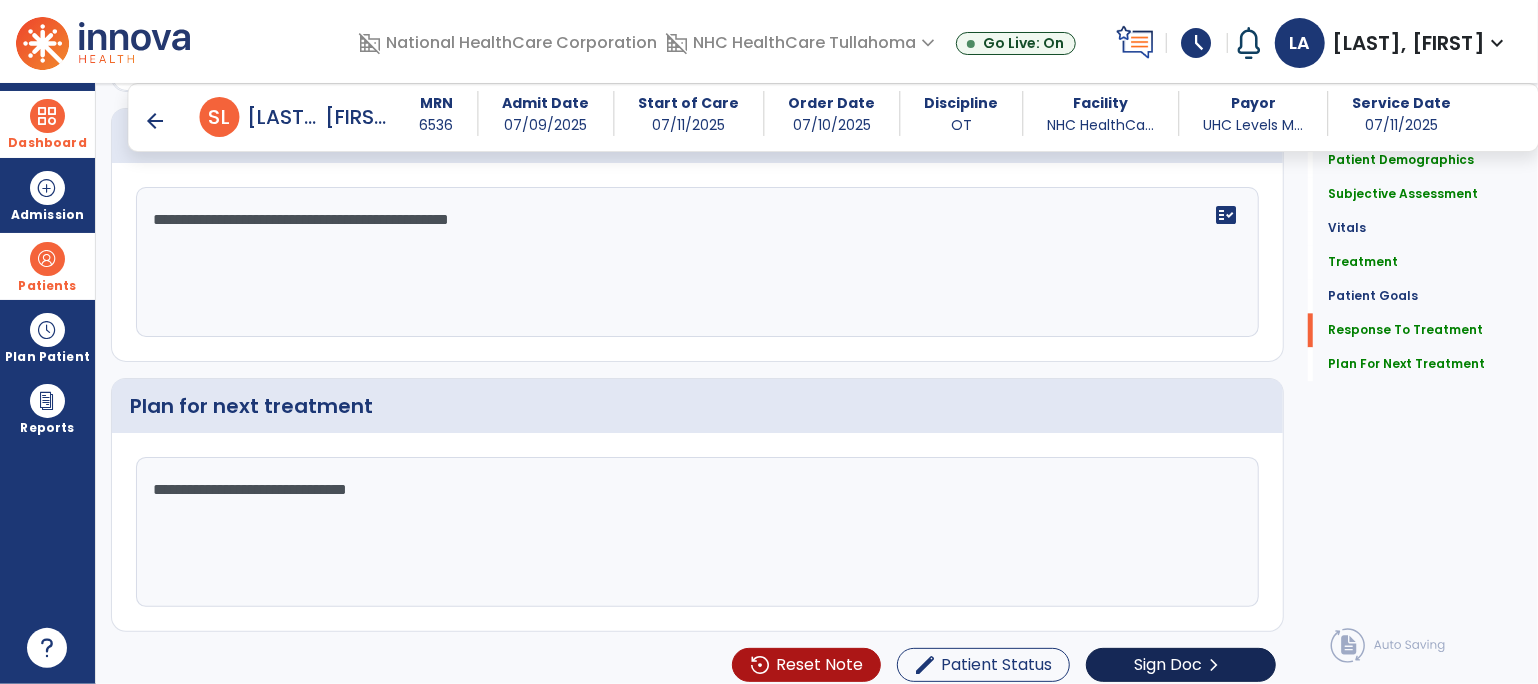 type on "**********" 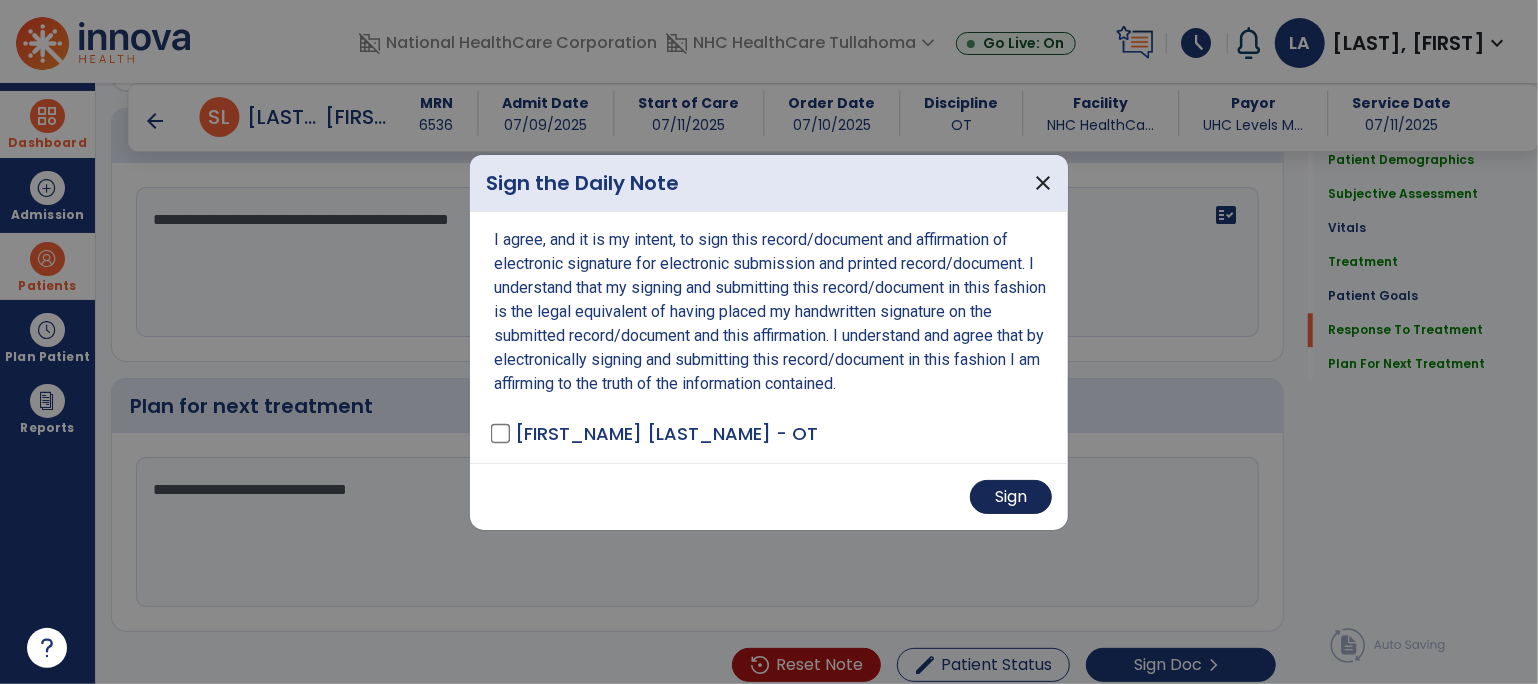 click on "Sign" at bounding box center [1011, 497] 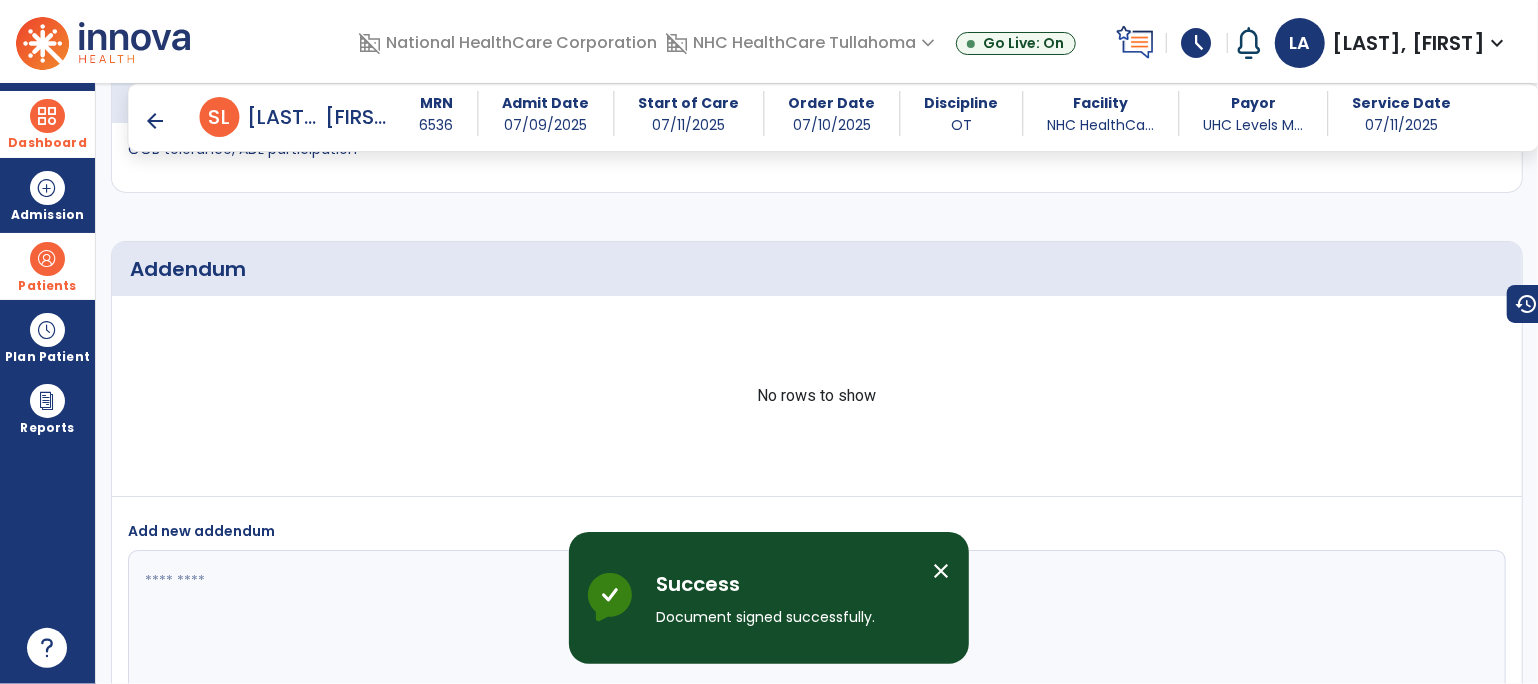 scroll, scrollTop: 3830, scrollLeft: 0, axis: vertical 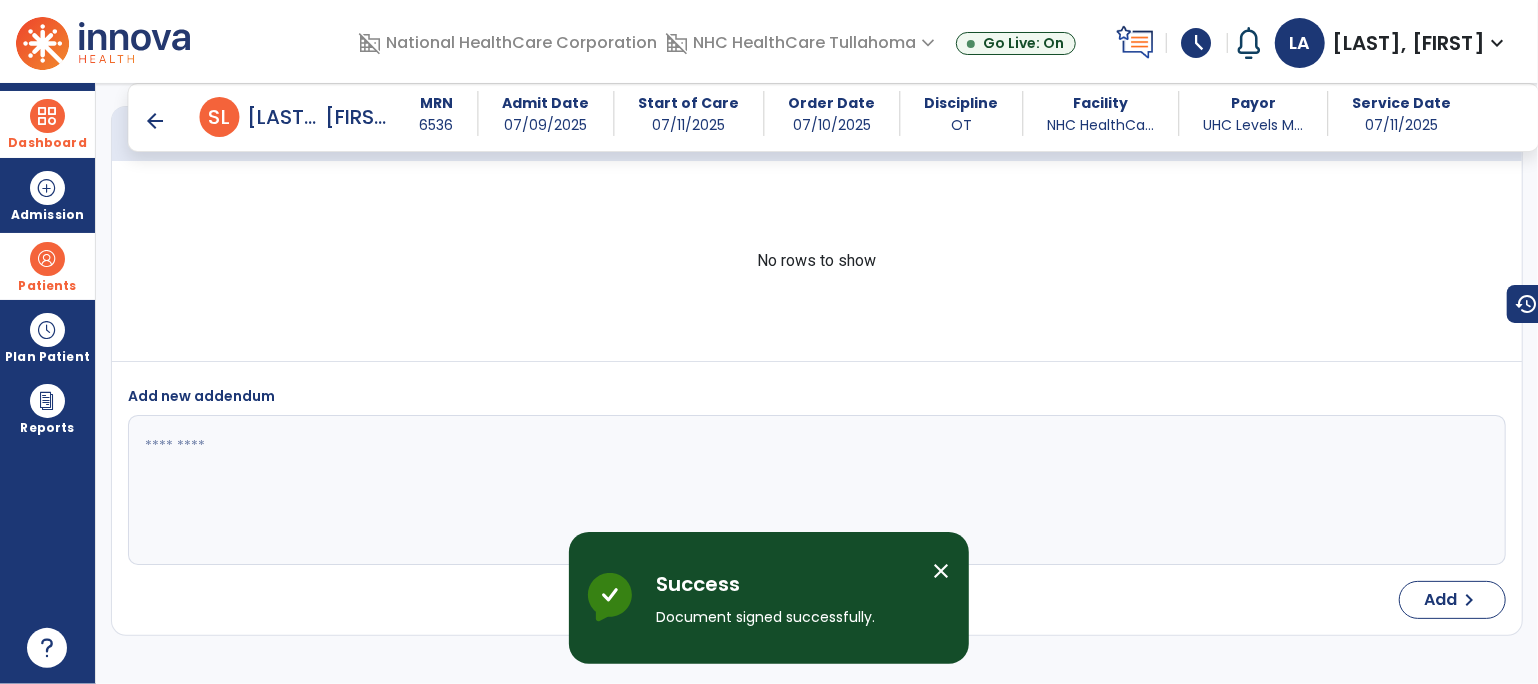 click on "Dashboard" at bounding box center (47, 143) 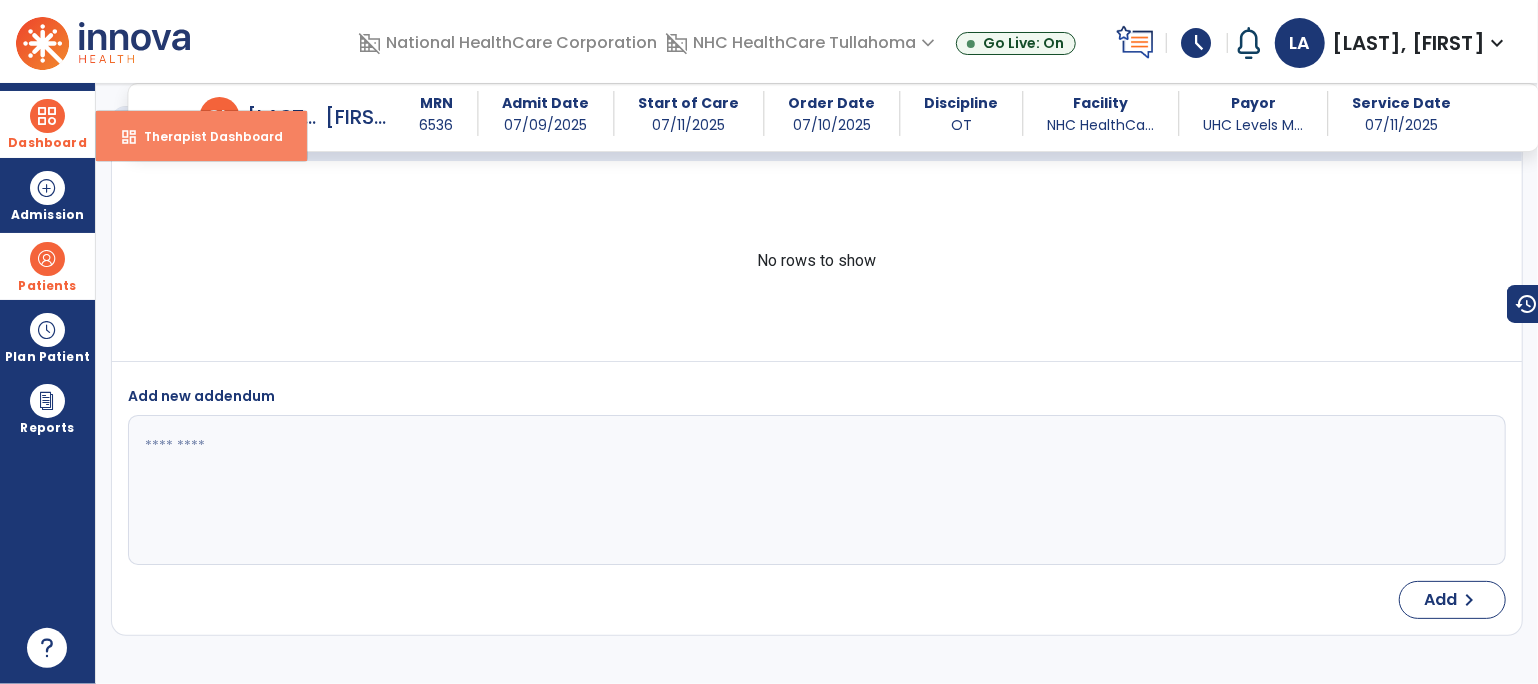 click on "Therapist Dashboard" at bounding box center (205, 136) 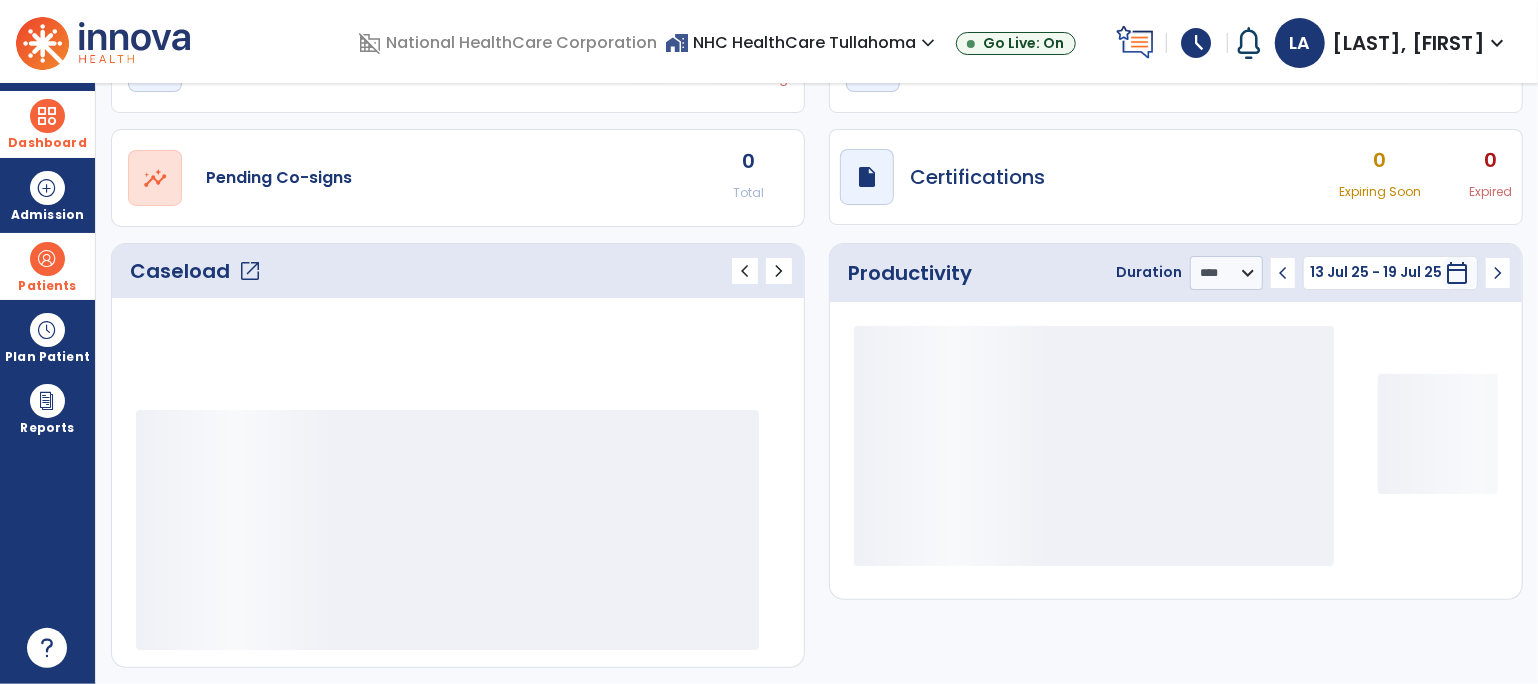 scroll, scrollTop: 122, scrollLeft: 0, axis: vertical 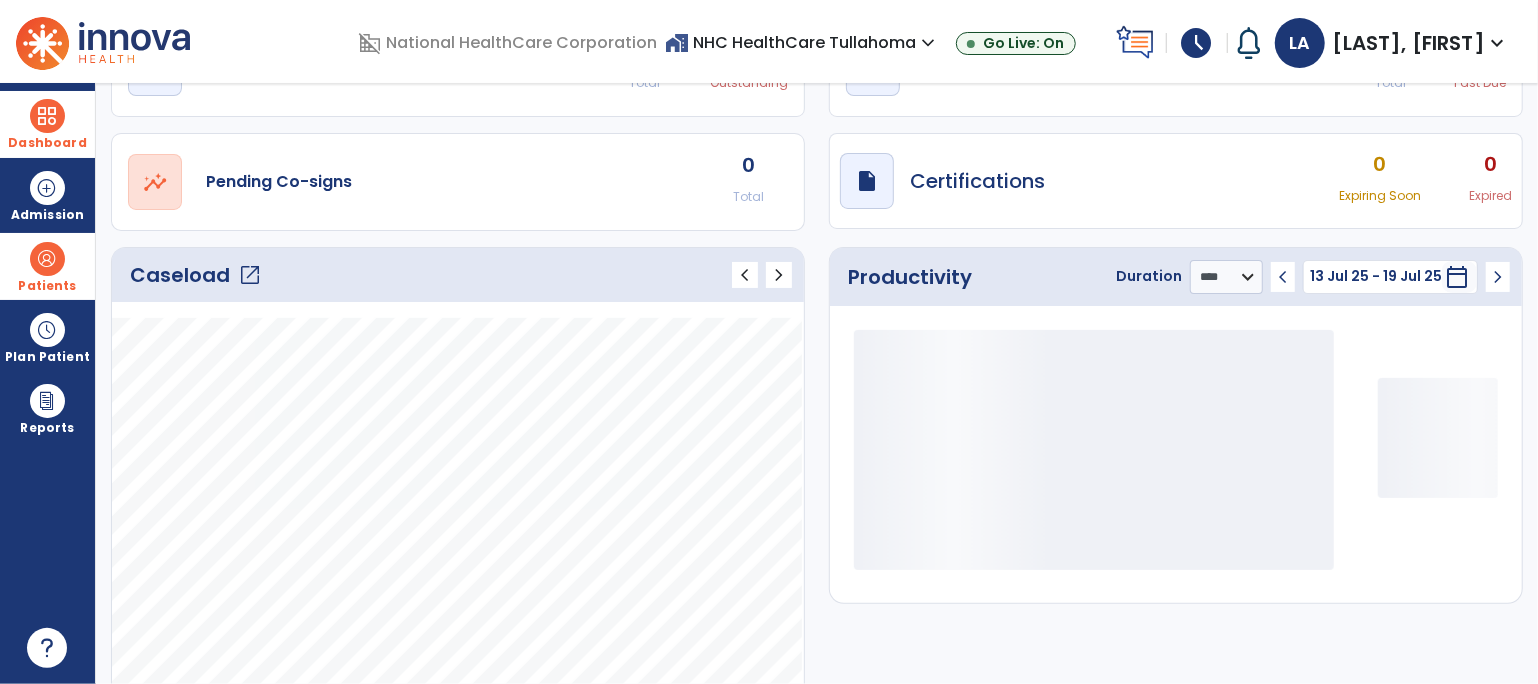click on "open_in_new" 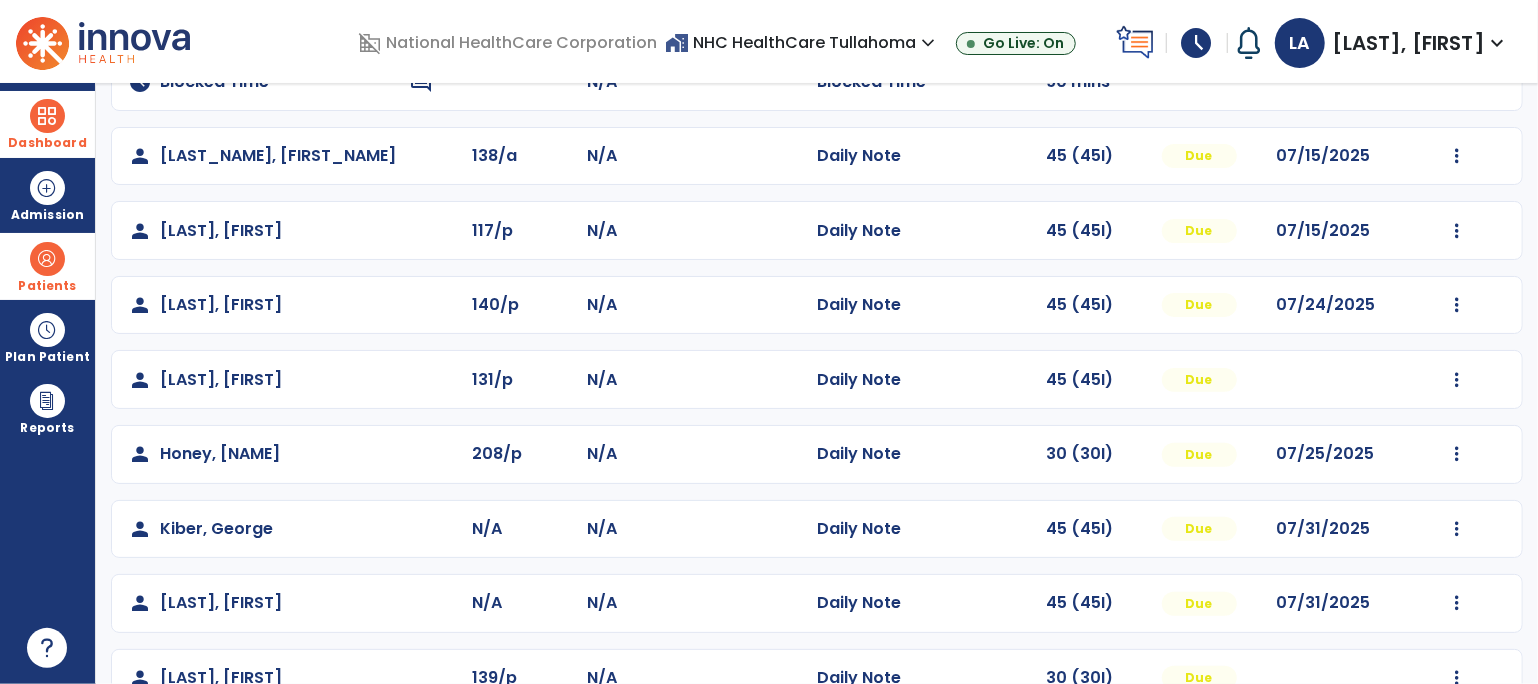 scroll, scrollTop: 392, scrollLeft: 0, axis: vertical 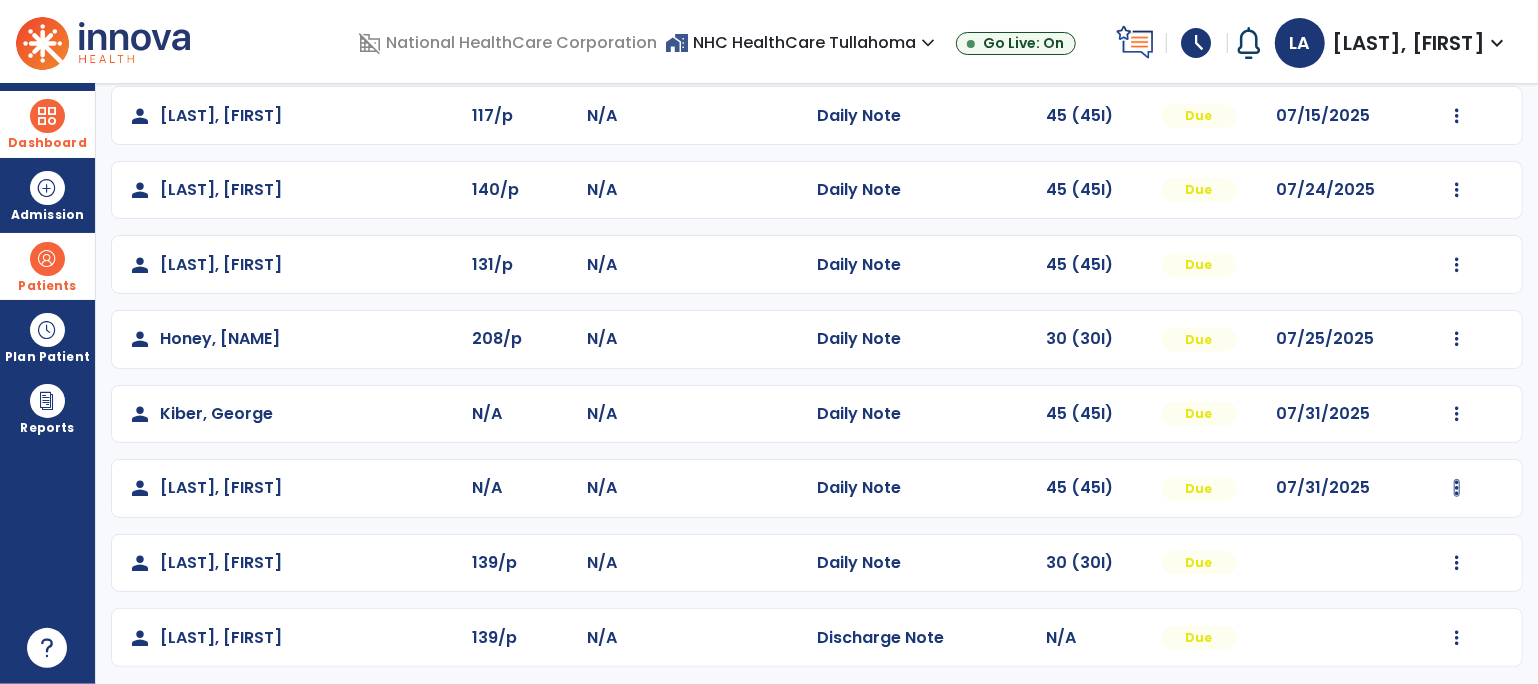 click at bounding box center (1457, 41) 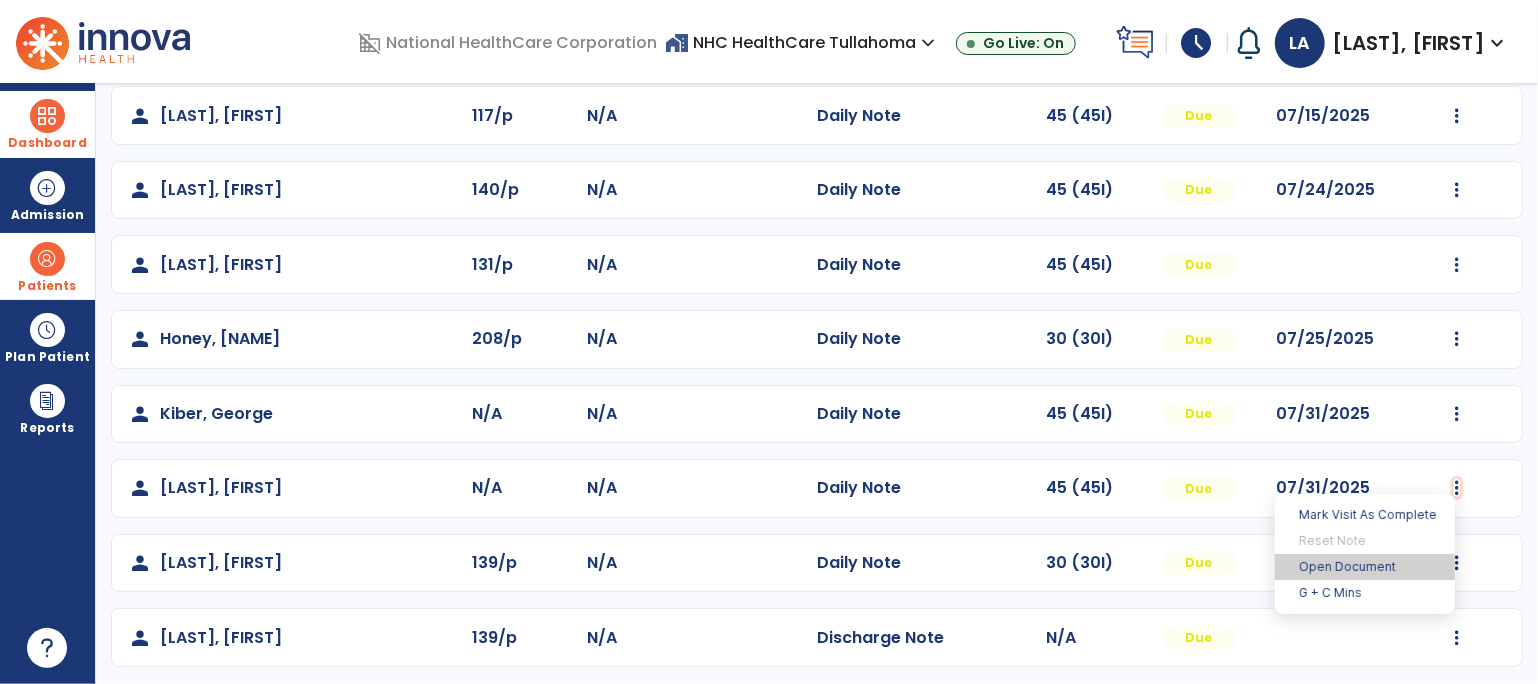 click on "Open Document" at bounding box center [1365, 567] 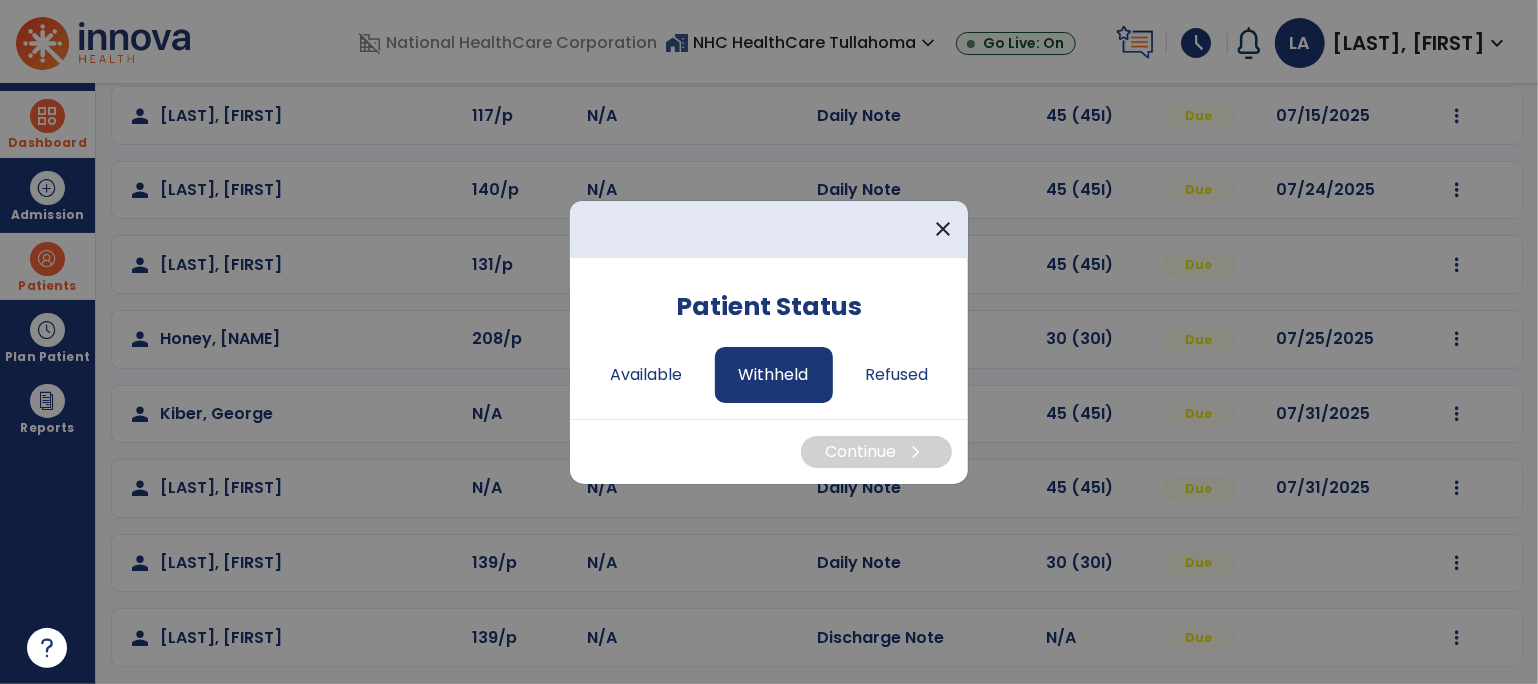 click on "Withheld" at bounding box center [774, 375] 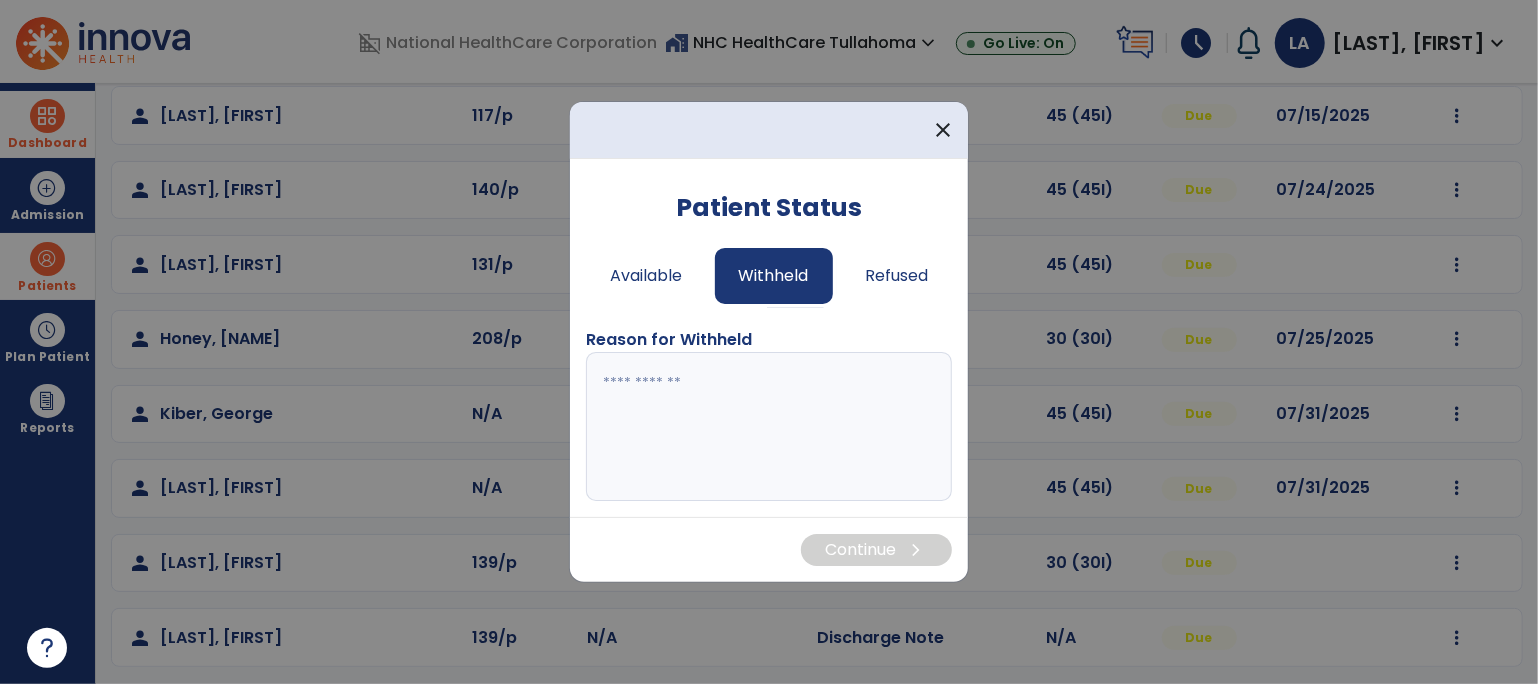 click at bounding box center (769, 427) 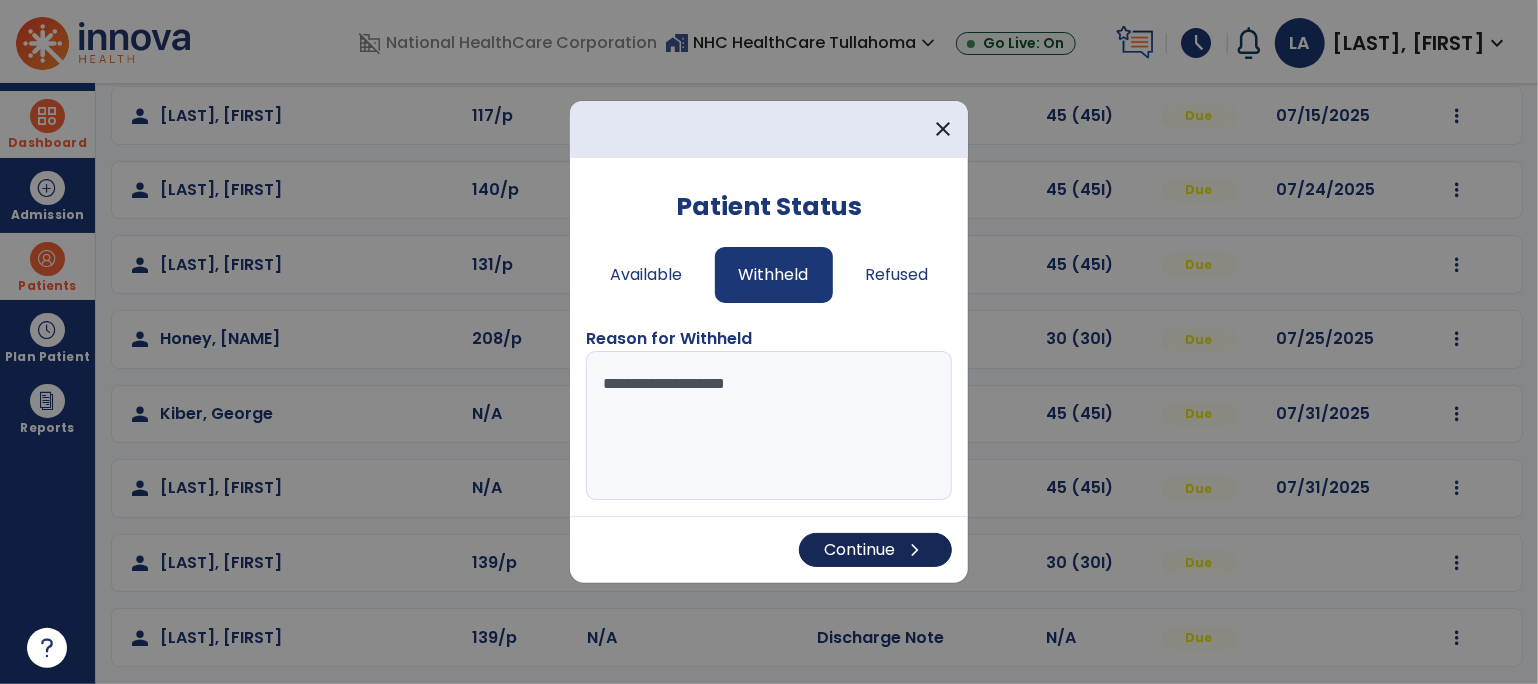 type on "**********" 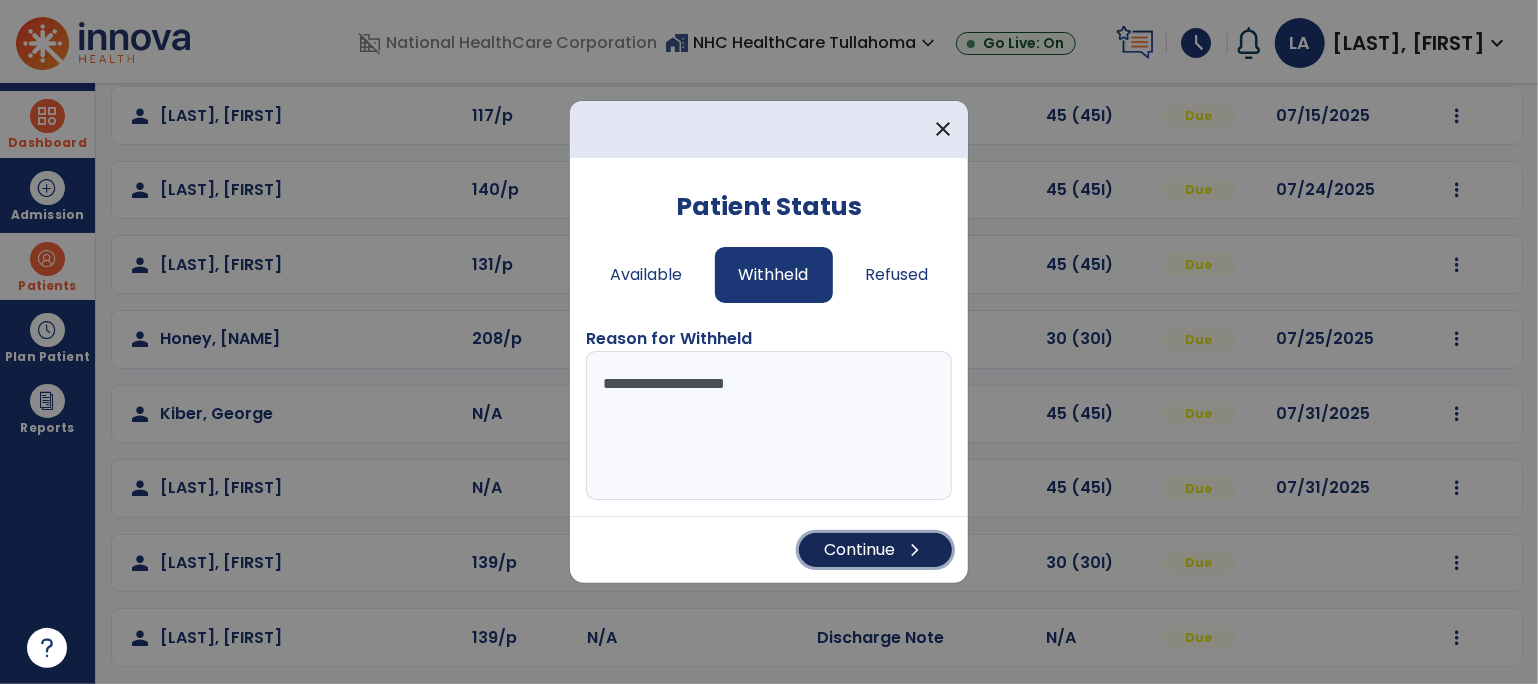 click on "chevron_right" at bounding box center [915, 550] 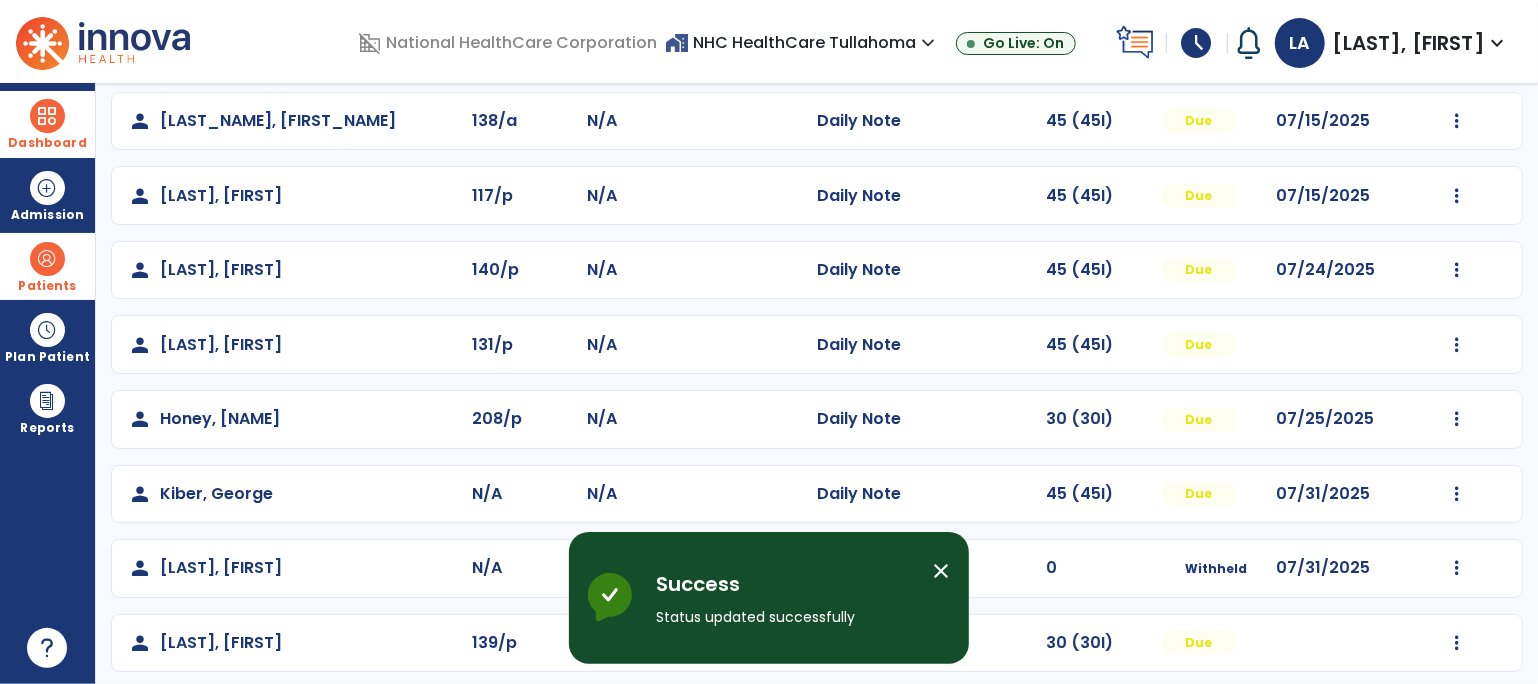 scroll, scrollTop: 392, scrollLeft: 0, axis: vertical 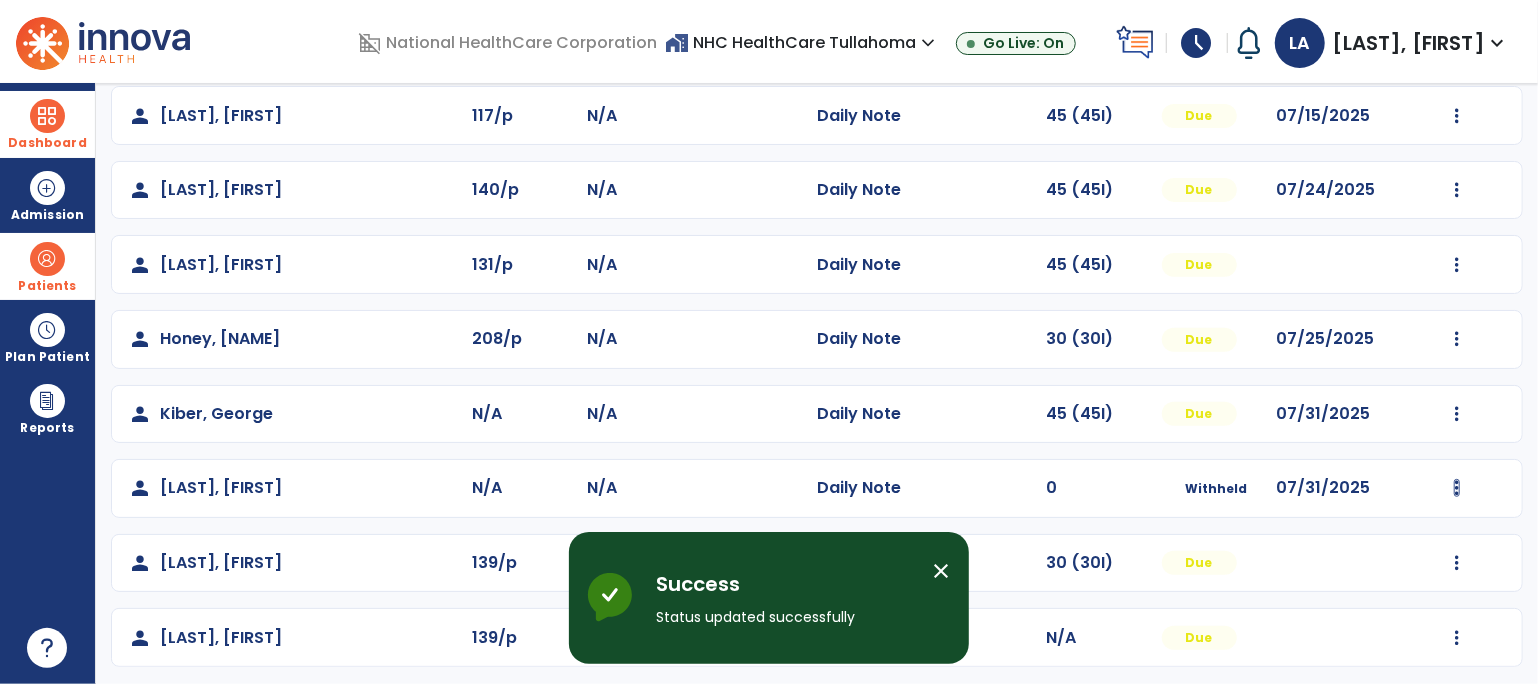 click at bounding box center [1457, 41] 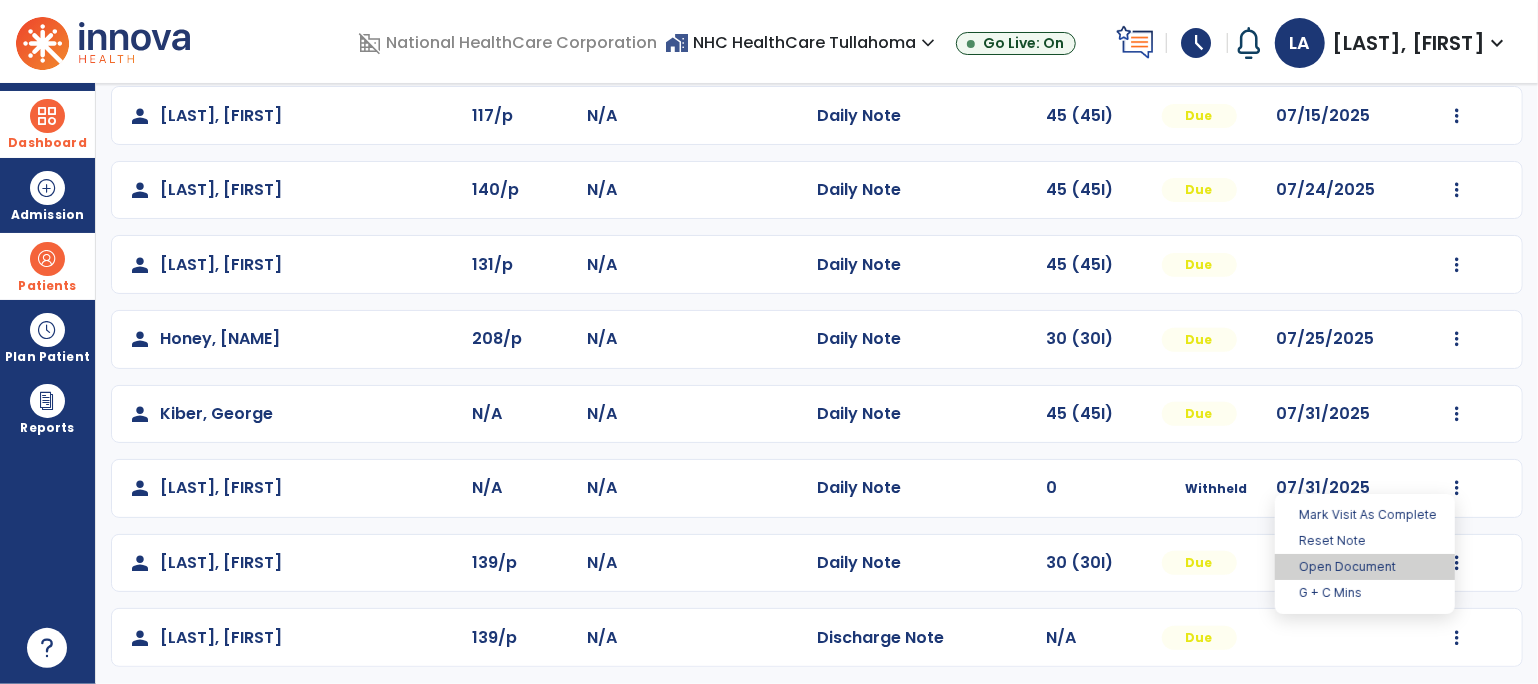 click on "Open Document" at bounding box center [1365, 567] 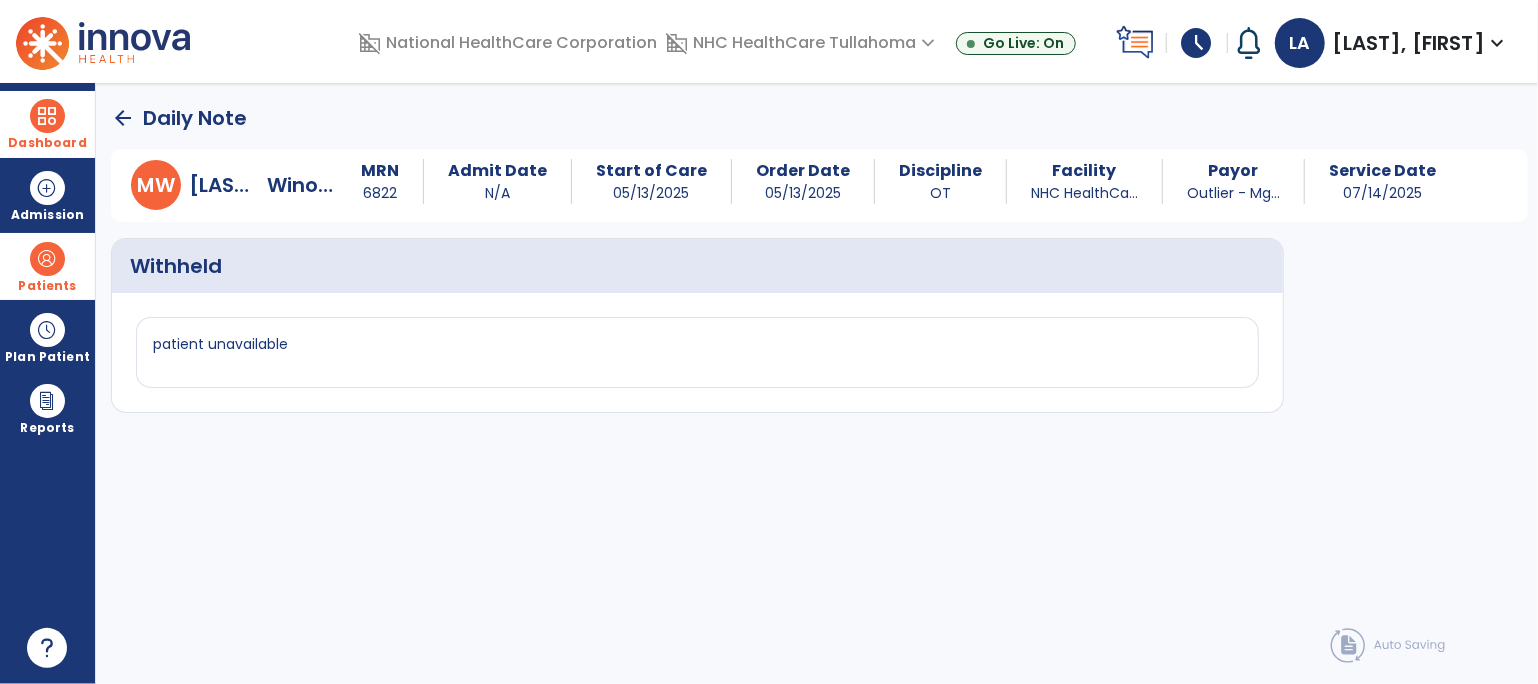 scroll, scrollTop: 0, scrollLeft: 0, axis: both 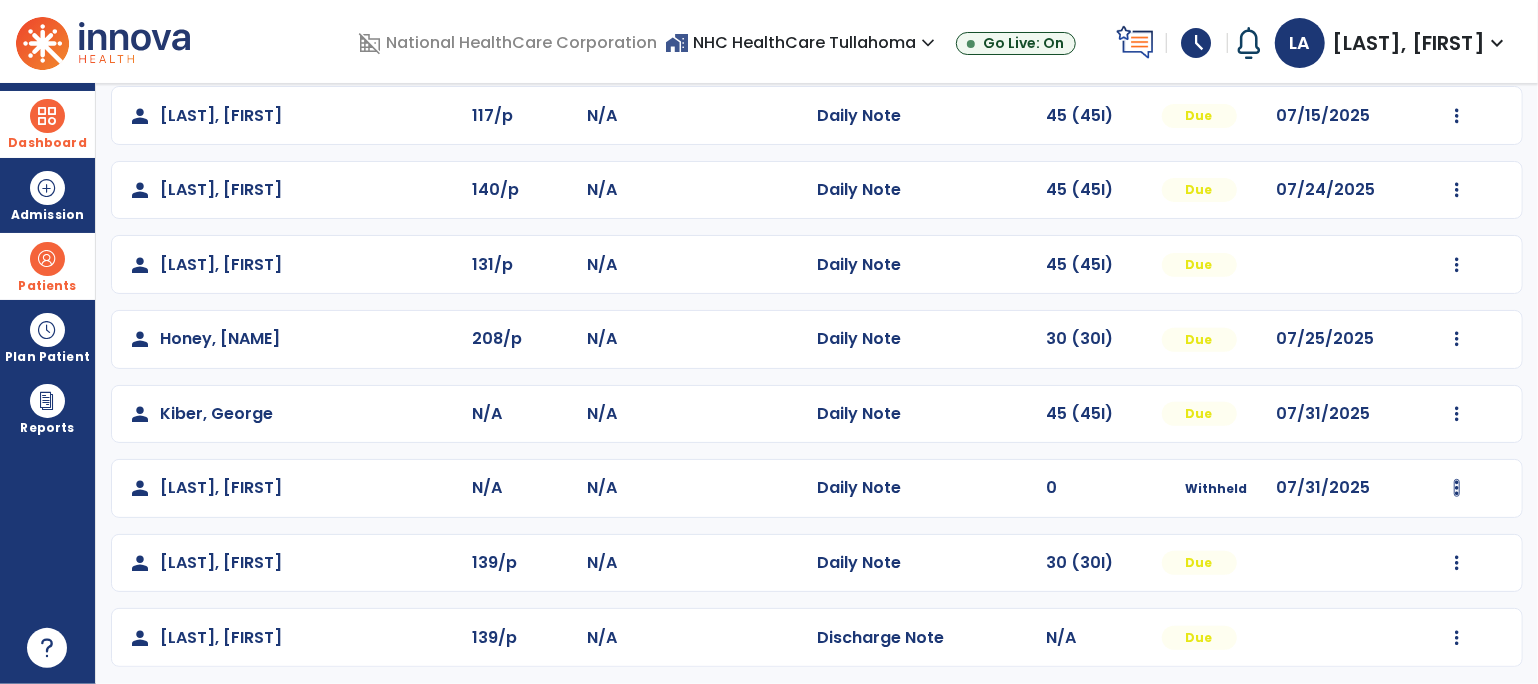click at bounding box center (1457, 41) 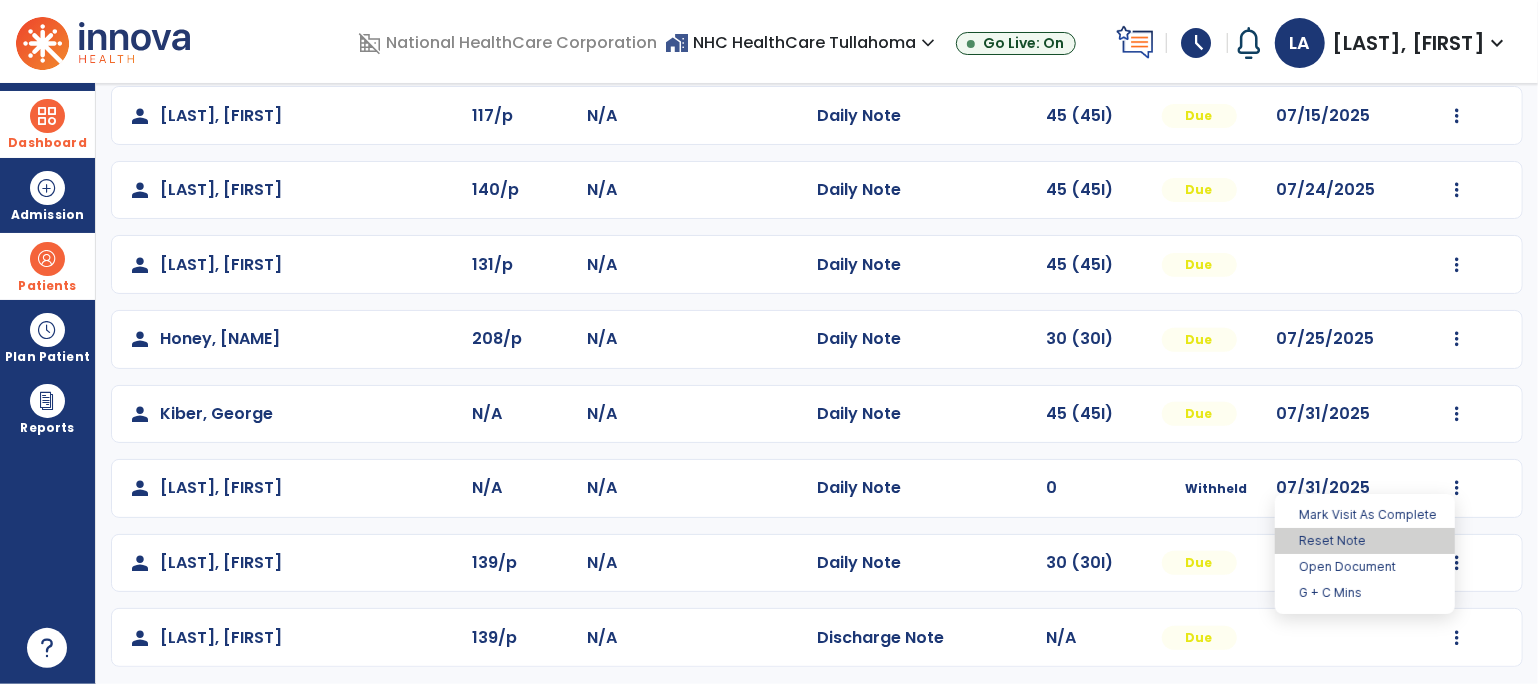 click on "Reset Note" at bounding box center (1365, 541) 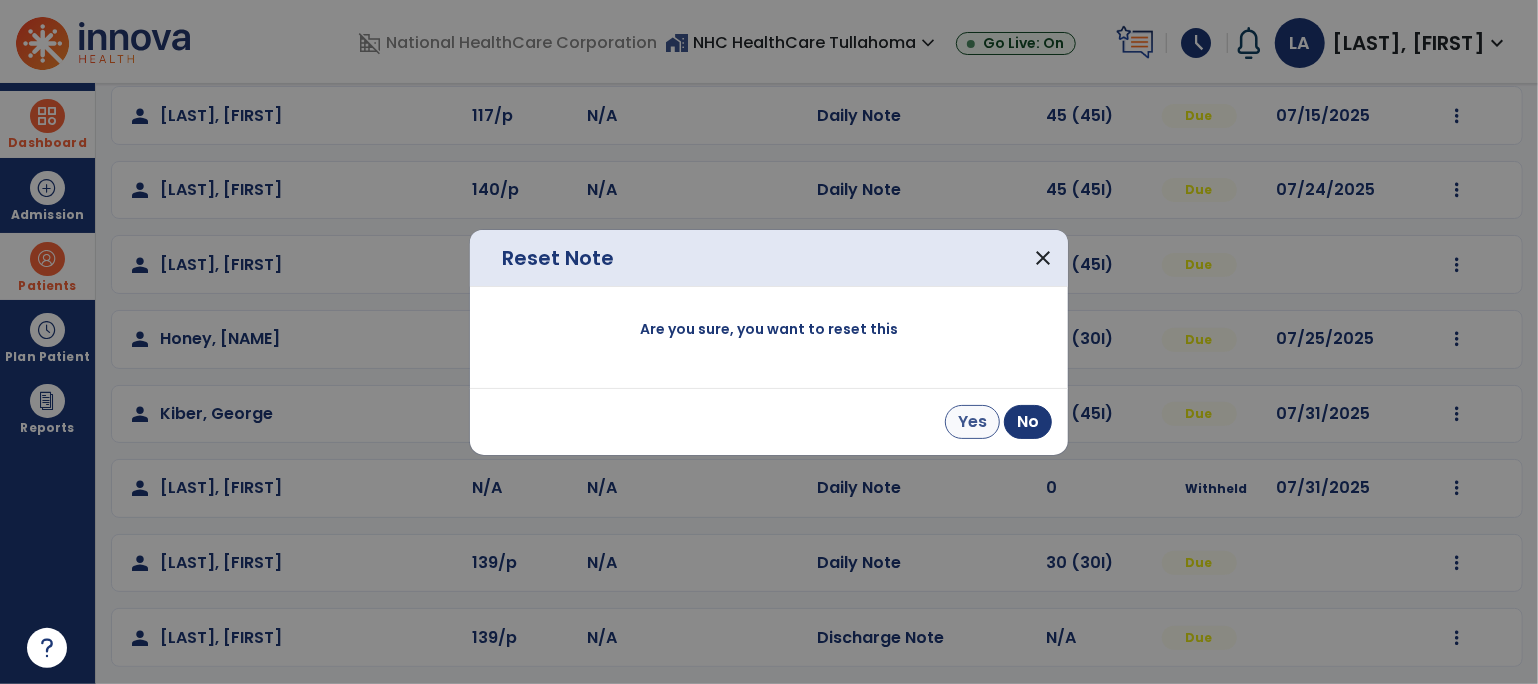 click on "Yes" at bounding box center [972, 422] 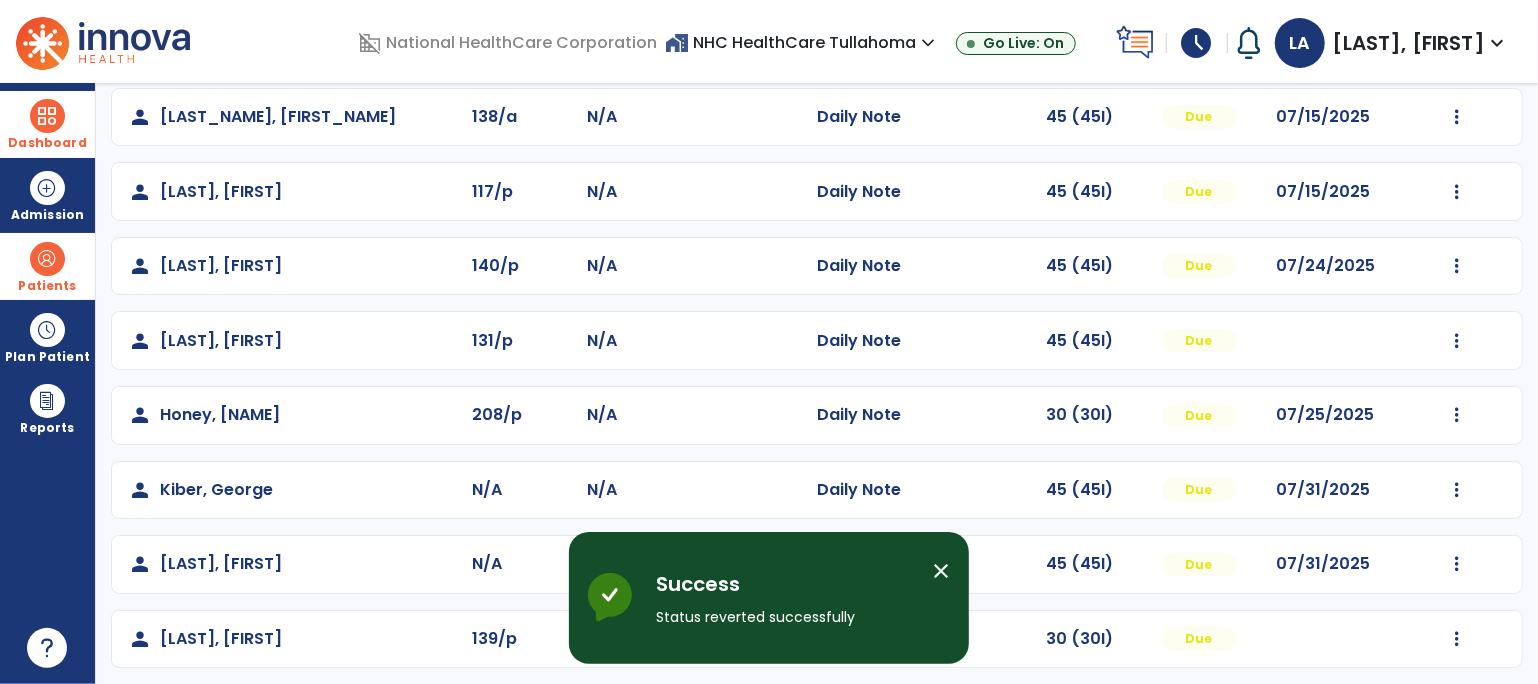 scroll, scrollTop: 392, scrollLeft: 0, axis: vertical 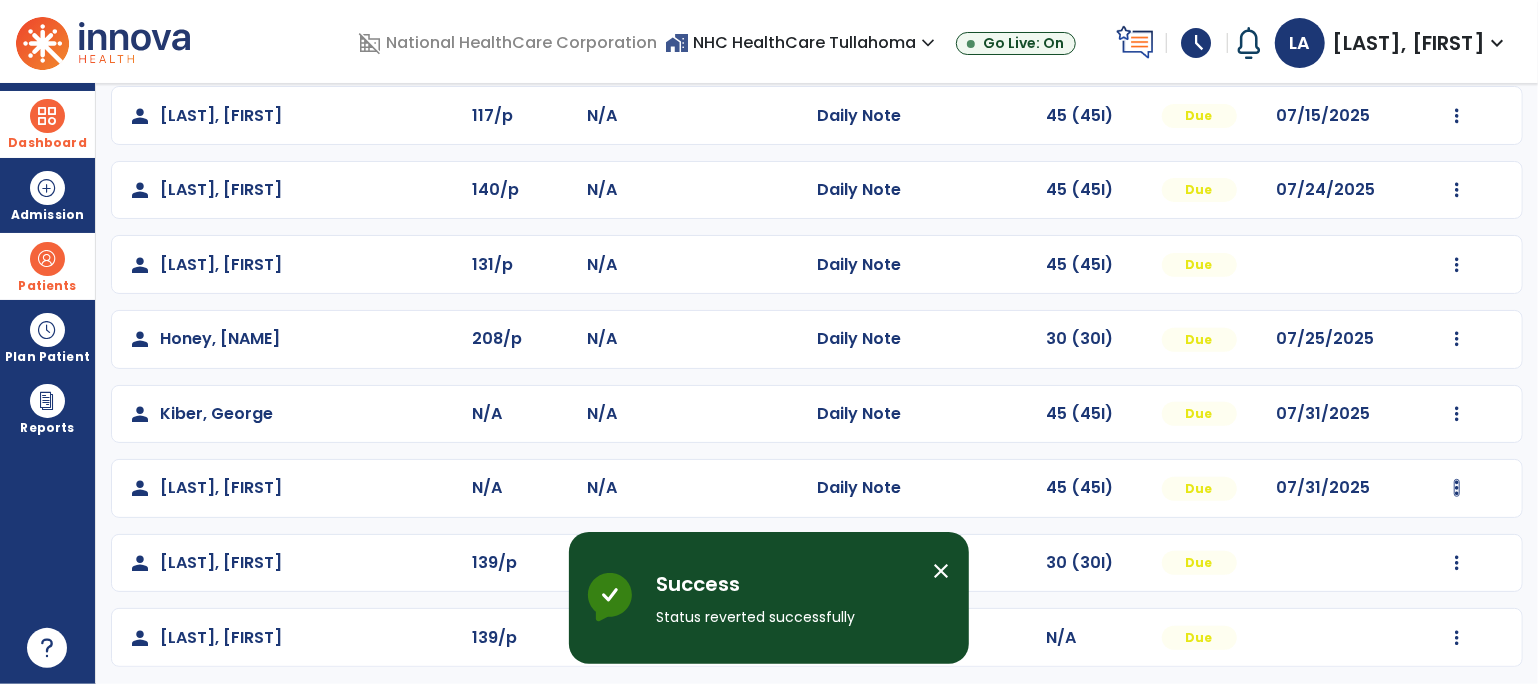 click at bounding box center (1457, 41) 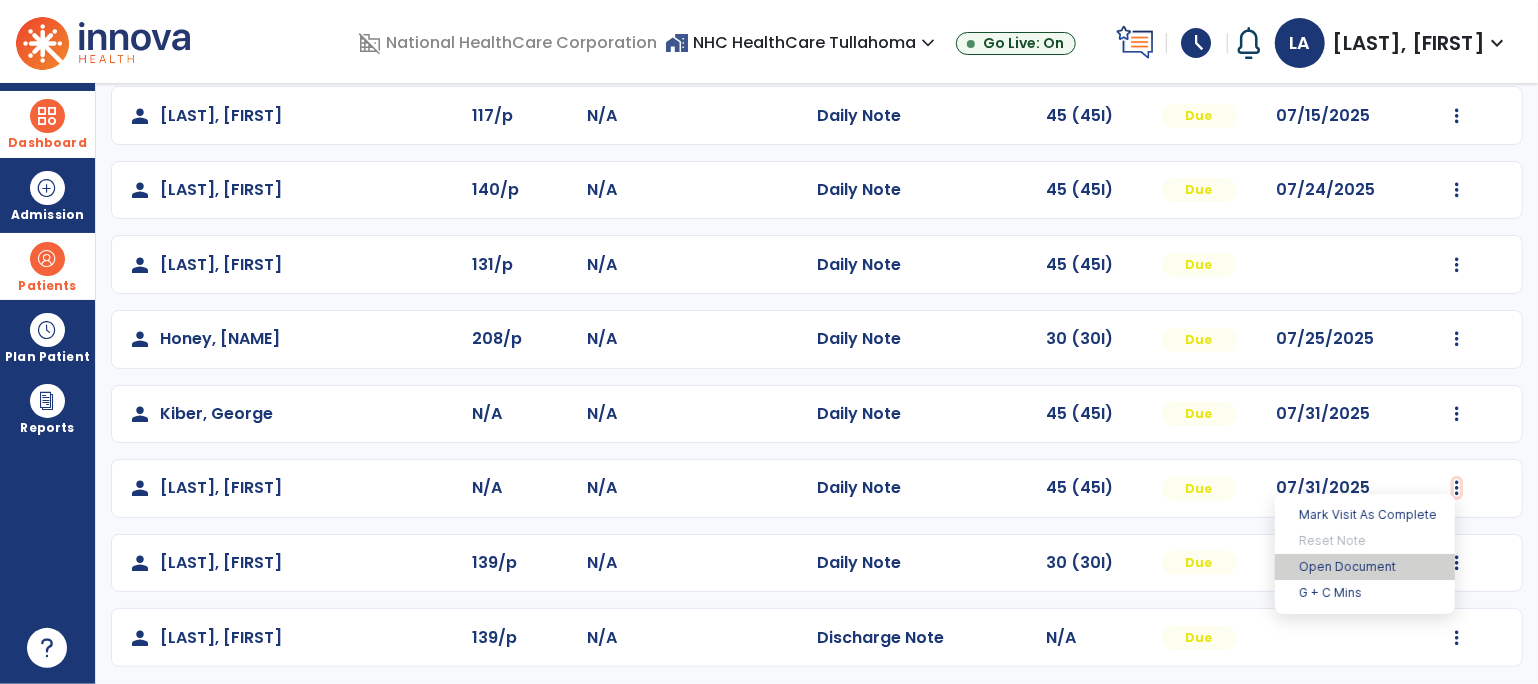 click on "Open Document" at bounding box center [1365, 567] 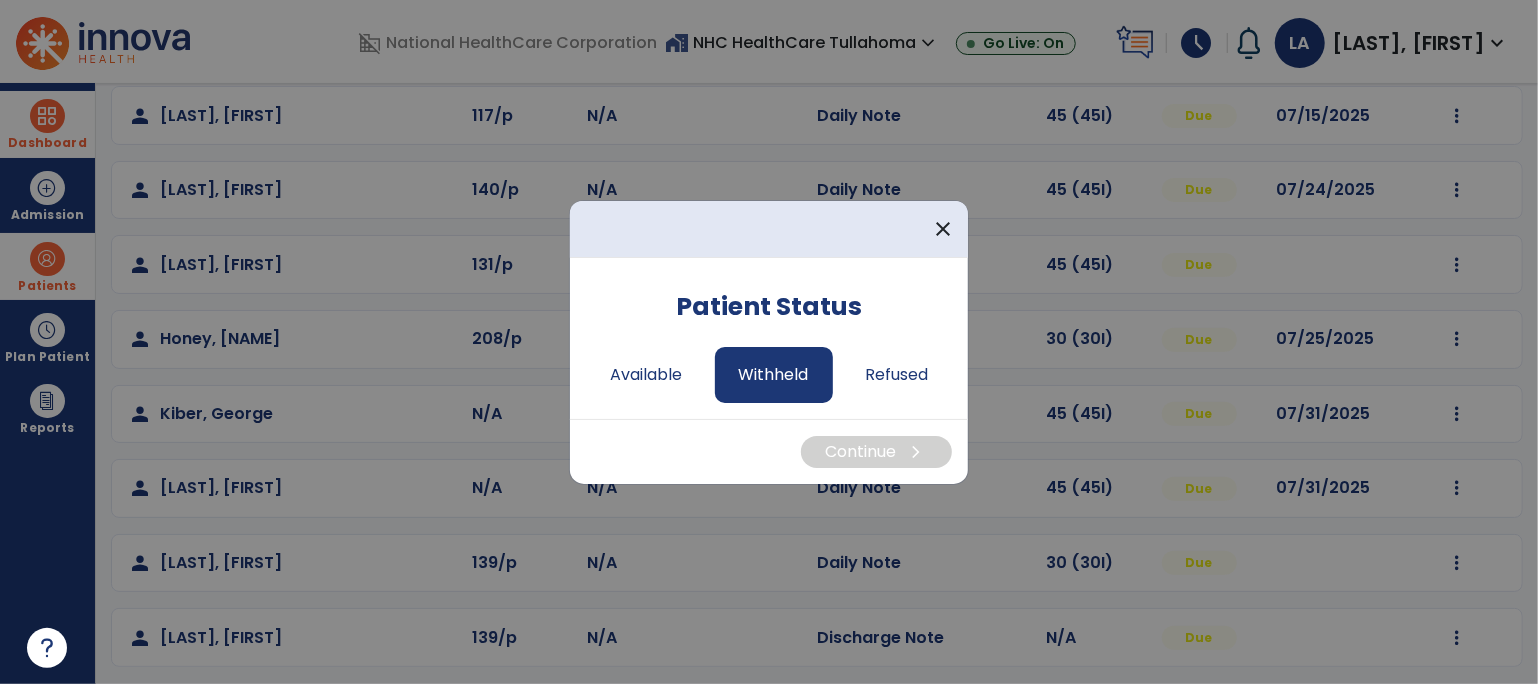 click on "Withheld" at bounding box center (774, 375) 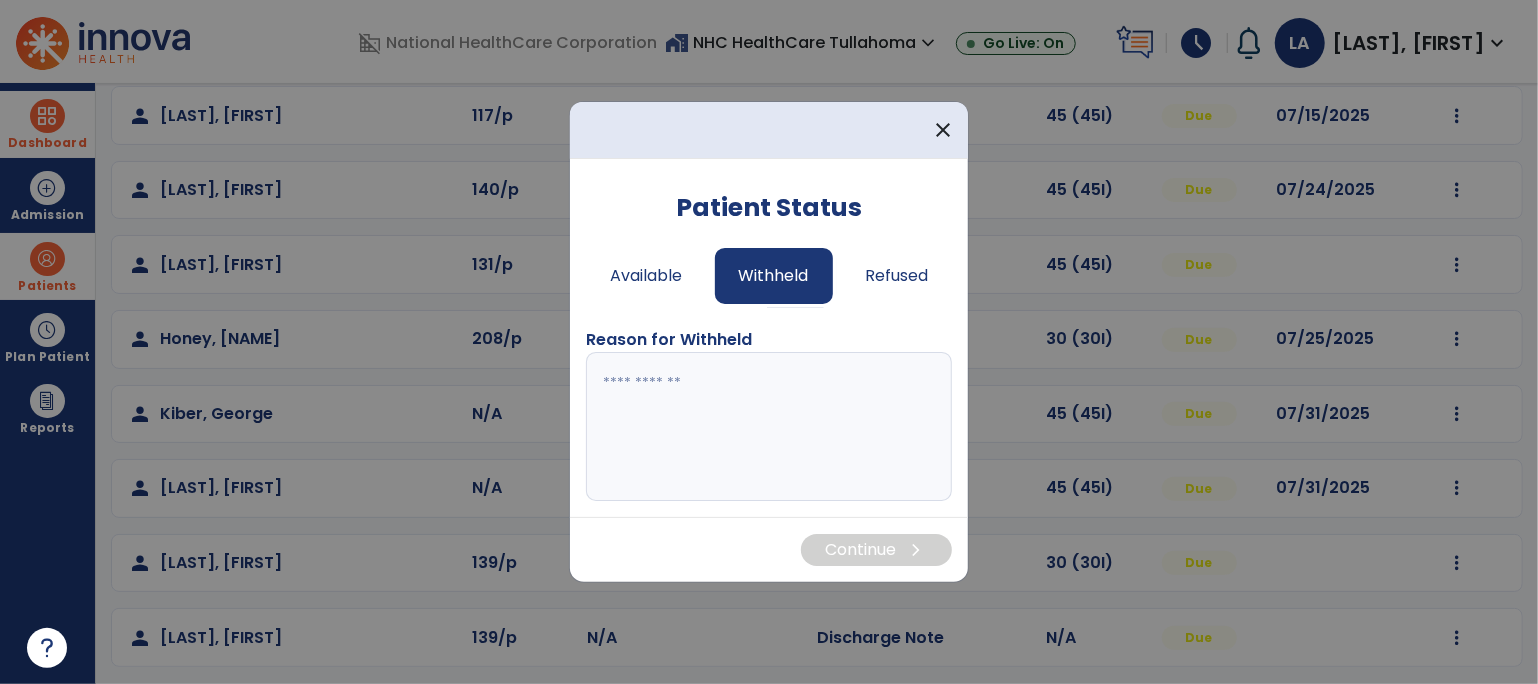click at bounding box center [769, 427] 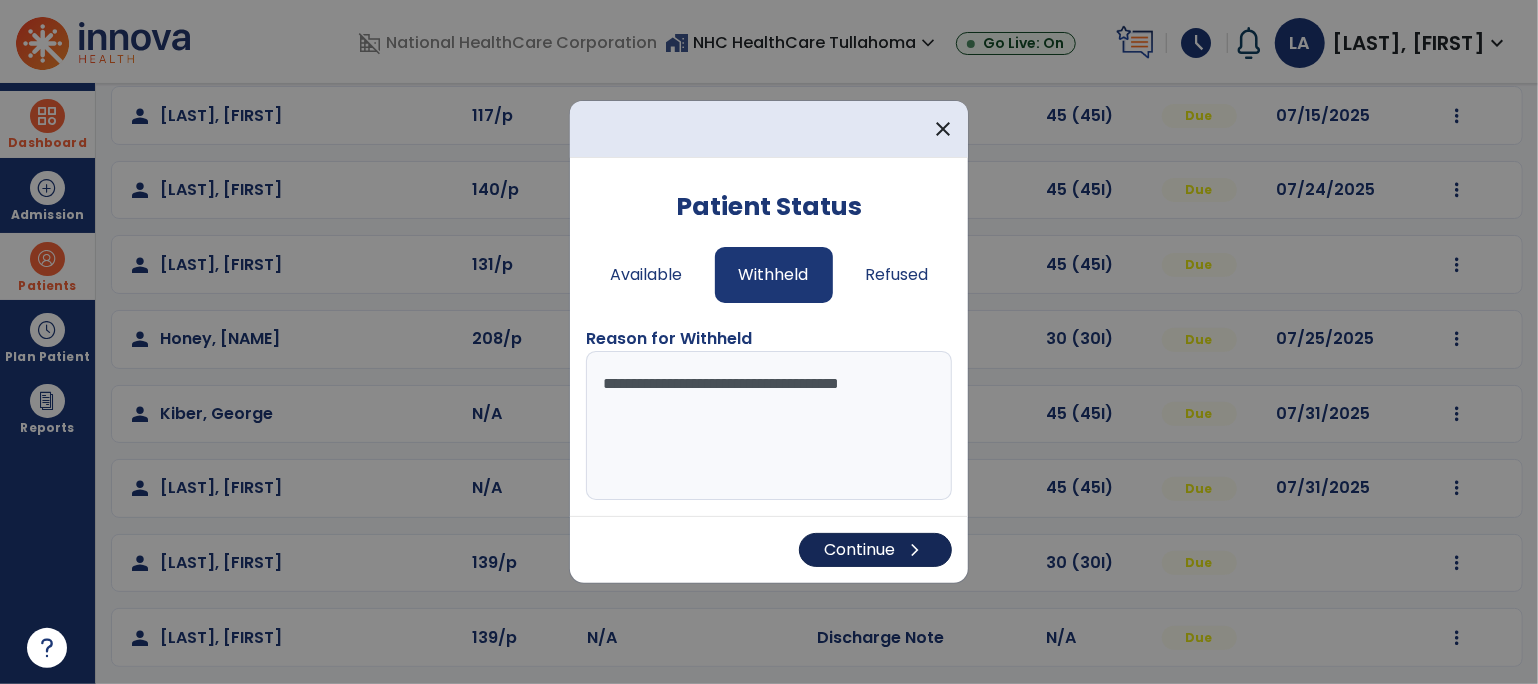 type on "**********" 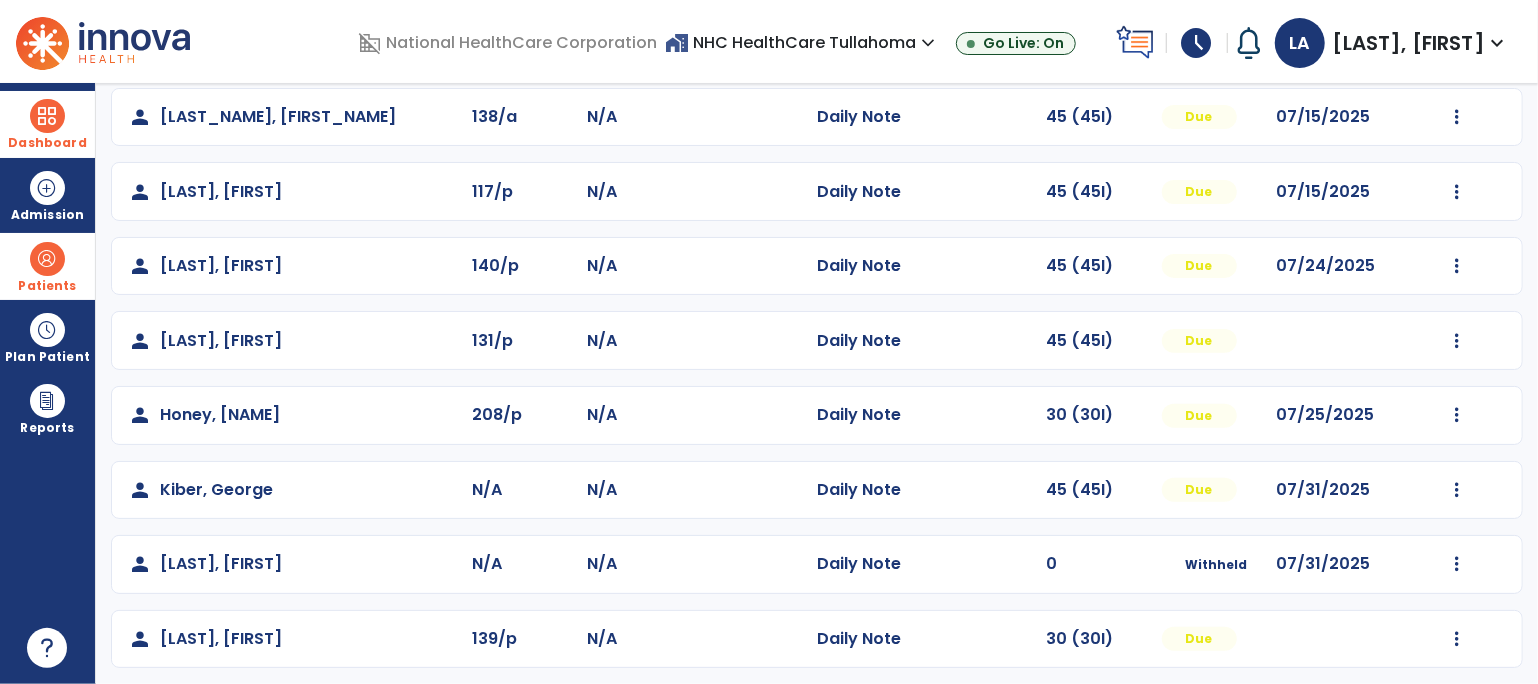 scroll, scrollTop: 392, scrollLeft: 0, axis: vertical 